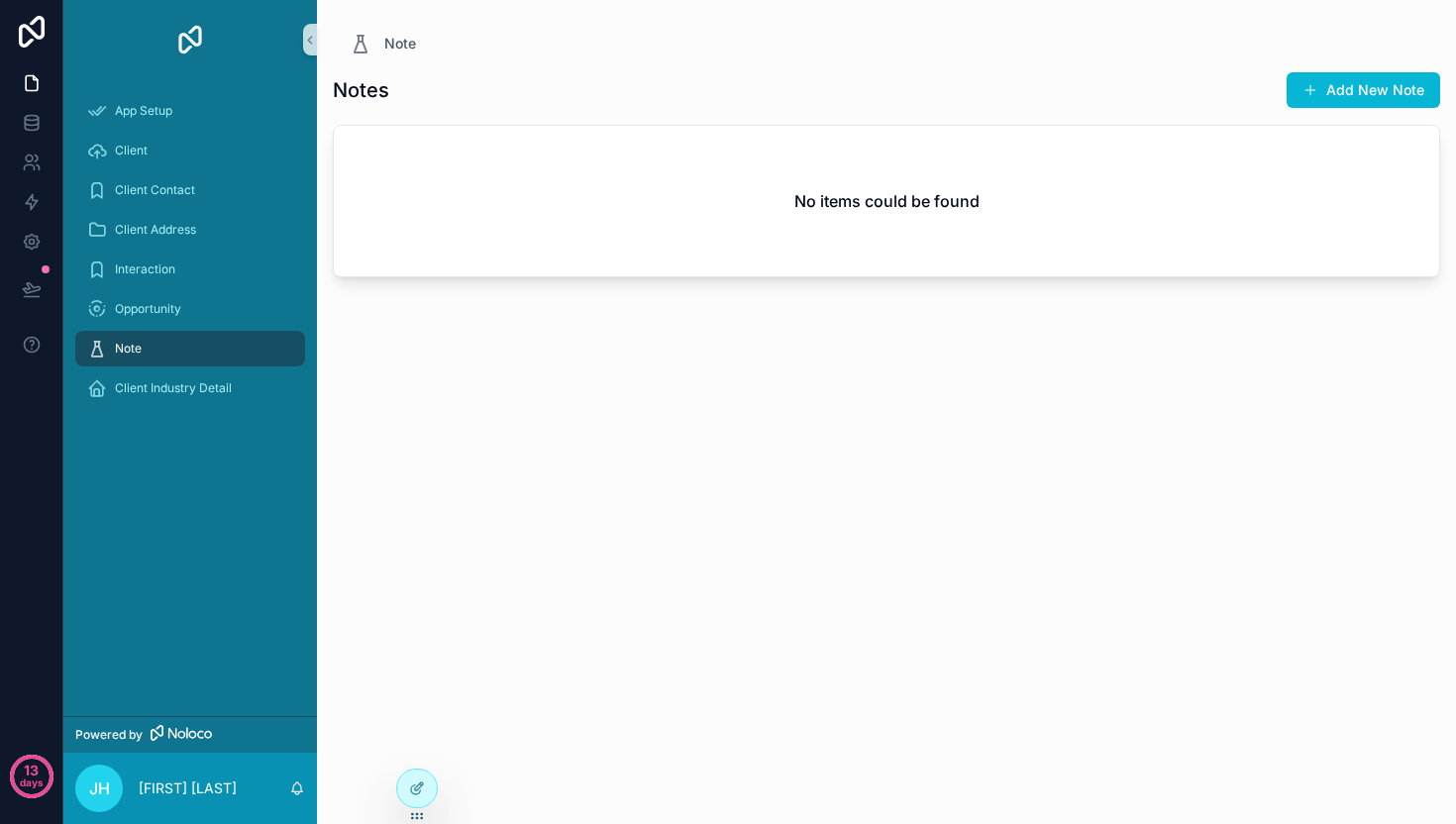 scroll, scrollTop: 0, scrollLeft: 0, axis: both 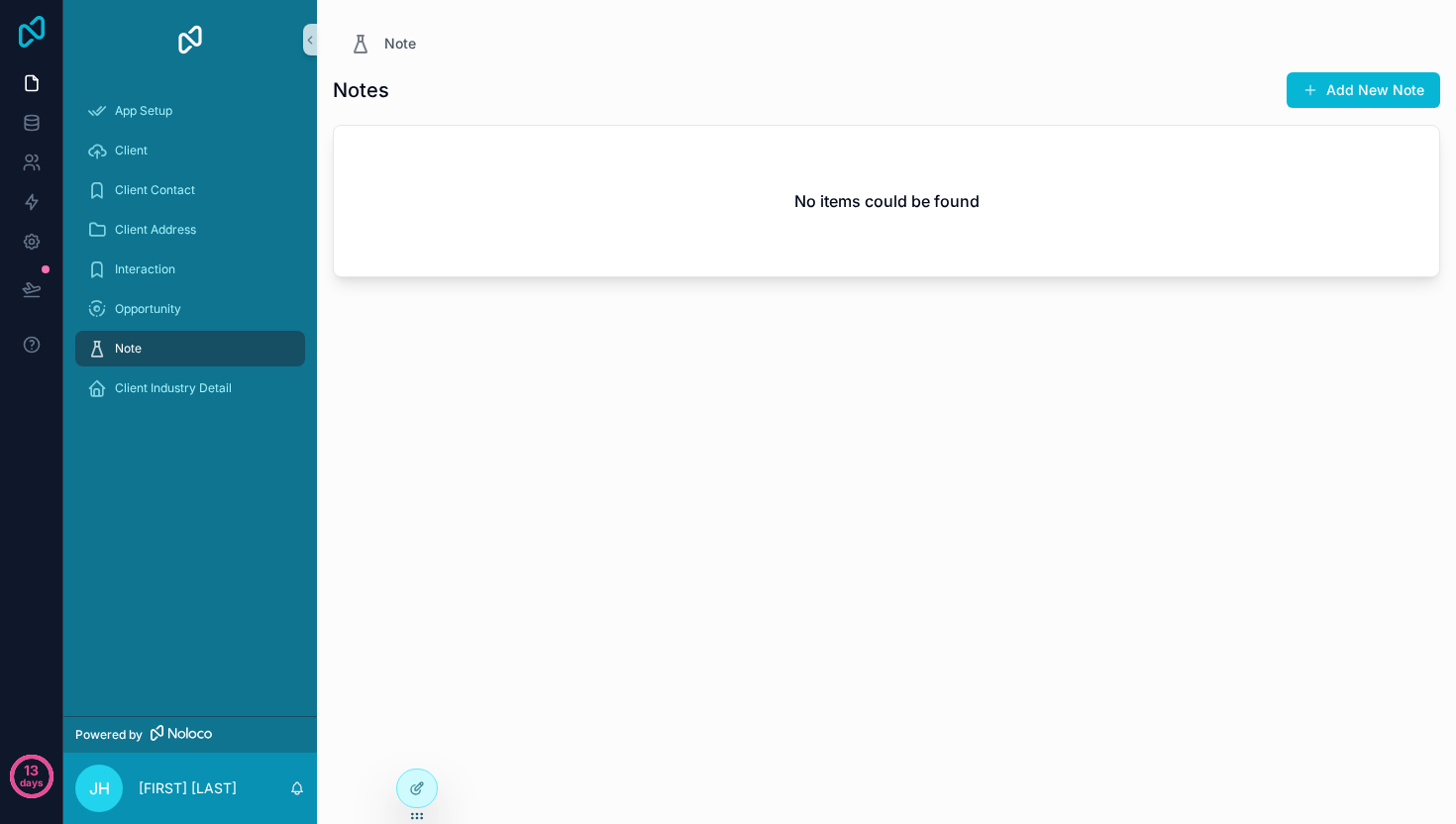 click 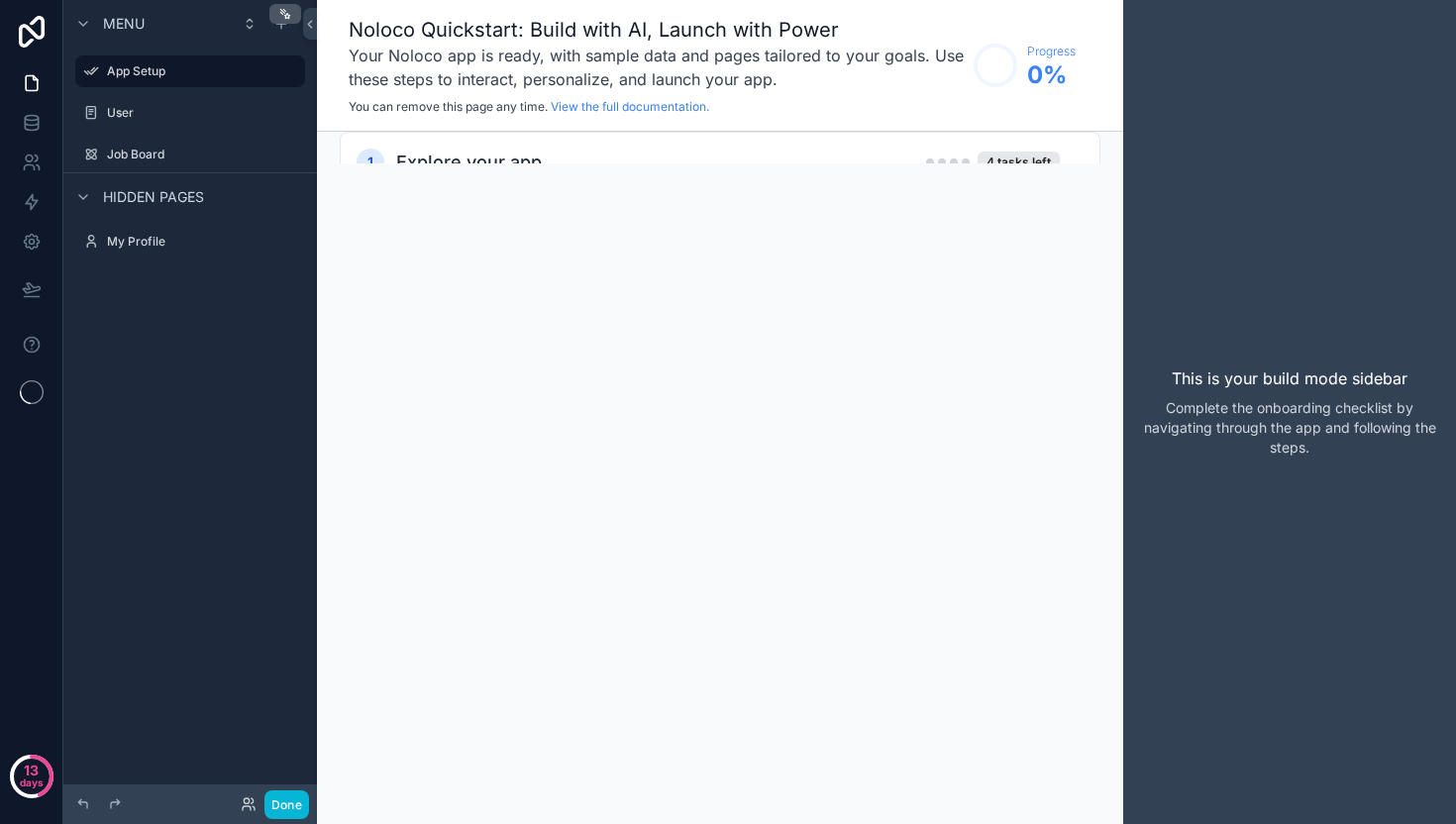 scroll, scrollTop: 0, scrollLeft: 0, axis: both 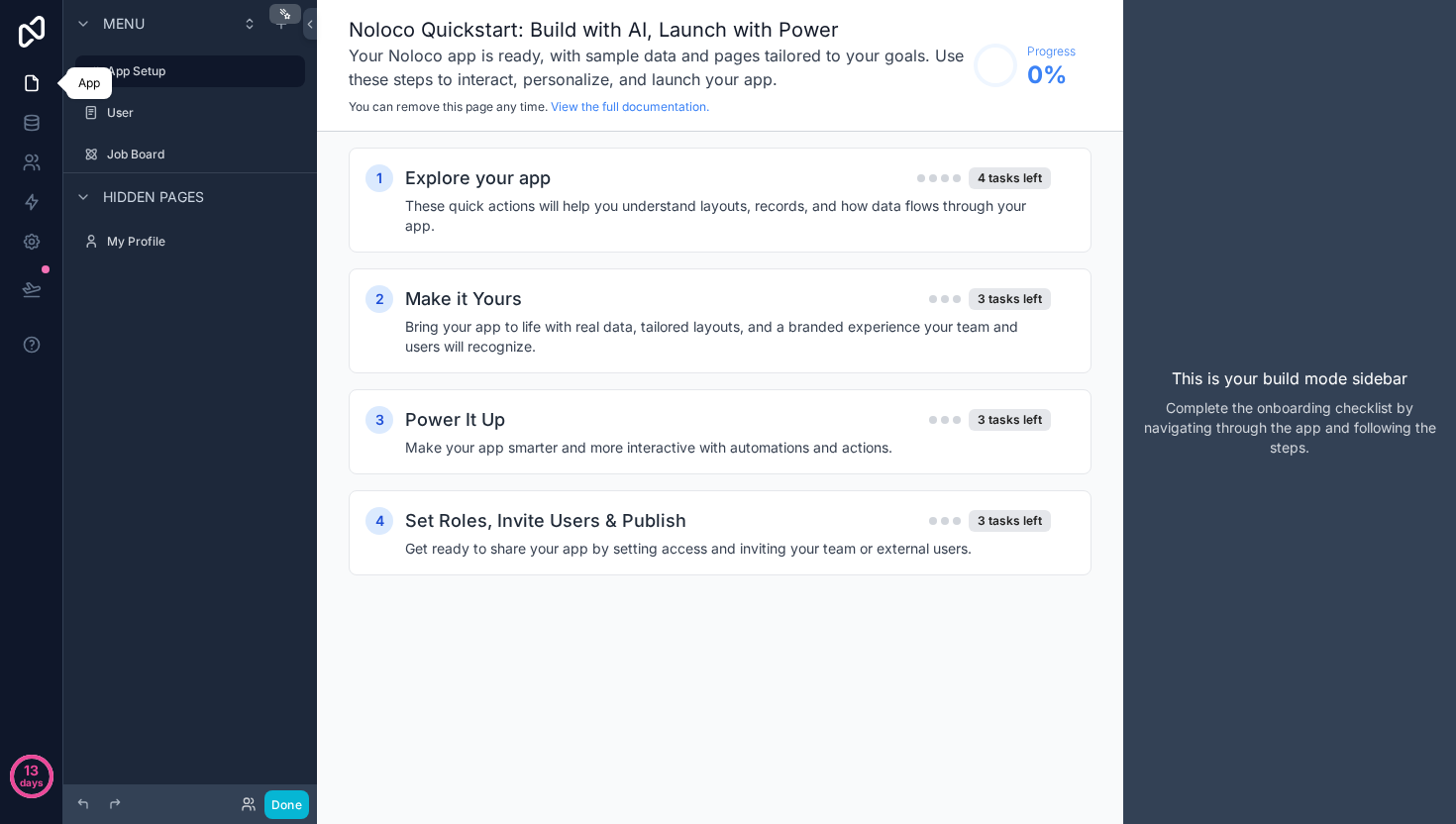 click 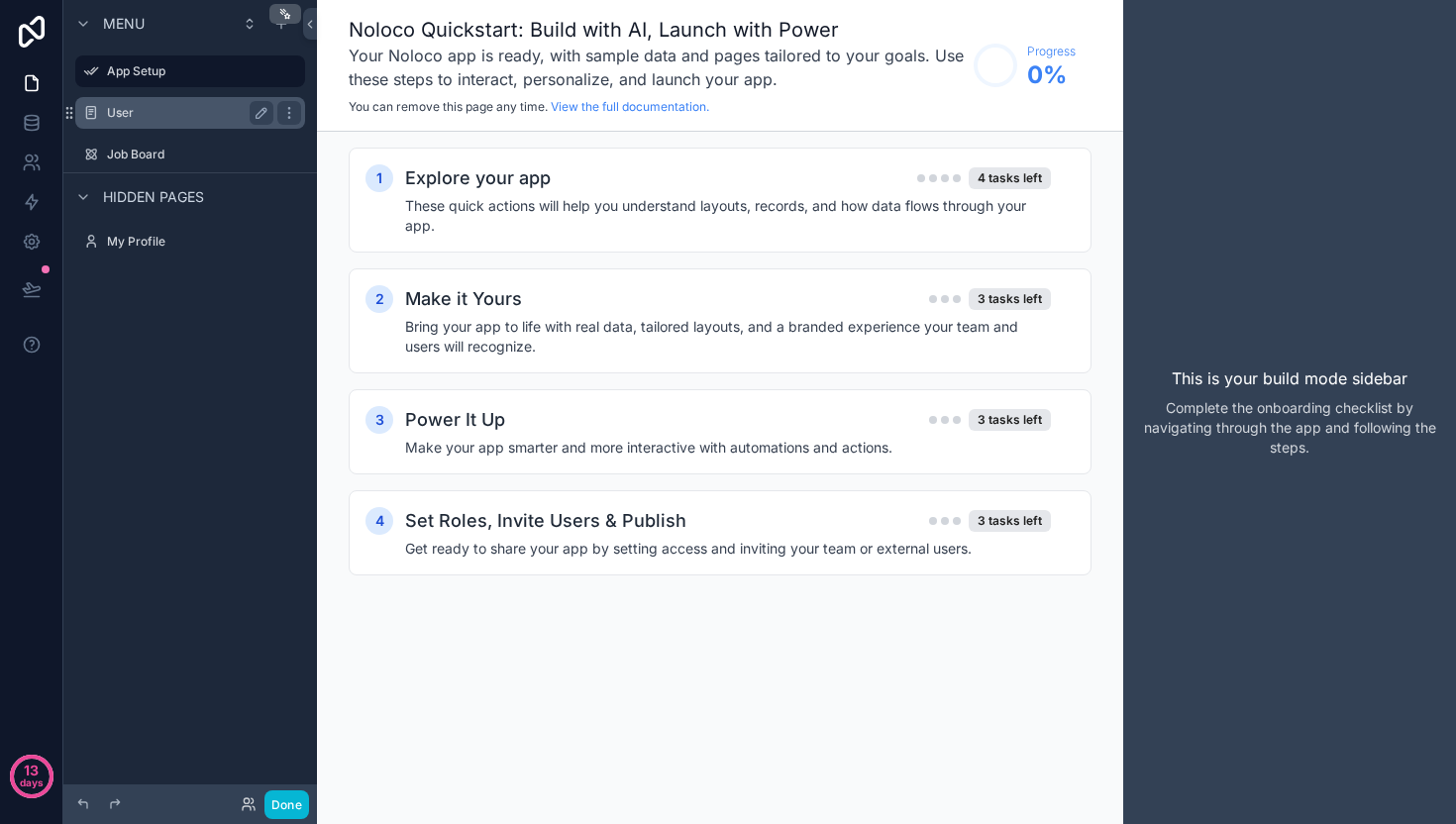 click on "User" at bounding box center [186, 113] 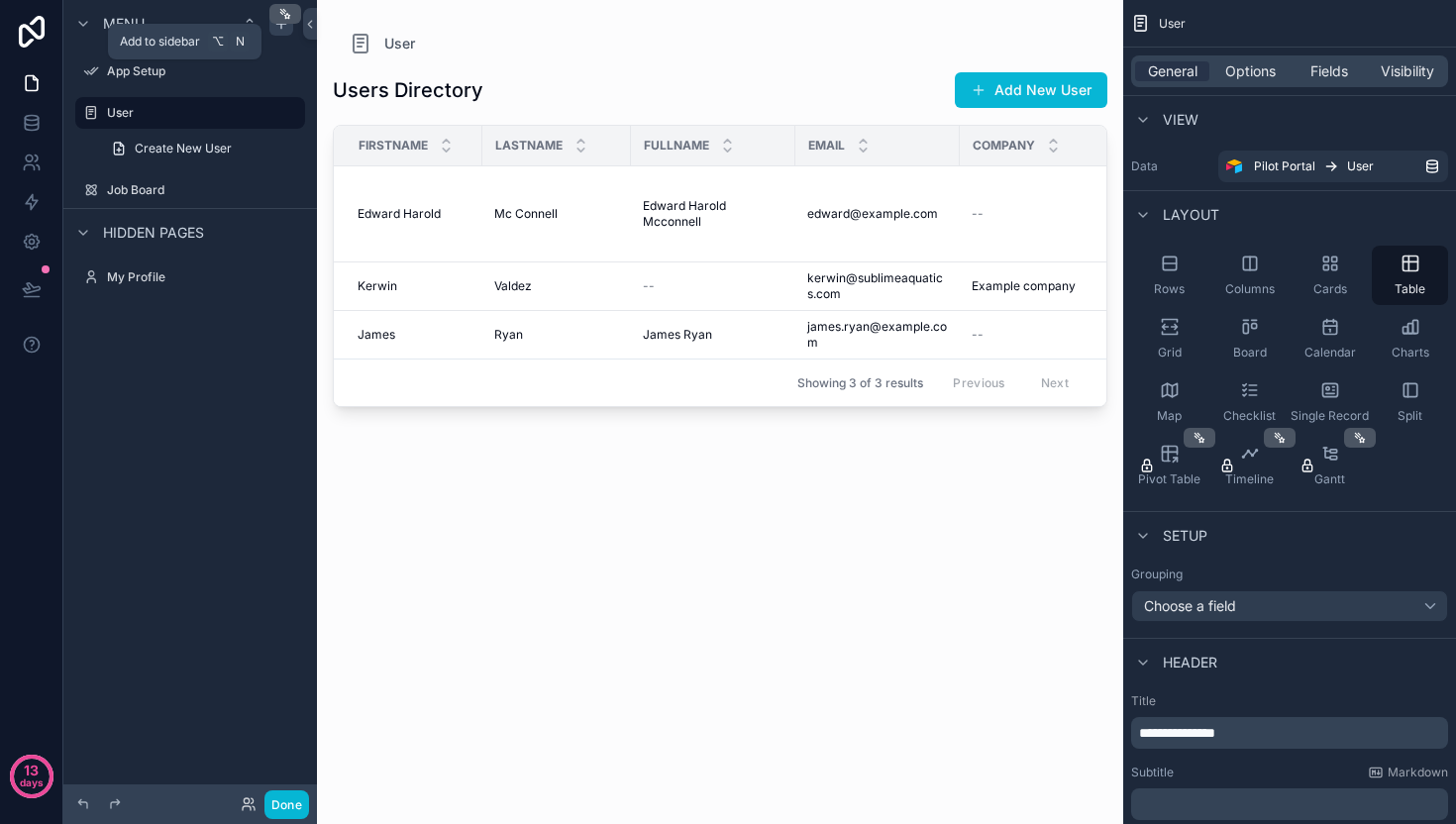 click at bounding box center (281, 24) 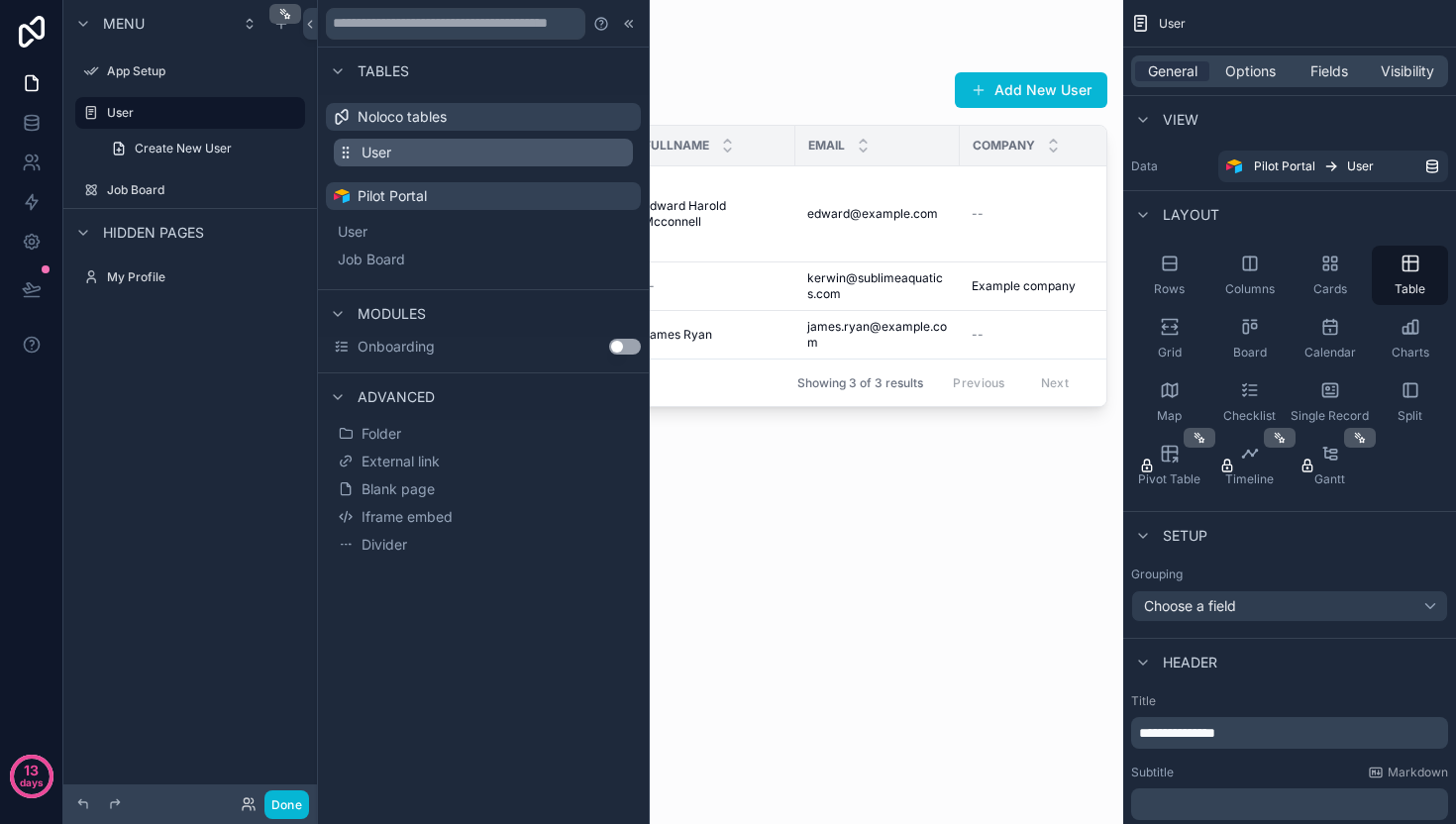 click on "User" at bounding box center (483, 153) 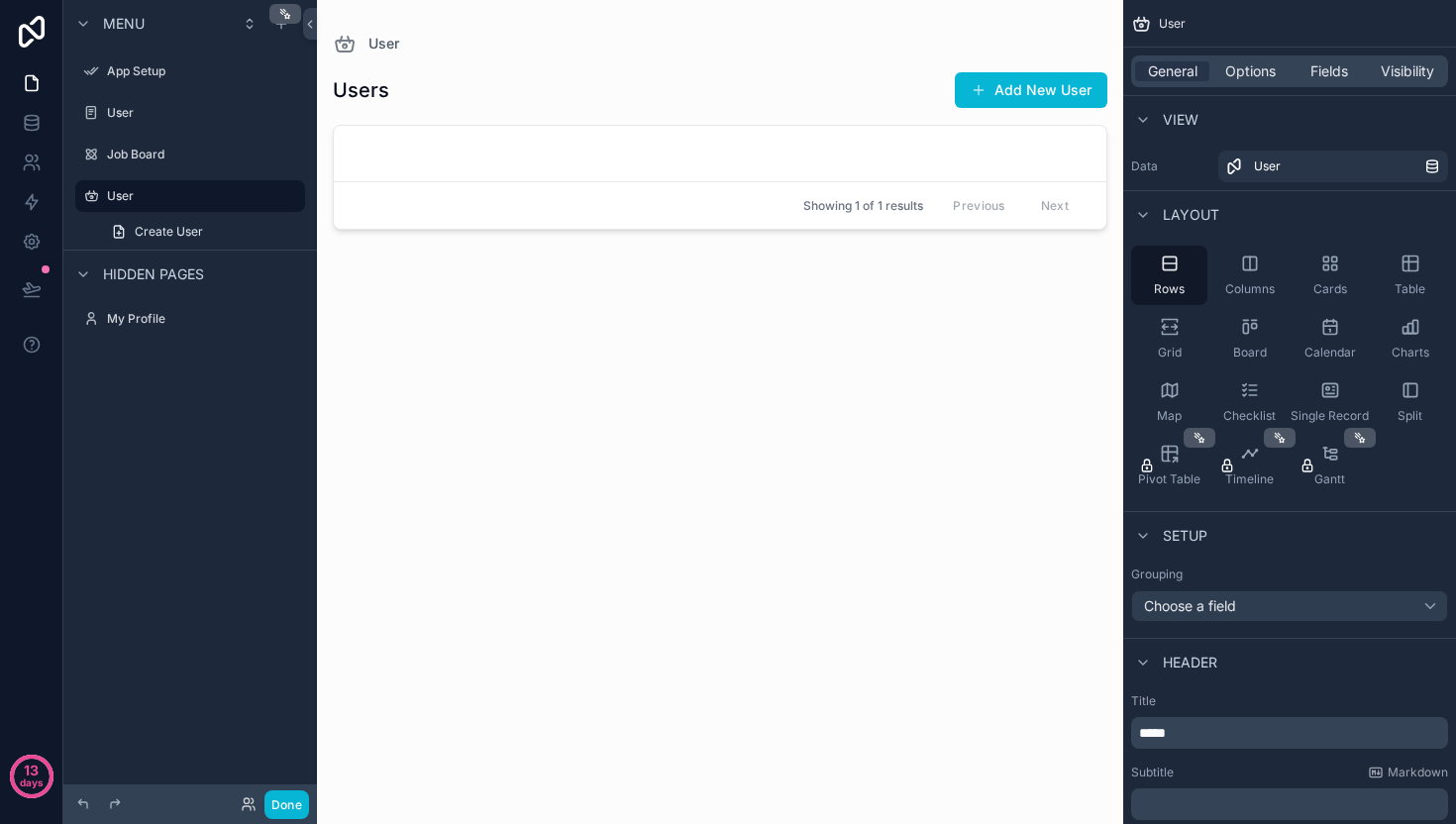 click at bounding box center [720, 400] 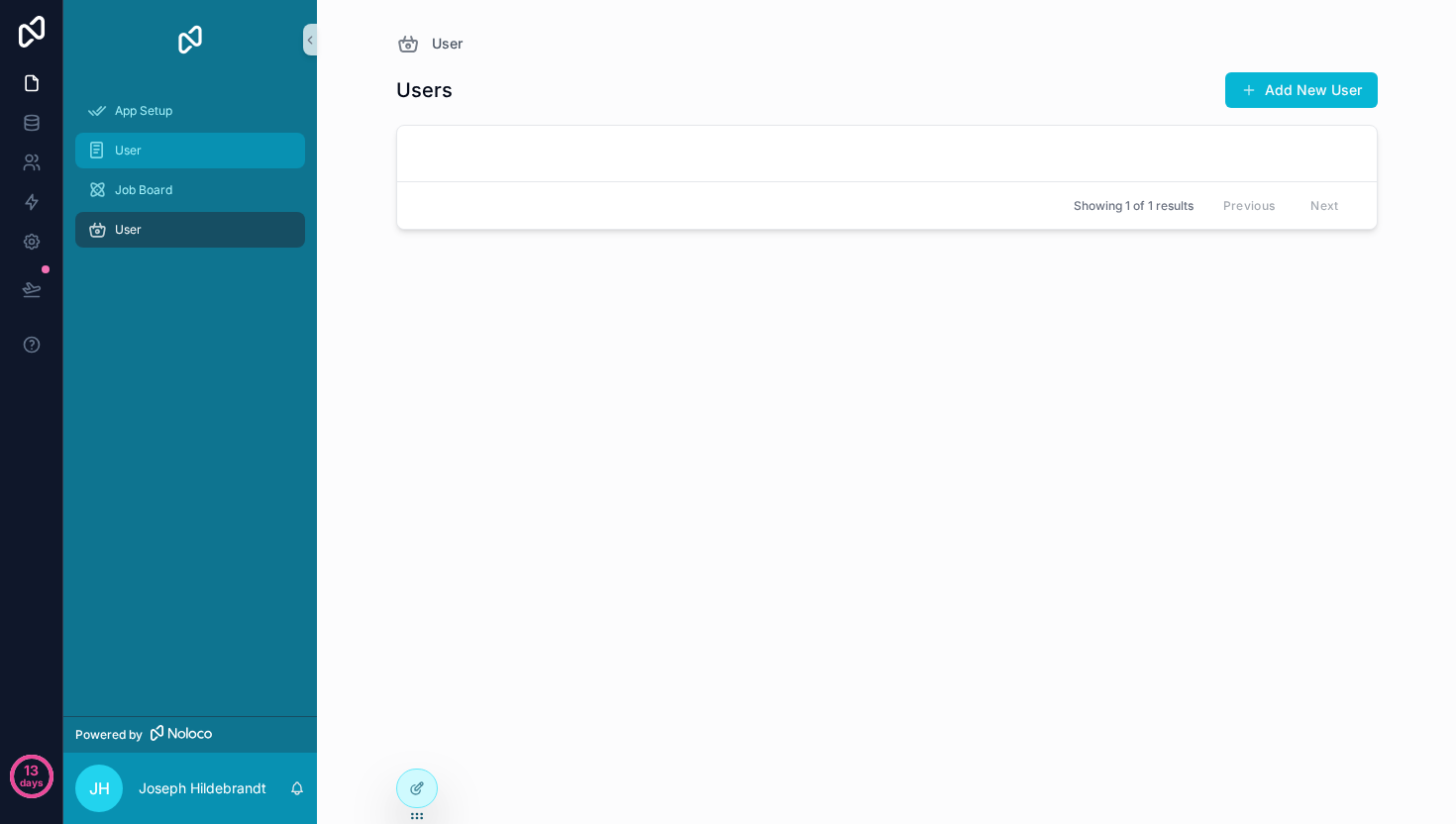 click on "User" at bounding box center (190, 151) 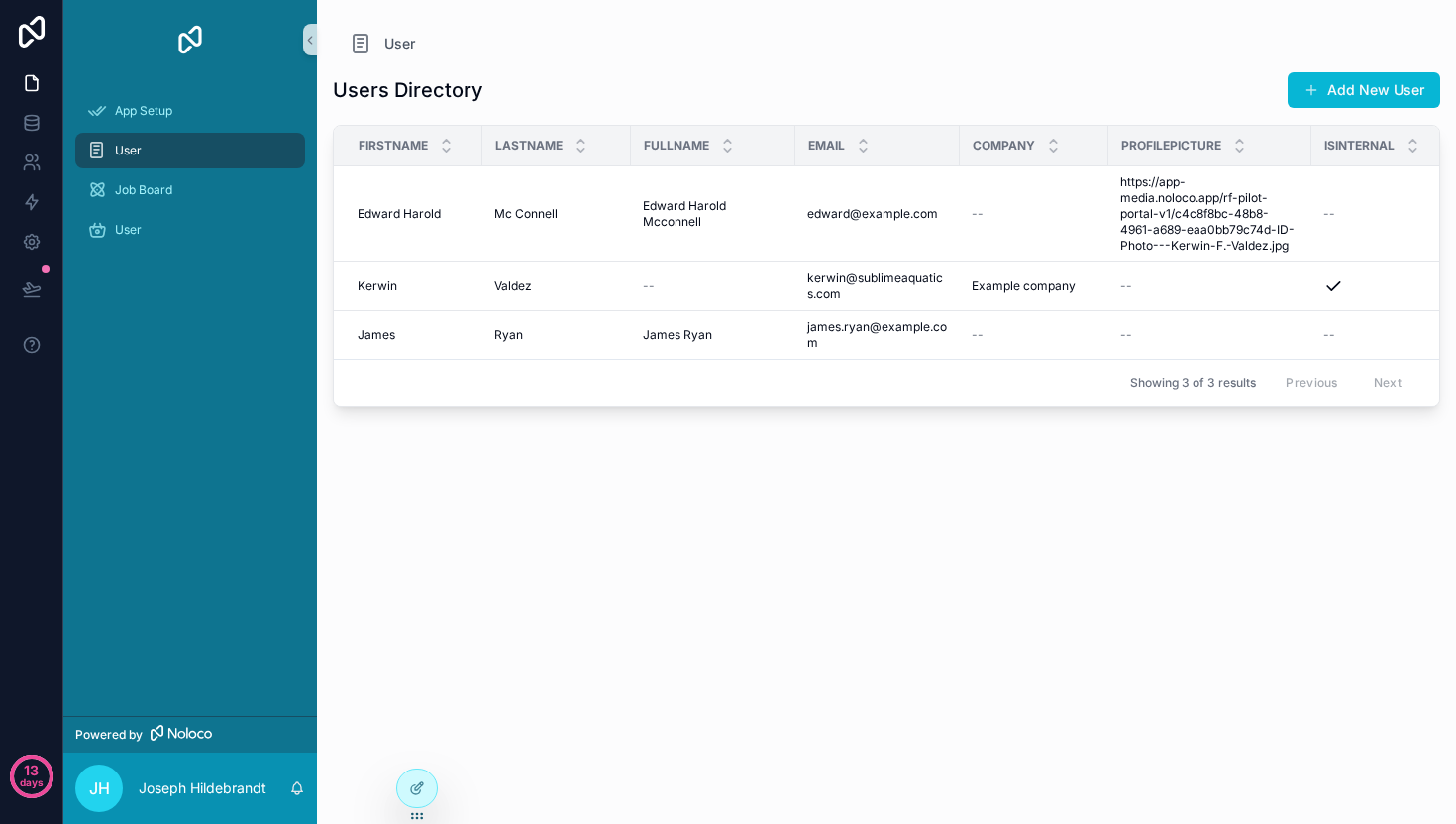 click on "User" at bounding box center (190, 151) 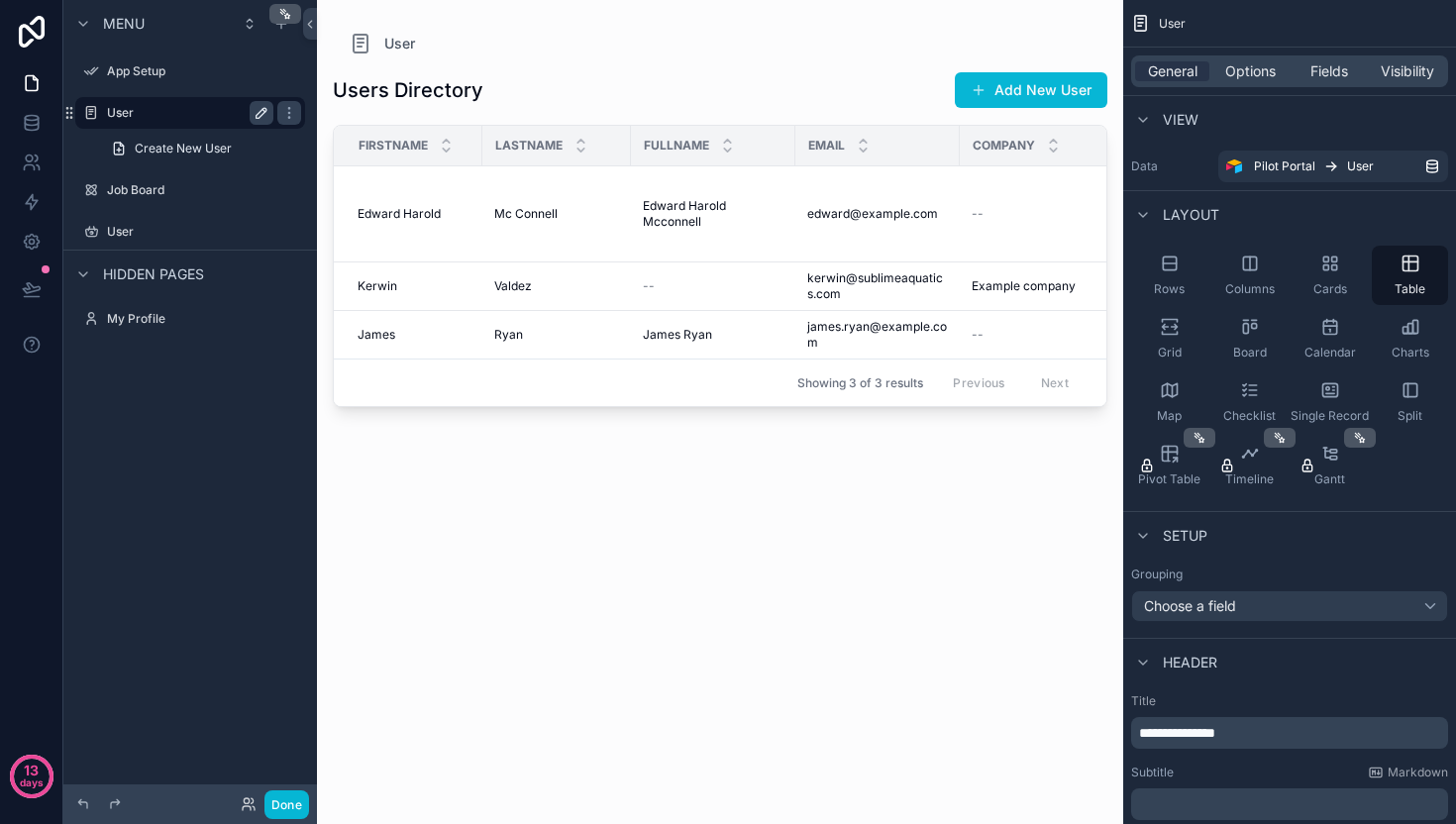drag, startPoint x: 282, startPoint y: 112, endPoint x: 261, endPoint y: 113, distance: 21.023796 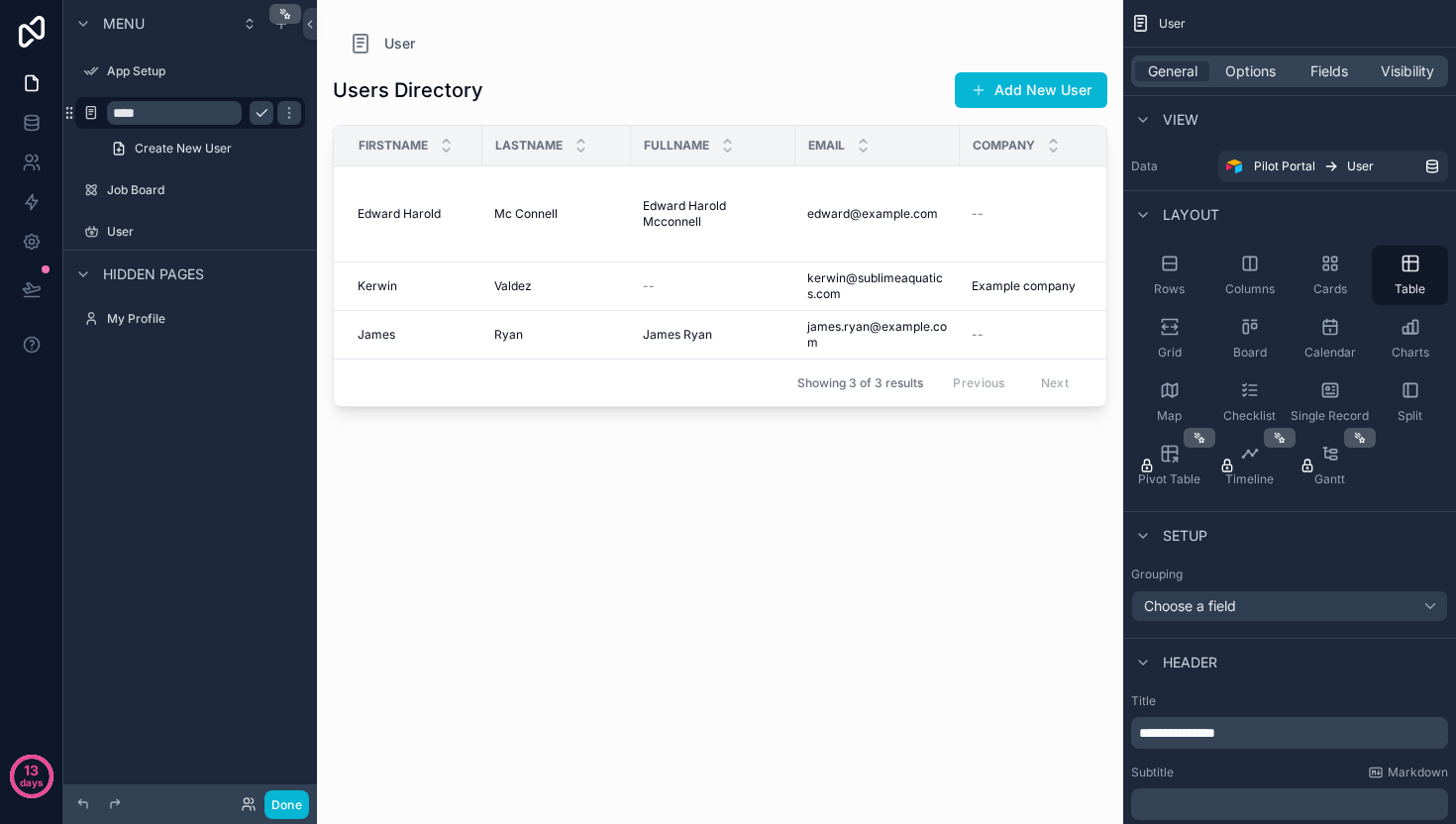 click on "****" at bounding box center [174, 113] 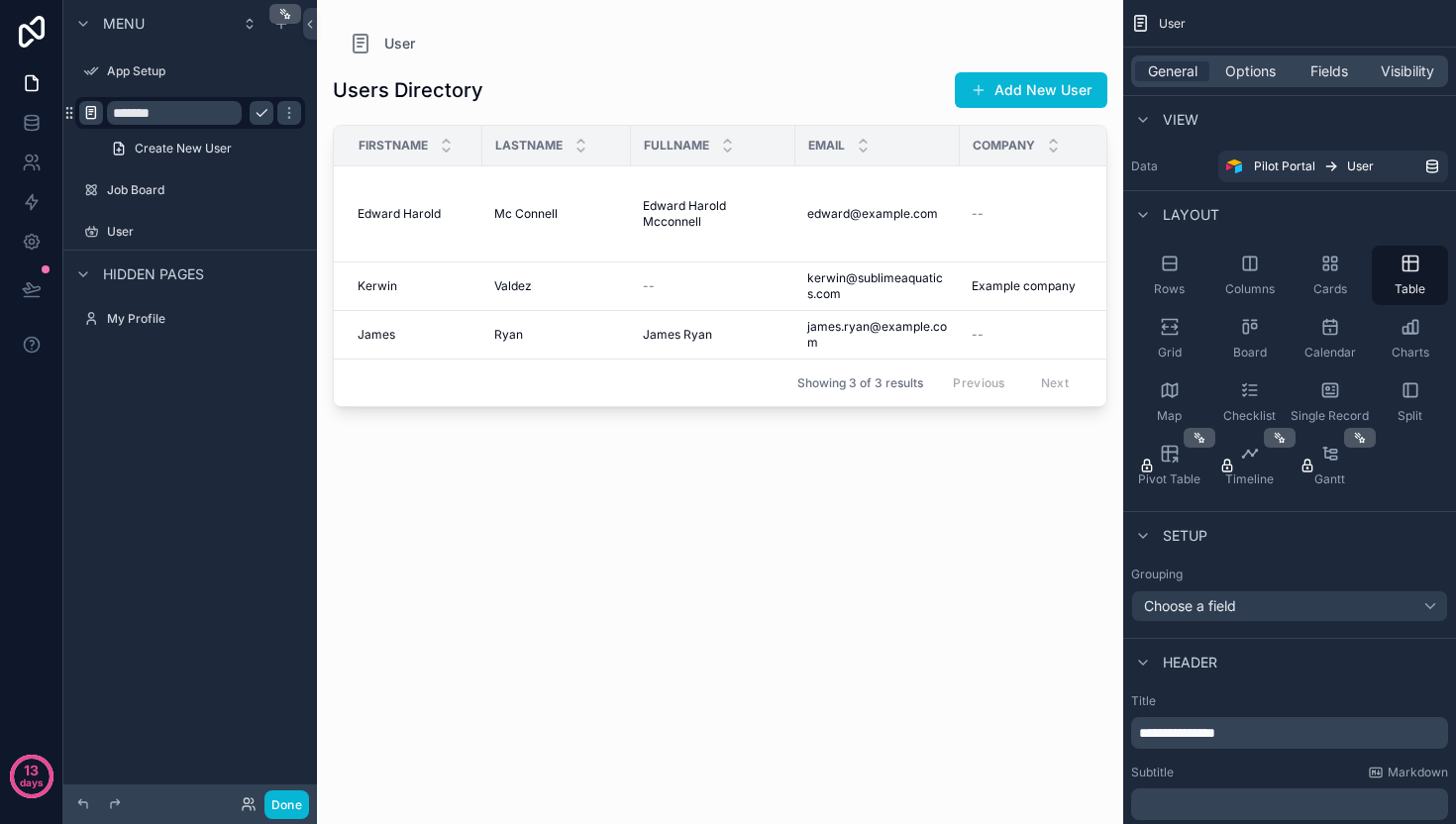 type on "*******" 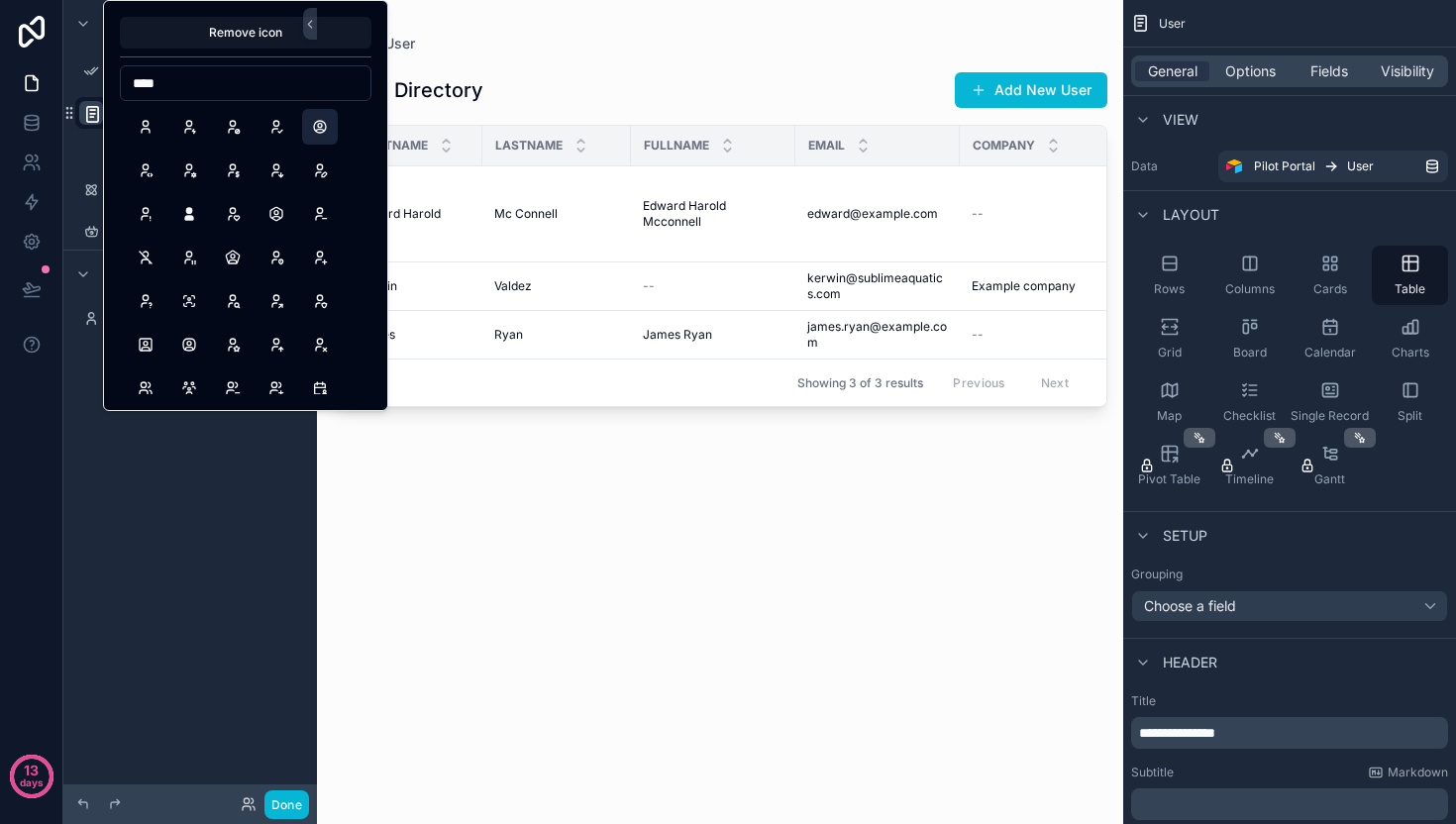 type on "****" 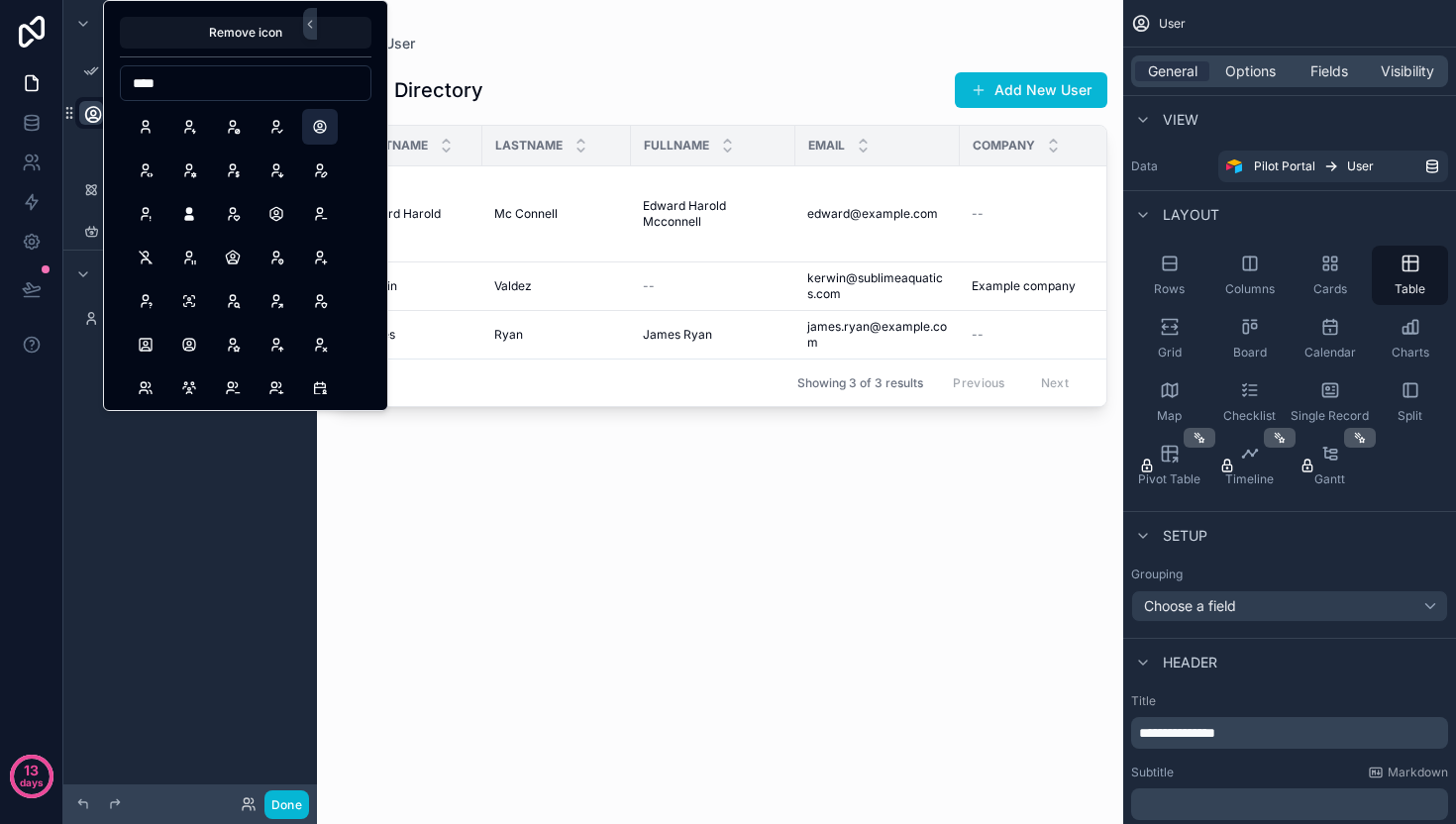 click at bounding box center (320, 127) 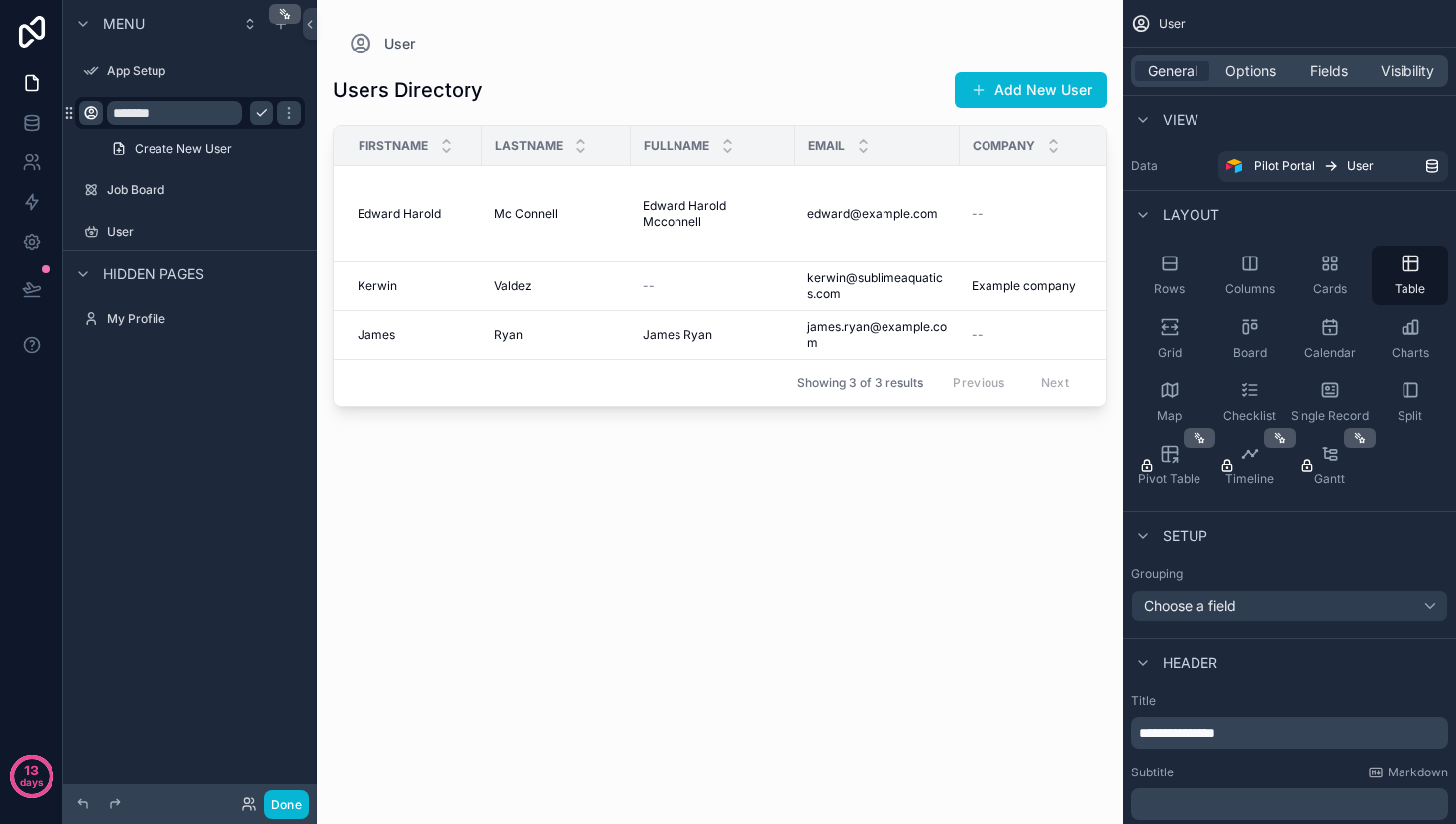 click 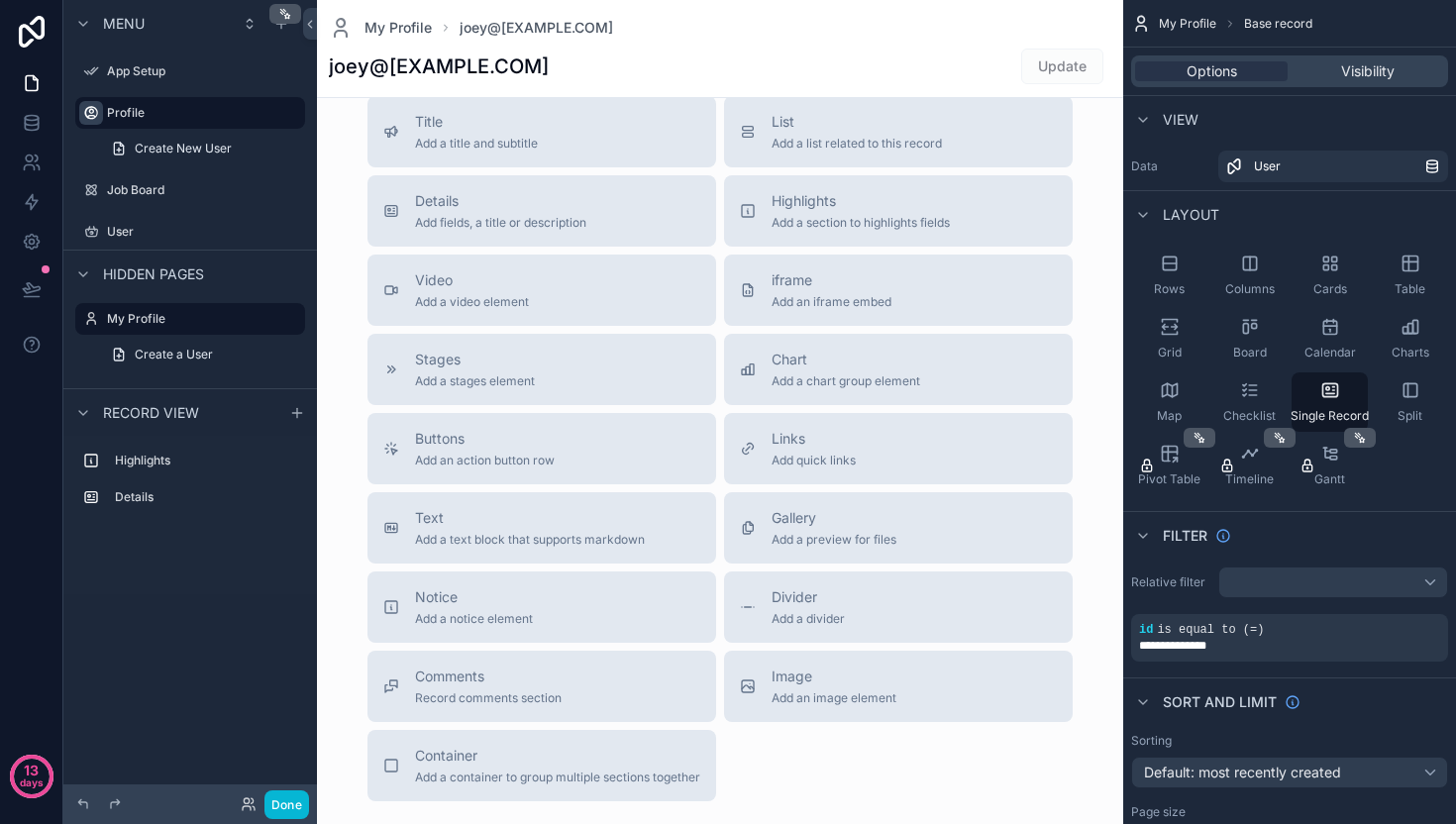 scroll, scrollTop: 457, scrollLeft: 0, axis: vertical 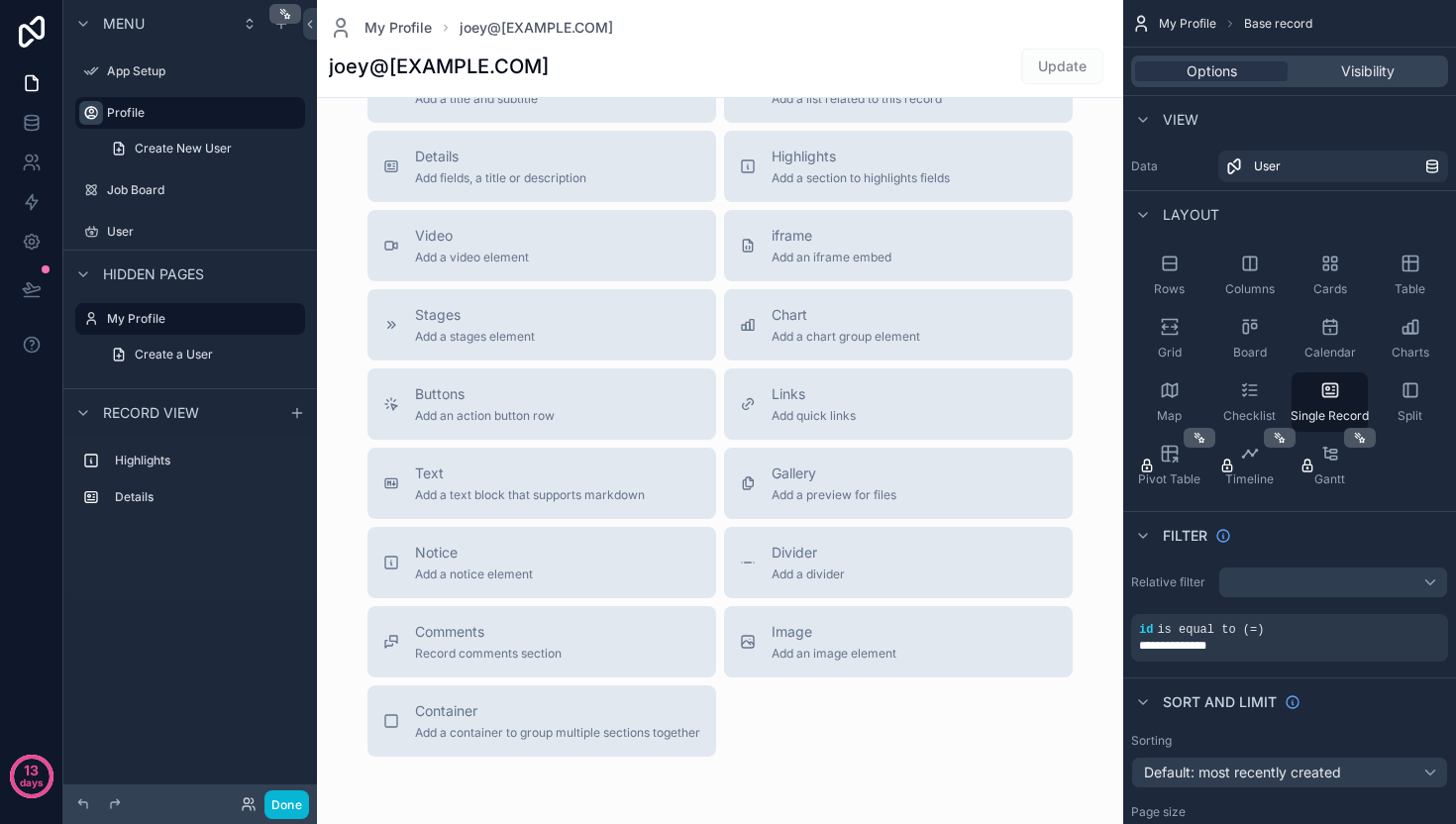 click at bounding box center [720, 229] 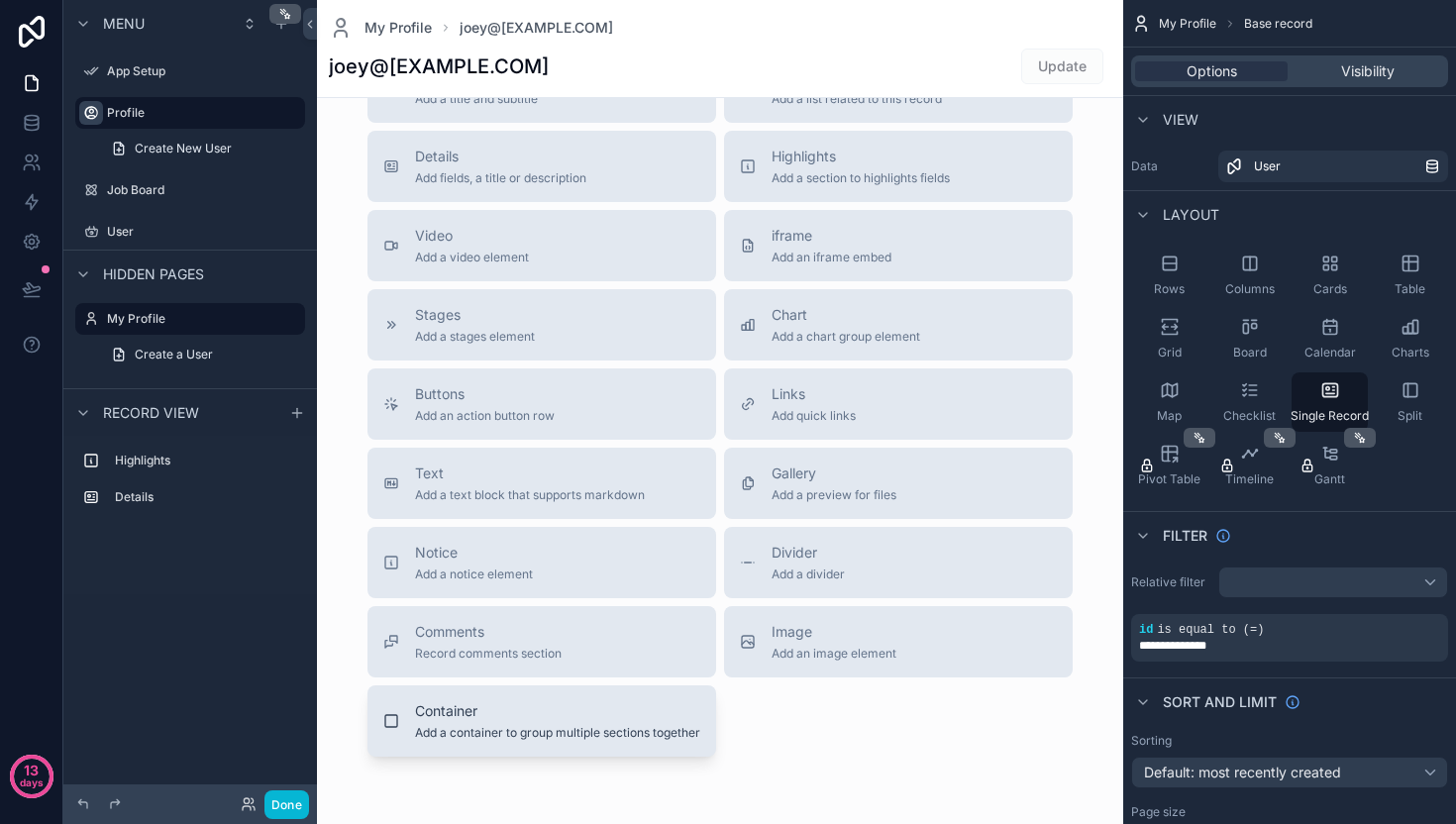 click on "Add a container to group multiple sections together" at bounding box center (558, 733) 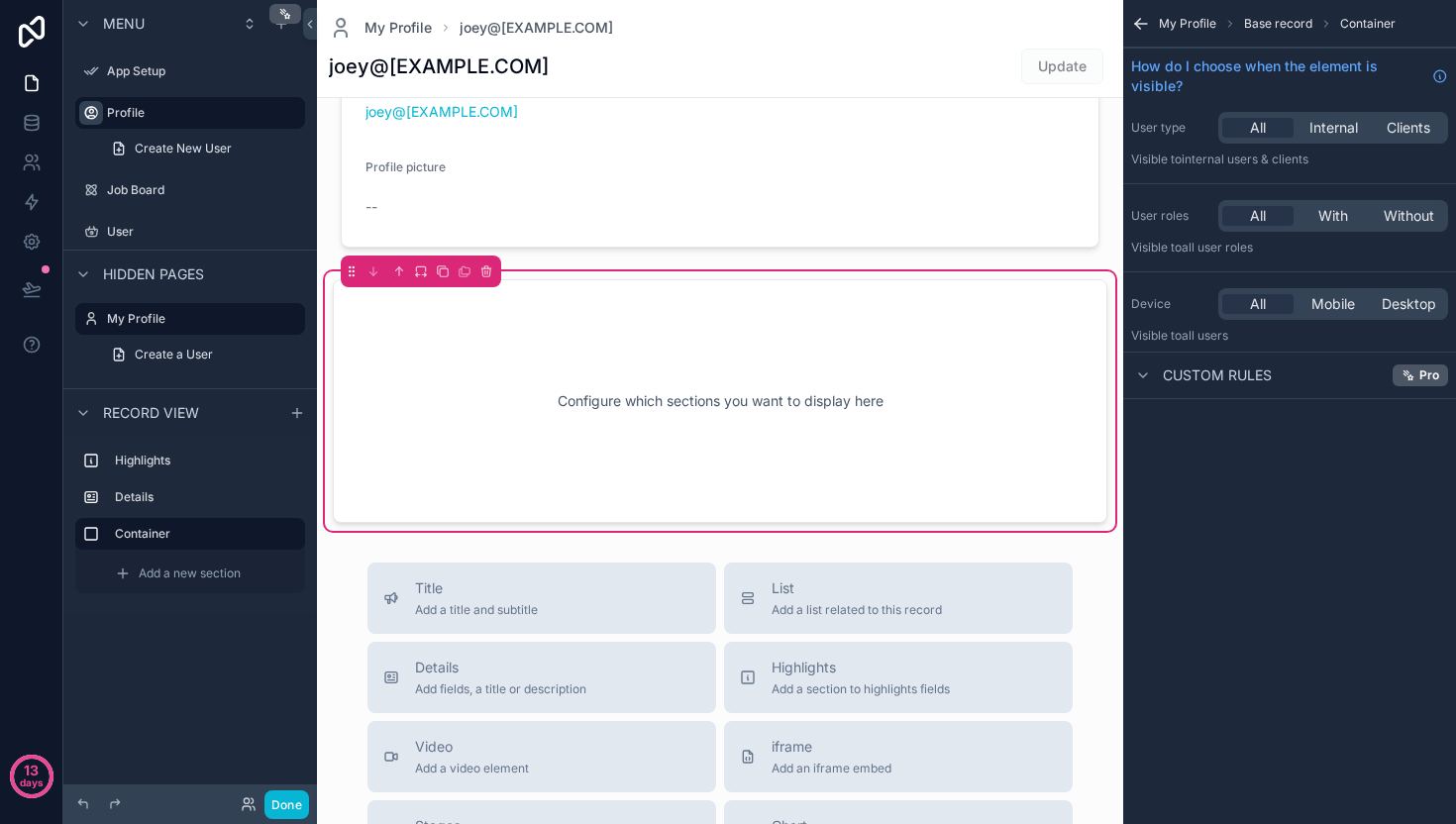 scroll, scrollTop: 210, scrollLeft: 0, axis: vertical 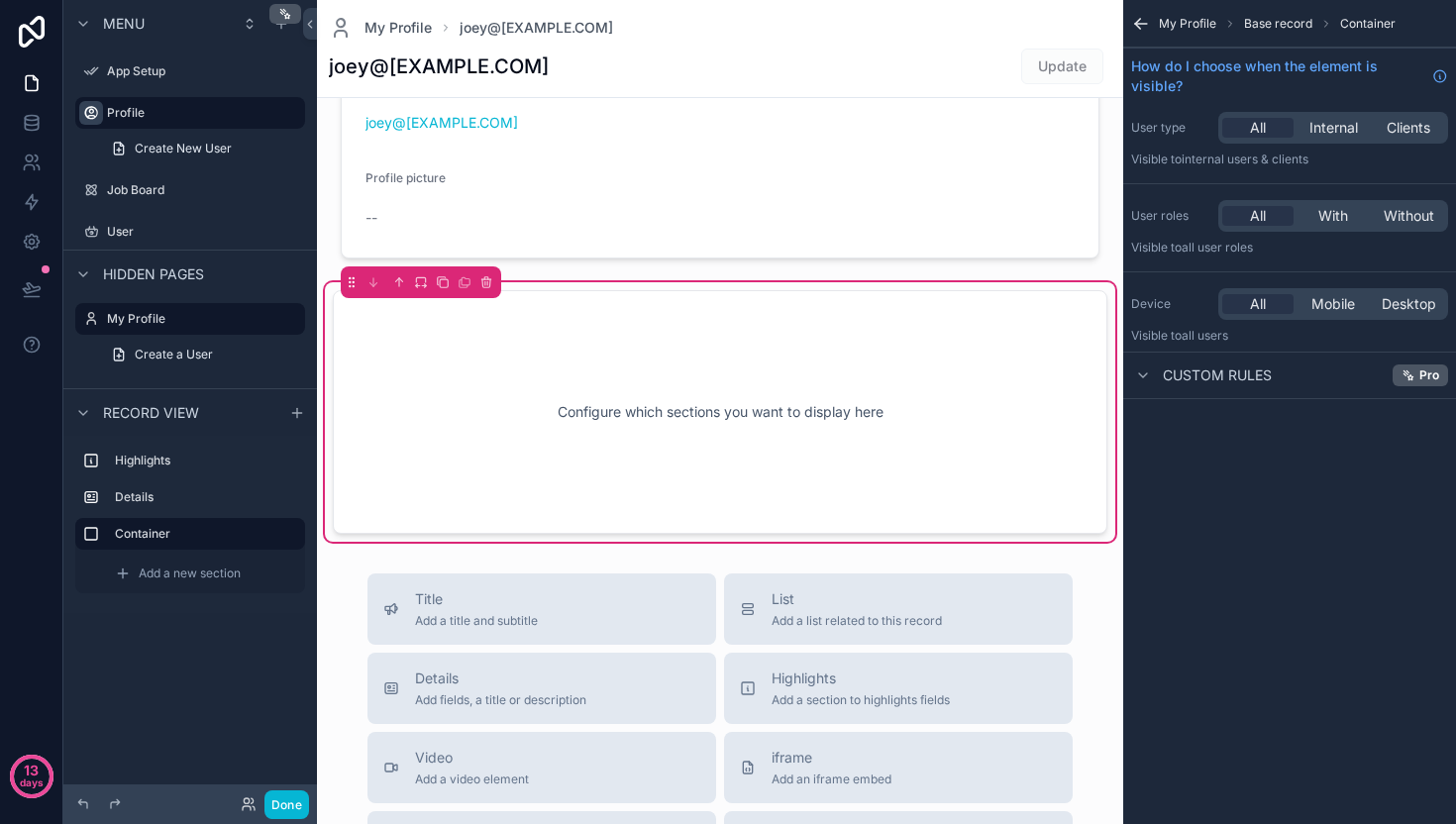 drag, startPoint x: 431, startPoint y: 186, endPoint x: 468, endPoint y: 305, distance: 124.619421 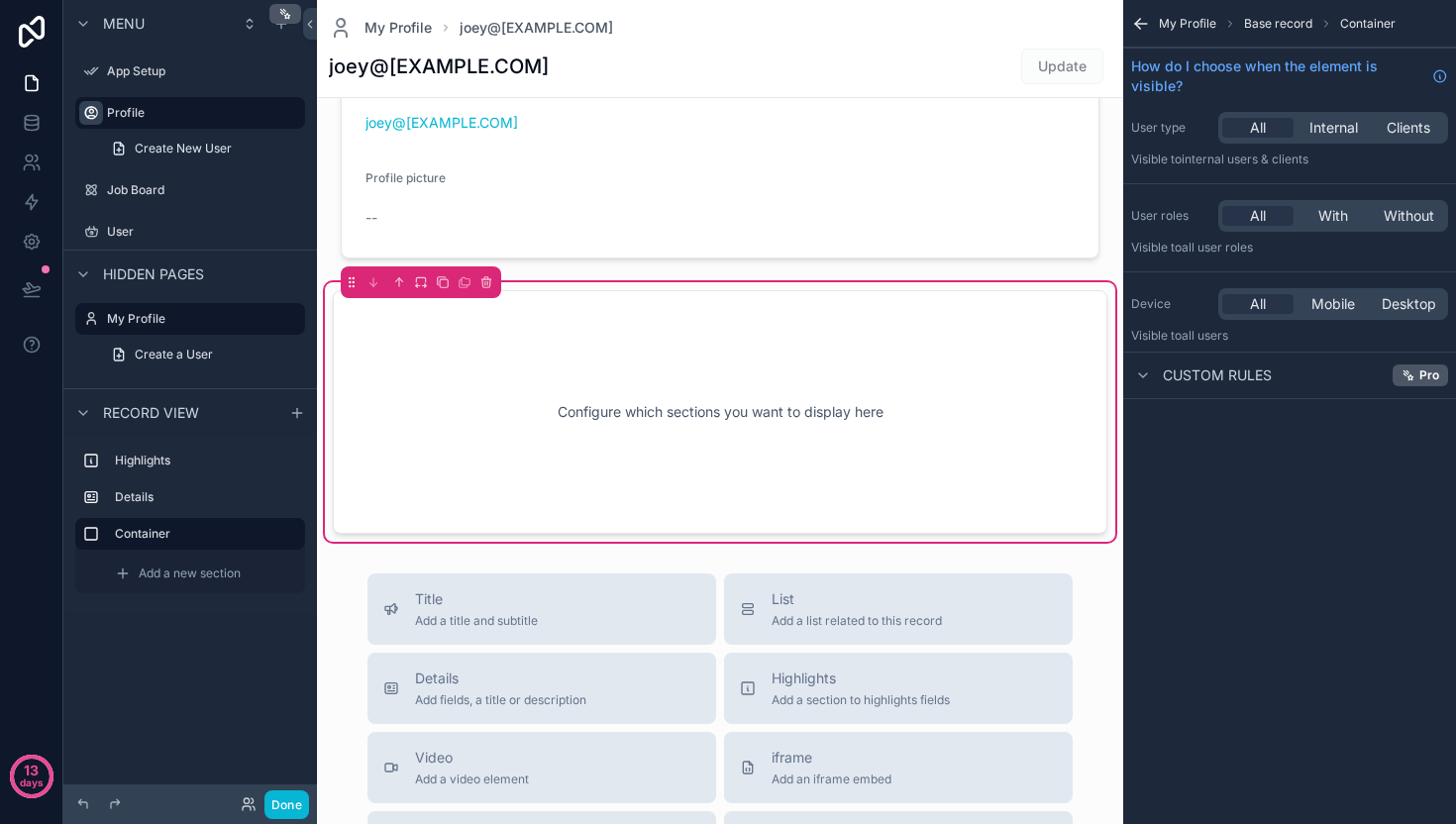 click on "Configure which sections you want to display here" at bounding box center (720, 412) 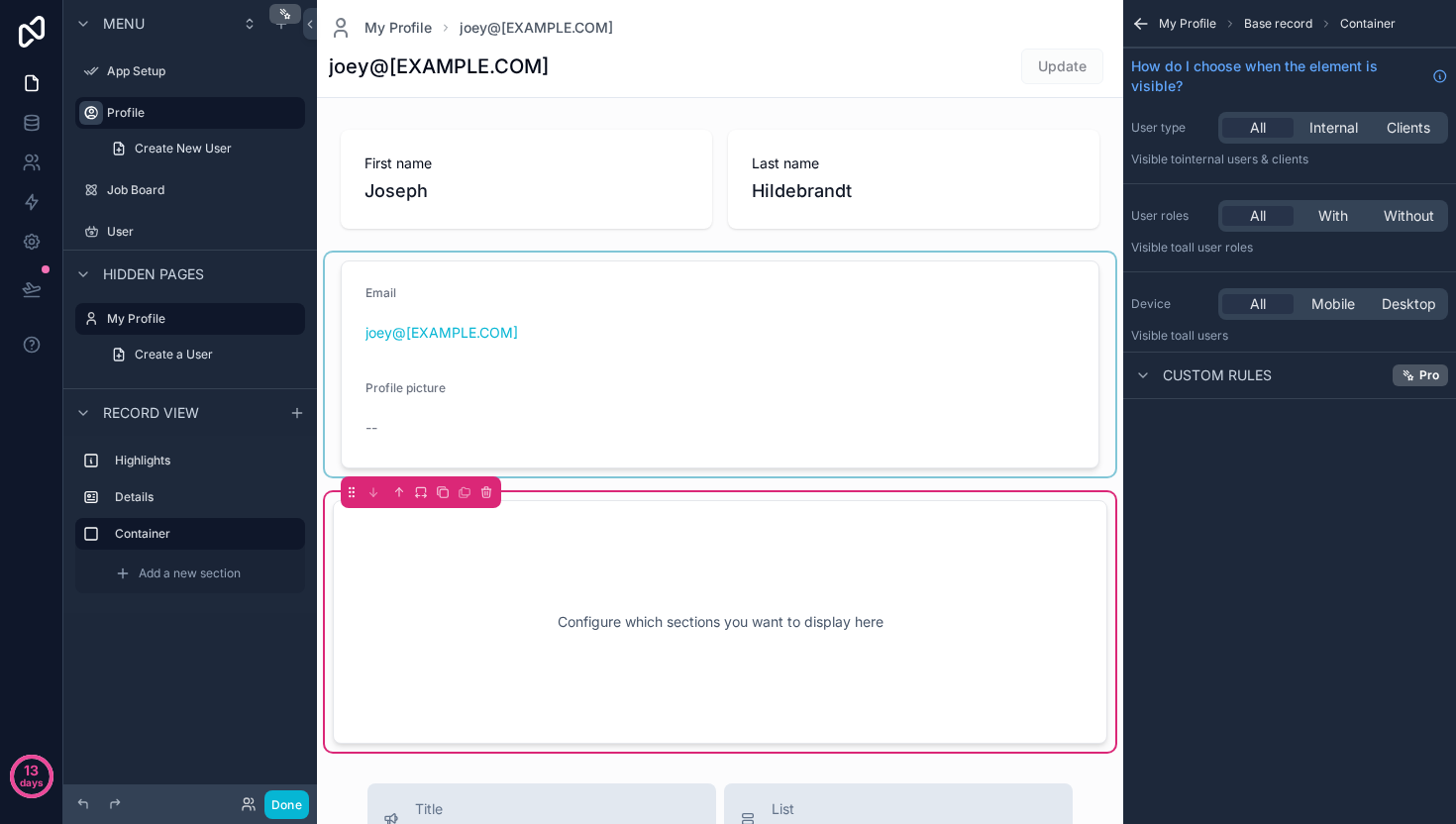 click at bounding box center (720, 364) 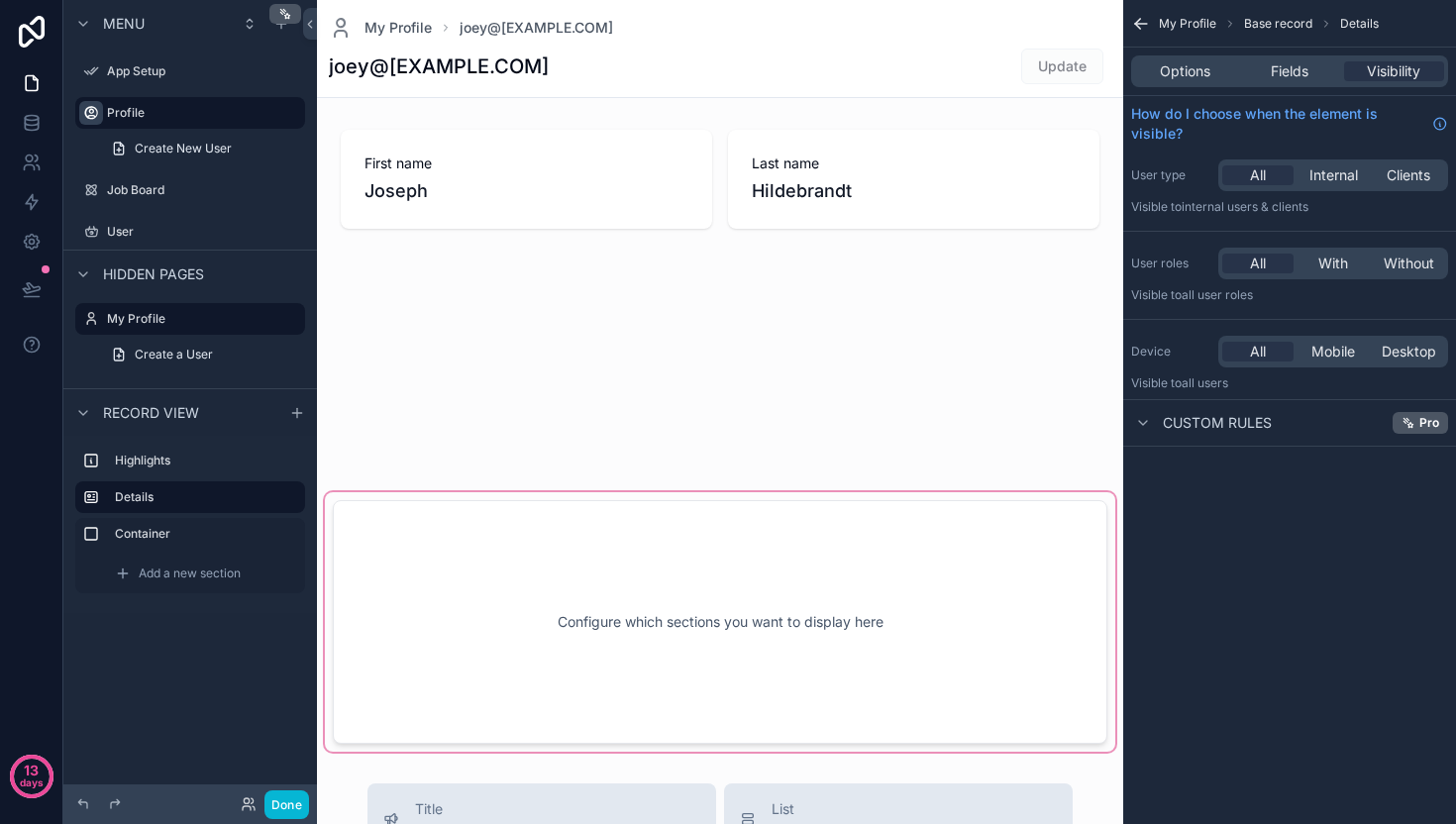 click at bounding box center (720, 622) 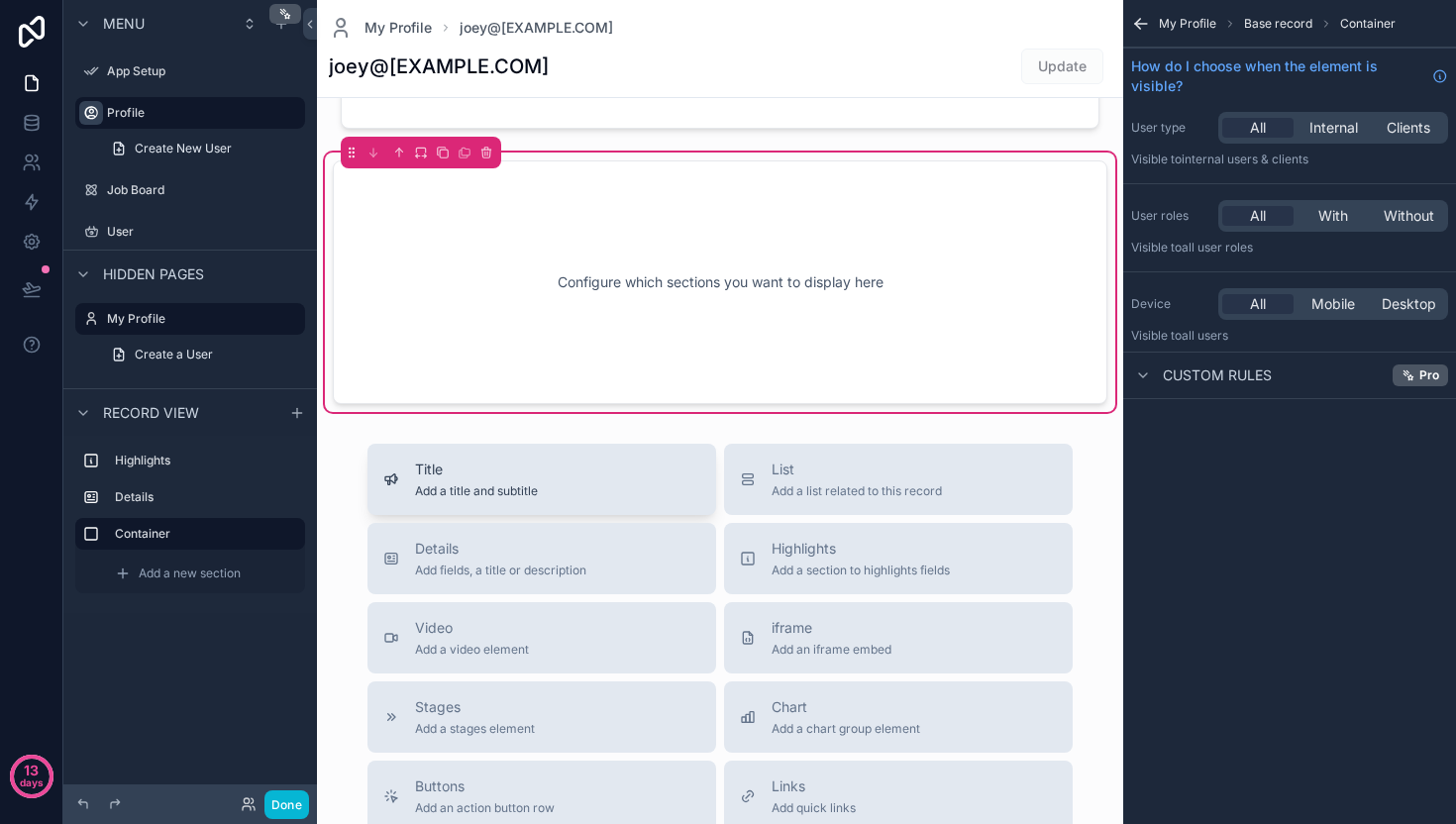 scroll, scrollTop: 372, scrollLeft: 0, axis: vertical 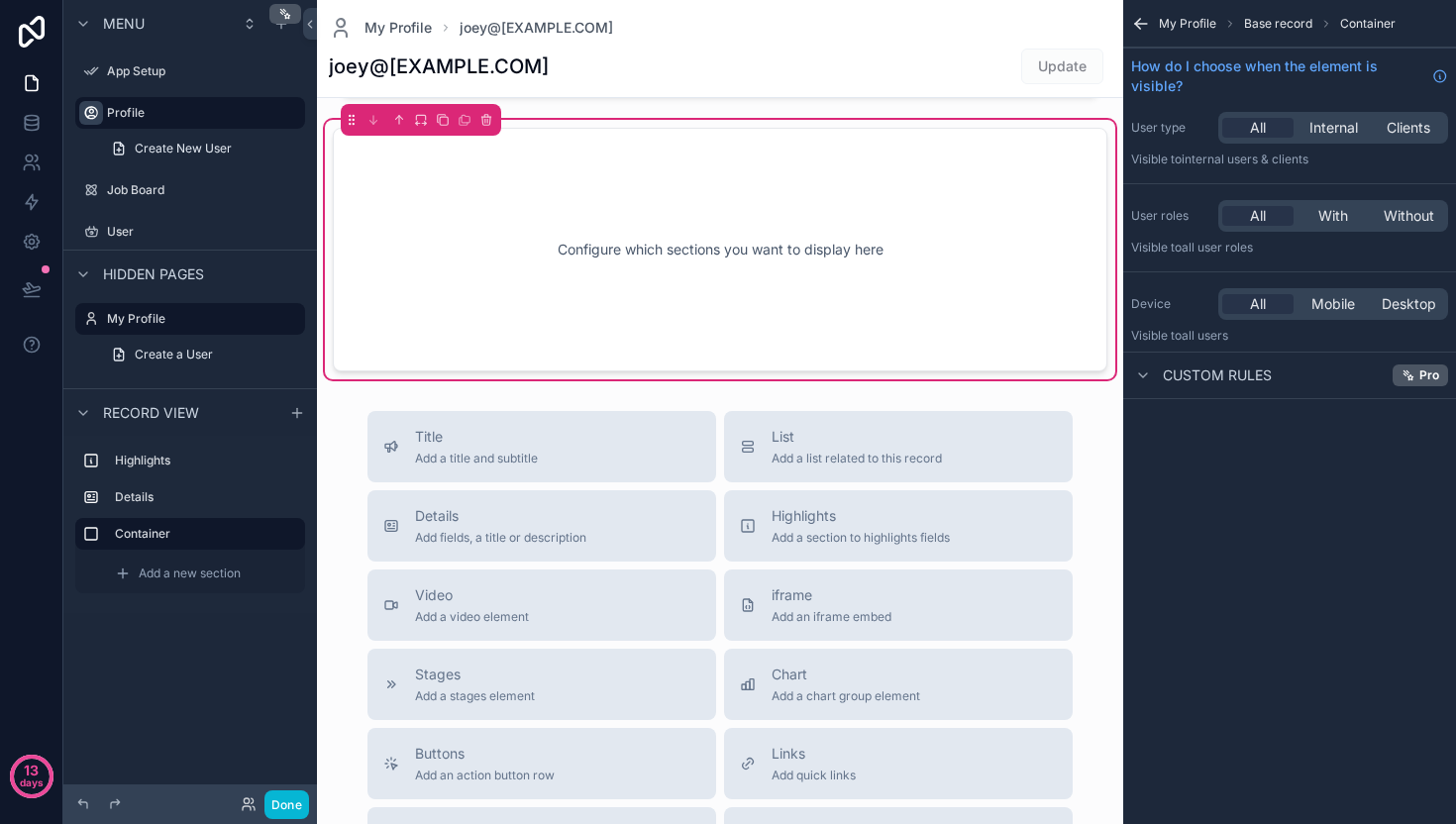 drag, startPoint x: 484, startPoint y: 465, endPoint x: 663, endPoint y: 270, distance: 264.69983 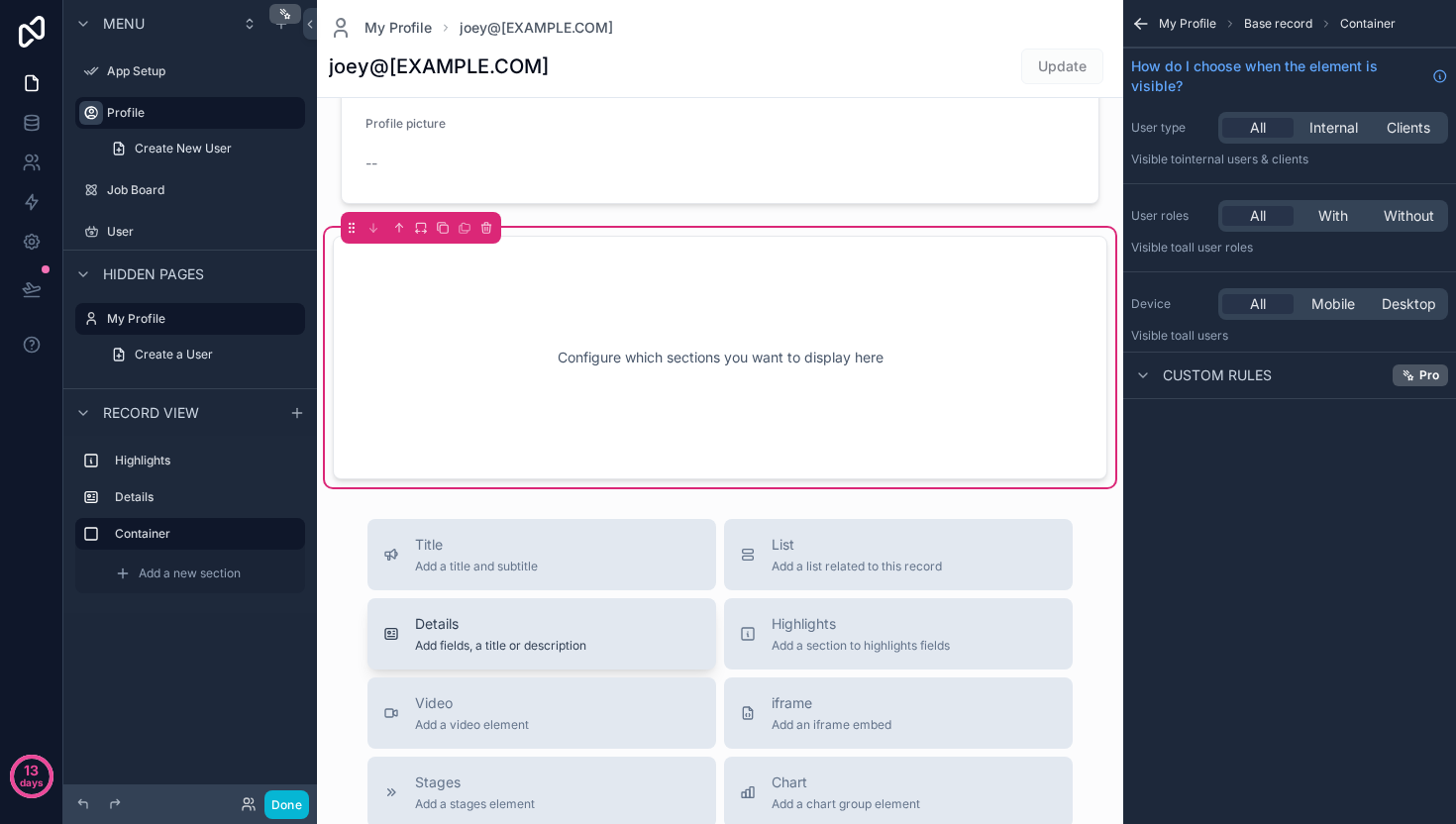 scroll, scrollTop: 258, scrollLeft: 0, axis: vertical 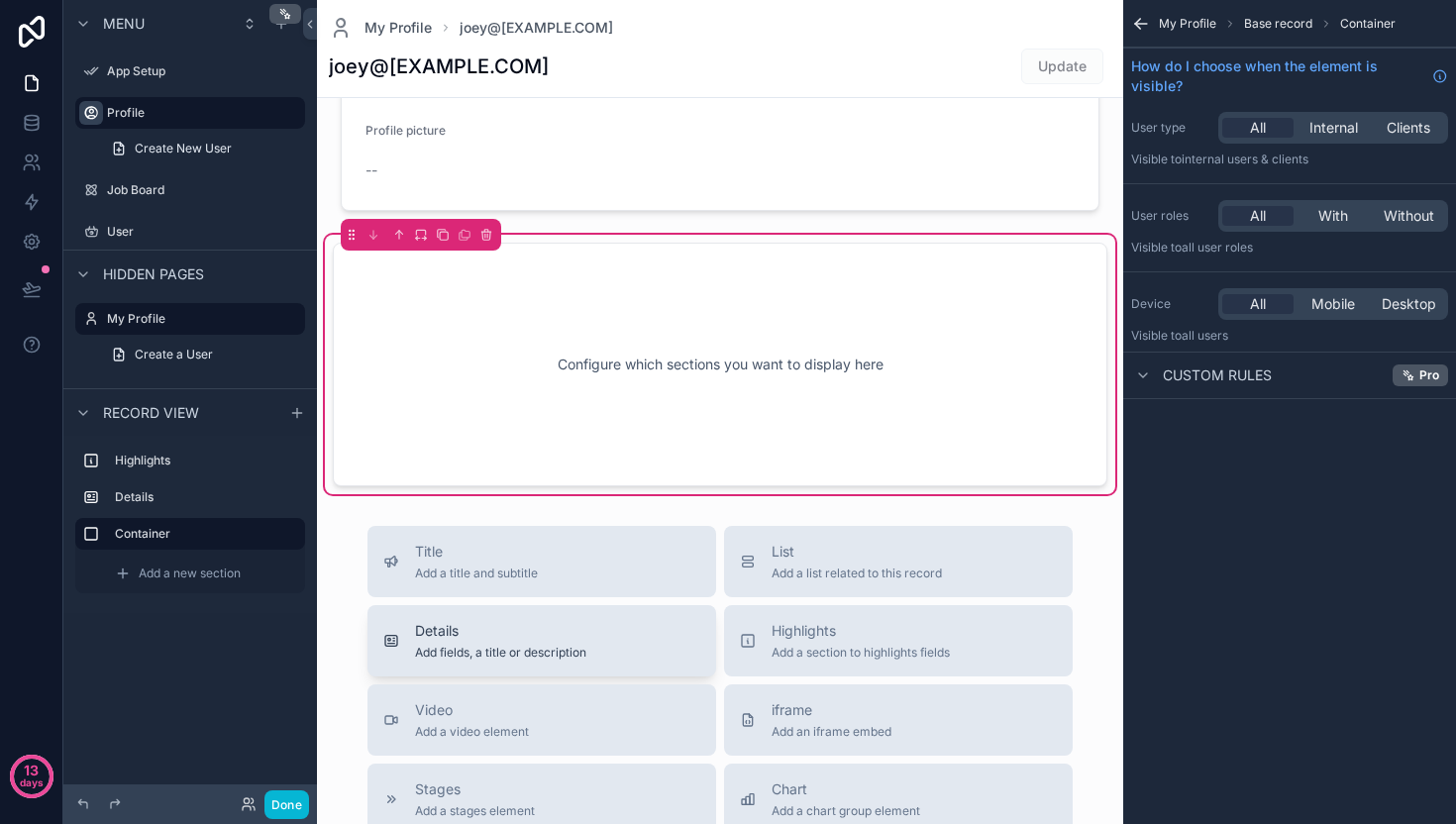 drag, startPoint x: 472, startPoint y: 642, endPoint x: 405, endPoint y: 605, distance: 76.53757 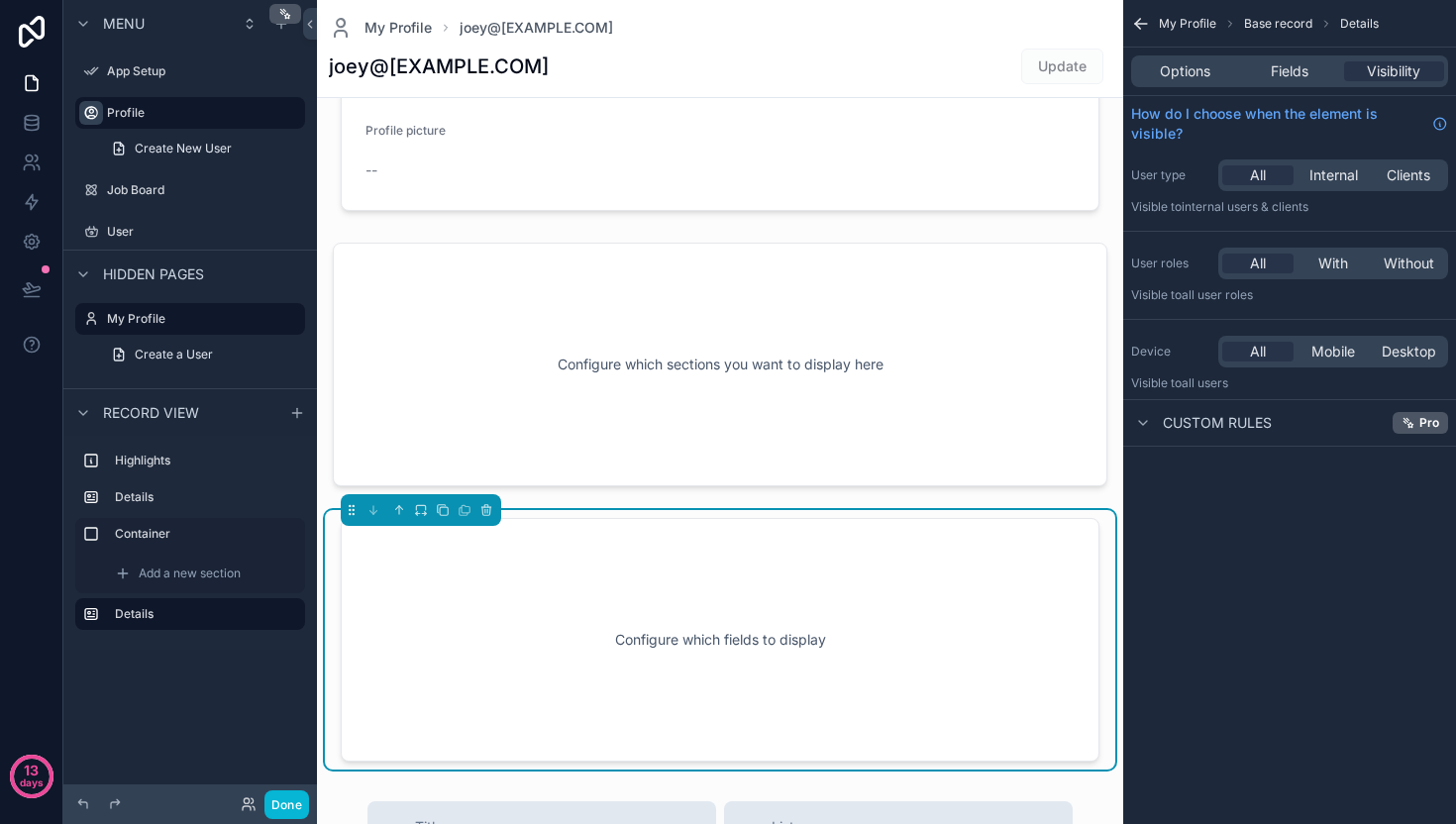 click on "Configure which fields to display" at bounding box center [720, 640] 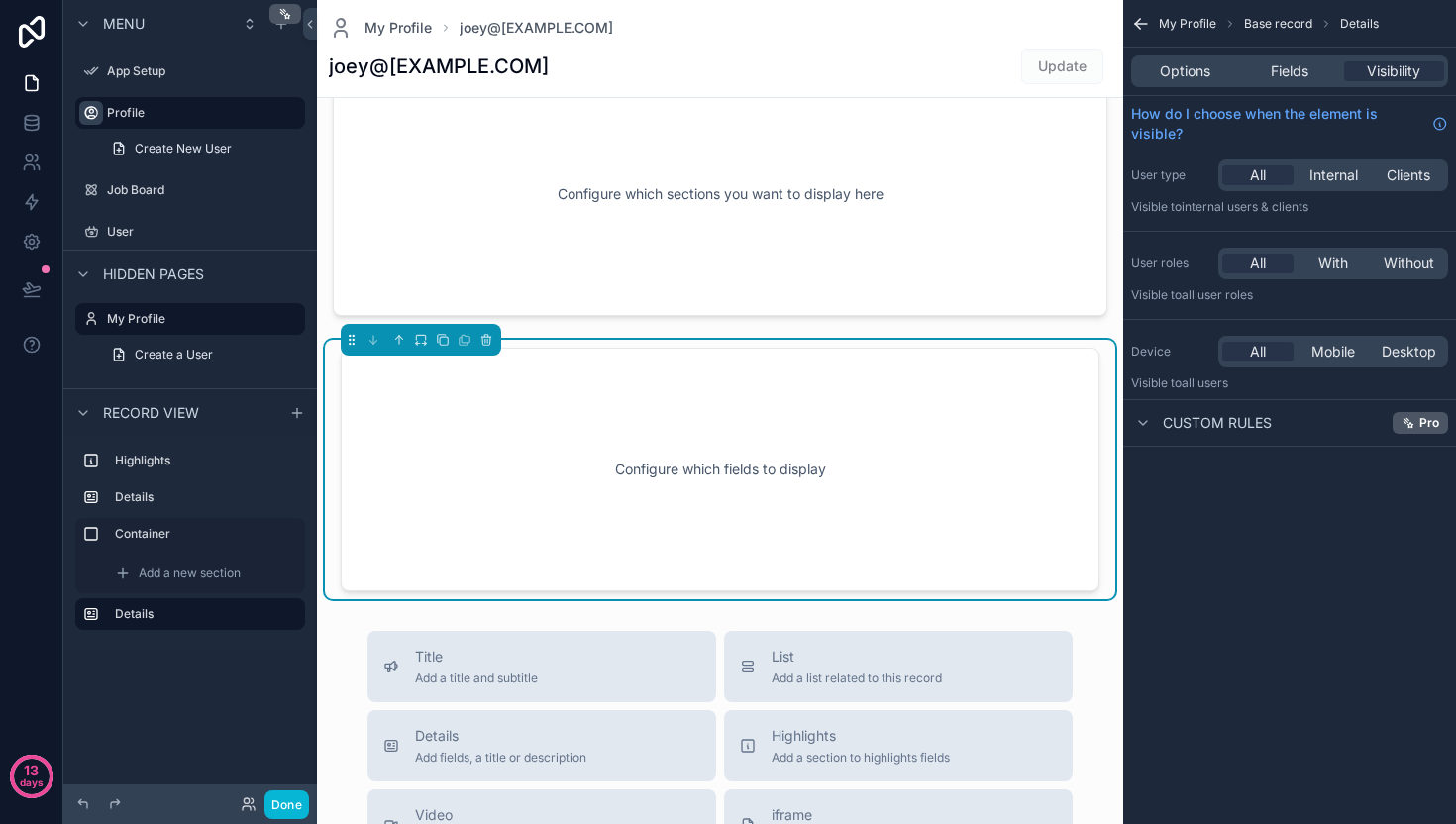 scroll, scrollTop: 485, scrollLeft: 0, axis: vertical 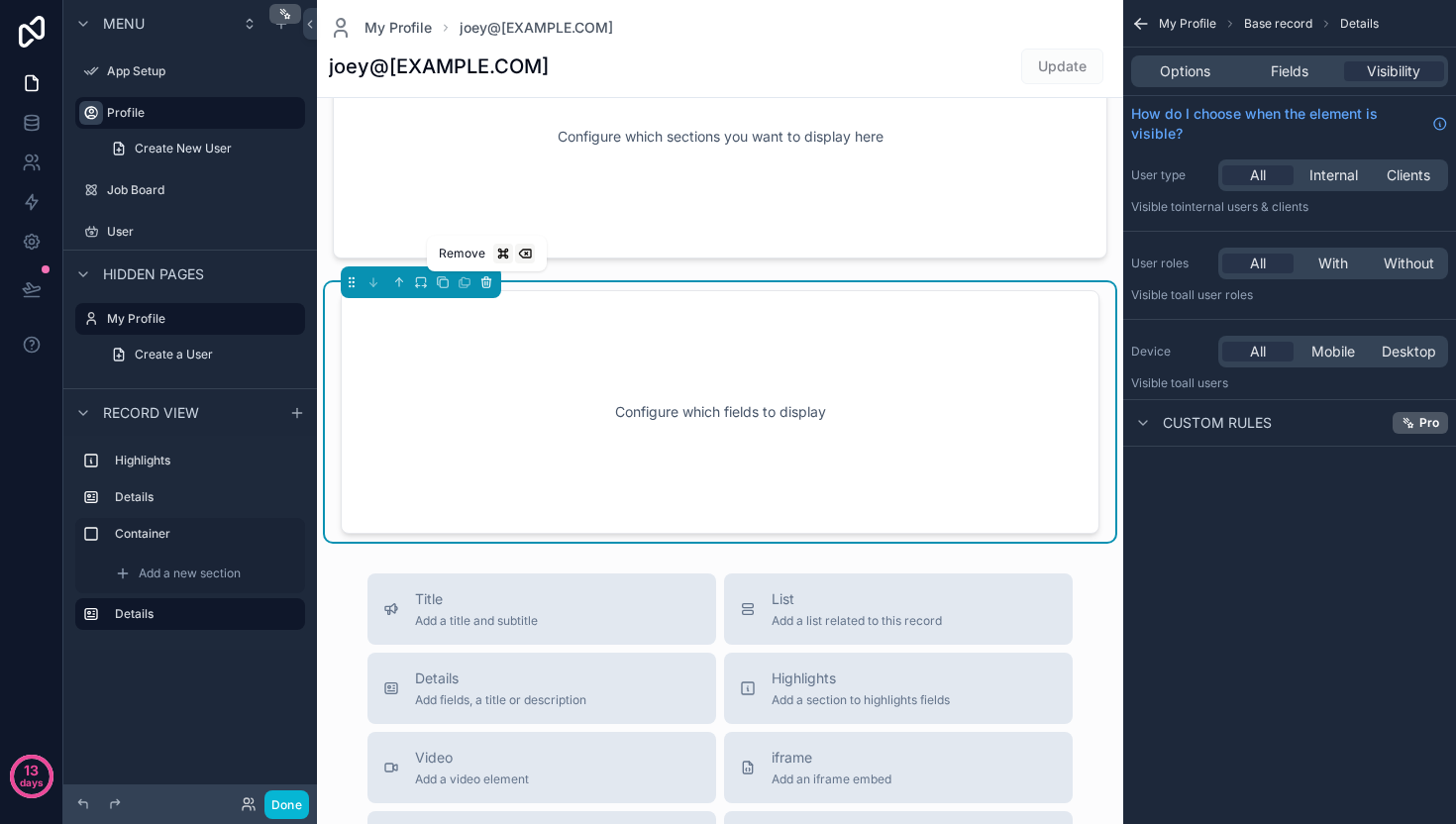 click 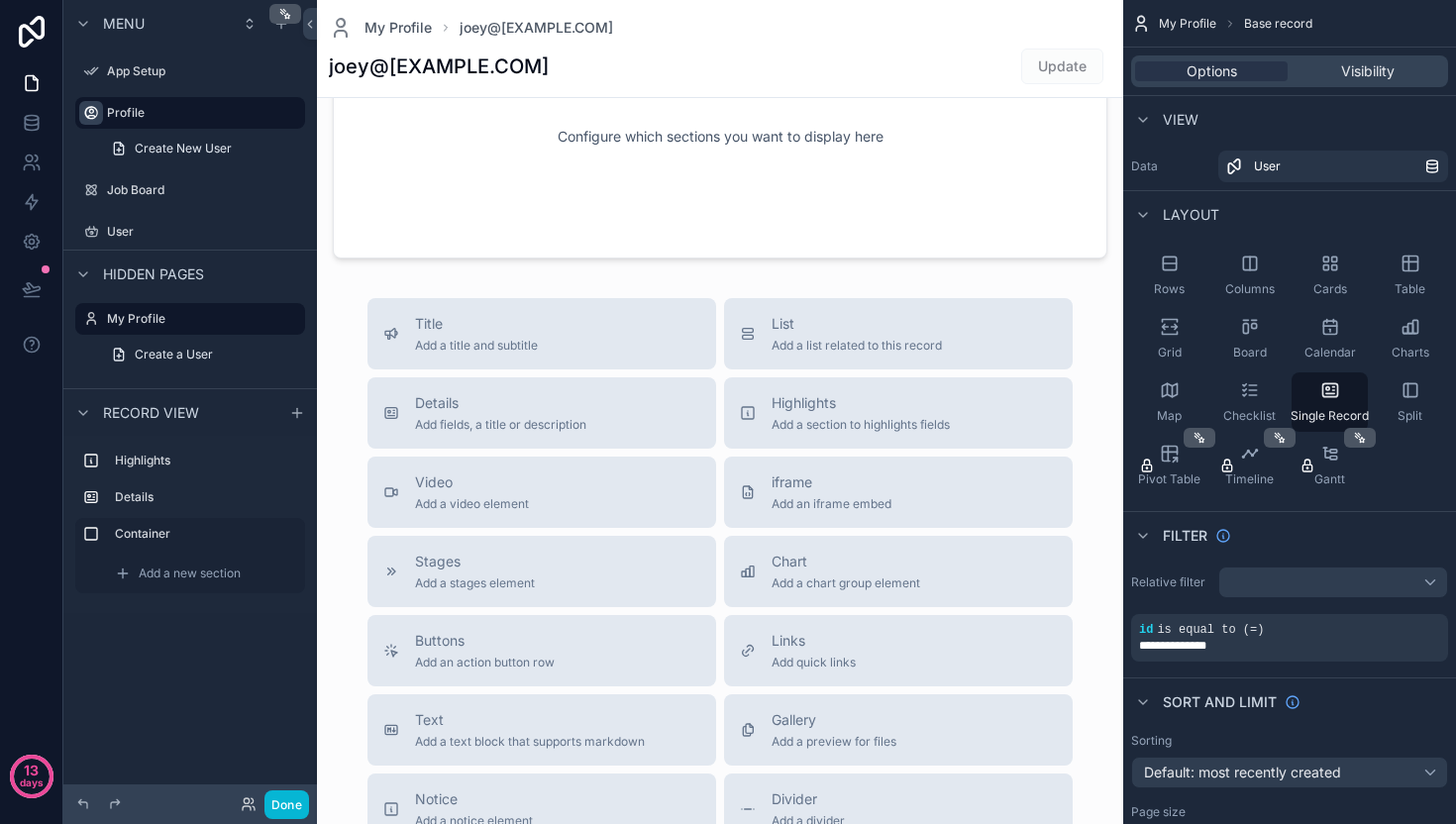 click at bounding box center [720, 338] 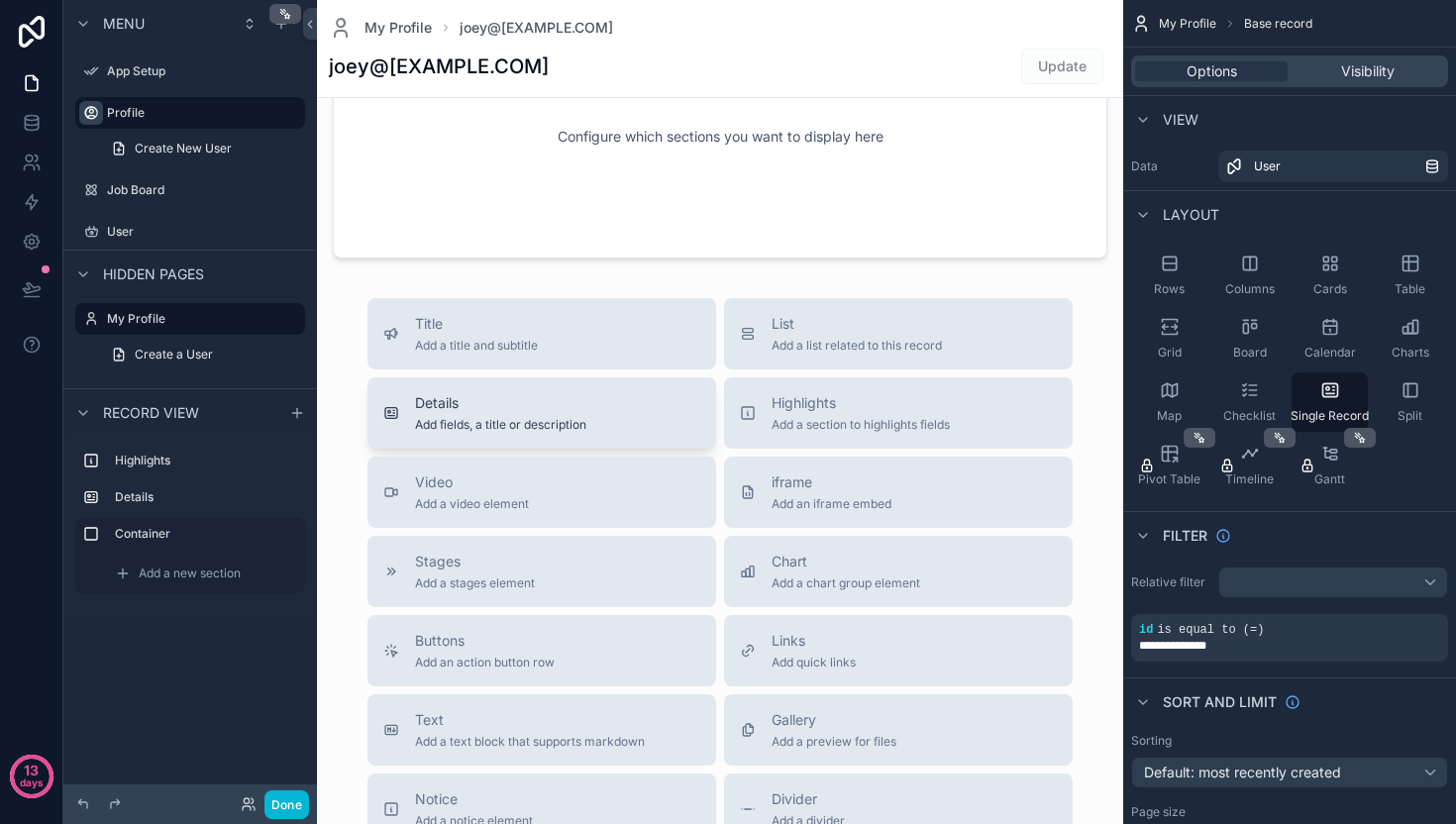 click on "Add fields, a title or description" at bounding box center [500, 425] 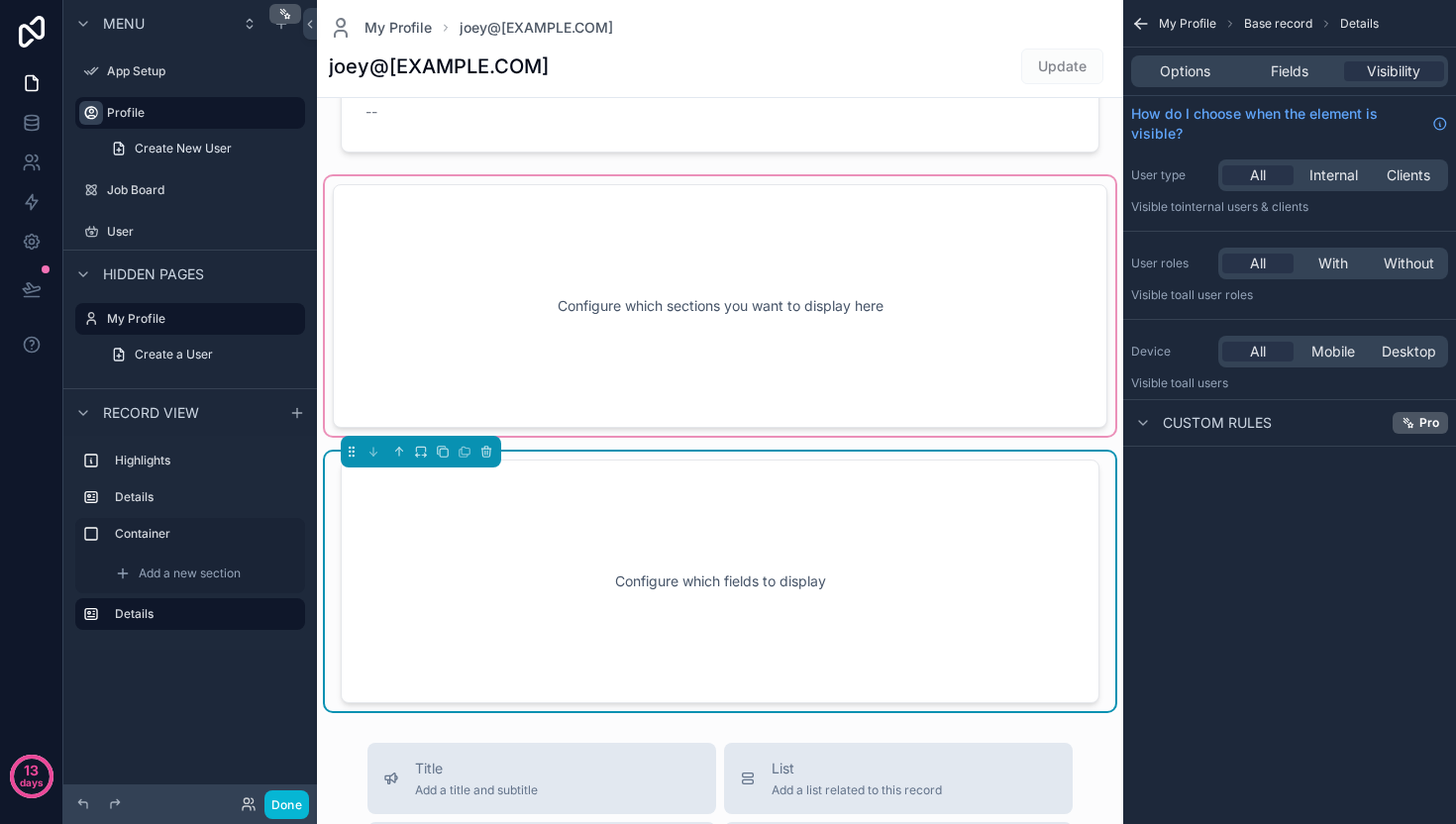 scroll, scrollTop: 295, scrollLeft: 0, axis: vertical 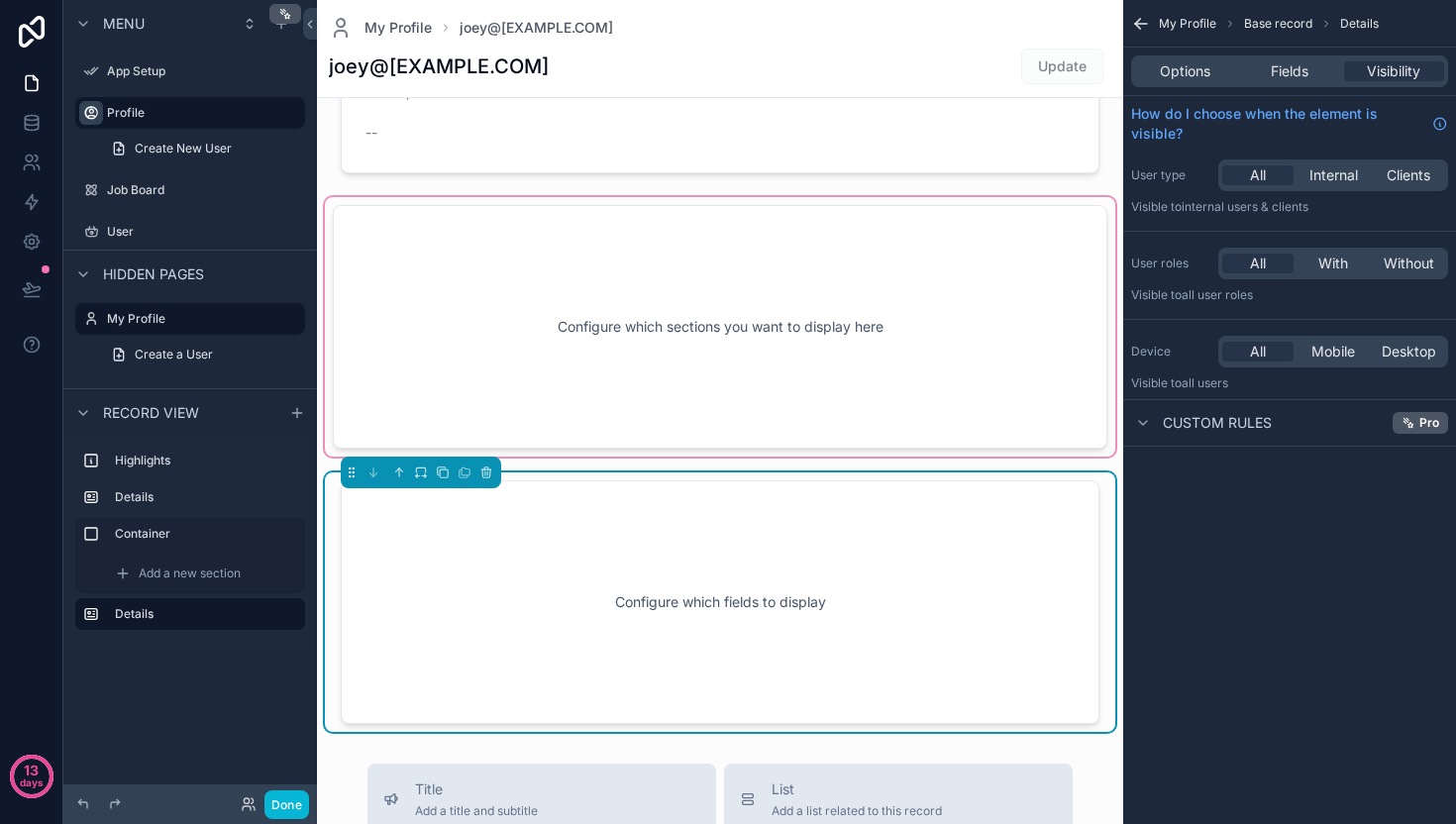 click at bounding box center (720, 327) 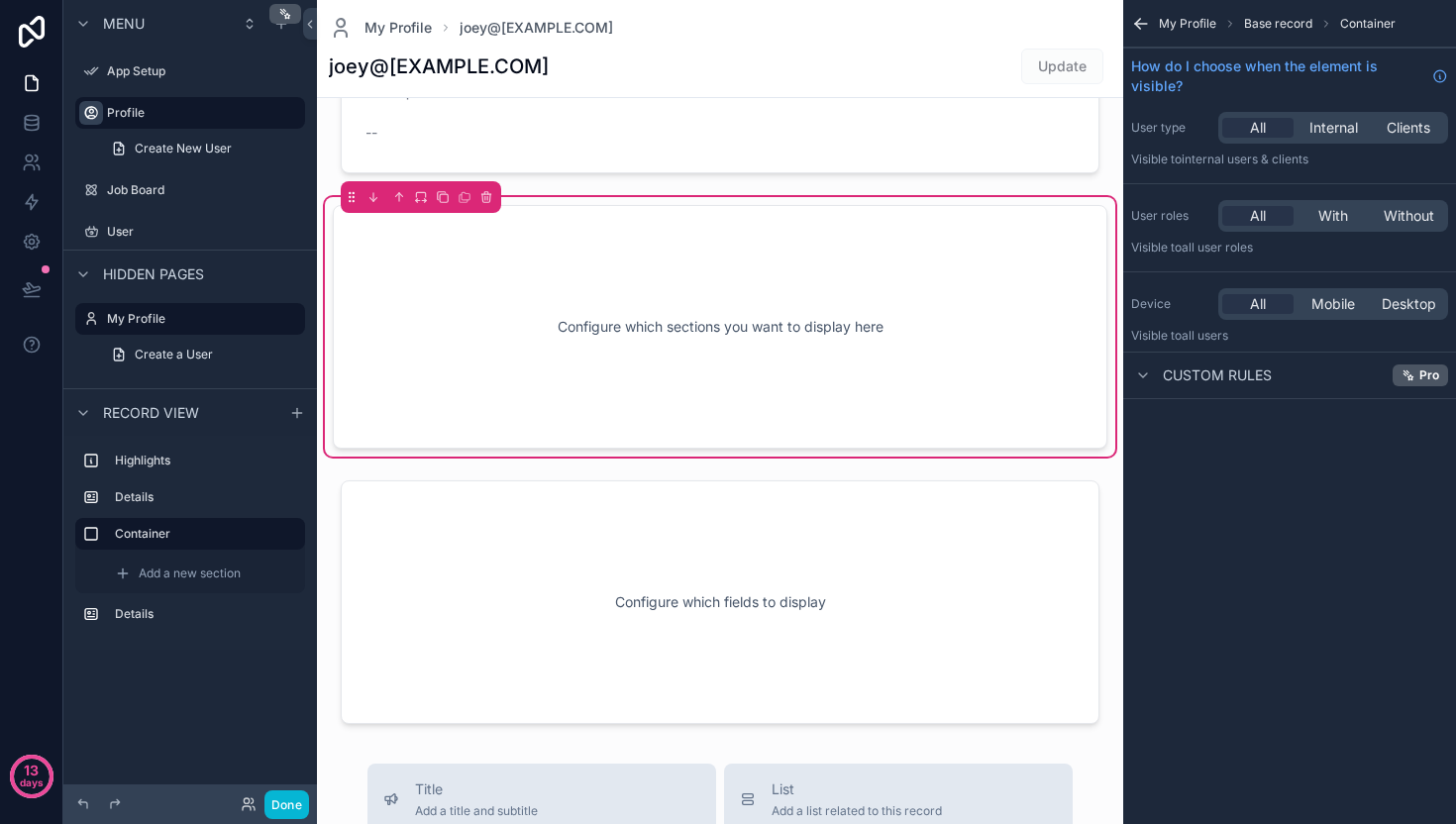 click on "Base record" at bounding box center (1278, 24) 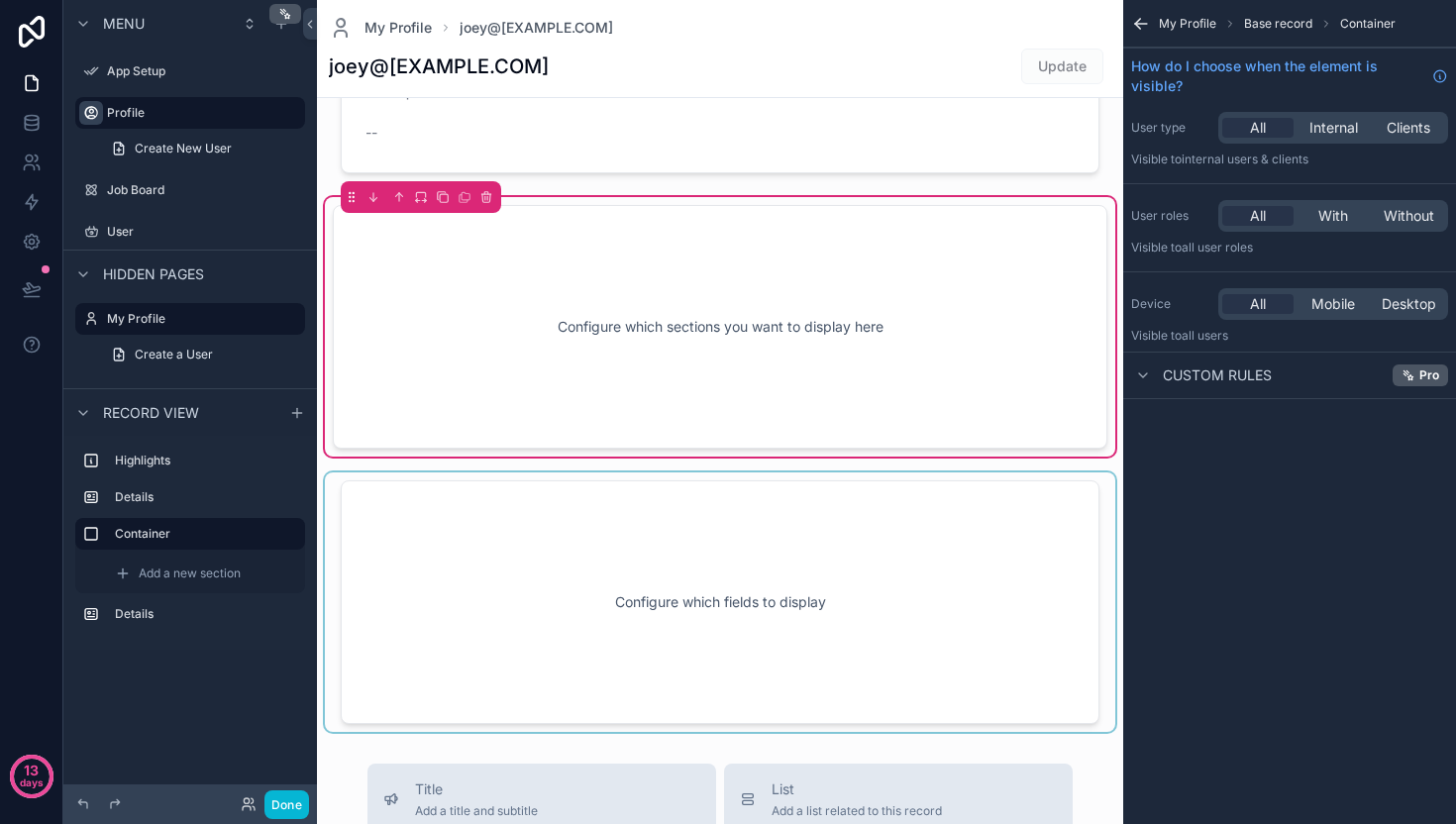 click at bounding box center [720, 602] 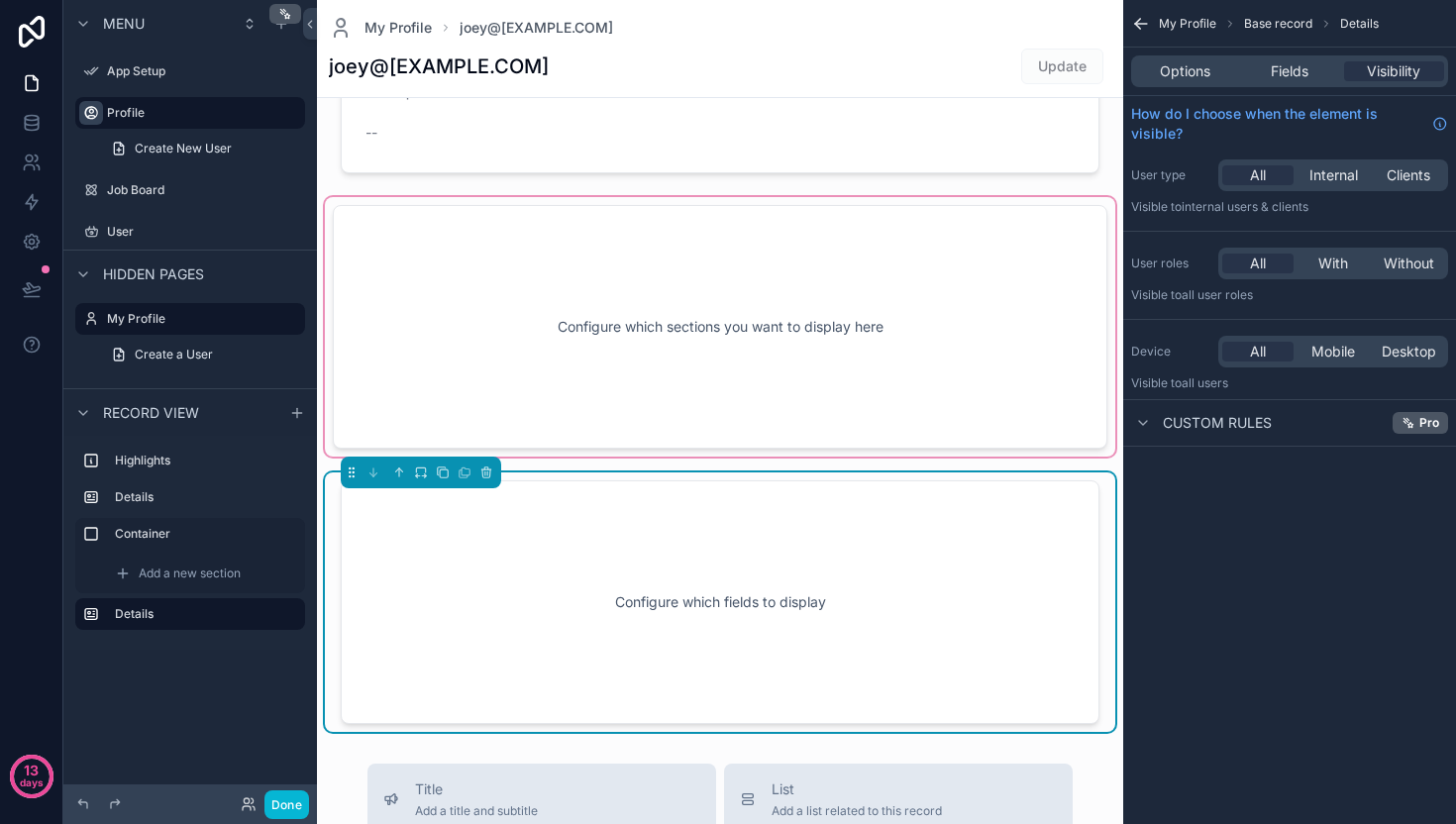 click at bounding box center (720, 327) 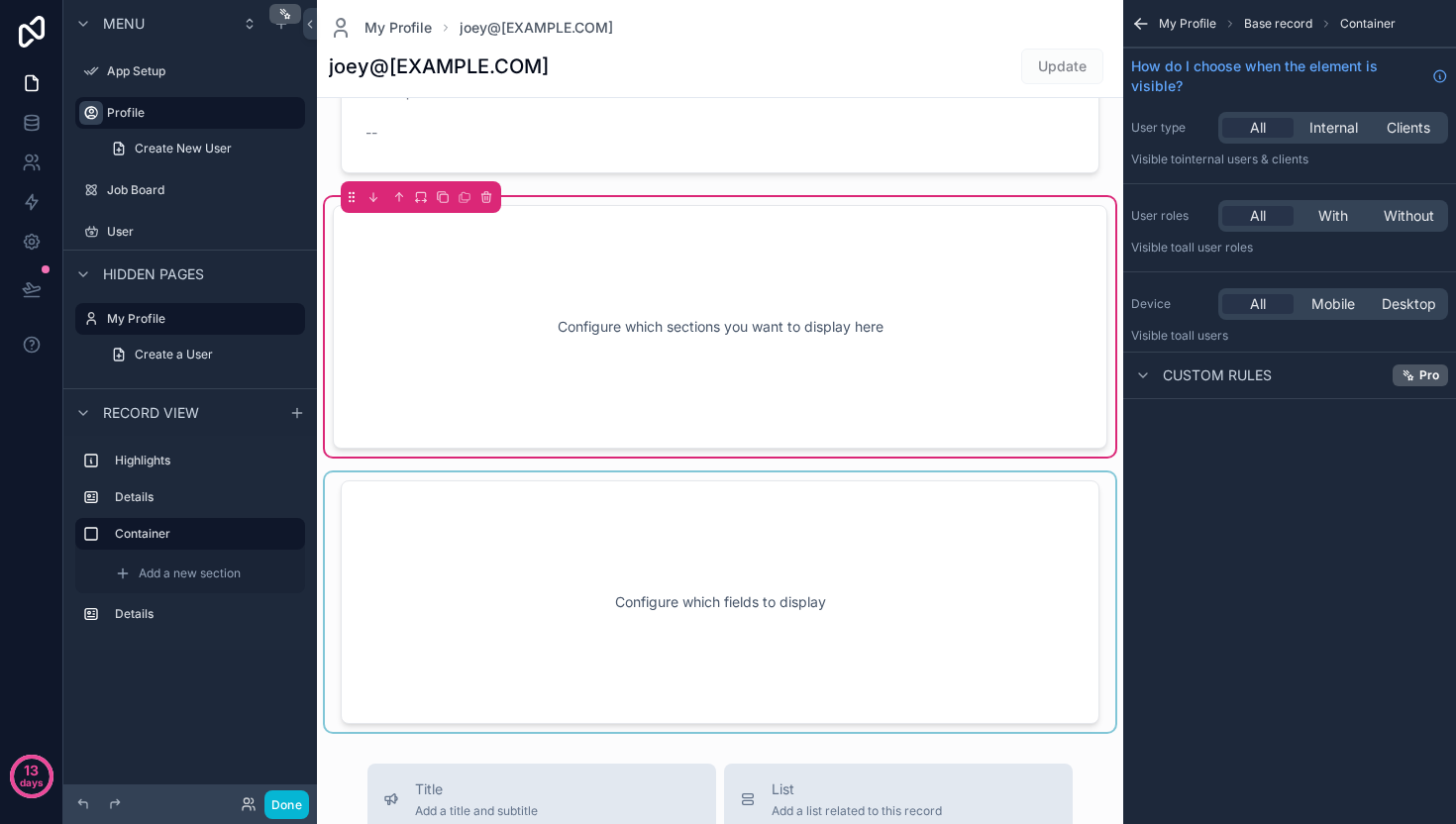 click at bounding box center (720, 602) 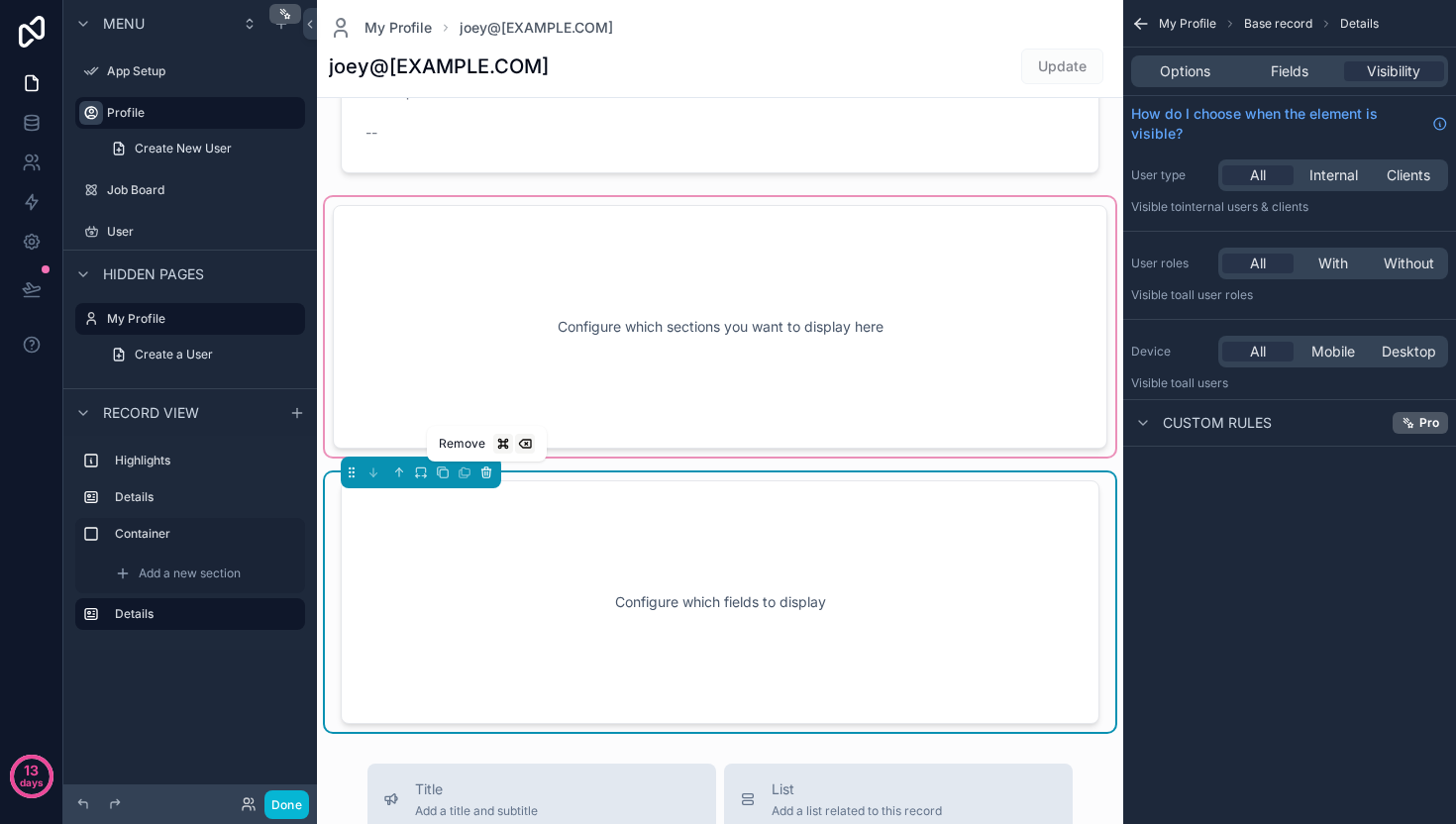 click 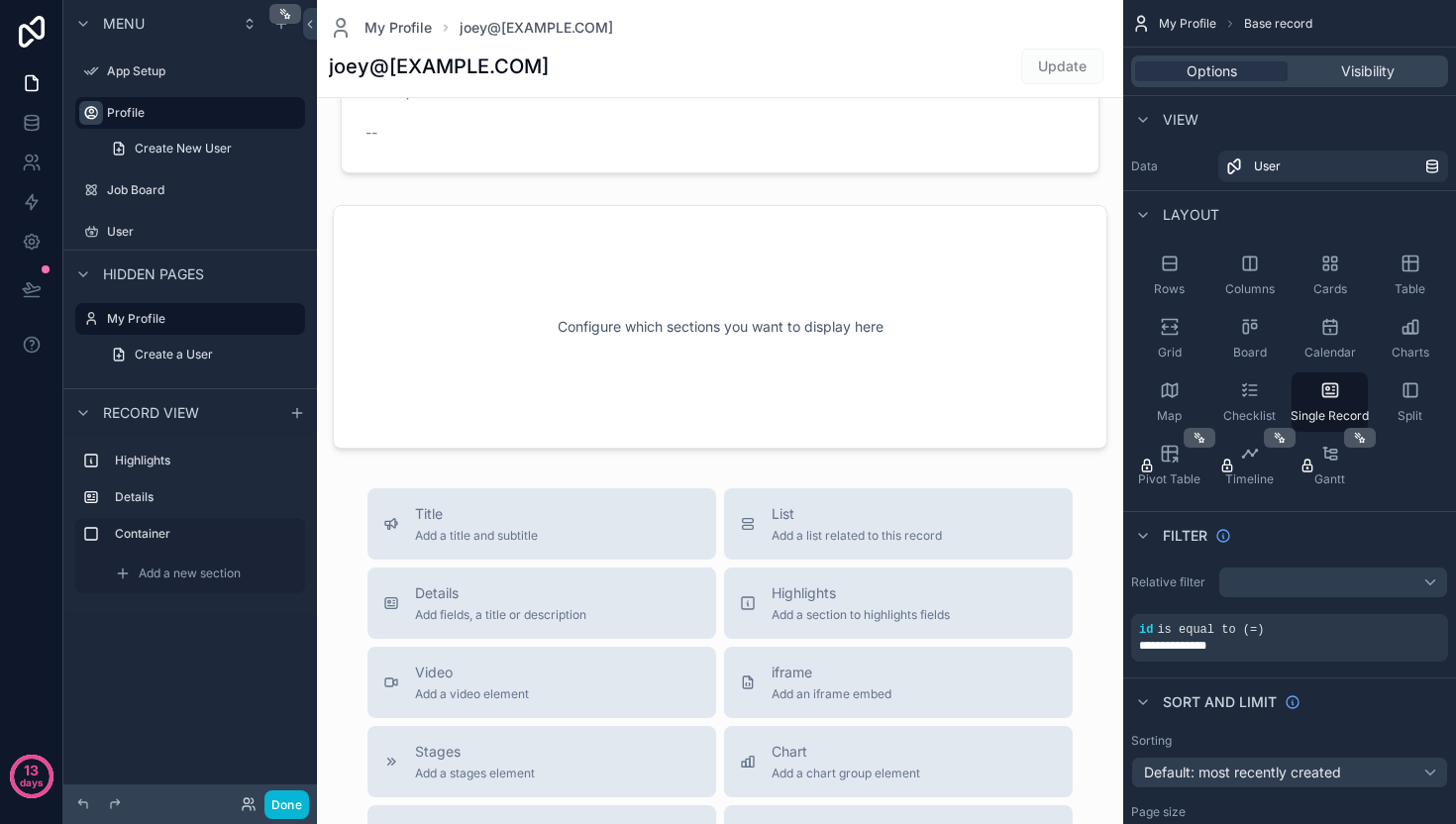 click at bounding box center (720, 528) 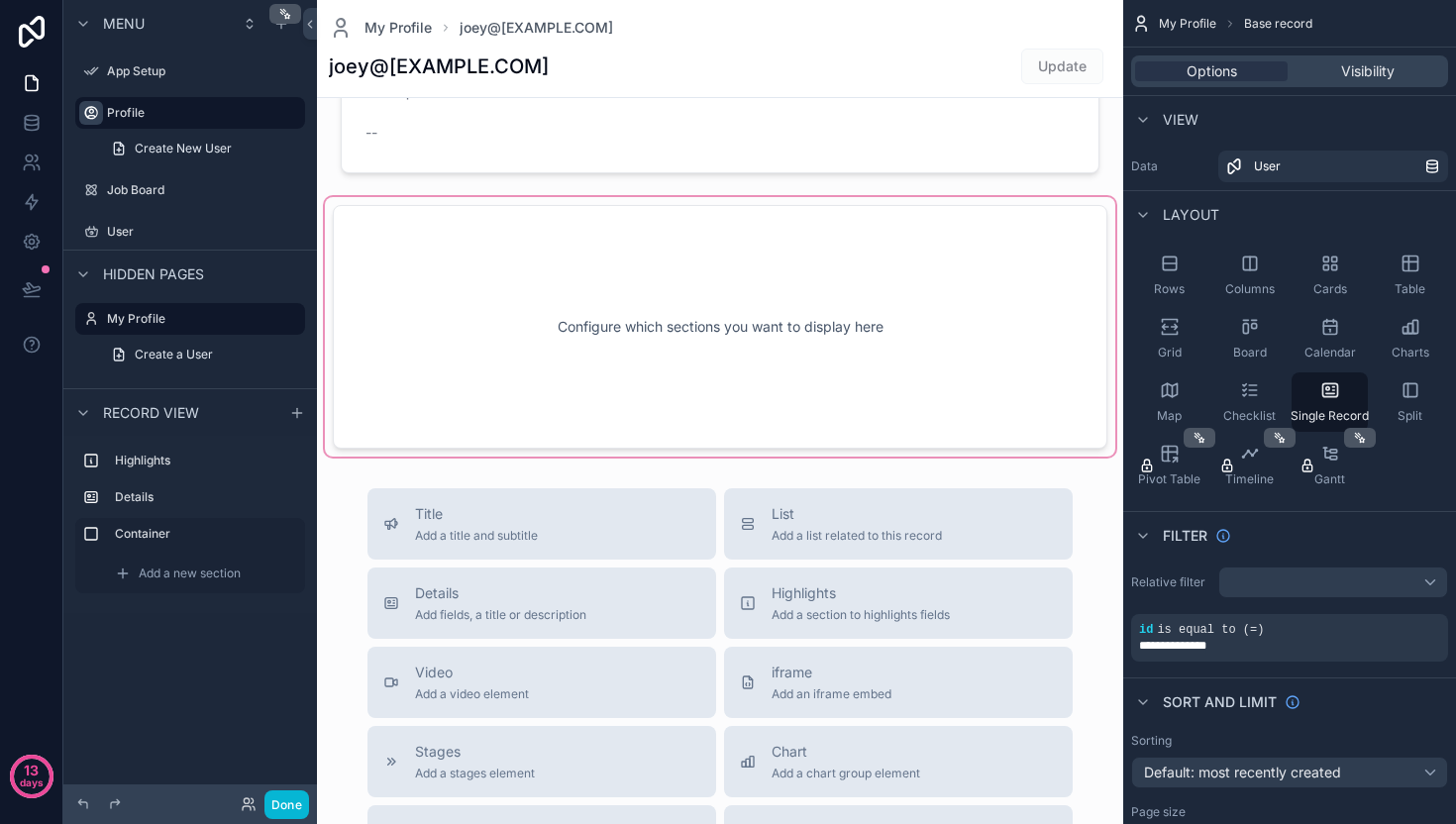 click at bounding box center (720, 327) 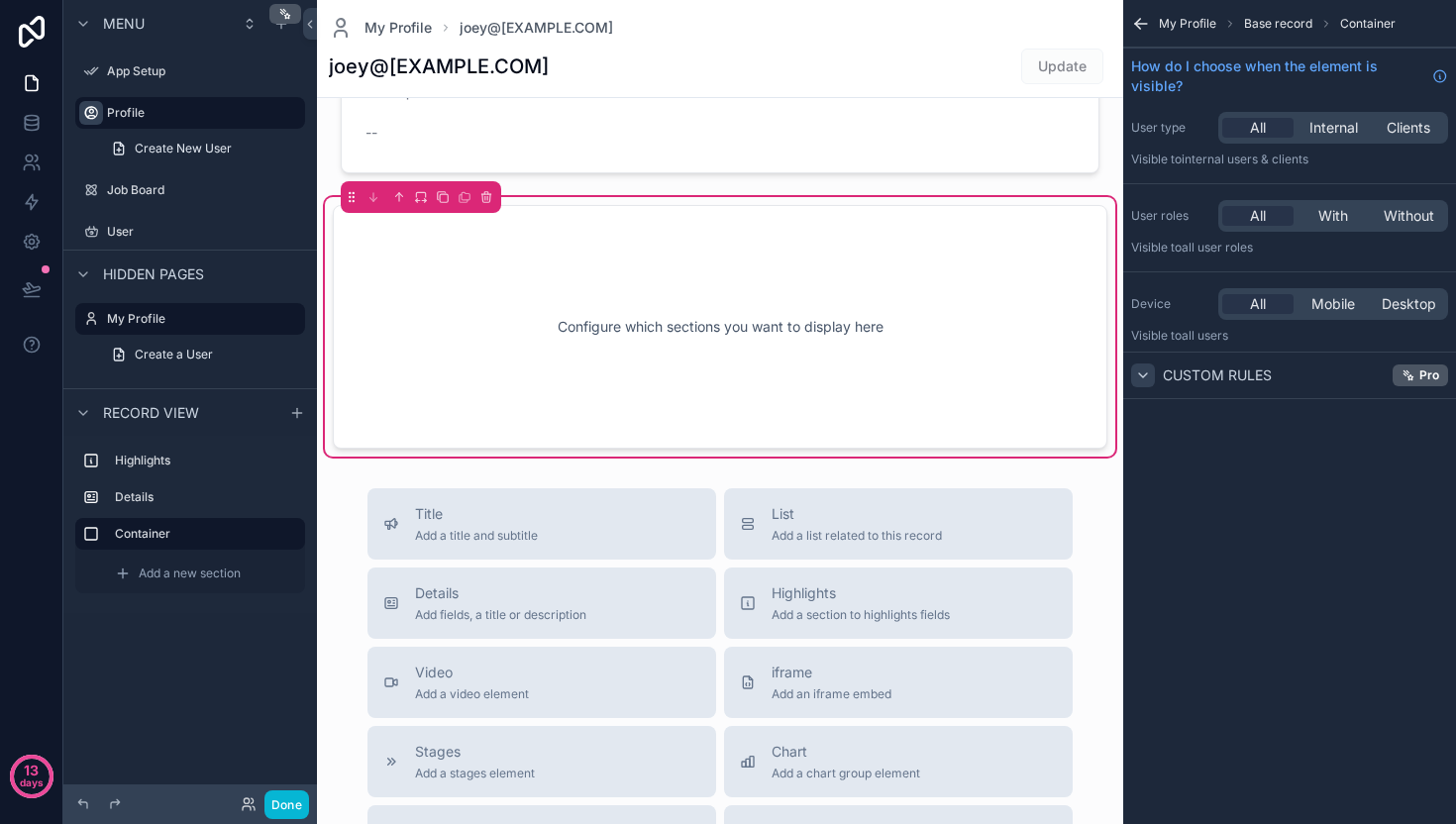 click 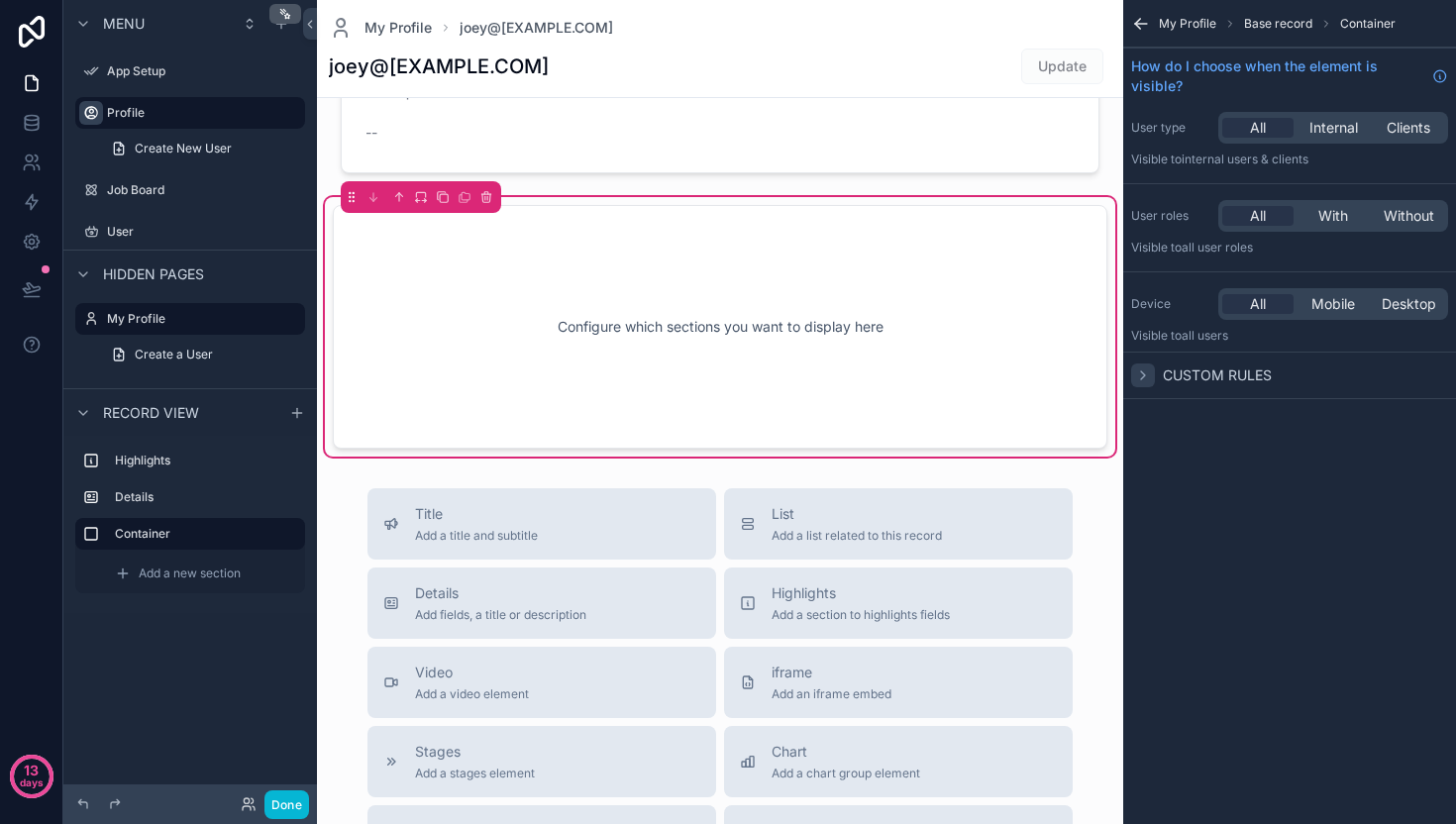 scroll, scrollTop: 0, scrollLeft: 0, axis: both 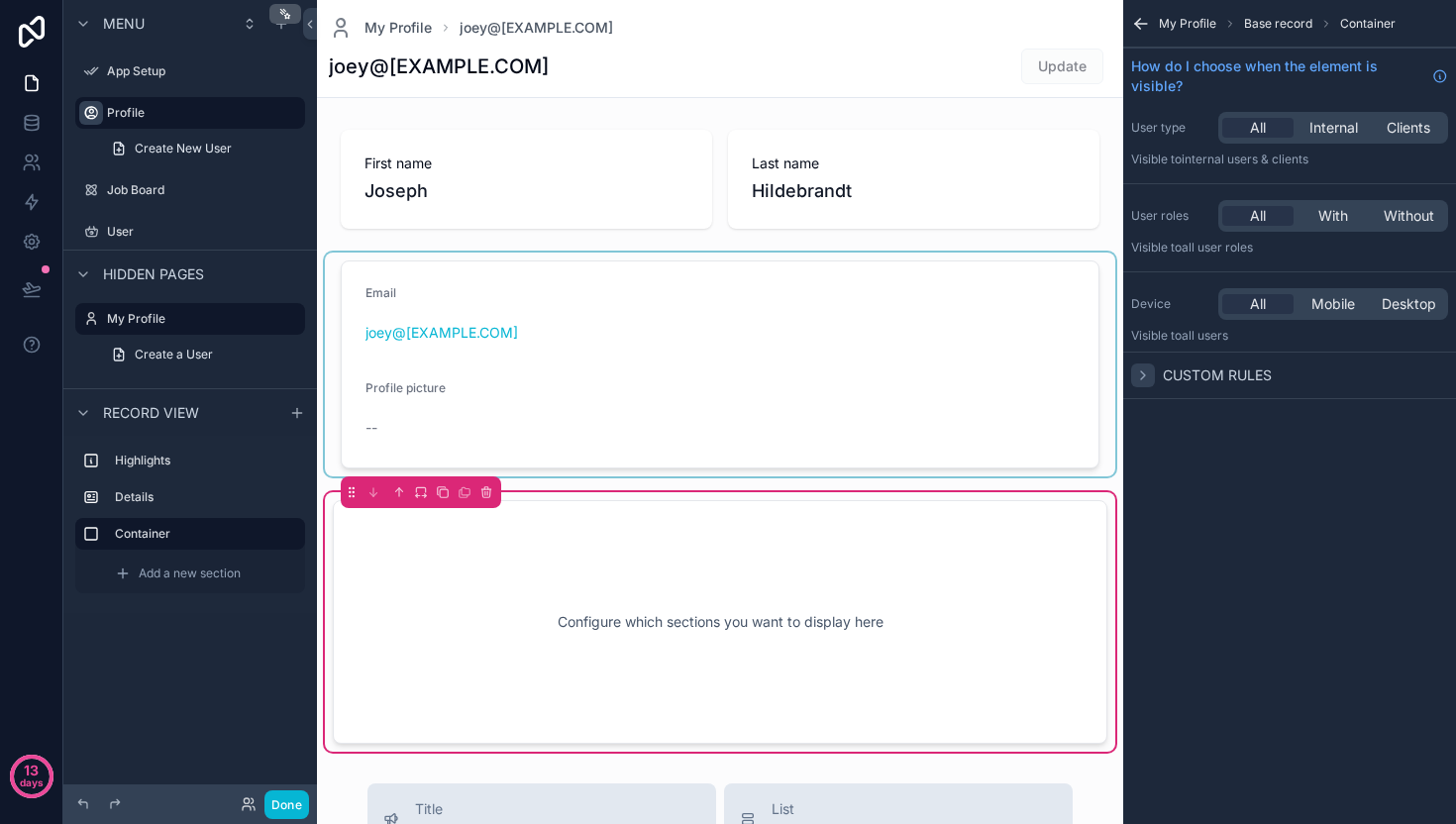 click at bounding box center [720, 364] 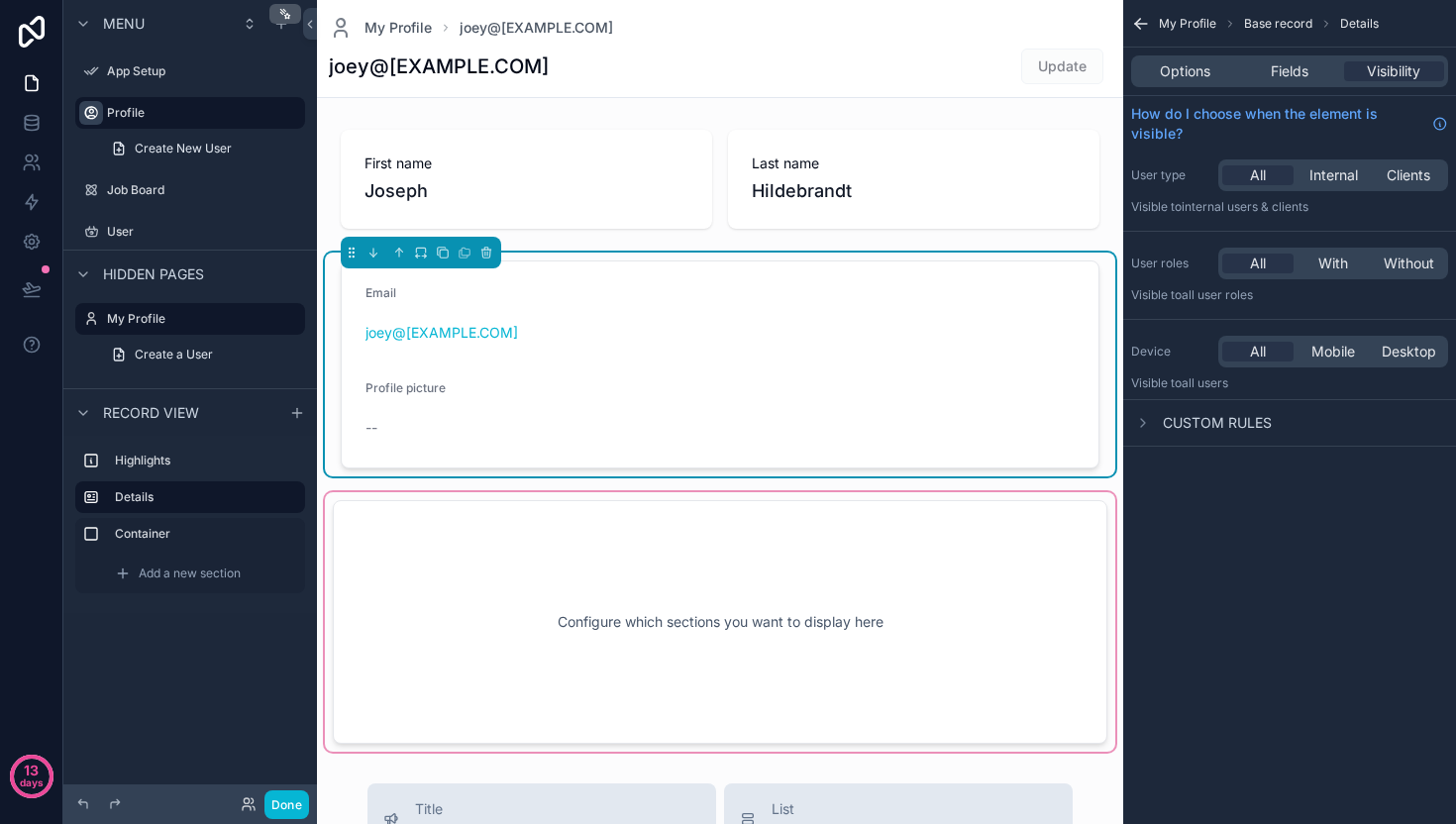 drag, startPoint x: 443, startPoint y: 607, endPoint x: 432, endPoint y: 604, distance: 11.401754 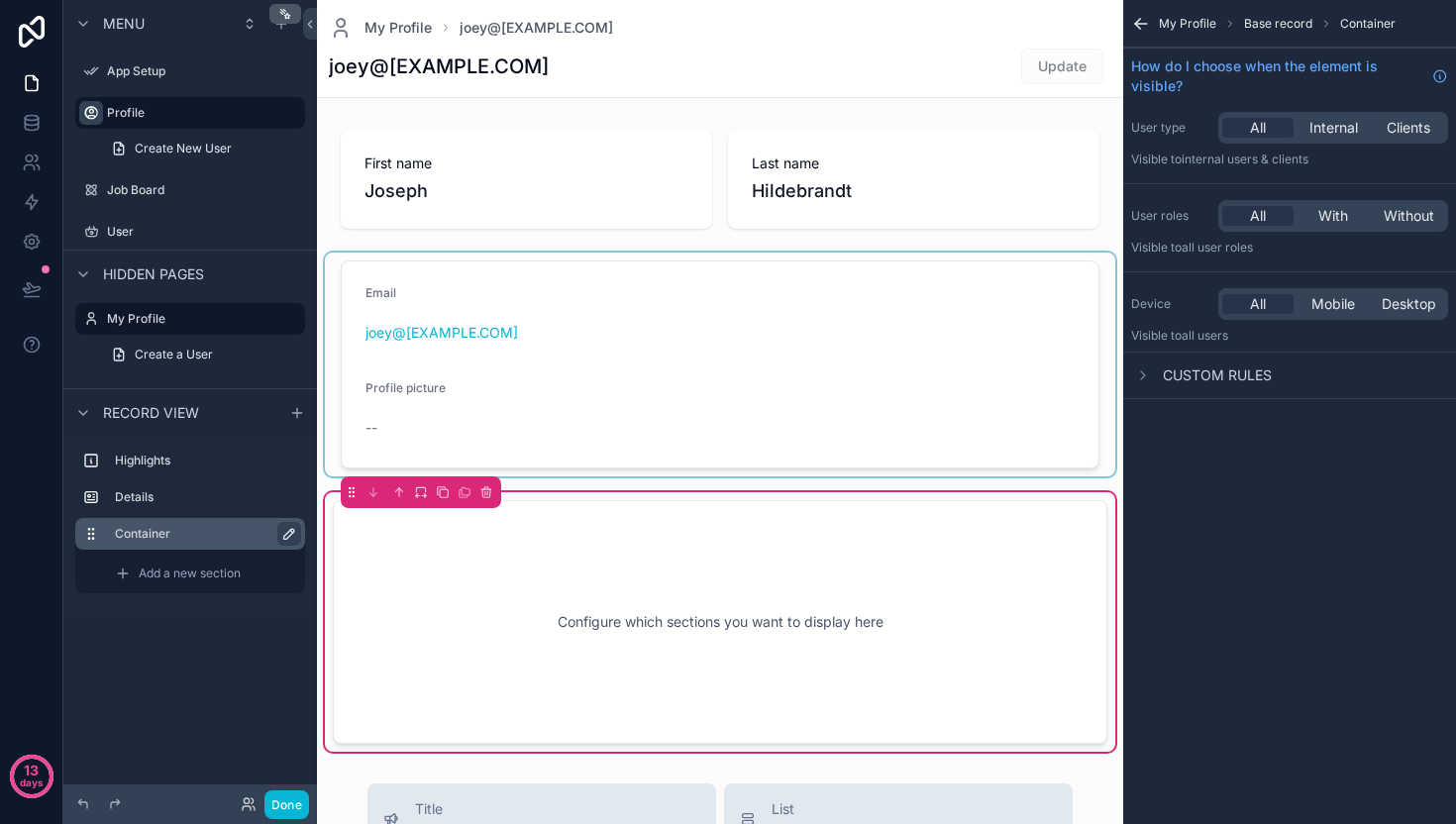 click 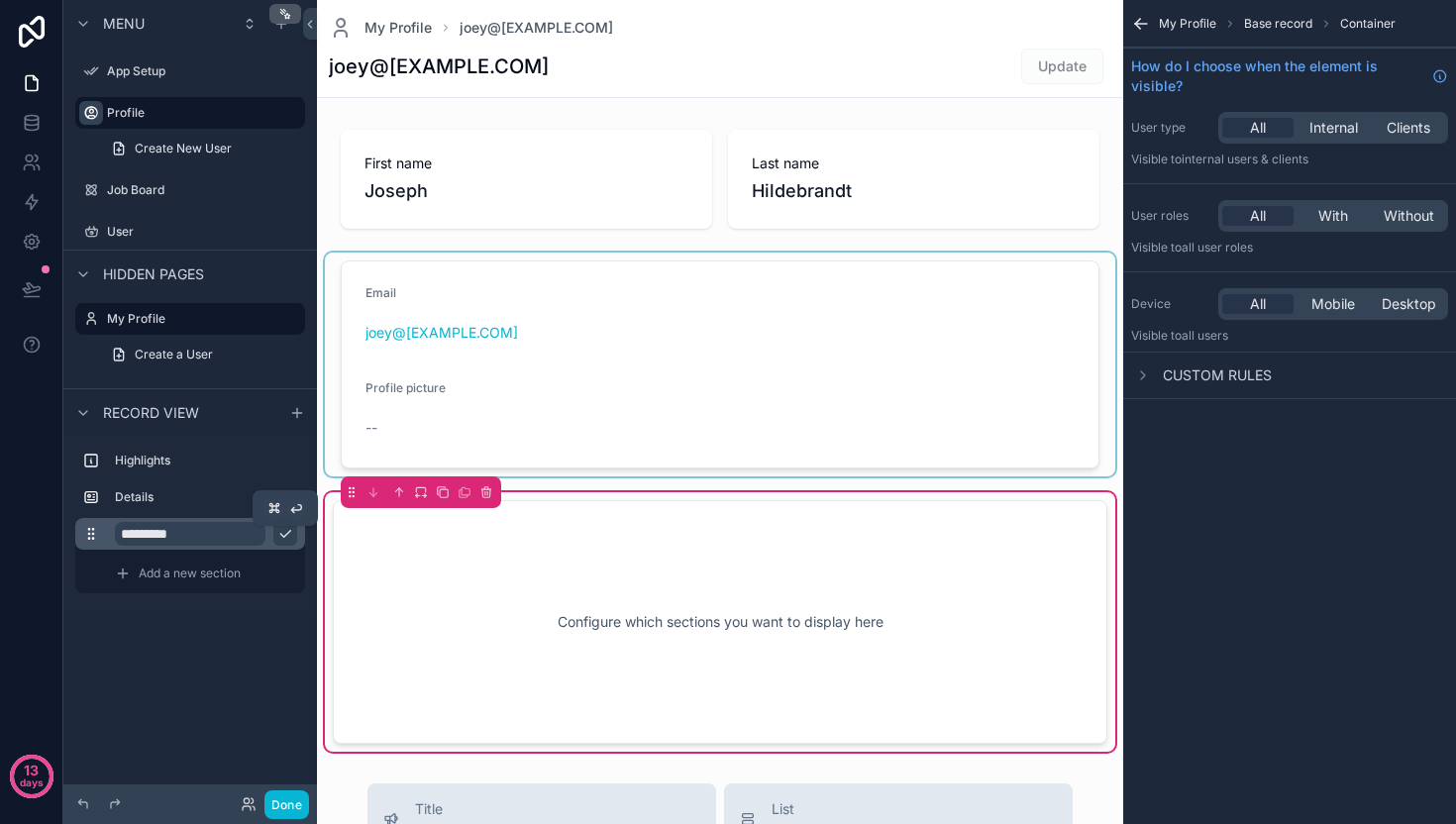 click 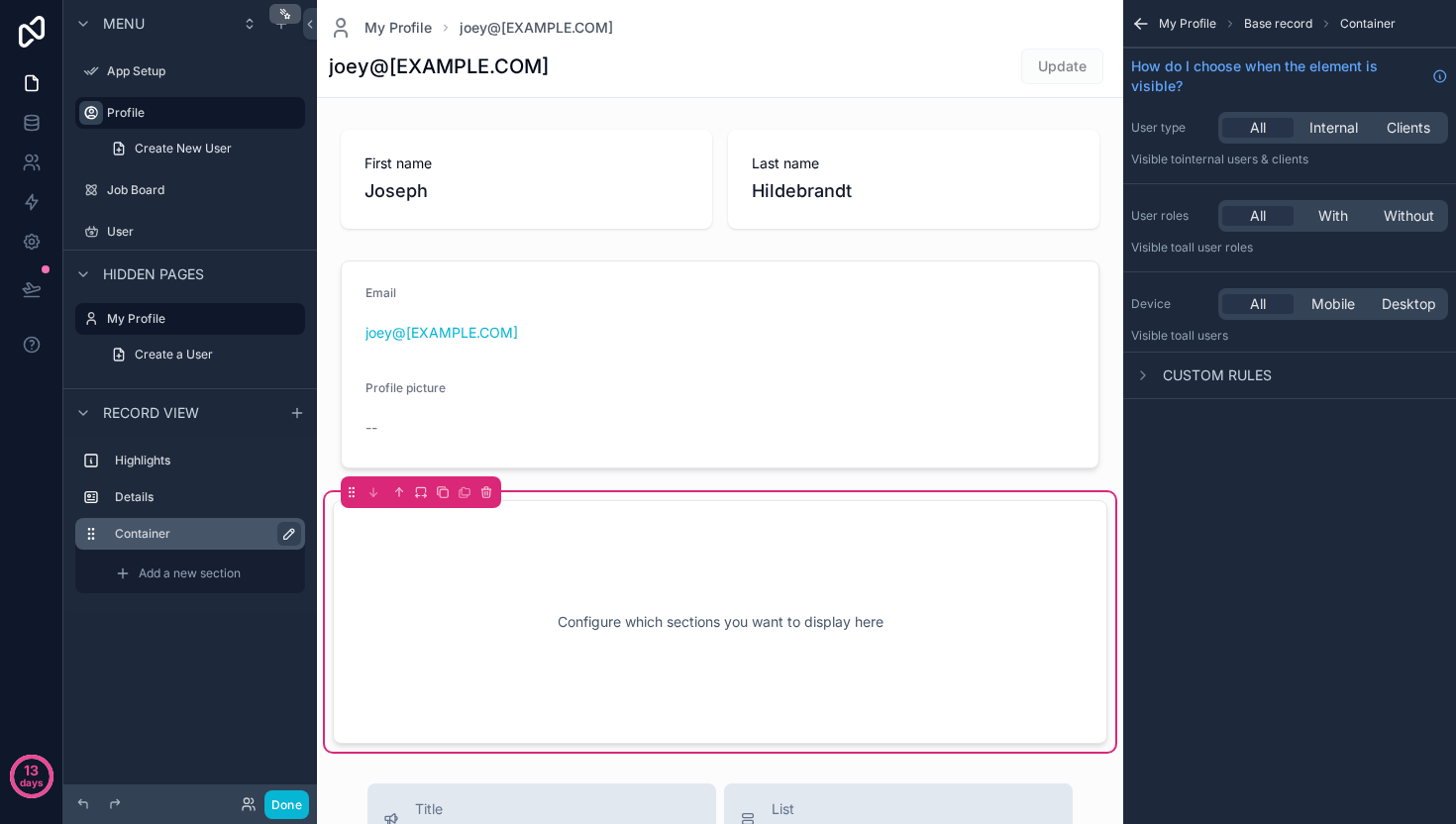click on "Container" at bounding box center (202, 534) 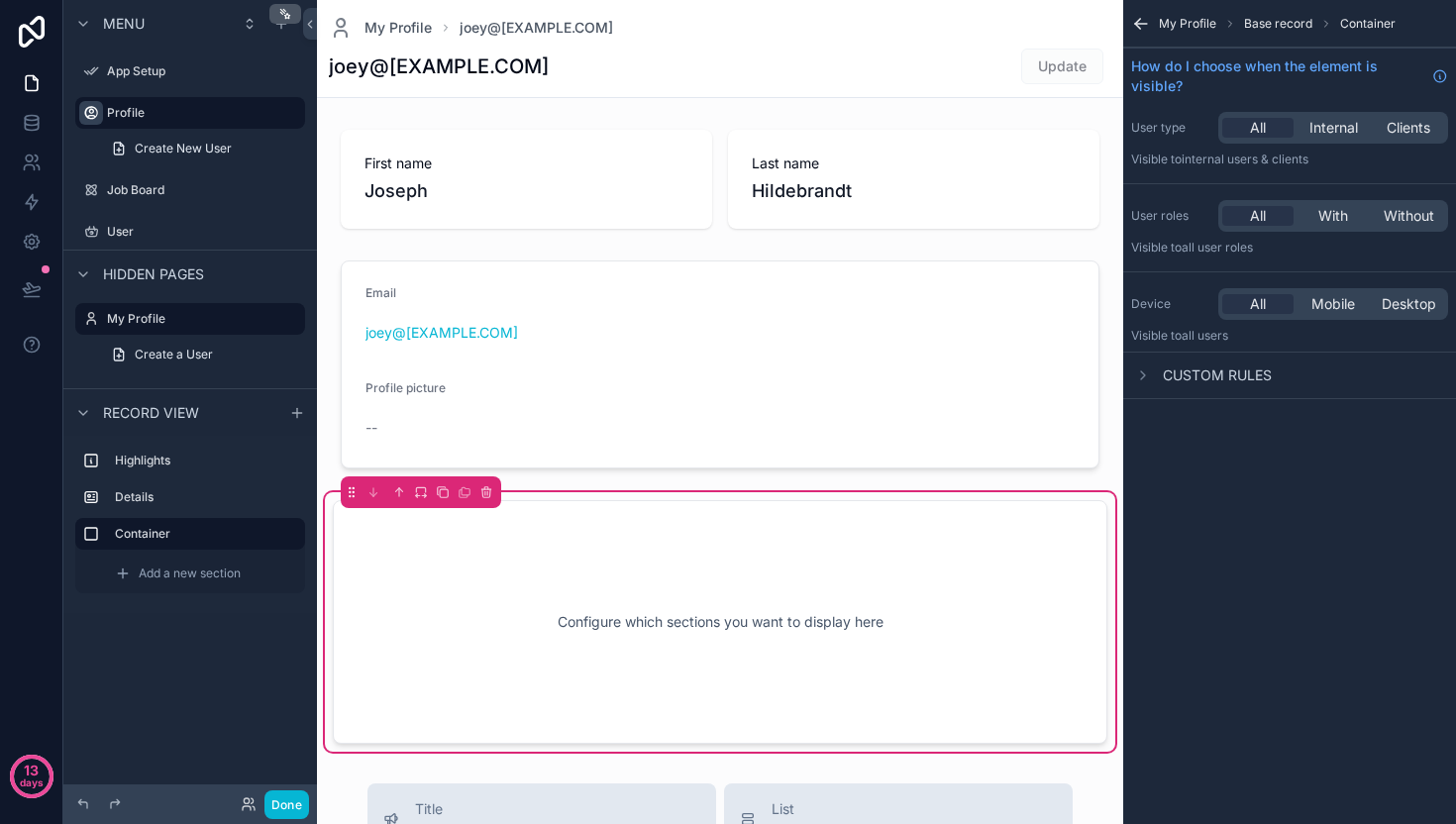 click on "Configure which sections you want to display here" at bounding box center (720, 622) 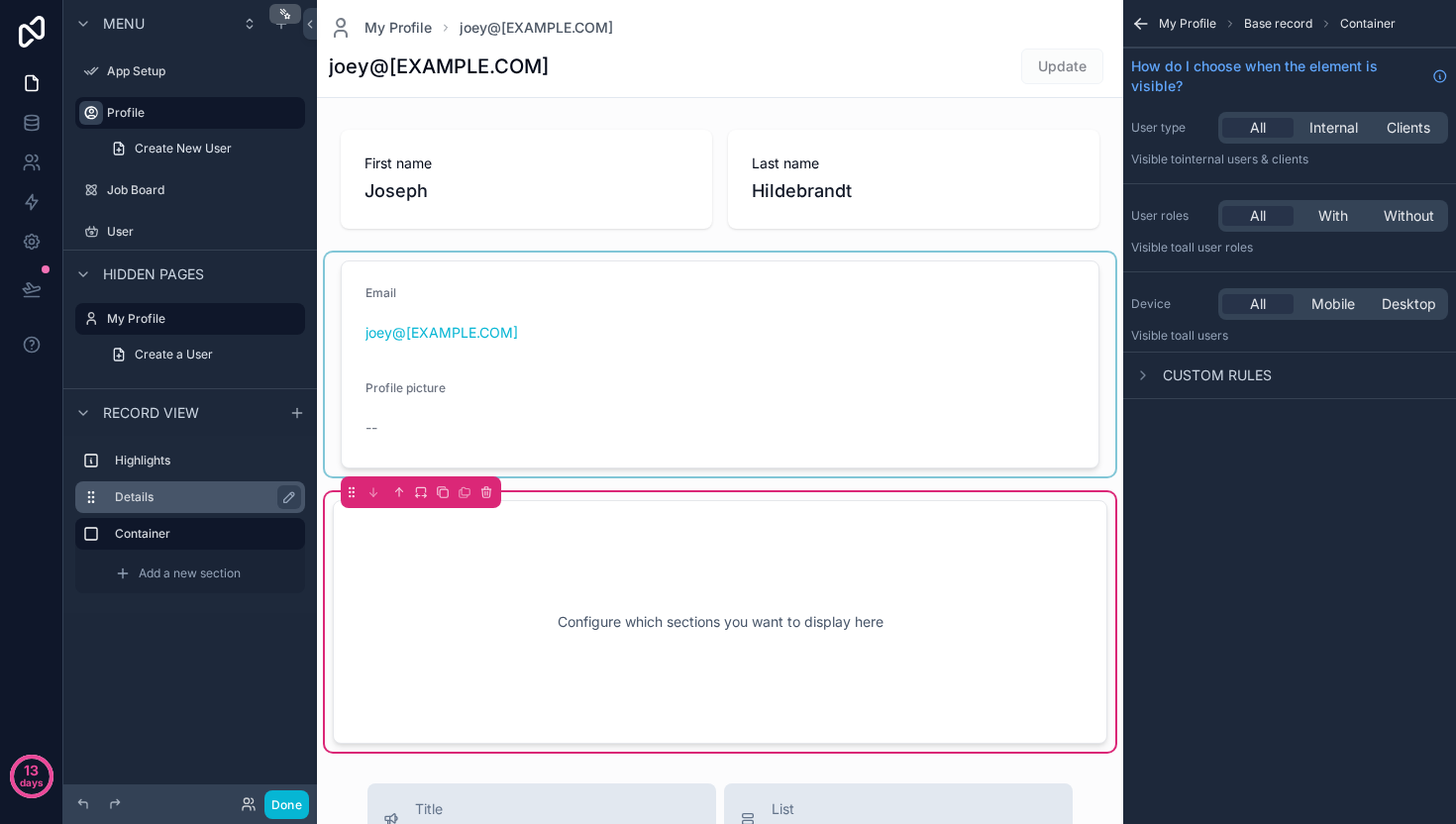 click on "Configure which sections you want to display here" at bounding box center [720, 622] 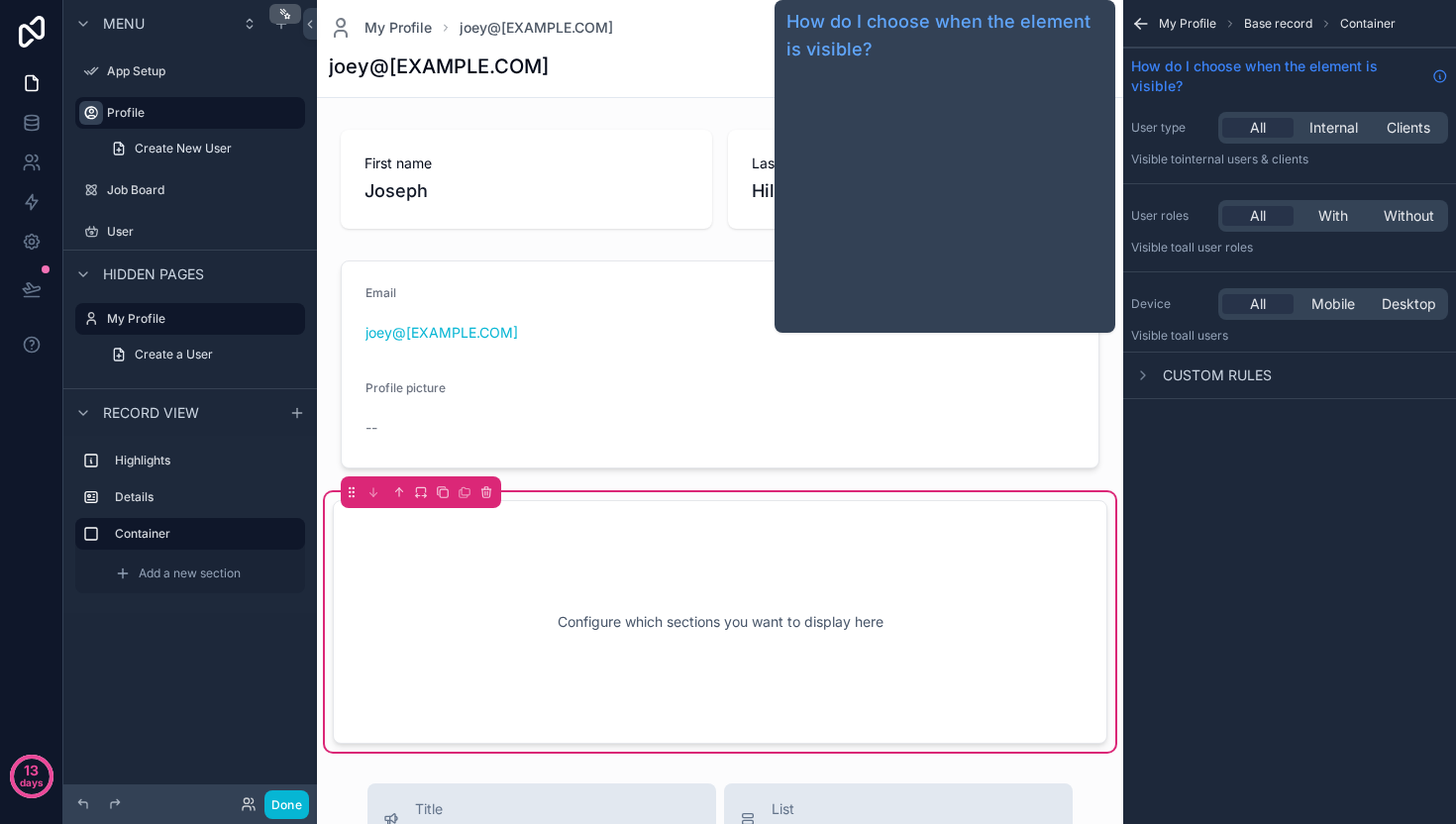 click on "How do I choose when the element is visible?" at bounding box center (1278, 76) 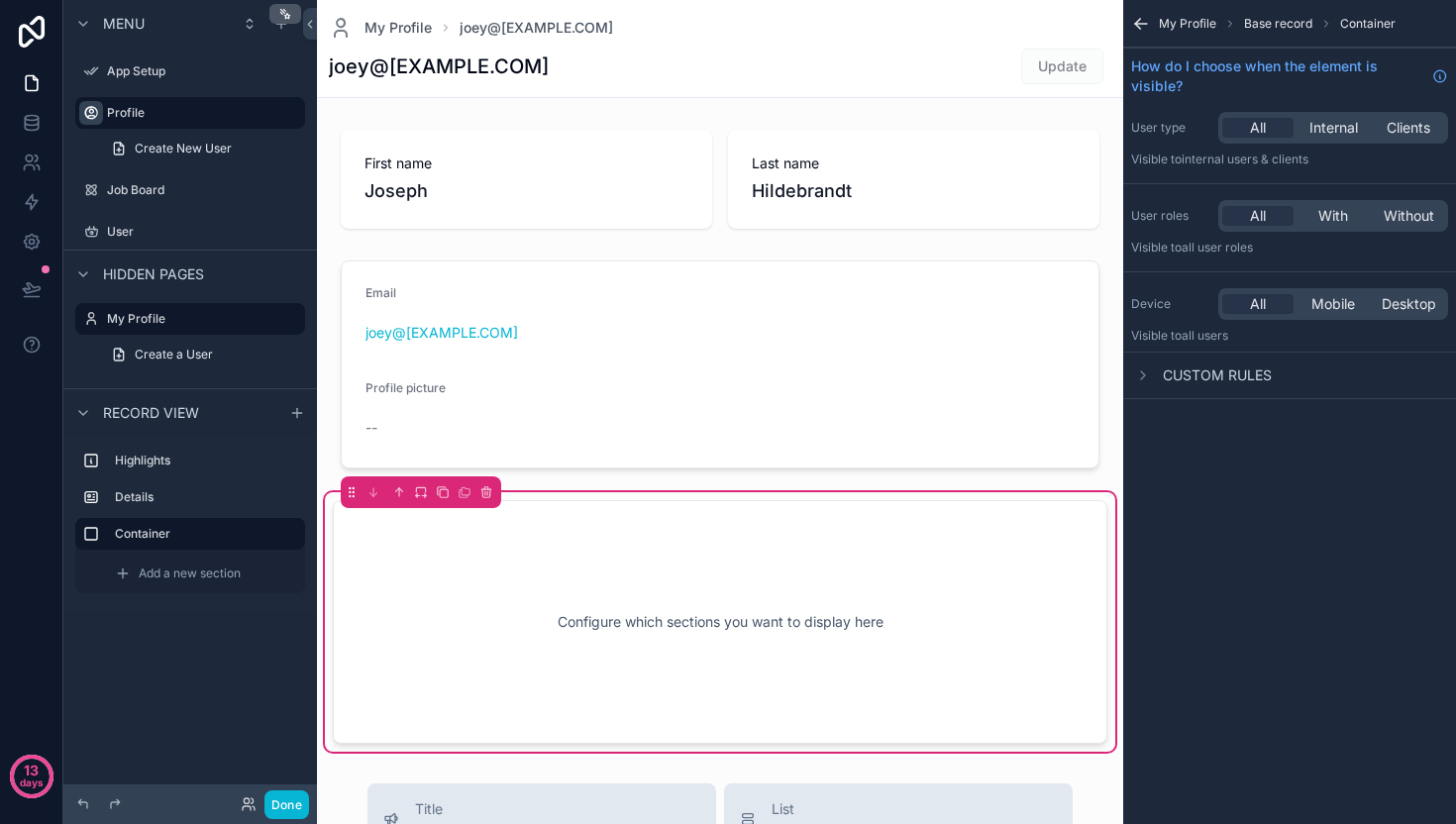 click on "My Profile" at bounding box center [1188, 24] 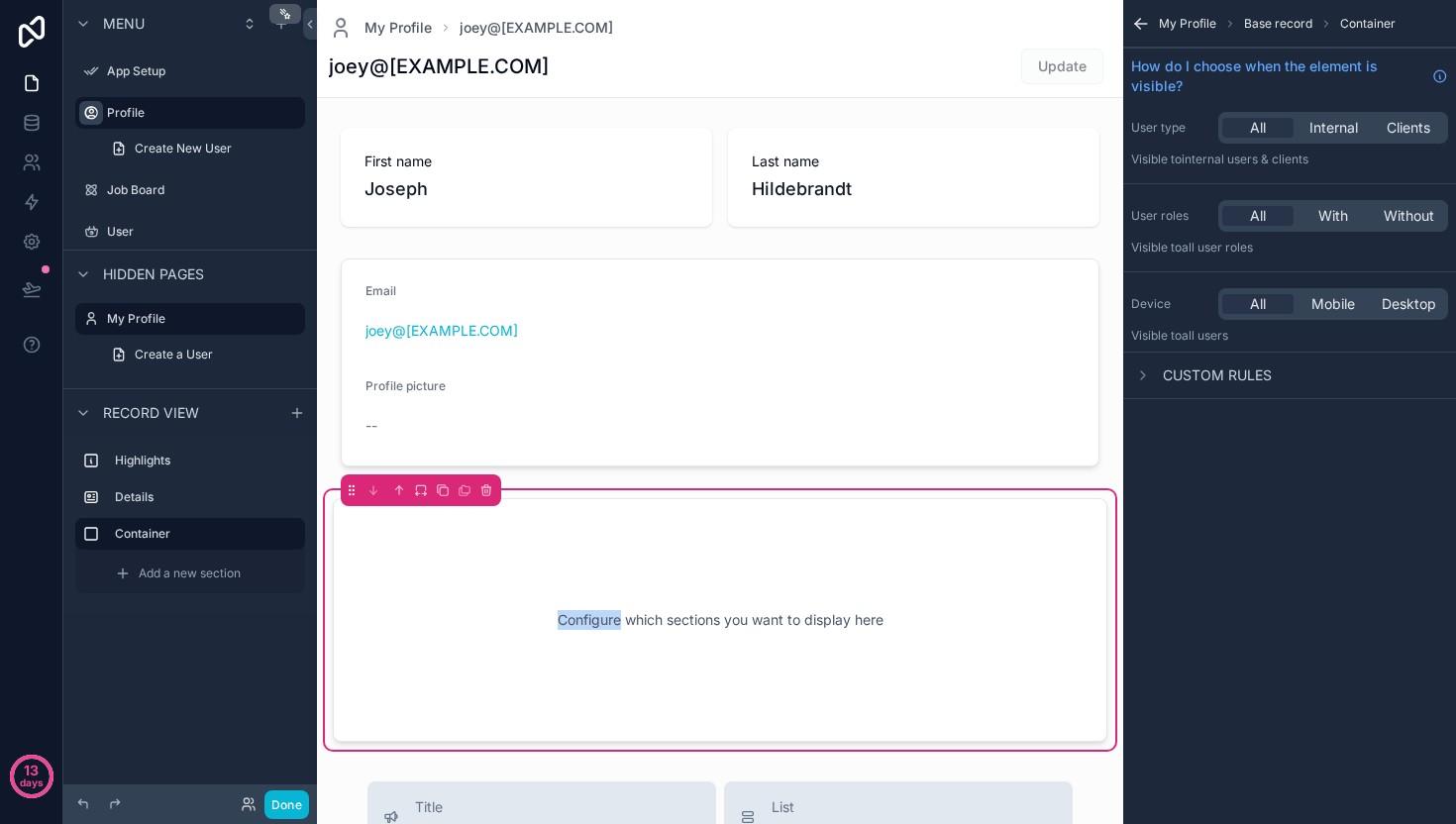 click on "Configure which sections you want to display here" at bounding box center [720, 620] 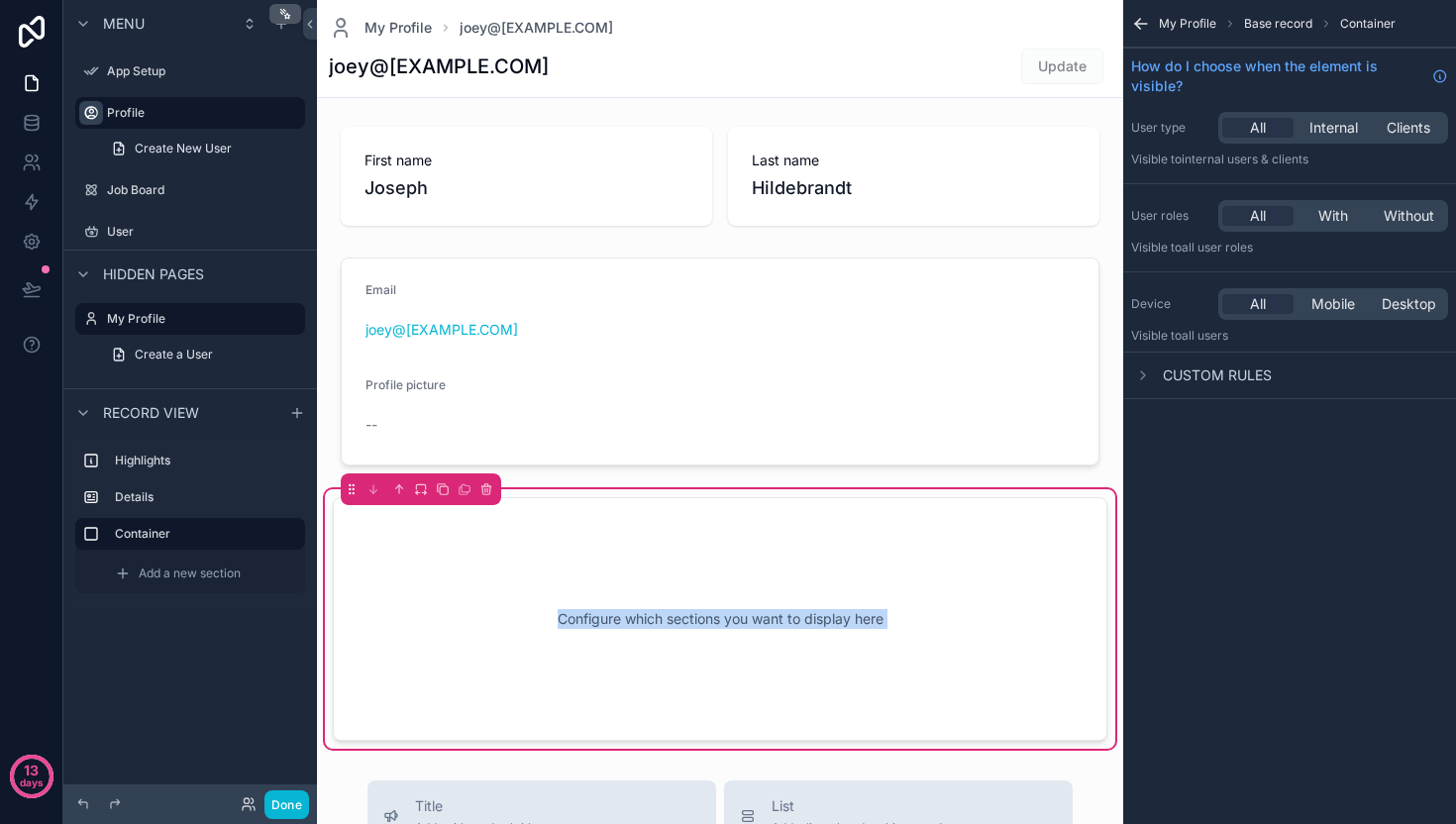click on "Configure which sections you want to display here" at bounding box center [720, 619] 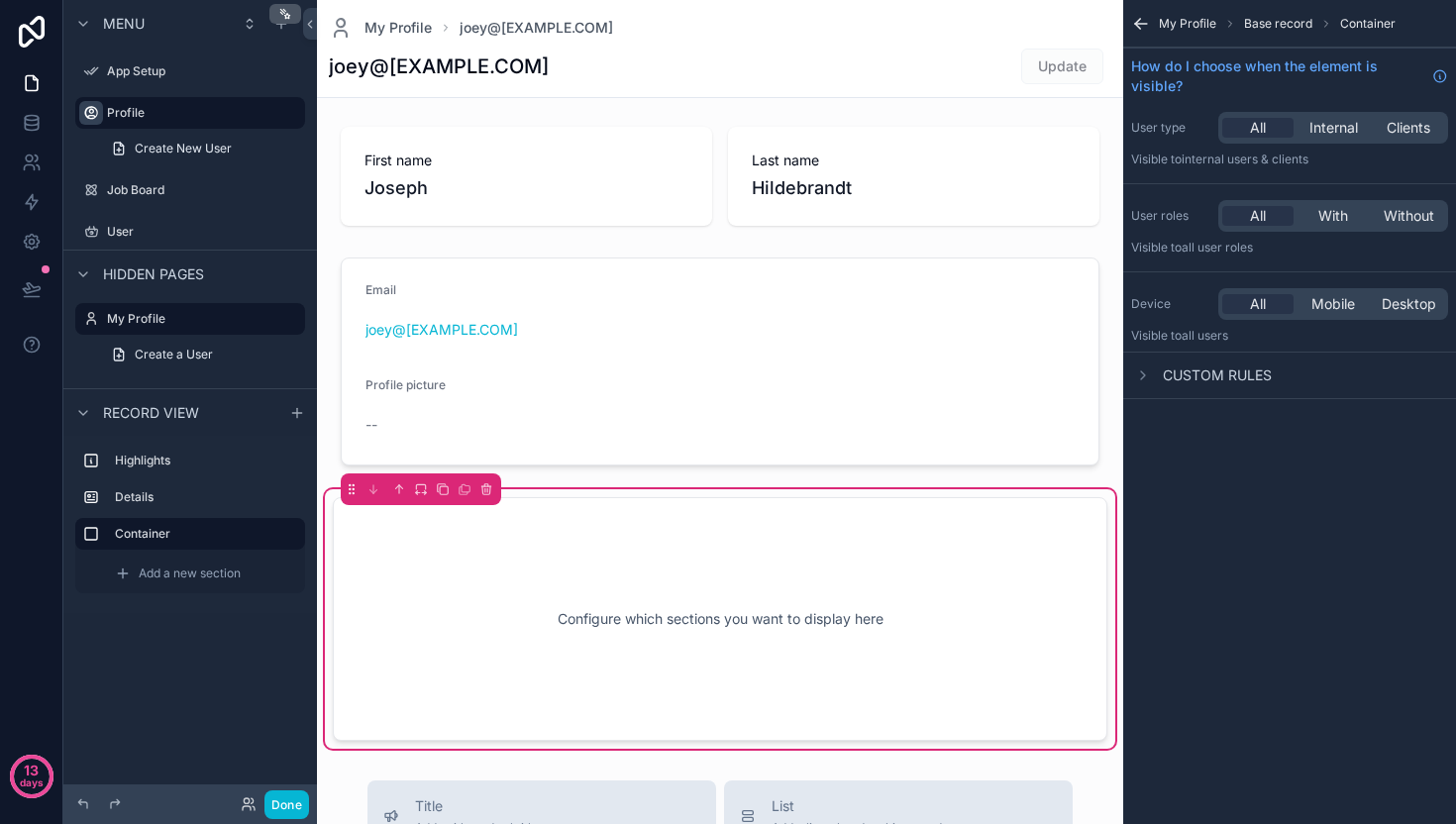 click on "Configure which sections you want to display here" at bounding box center [720, 619] 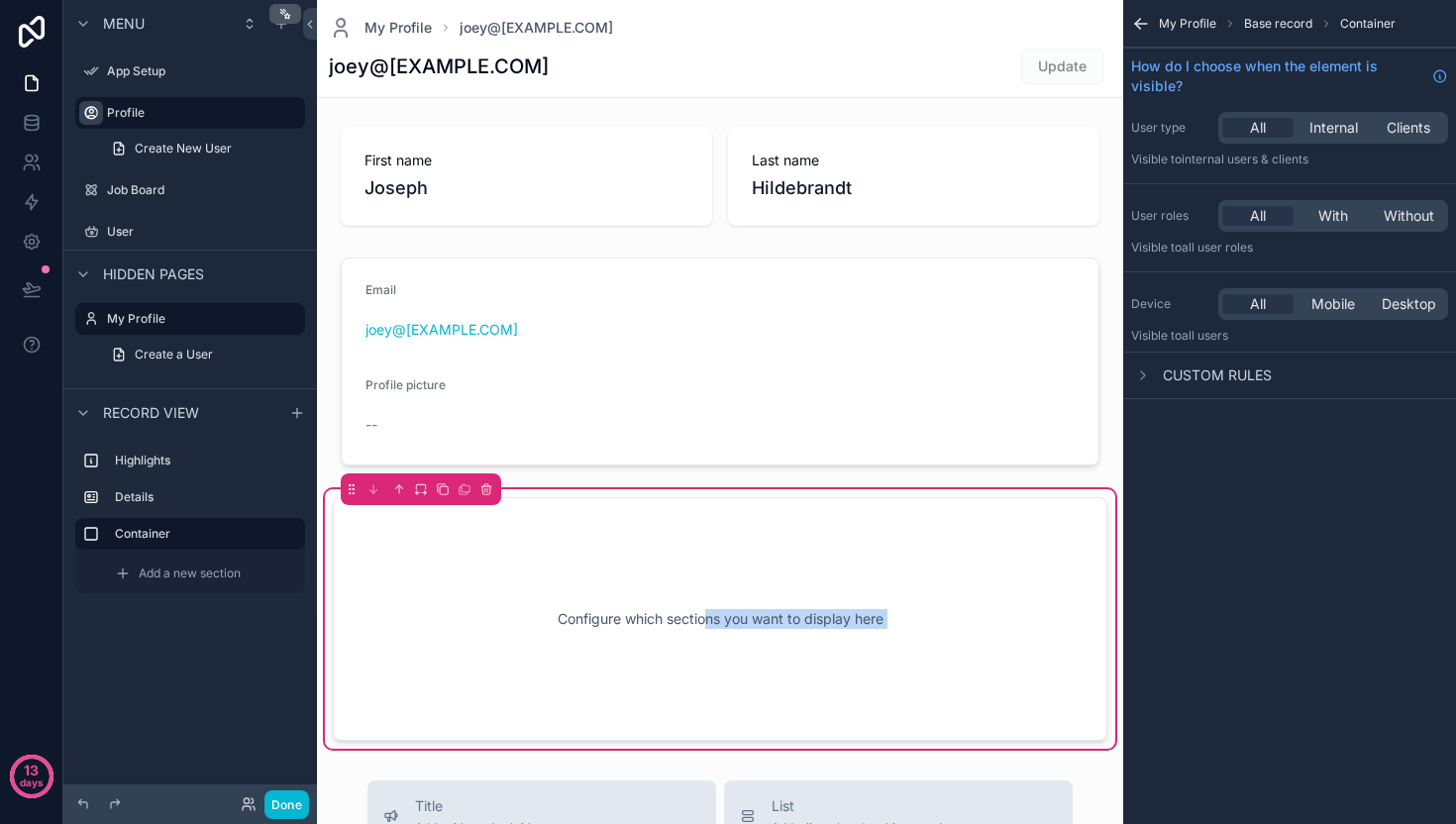 click on "Configure which sections you want to display here" at bounding box center [720, 619] 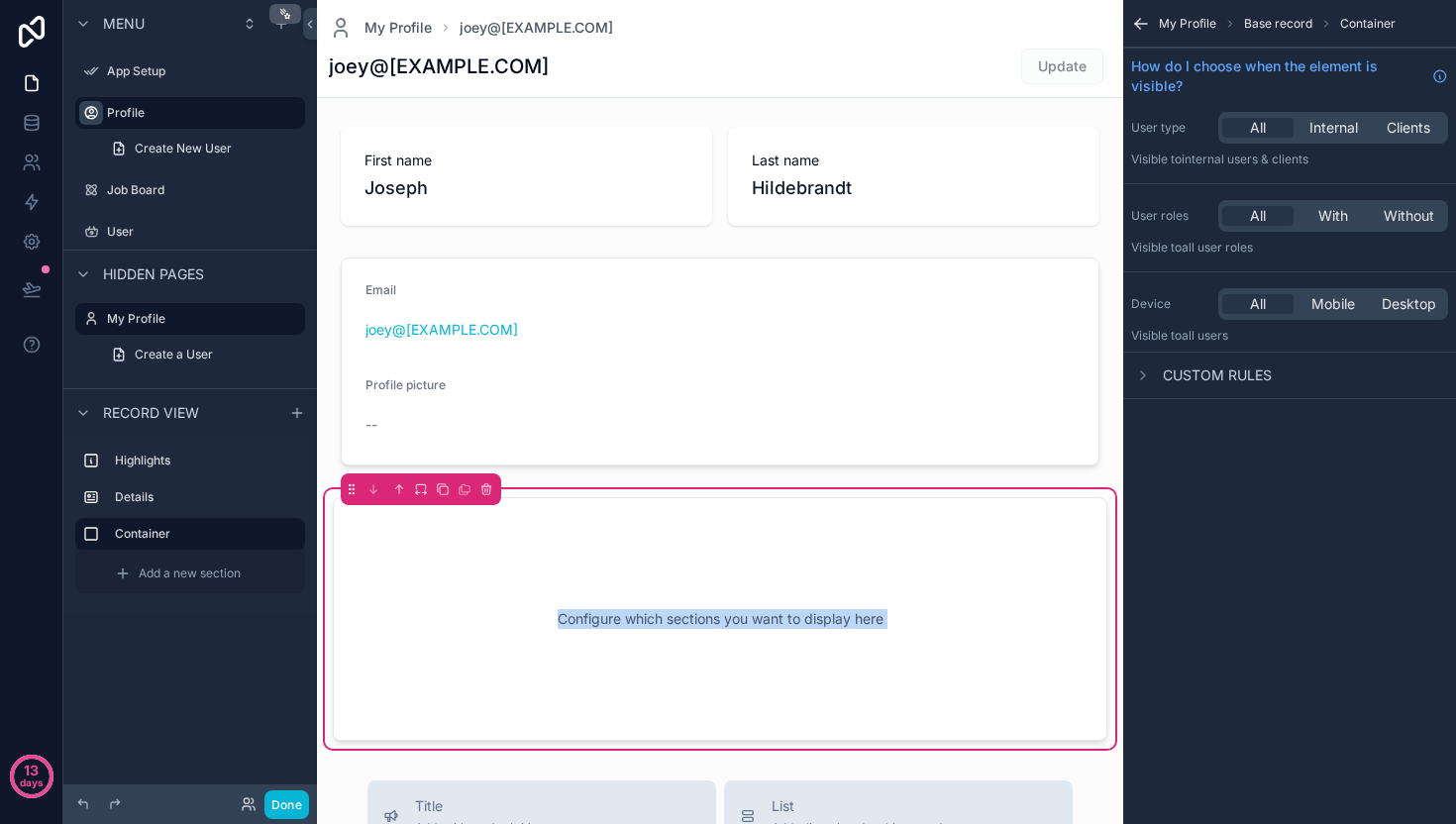 click on "Configure which sections you want to display here" at bounding box center (720, 619) 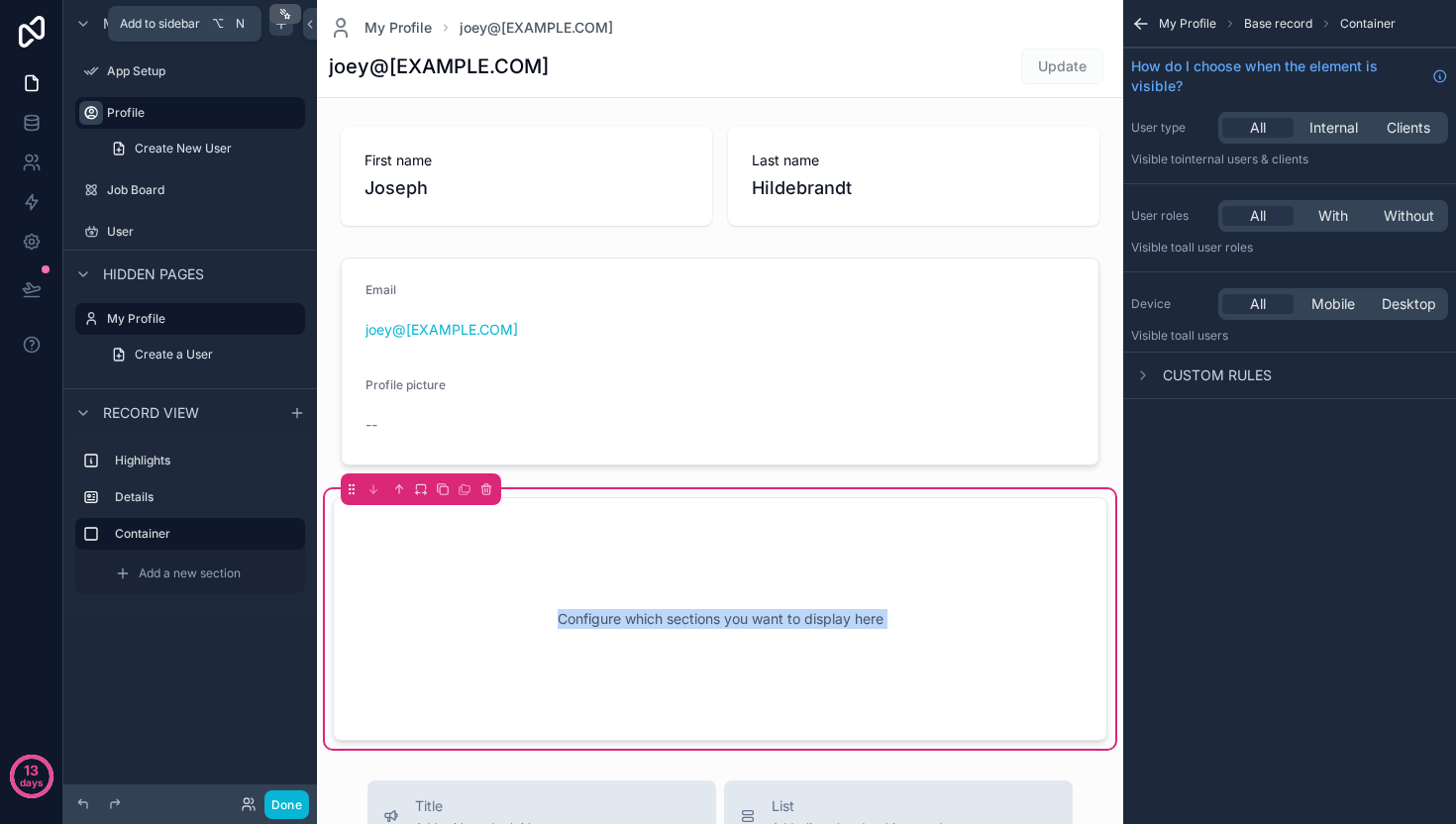 click 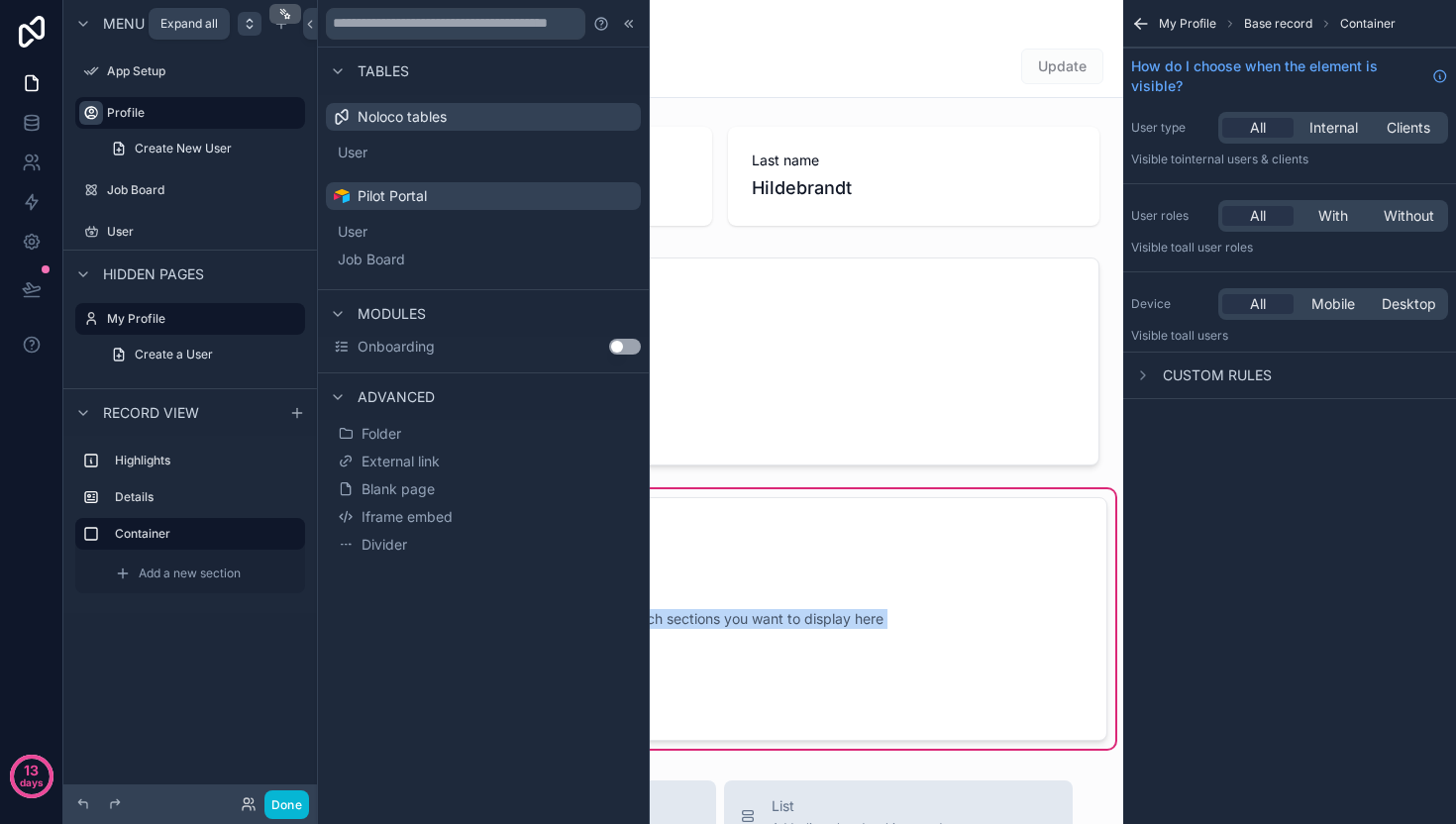 click 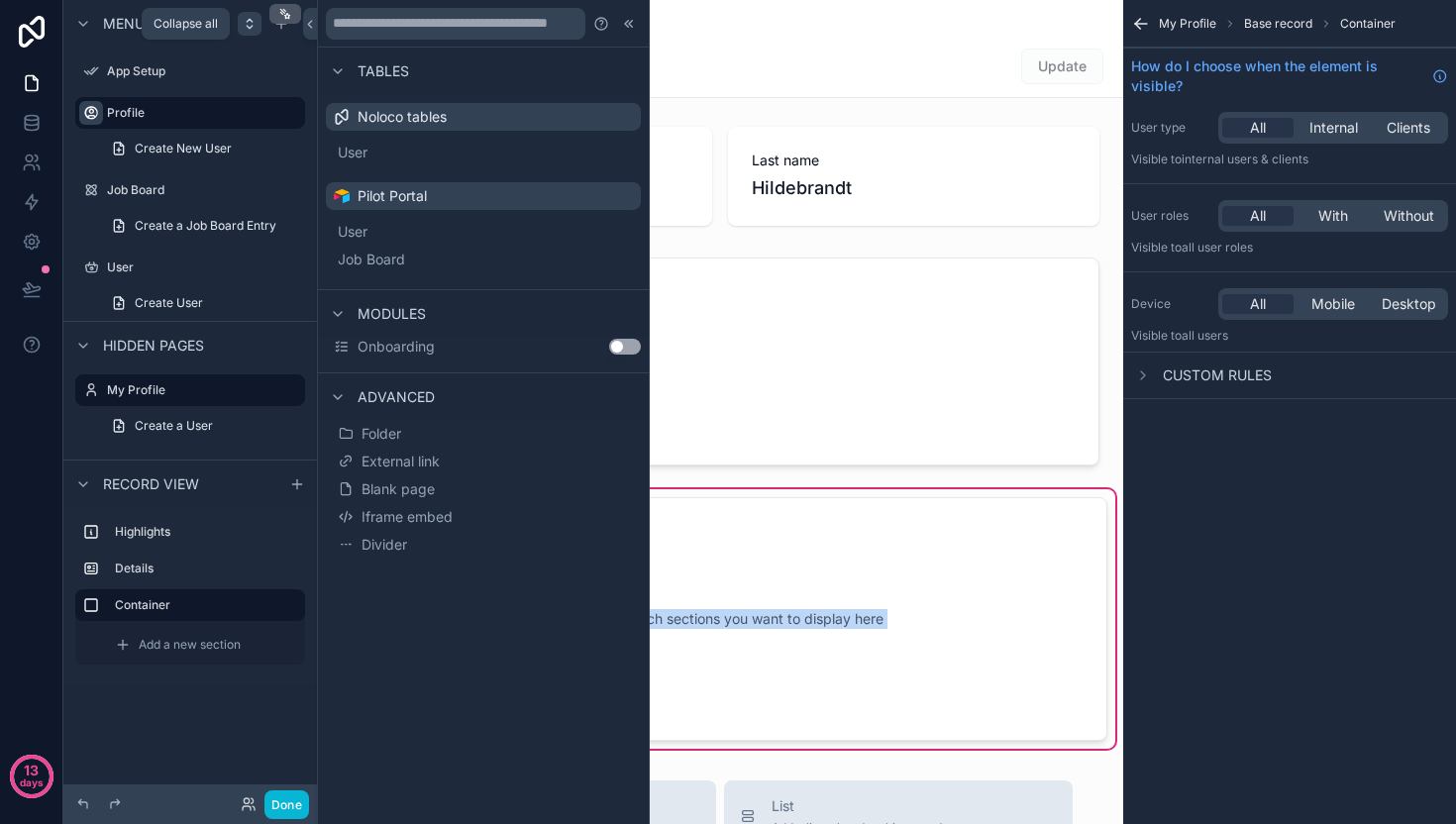 click 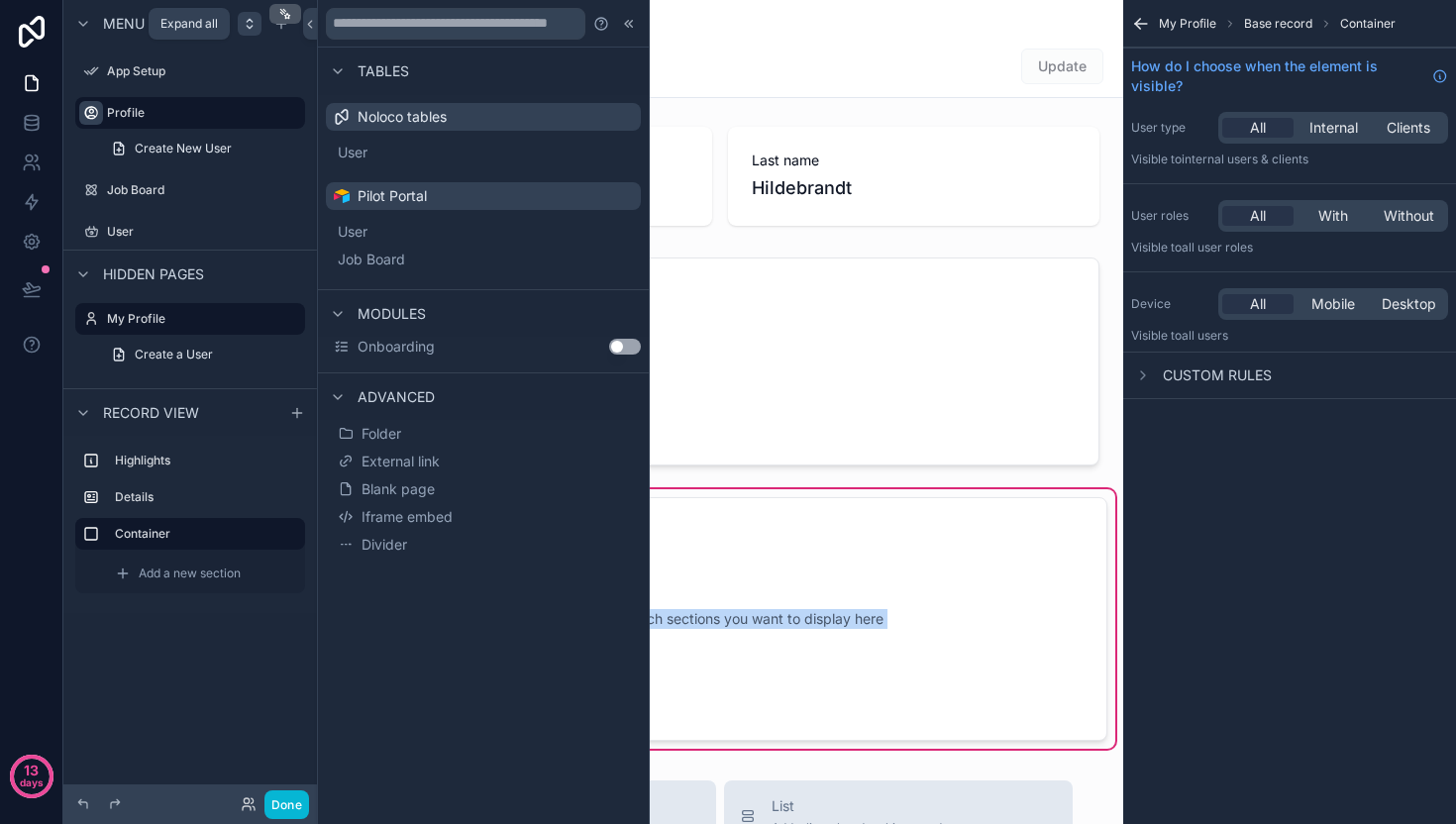 click 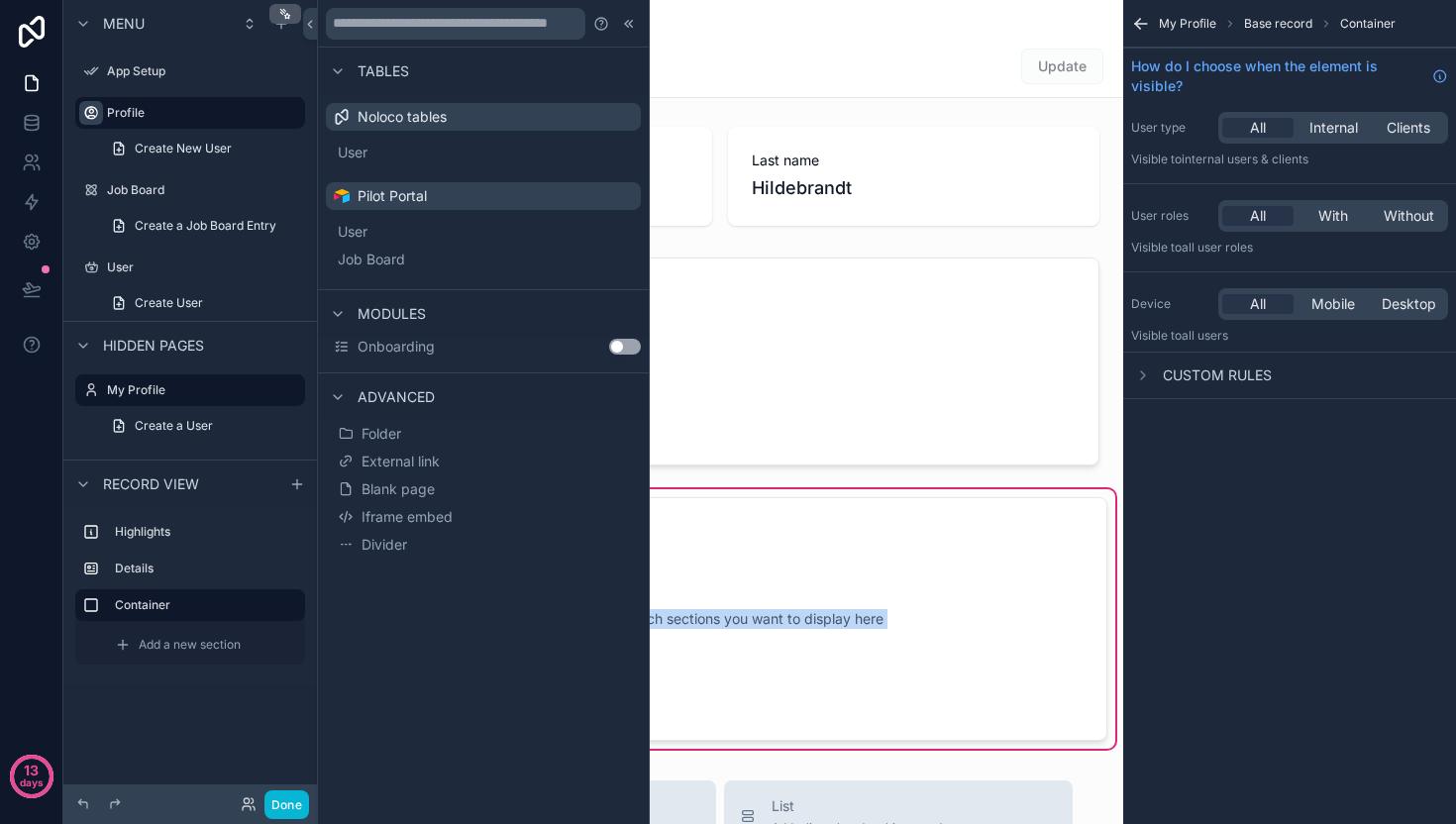 click 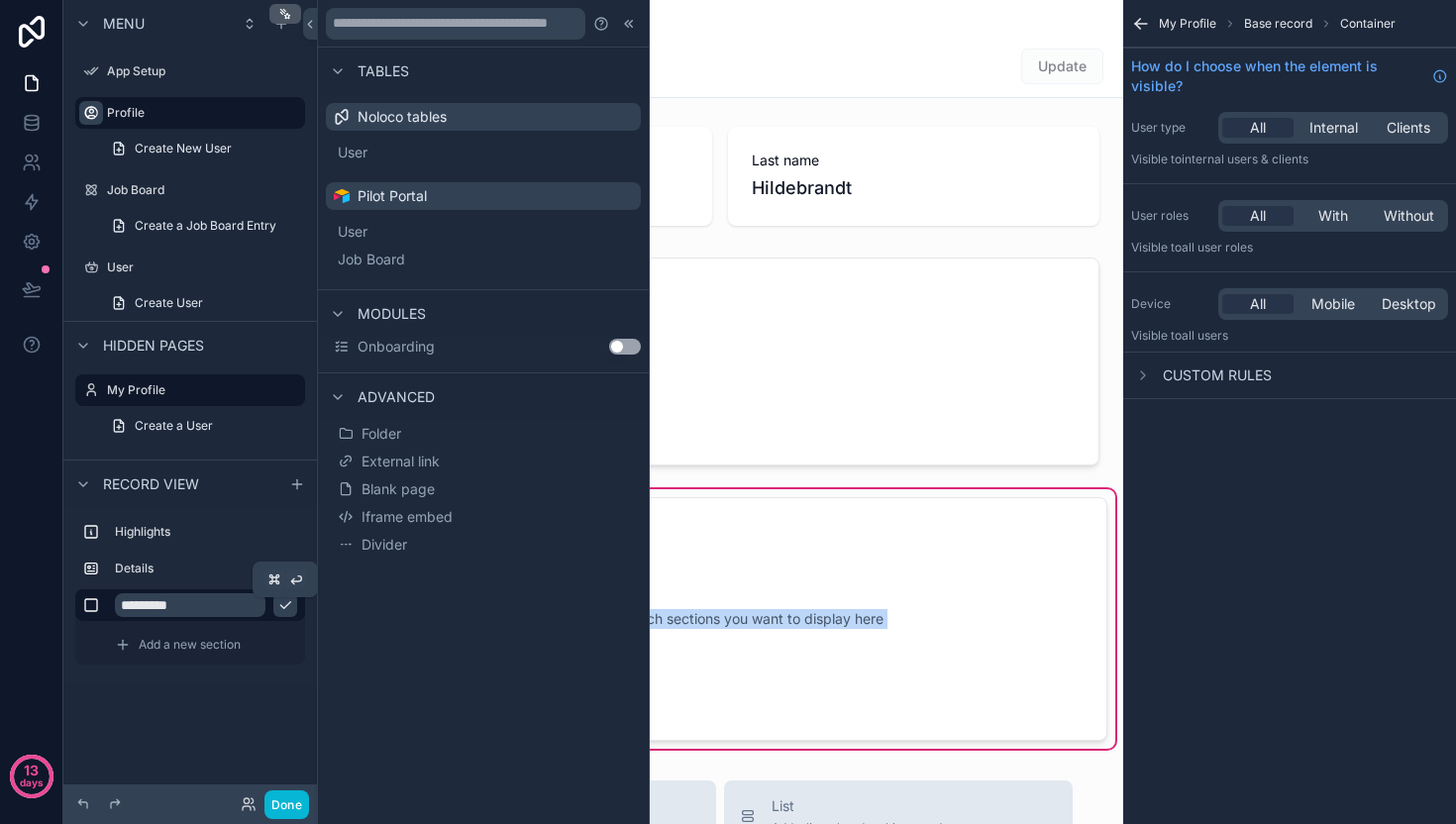 click 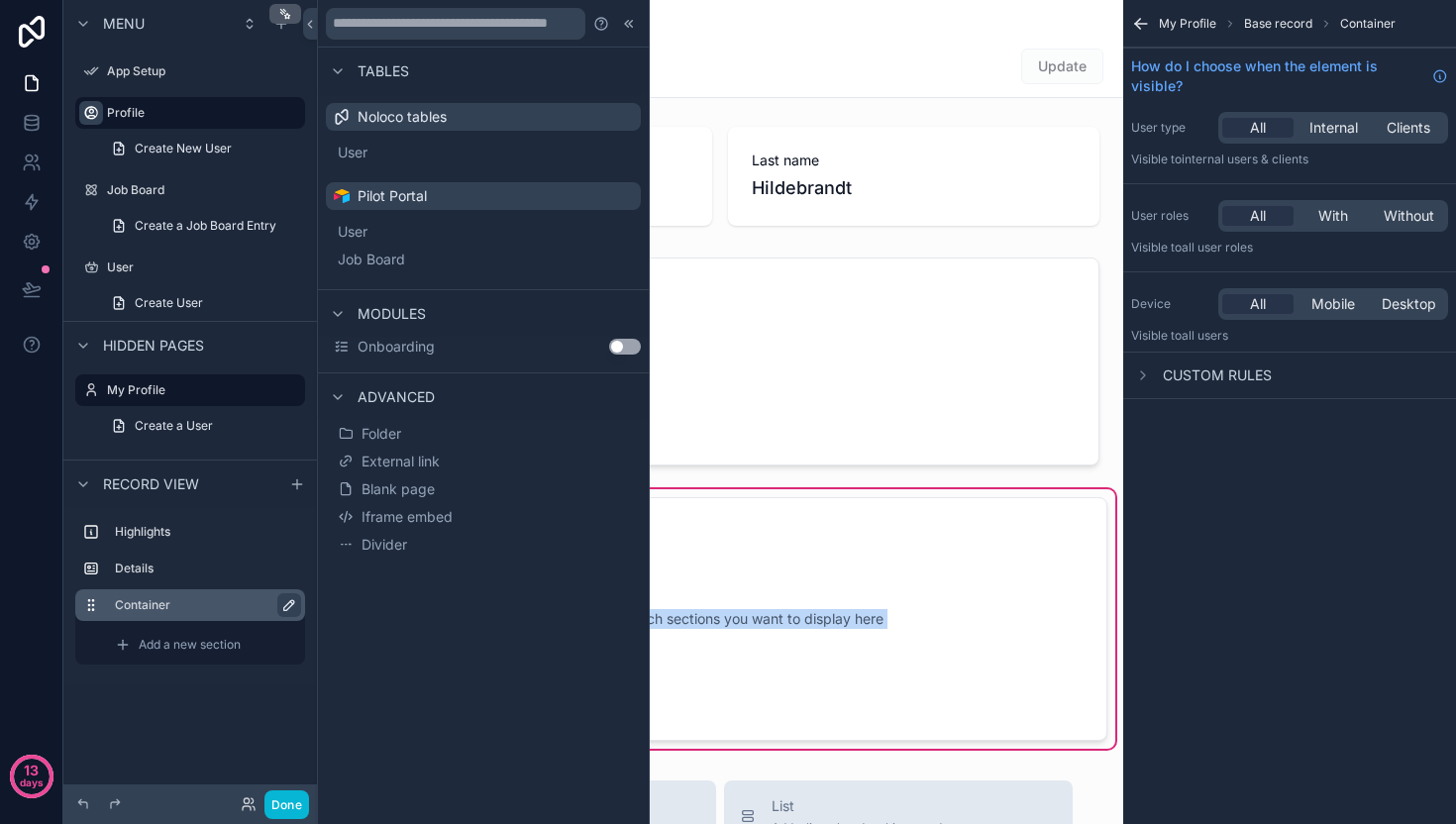 click on "Container" at bounding box center [202, 605] 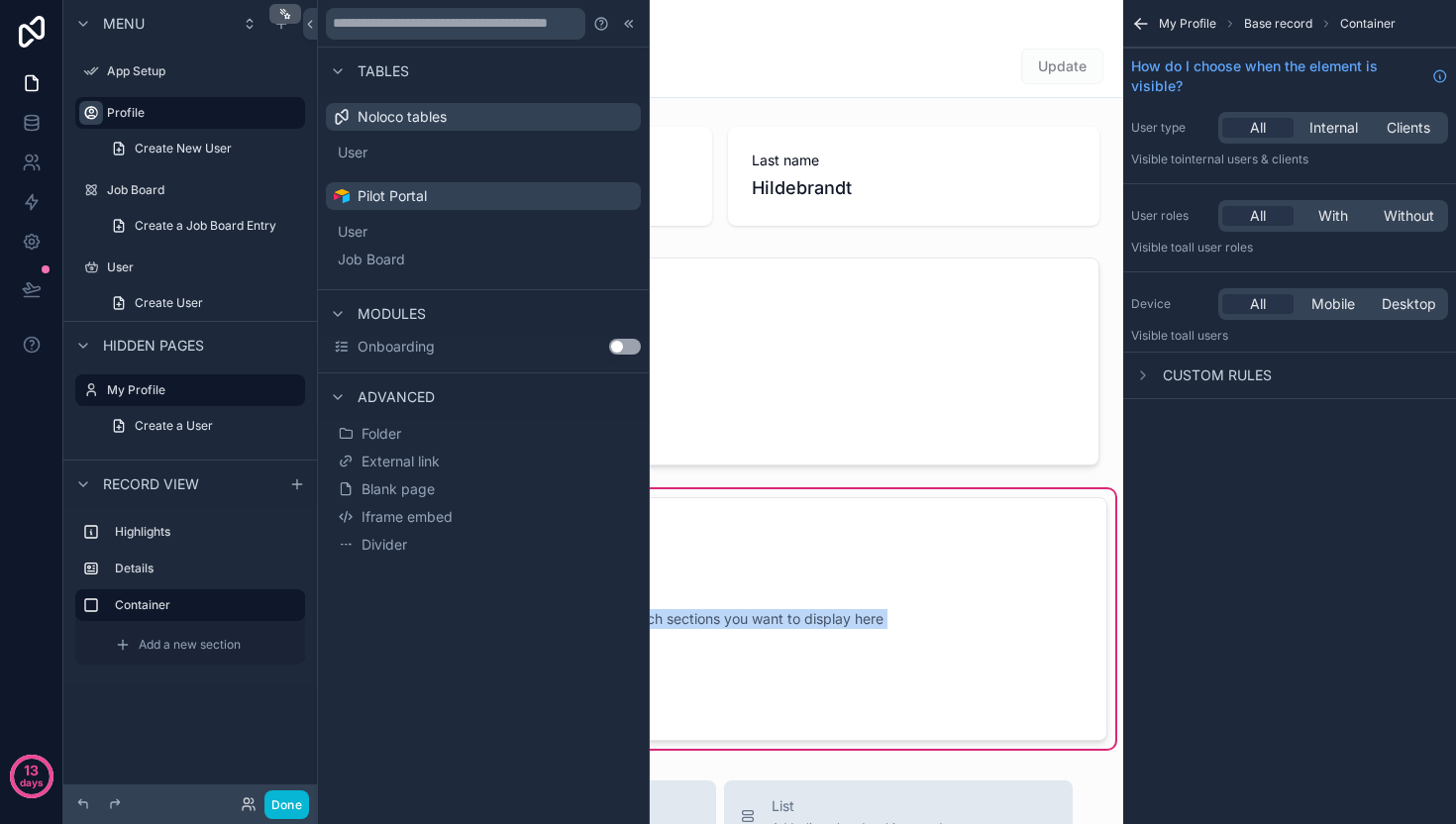 click at bounding box center [0, 0] 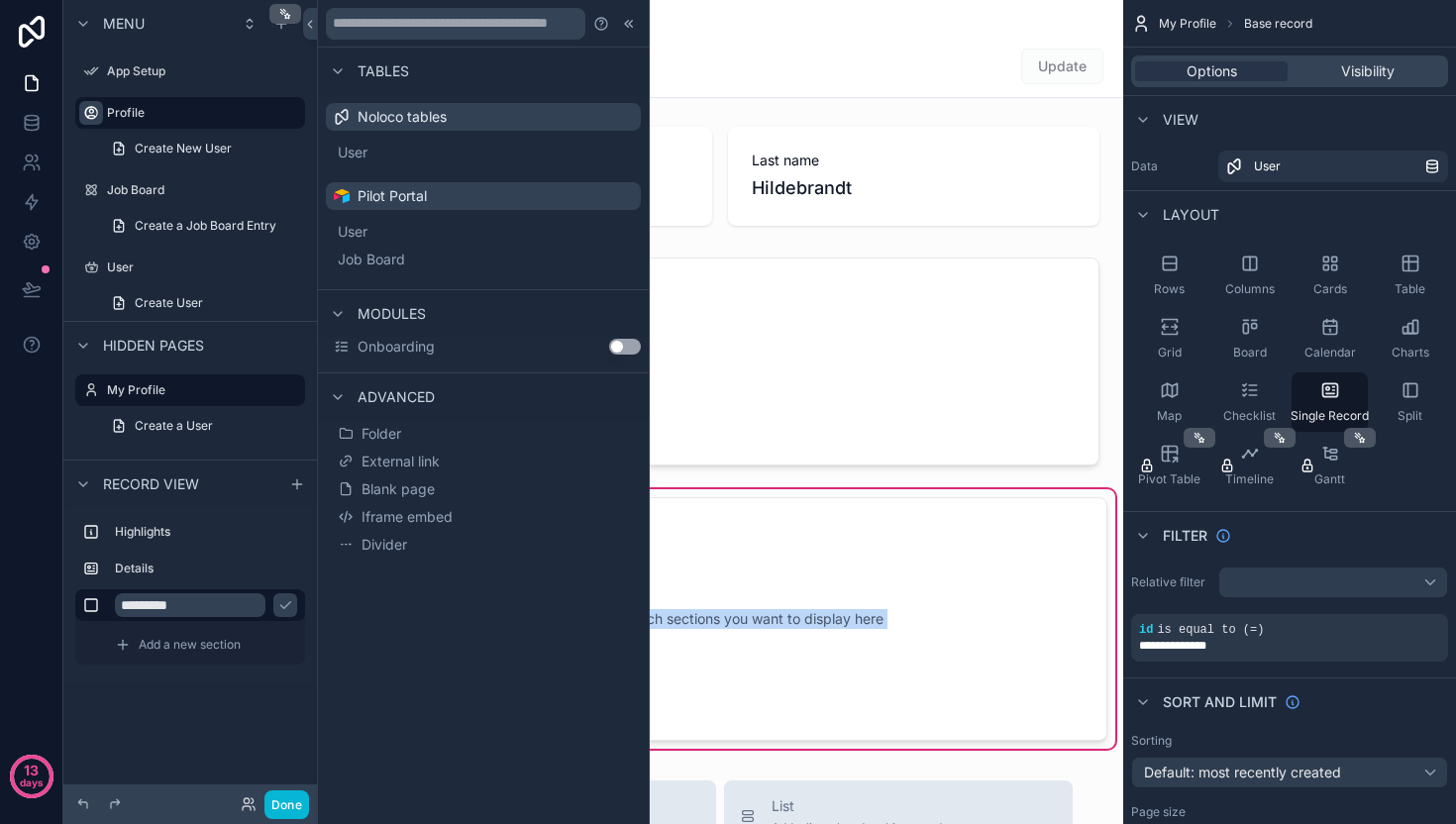 click on "*********" at bounding box center [190, 605] 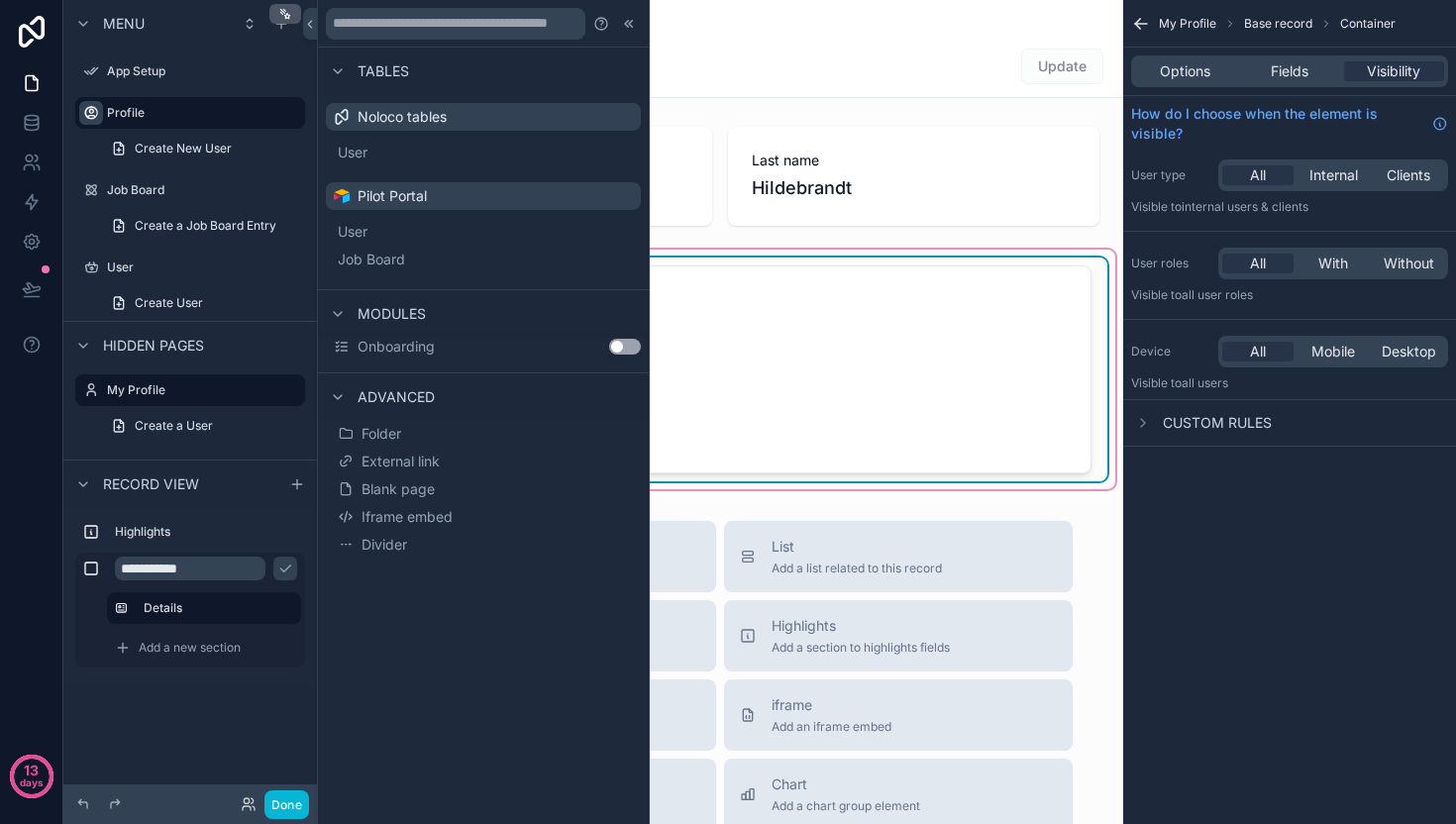 click on "Email joey@rangeflyers.com Profile picture --" at bounding box center (720, 369) 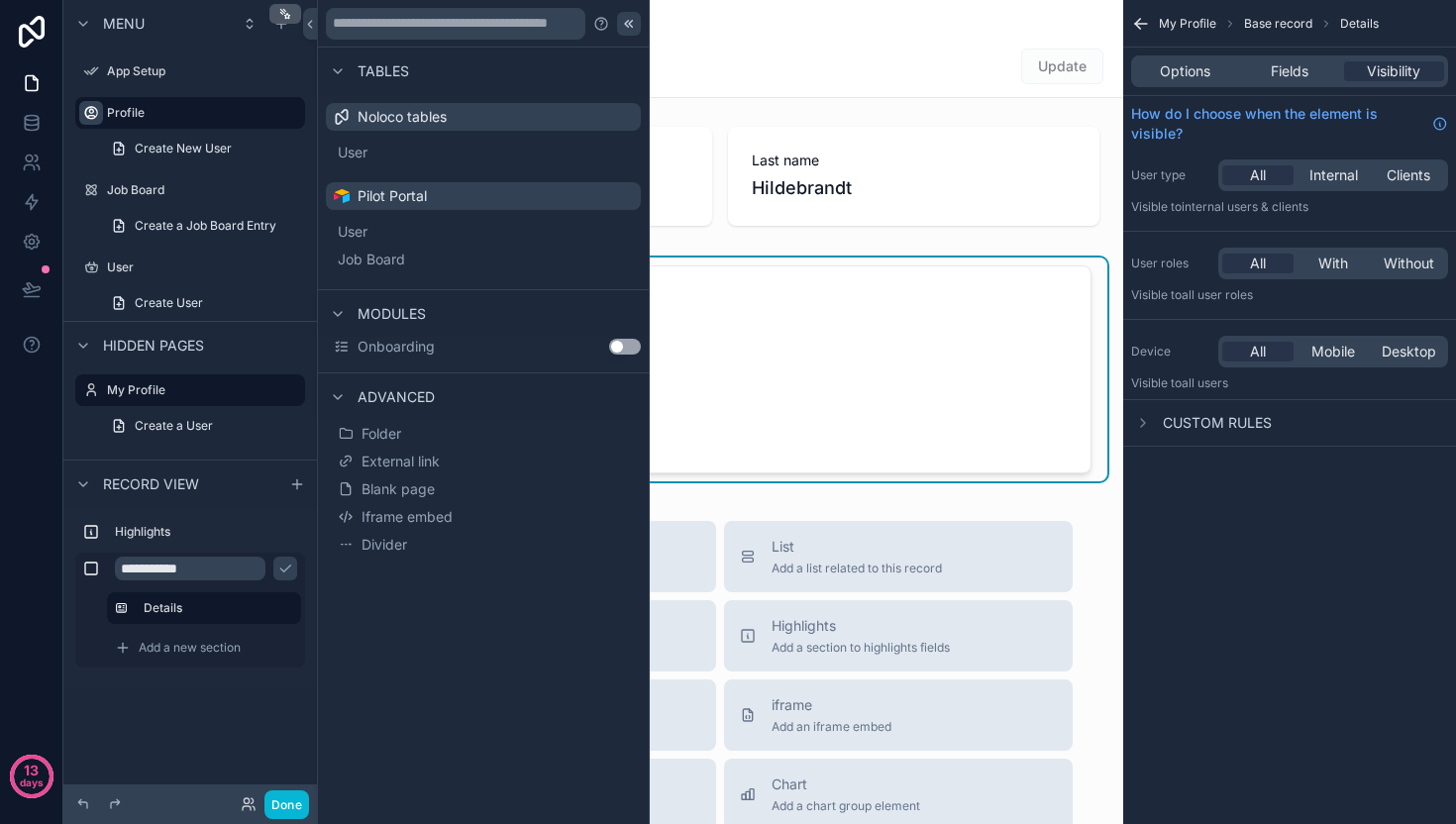 click 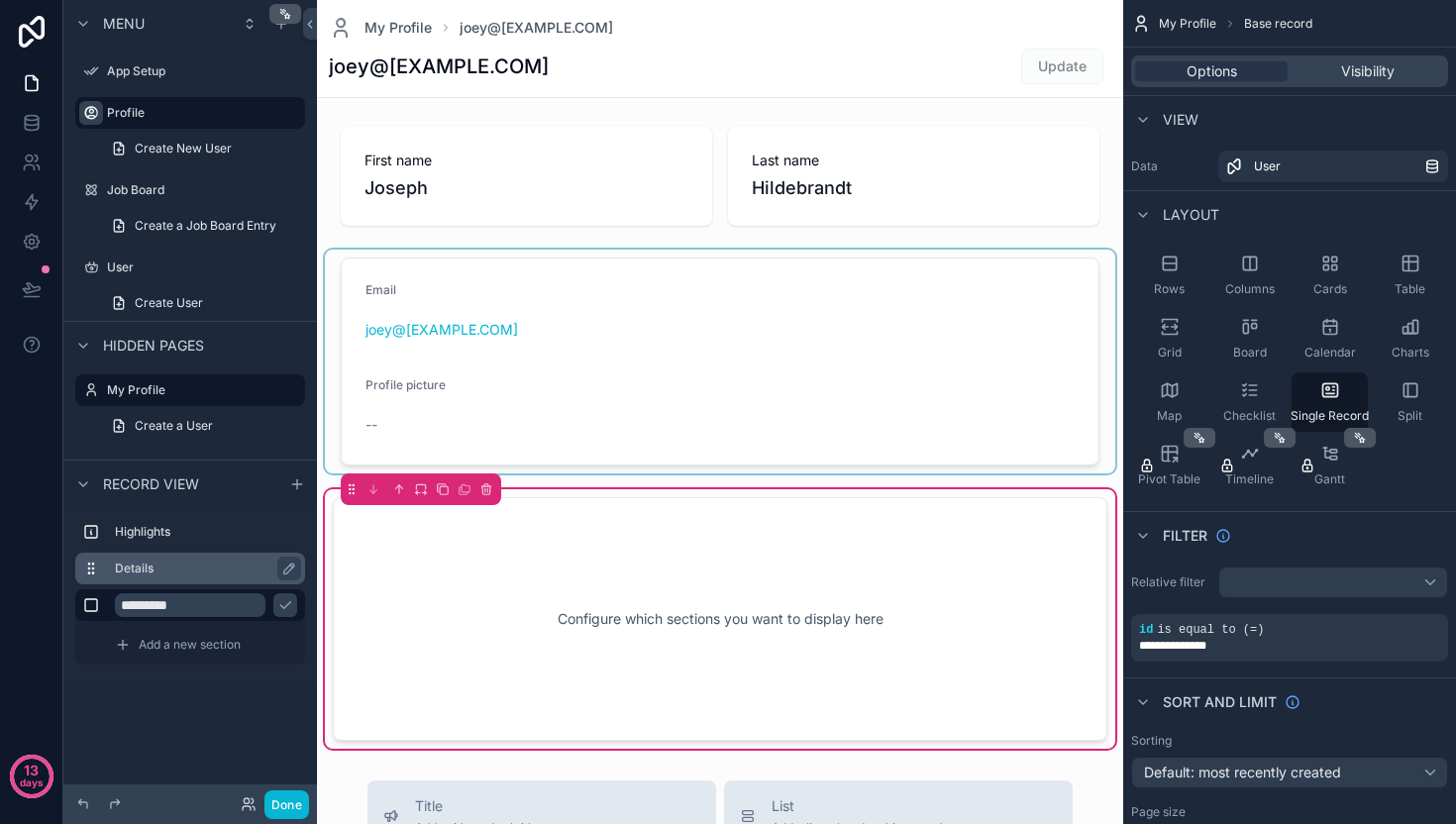 type on "*********" 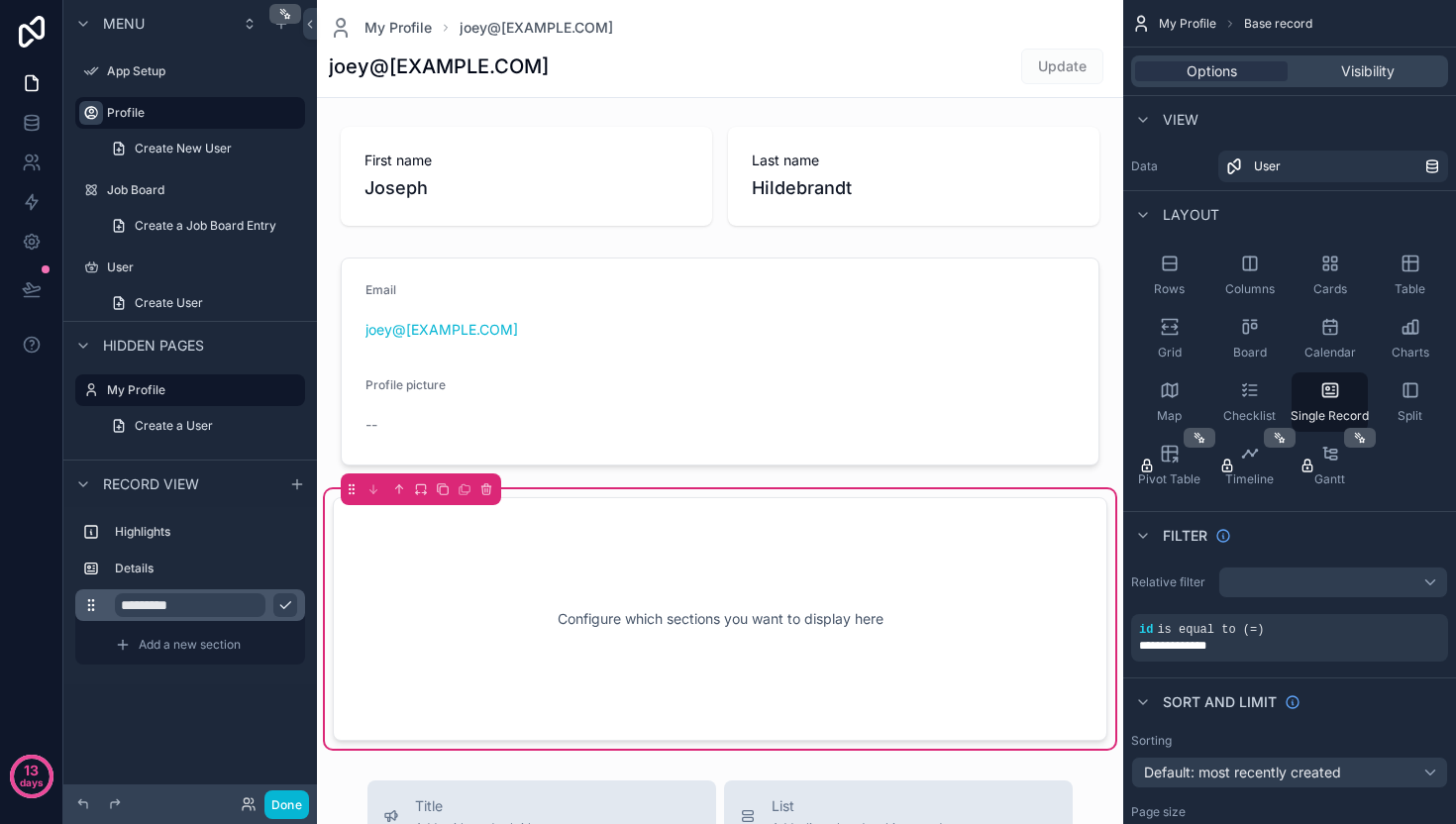 click 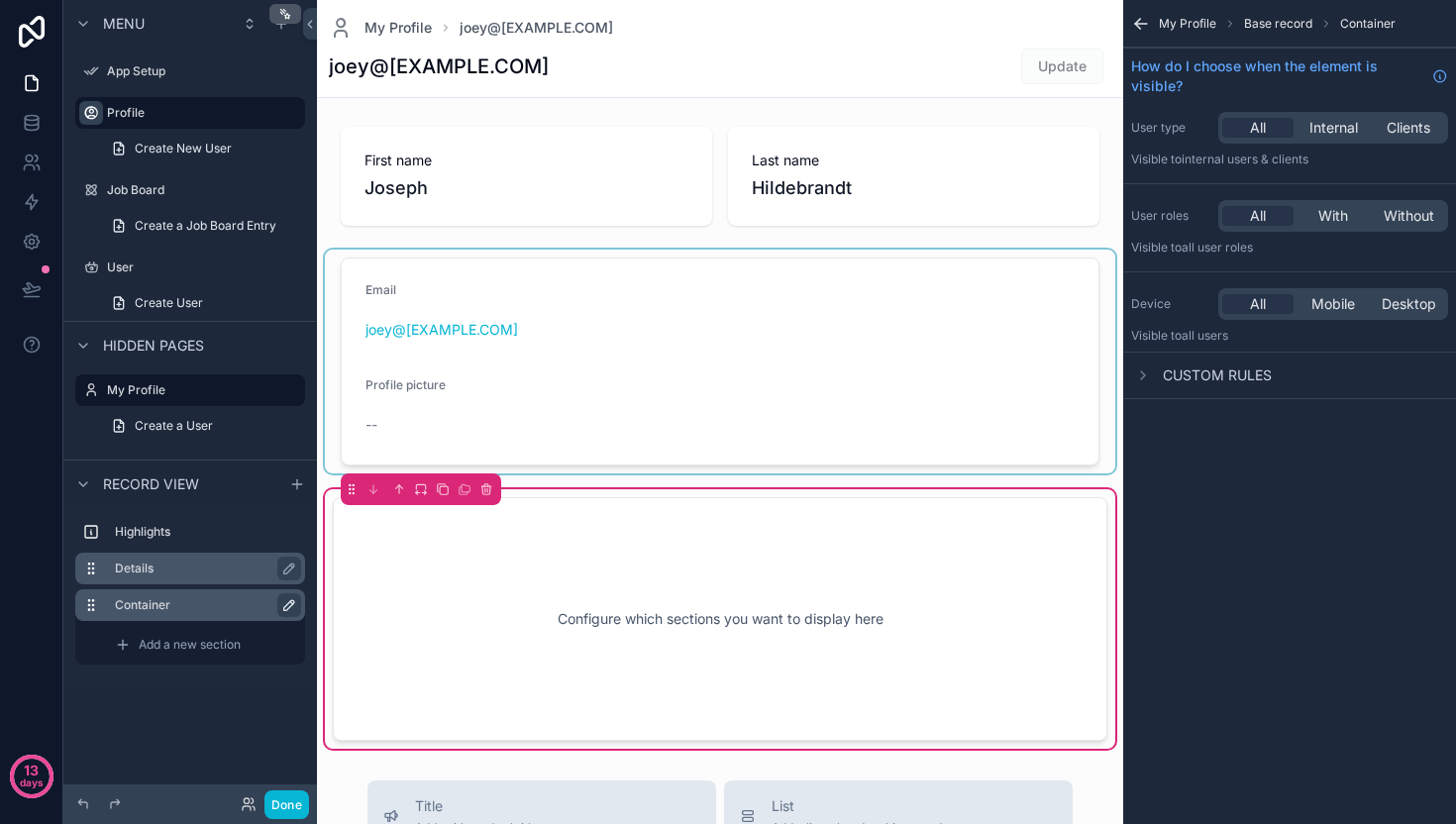 click on "Container" at bounding box center [190, 605] 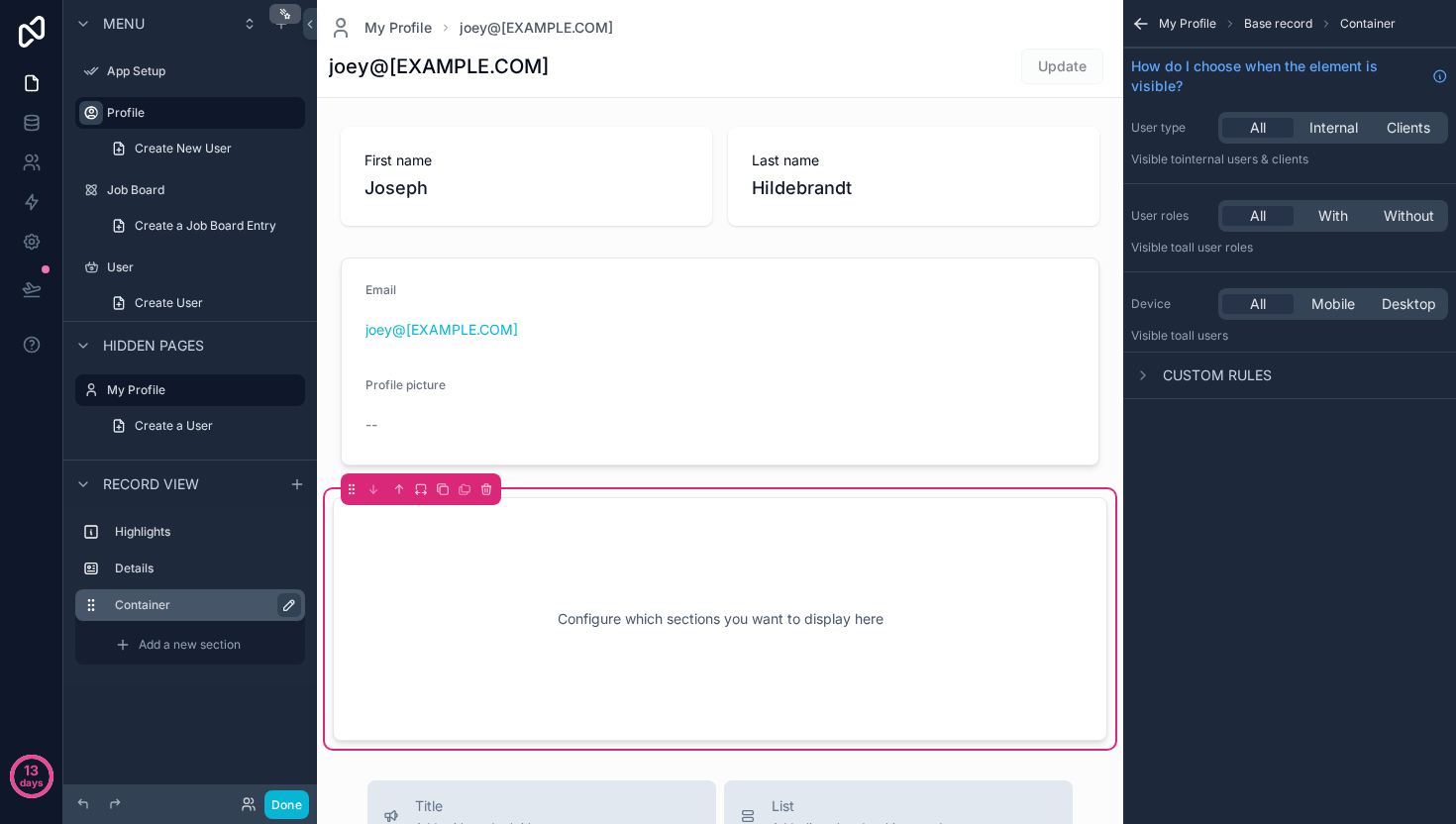 drag, startPoint x: 461, startPoint y: 578, endPoint x: 440, endPoint y: 578, distance: 21 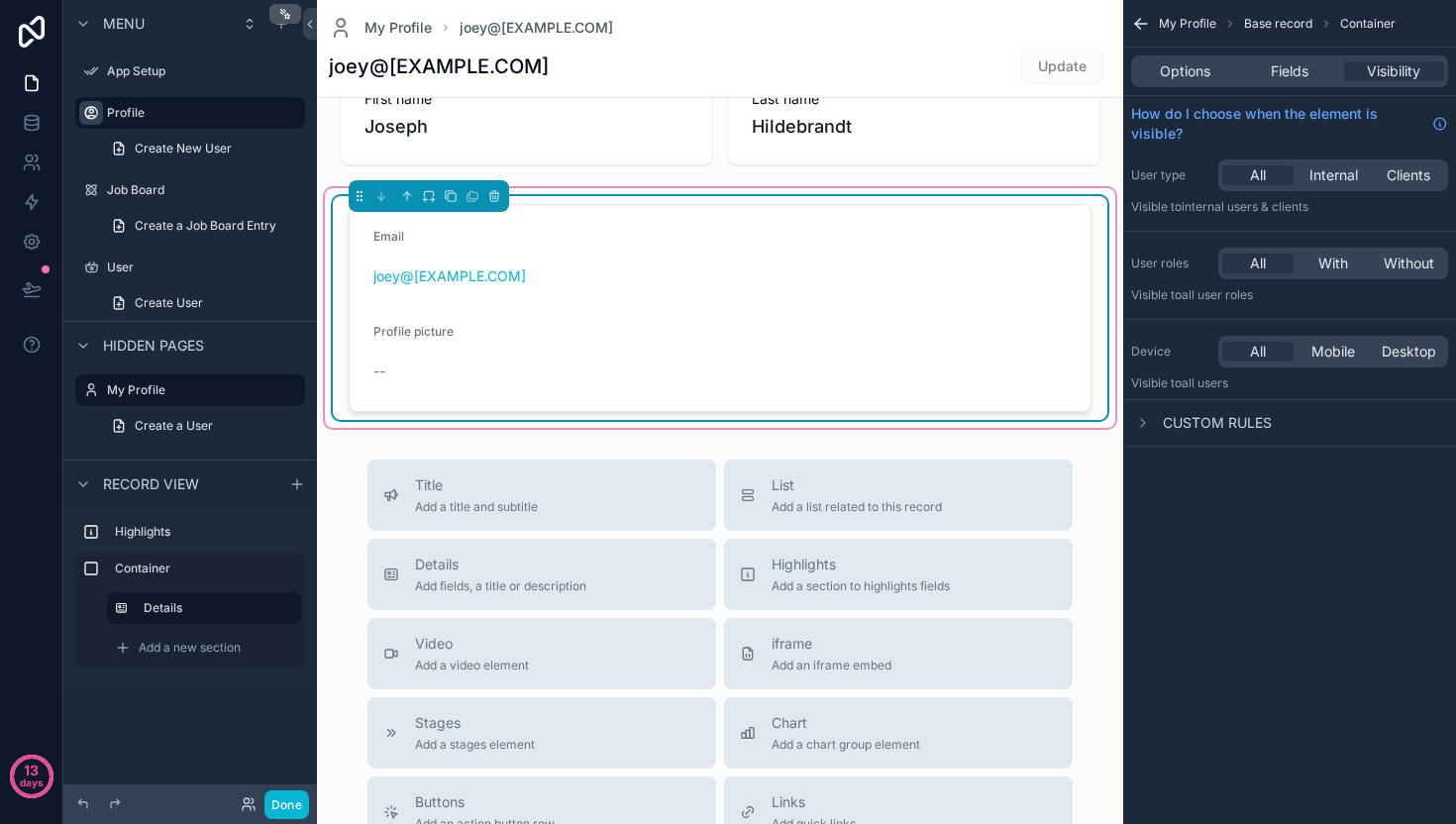 scroll, scrollTop: 0, scrollLeft: 0, axis: both 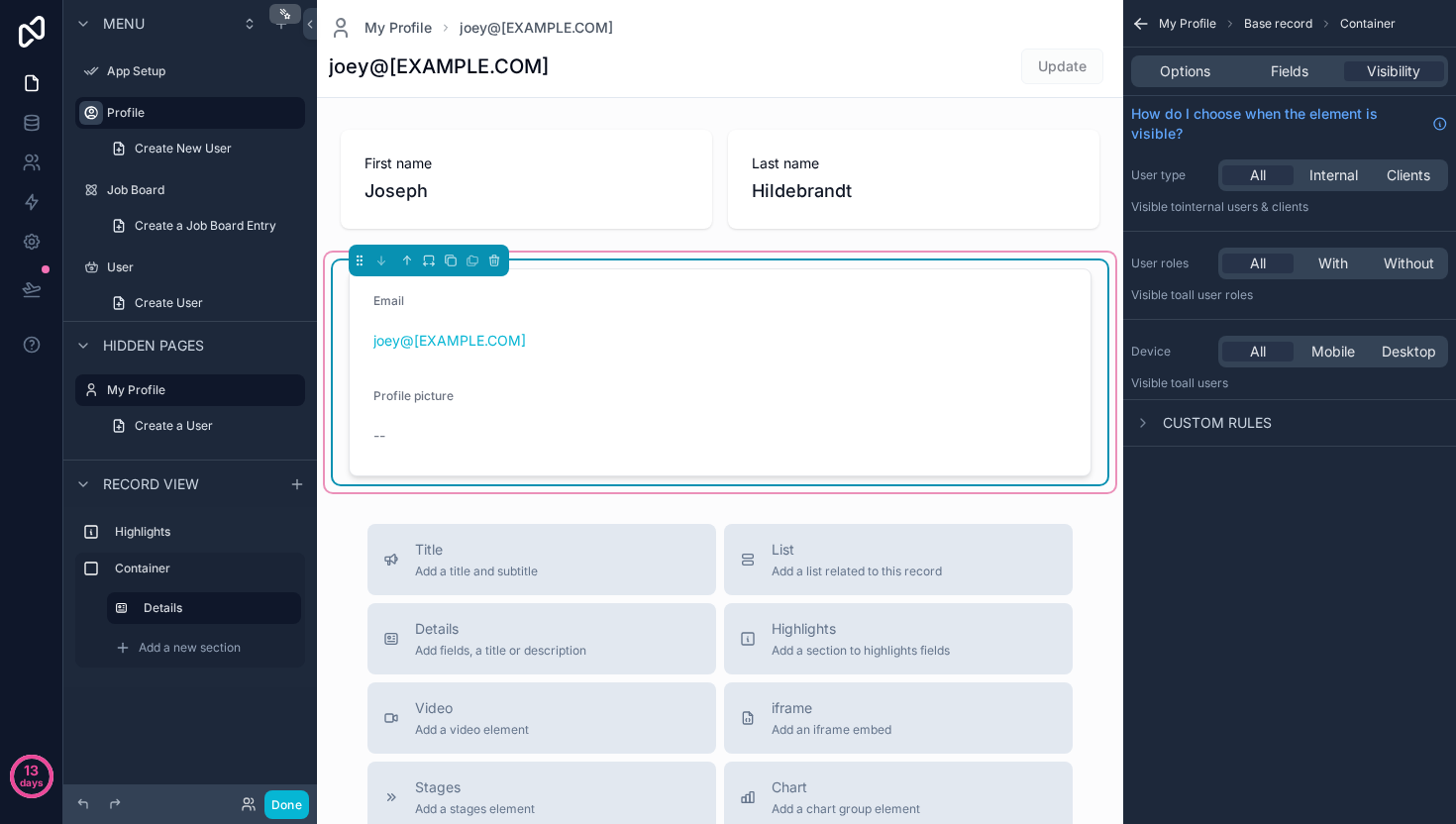 click on "joey@rangeflyers.com" at bounding box center (720, 341) 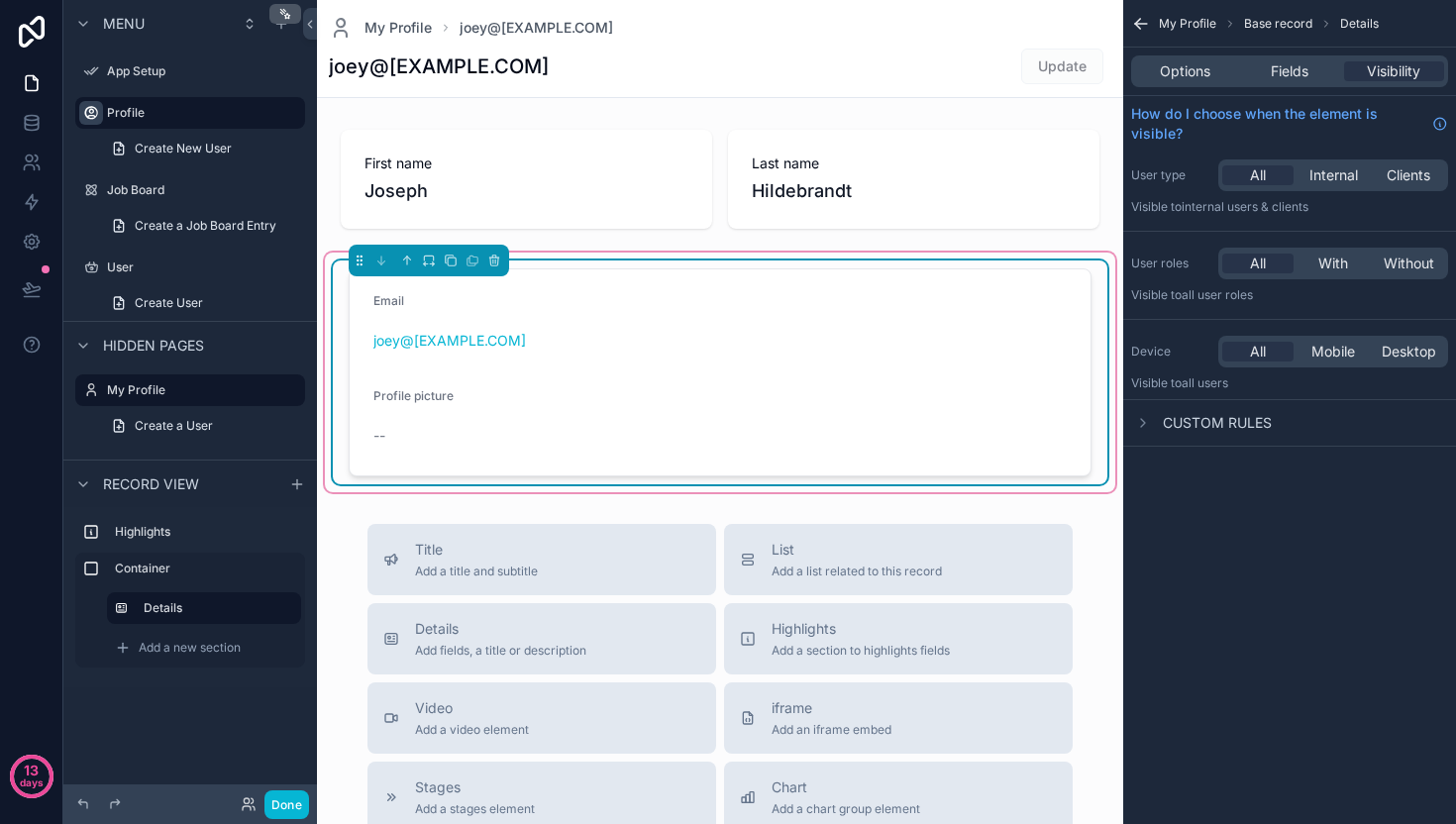 click on "Email joey@rangeflyers.com Profile picture --" at bounding box center [720, 372] 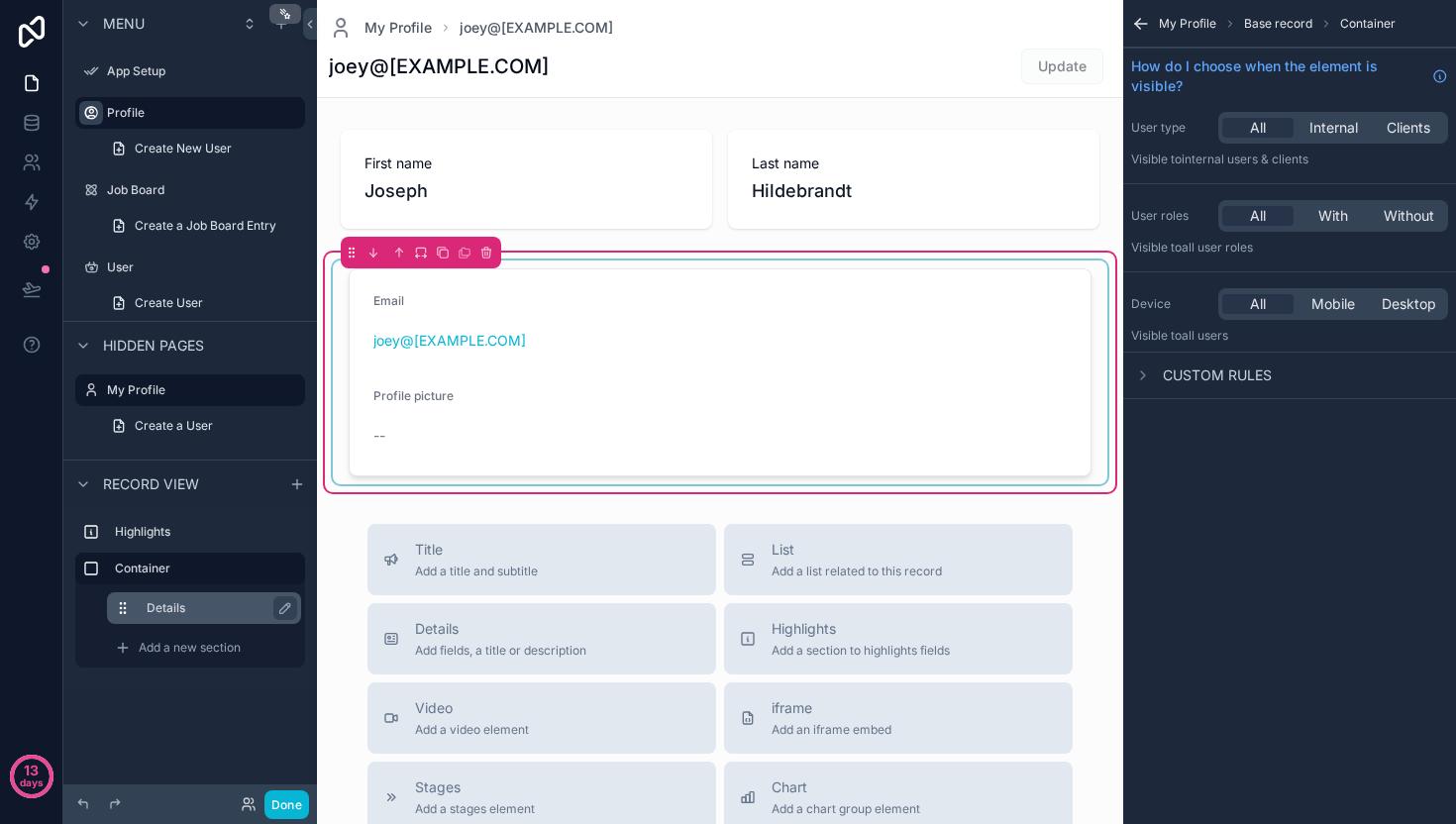 click on "Details" at bounding box center (216, 608) 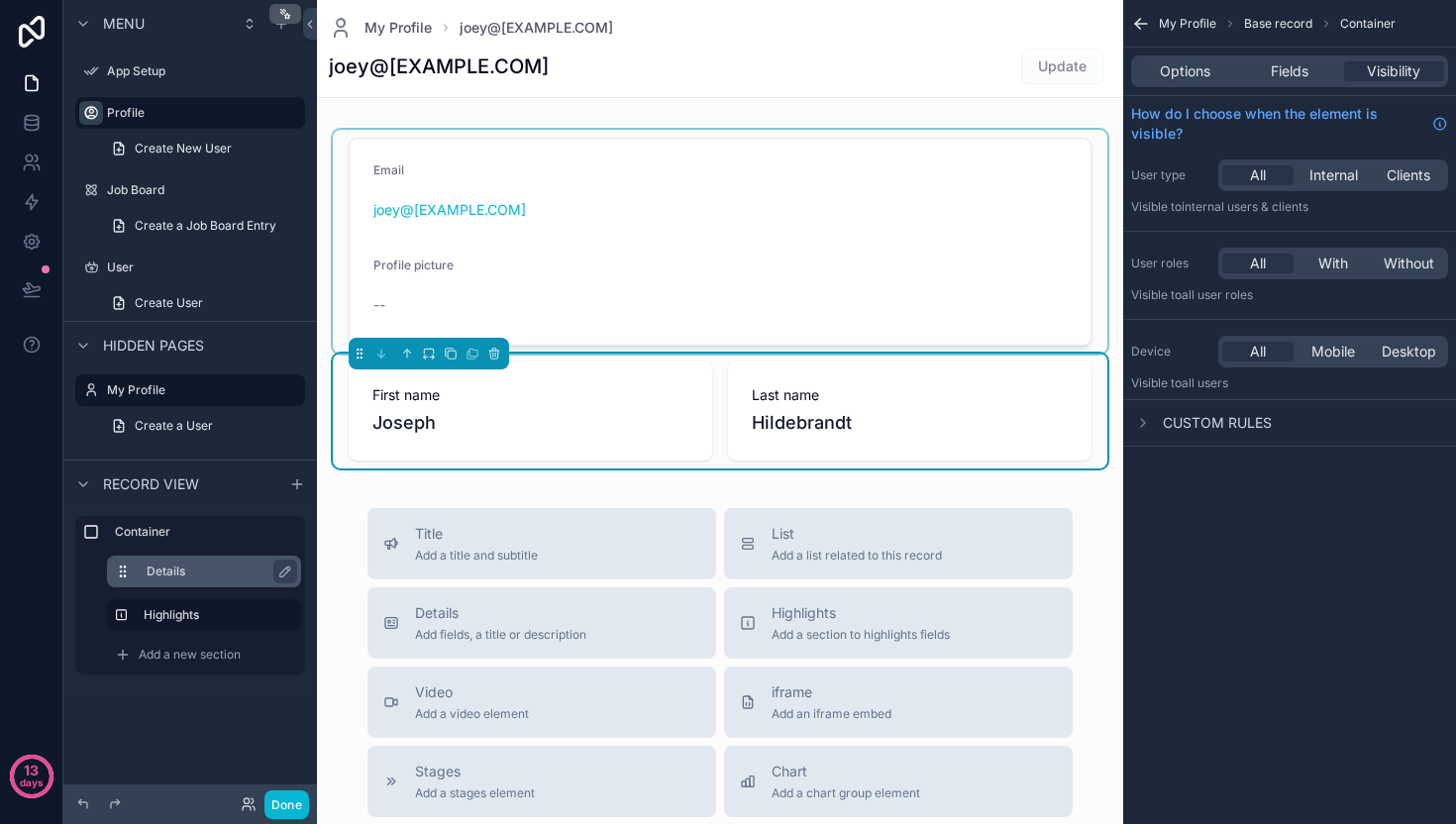 click on "Details" at bounding box center (216, 571) 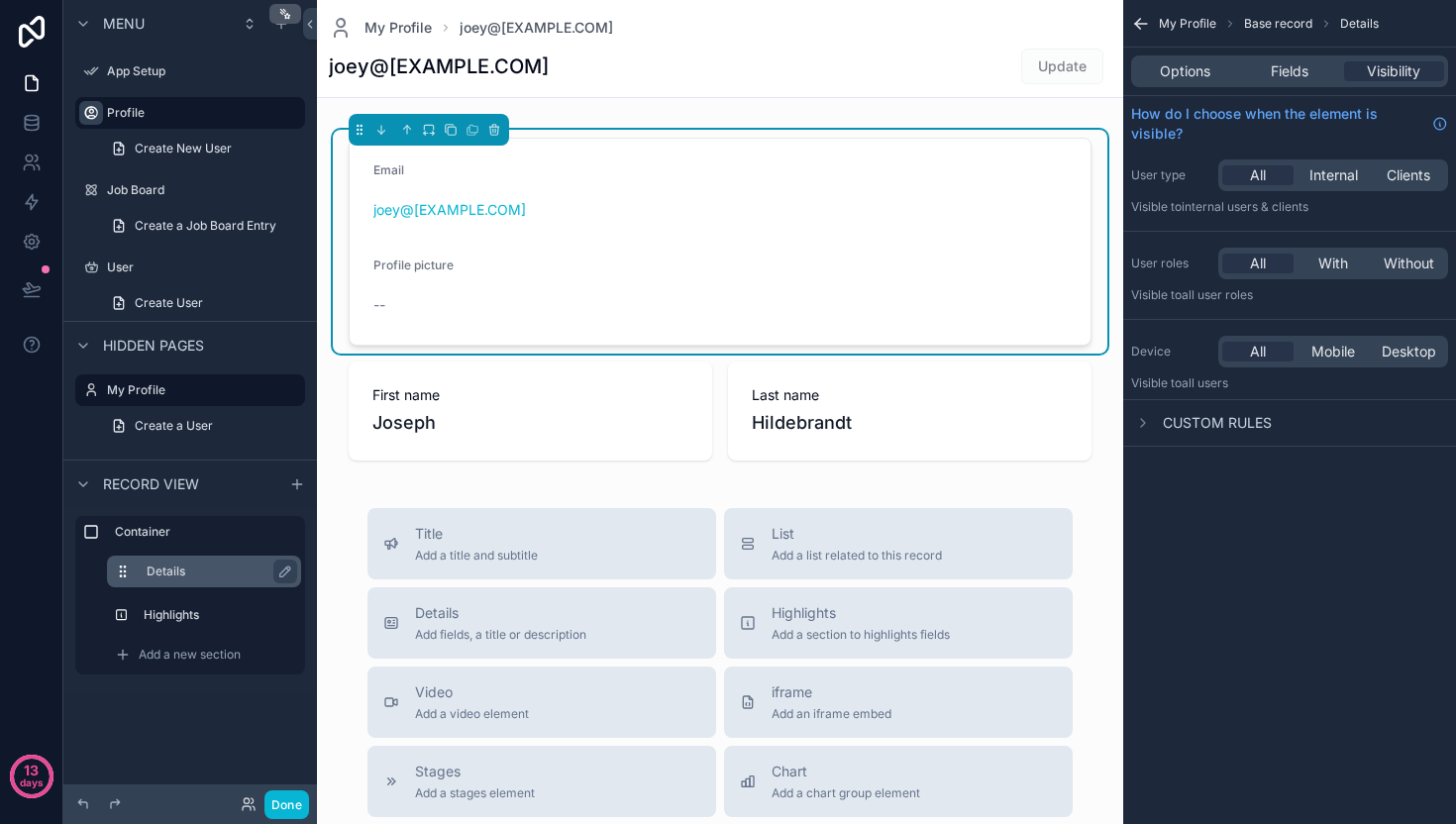 click on "Details" at bounding box center (216, 571) 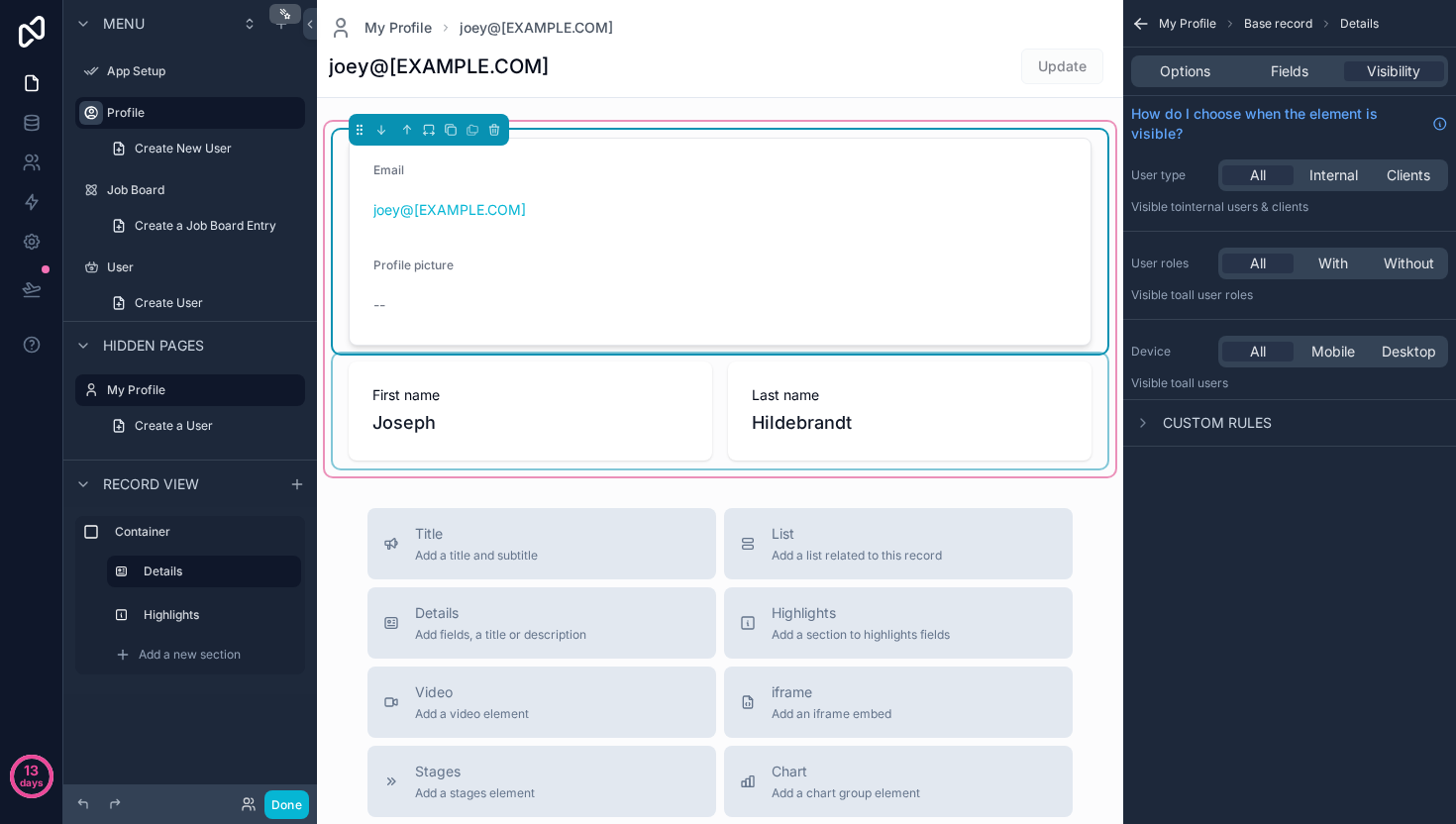 click at bounding box center (720, 411) 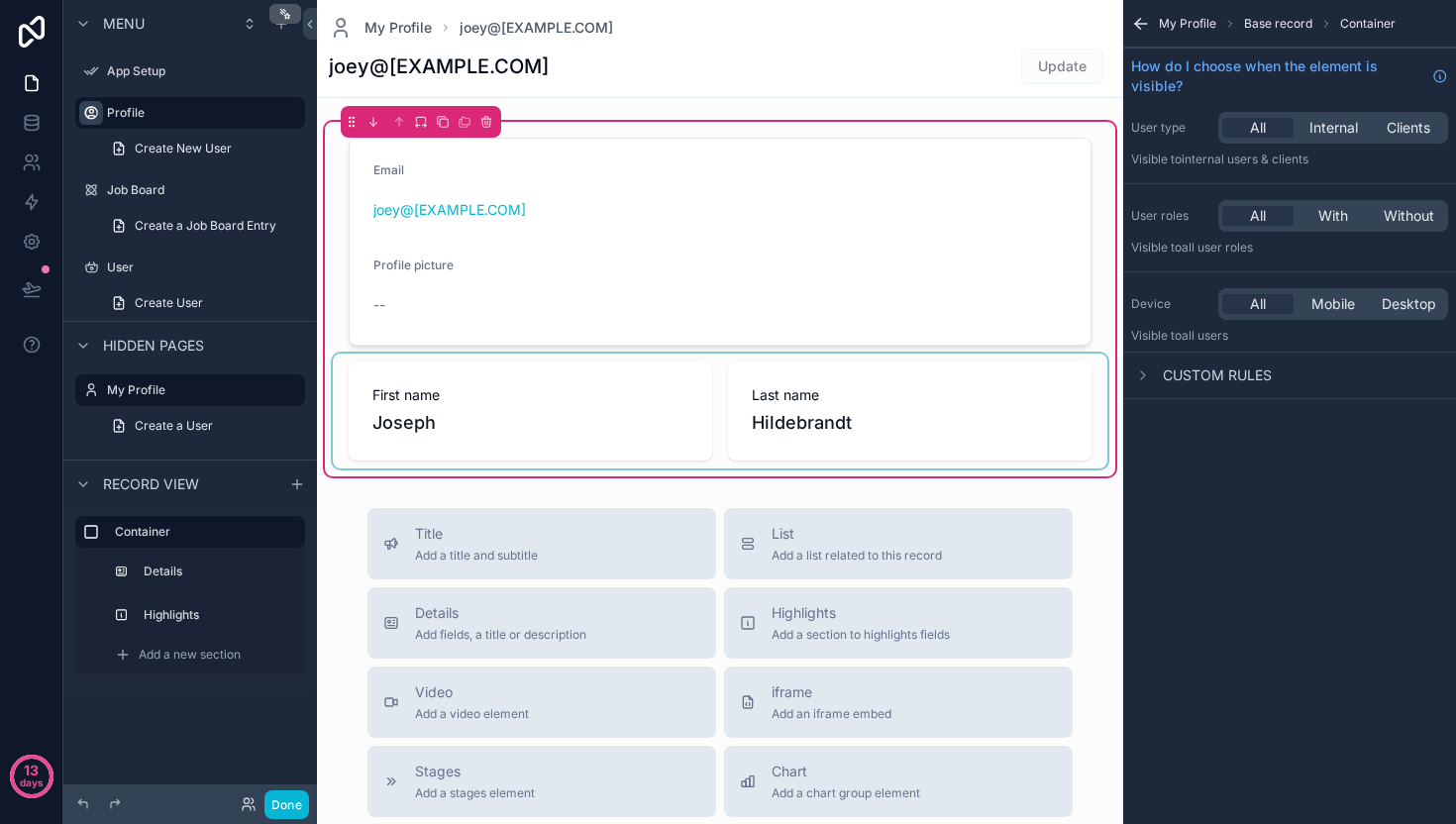 click at bounding box center [720, 411] 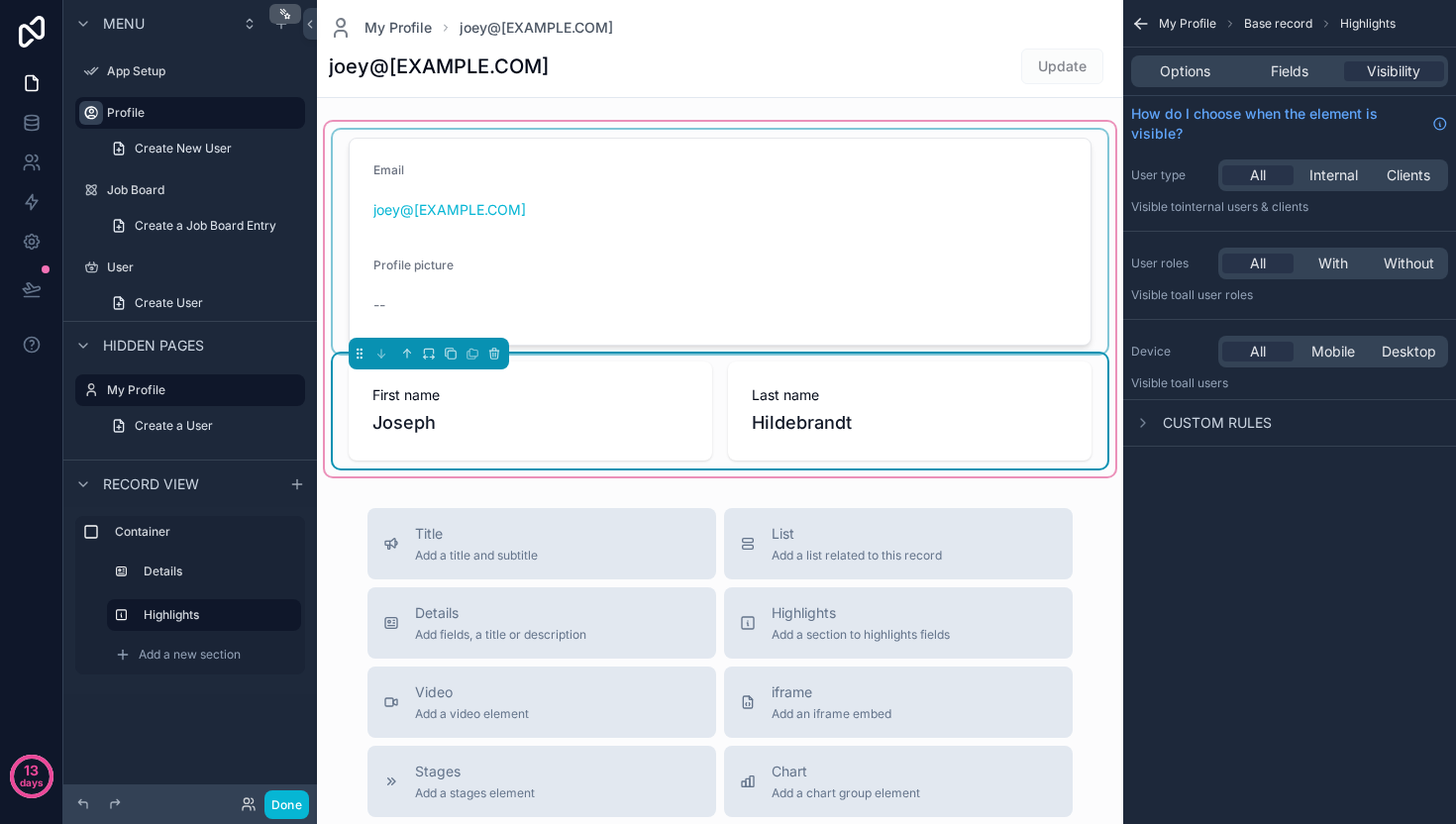 click at bounding box center (720, 242) 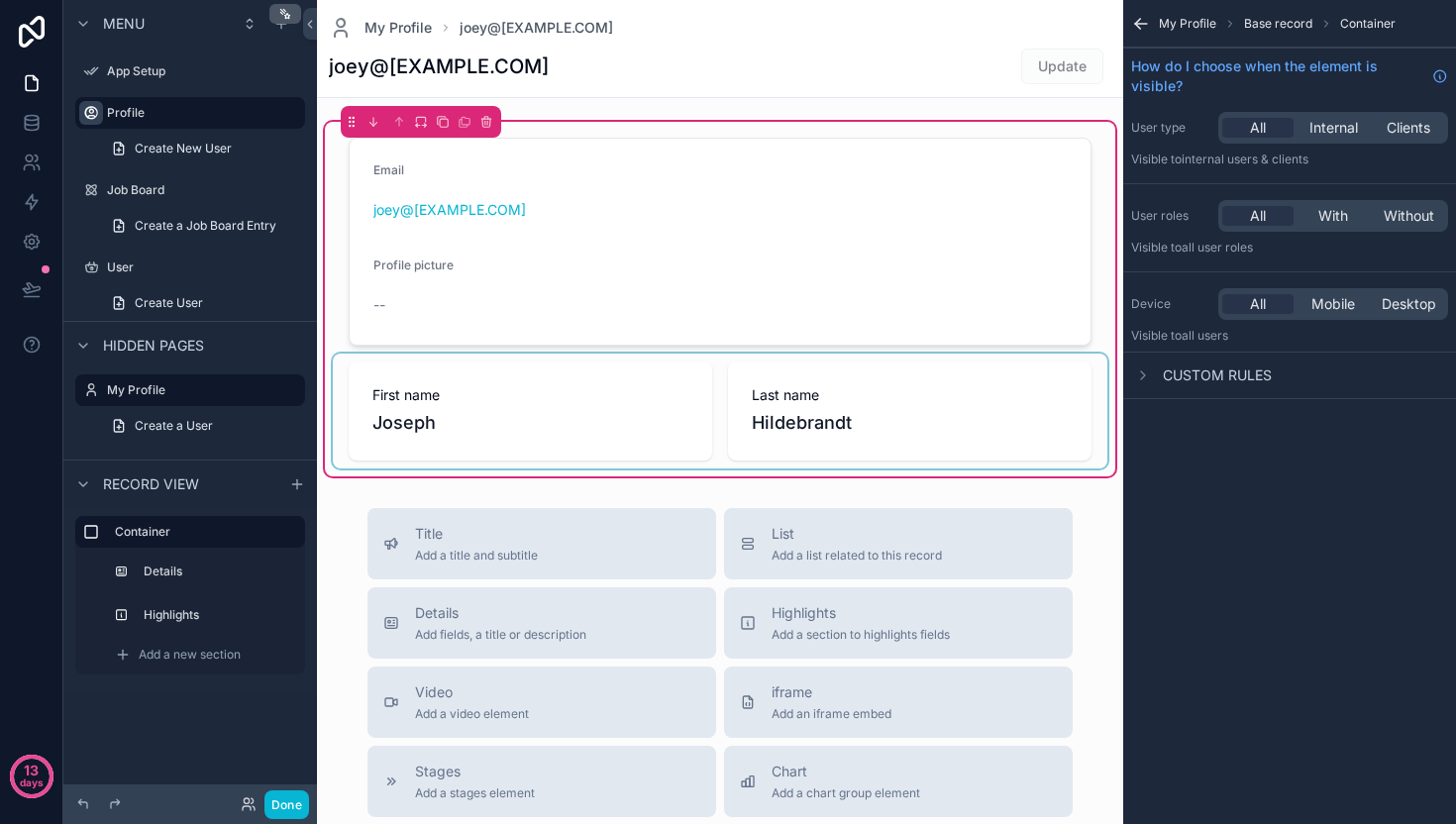 click at bounding box center (720, 411) 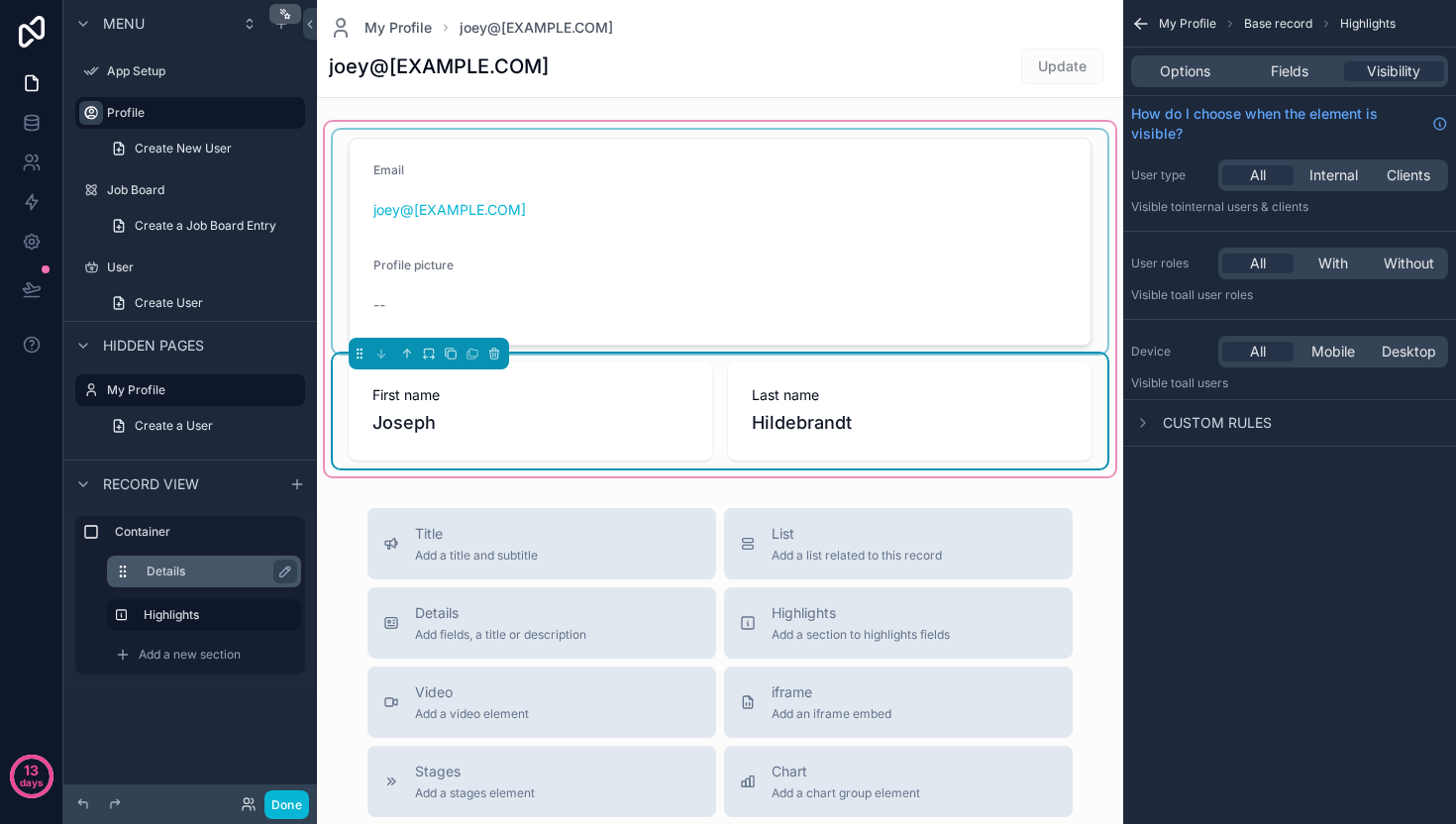 click on "Details" at bounding box center [216, 571] 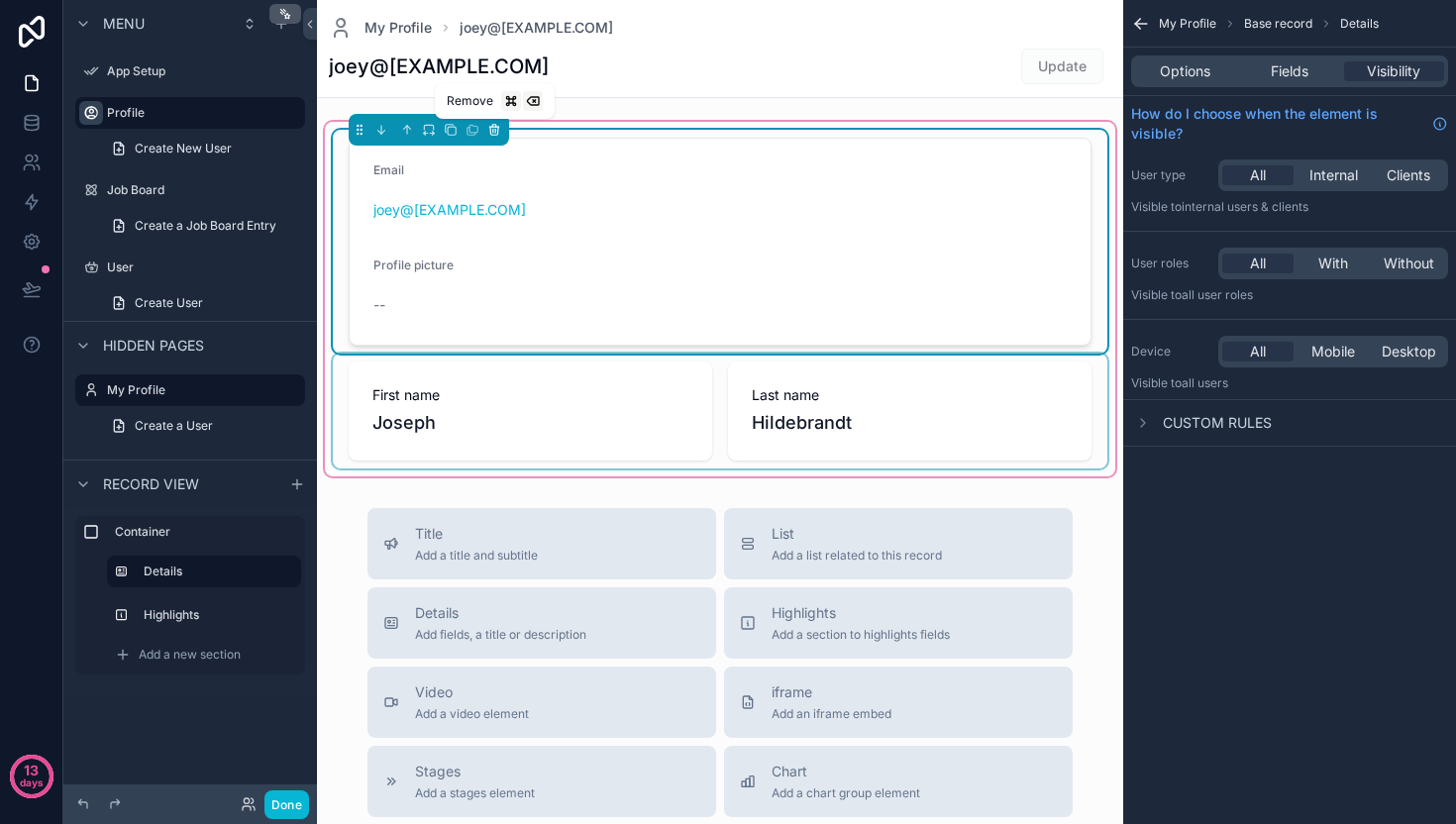 click 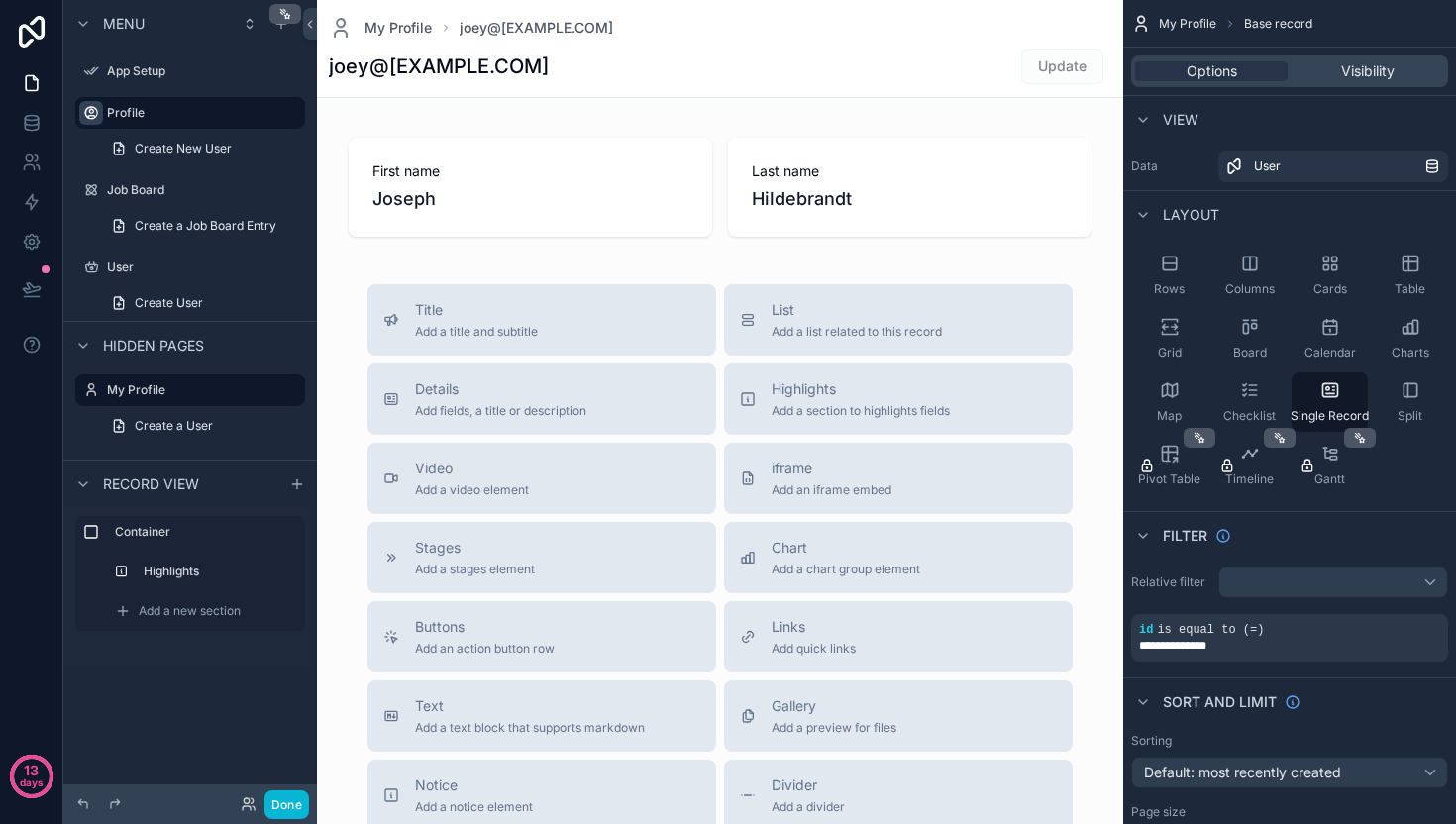 click at bounding box center (720, 573) 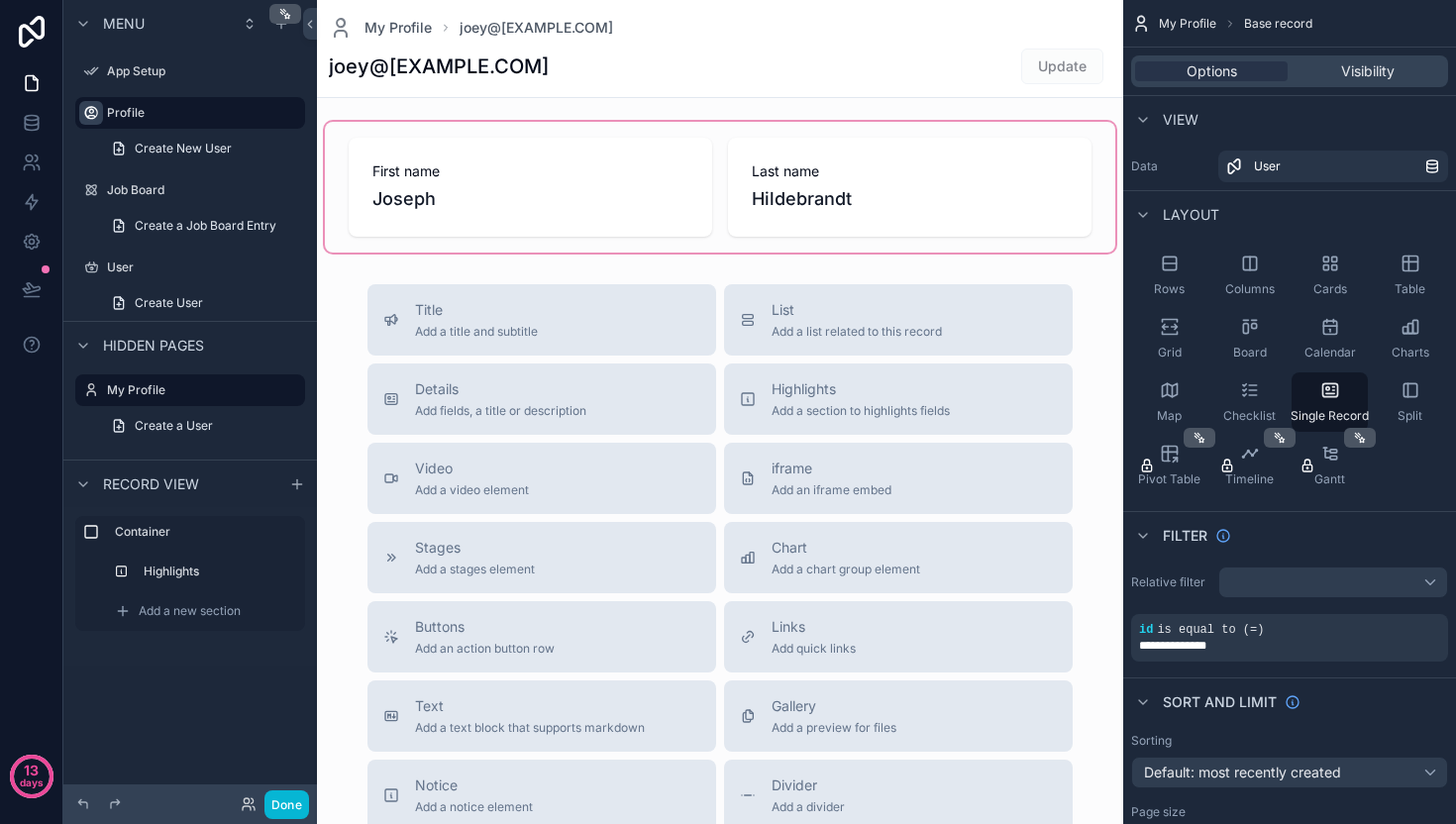 click at bounding box center [720, 187] 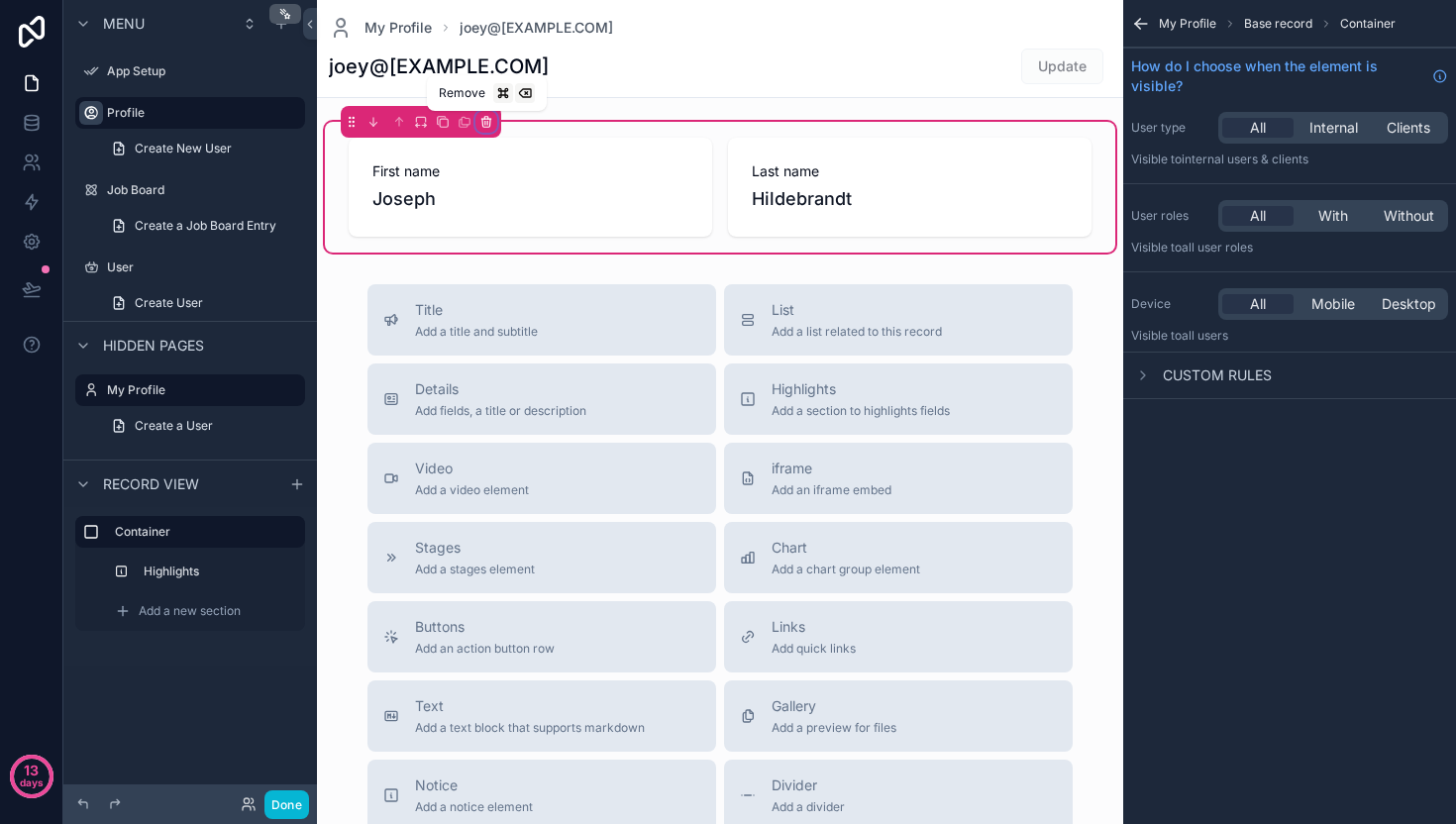 click 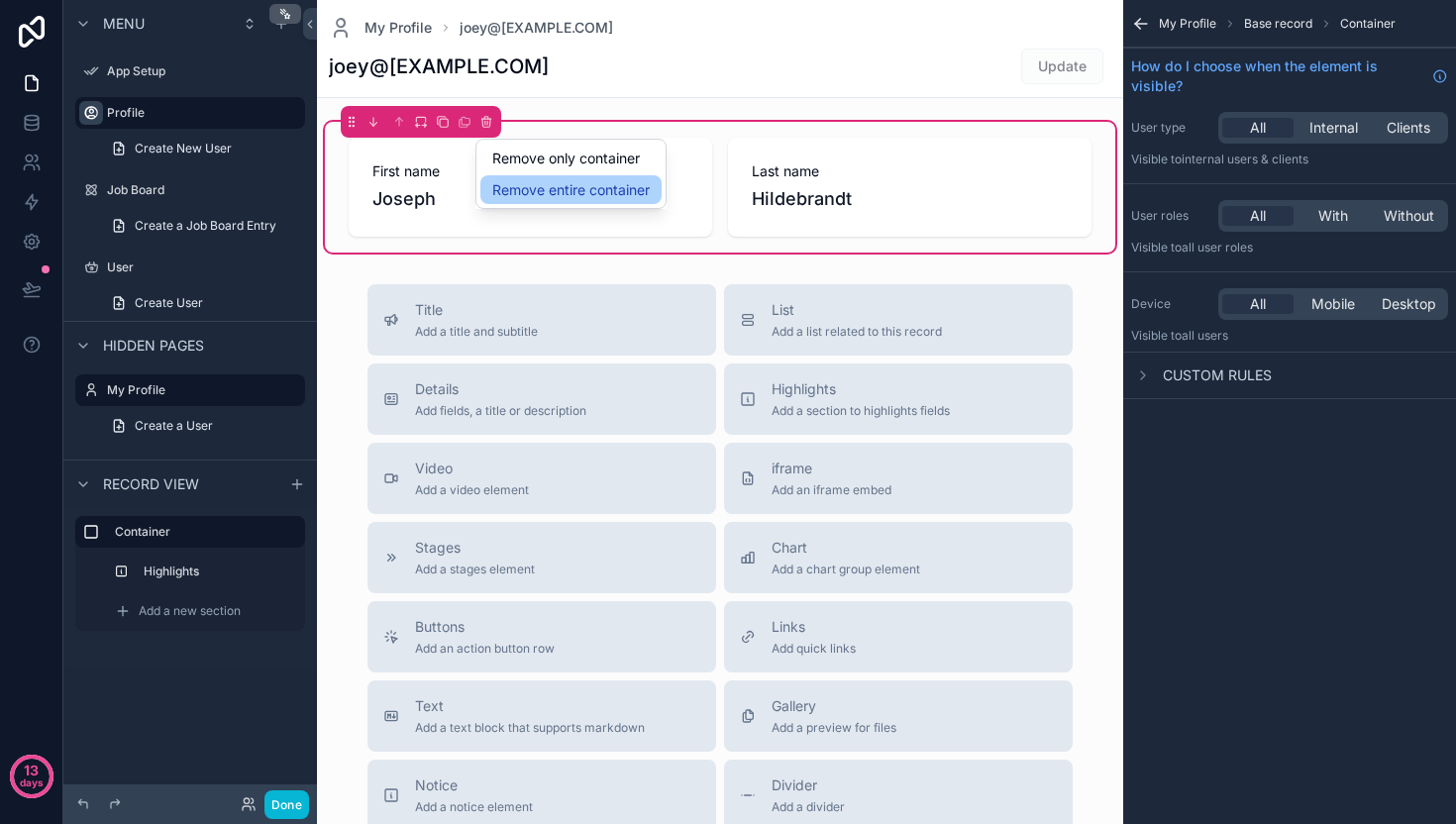click on "Remove entire container" at bounding box center (571, 190) 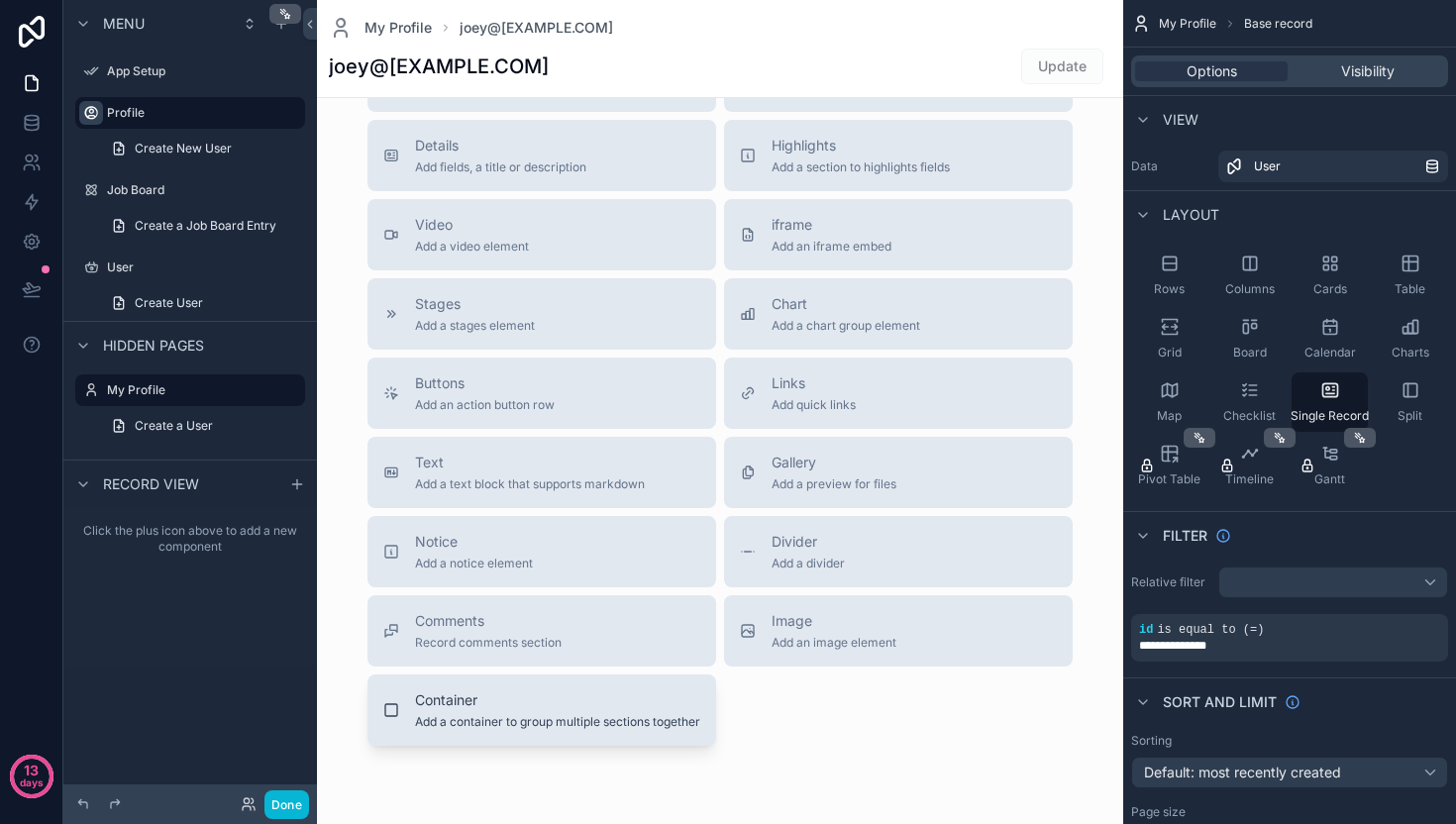 click on "Container" at bounding box center [558, 700] 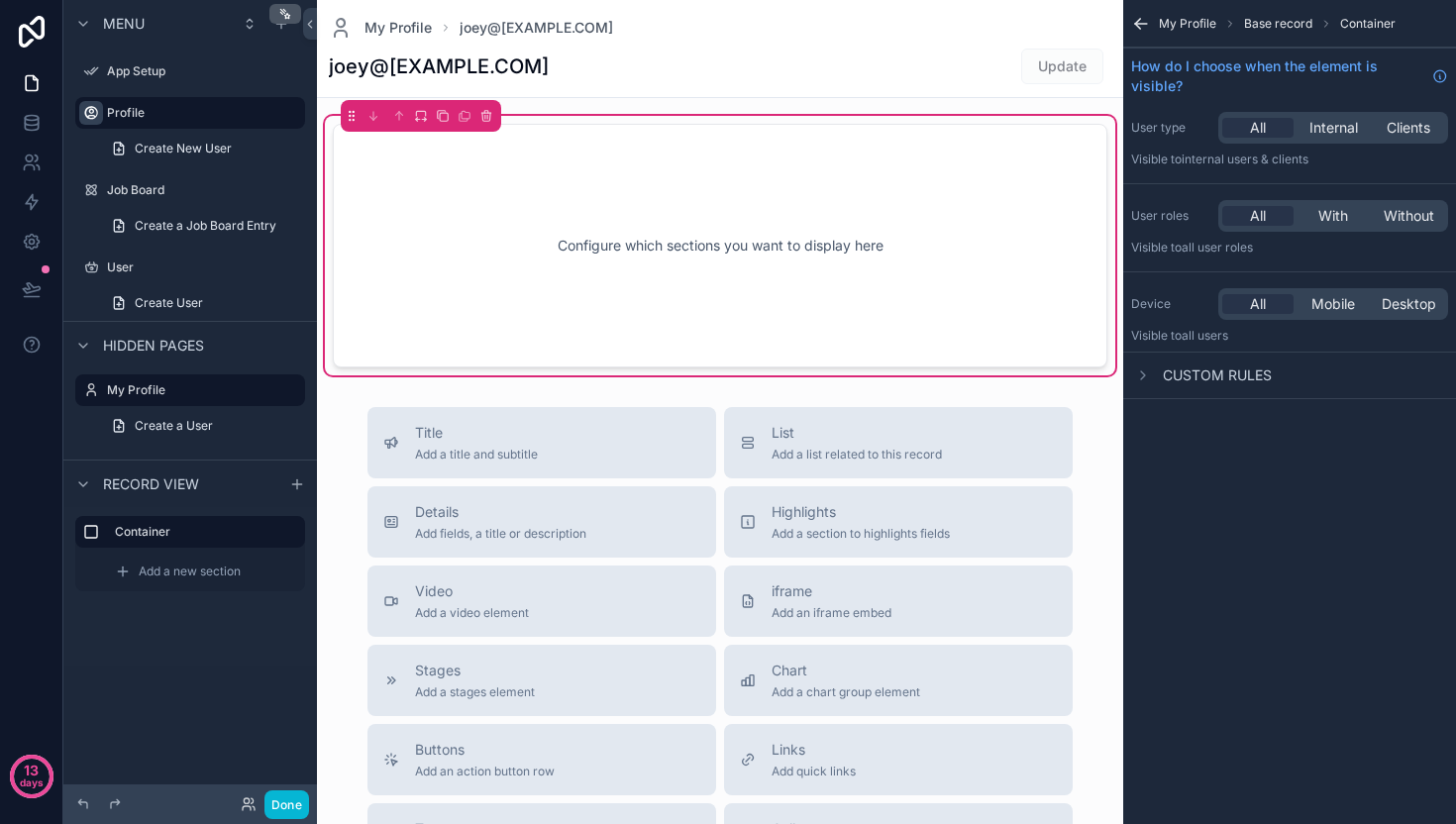 scroll, scrollTop: 0, scrollLeft: 0, axis: both 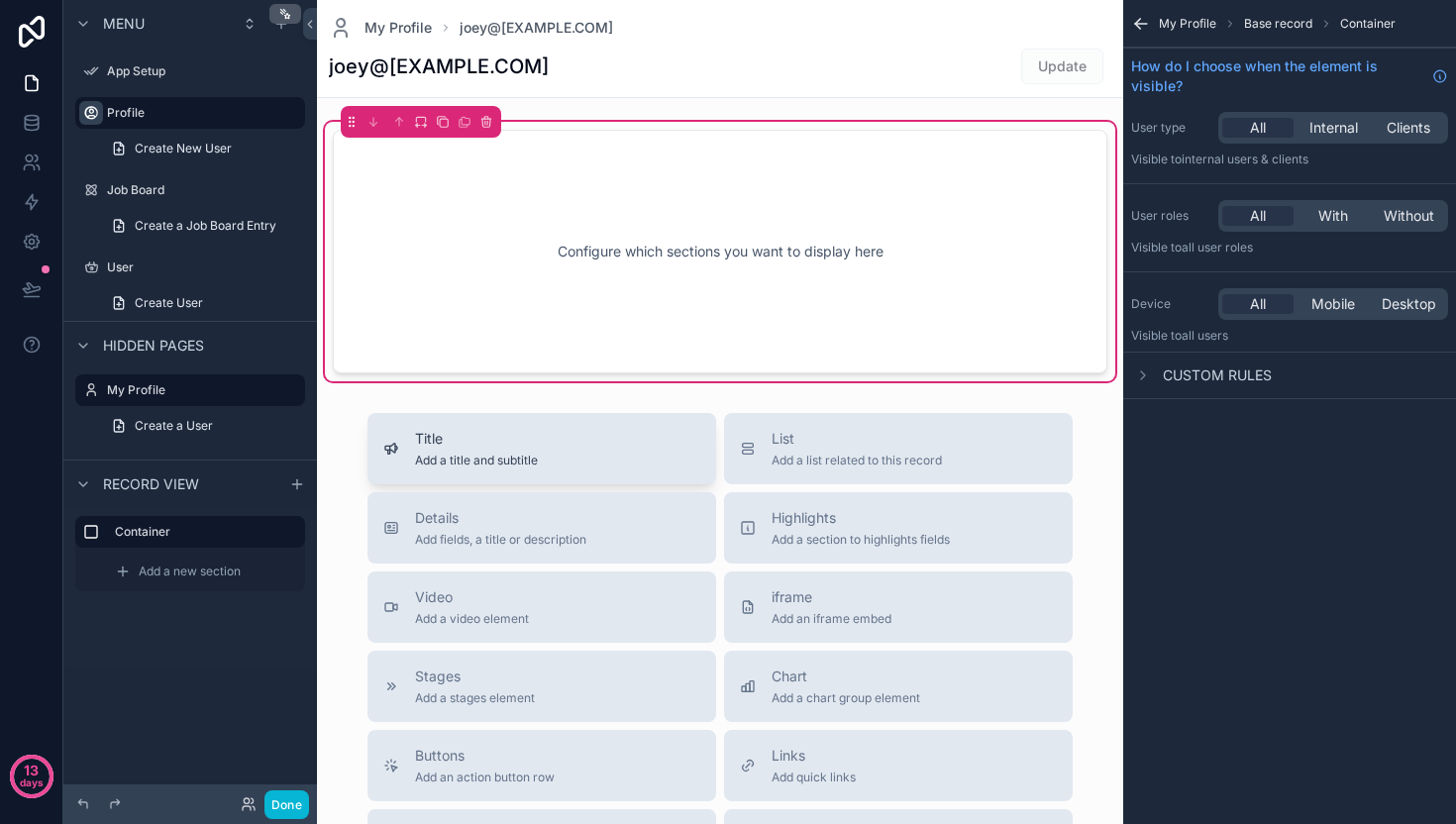 click on "Title Add a title and subtitle" at bounding box center (476, 449) 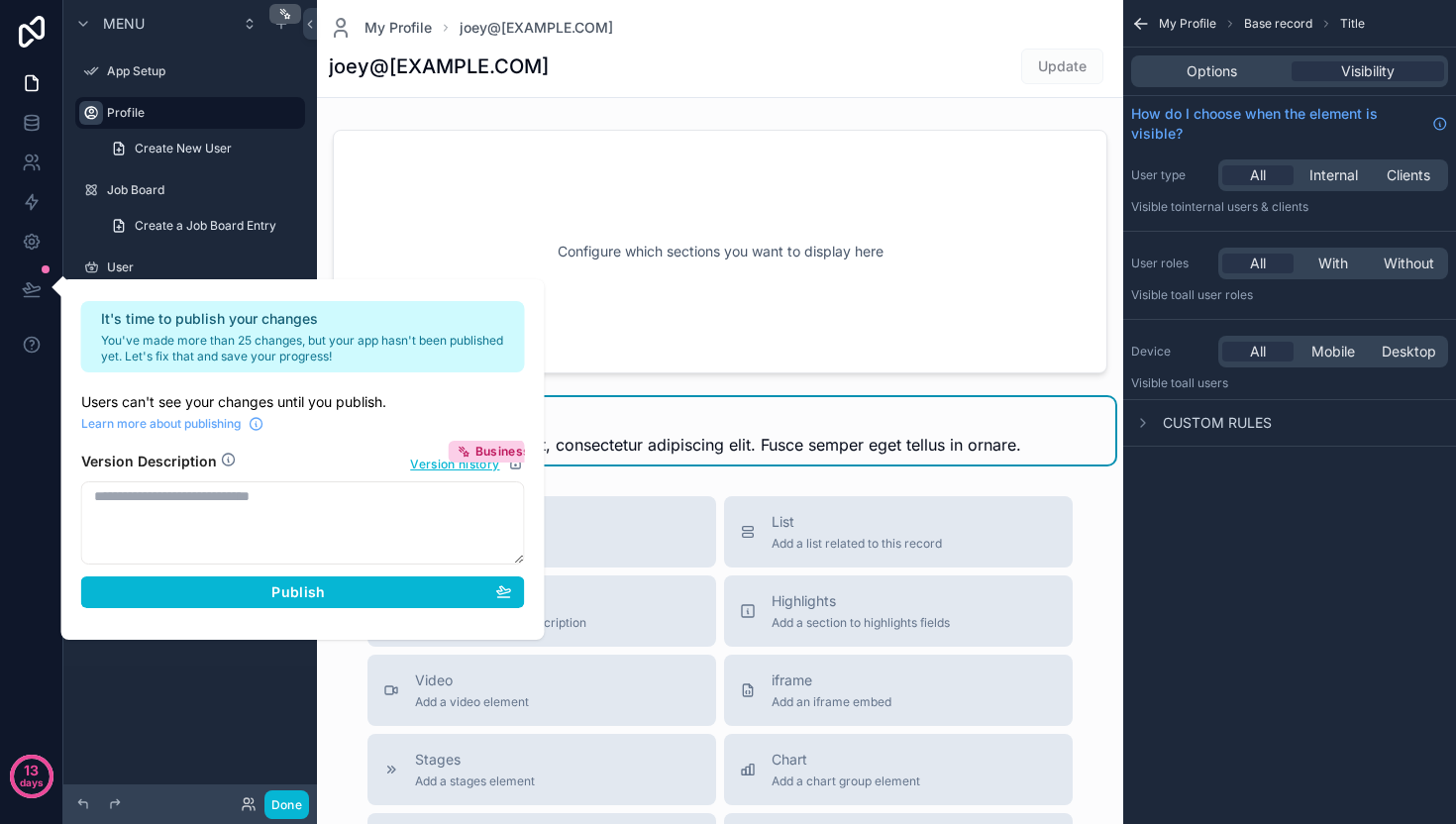 scroll, scrollTop: 19, scrollLeft: 0, axis: vertical 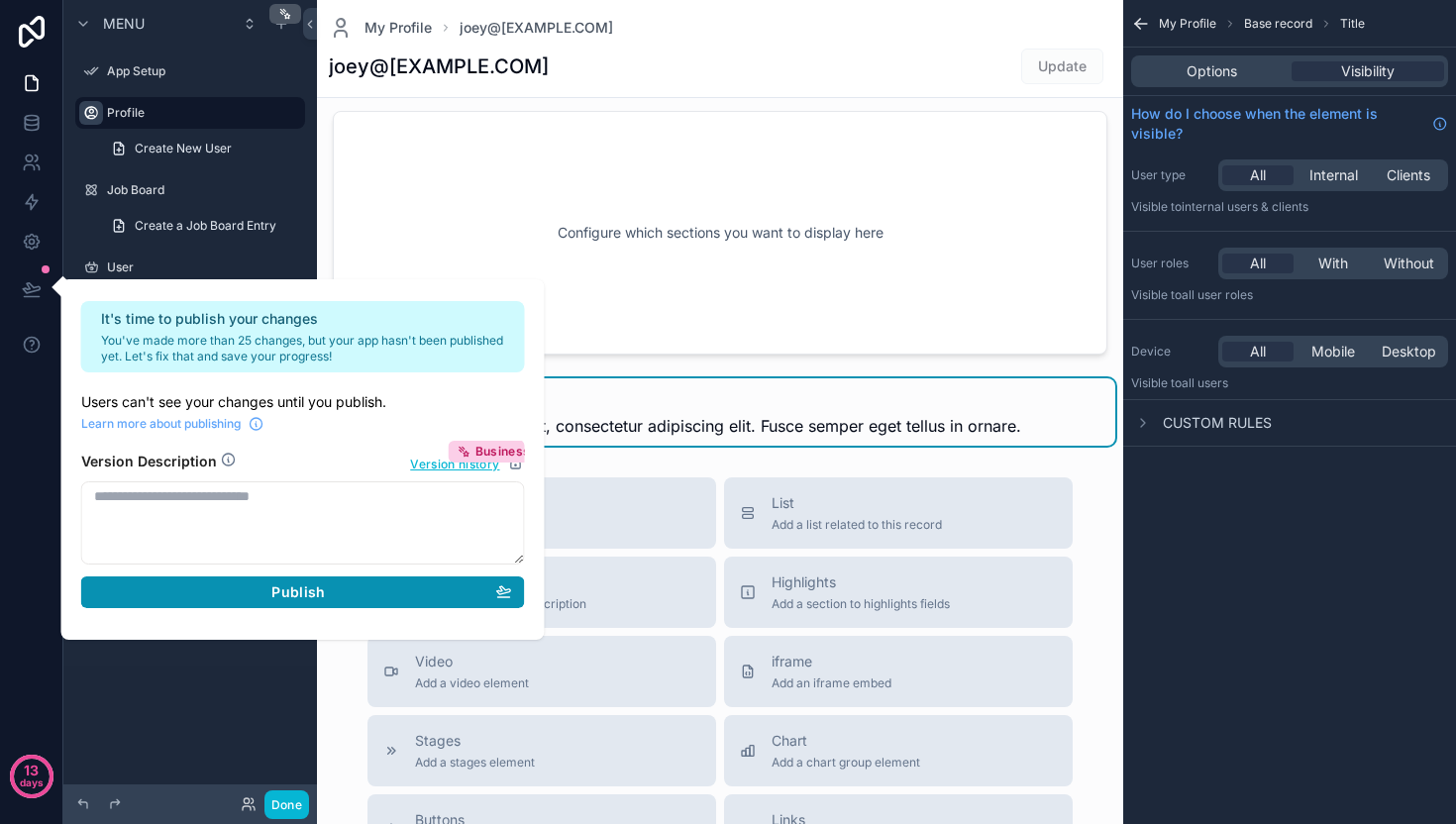 click on "Publish" at bounding box center [303, 592] 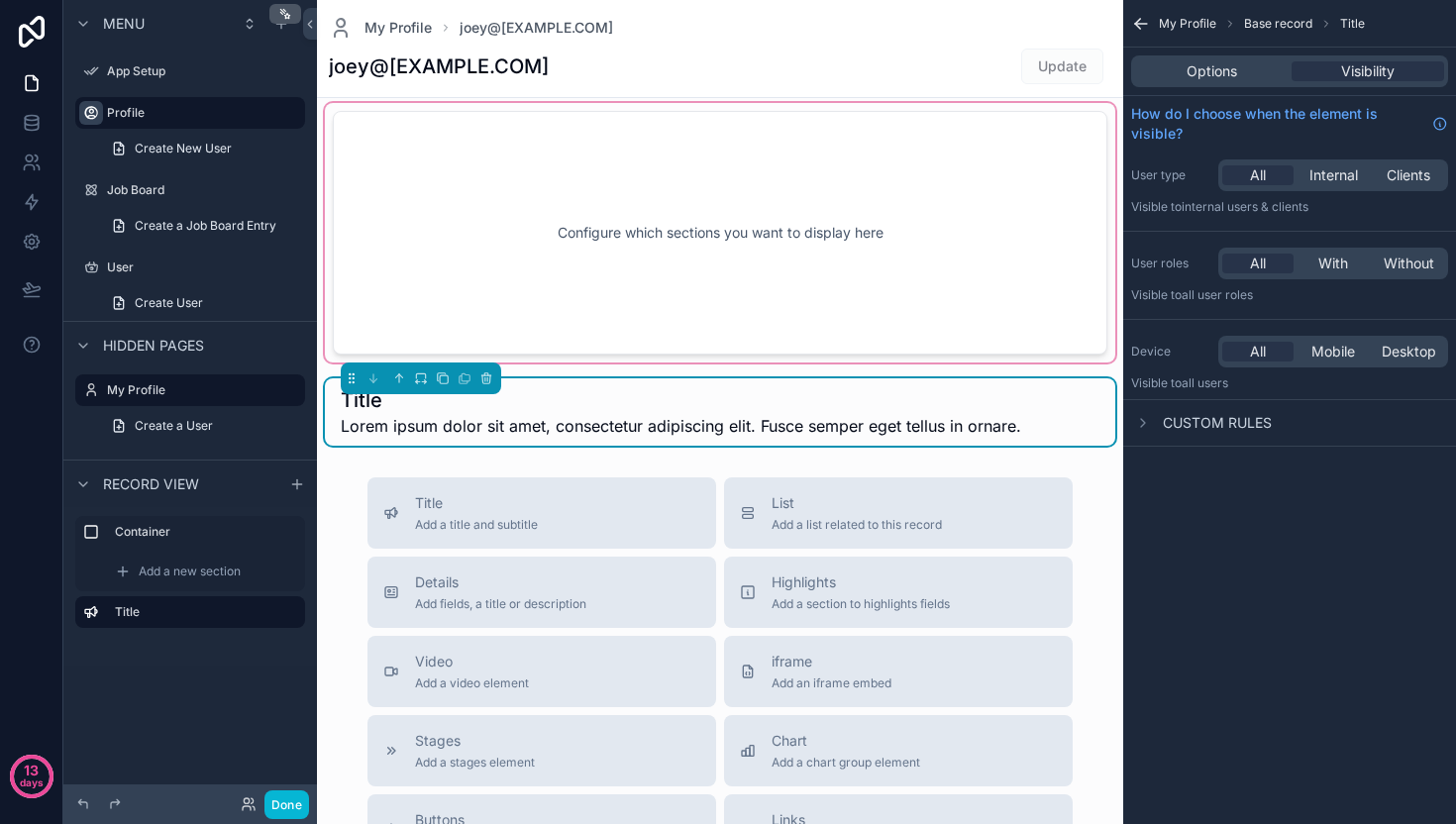 click at bounding box center (720, 233) 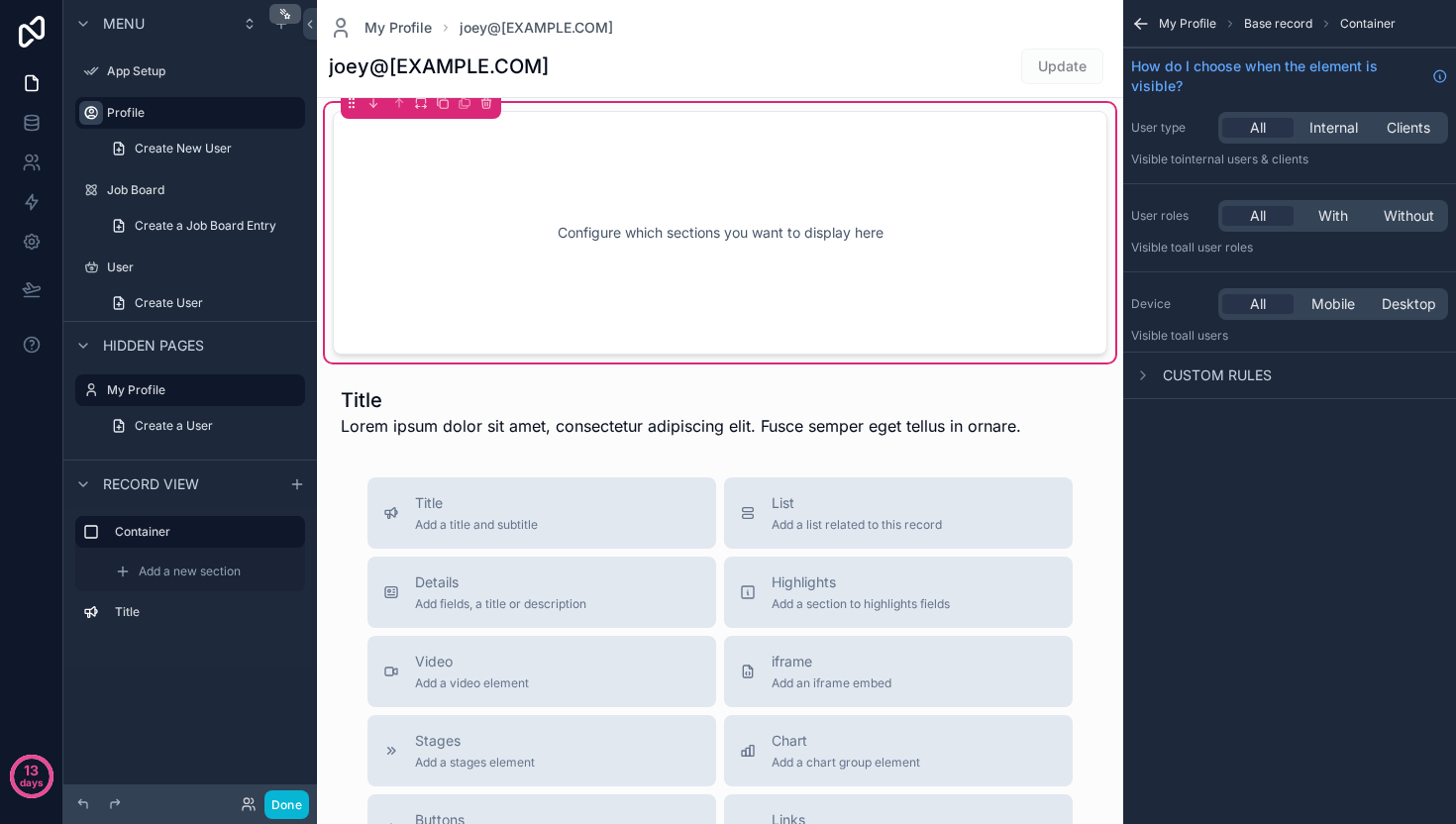 click on "Configure which sections you want to display here" at bounding box center (720, 233) 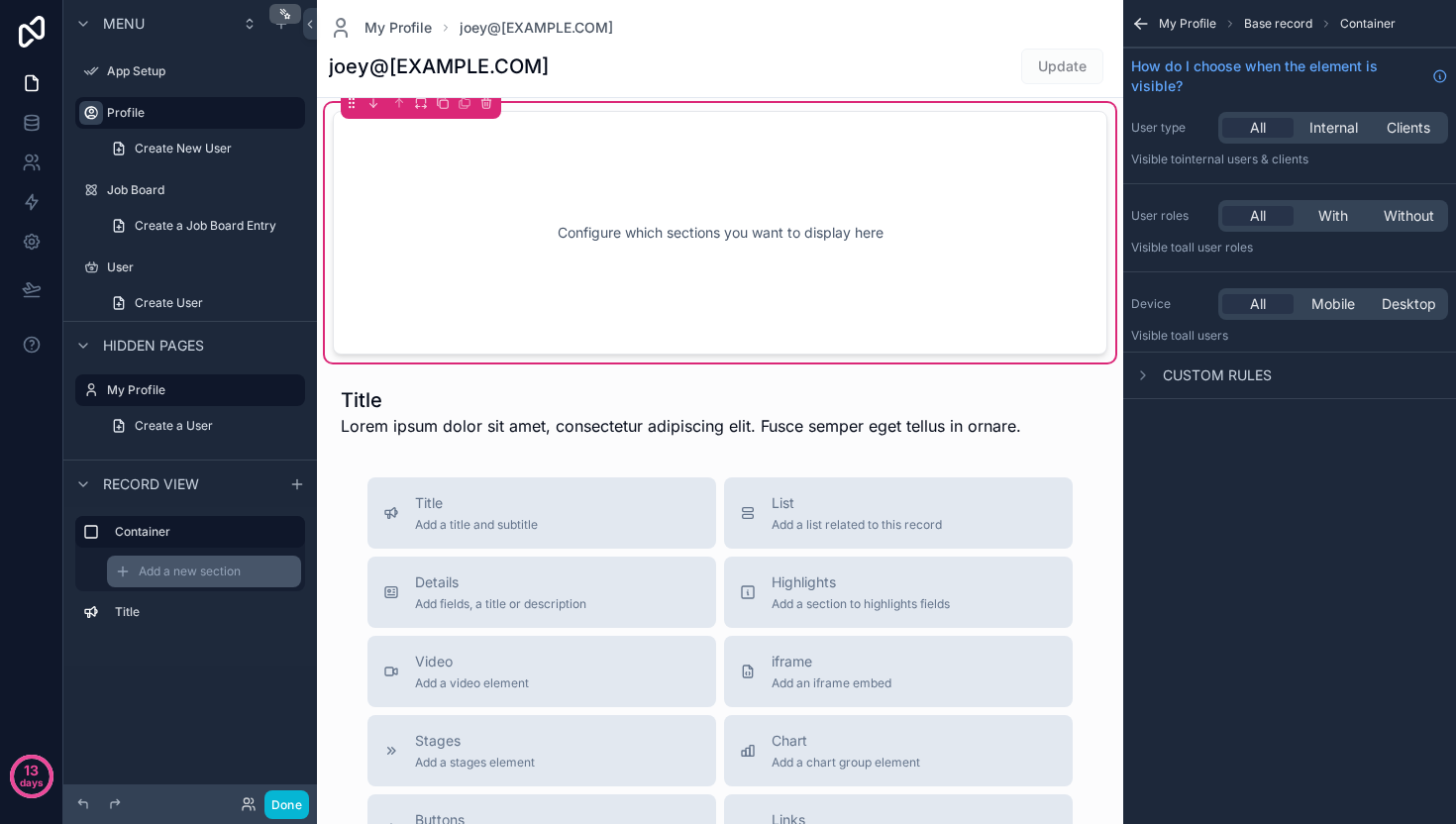 click on "Add a new section" at bounding box center (189, 571) 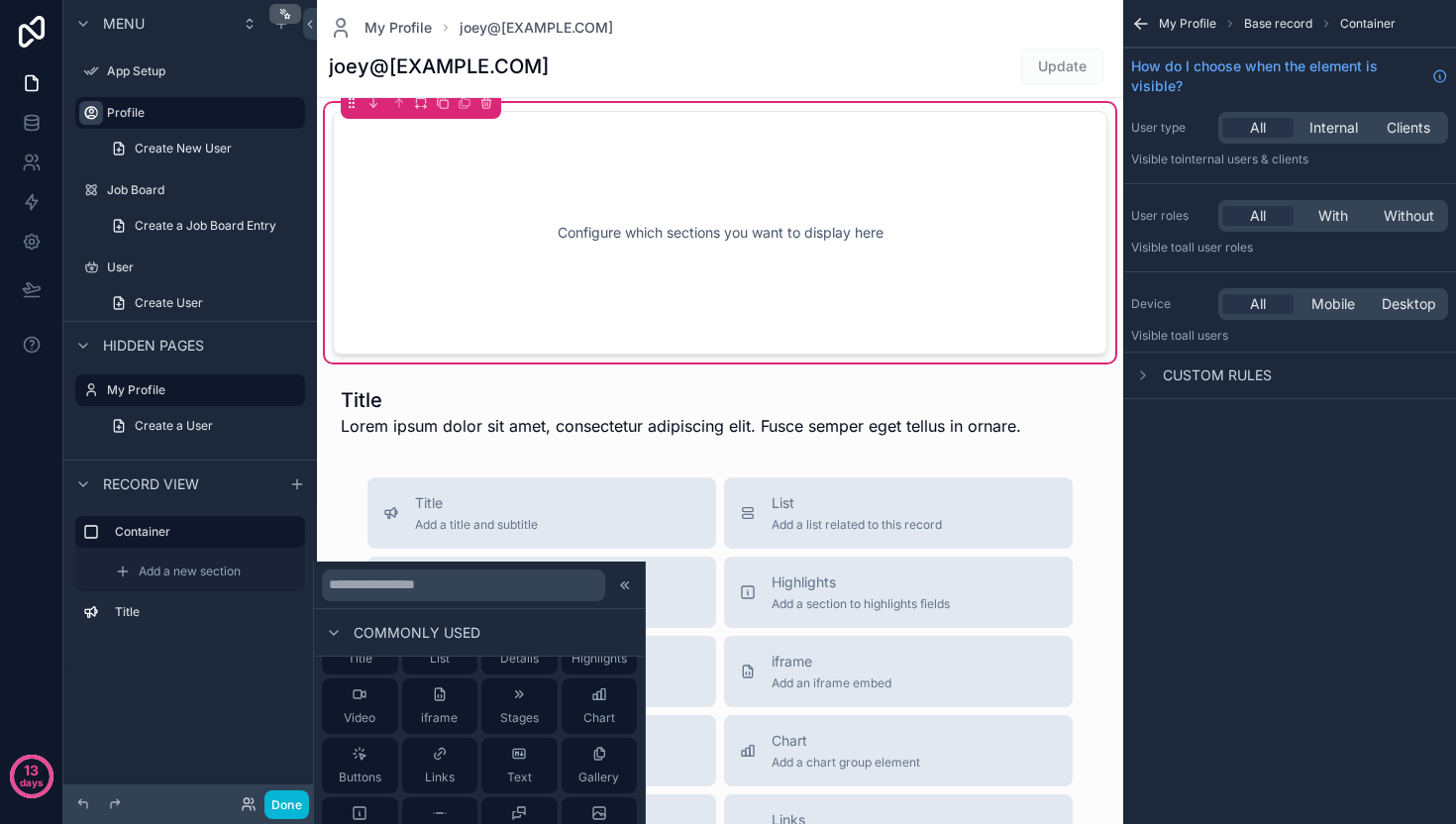 scroll, scrollTop: 0, scrollLeft: 0, axis: both 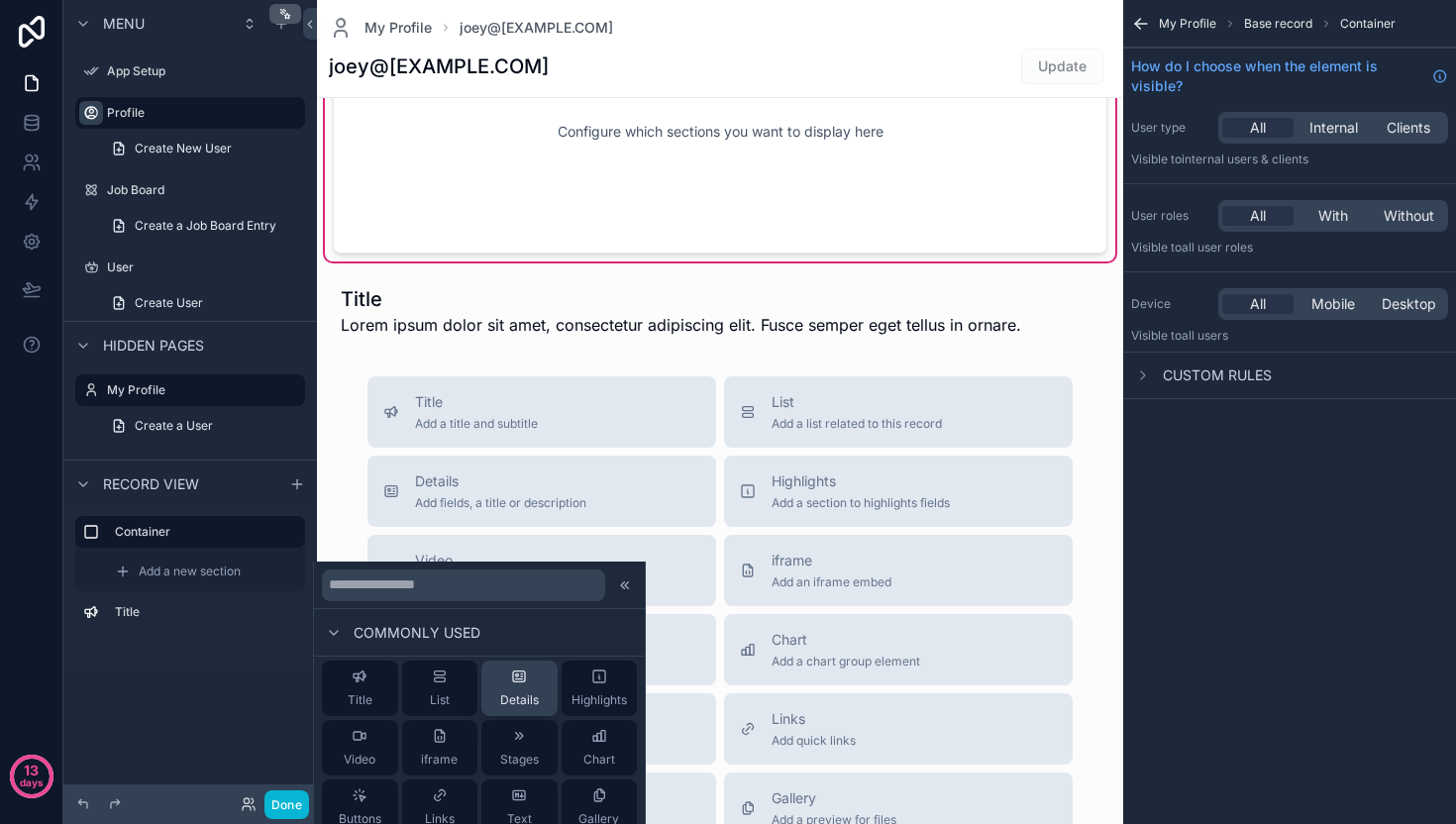 click on "Details" at bounding box center (519, 688) 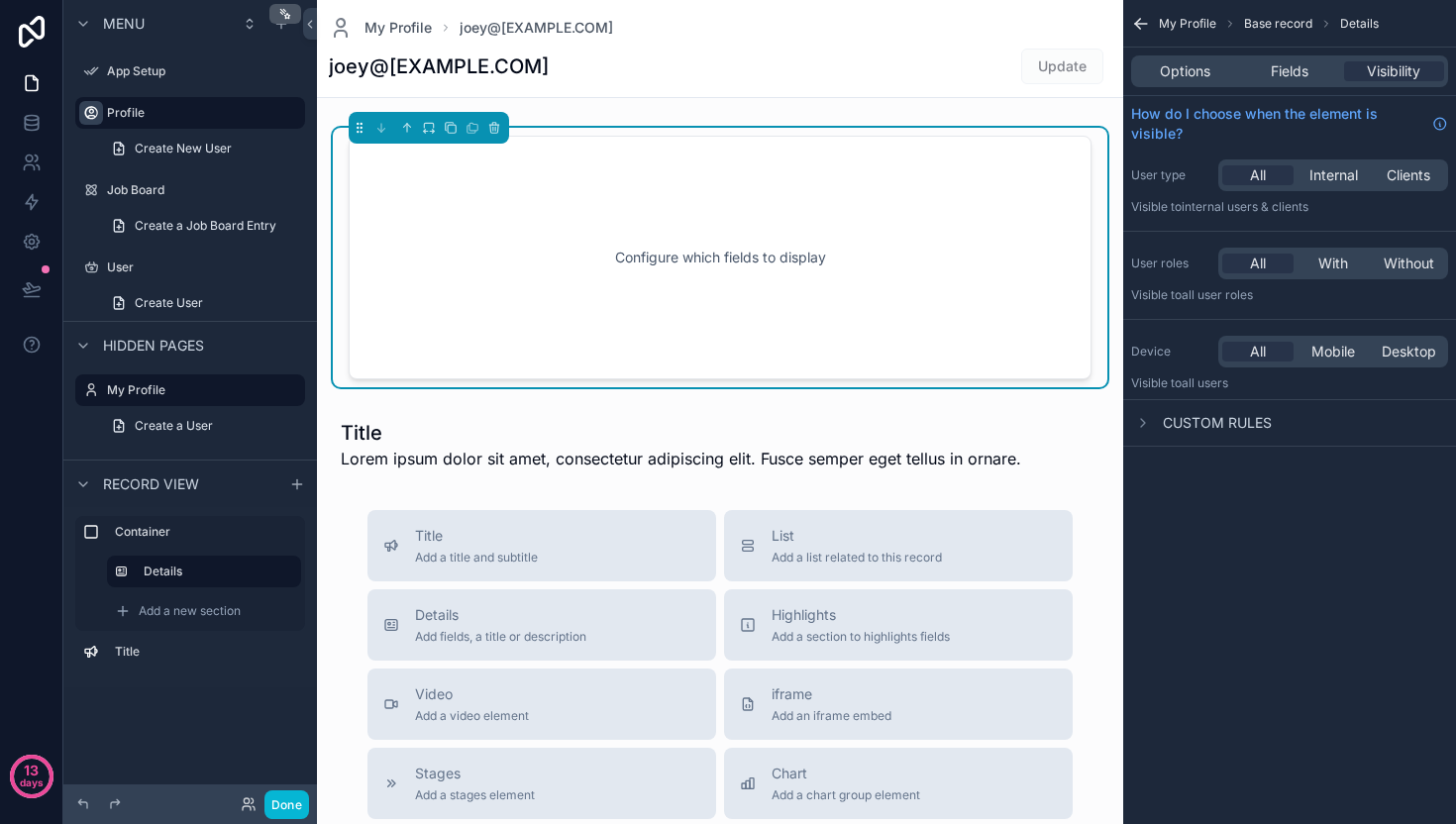 scroll, scrollTop: 0, scrollLeft: 0, axis: both 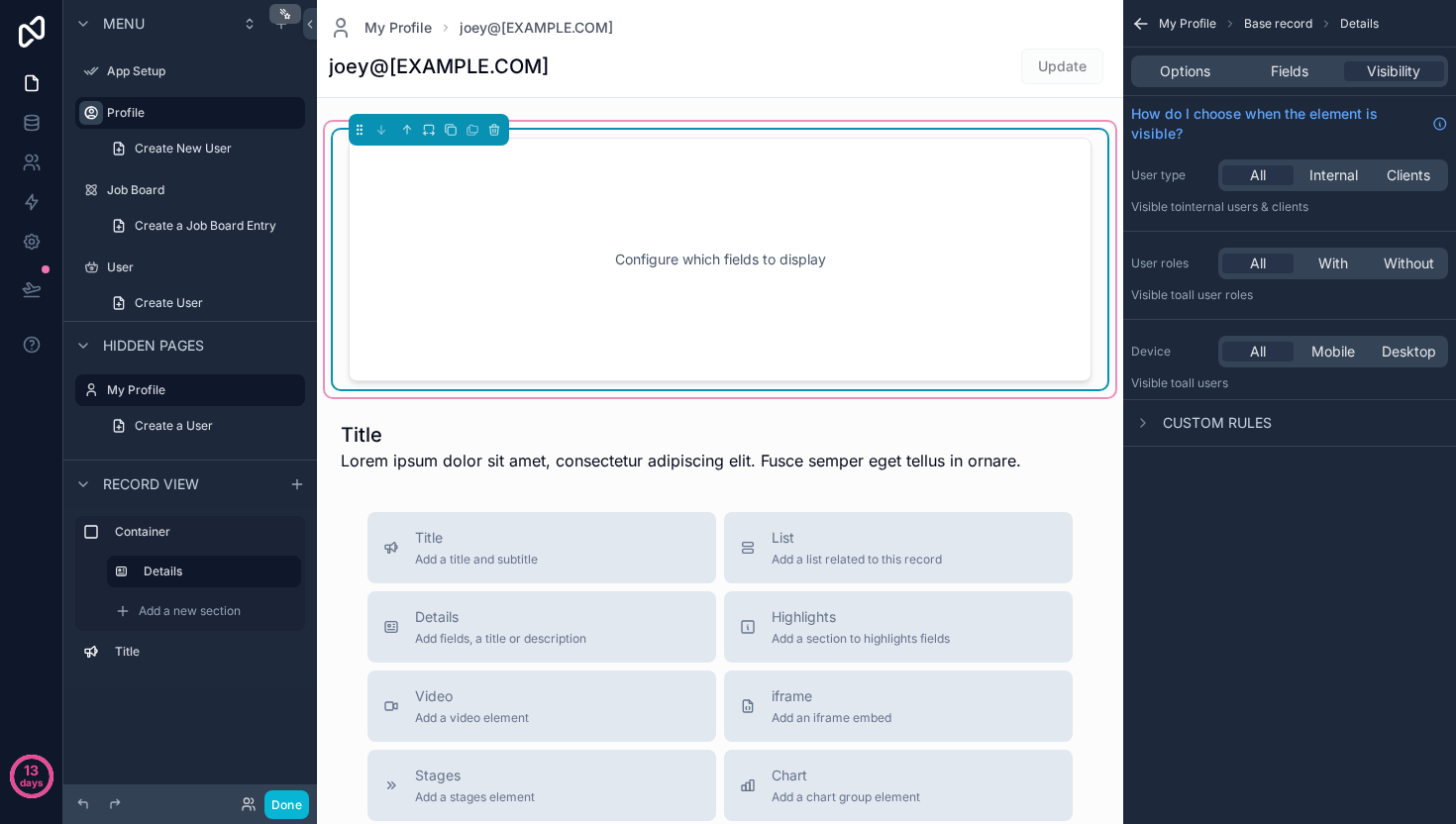 click on "Configure which fields to display" at bounding box center [720, 259] 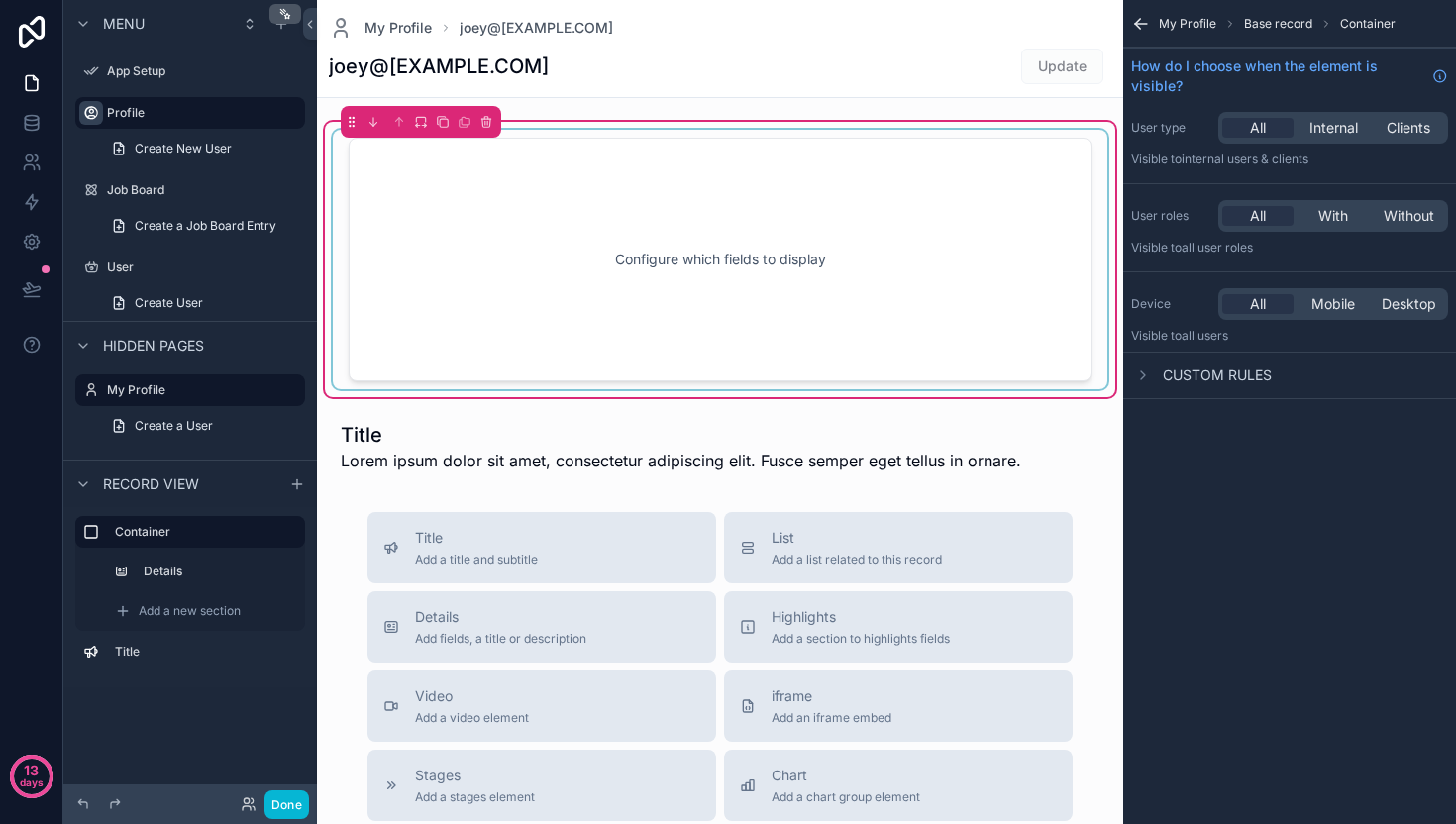 click at bounding box center [720, 259] 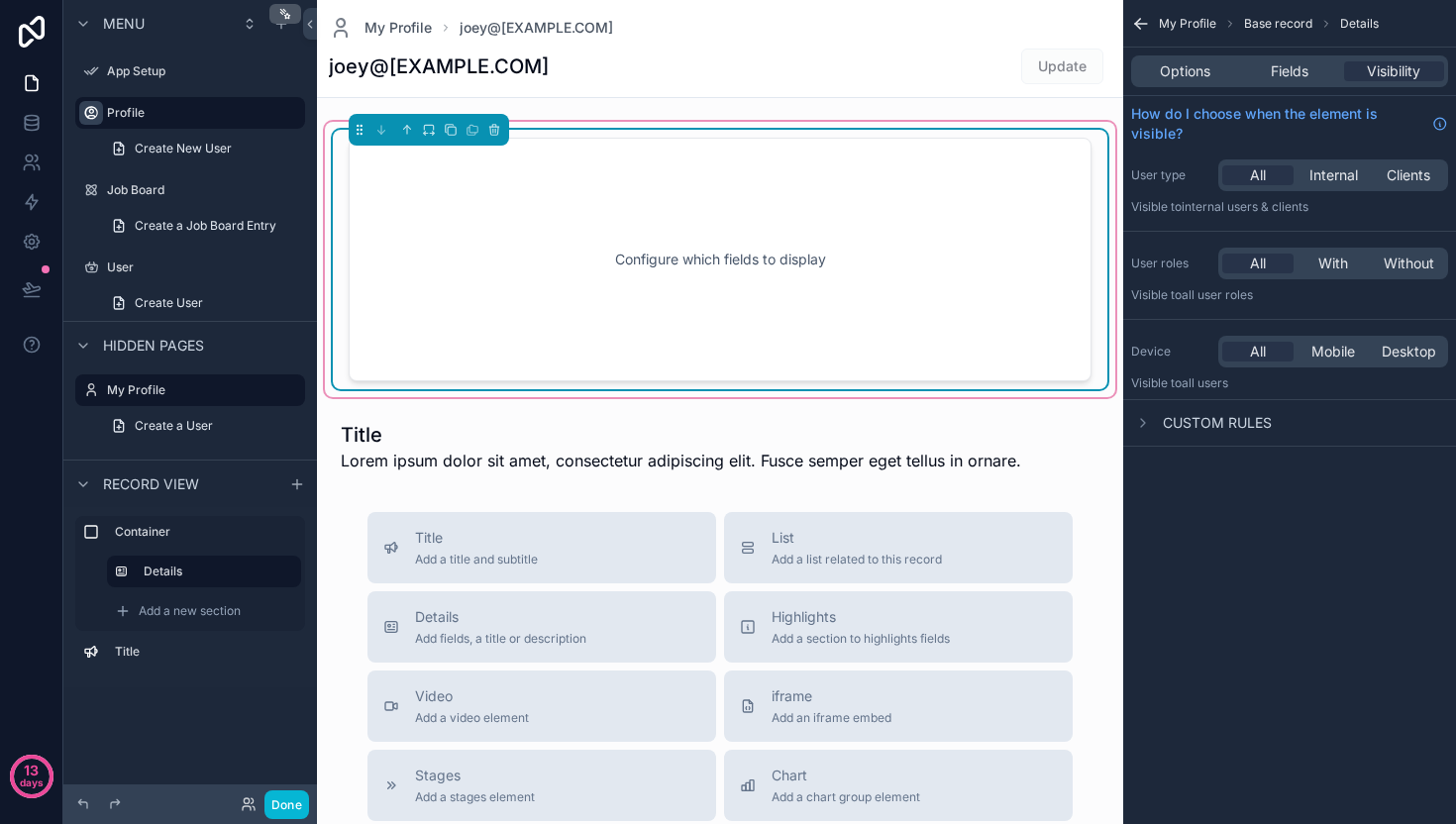 click on "Configure which fields to display" at bounding box center [720, 259] 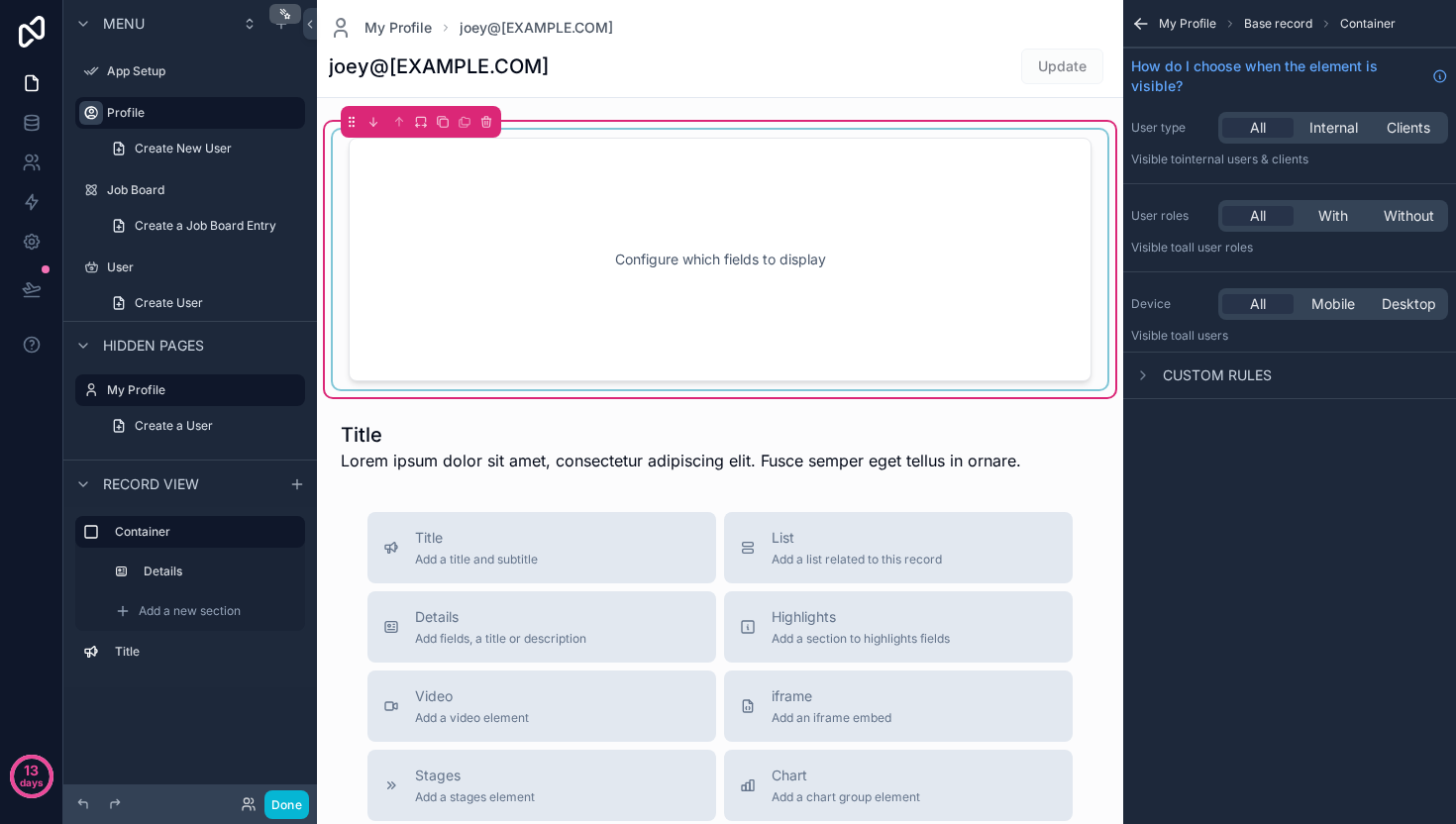 click at bounding box center [720, 259] 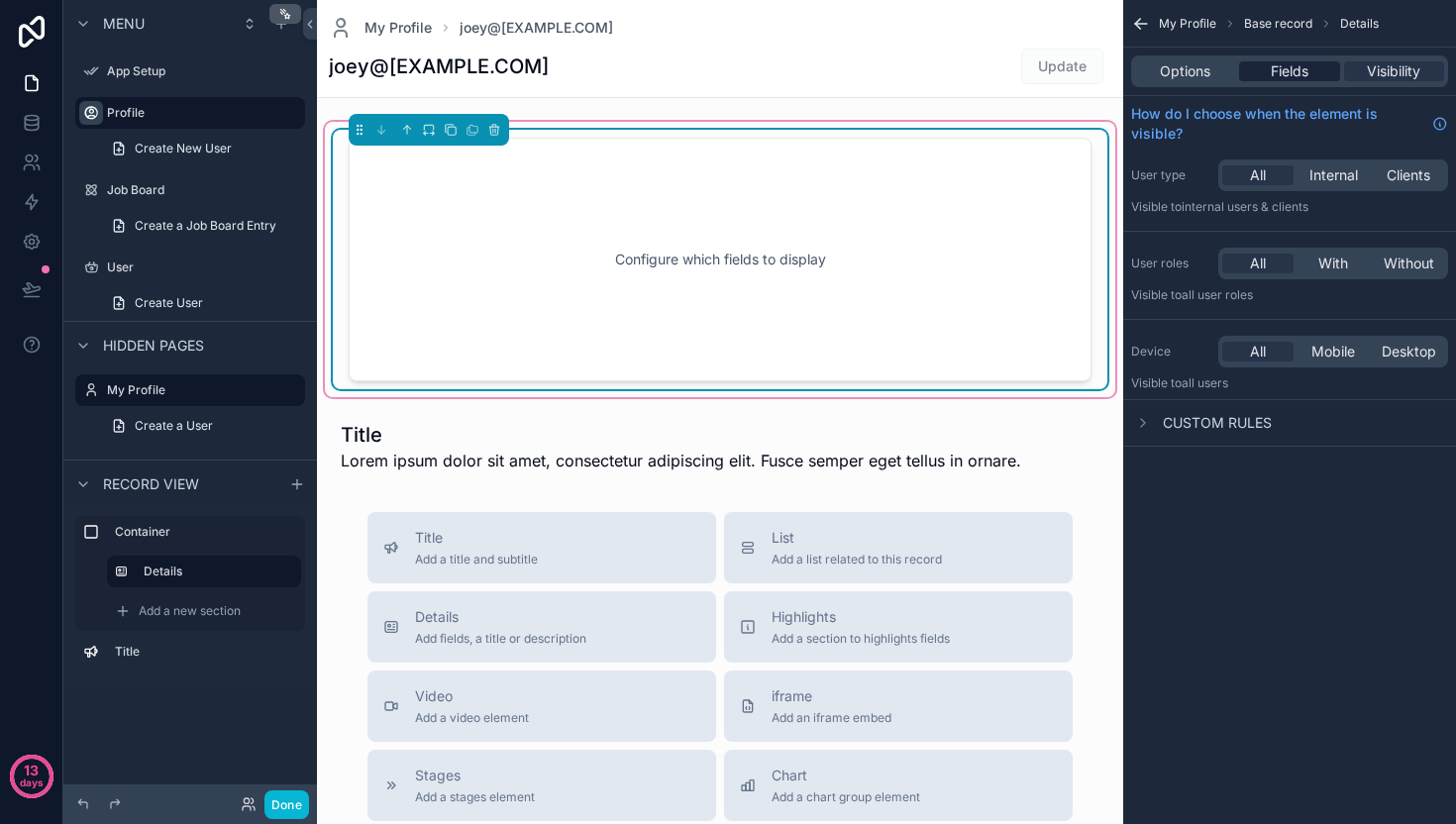 click on "Fields" at bounding box center (1290, 71) 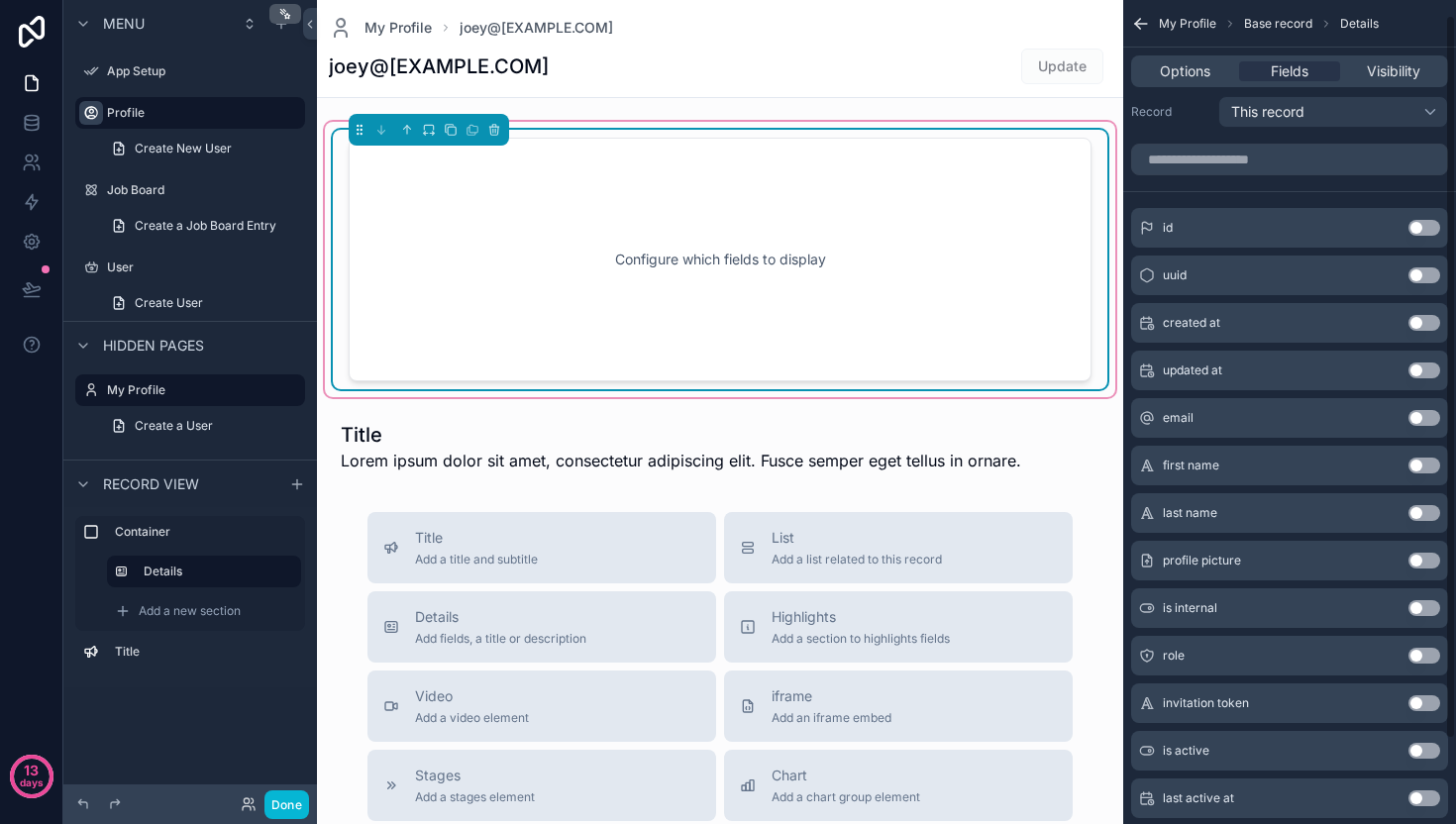scroll, scrollTop: 17, scrollLeft: 0, axis: vertical 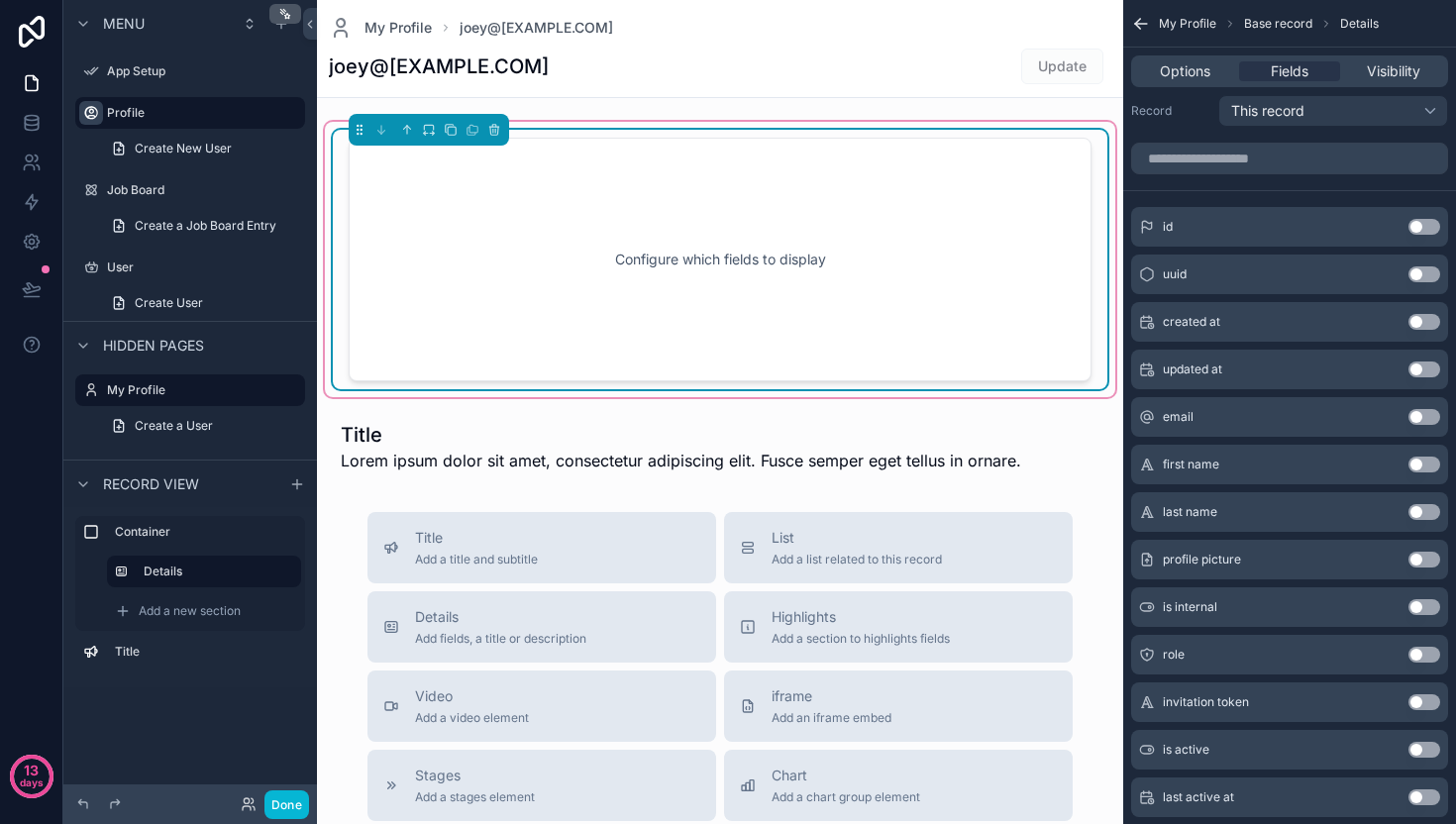 click on "Use setting" at bounding box center [1424, 464] 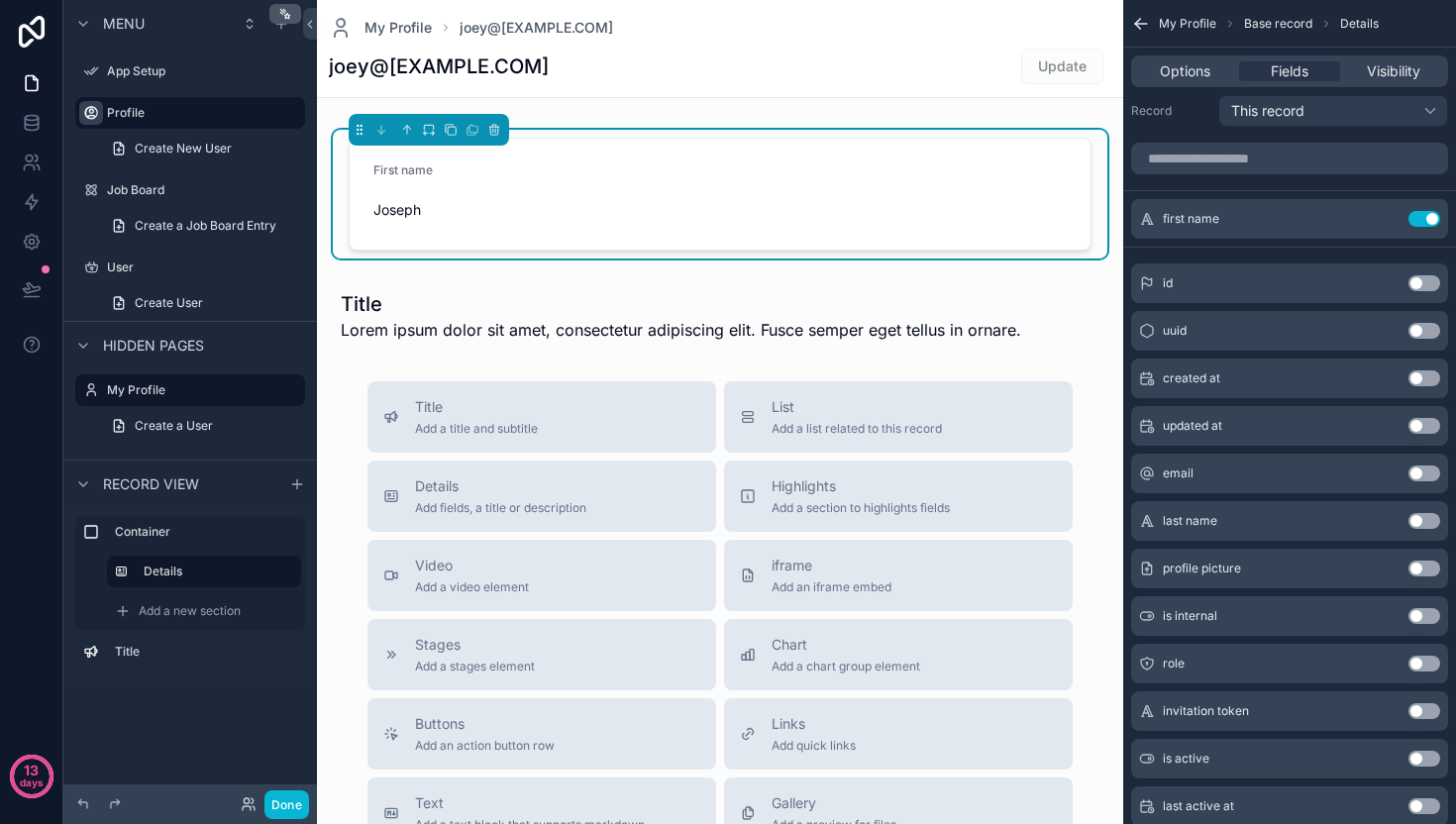 click on "Use setting" at bounding box center (1424, 521) 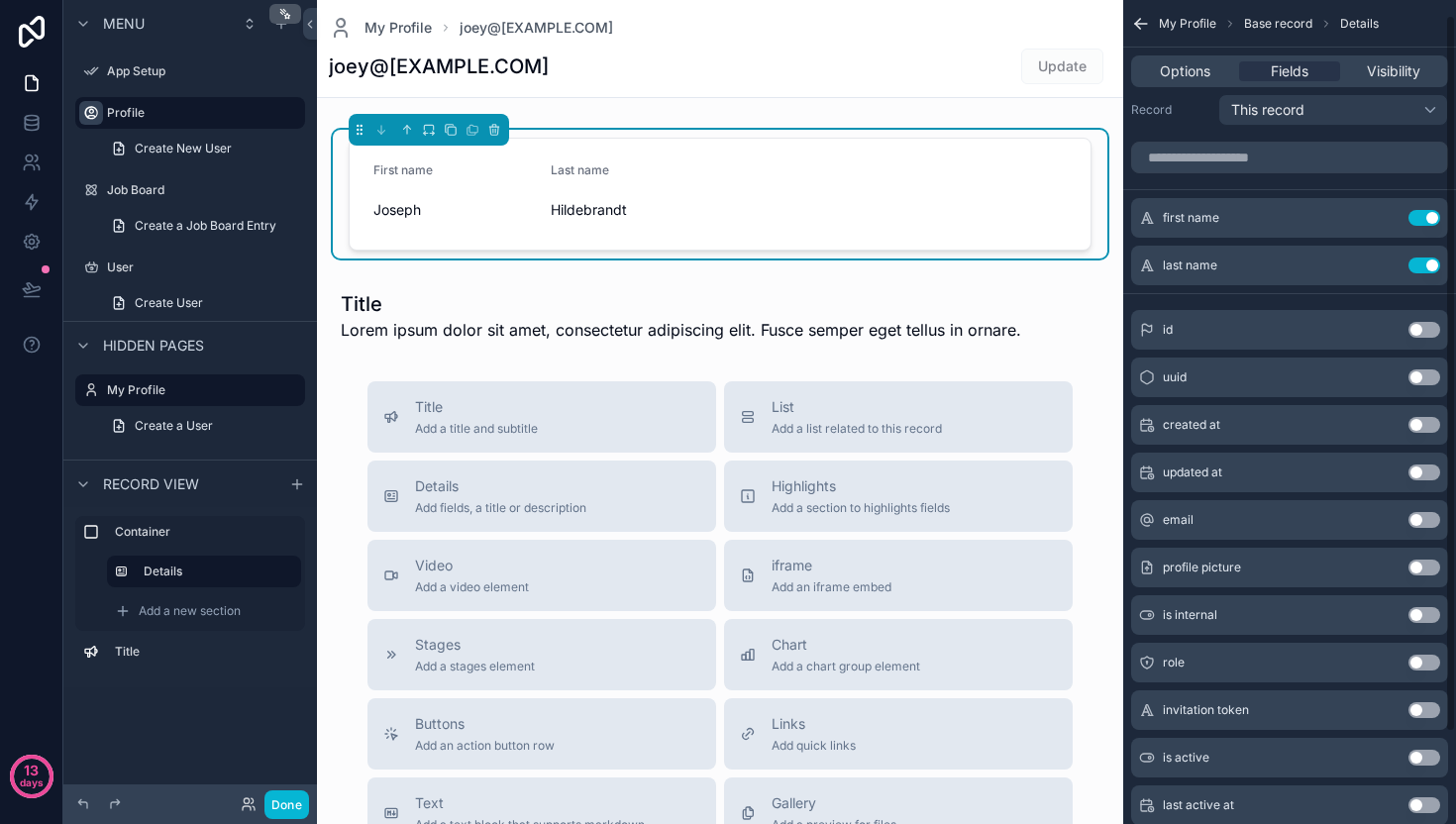 scroll, scrollTop: 31, scrollLeft: 0, axis: vertical 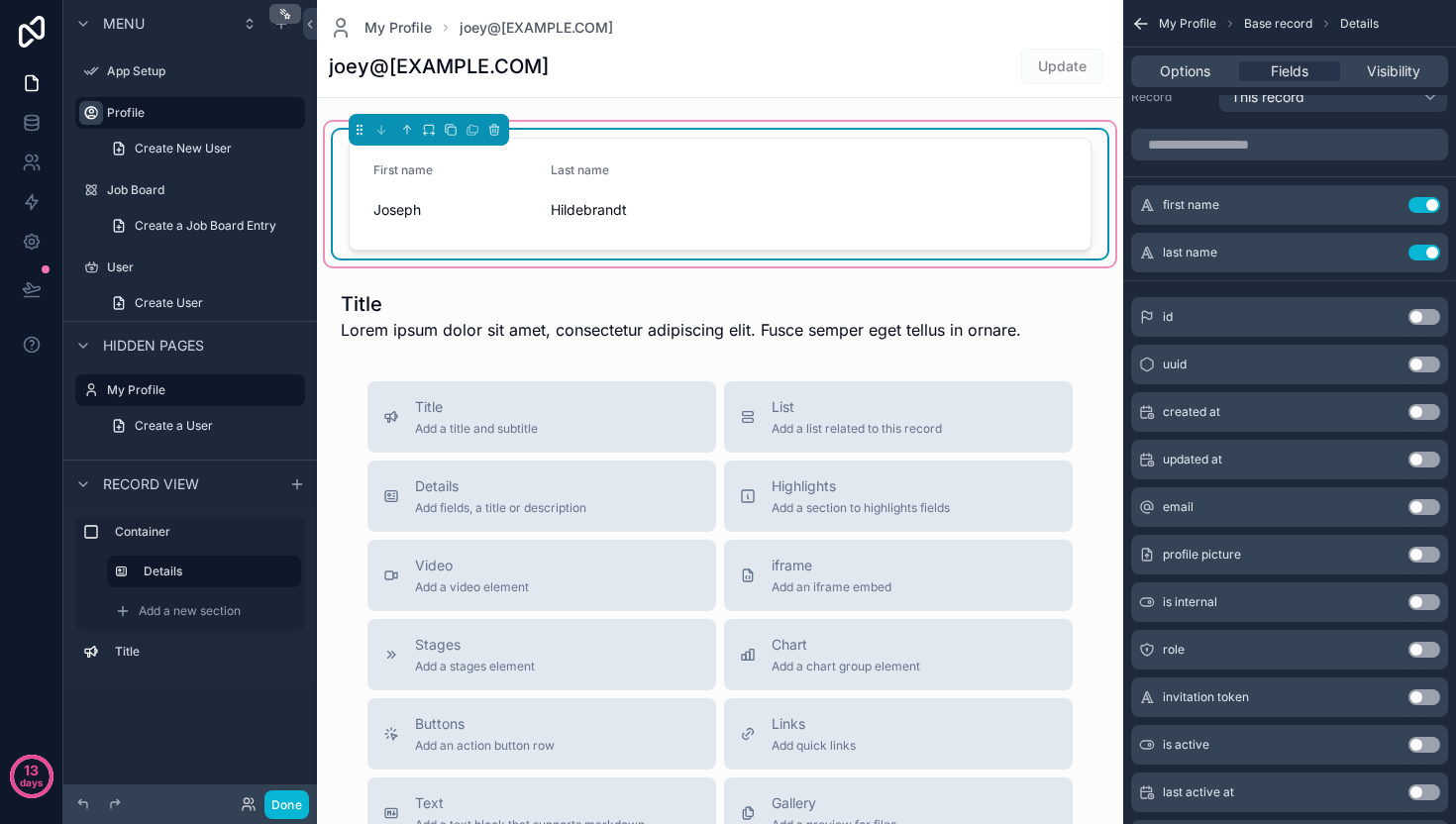 click on "Hildebrandt" at bounding box center [631, 210] 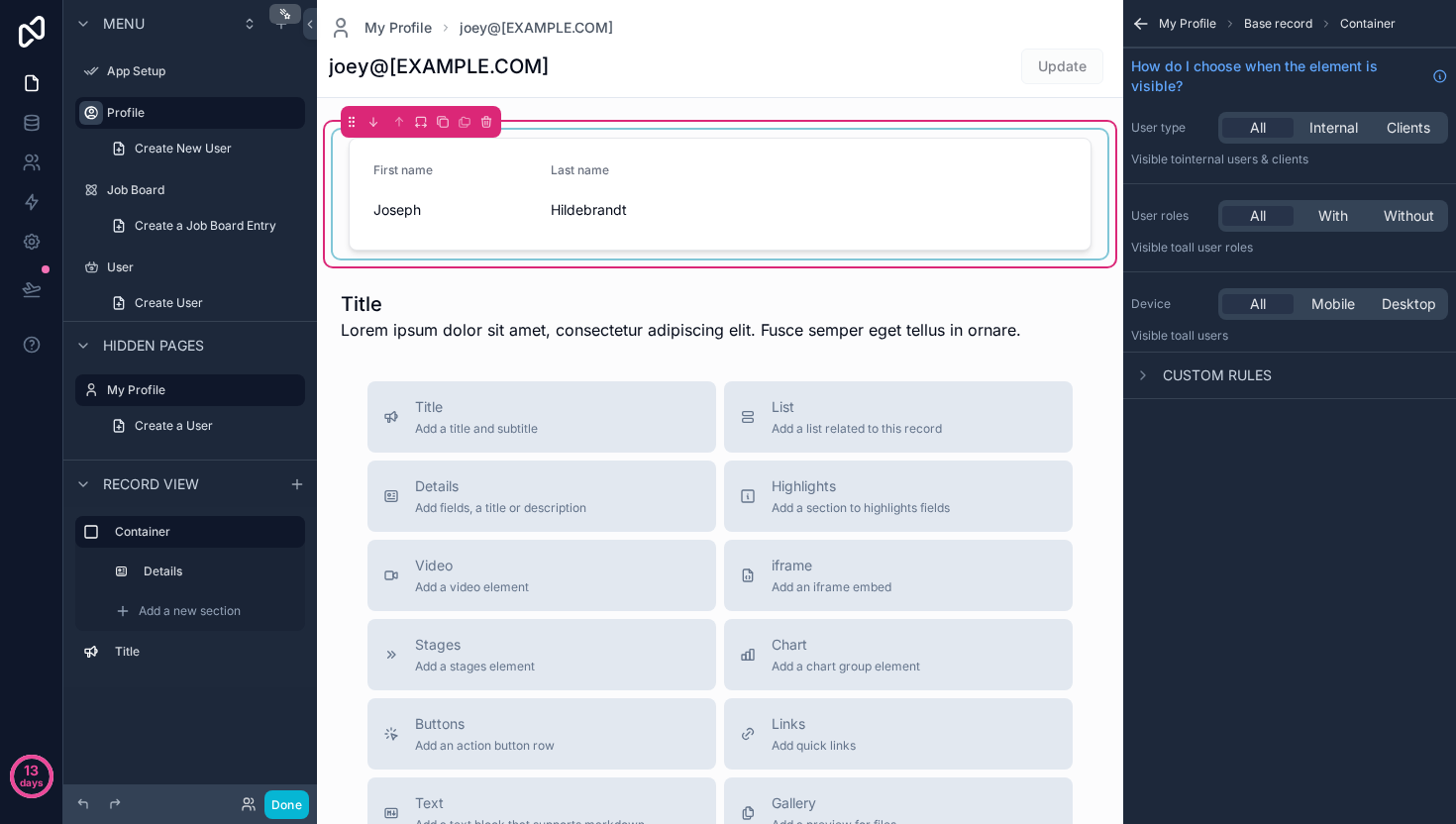 scroll, scrollTop: 0, scrollLeft: 0, axis: both 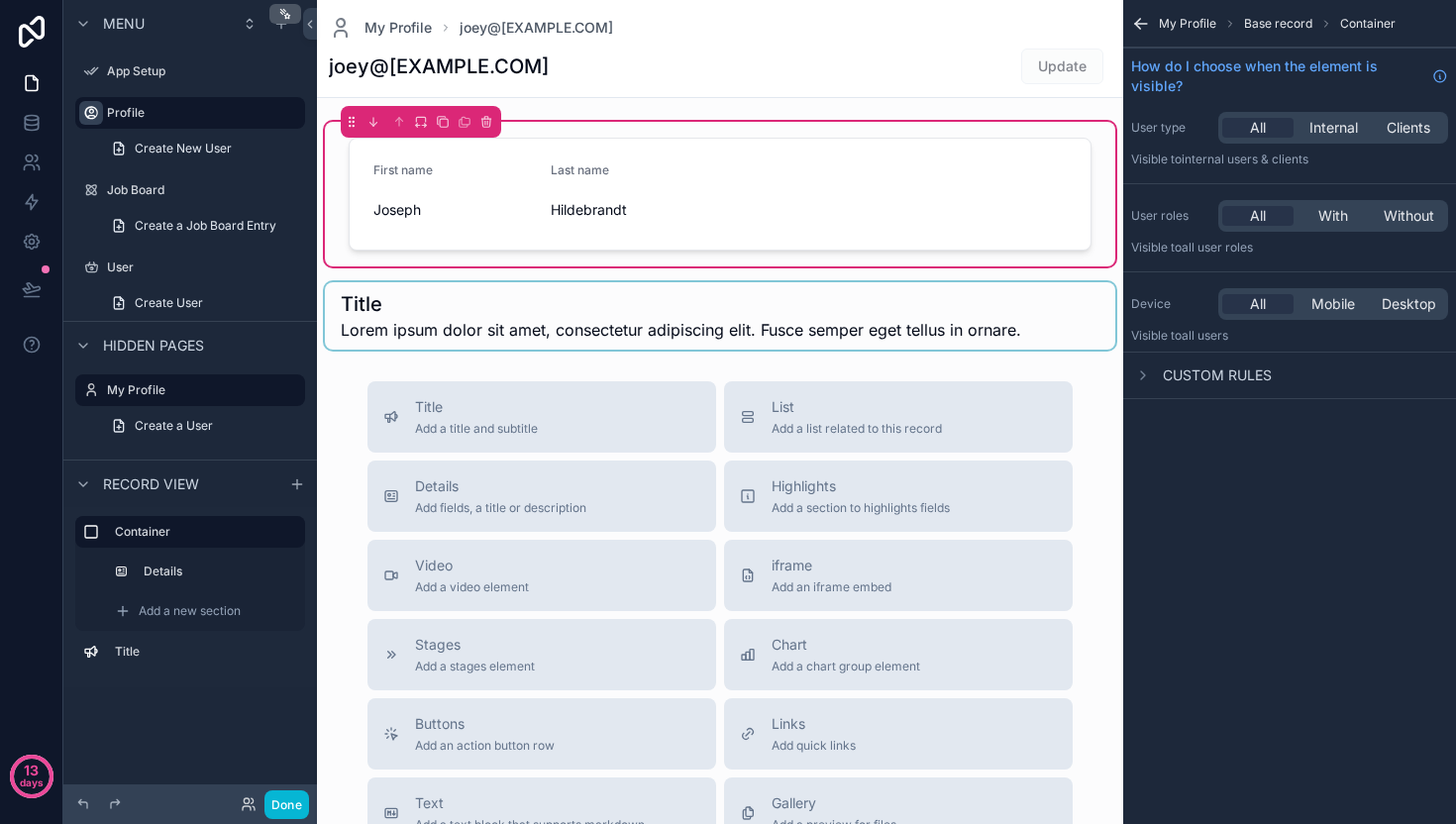 click at bounding box center [720, 316] 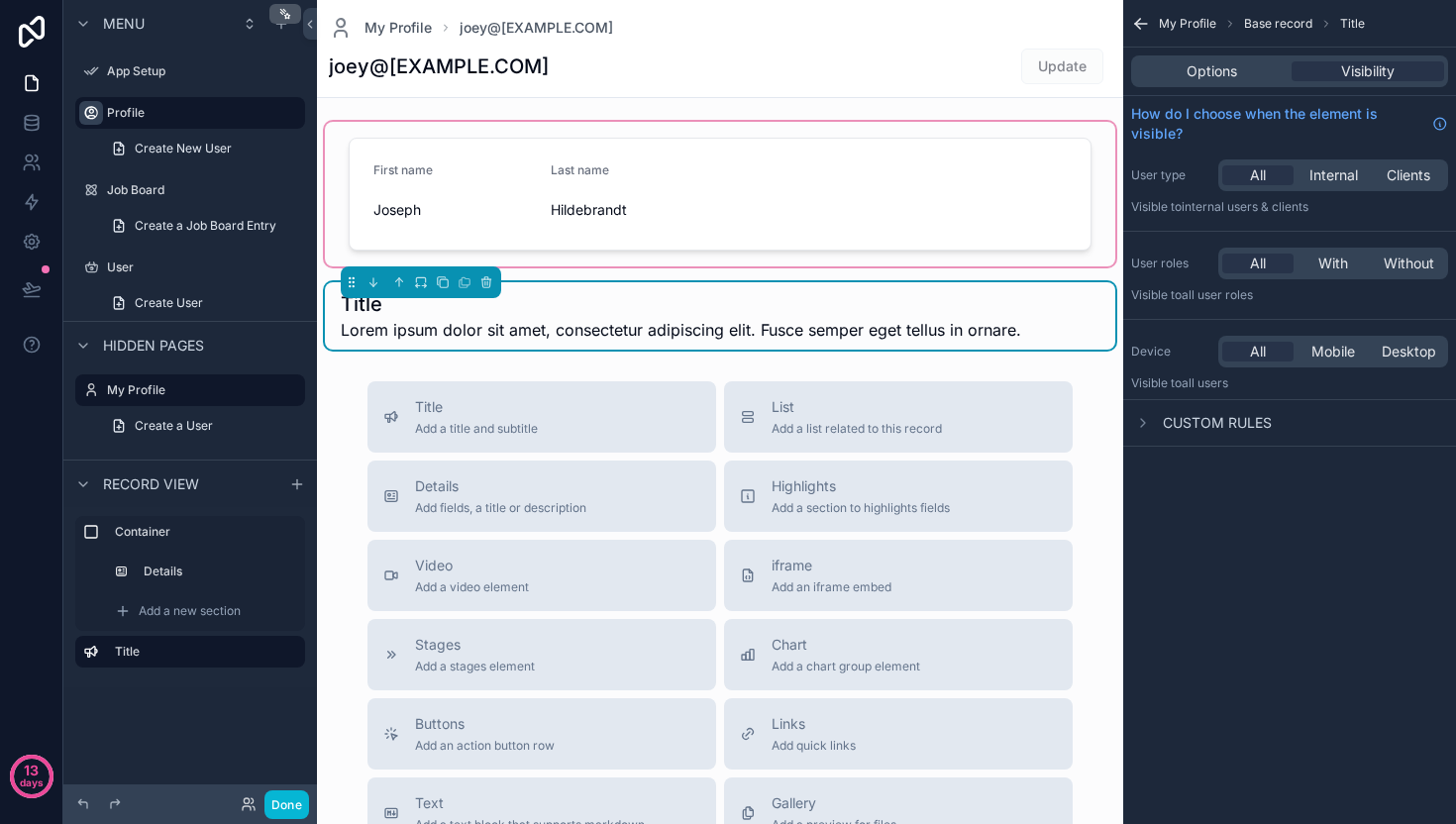 click at bounding box center [720, 194] 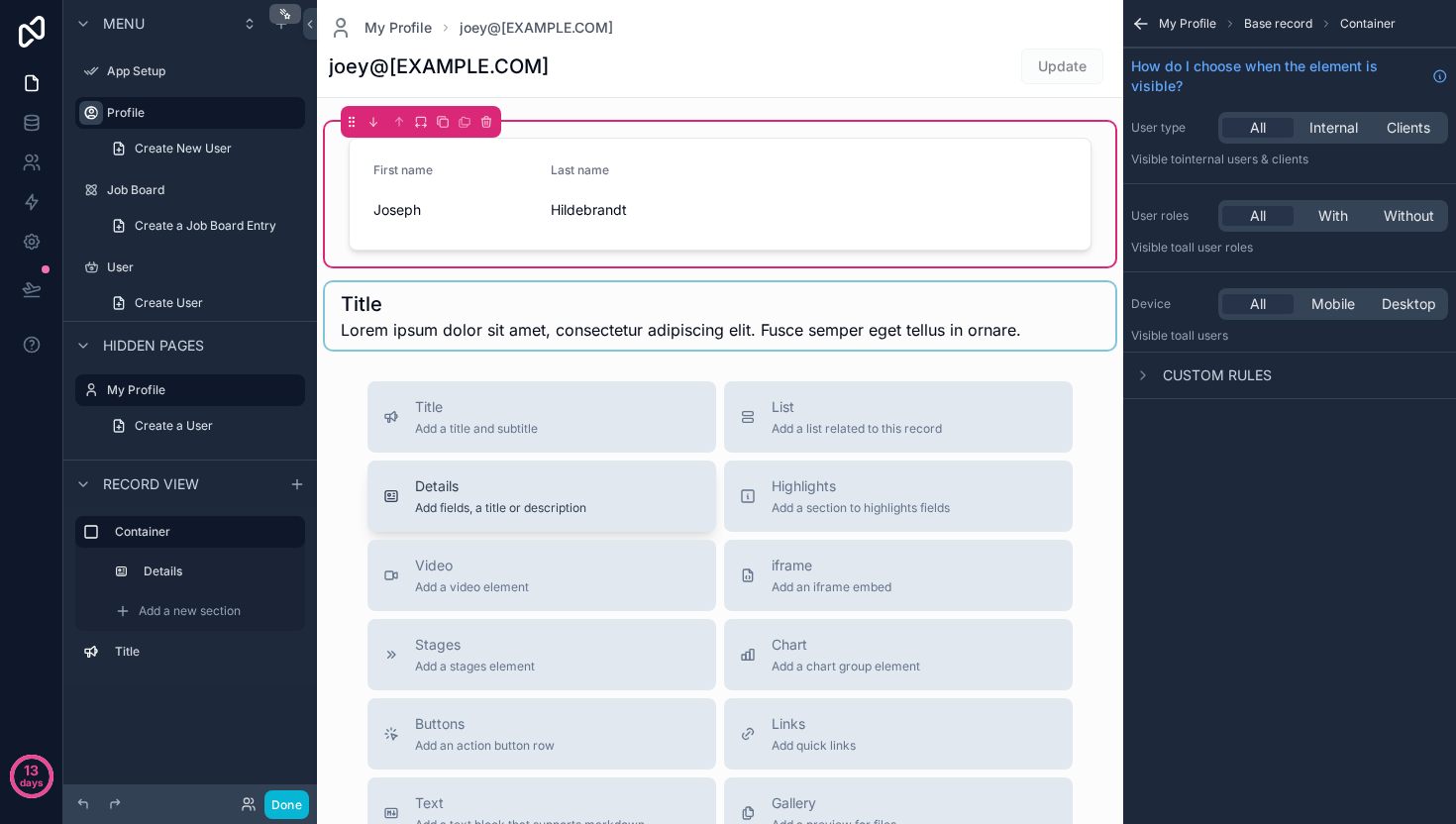 click on "Add fields, a title or description" at bounding box center [500, 508] 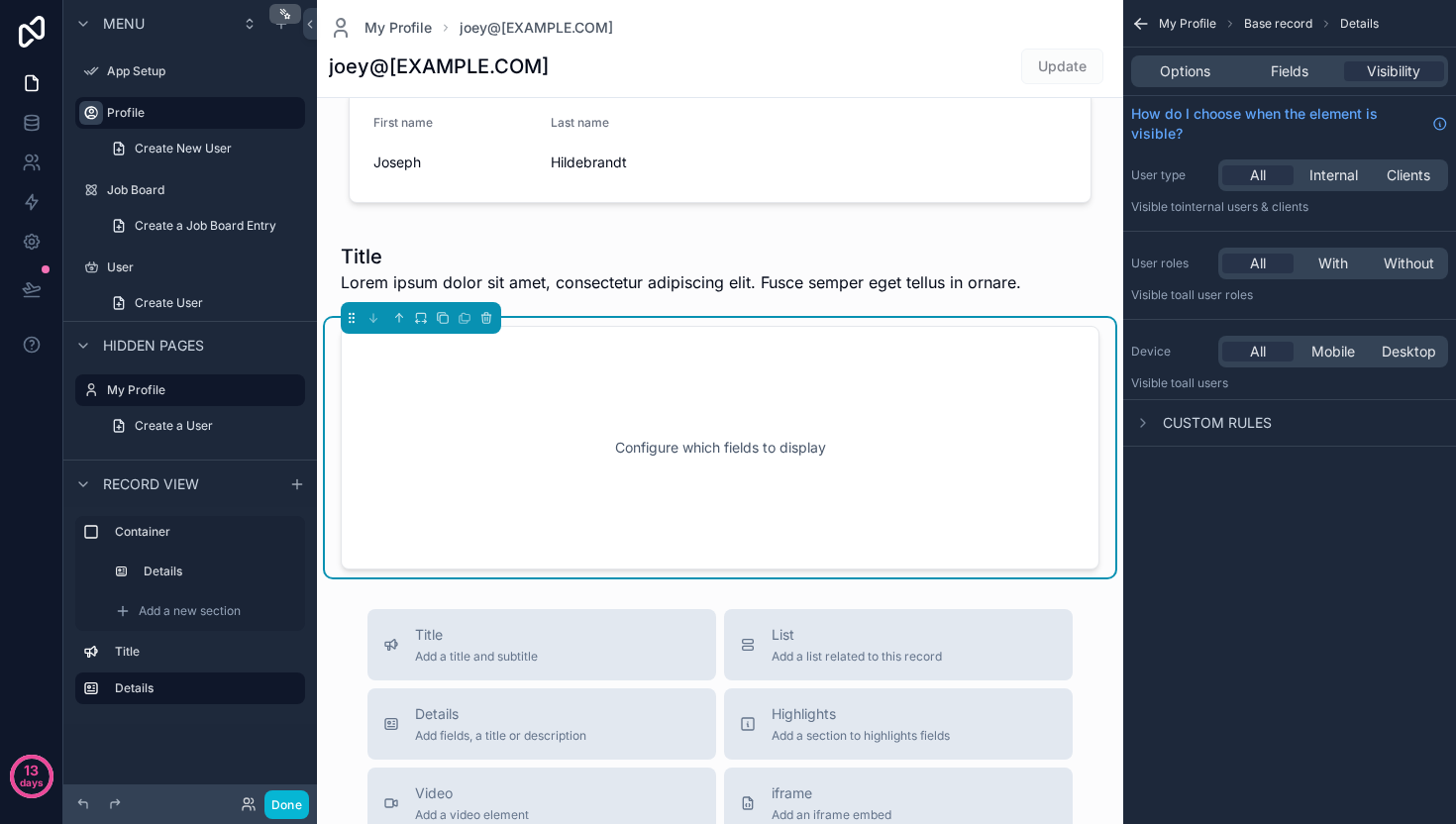 scroll, scrollTop: 83, scrollLeft: 0, axis: vertical 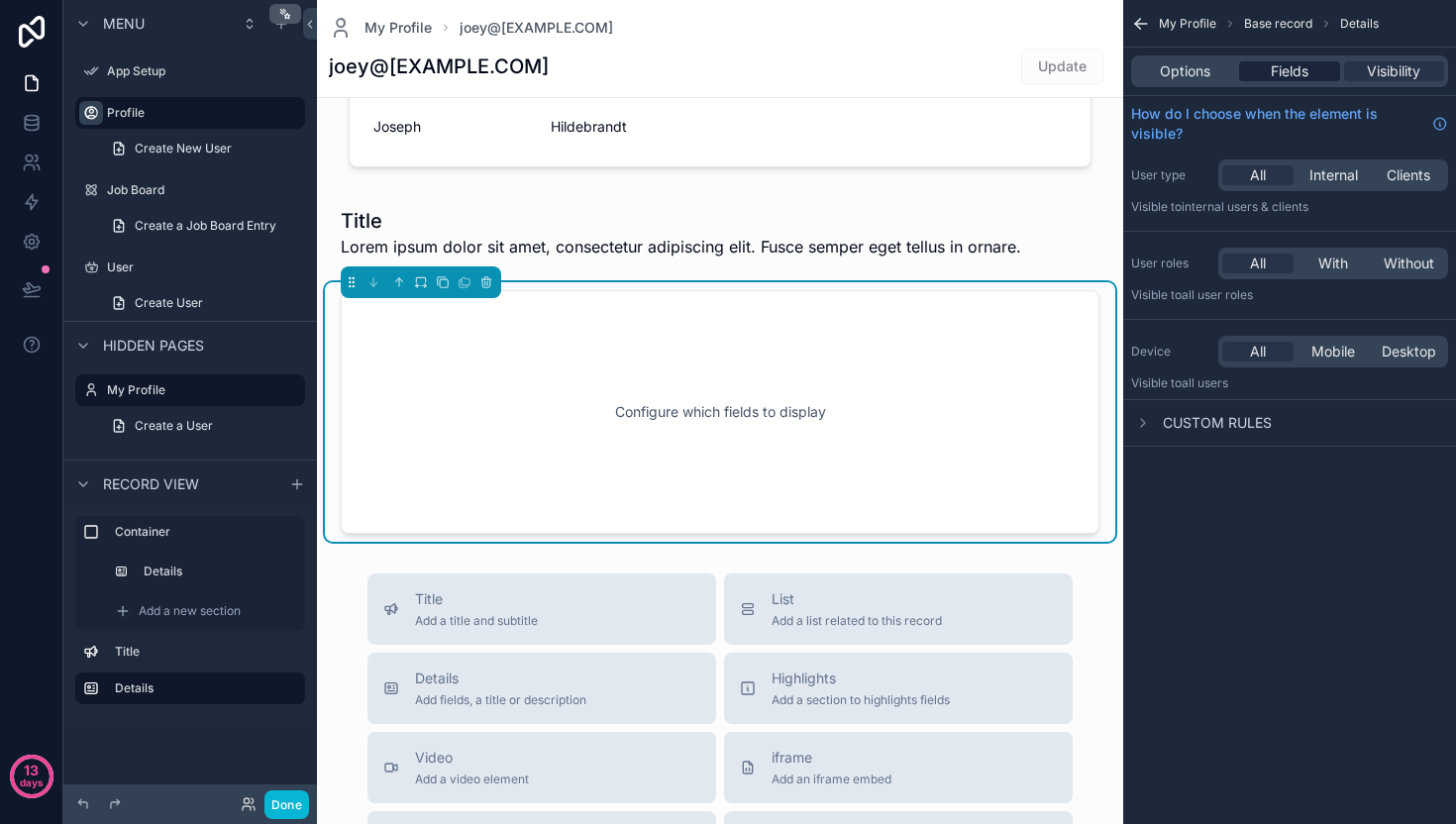 click on "Fields" at bounding box center (1290, 71) 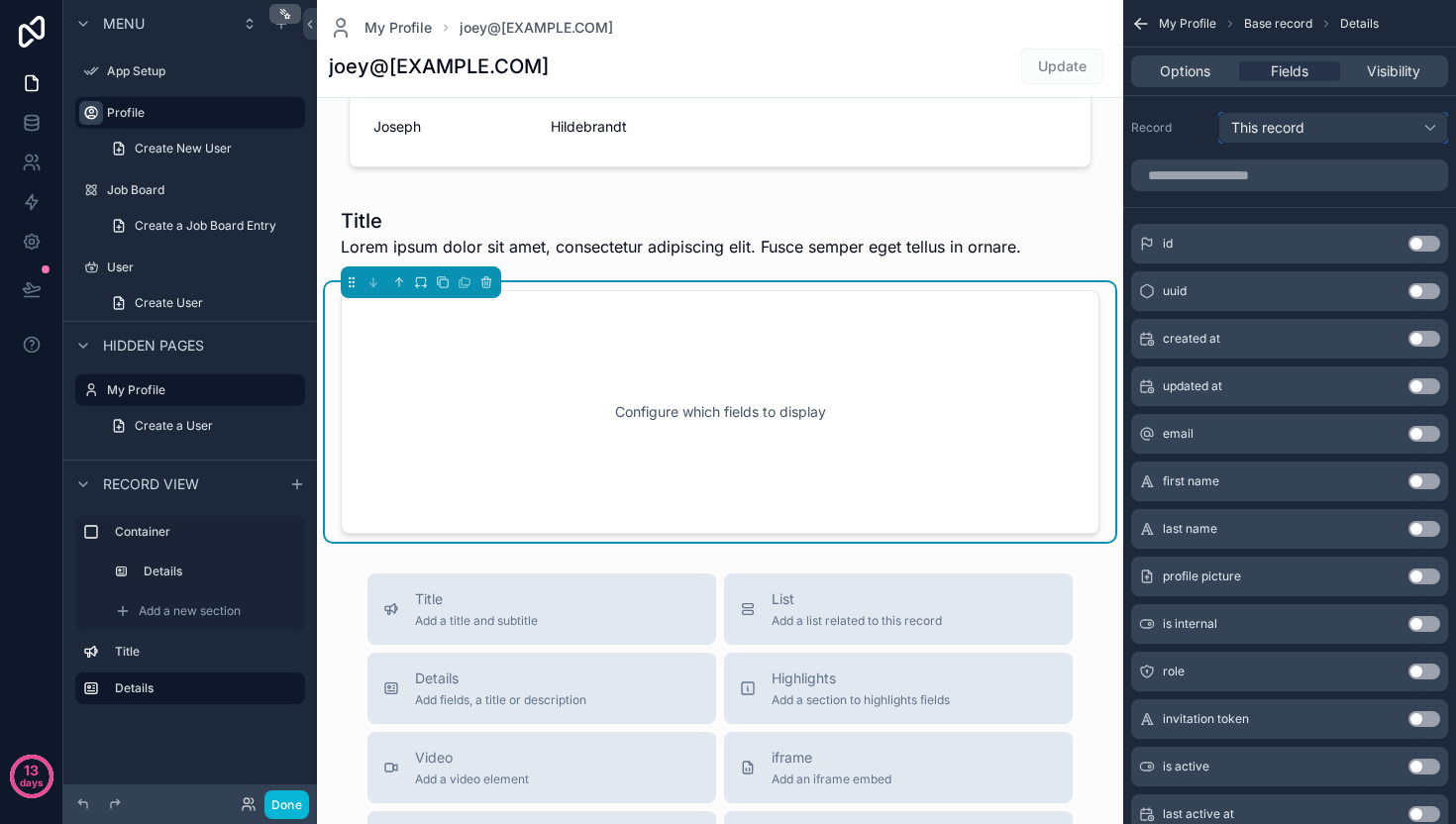 click on "This record" at bounding box center [1333, 128] 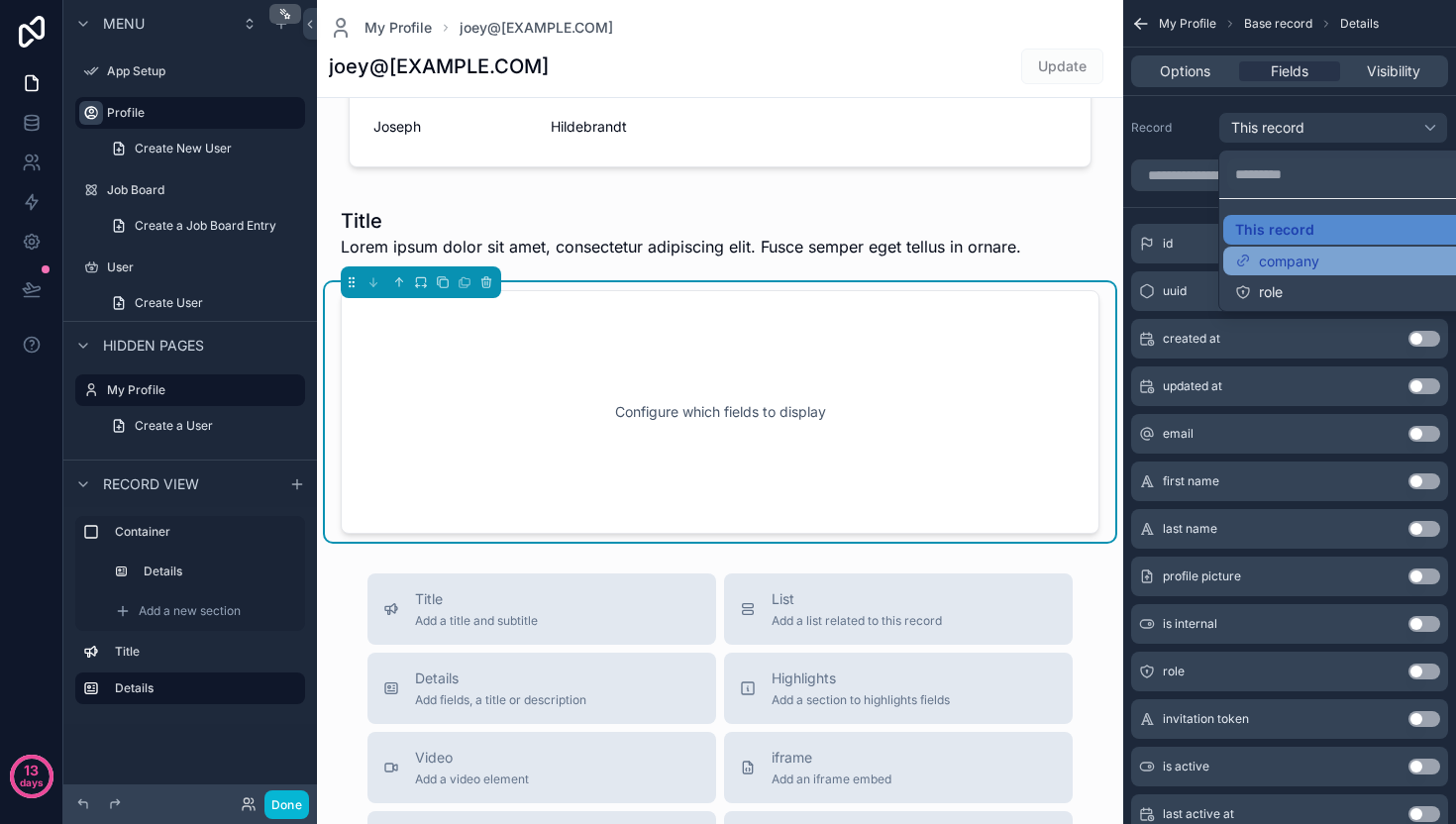 drag, startPoint x: 1298, startPoint y: 283, endPoint x: 1299, endPoint y: 262, distance: 21.023796 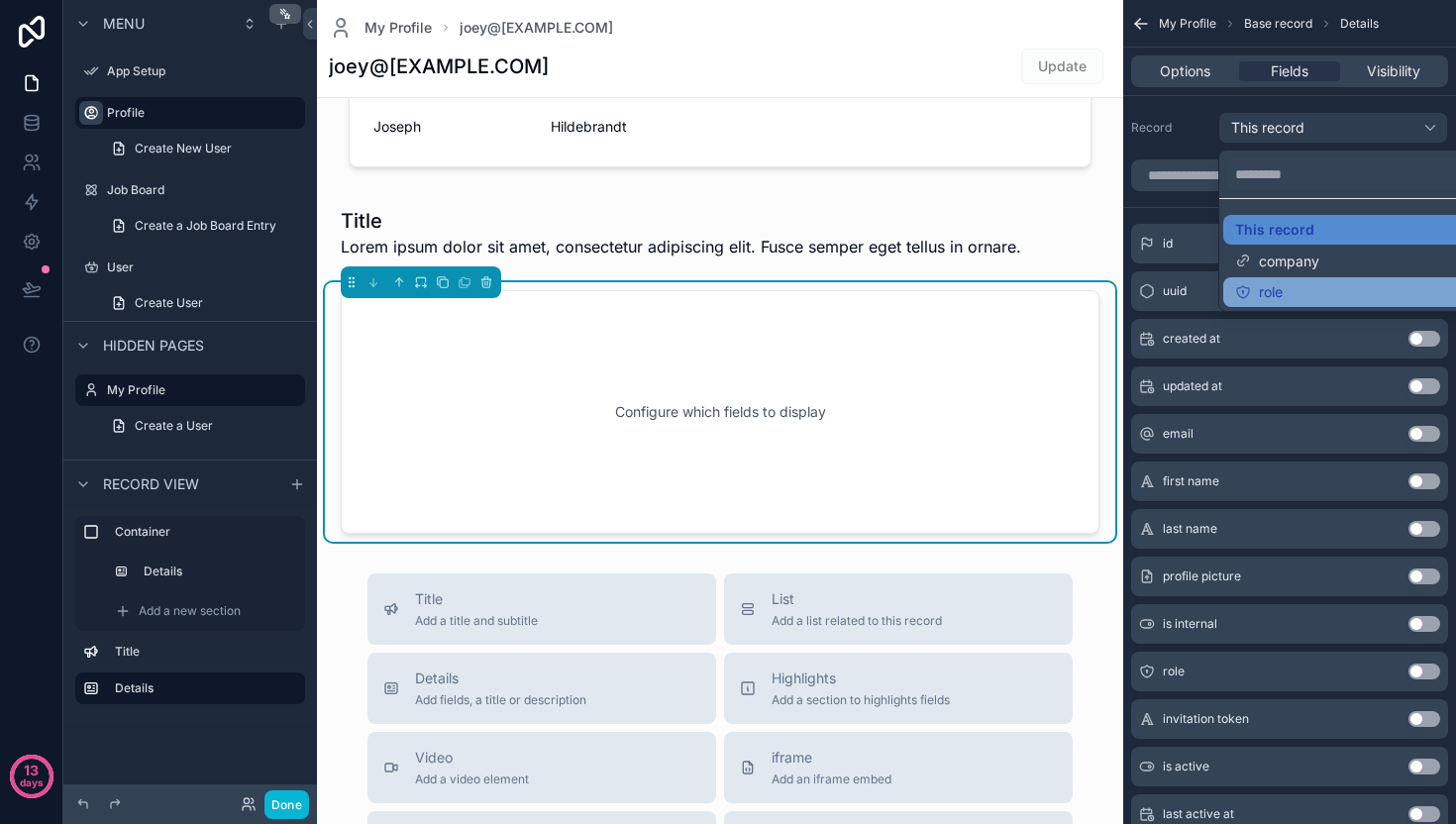 click on "role" at bounding box center (1271, 292) 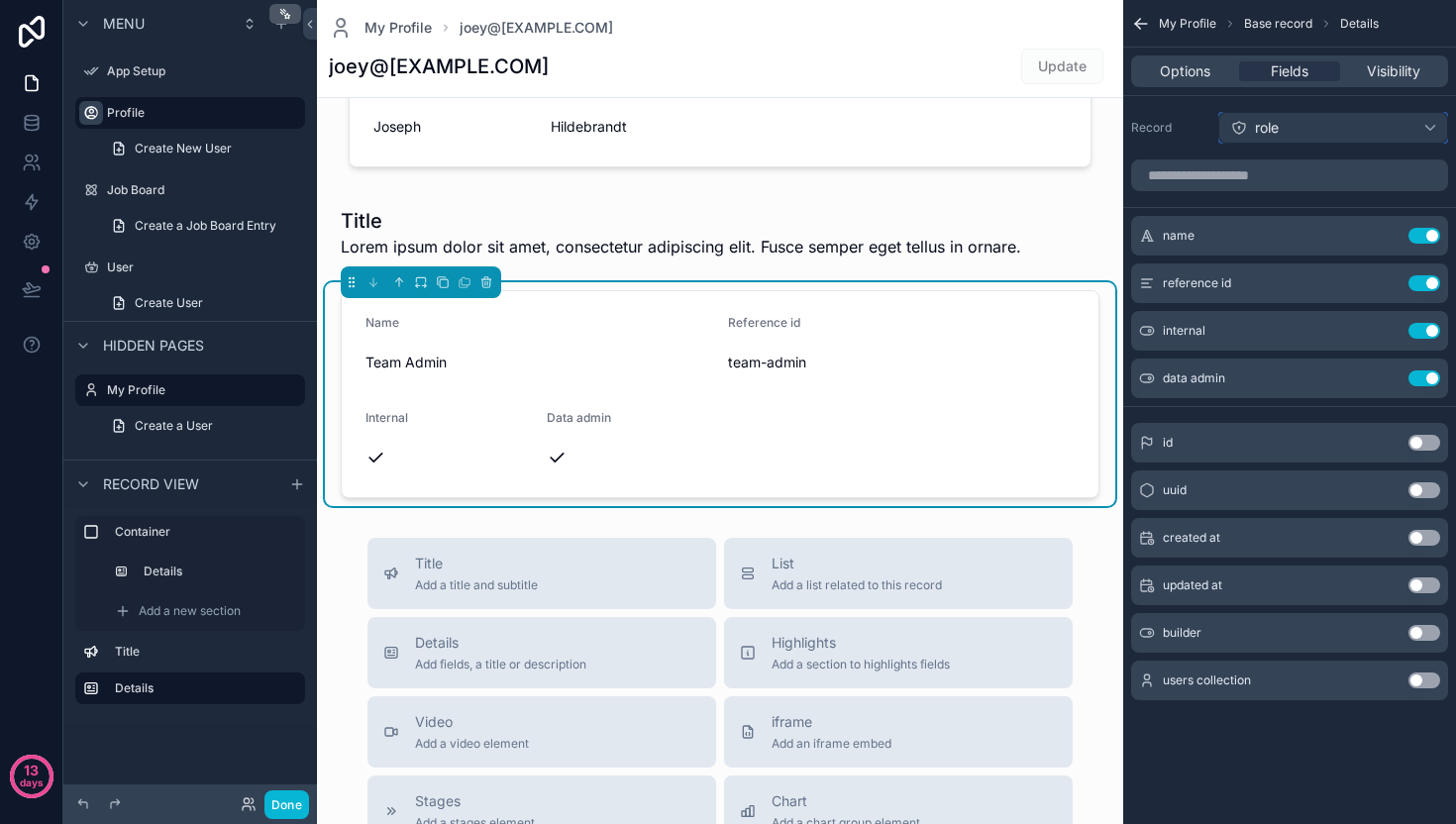 click on "role" at bounding box center (1333, 128) 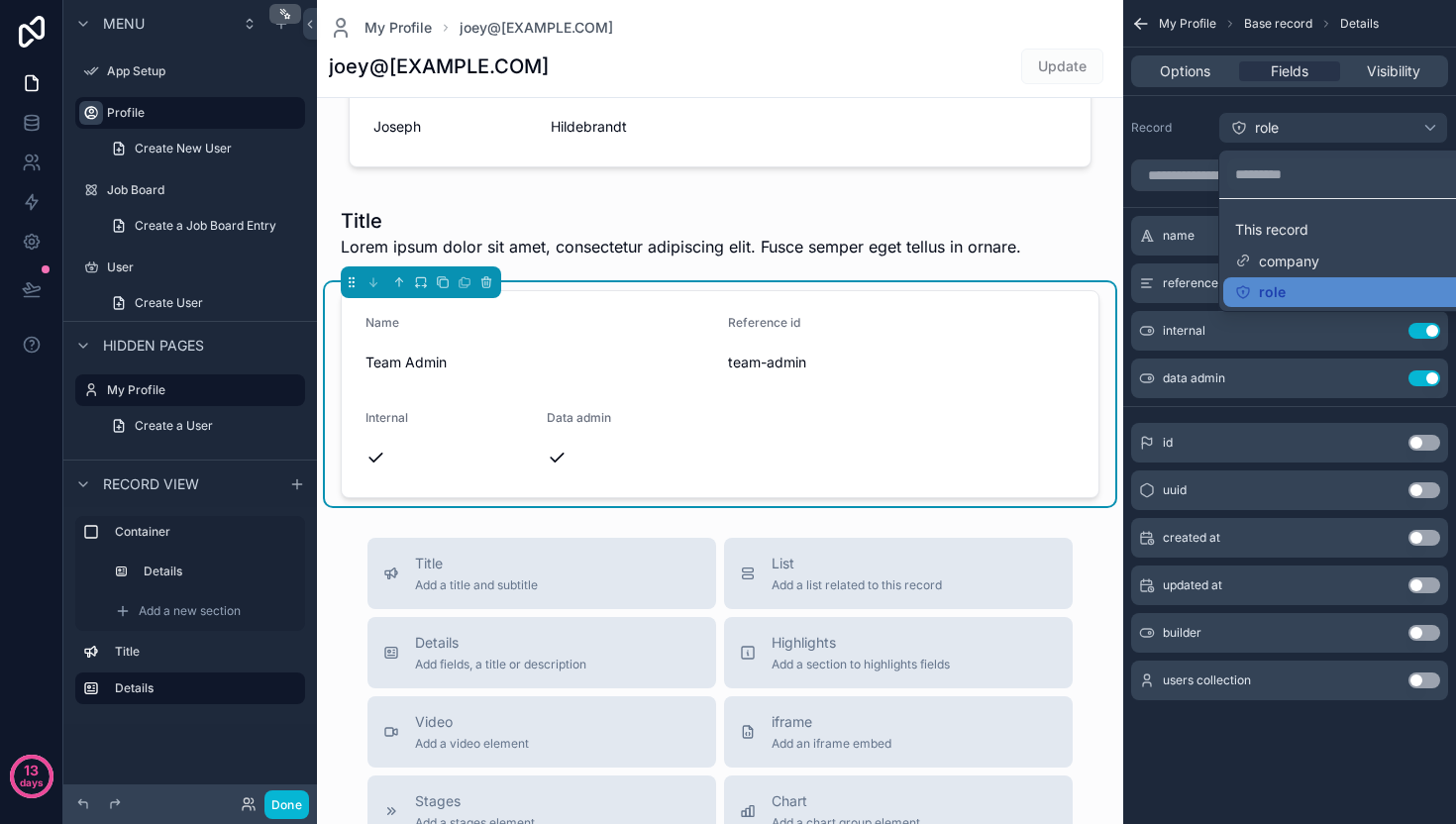 click on "company" at bounding box center [1289, 261] 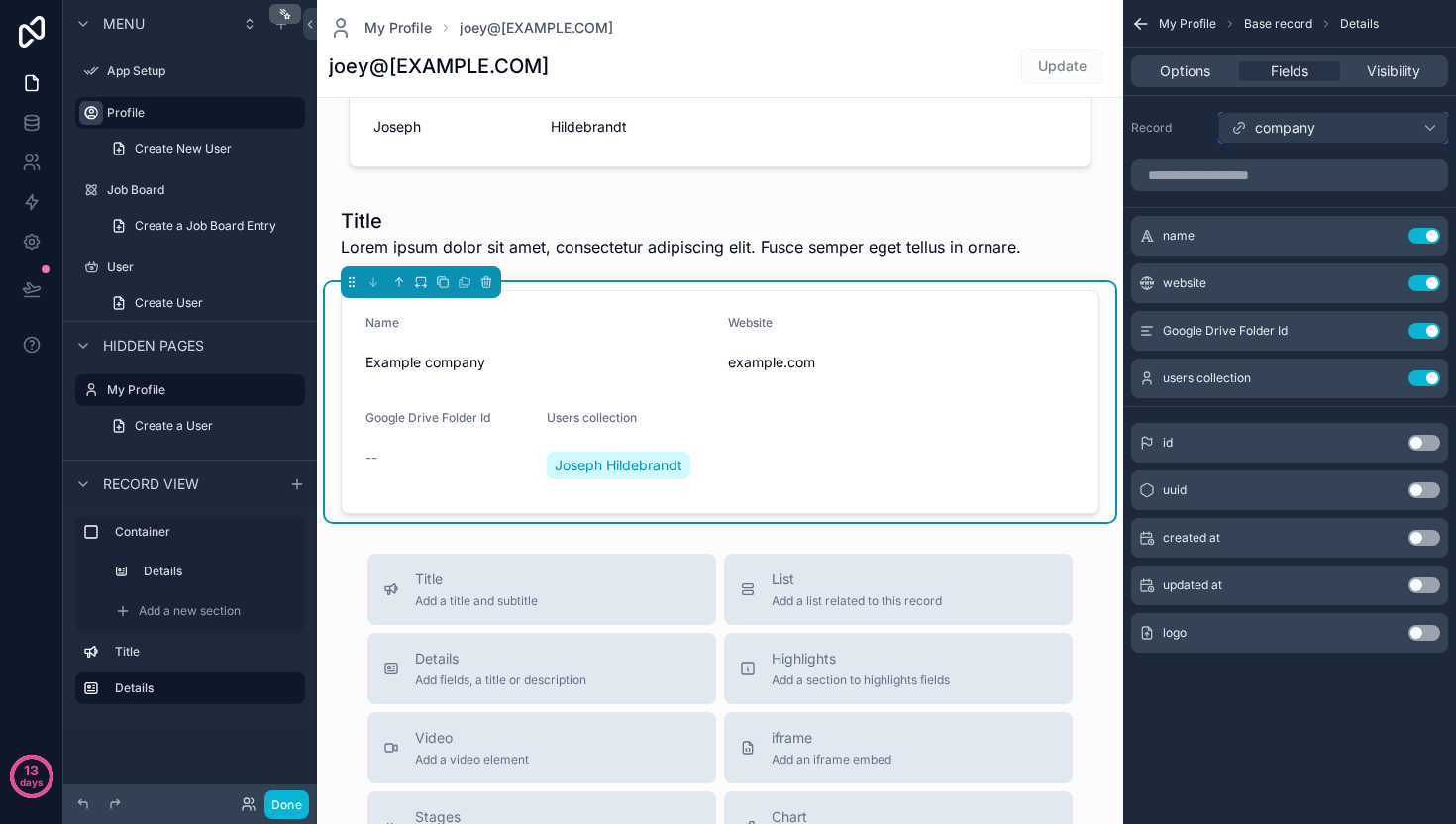 click on "company" at bounding box center (1333, 128) 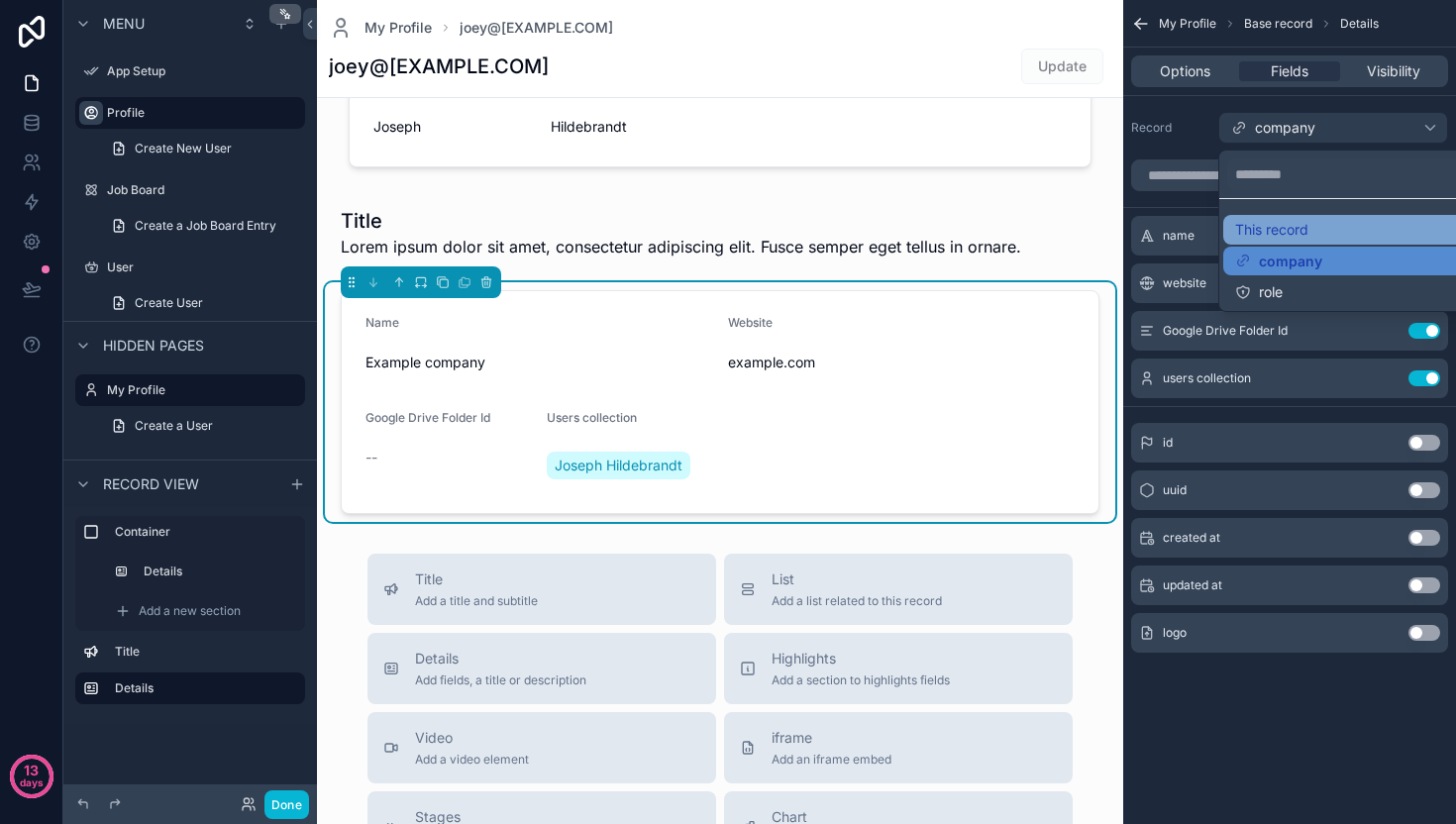 click on "This record" at bounding box center (1357, 230) 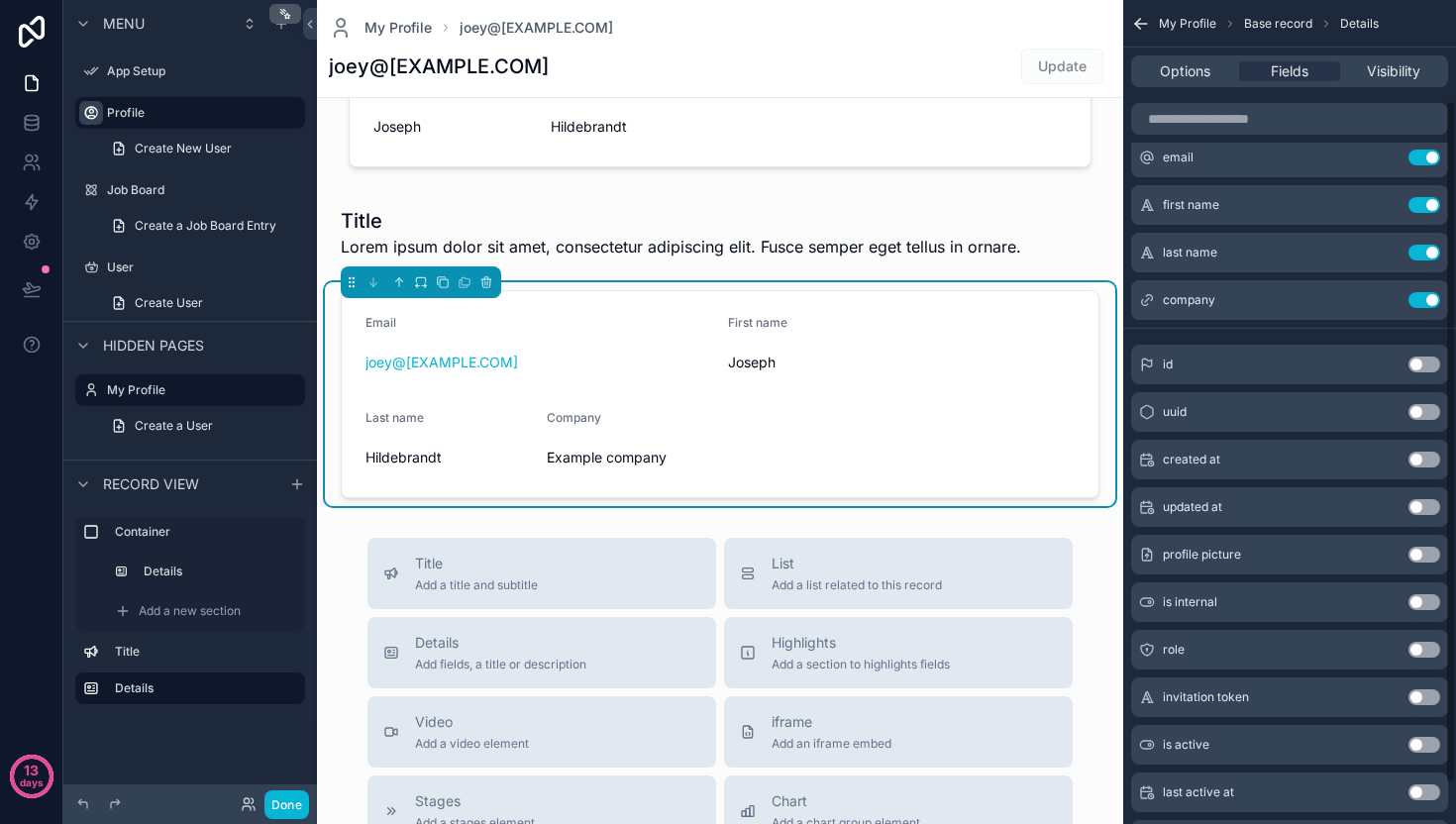scroll, scrollTop: 169, scrollLeft: 0, axis: vertical 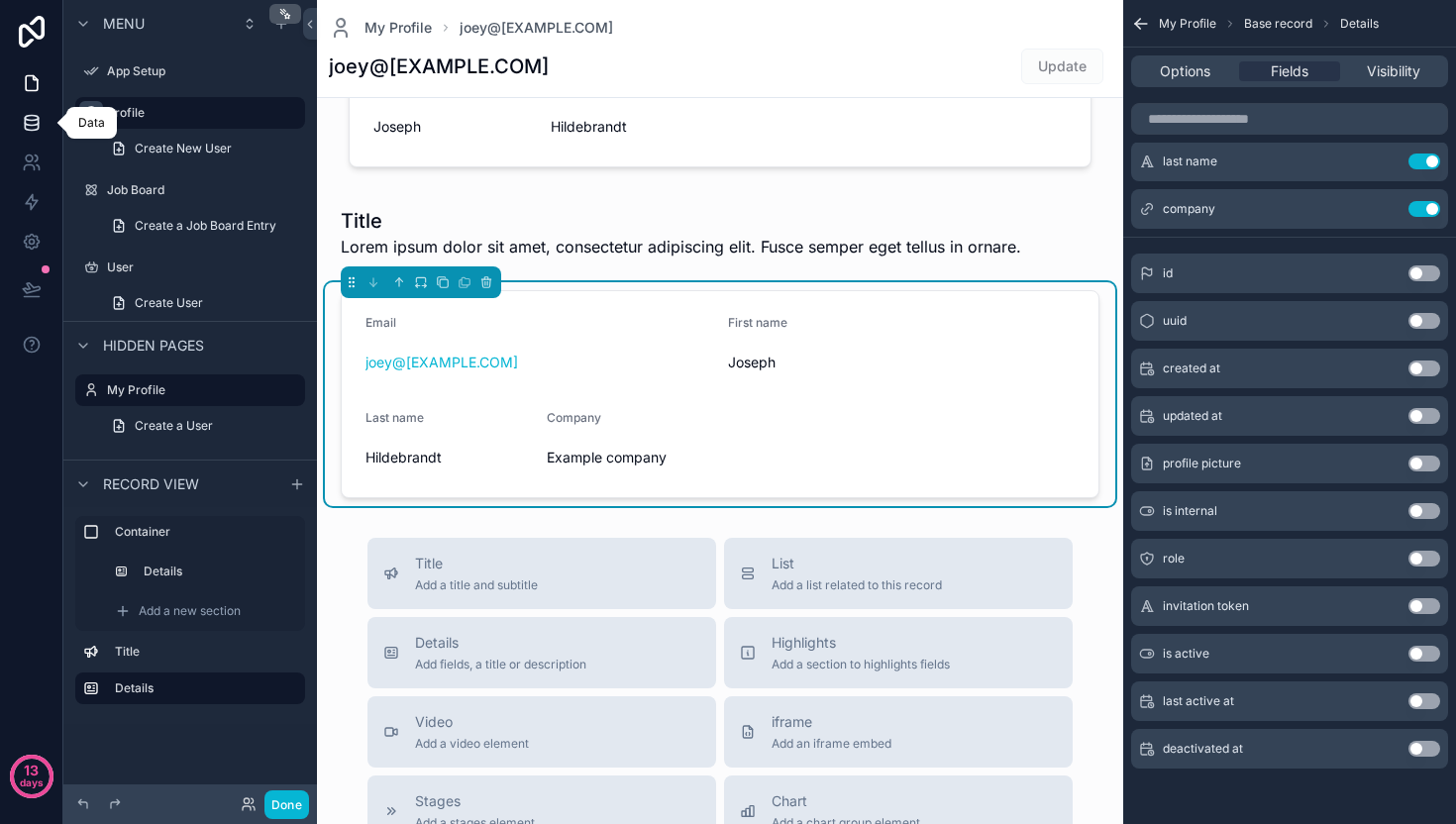 click at bounding box center [31, 123] 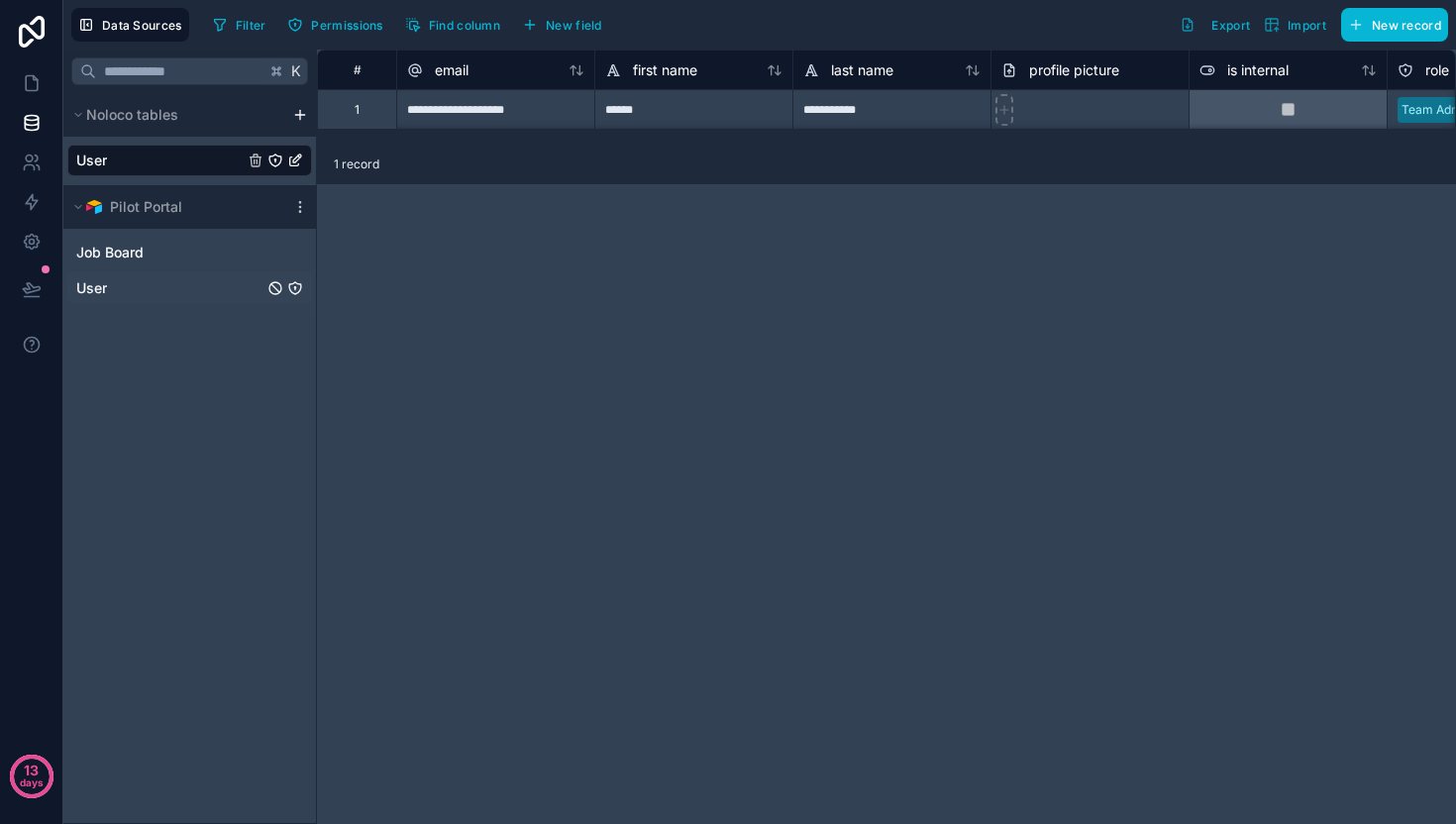 click on "User" at bounding box center (189, 288) 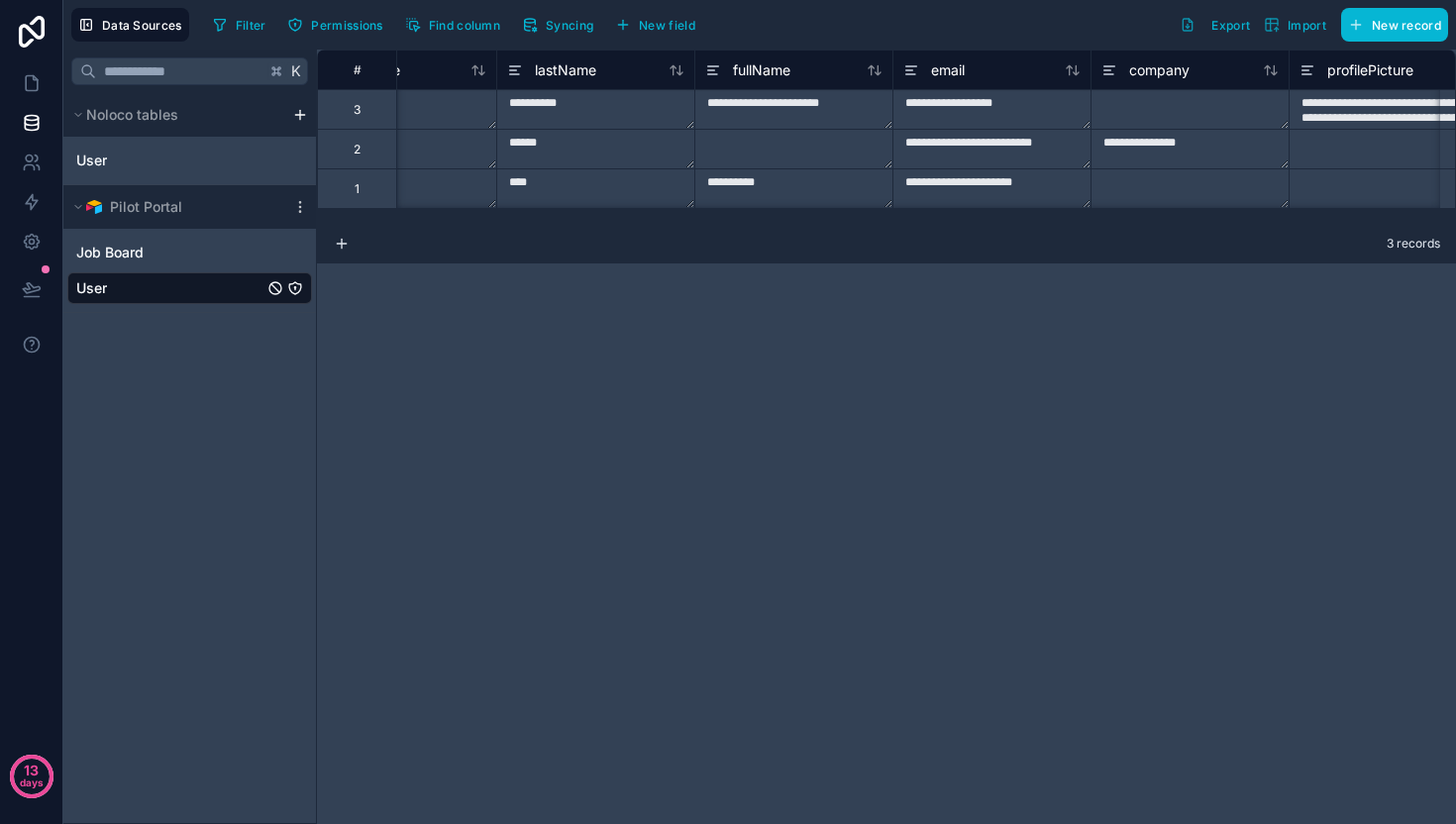 scroll, scrollTop: 0, scrollLeft: 0, axis: both 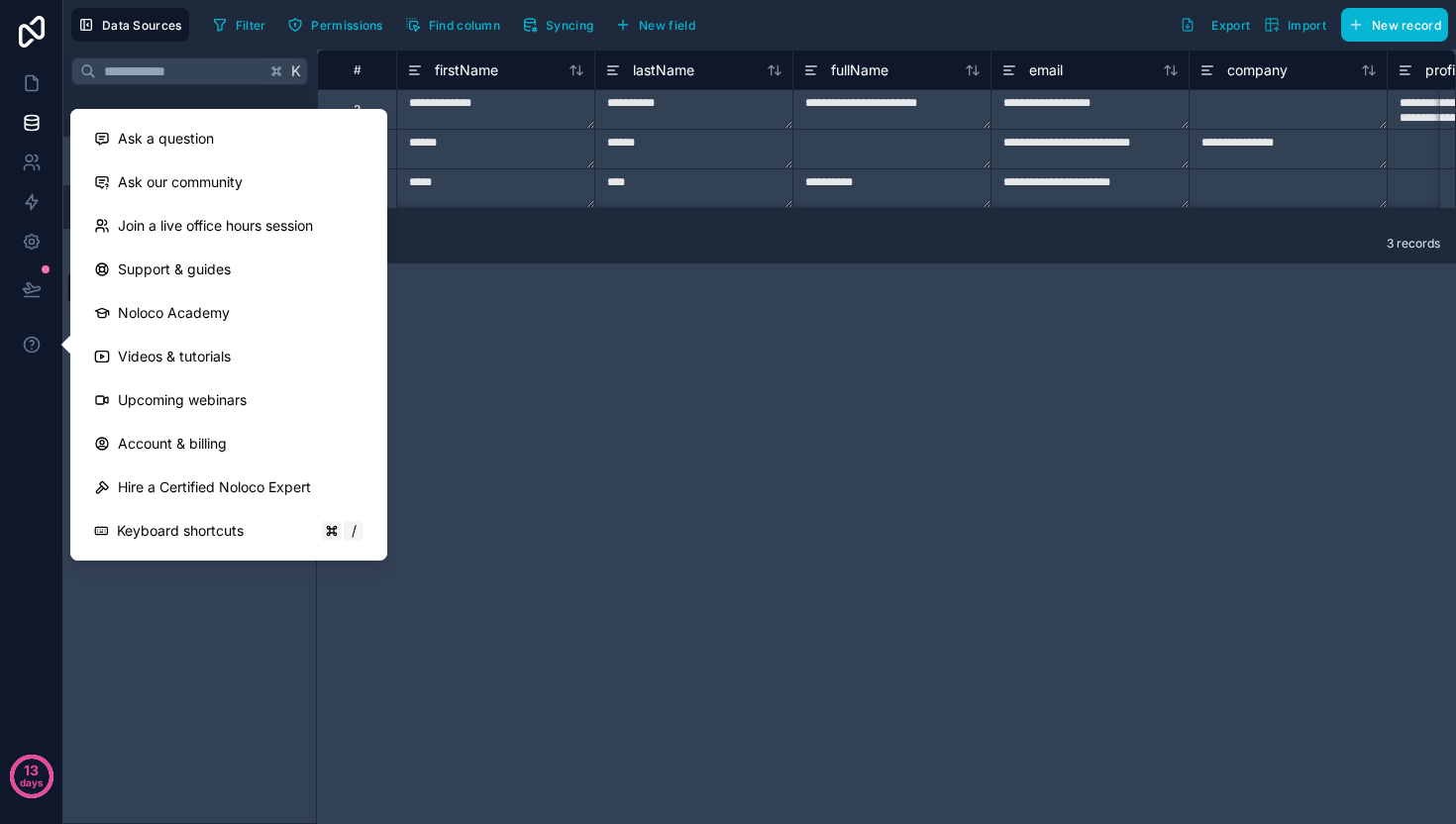 drag, startPoint x: 865, startPoint y: 559, endPoint x: 515, endPoint y: 393, distance: 387.37062 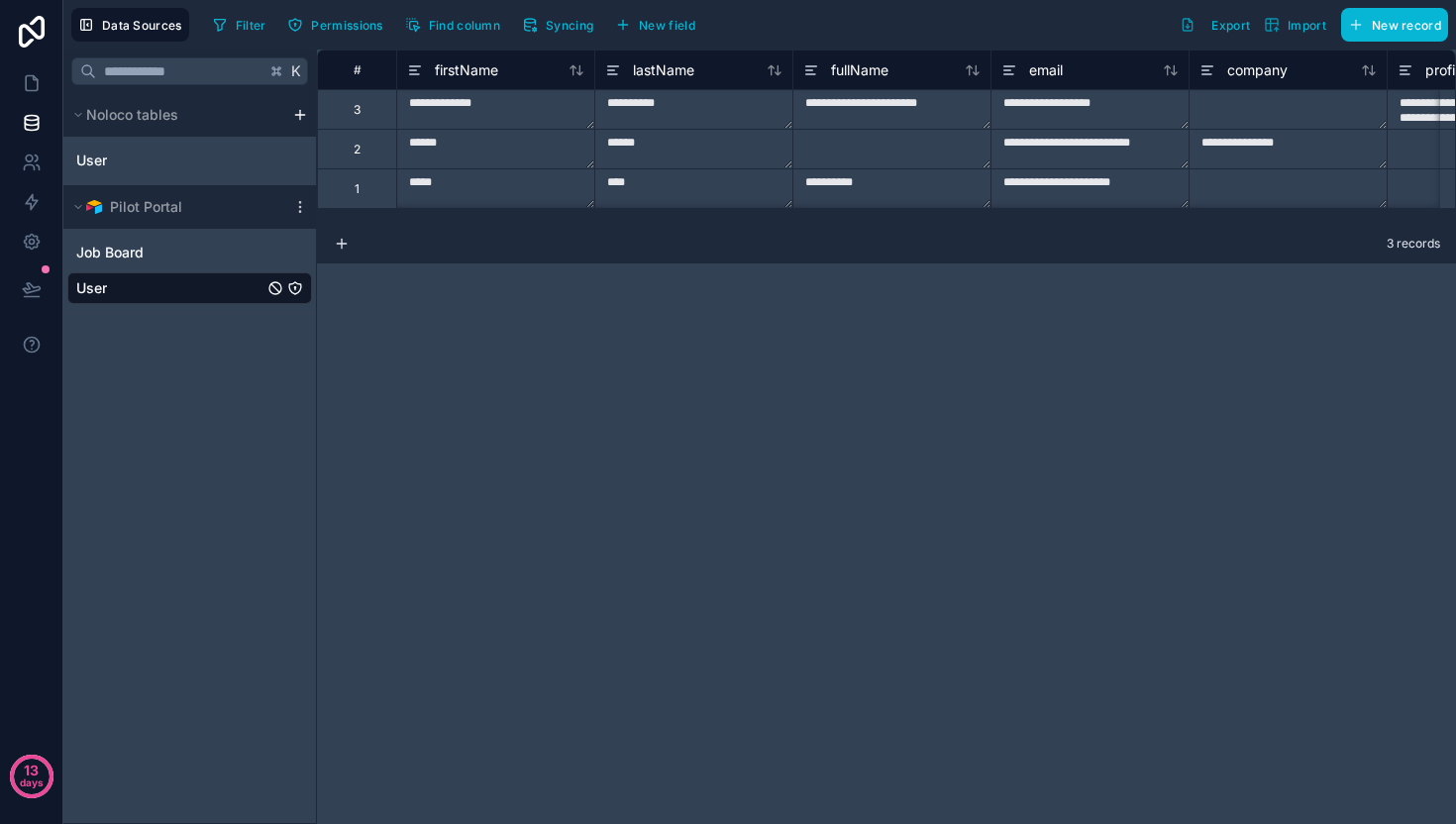 click on "User" at bounding box center [189, 288] 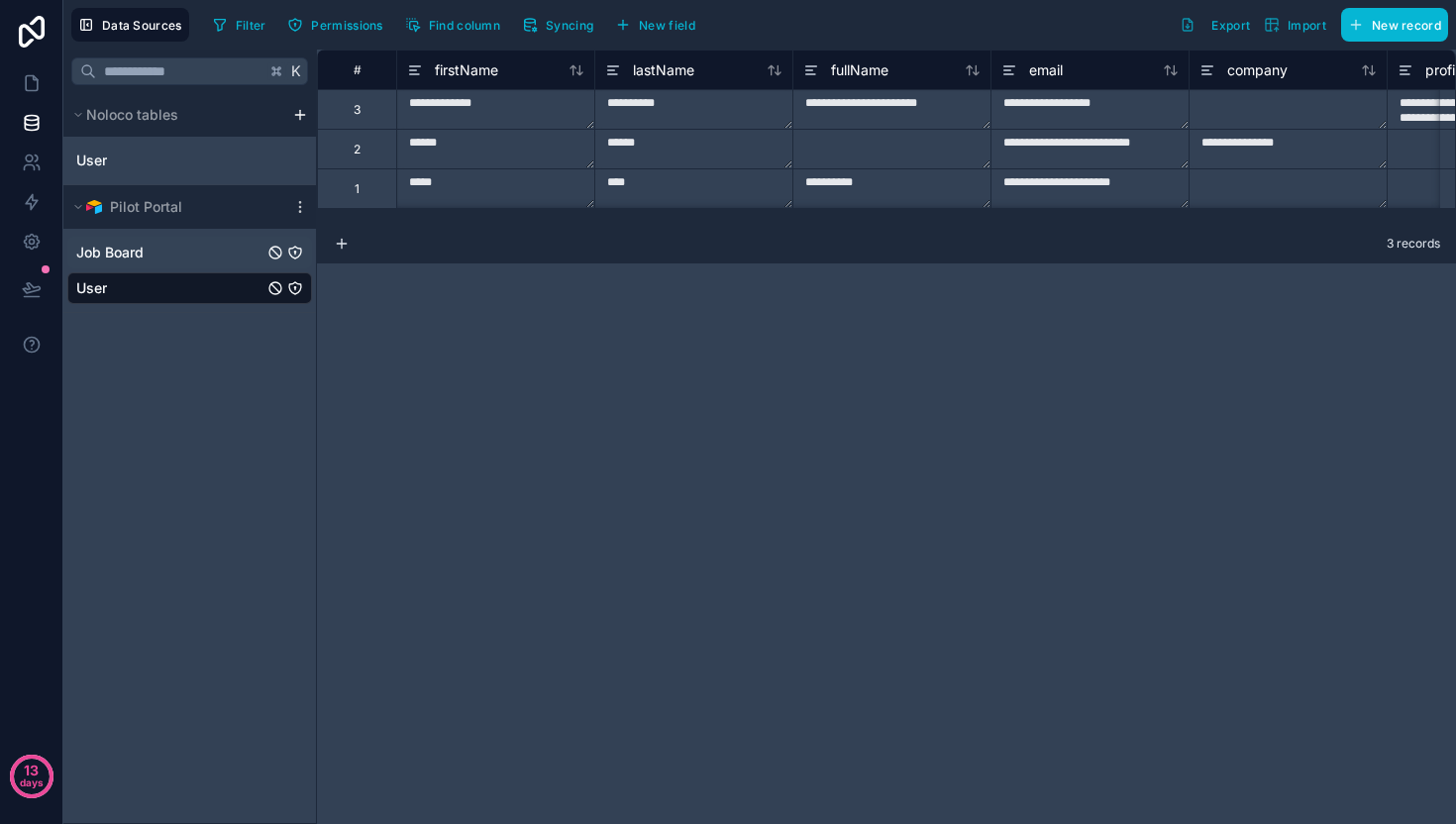 click on "Job Board" at bounding box center (189, 253) 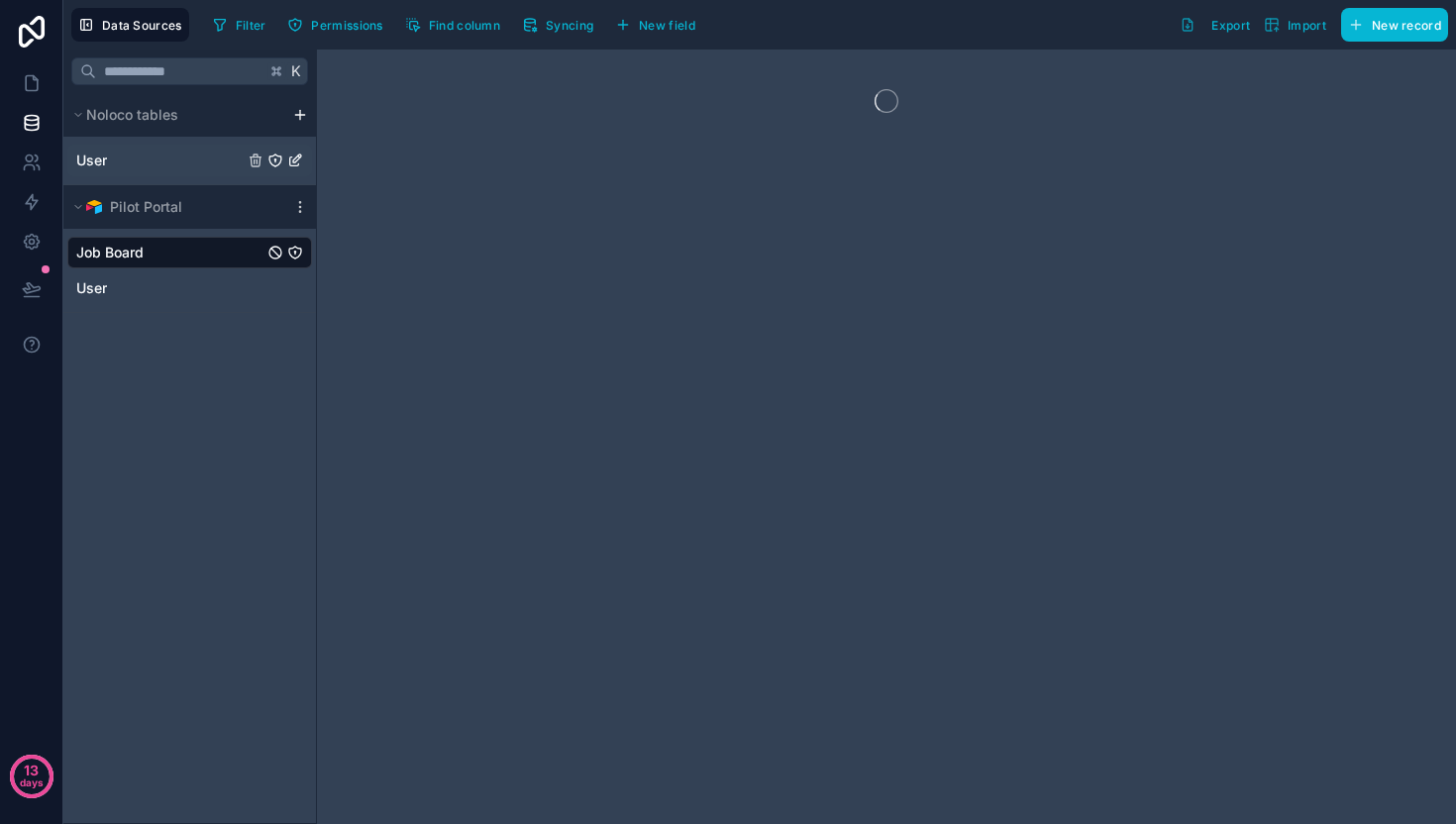 click on "User" at bounding box center (189, 160) 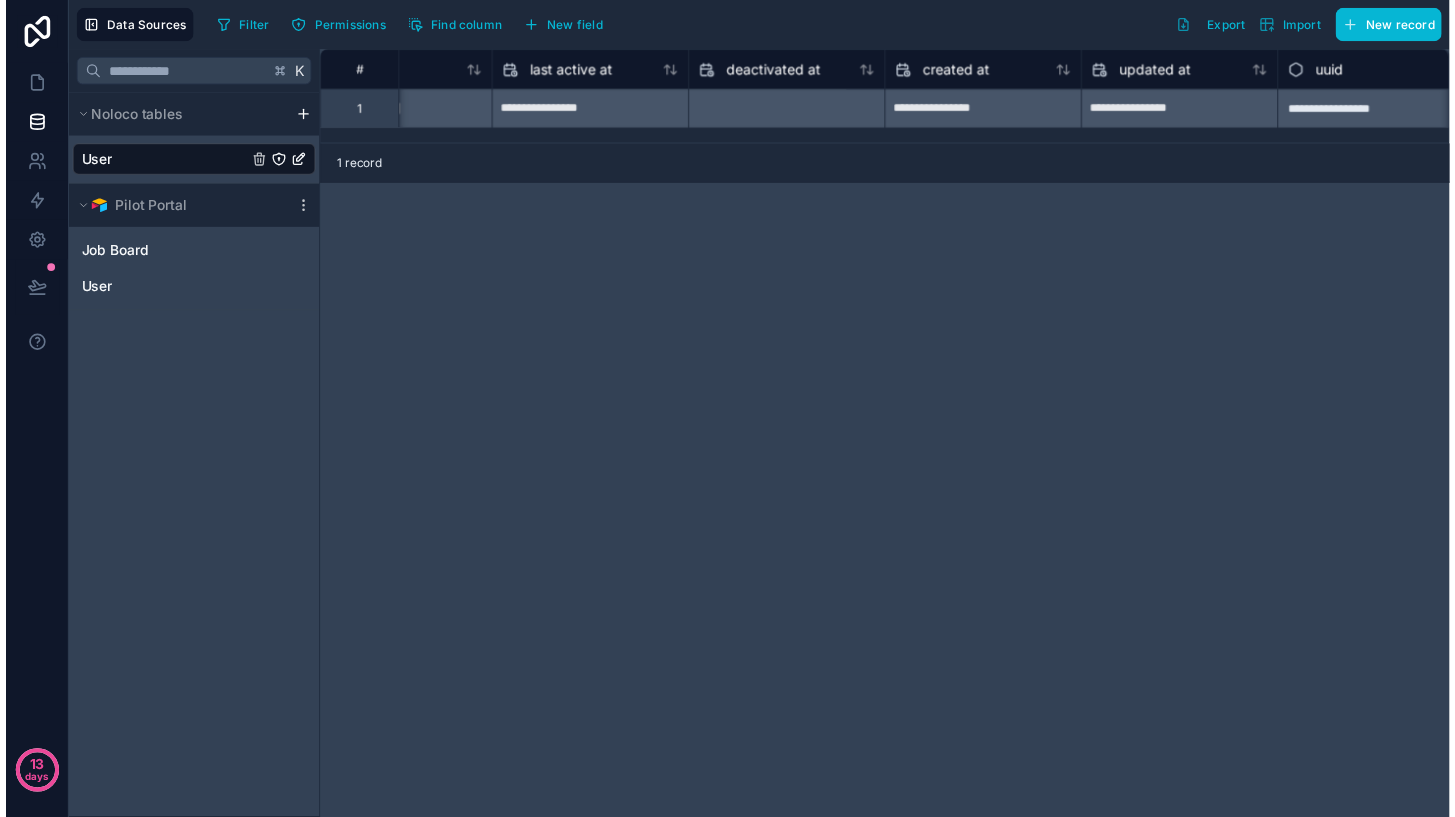 scroll, scrollTop: 0, scrollLeft: 1531, axis: horizontal 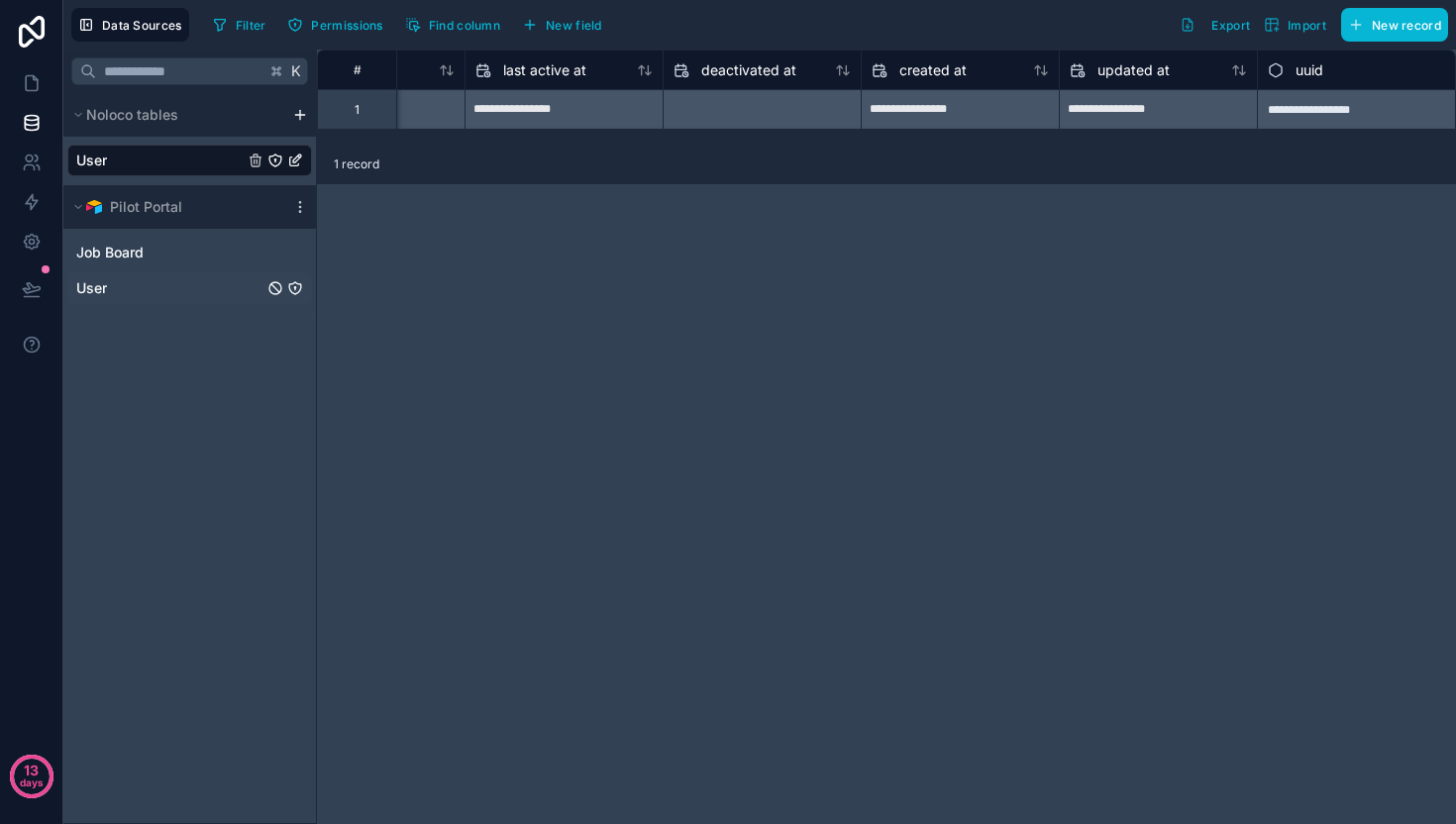 click on "User" at bounding box center (189, 288) 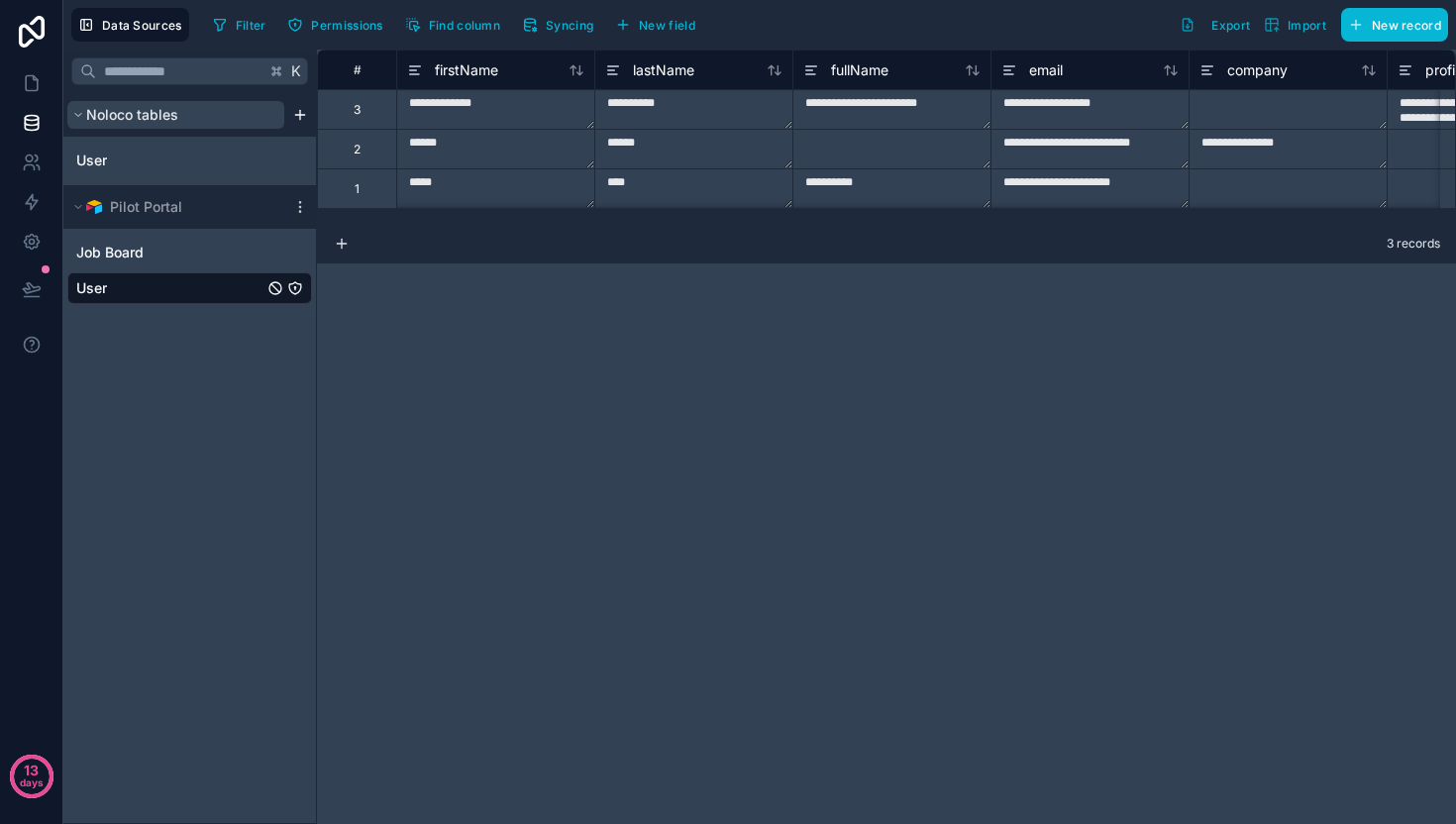 click on "Noloco tables" at bounding box center (175, 115) 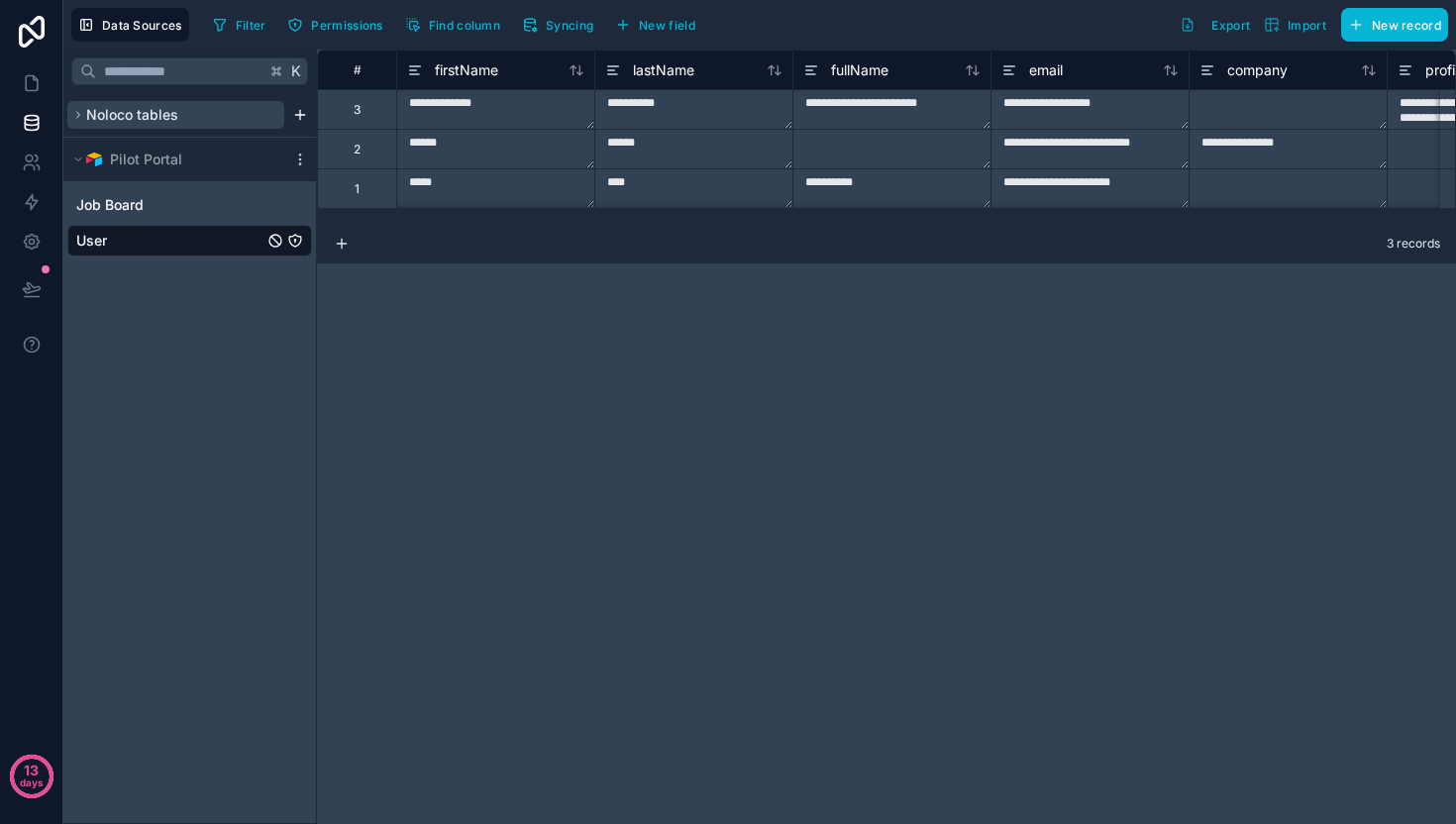 click on "Noloco tables" at bounding box center (175, 115) 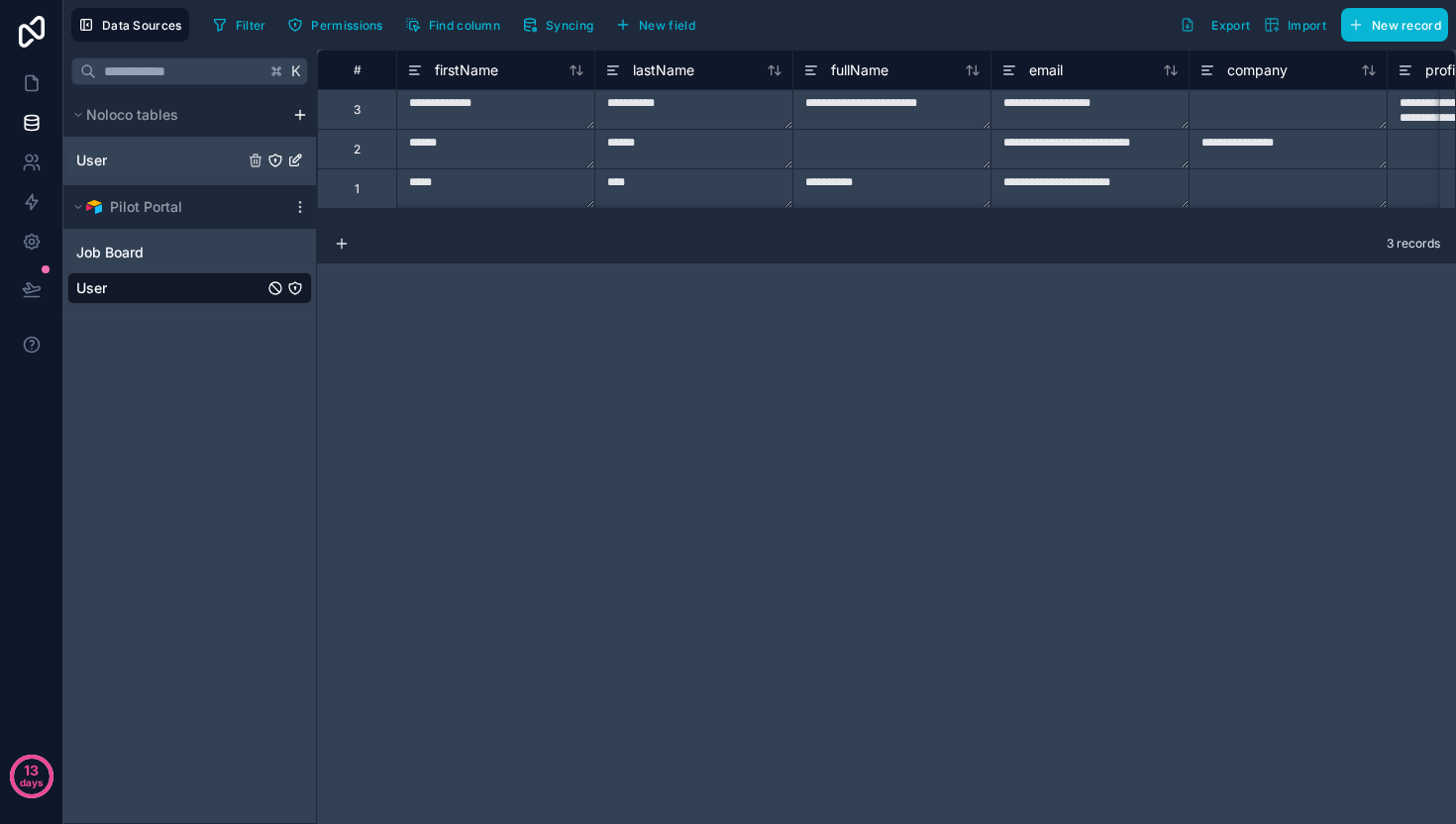 click on "User" at bounding box center (189, 160) 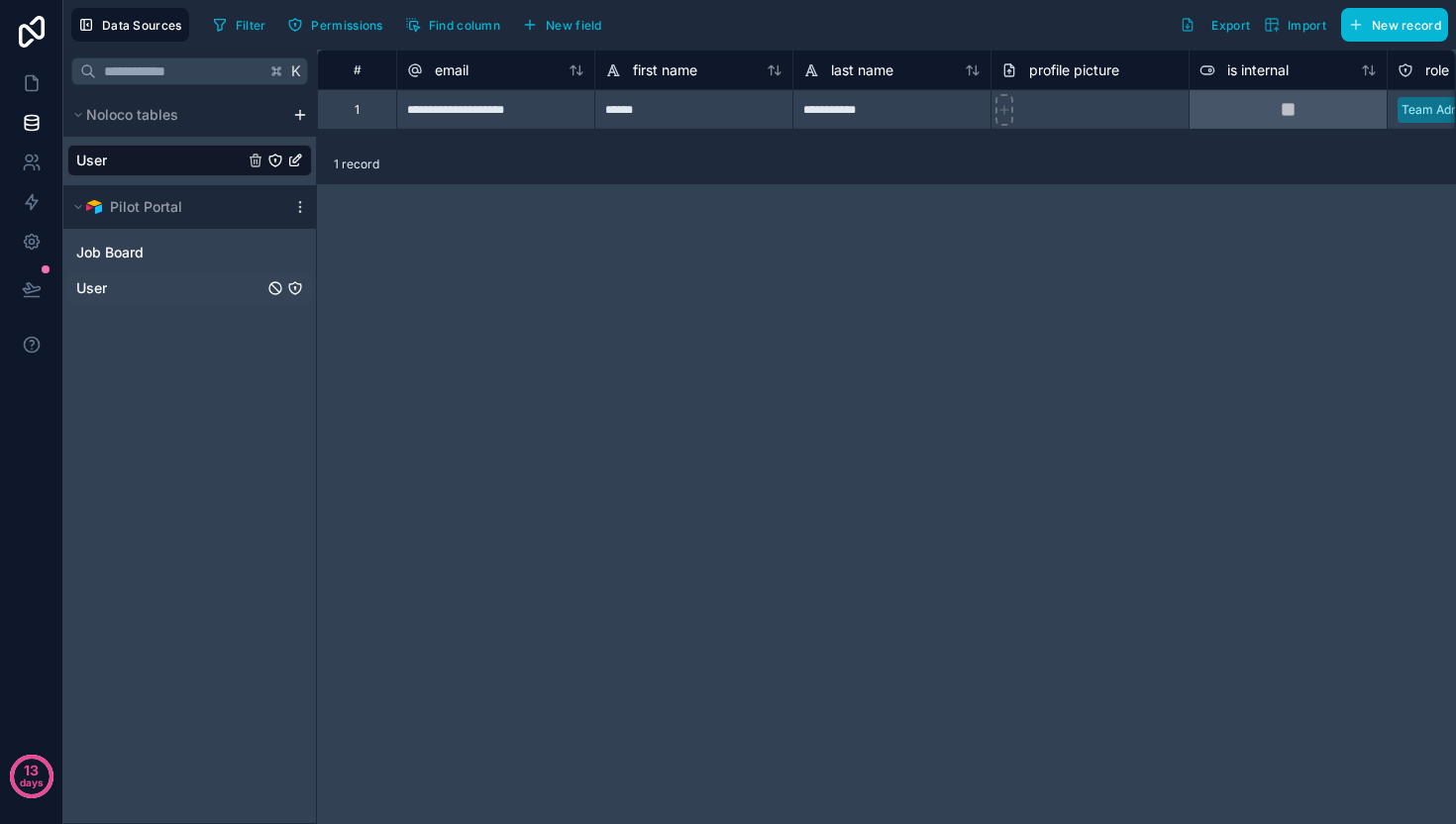 click on "User" at bounding box center (189, 288) 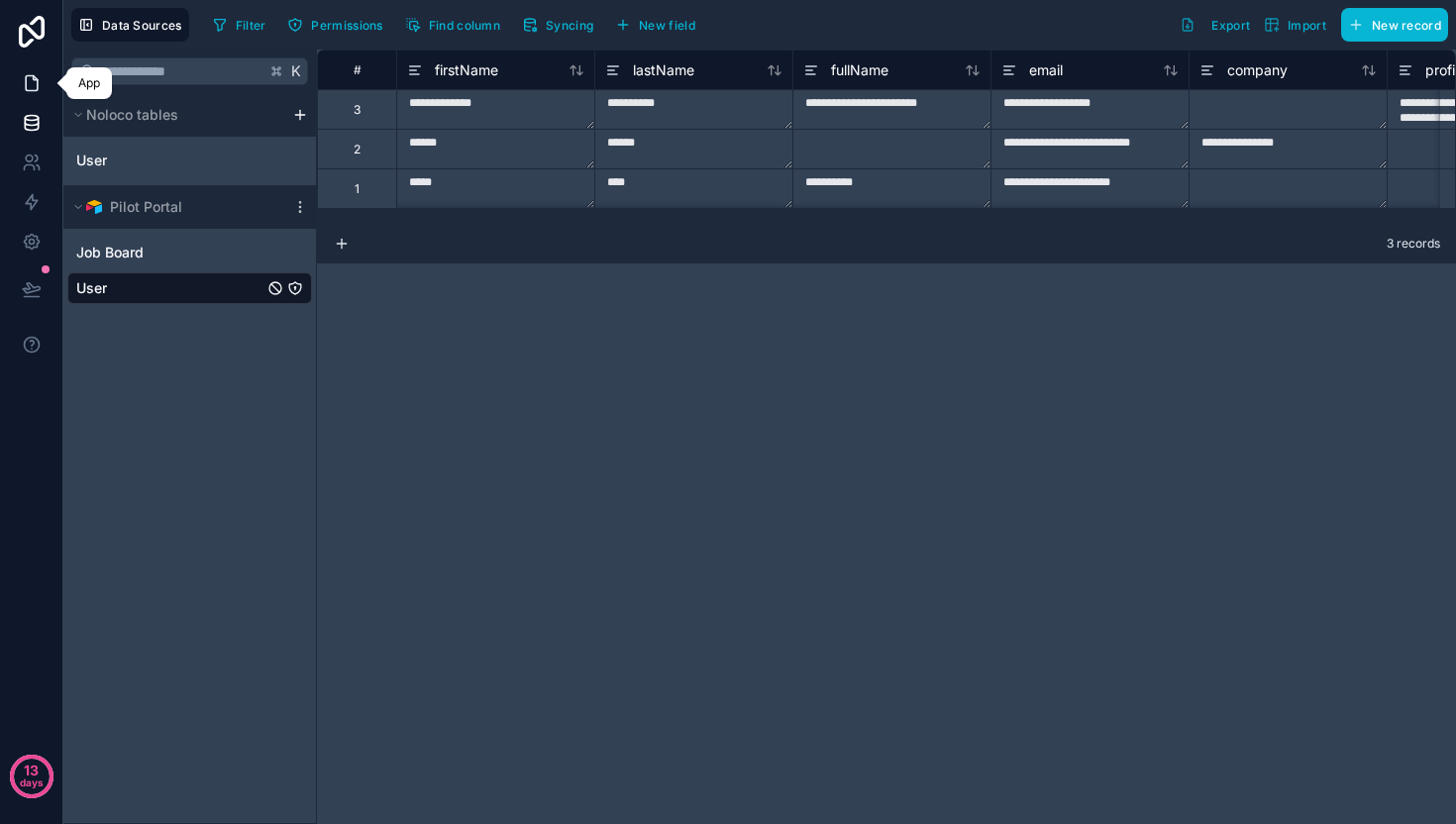 drag, startPoint x: 30, startPoint y: 86, endPoint x: 55, endPoint y: 87, distance: 25.019992 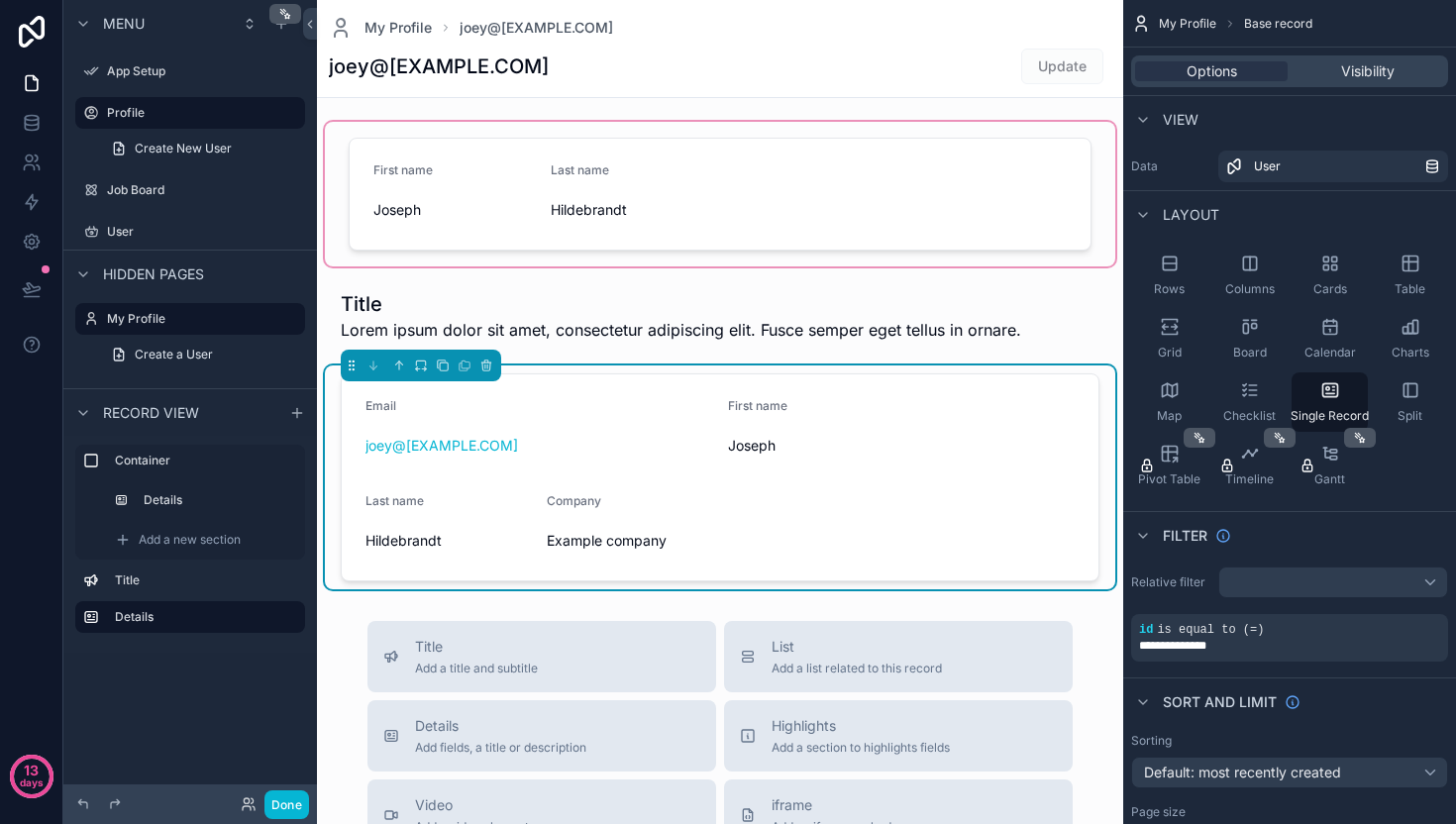 click at bounding box center (720, 194) 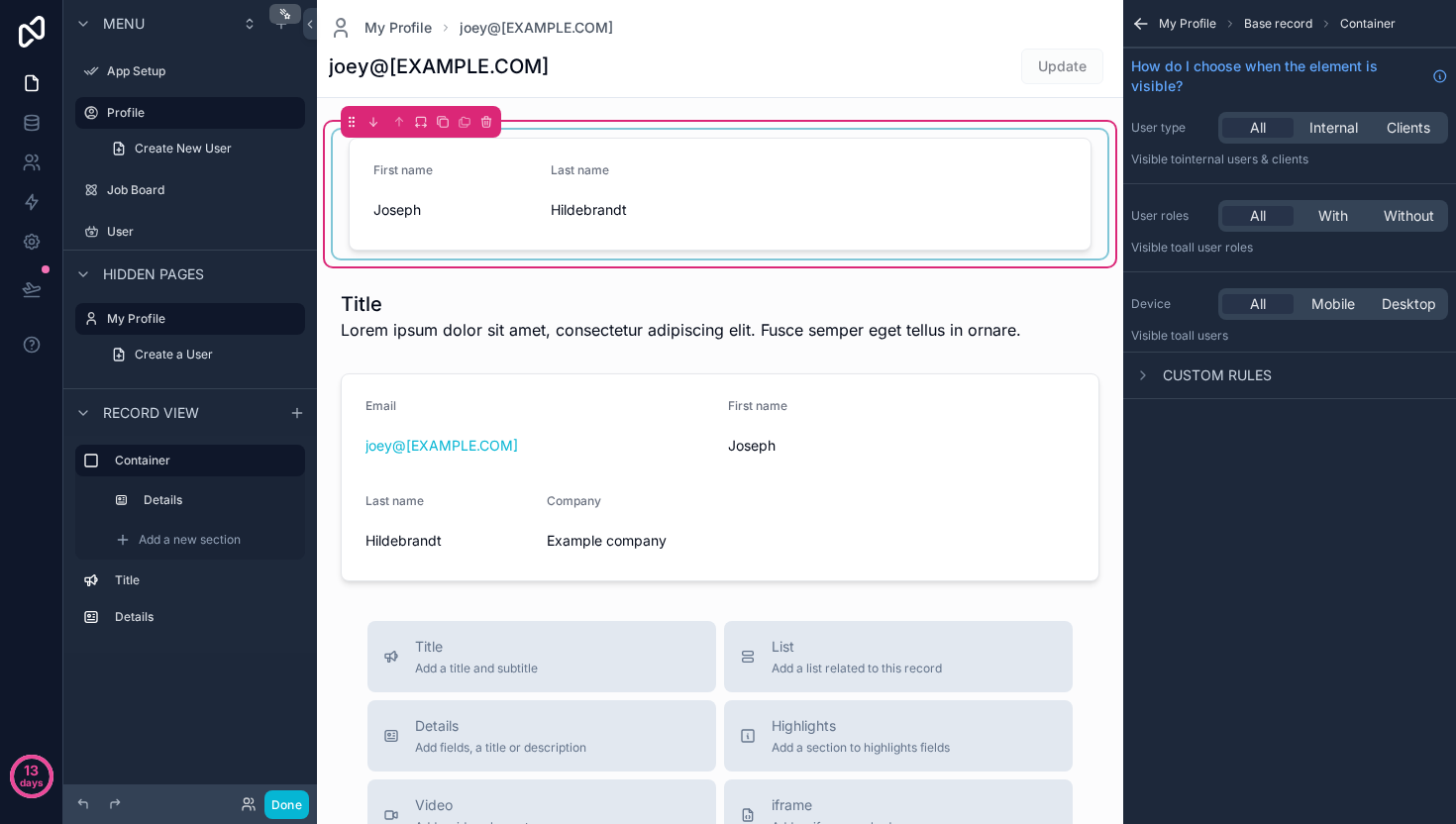 click at bounding box center (720, 194) 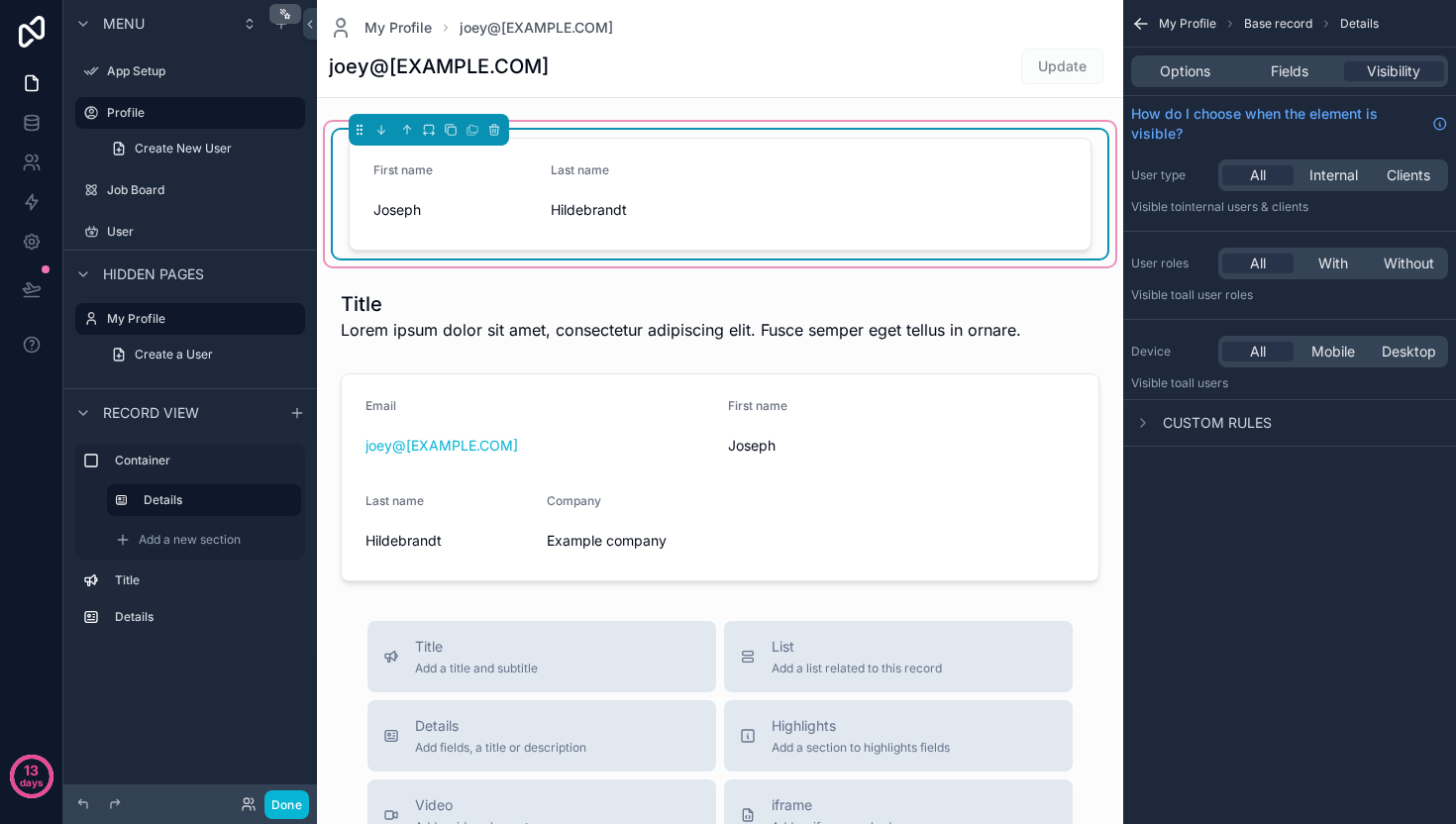 click on "Options Fields Visibility" at bounding box center (1290, 71) 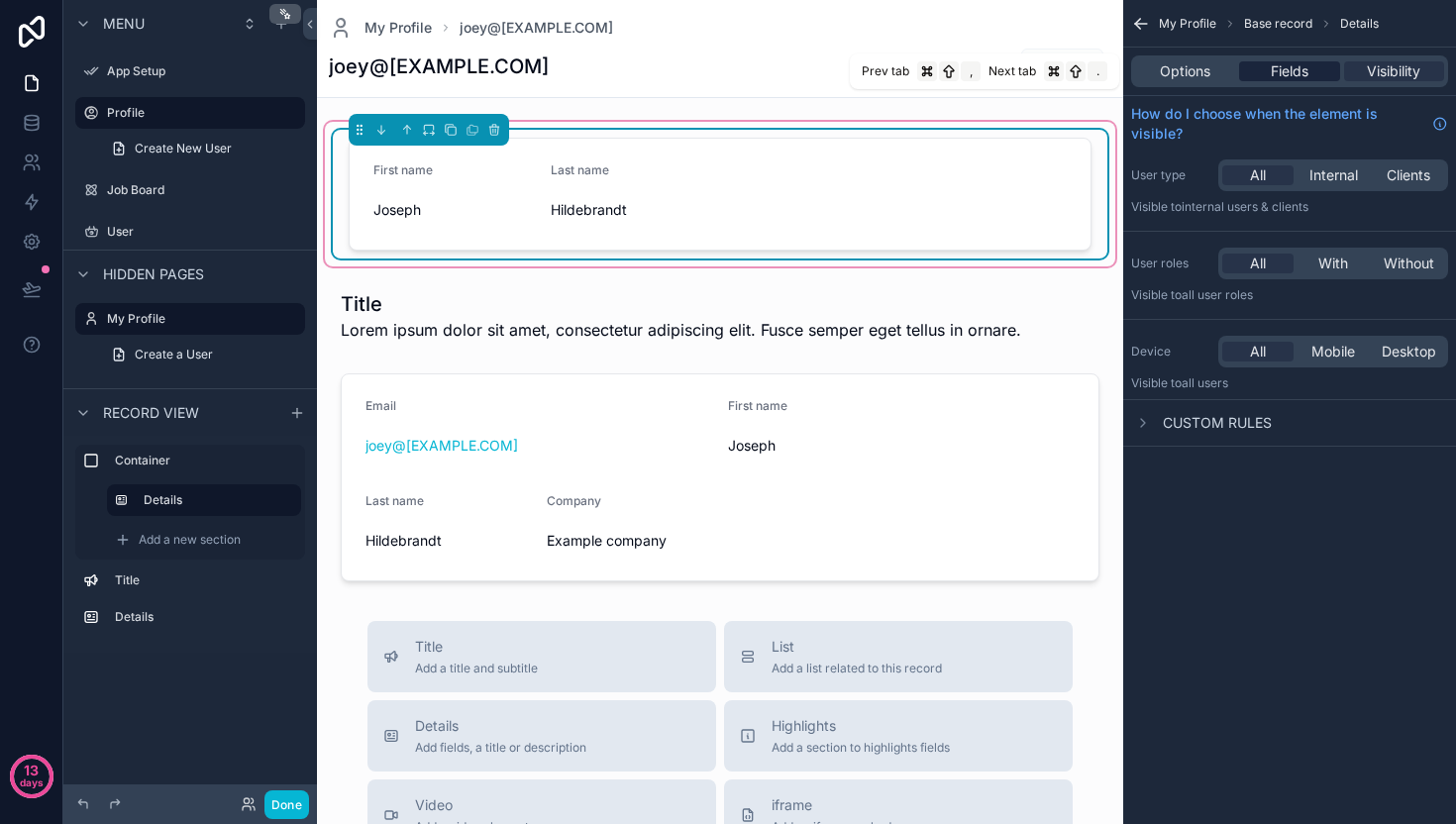 click on "Fields" at bounding box center (1290, 71) 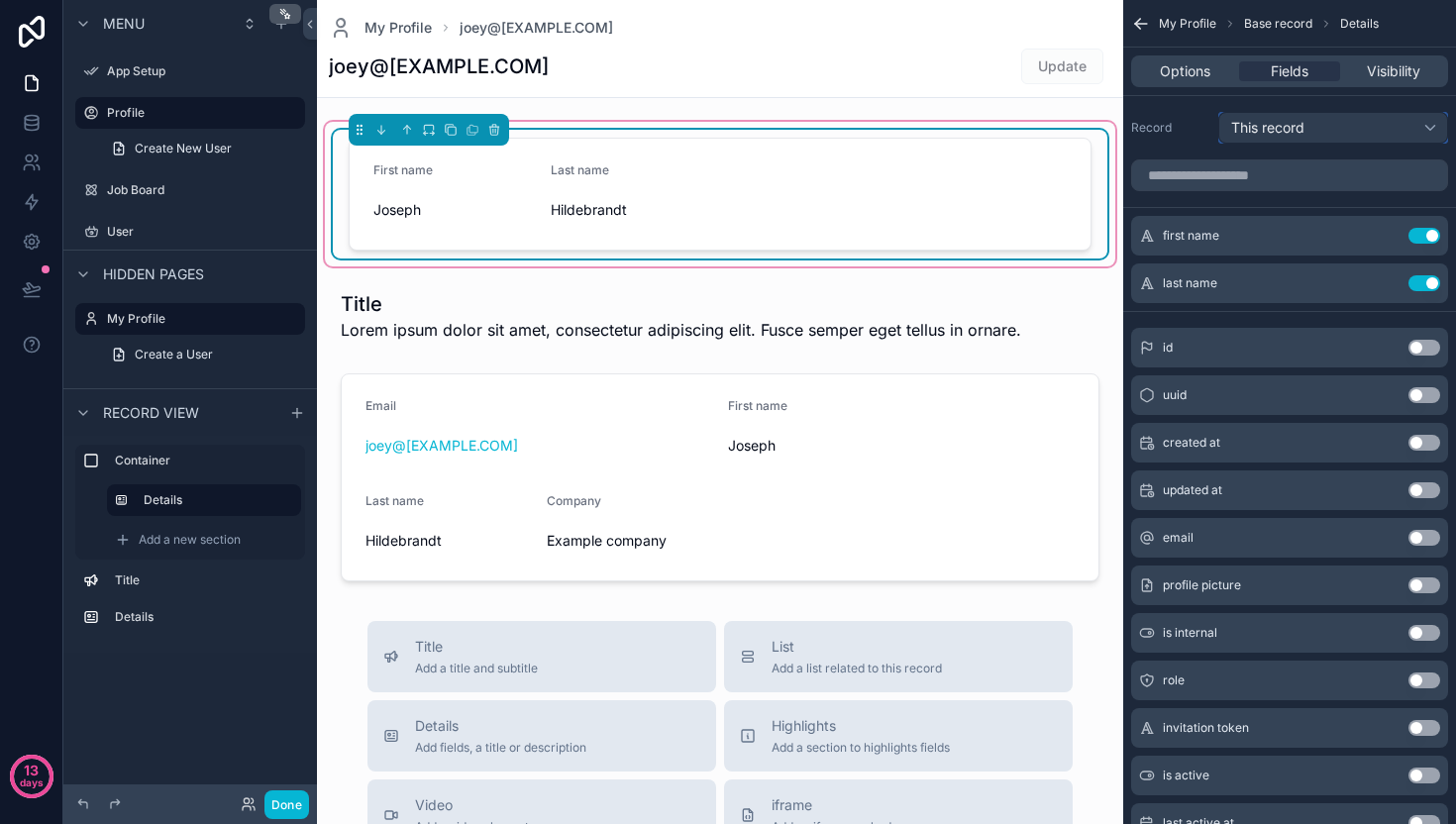 click on "This record" at bounding box center [1333, 128] 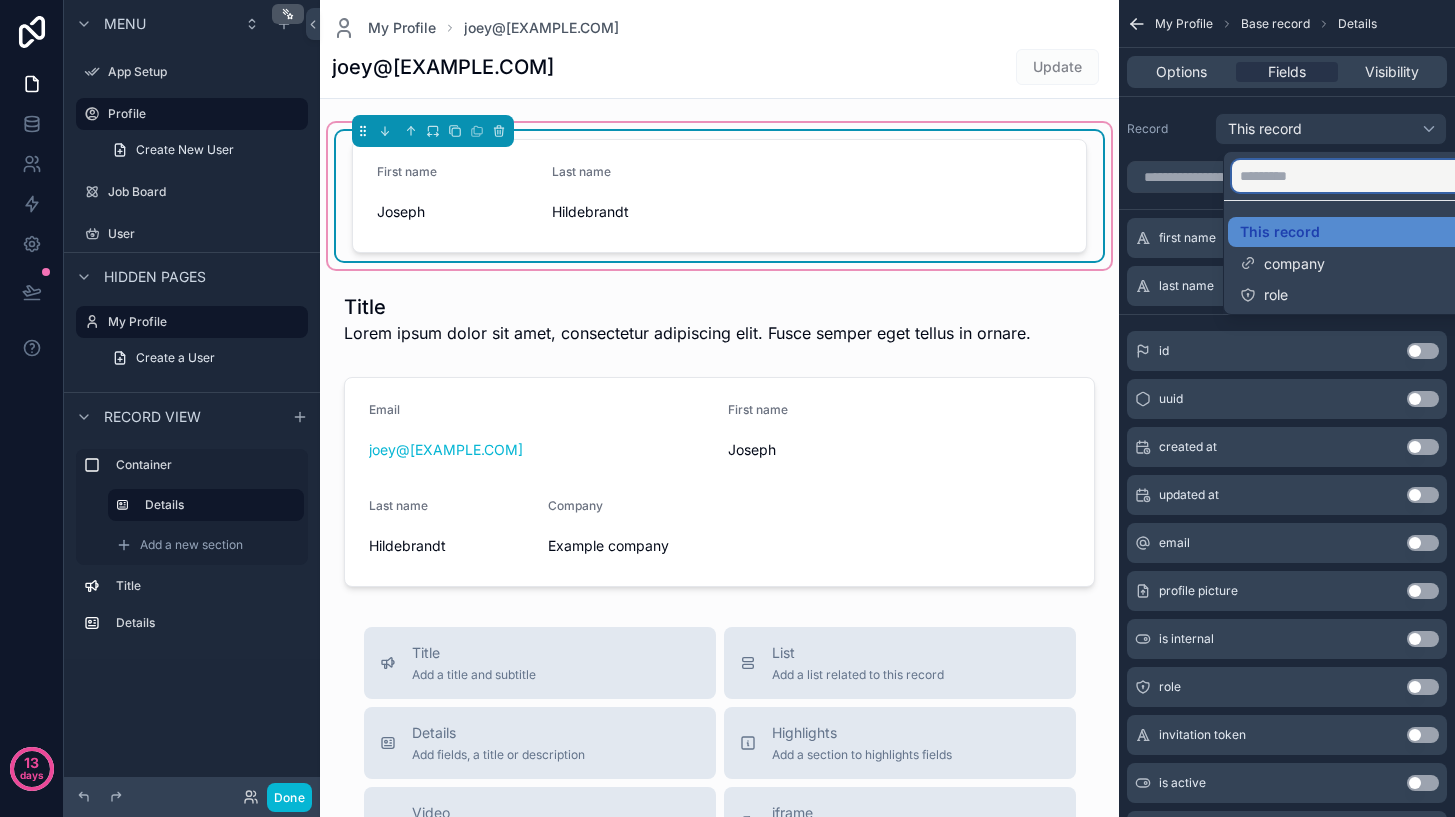 click at bounding box center (1363, 176) 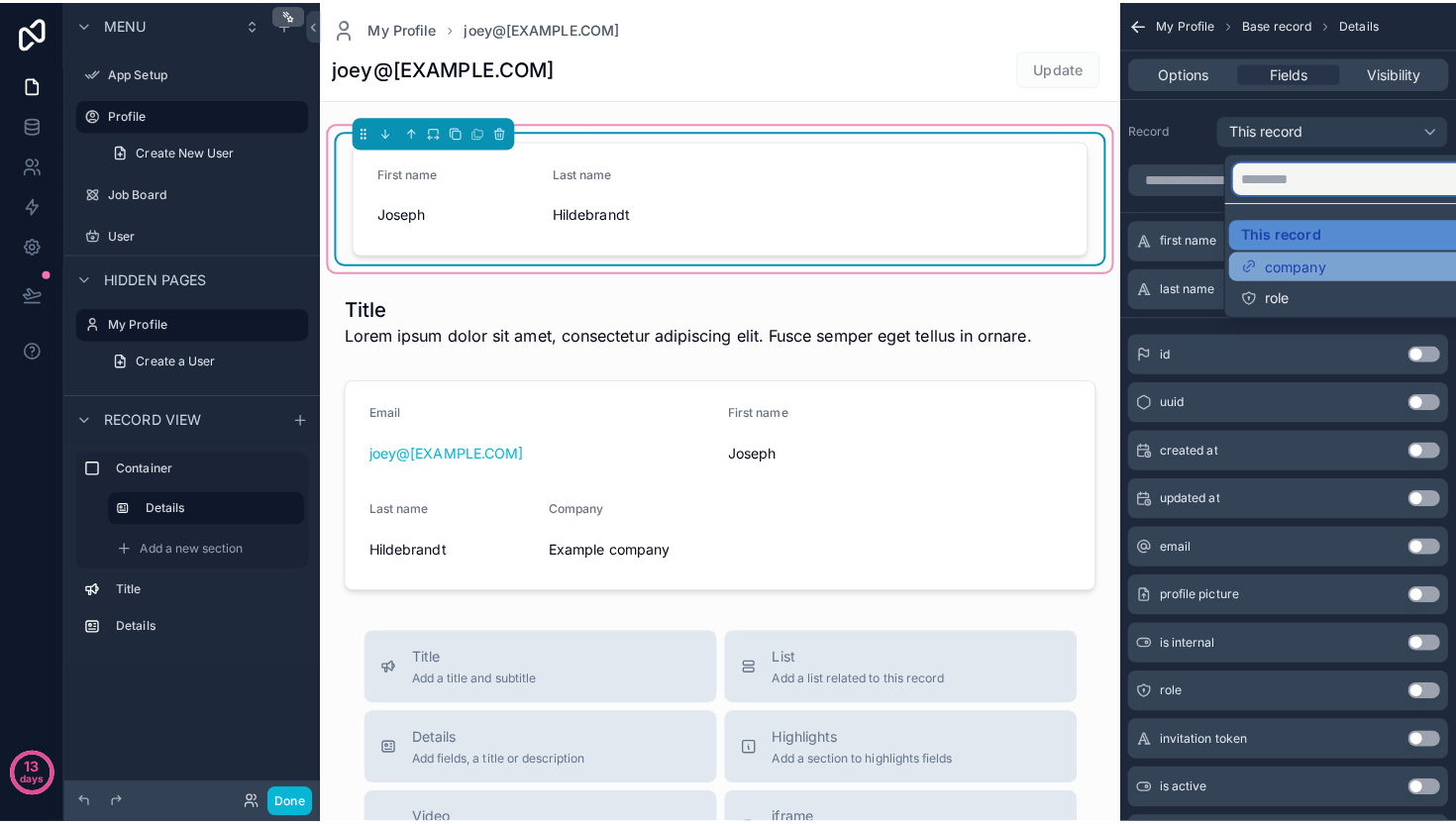 scroll, scrollTop: 0, scrollLeft: 0, axis: both 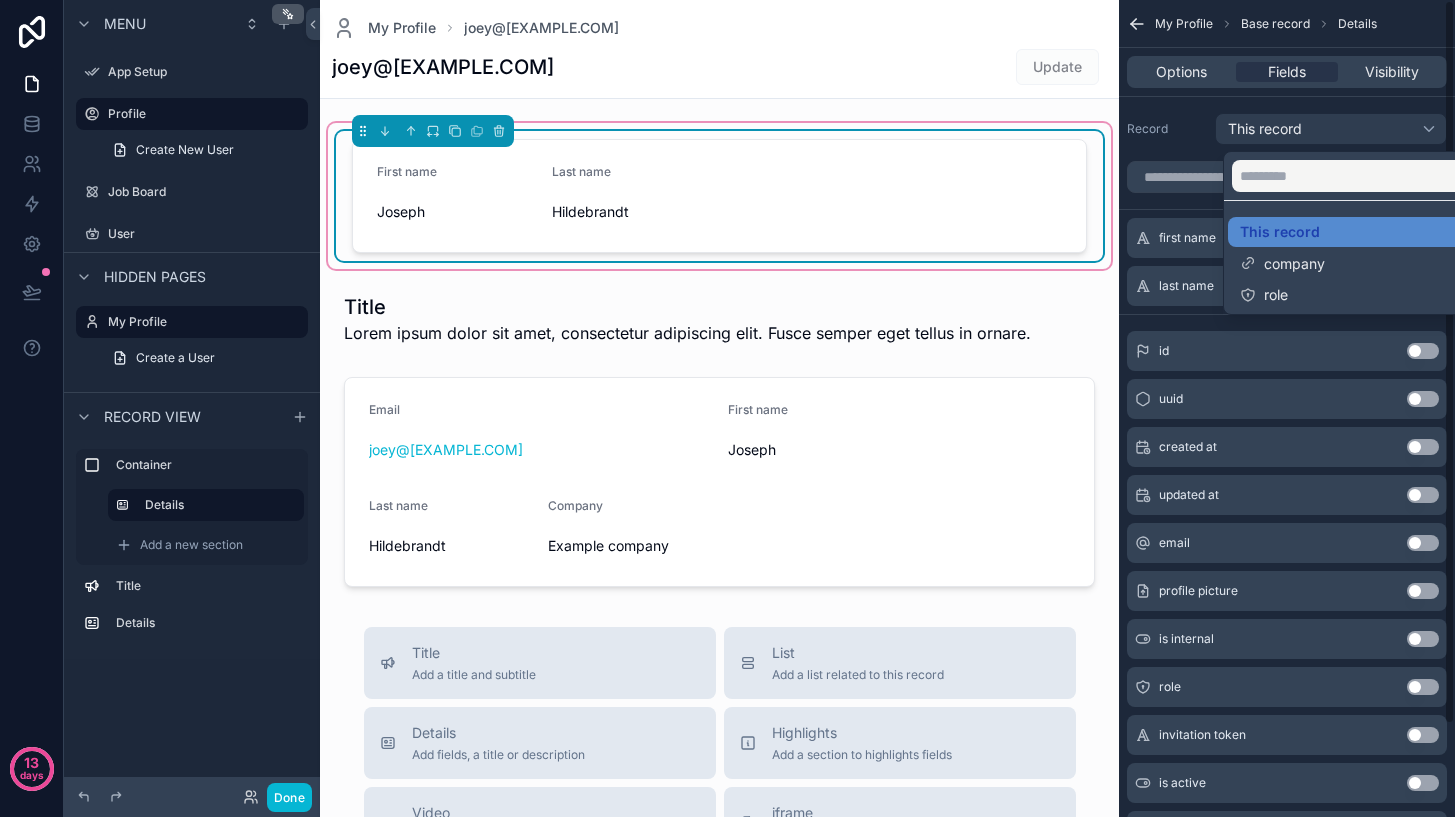 click on "My Profile joey@rangeflyers.com joey@rangeflyers.com Update First name Joseph Last name Hildebrandt Title Lorem ipsum dolor sit amet, consectetur adipiscing elit. Fusce semper eget tellus in ornare. Email joey@rangeflyers.com First name Joseph Last name Hildebrandt Company Example company Title Add a title and subtitle List Add a list related to this record Details Add fields, a title or description Highlights Add a section to highlights fields Video Add a video element iframe Add an iframe embed Stages Add a stages element Chart Add a chart group element Buttons Add an action button row Links Add quick links Text Add a text block that supports markdown Gallery Add a preview for files Notice Add a notice element Divider Add a divider Comments Record comments section Image Add an image element Container Add a container to group multiple sections together" at bounding box center (719, 749) 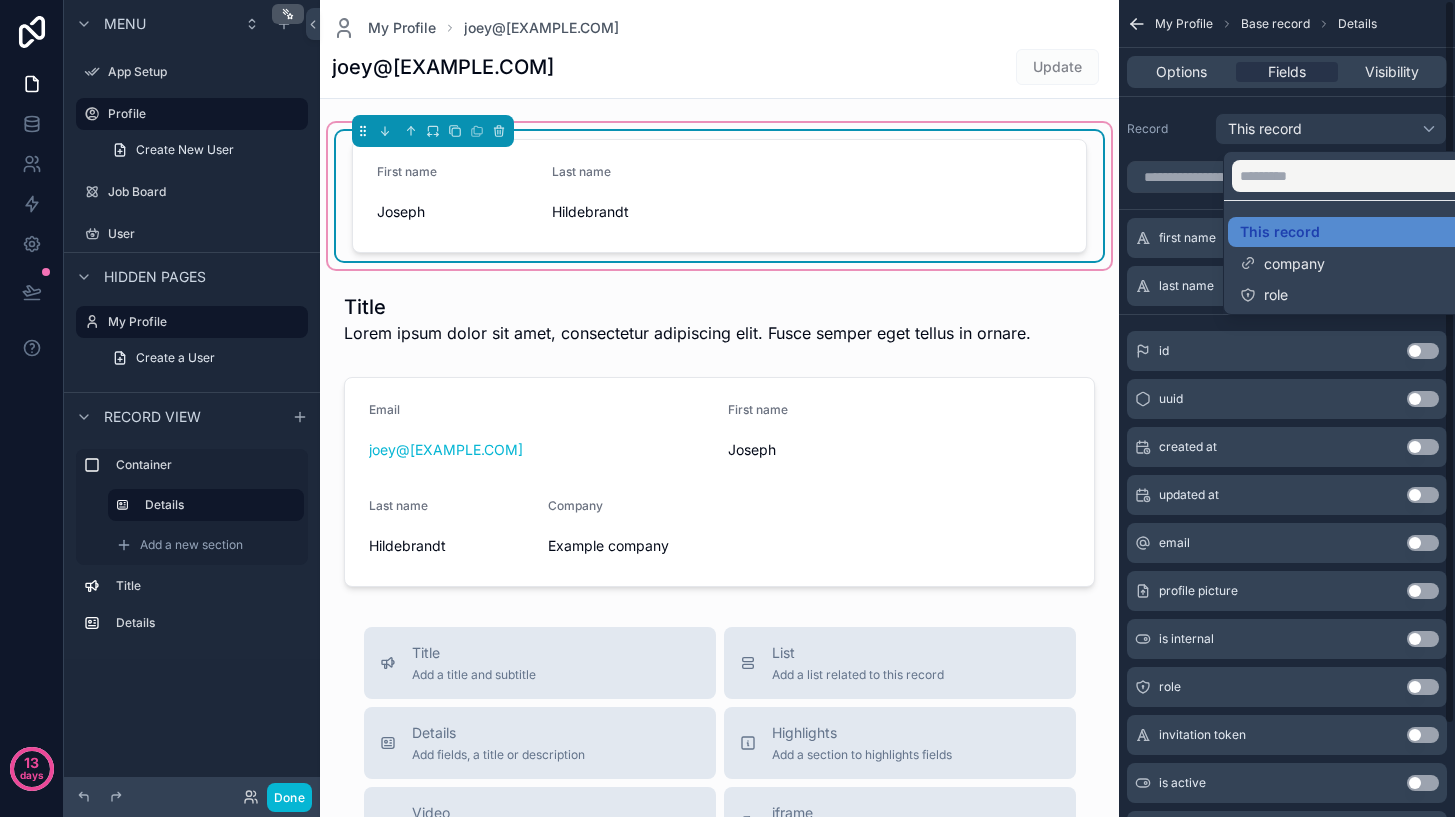 click at bounding box center (727, 408) 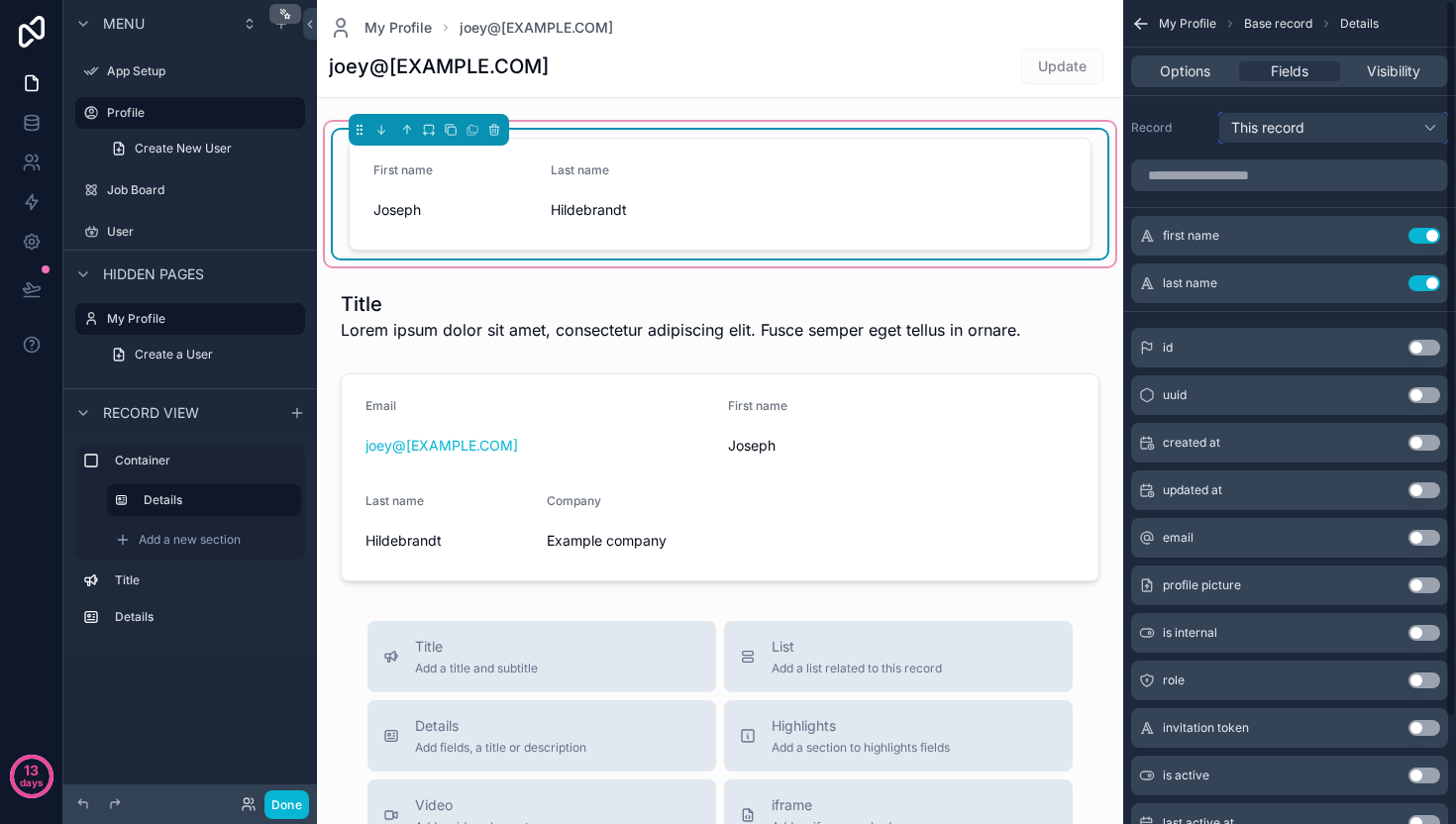 click on "This record" at bounding box center (1268, 128) 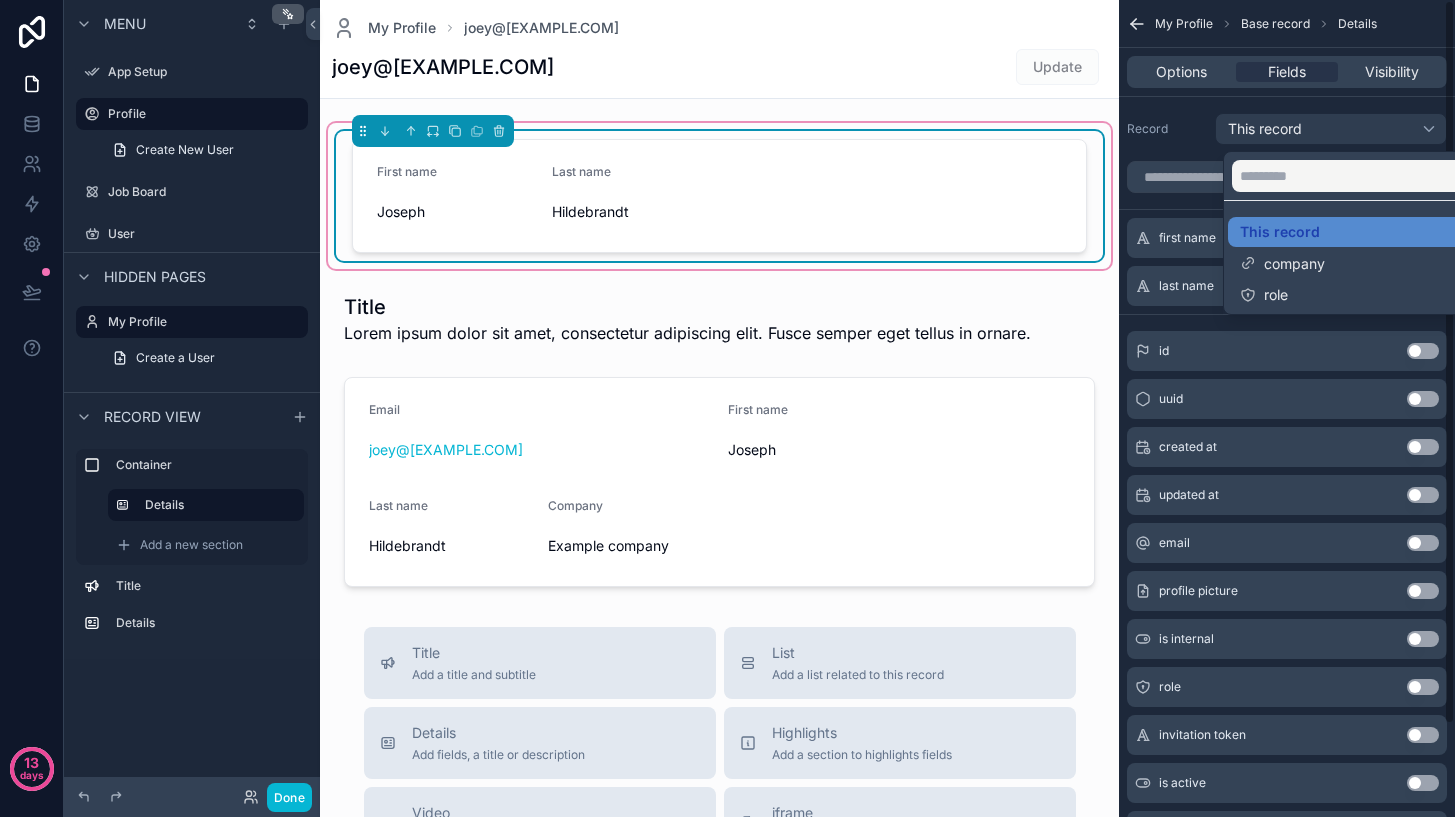 click on "joey@rangeflyers.com Update" at bounding box center (719, 67) 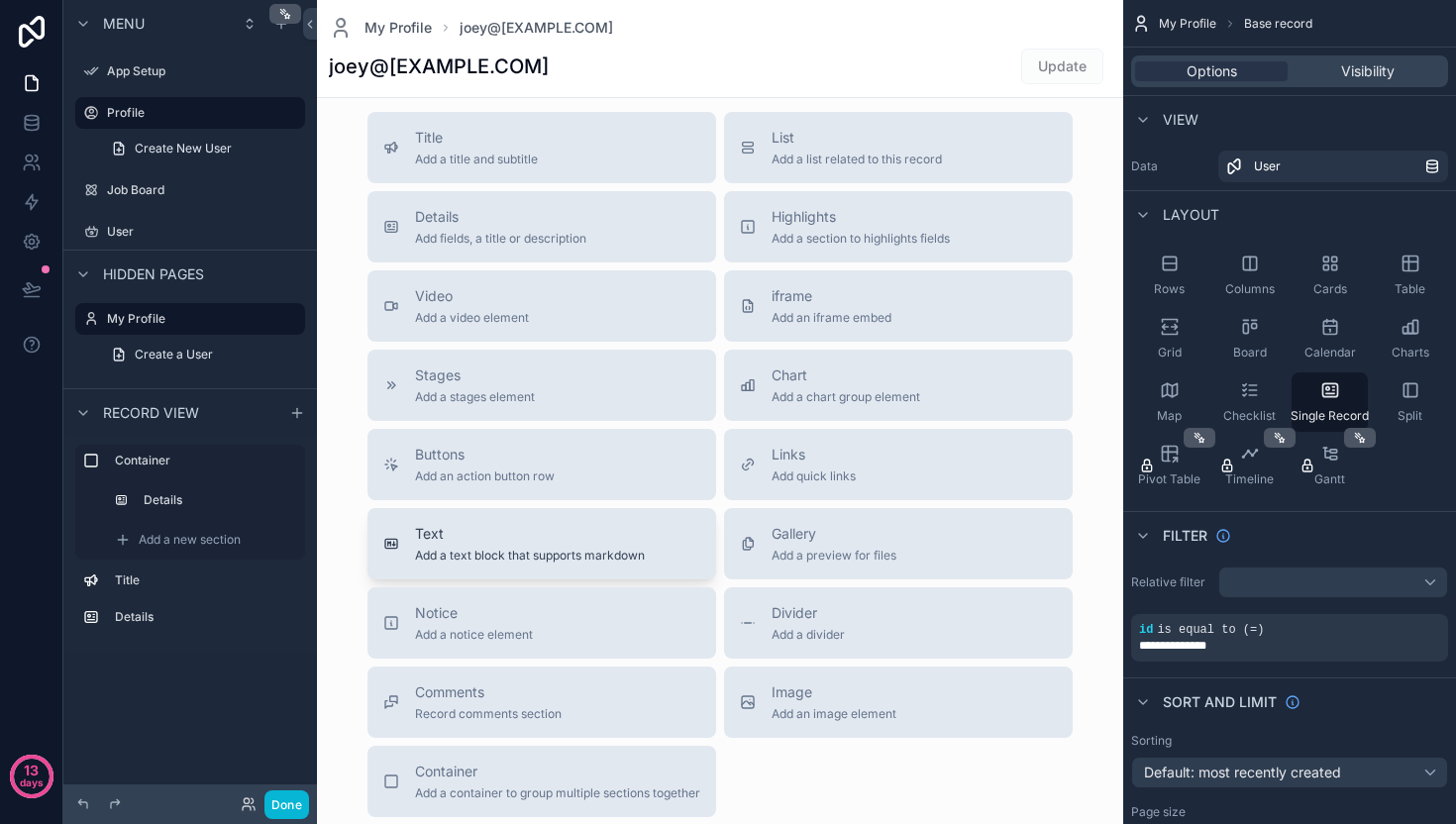 scroll, scrollTop: 512, scrollLeft: 0, axis: vertical 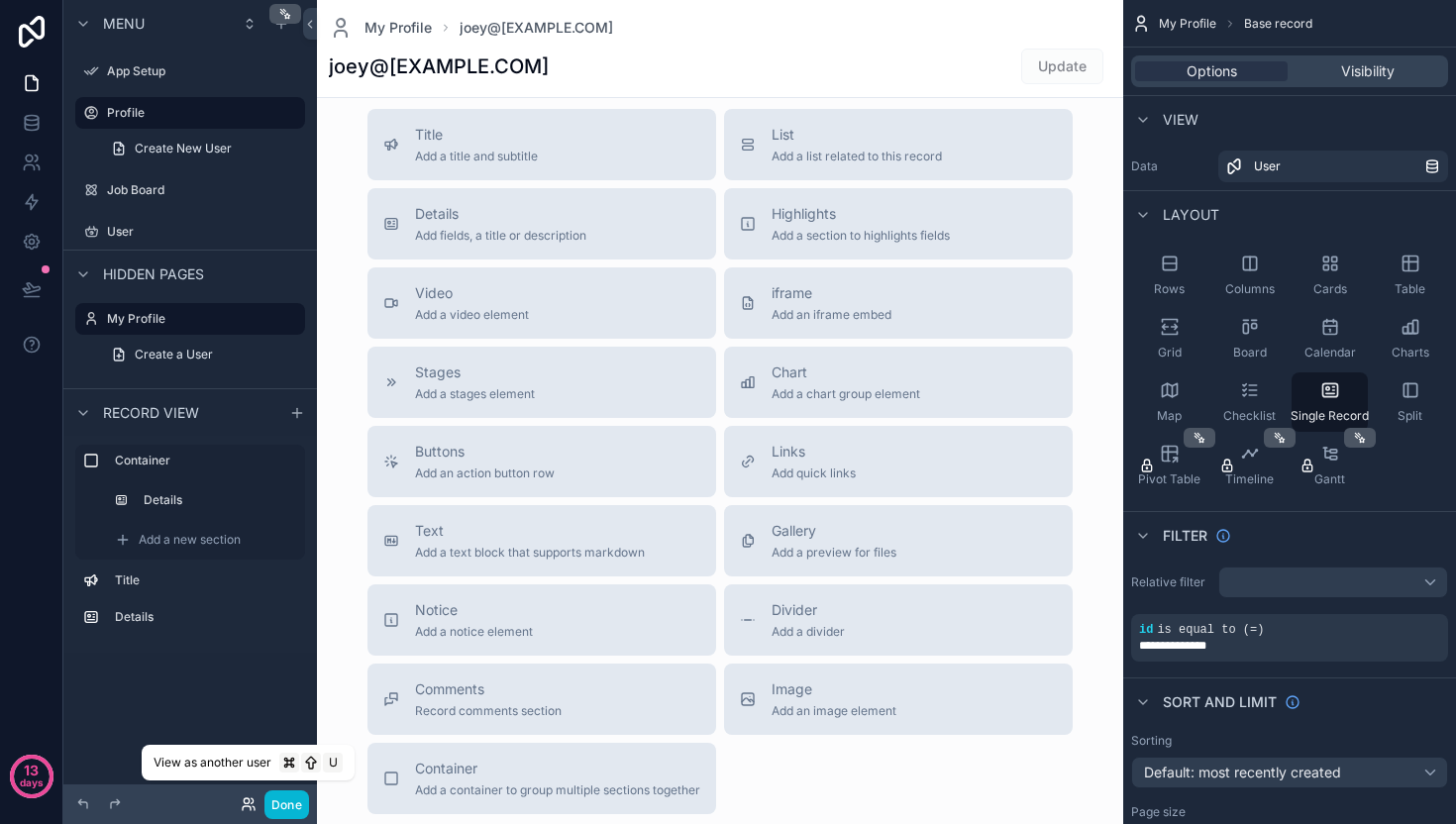 click 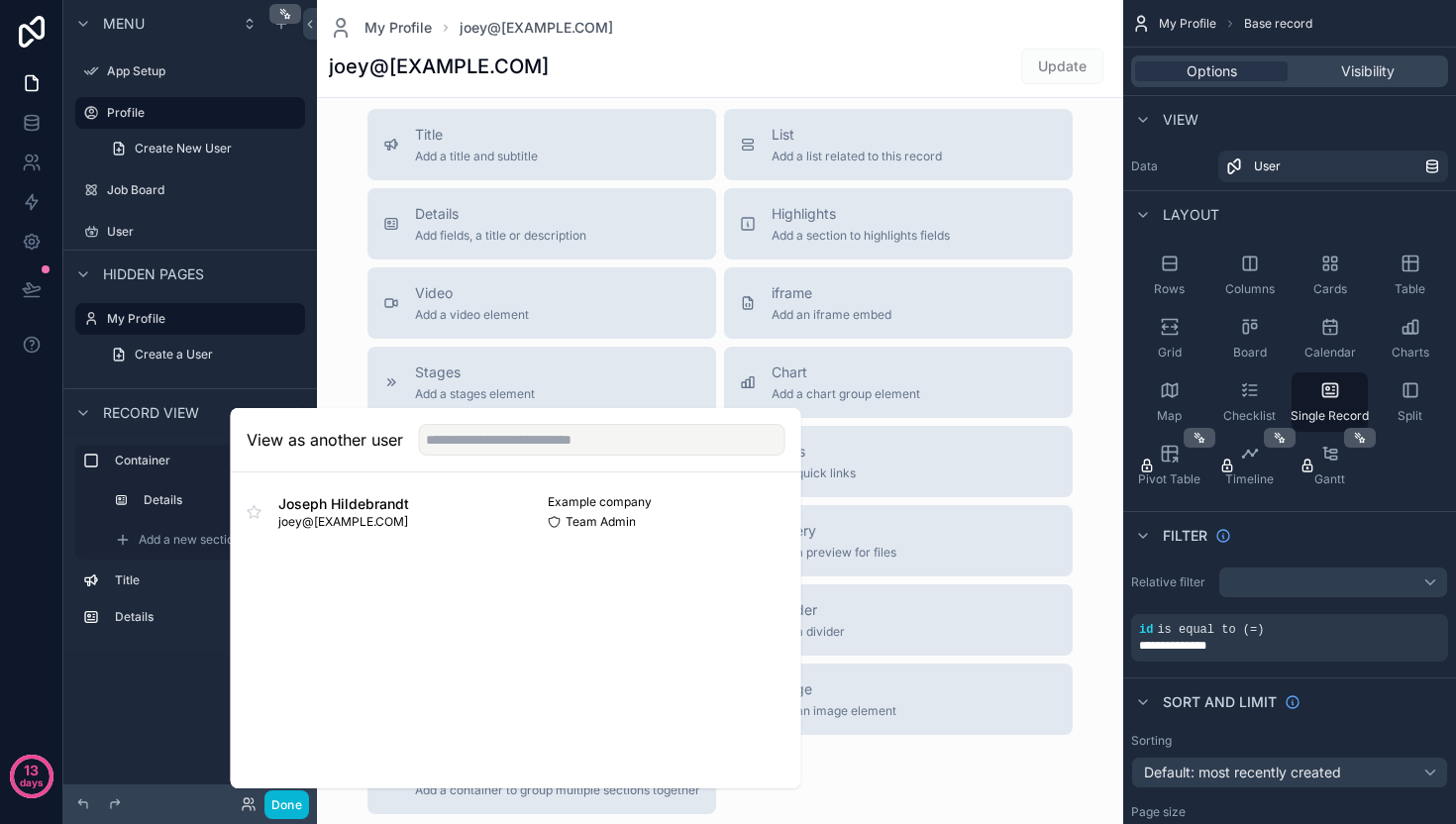 click on "joey@rangeflyers.com Update" at bounding box center (720, 66) 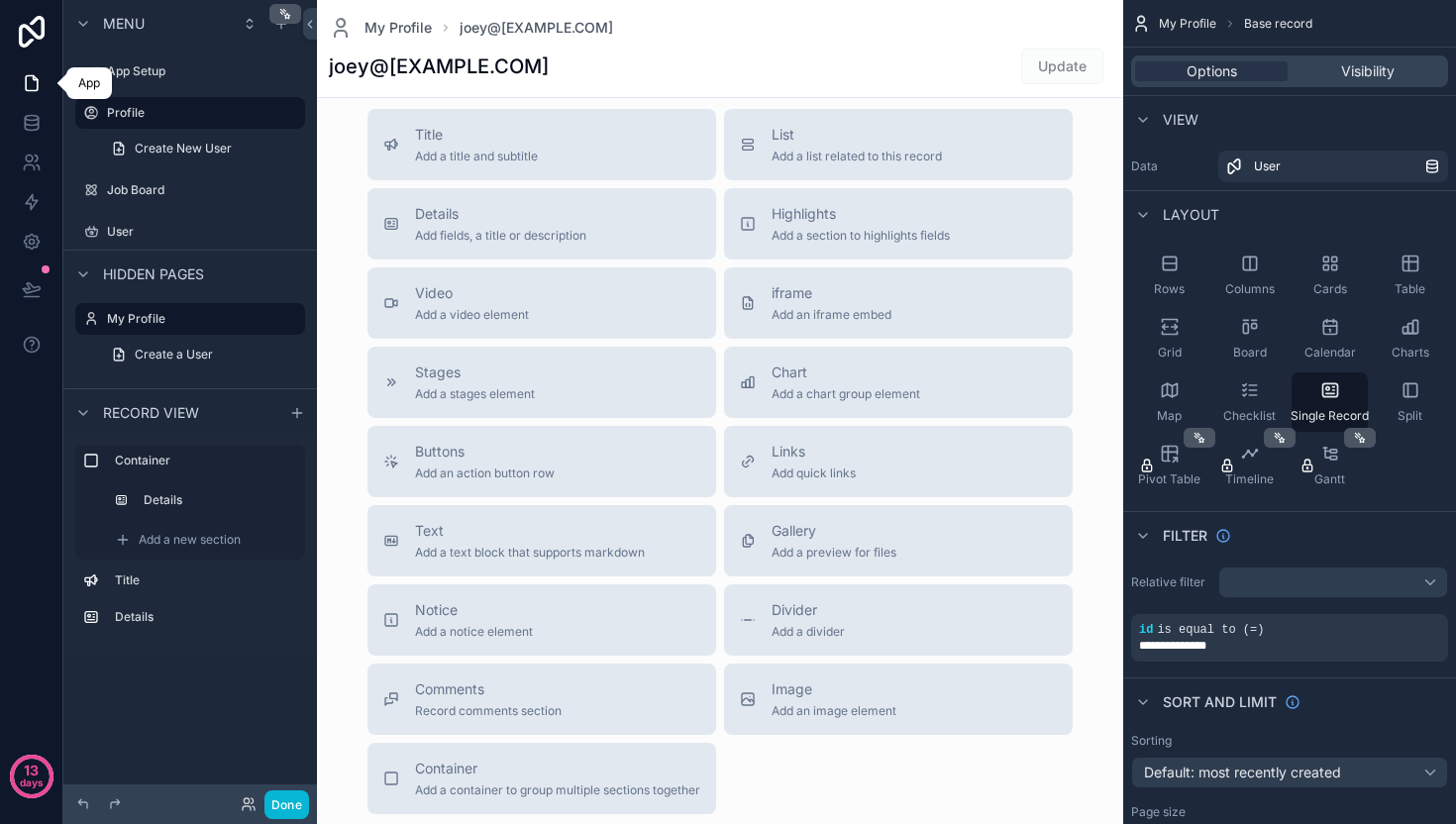 click 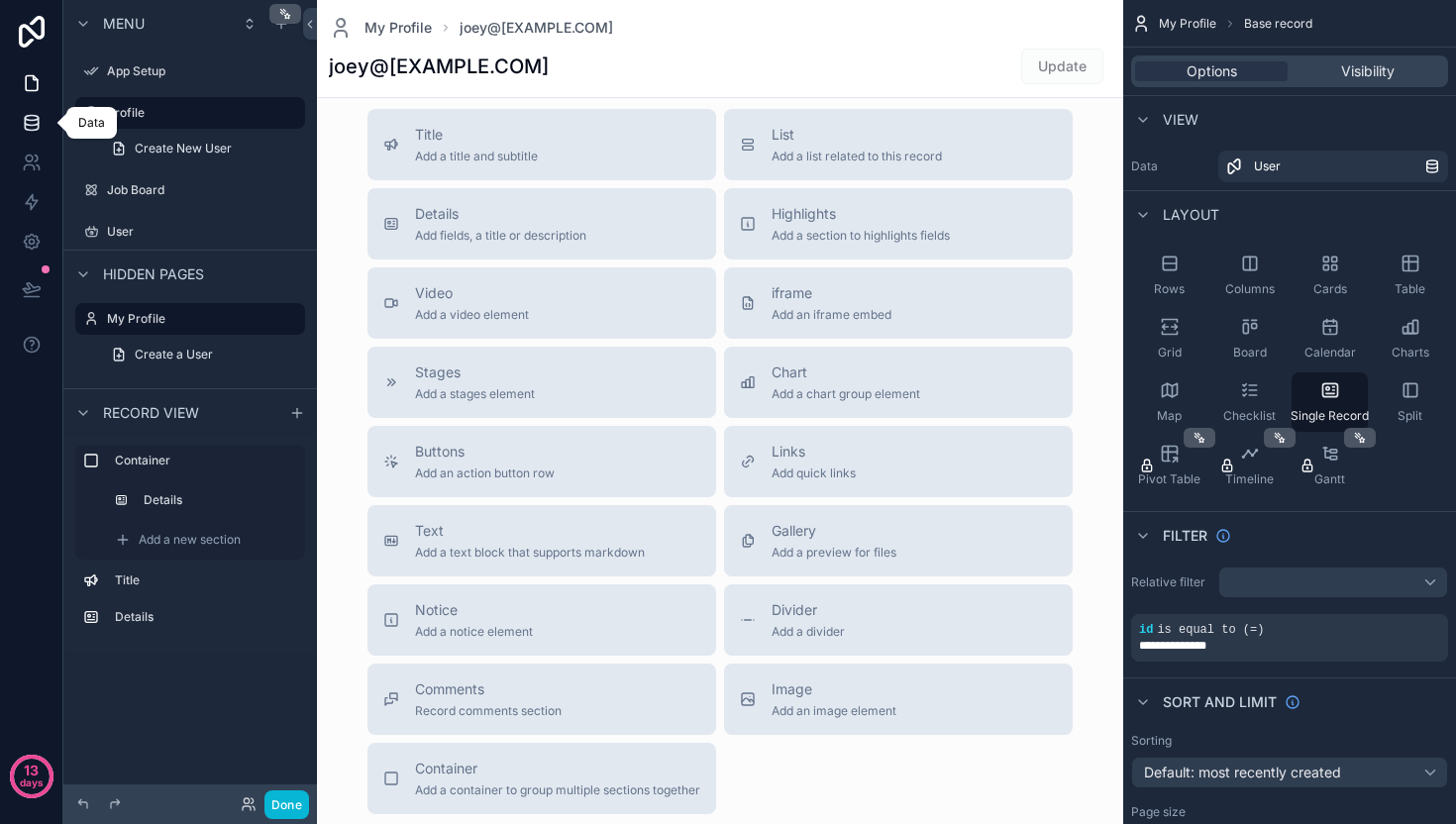 click 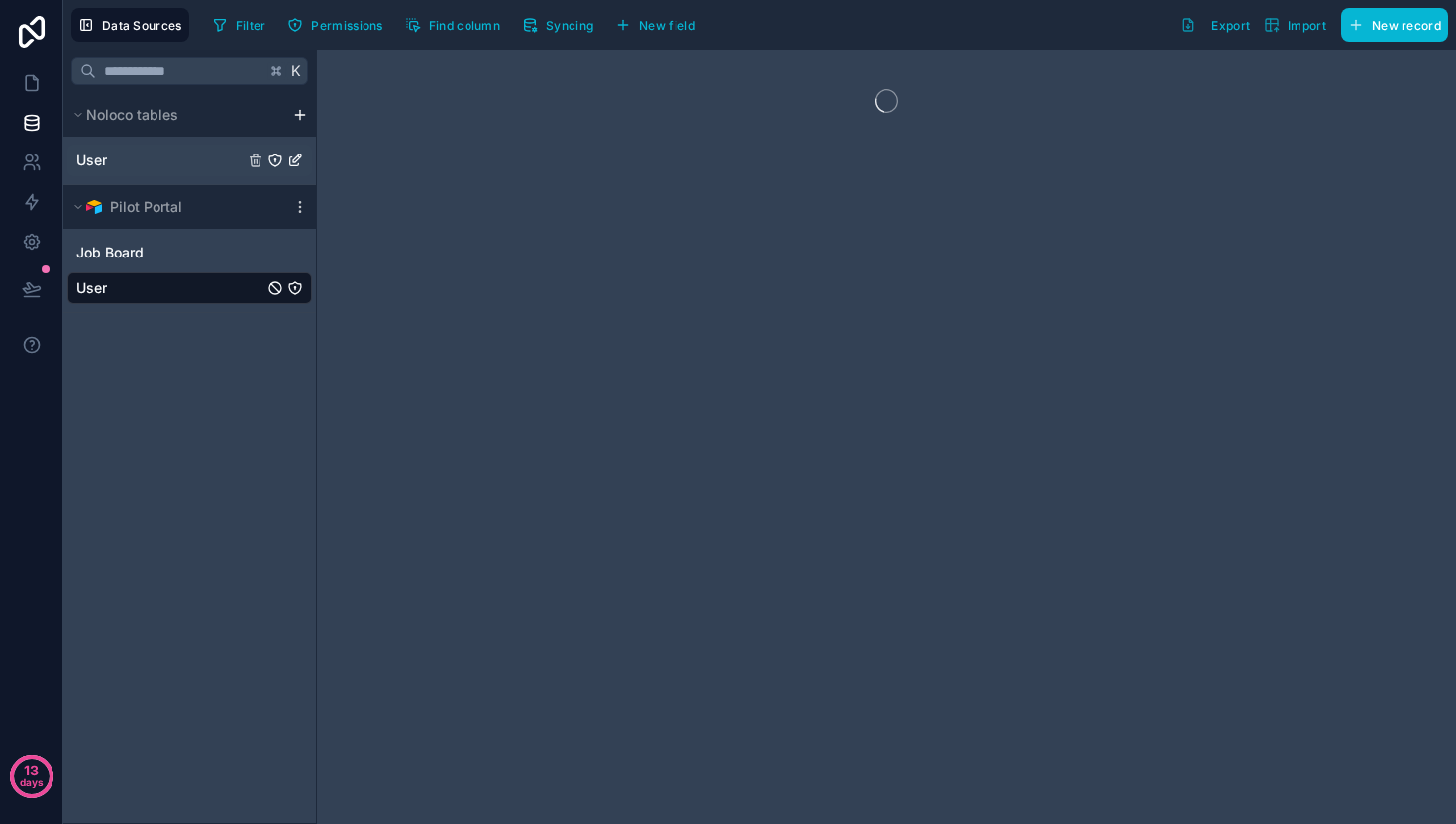 click on "User" at bounding box center (189, 160) 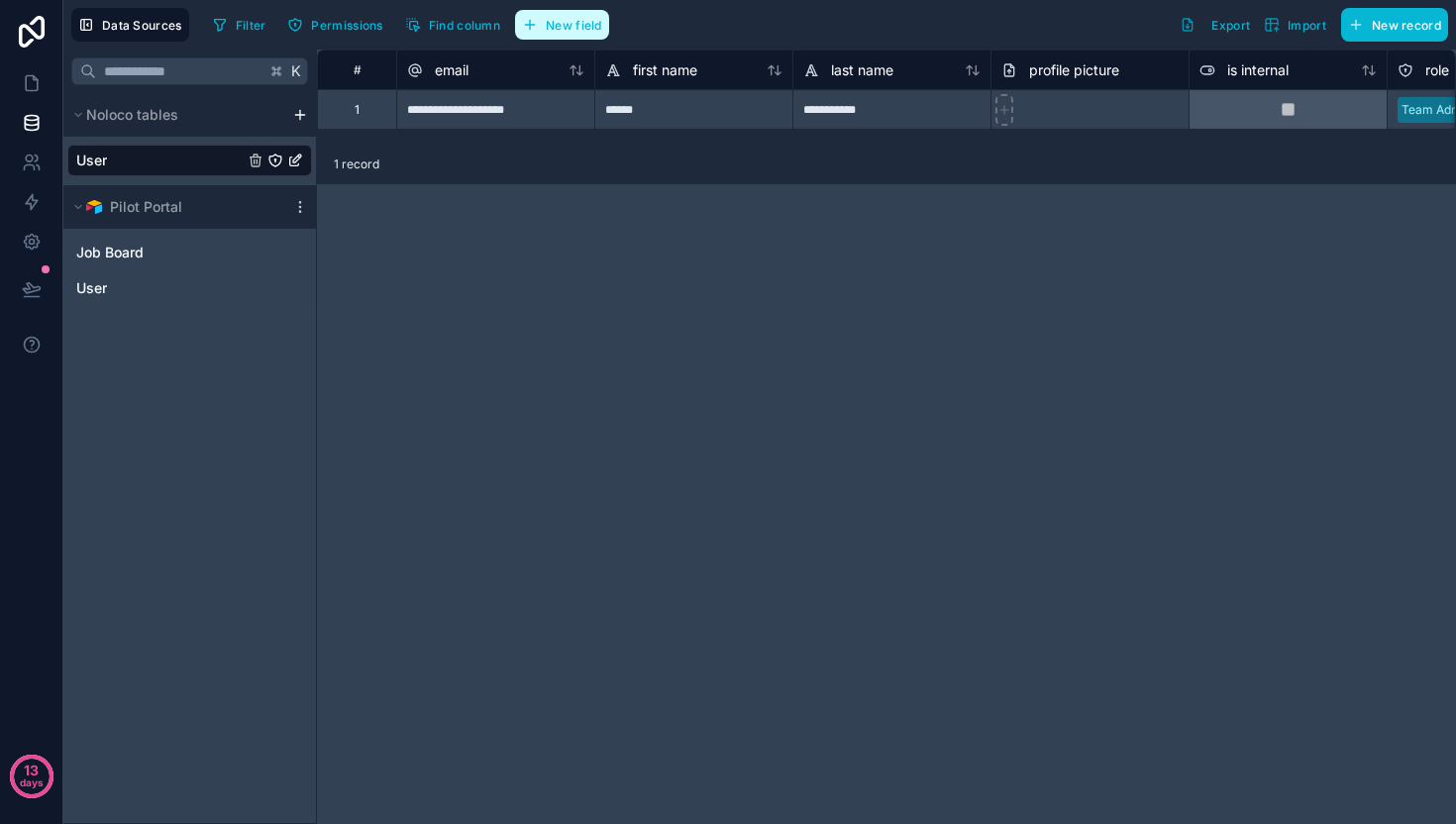 click on "New field" at bounding box center [573, 25] 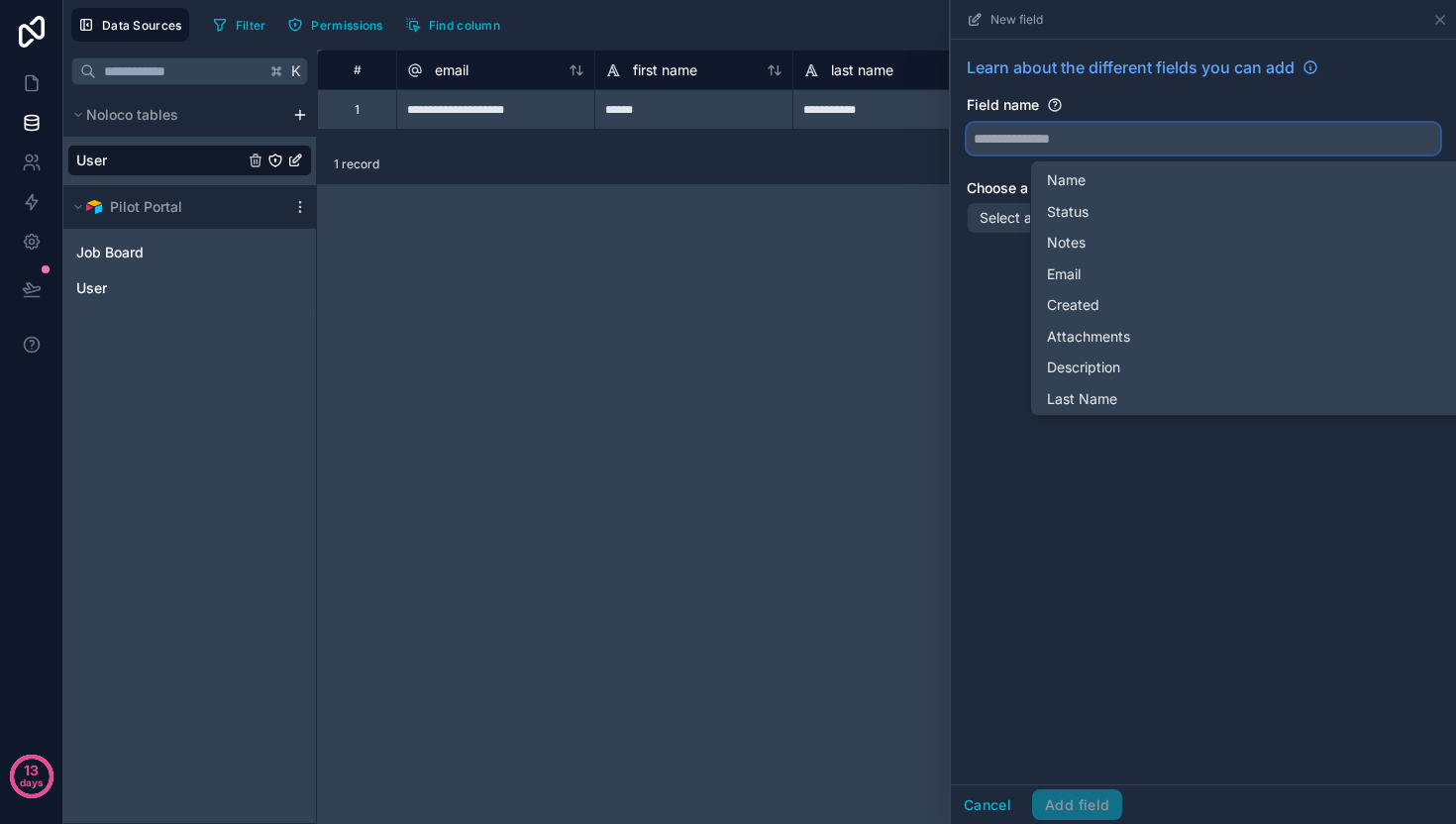 click at bounding box center [1203, 139] 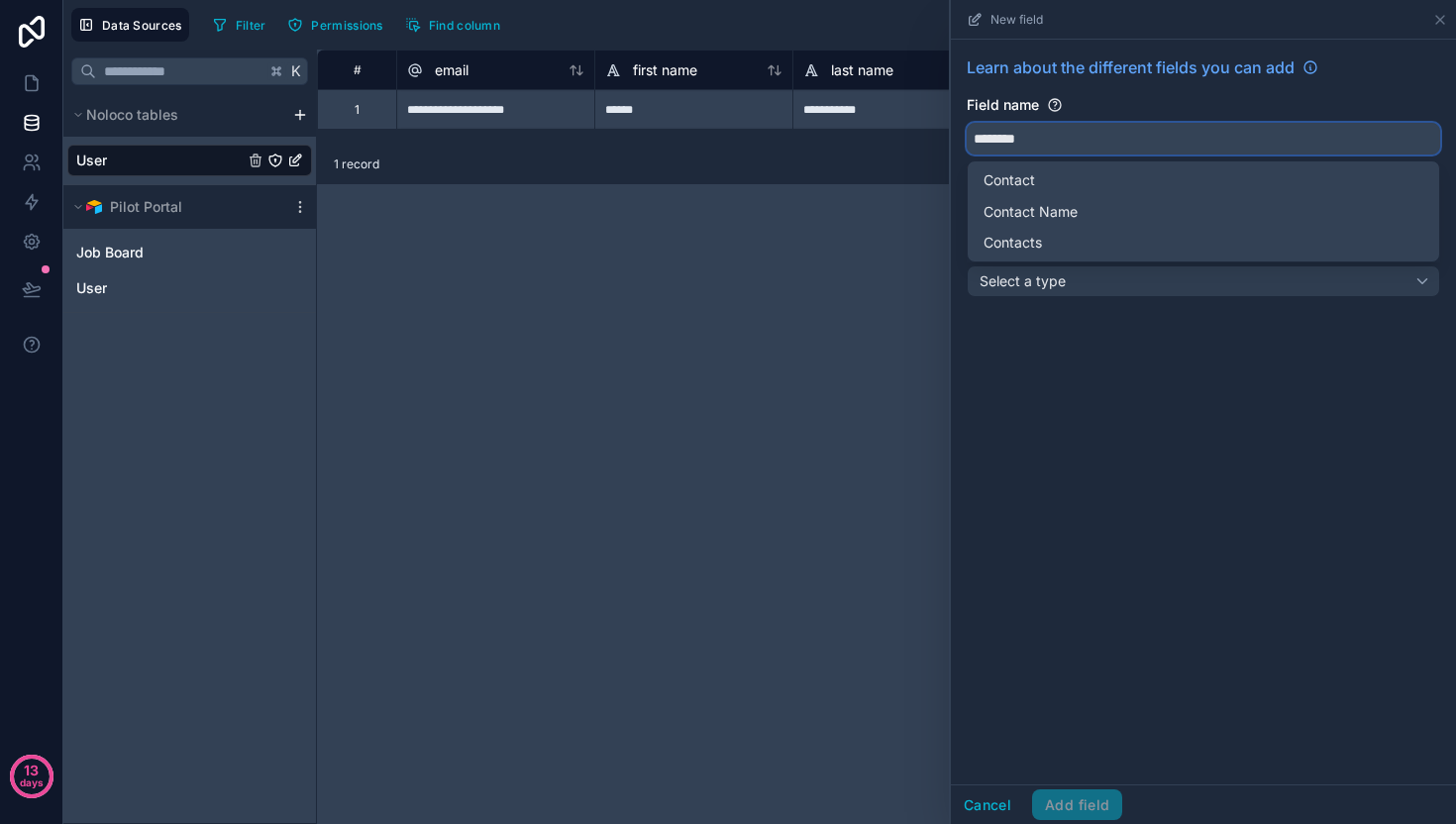 click on "*******" at bounding box center (1203, 139) 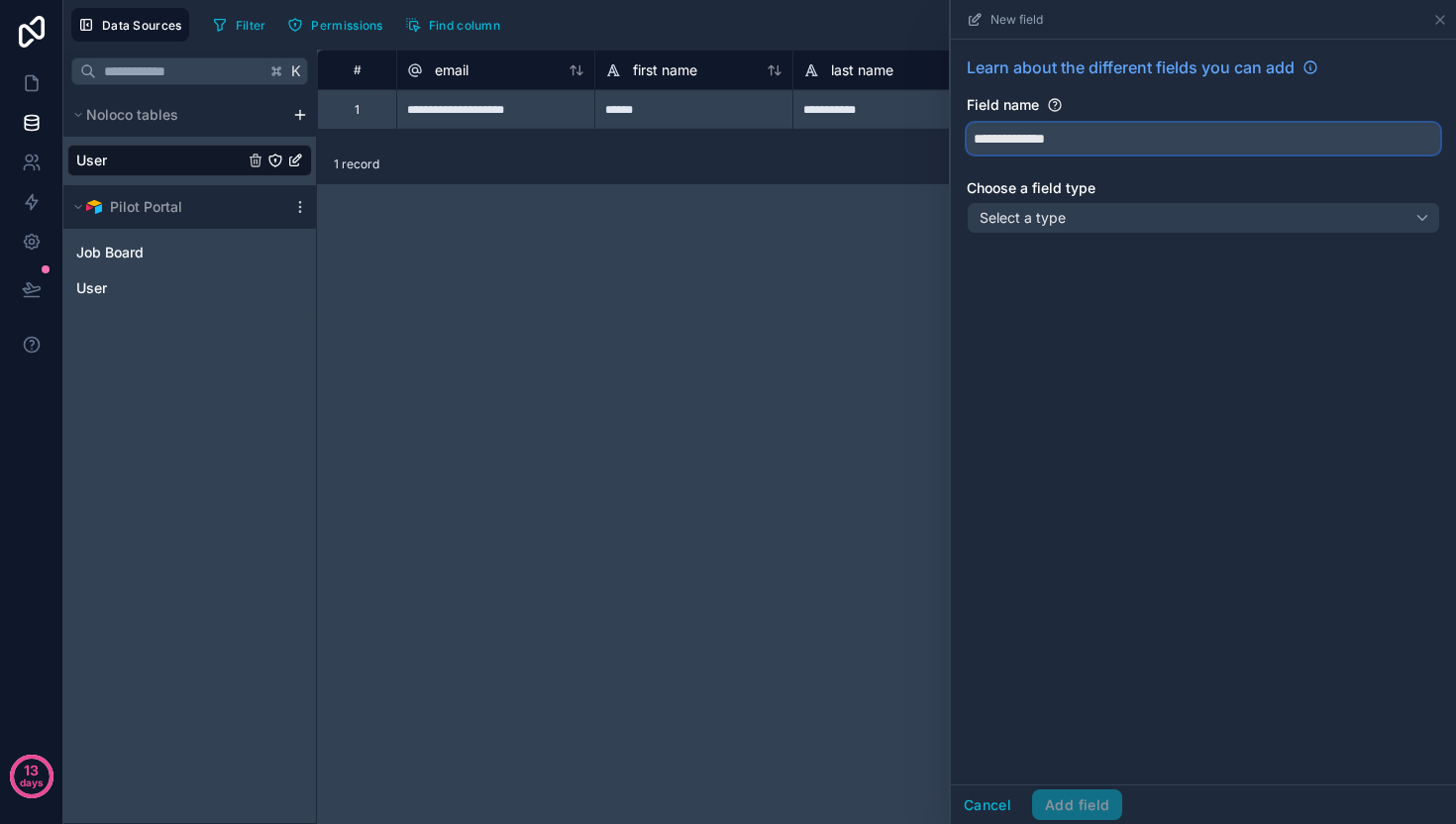 type on "**********" 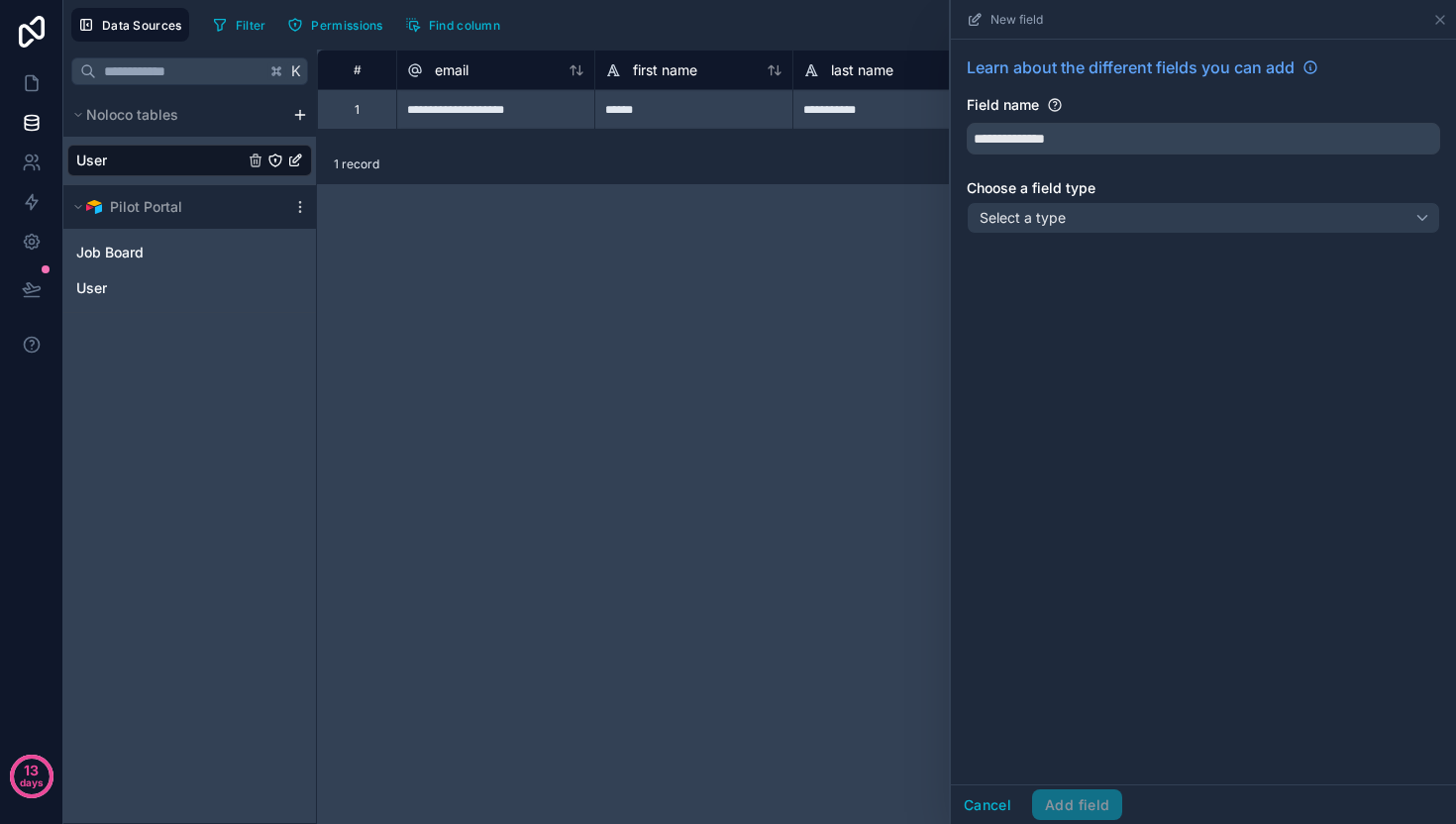 click on "**********" at bounding box center (1203, 149) 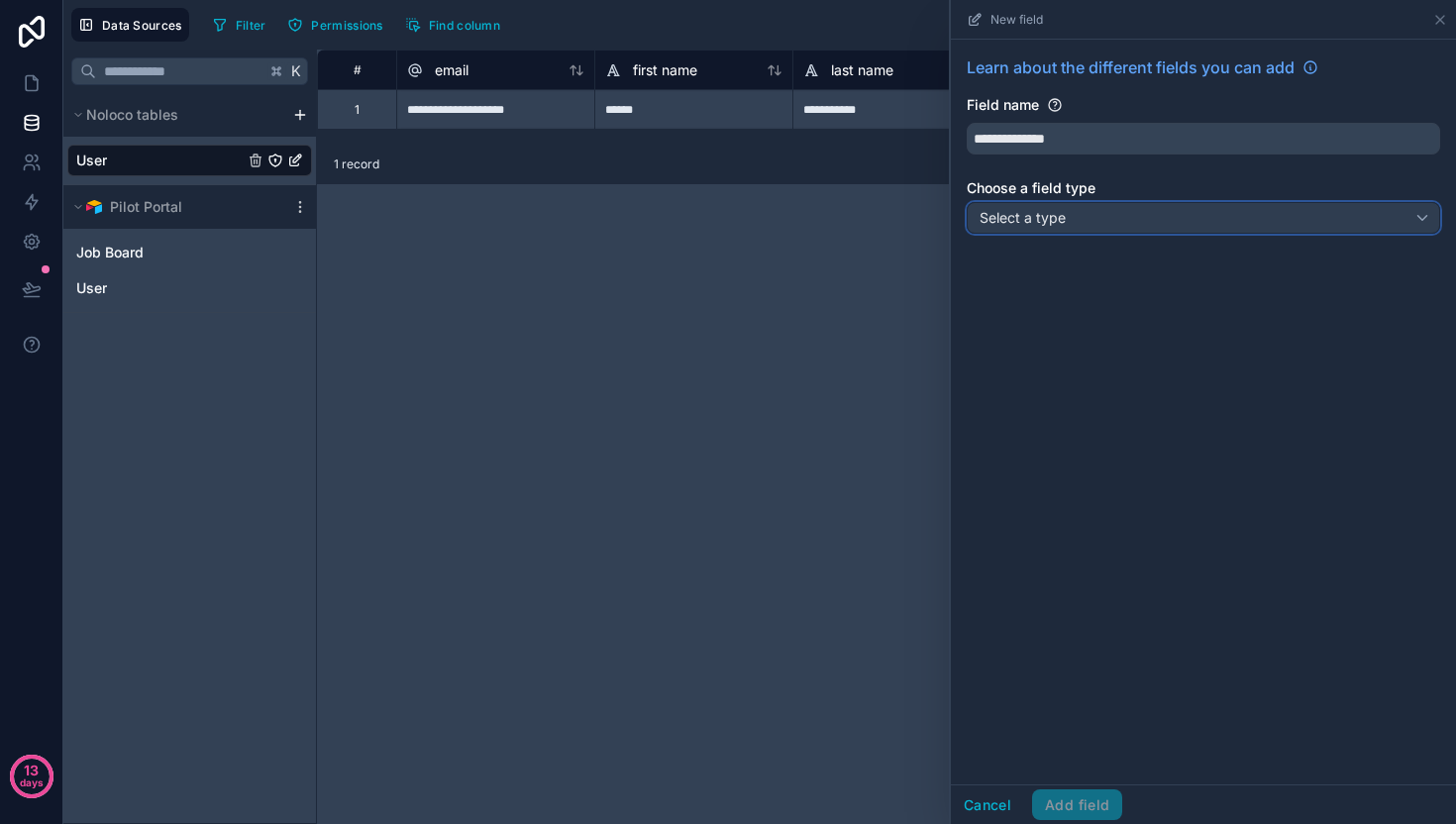 click on "Select a type" at bounding box center [1203, 218] 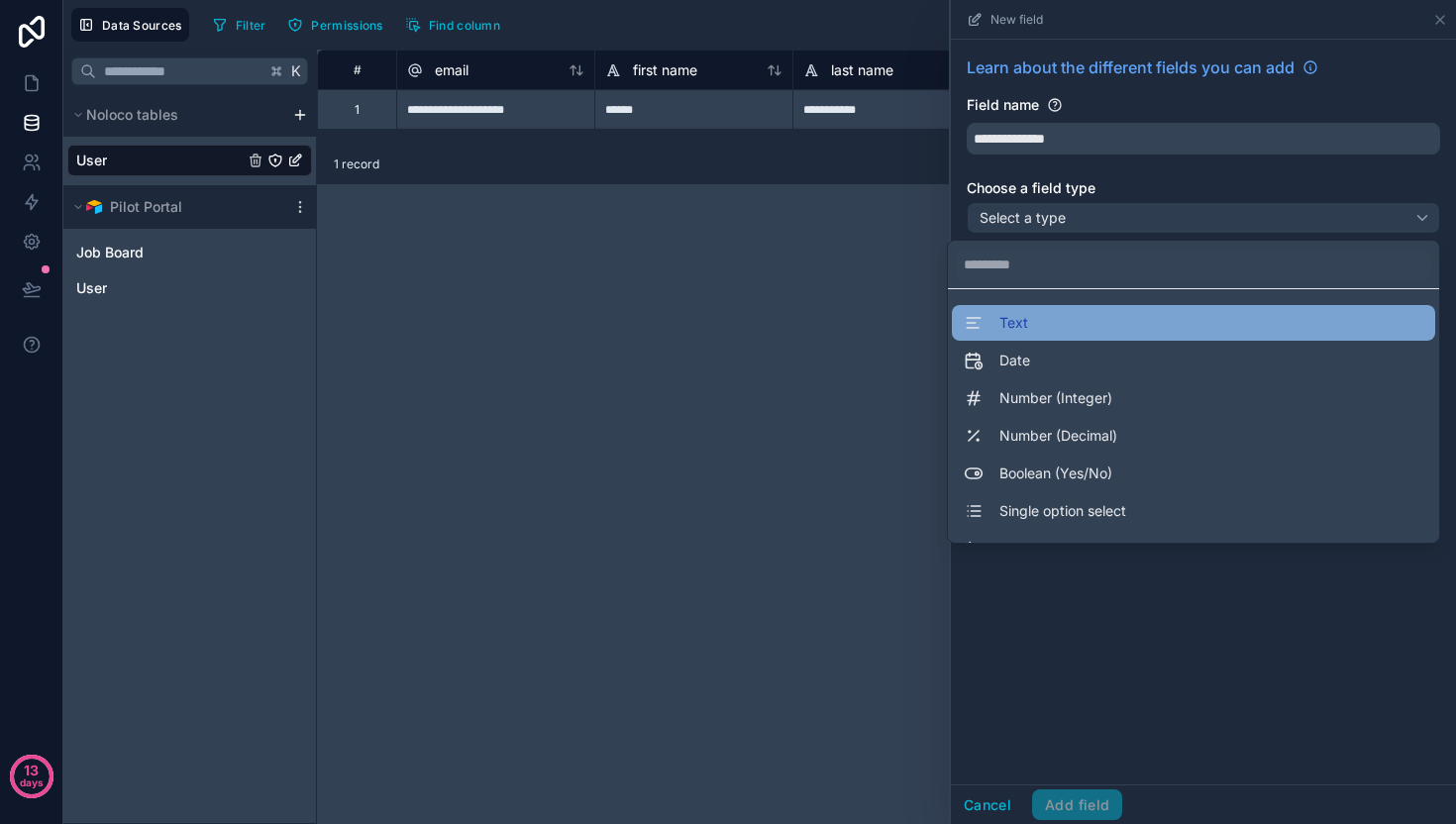 click on "Text" at bounding box center (1194, 323) 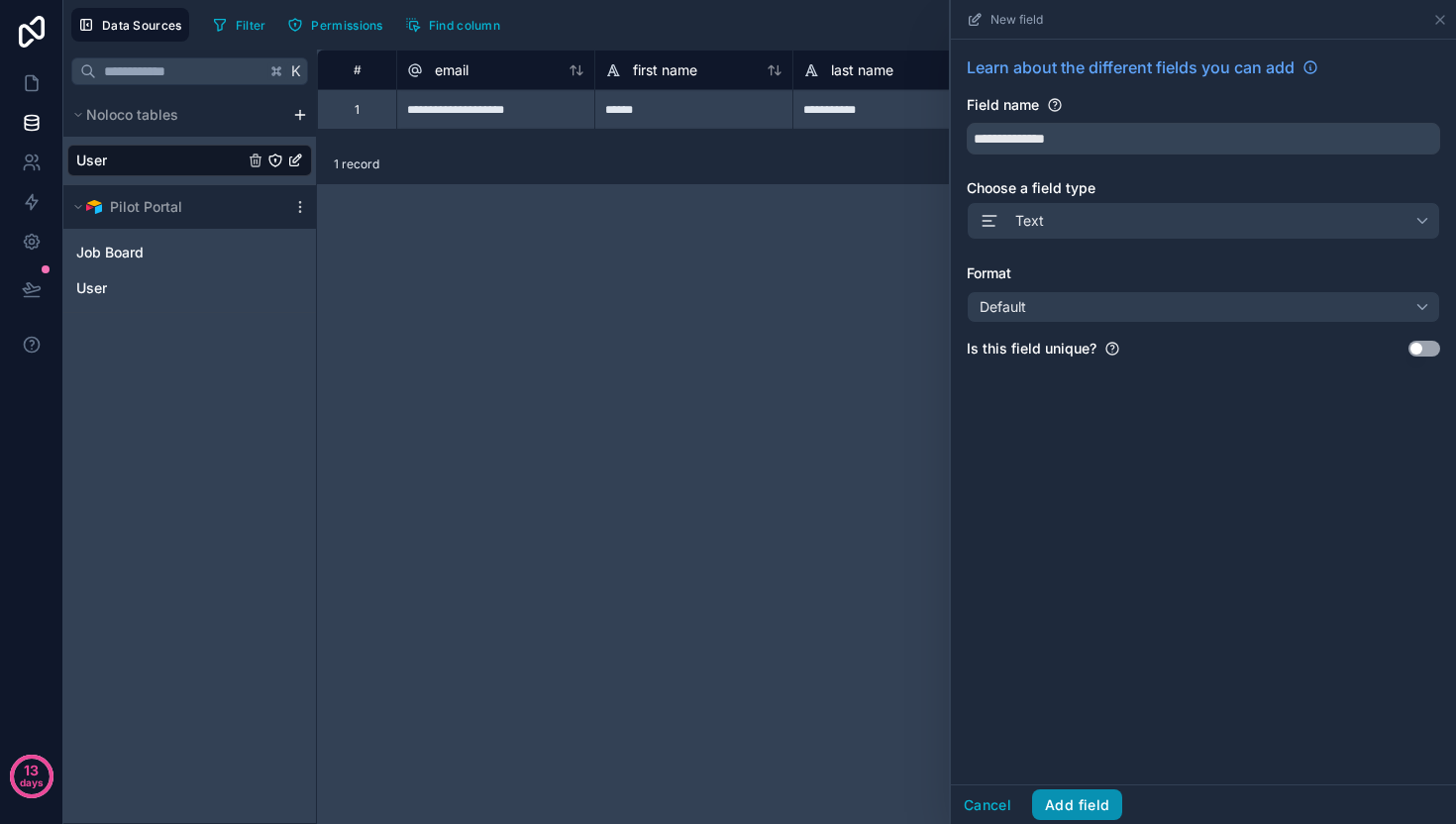 click on "Add field" at bounding box center [1077, 805] 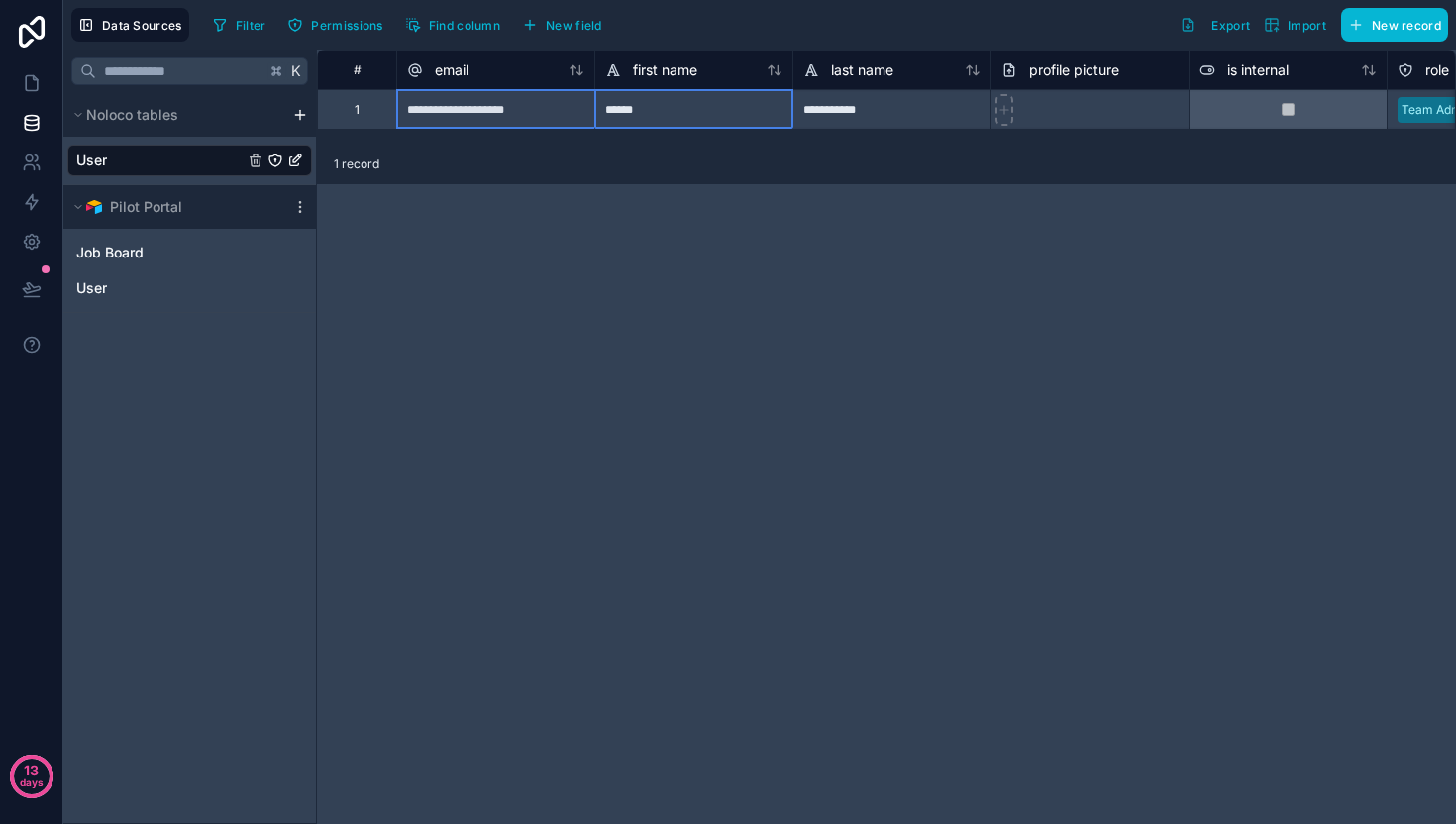 drag, startPoint x: 712, startPoint y: 61, endPoint x: 589, endPoint y: 64, distance: 123.03658 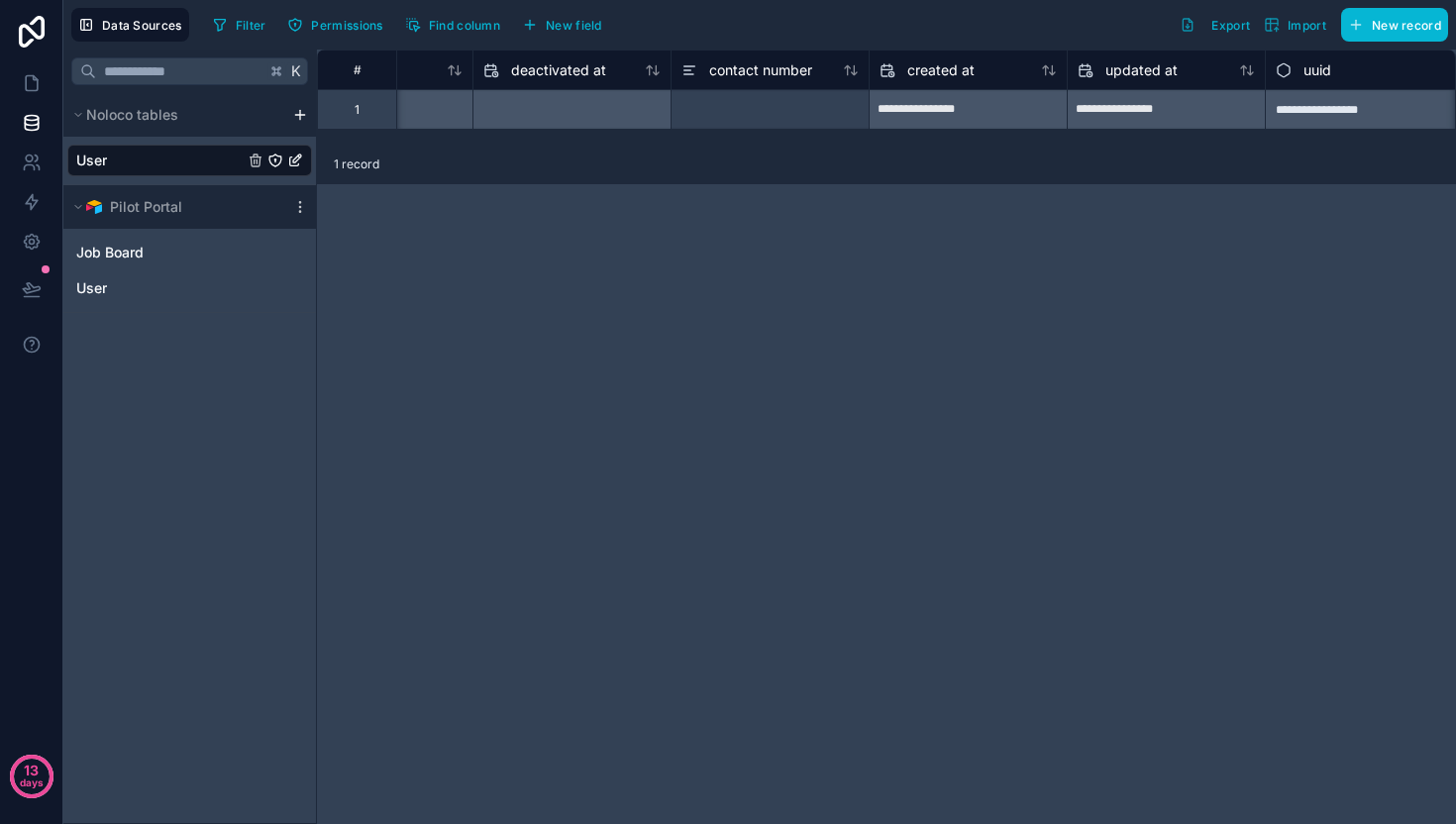 scroll, scrollTop: 0, scrollLeft: 1715, axis: horizontal 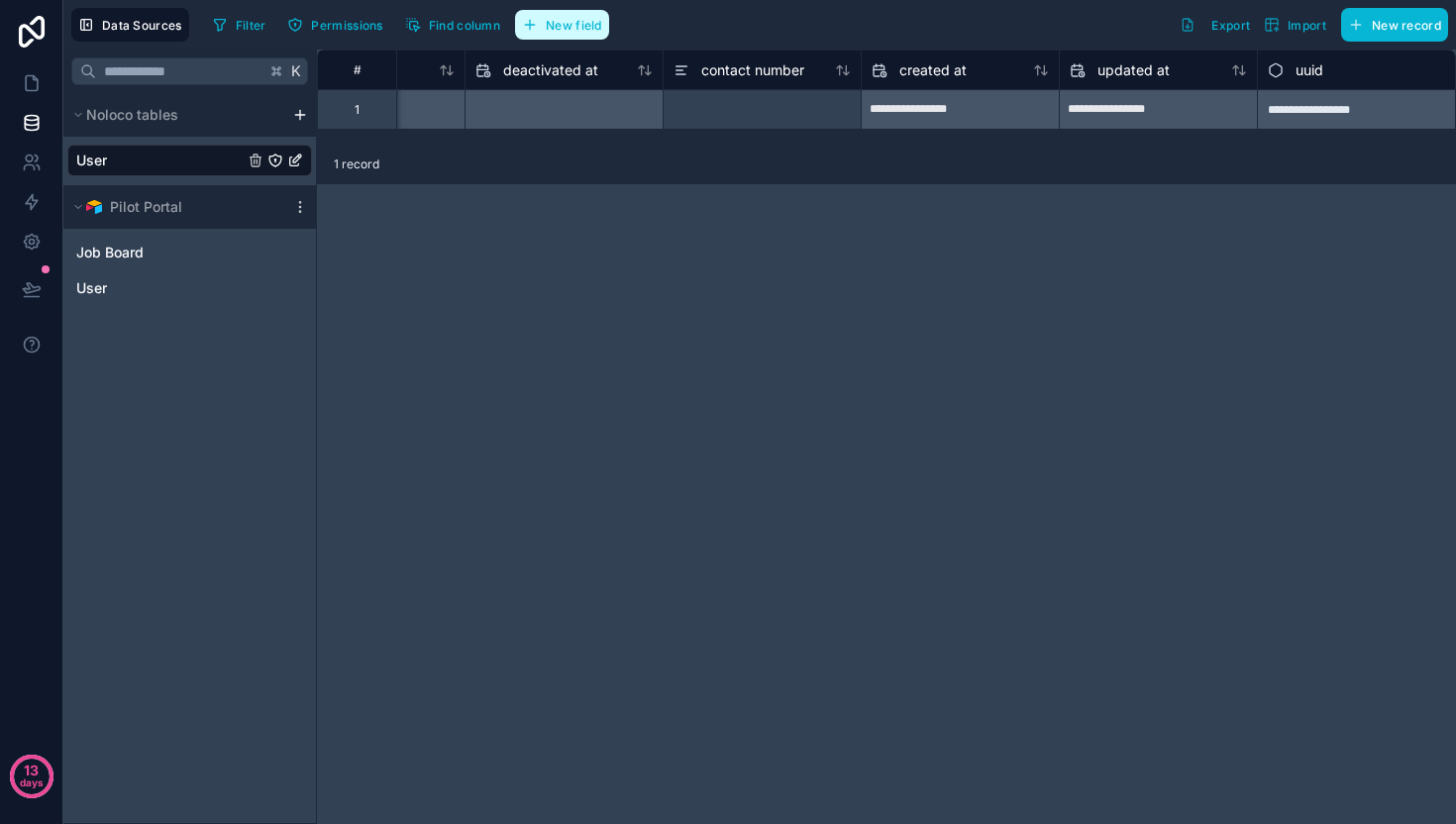 click on "New field" at bounding box center (573, 25) 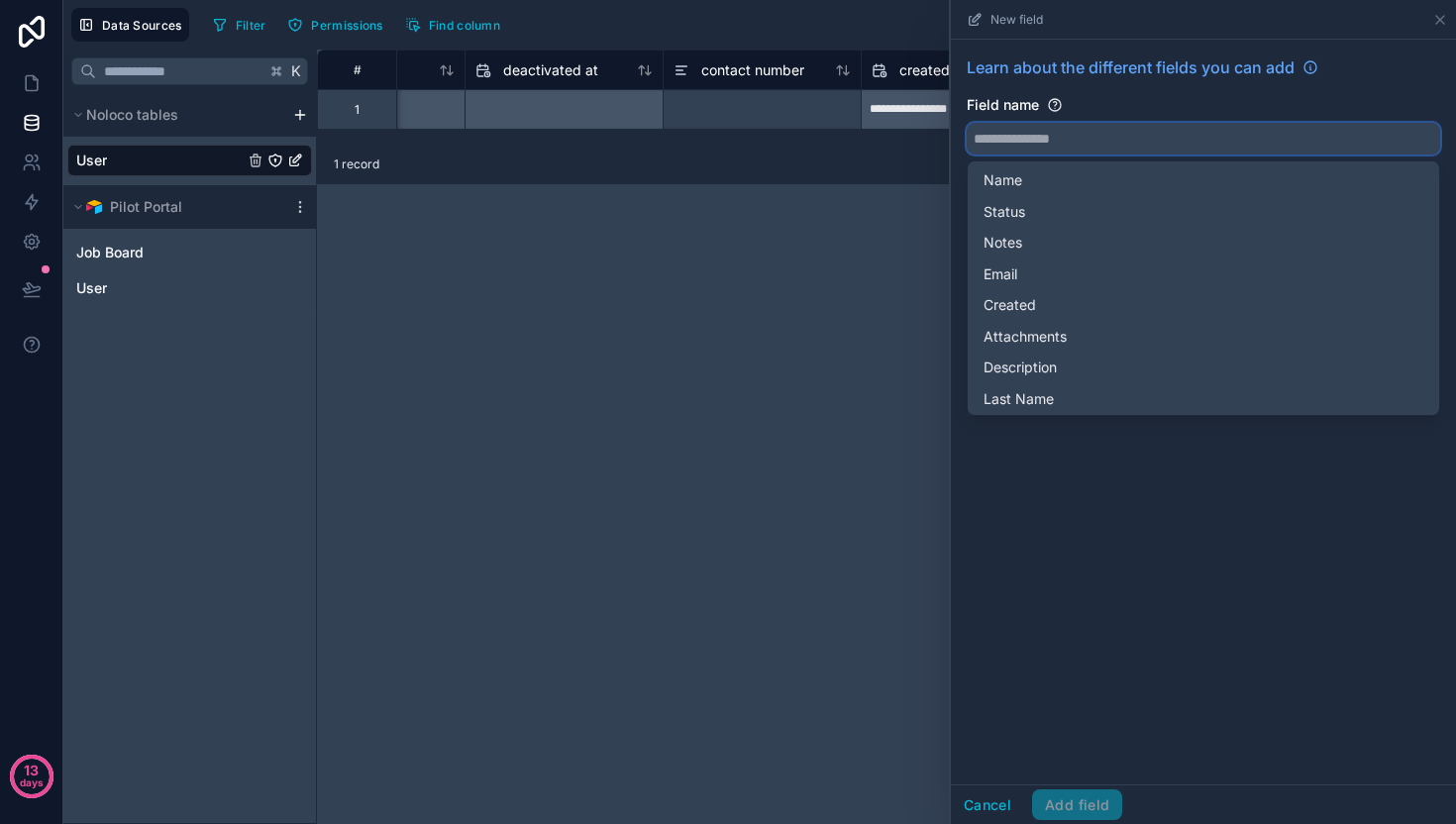 click at bounding box center (1203, 139) 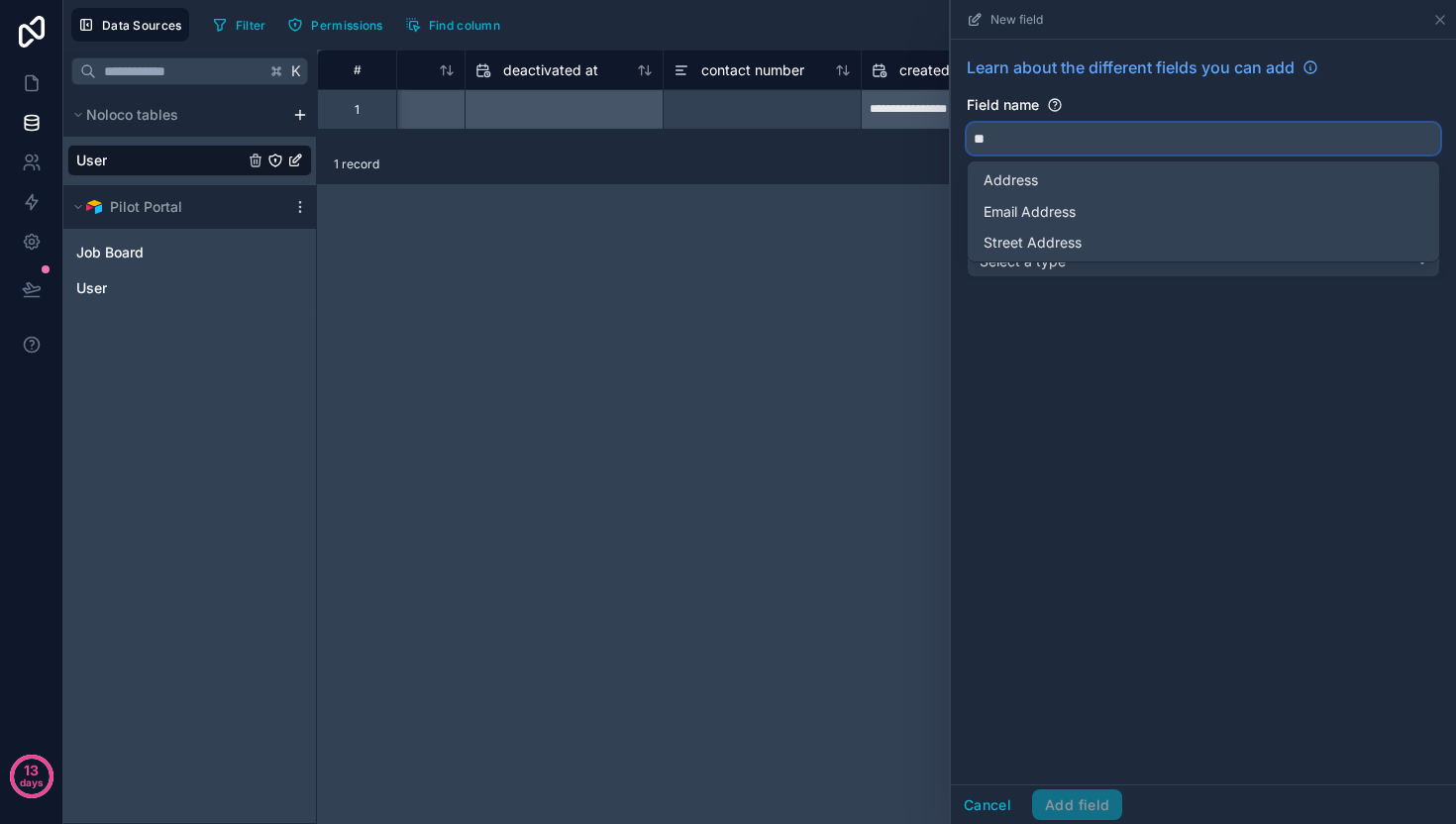 type on "*" 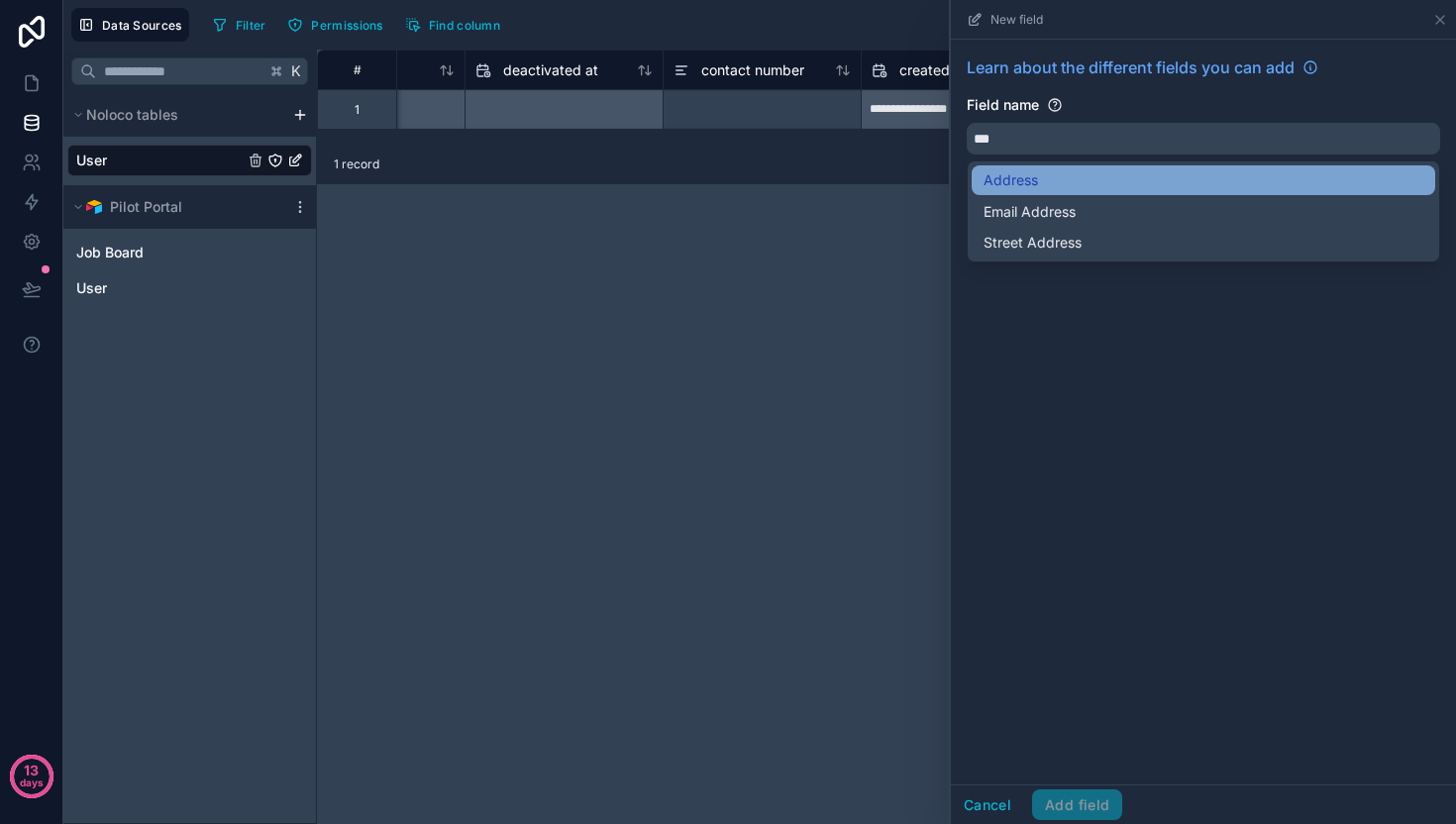 click on "Address" at bounding box center [1203, 180] 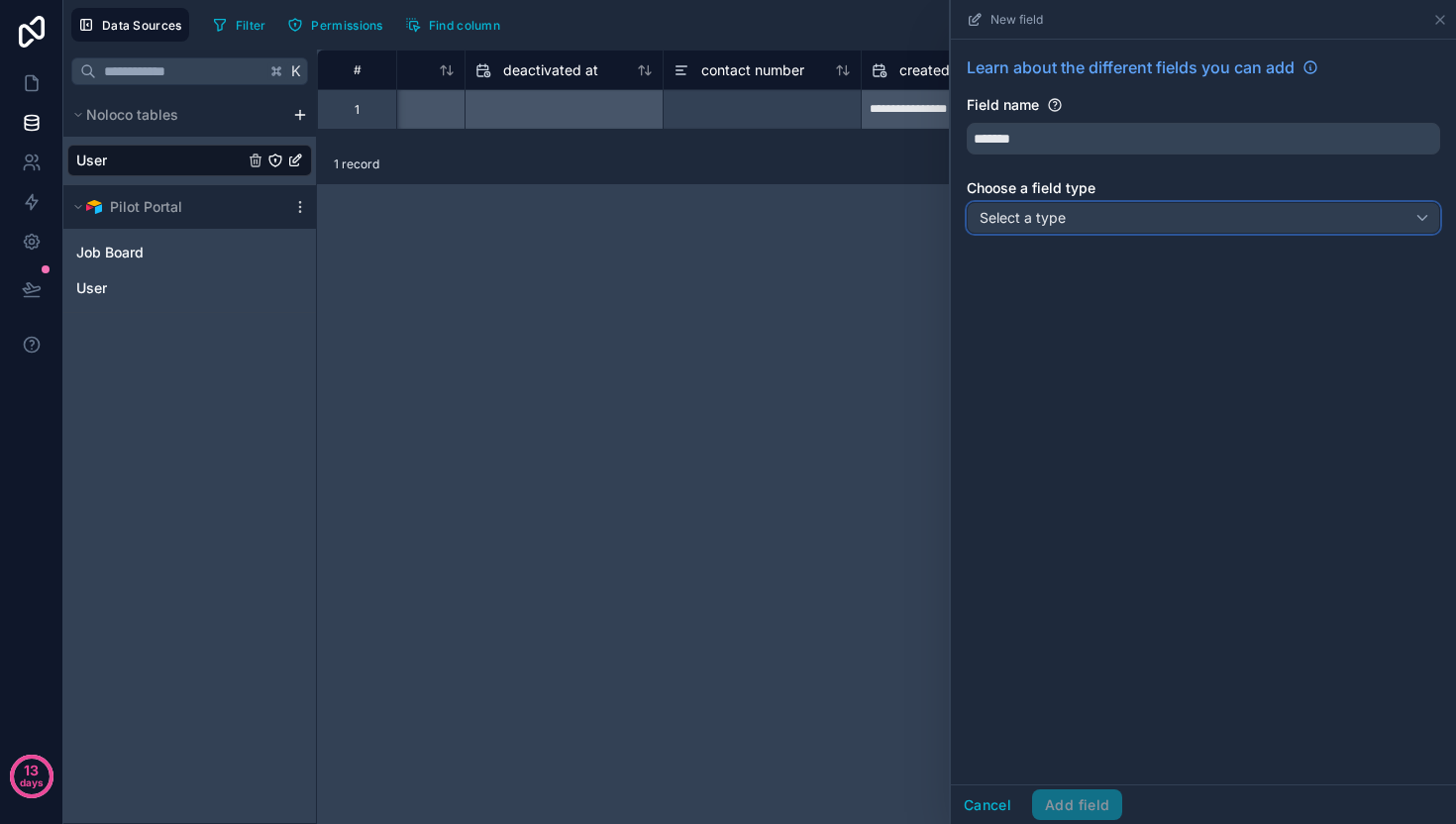 click on "Select a type" at bounding box center [1203, 218] 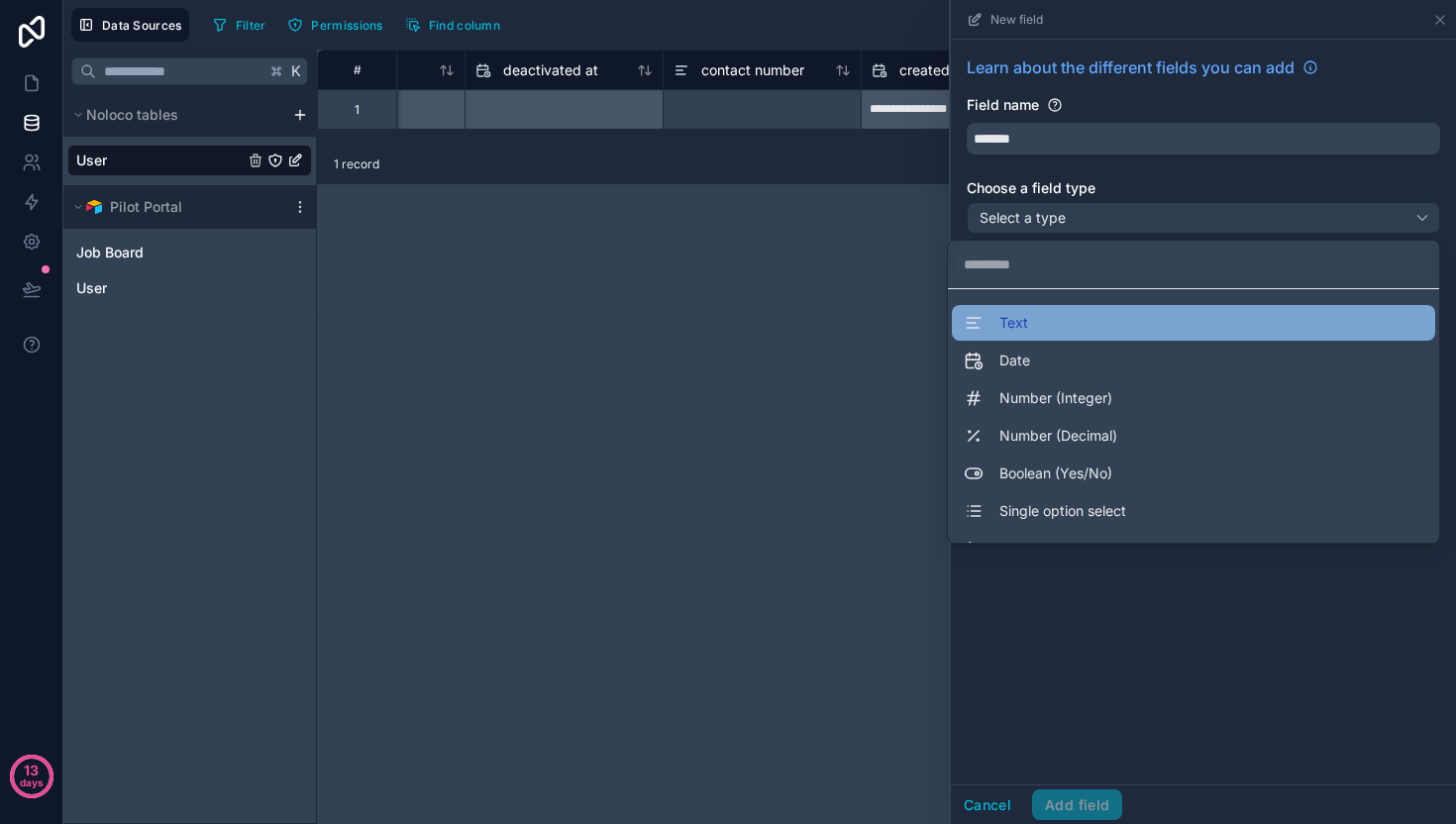 click on "Text" at bounding box center [1194, 323] 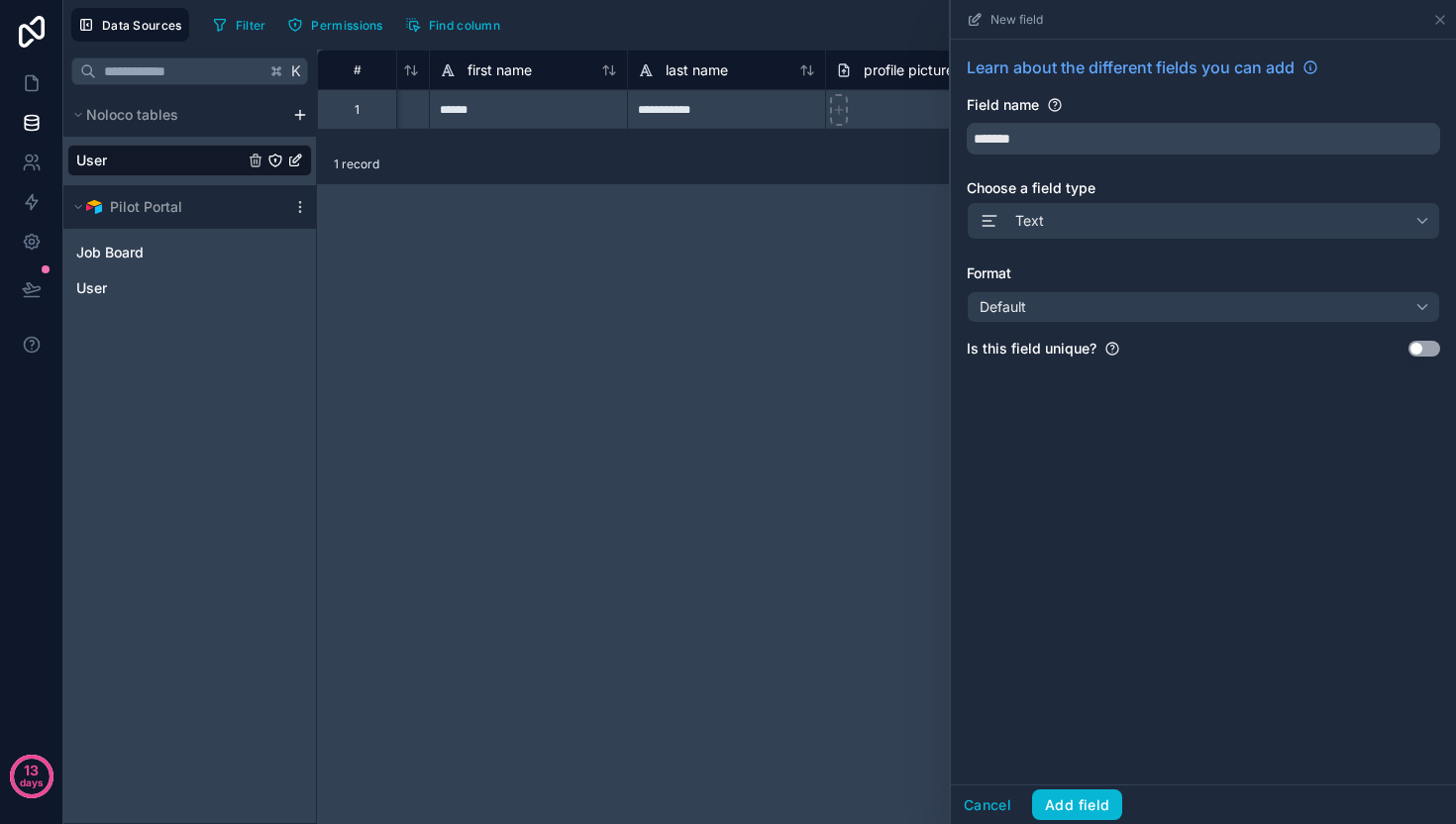 scroll, scrollTop: 0, scrollLeft: 0, axis: both 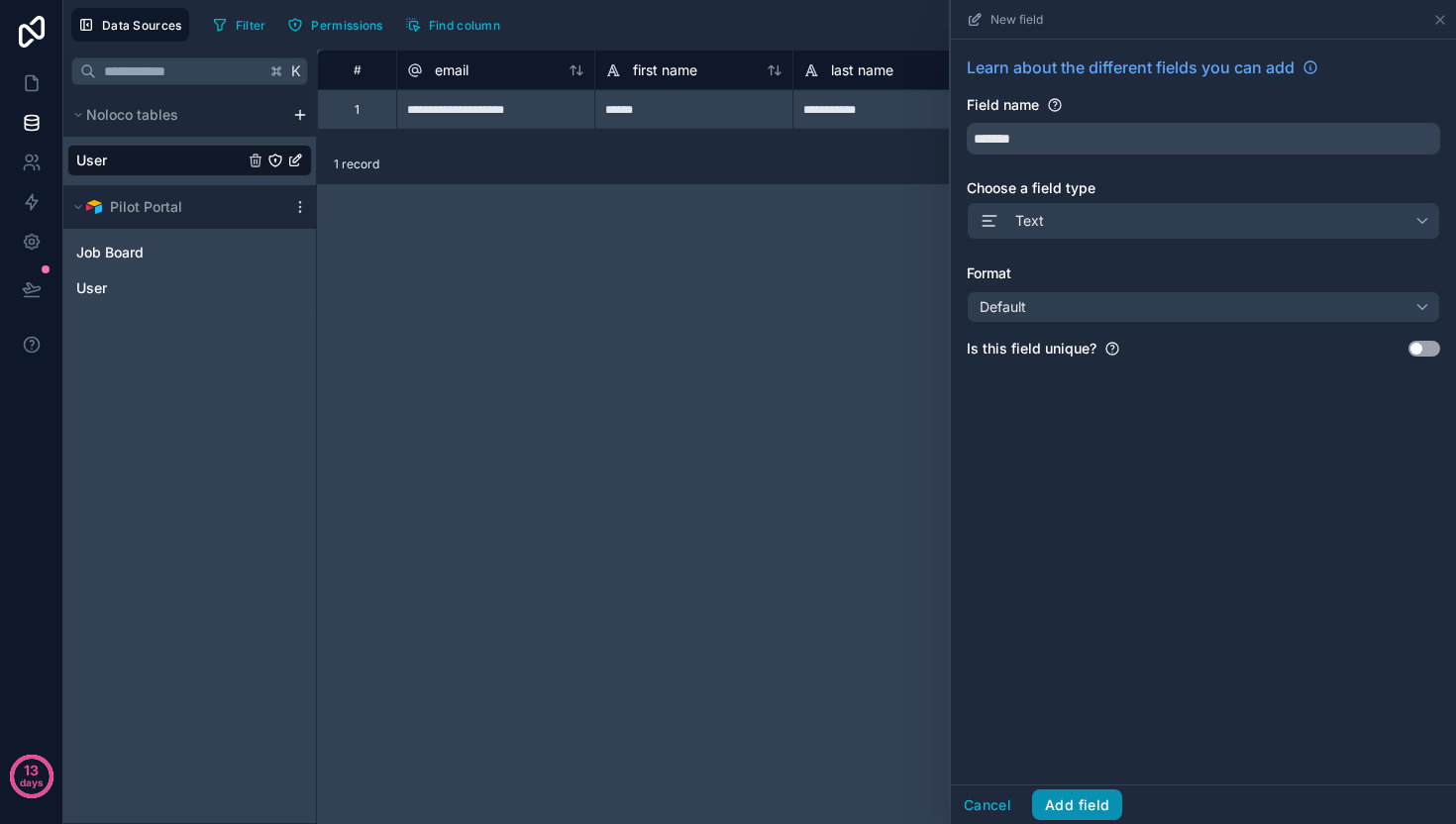 click on "Add field" at bounding box center [1077, 805] 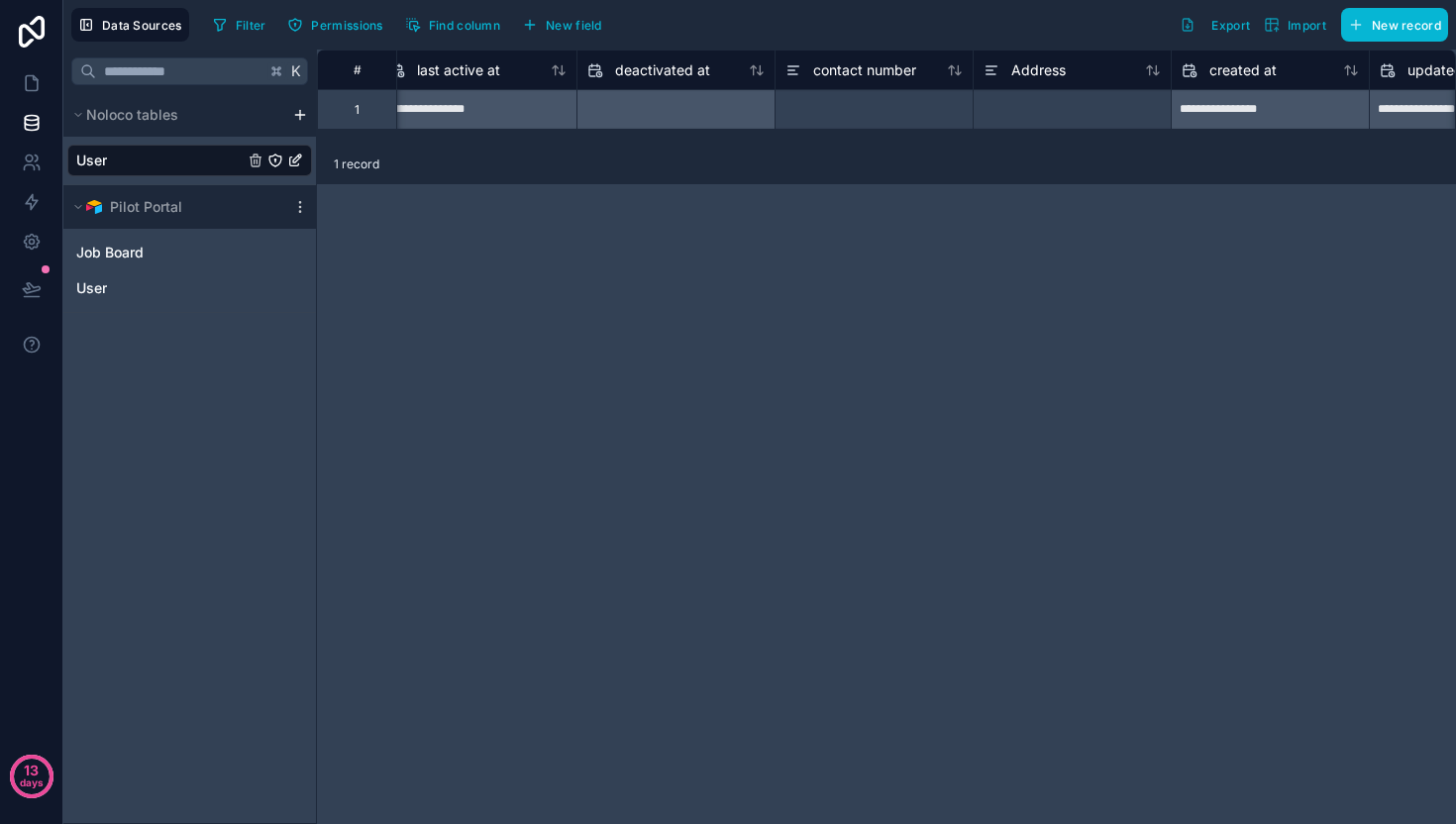 scroll, scrollTop: 0, scrollLeft: 1913, axis: horizontal 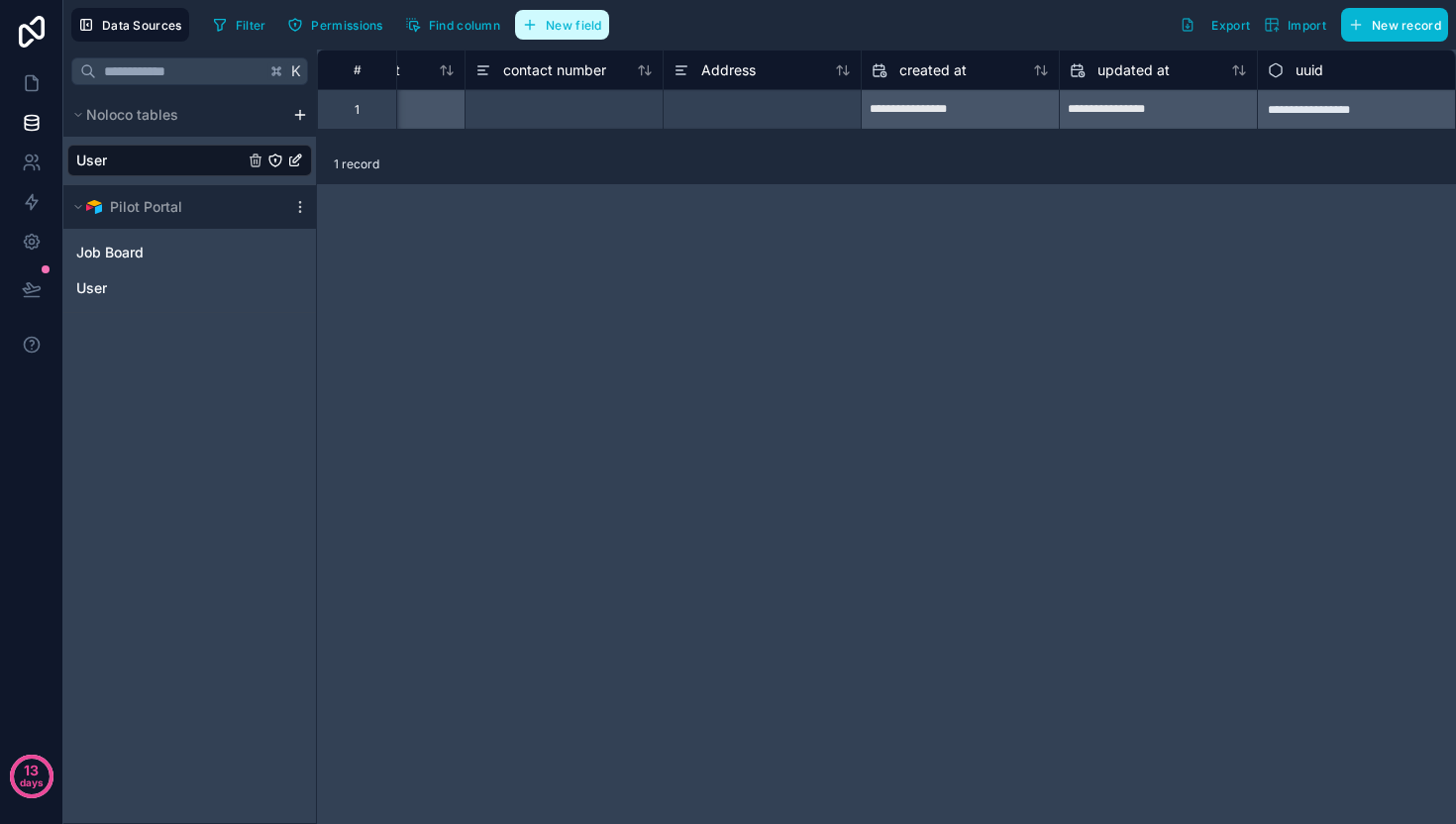 click 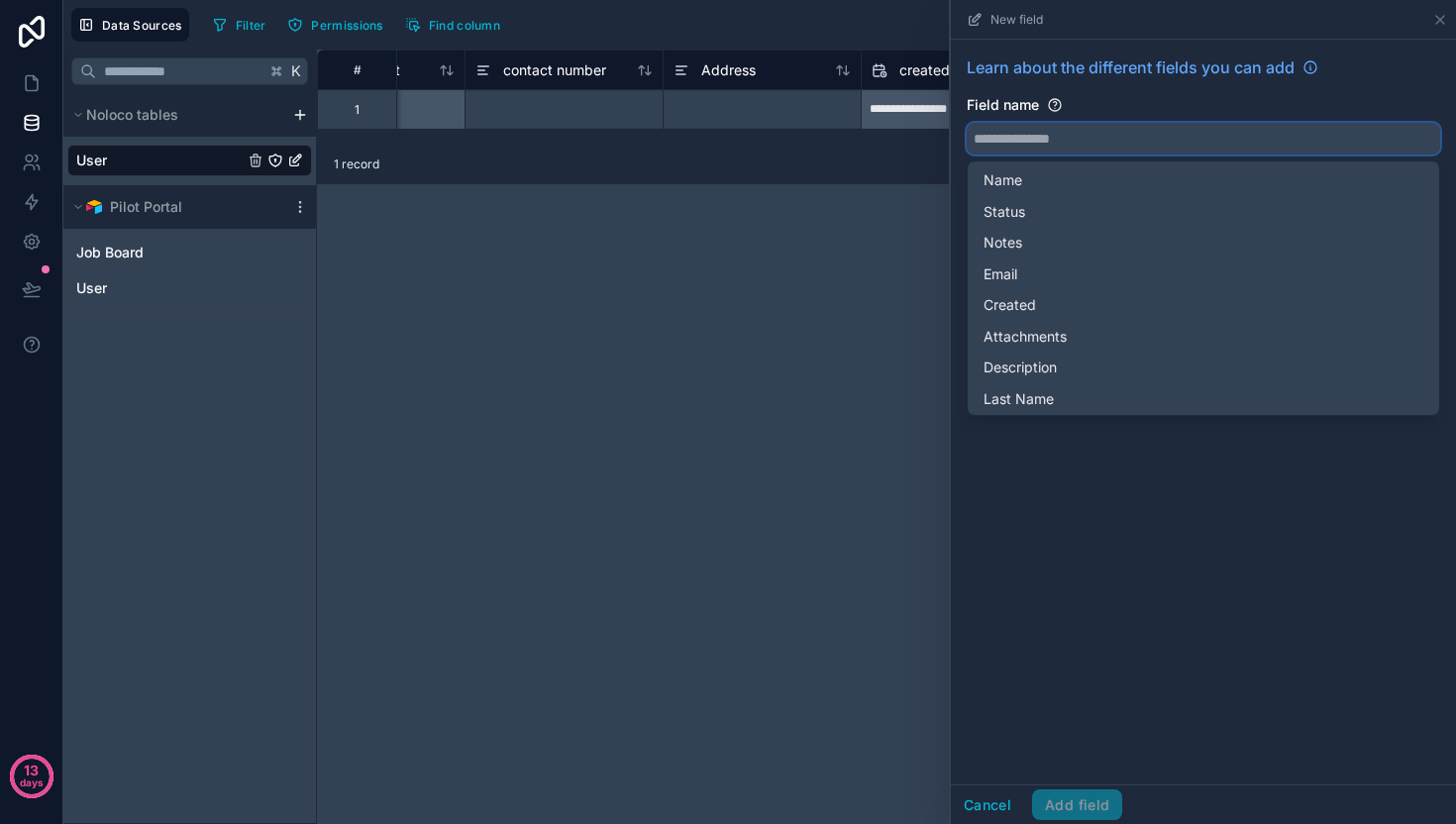 click at bounding box center [1203, 139] 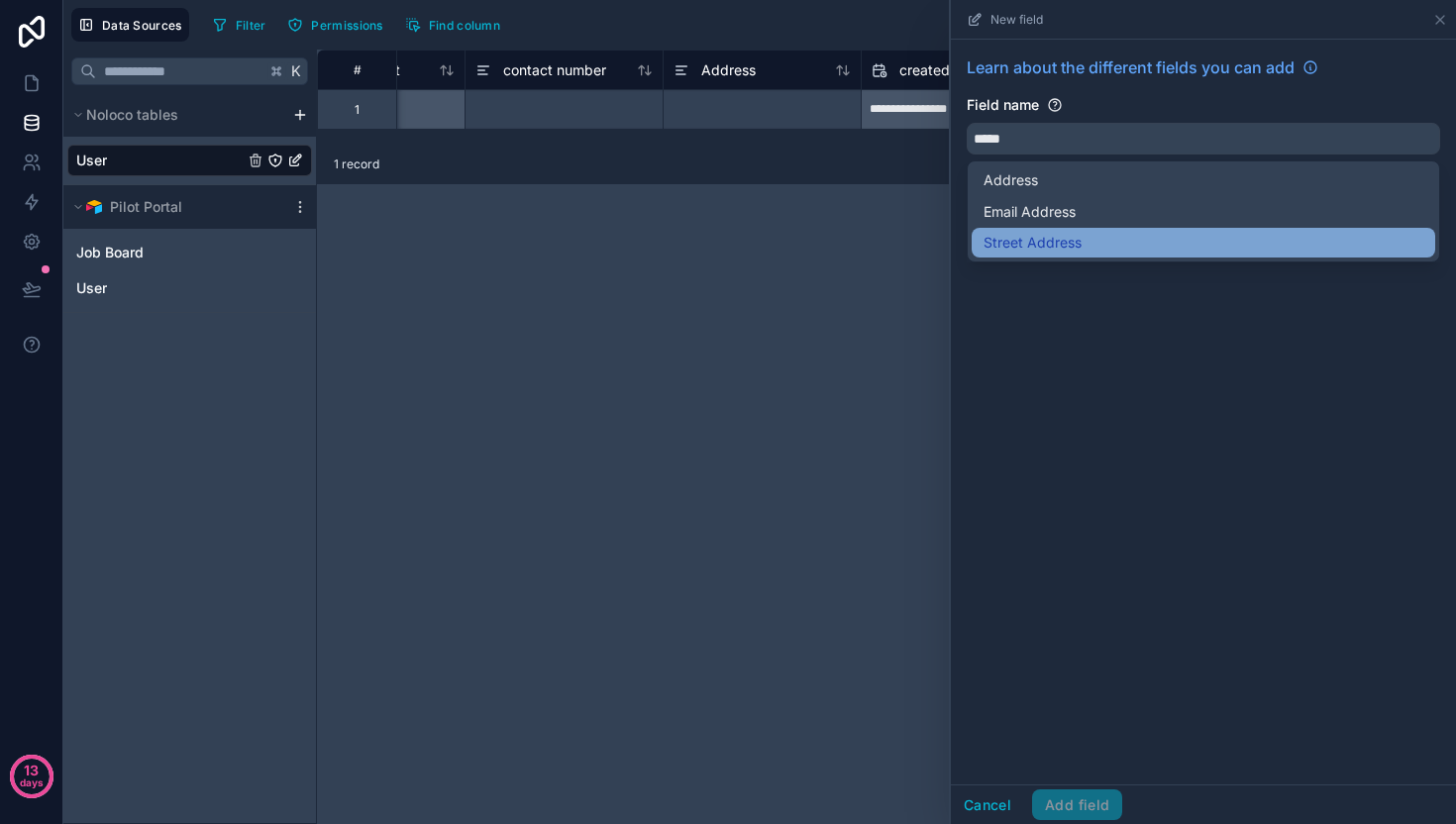 click on "Street Address" at bounding box center (1032, 243) 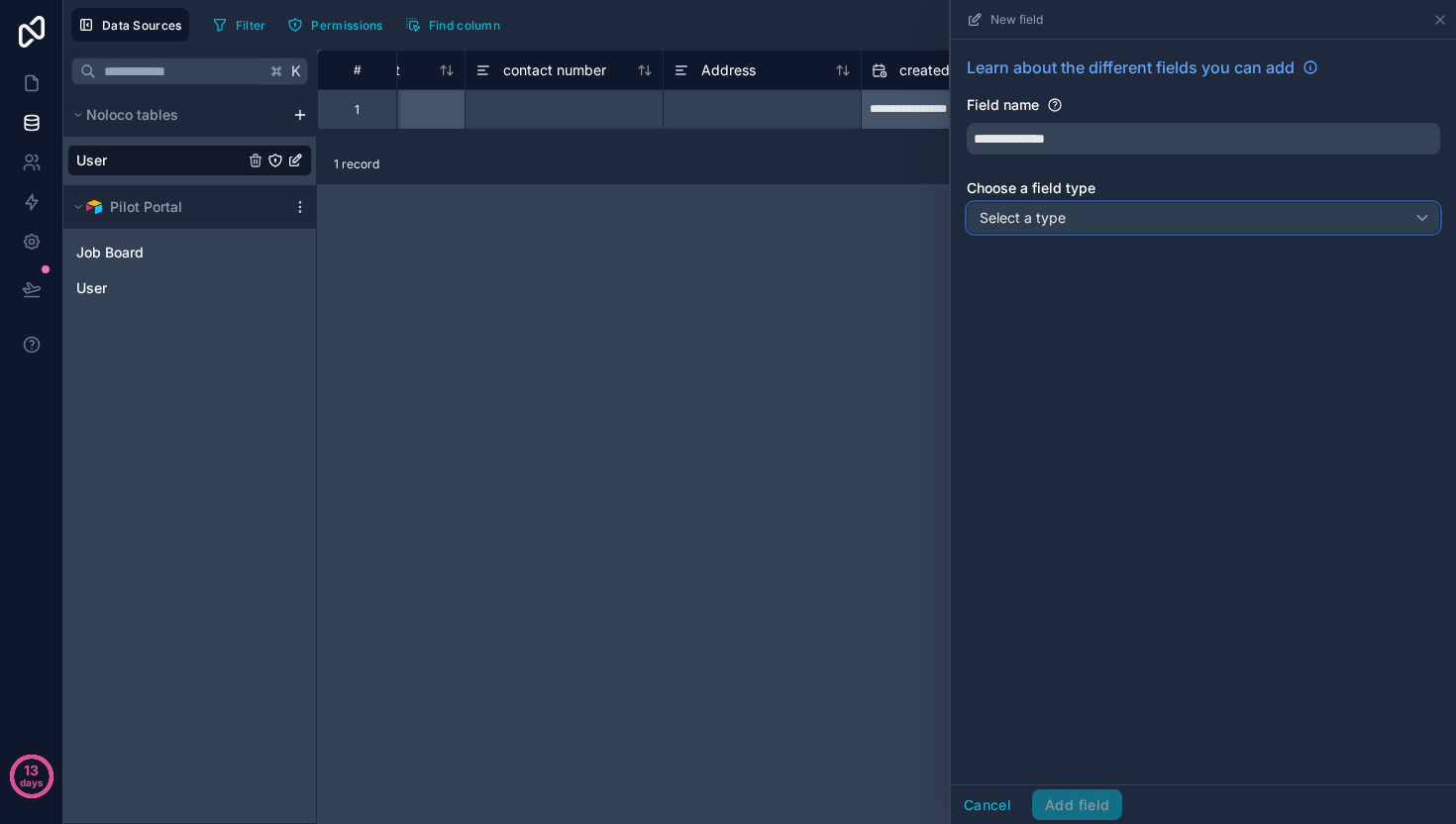 click on "Select a type" at bounding box center (1203, 218) 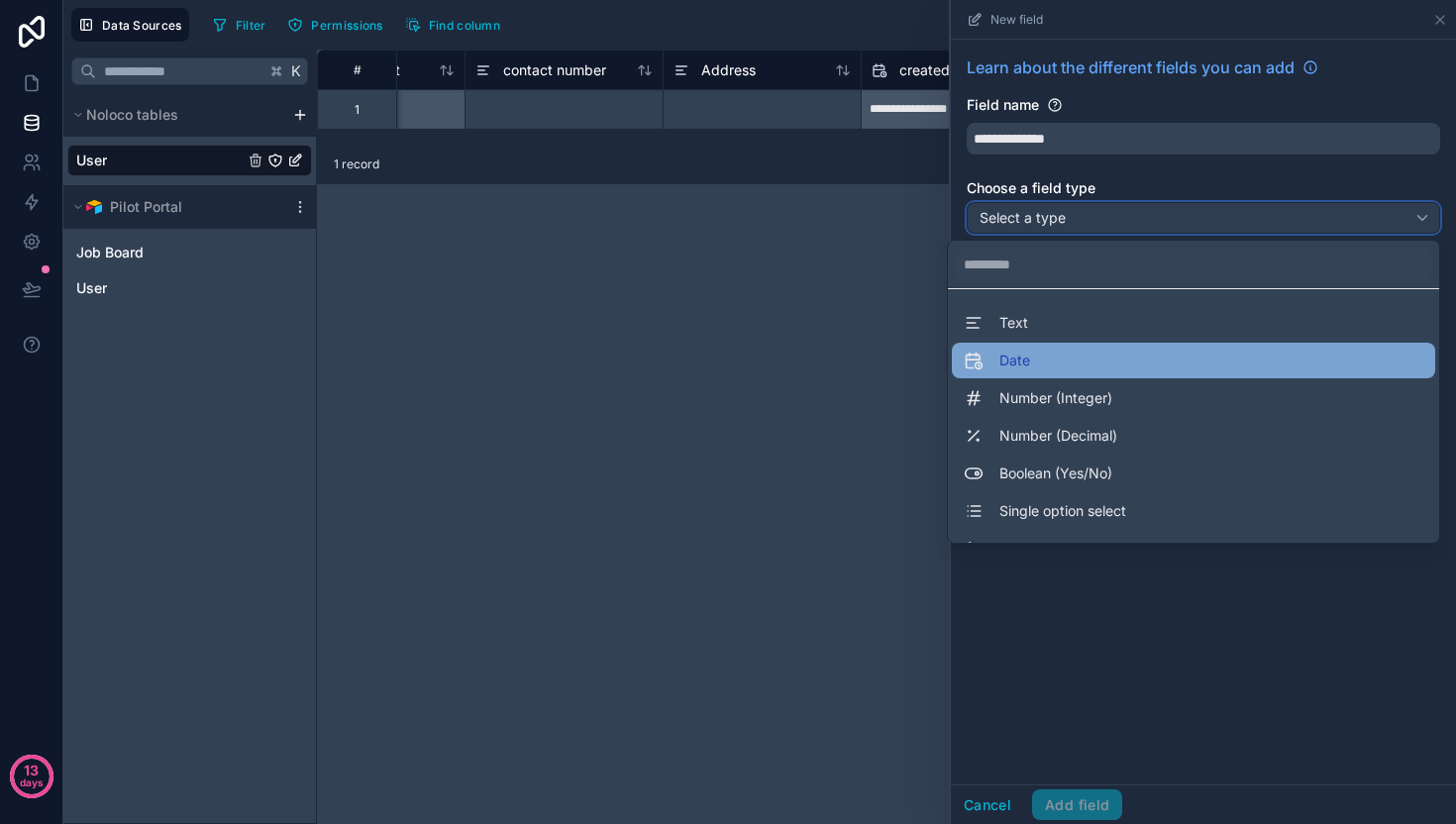 scroll, scrollTop: 15, scrollLeft: 0, axis: vertical 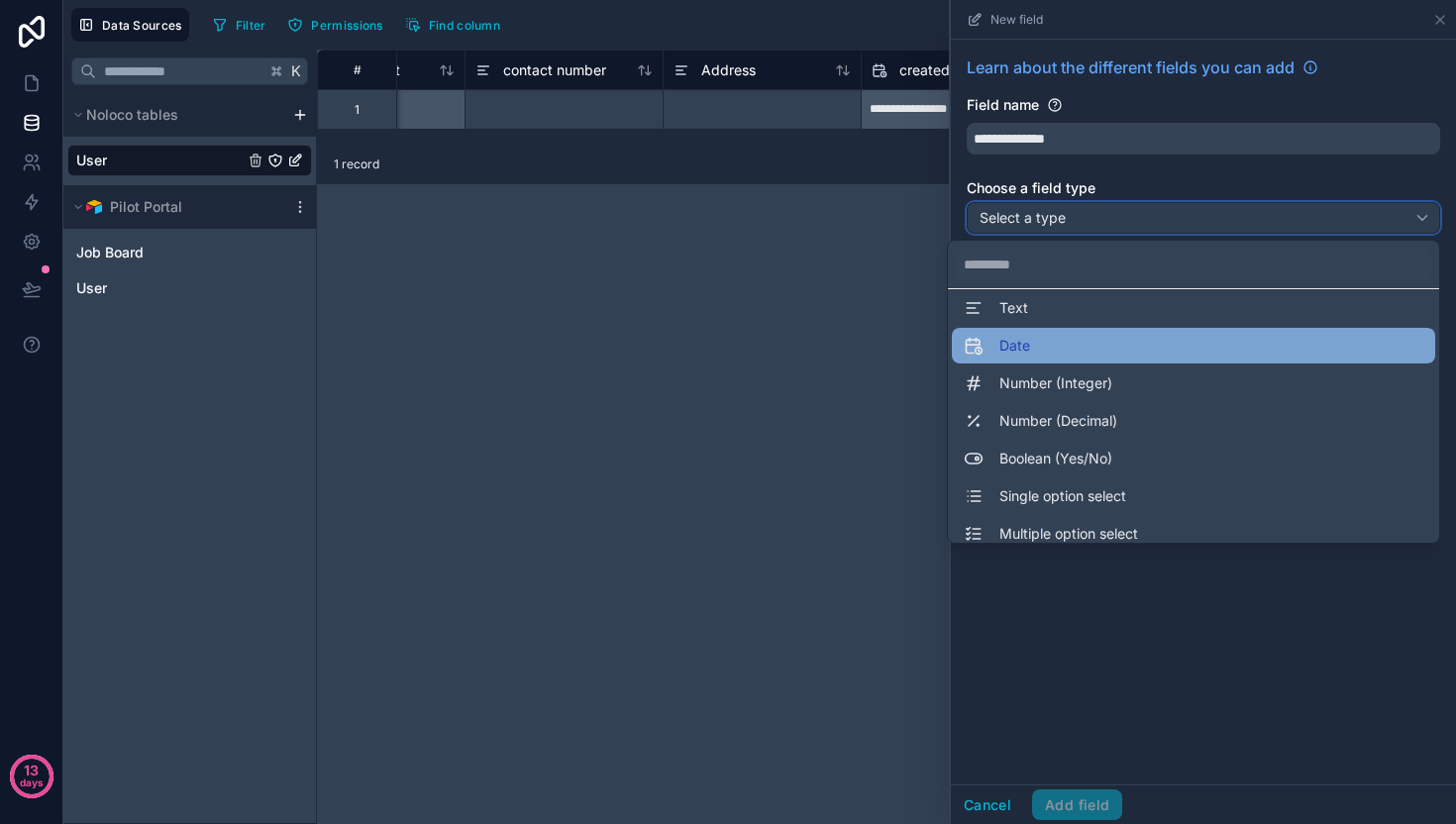 type 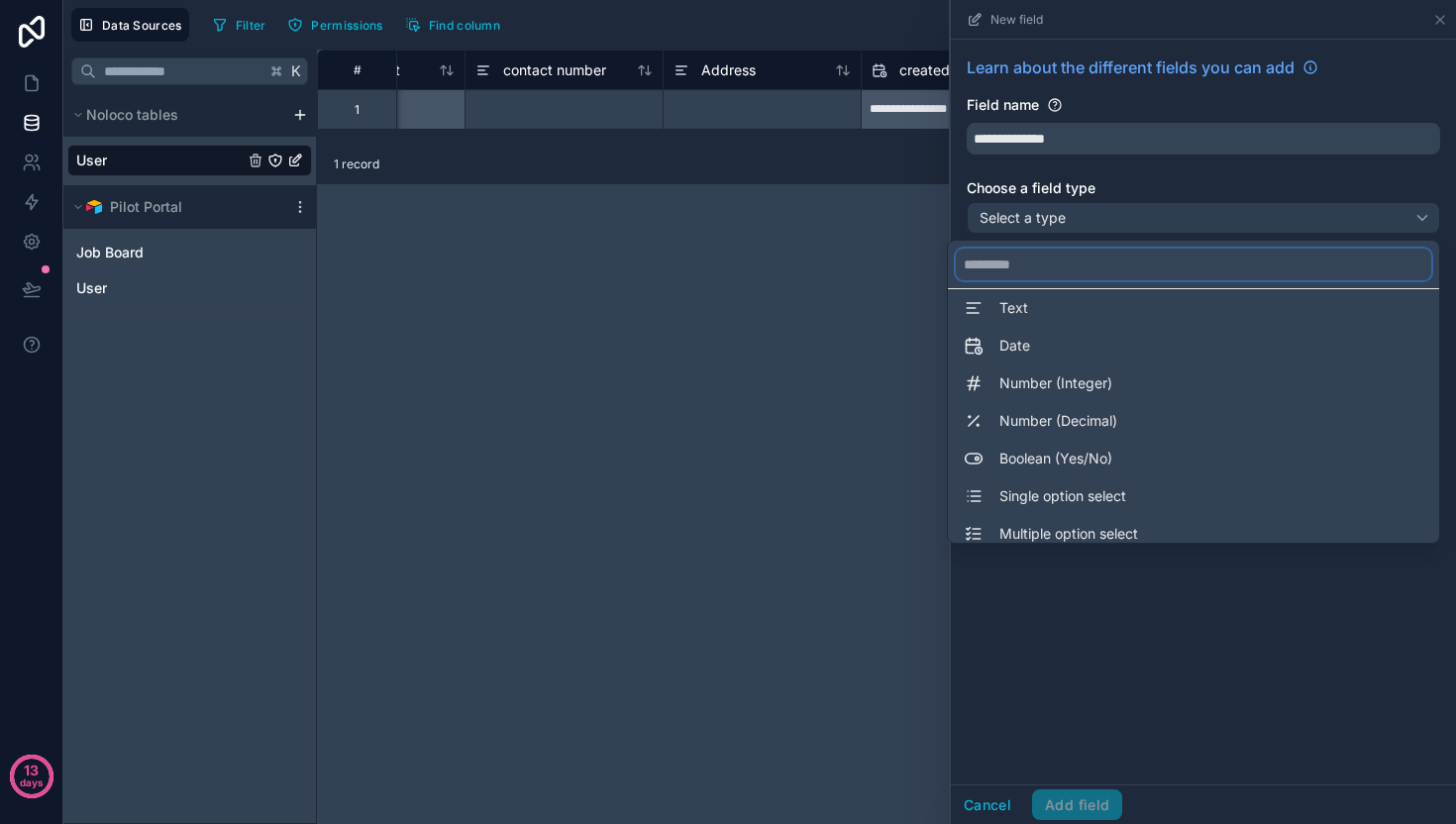 click at bounding box center [1194, 264] 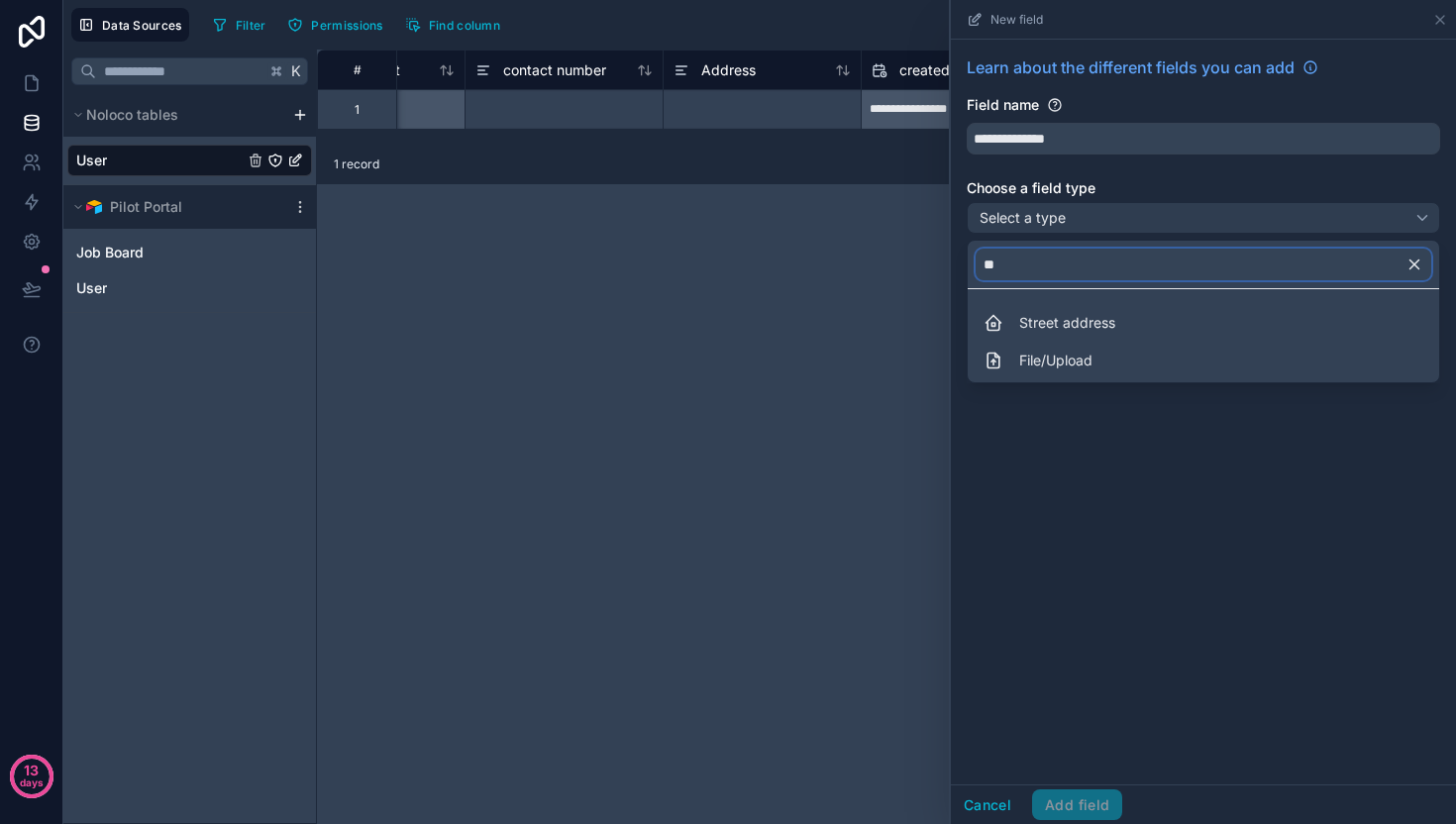 scroll, scrollTop: 0, scrollLeft: 0, axis: both 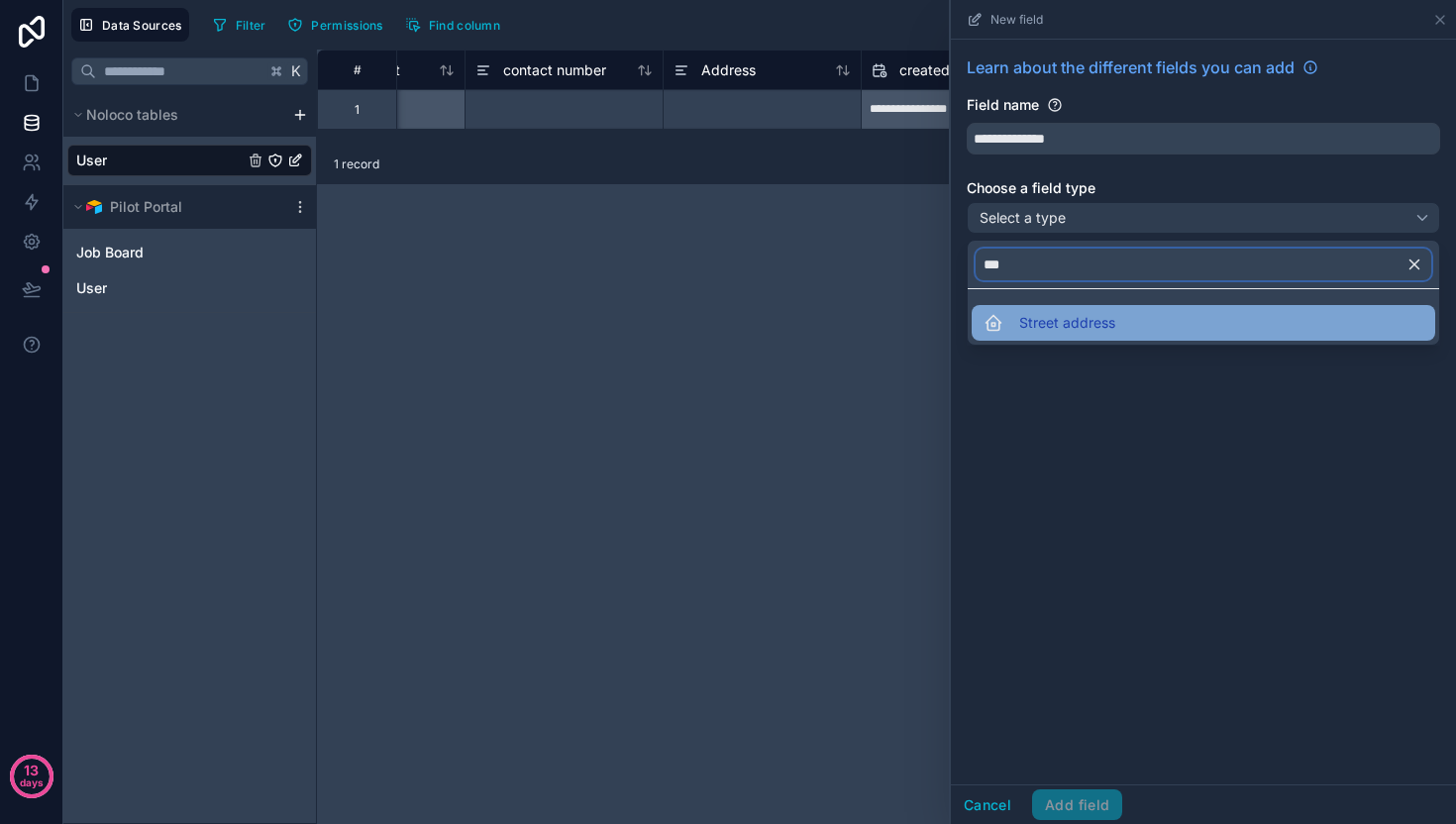 type on "***" 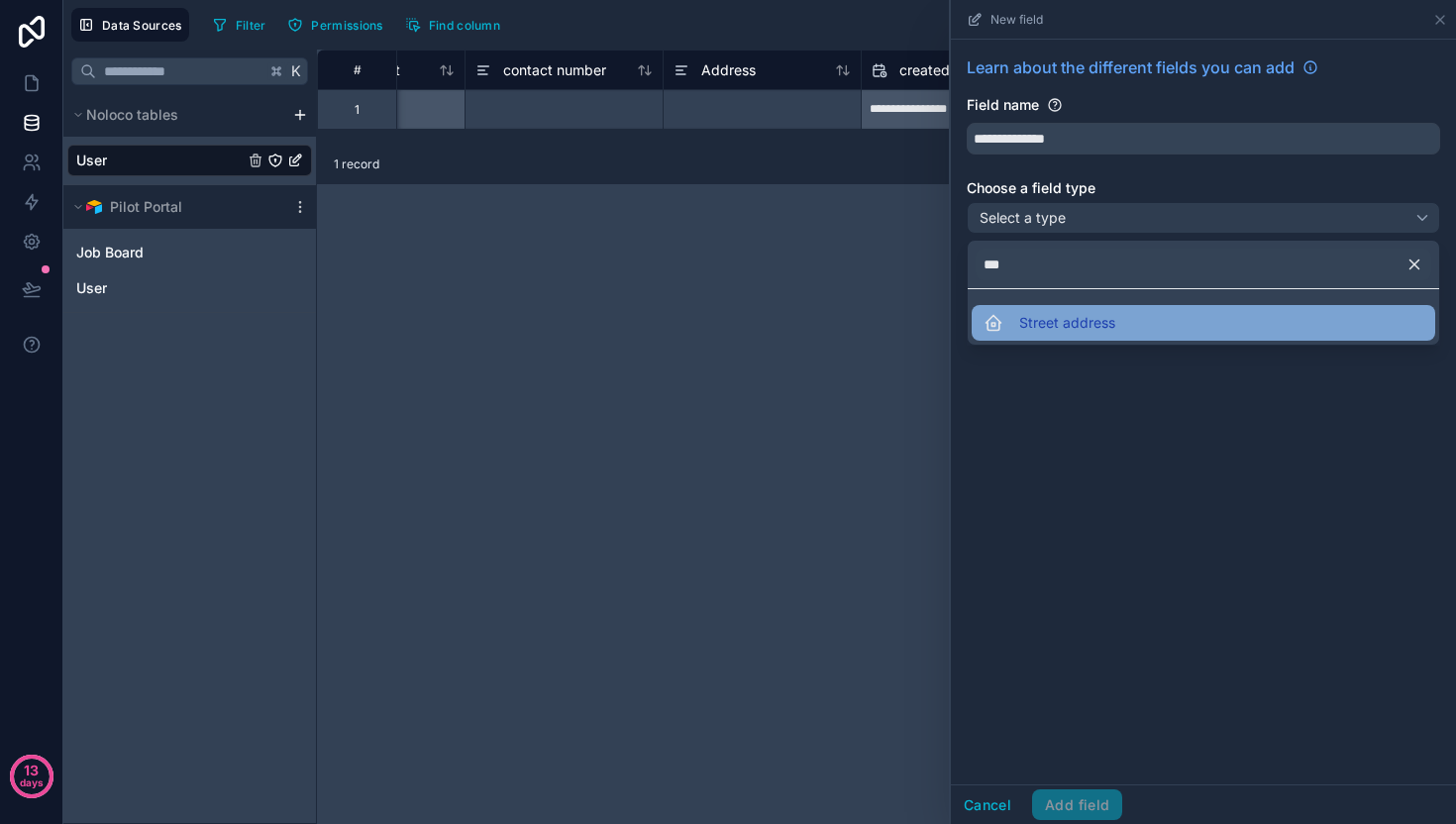 click on "Street address" at bounding box center (1067, 323) 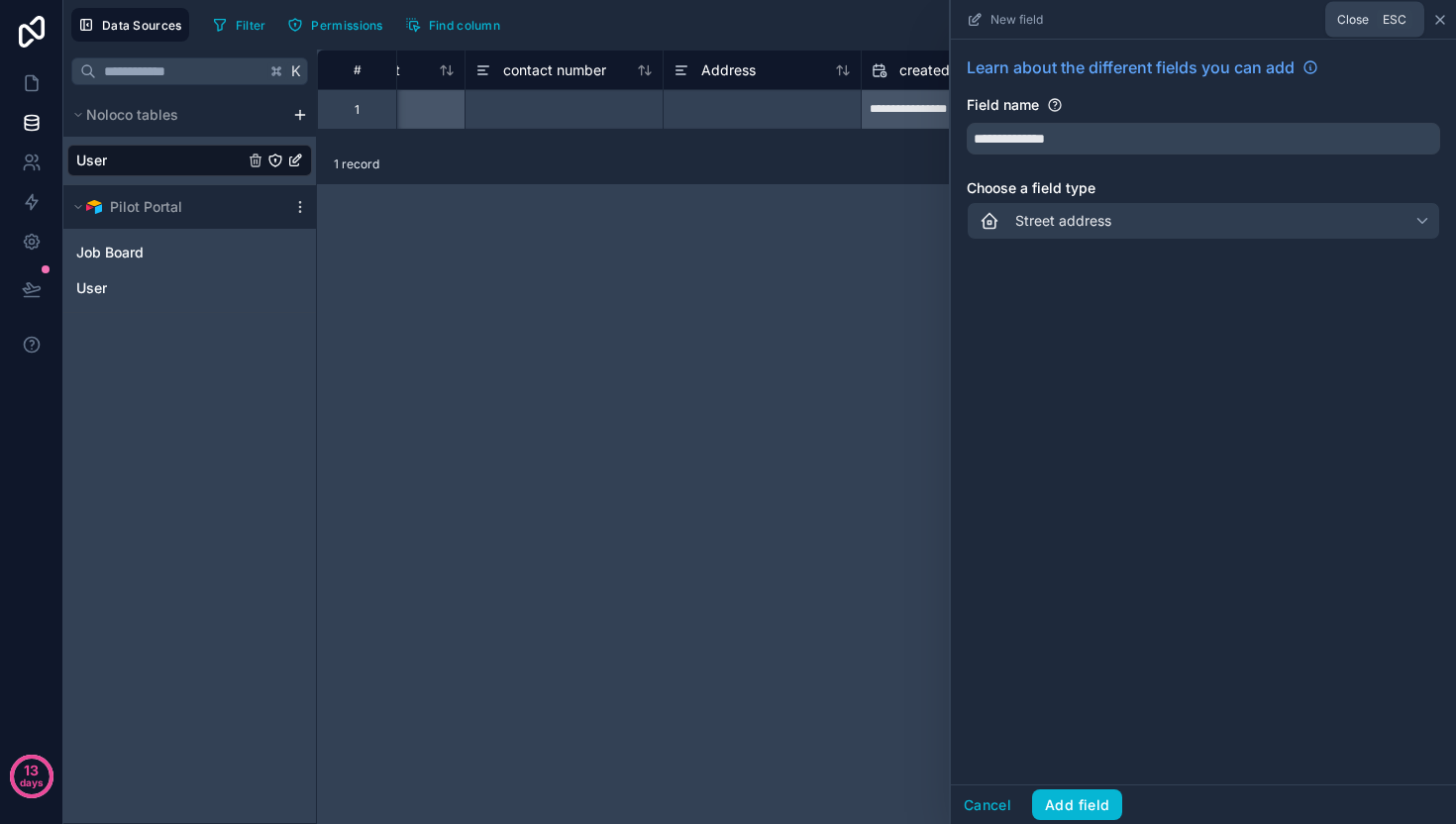 click 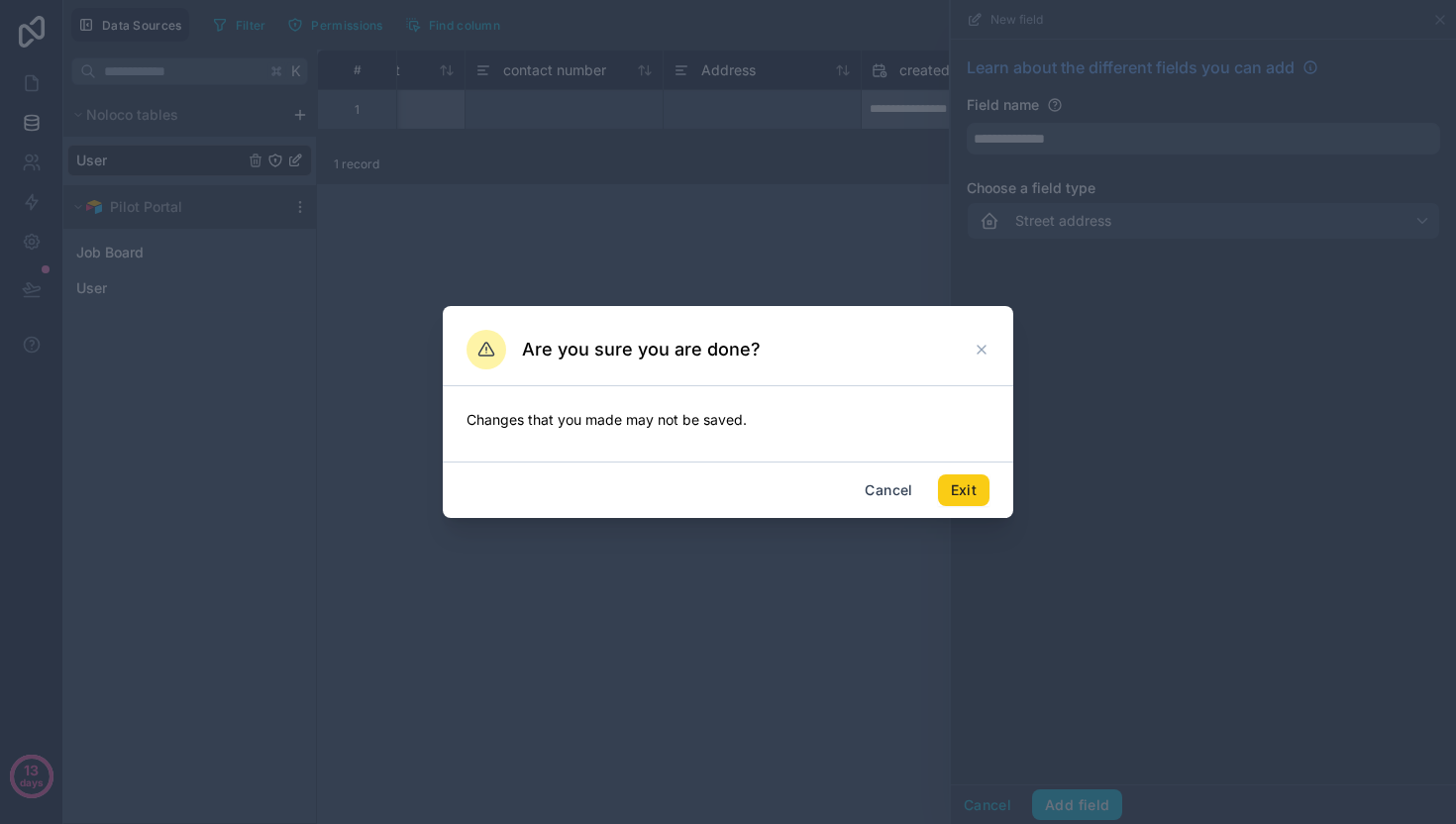 click on "Exit" at bounding box center [964, 490] 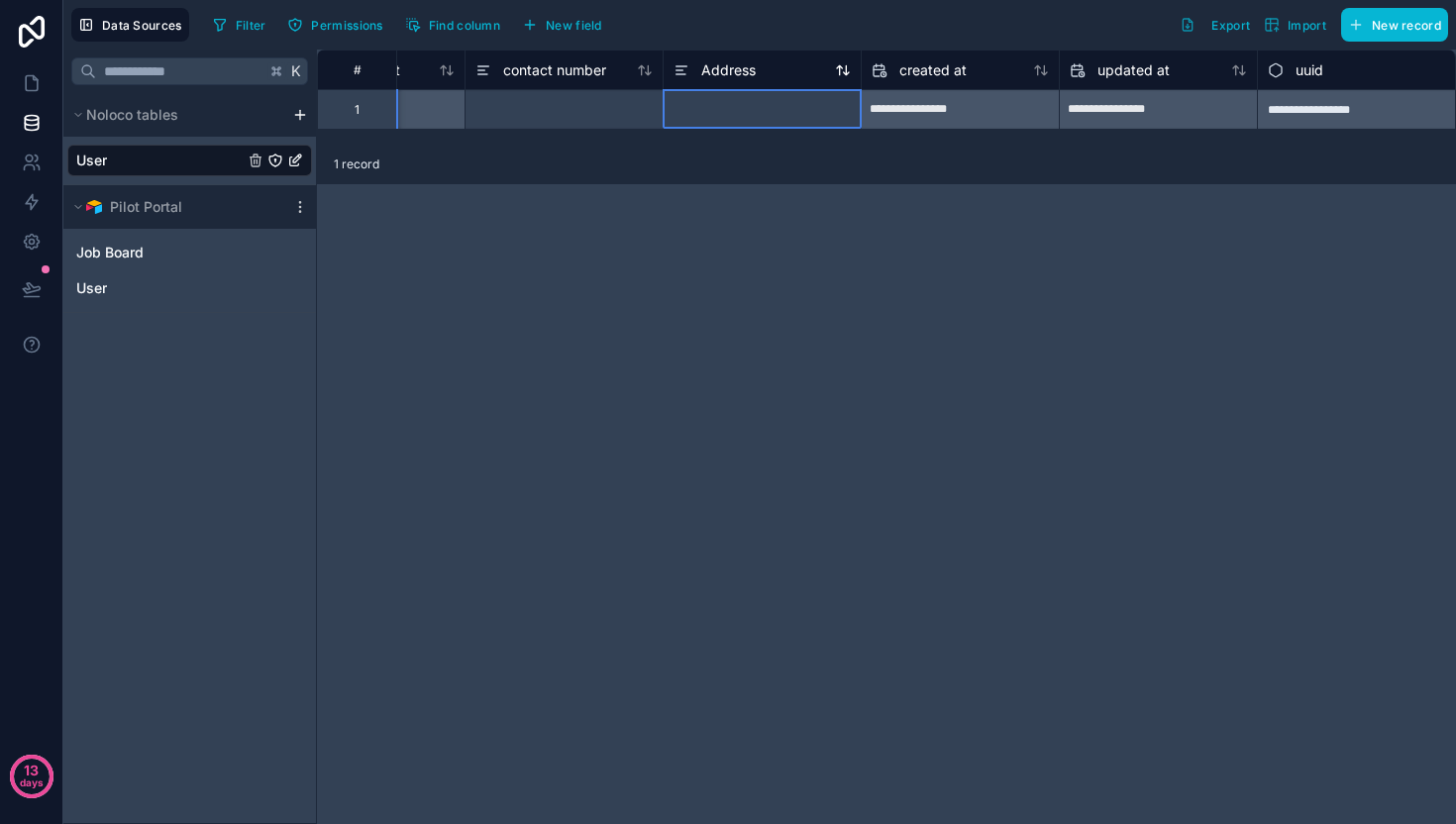 click on "Address" at bounding box center (762, 70) 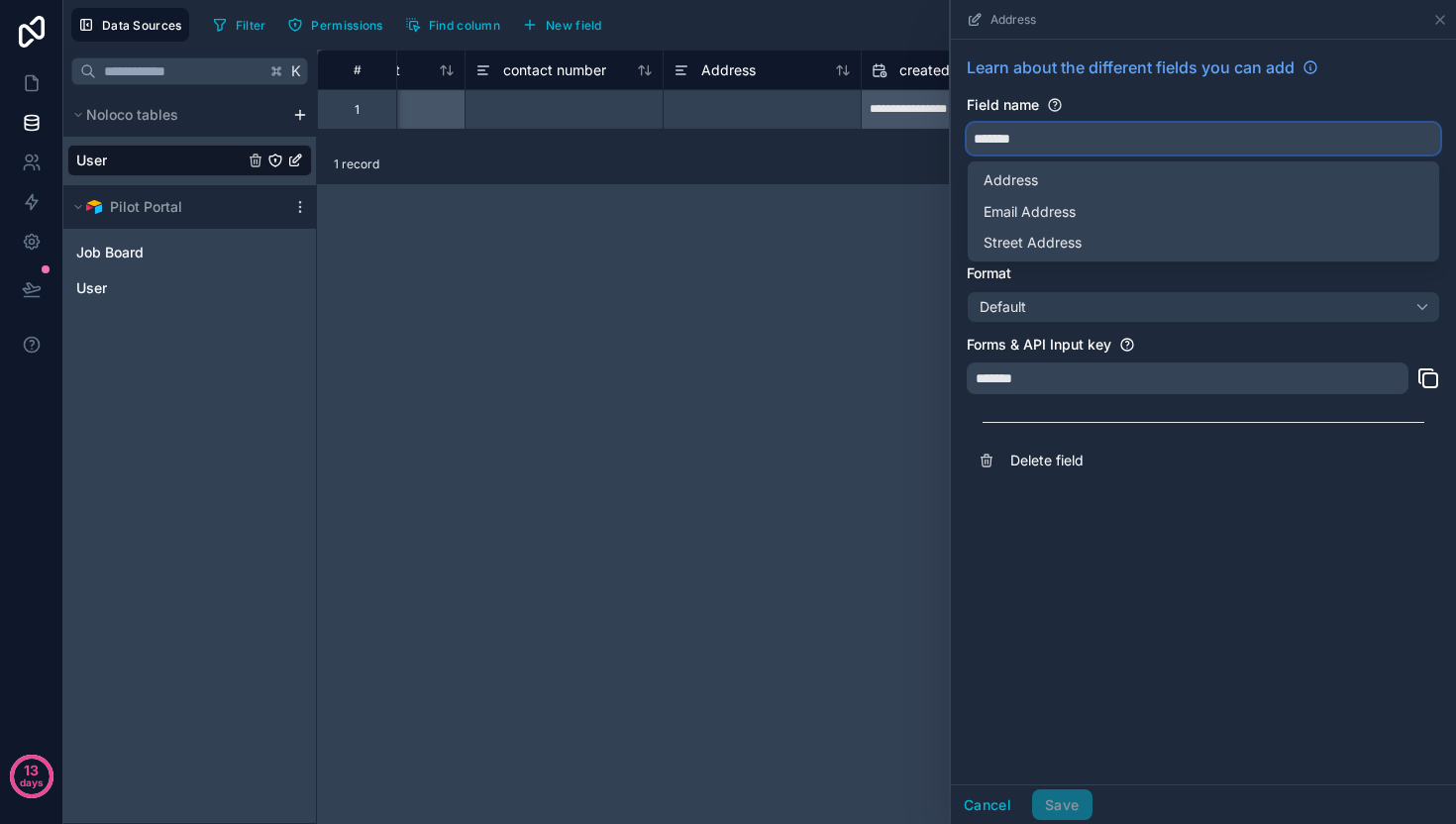 drag, startPoint x: 985, startPoint y: 143, endPoint x: 944, endPoint y: 141, distance: 41.04875 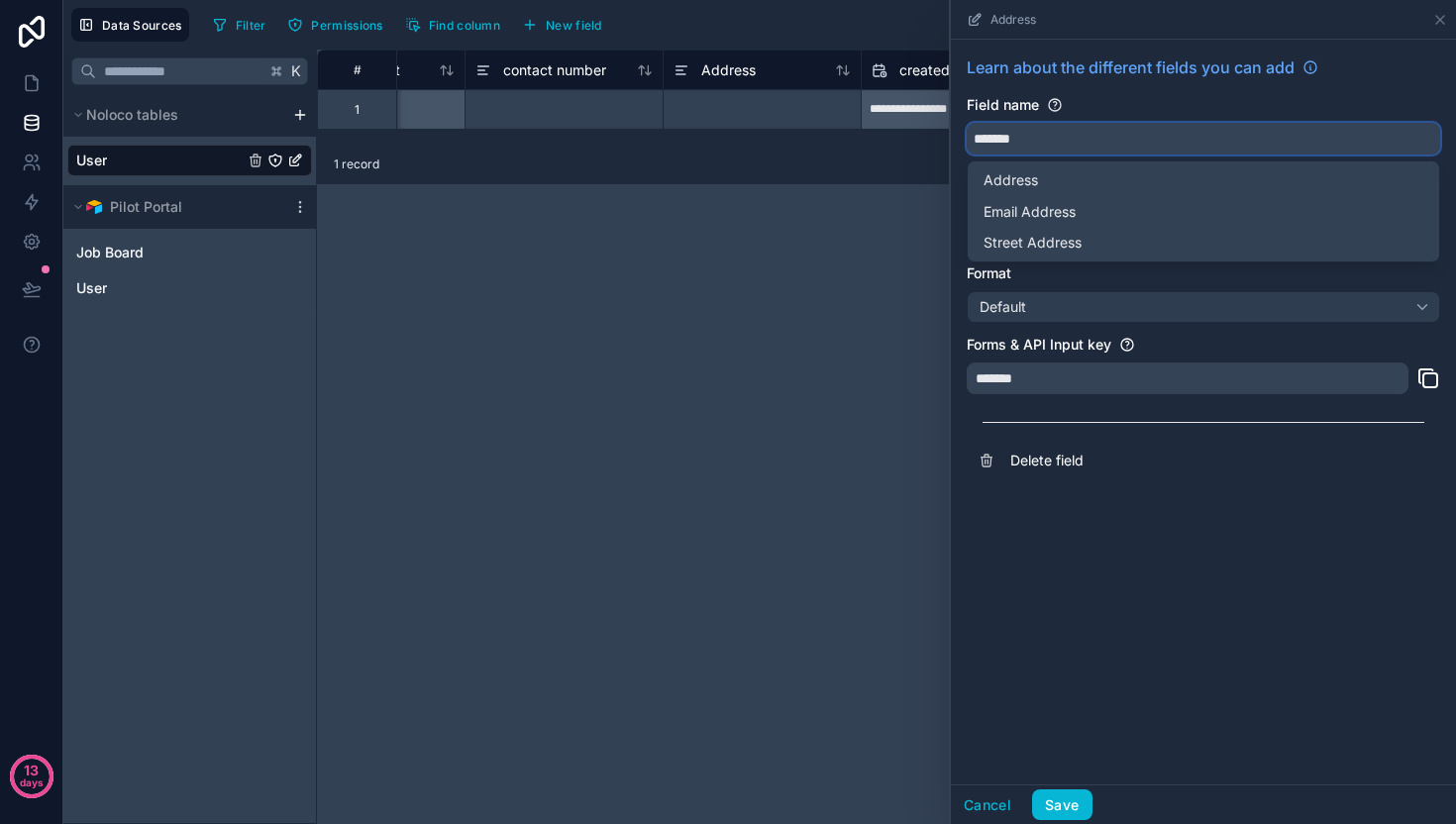 type on "*******" 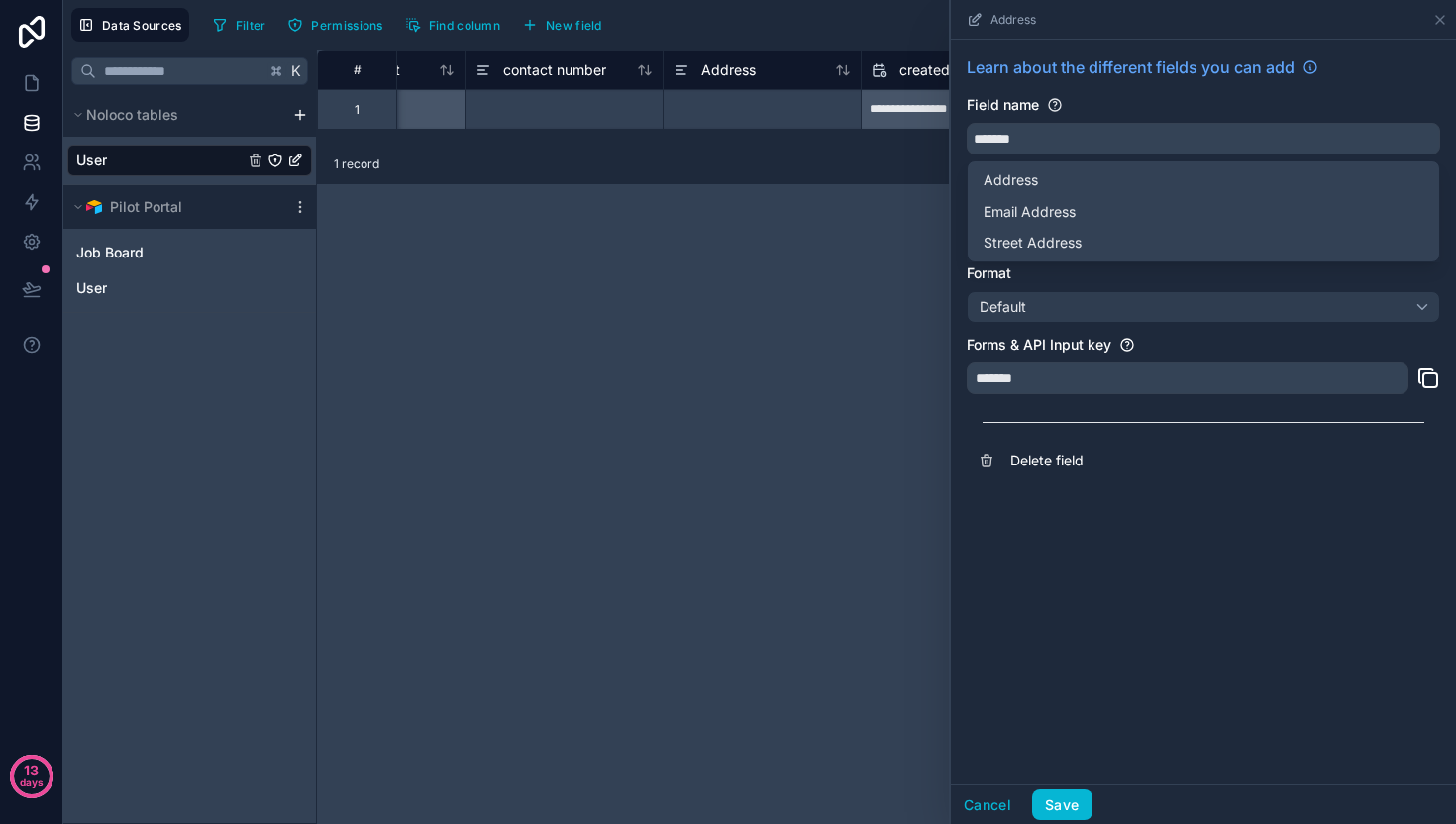 click on "**********" at bounding box center [886, 437] 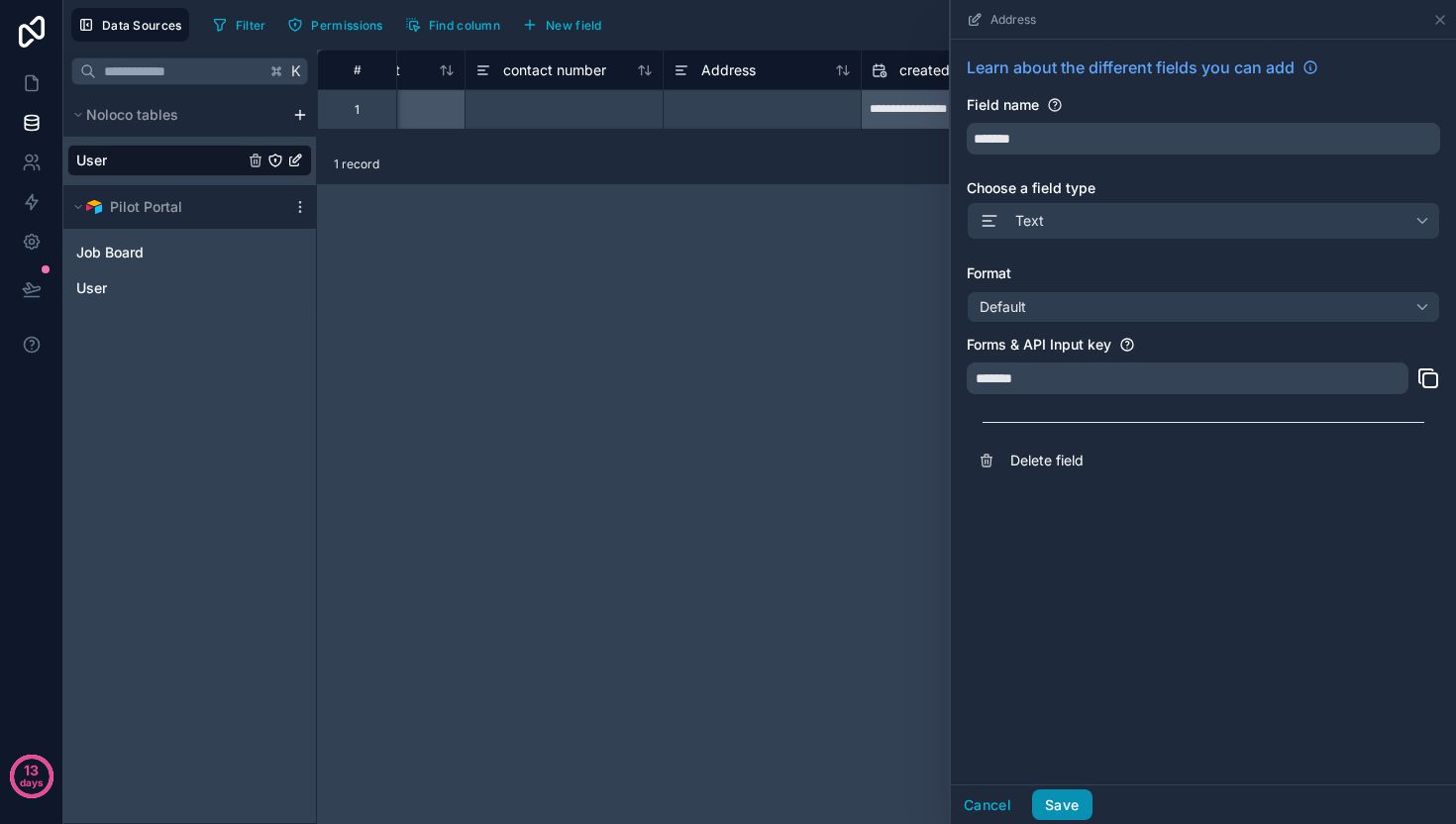drag, startPoint x: 1078, startPoint y: 804, endPoint x: 1015, endPoint y: 736, distance: 92.69844 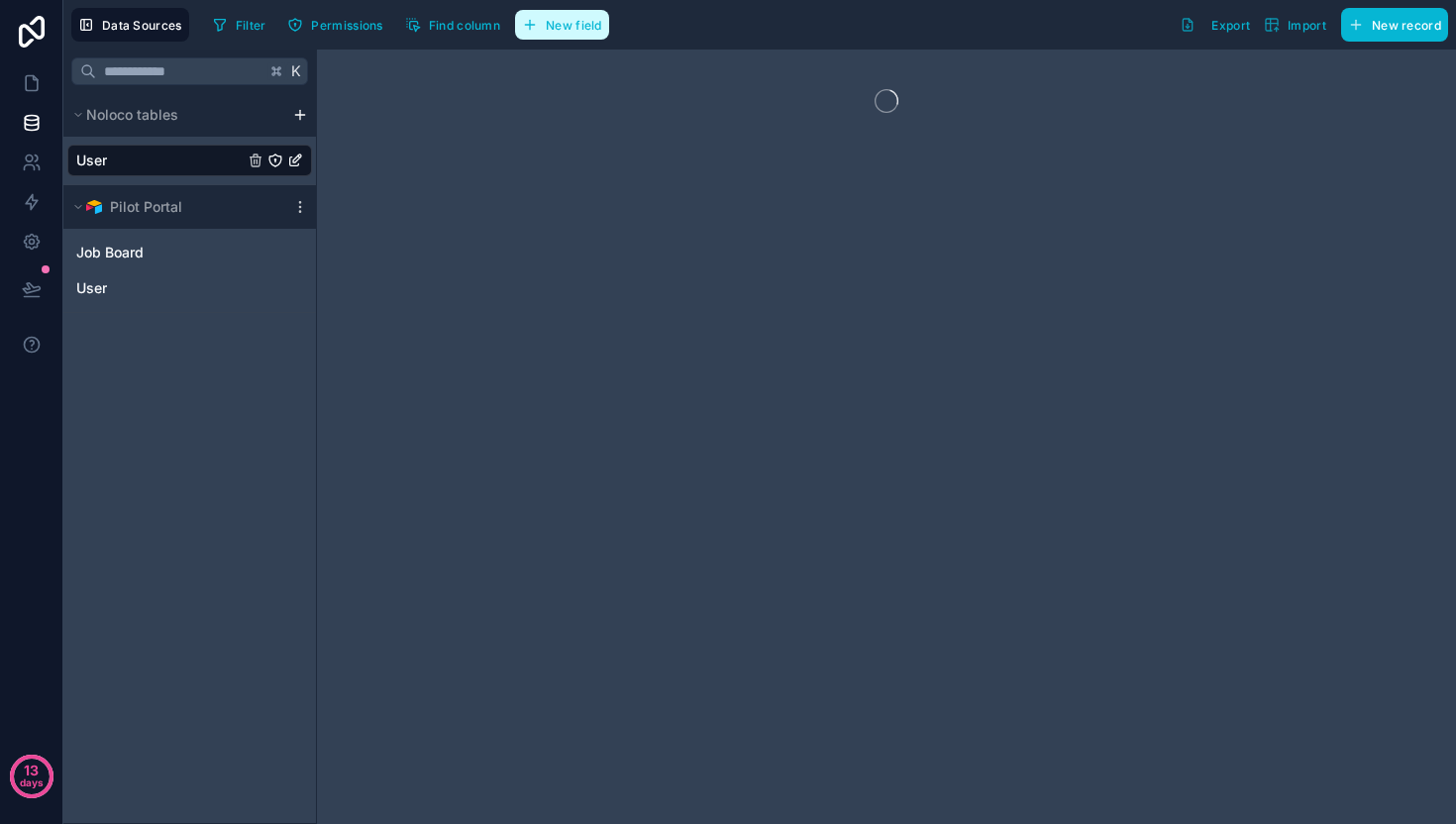 click on "New field" at bounding box center [573, 25] 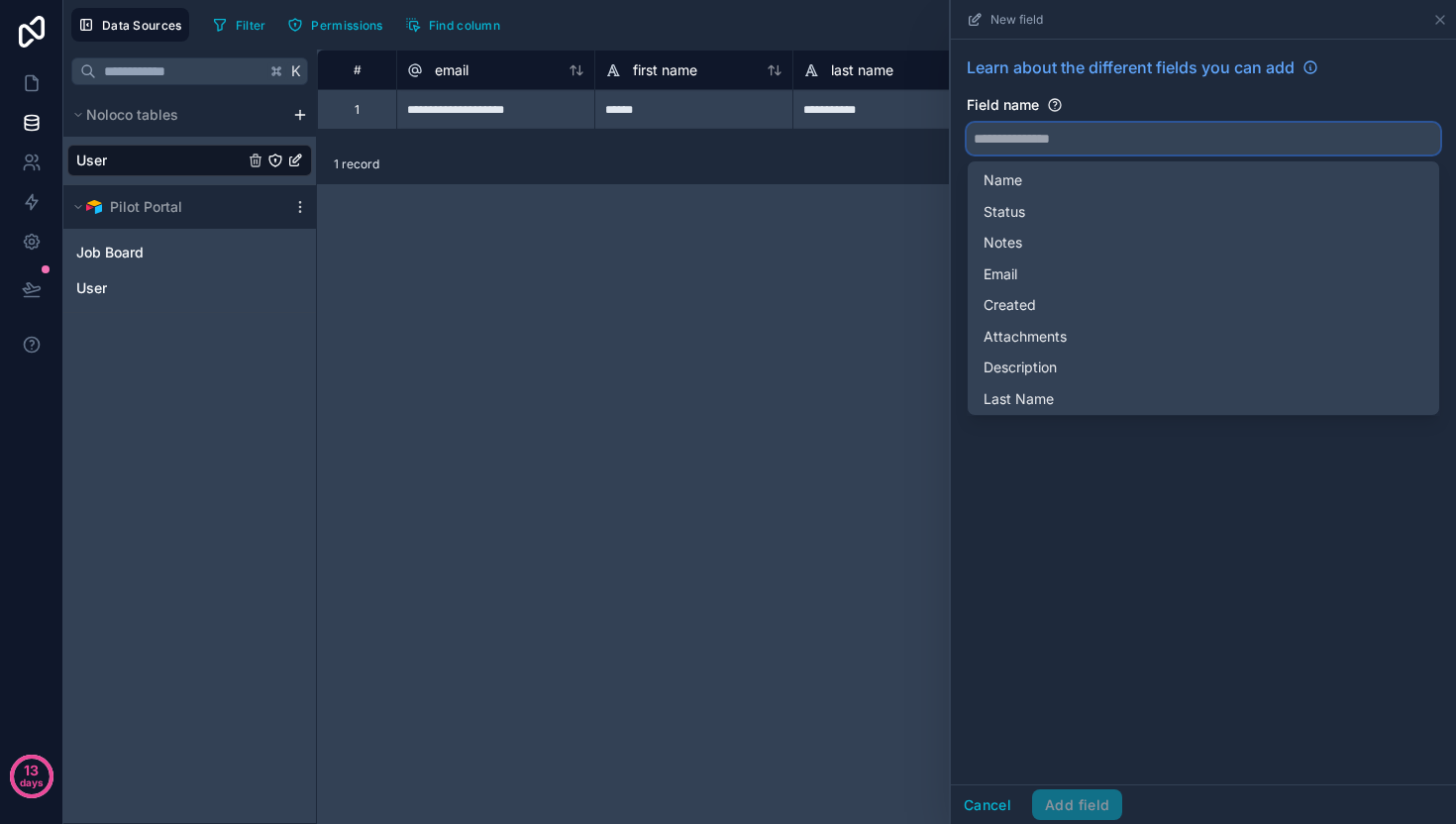 click at bounding box center [1203, 139] 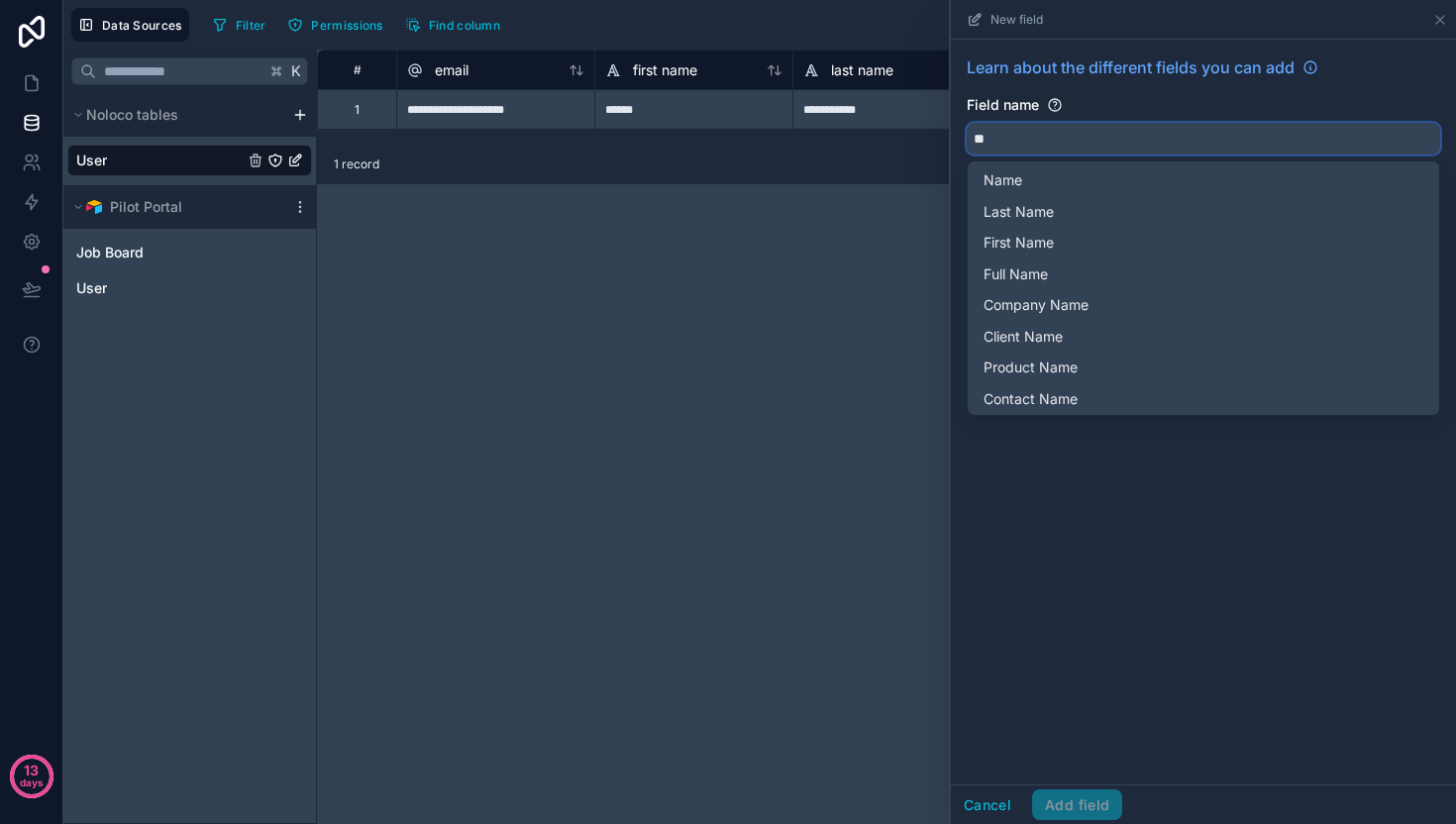 type on "*" 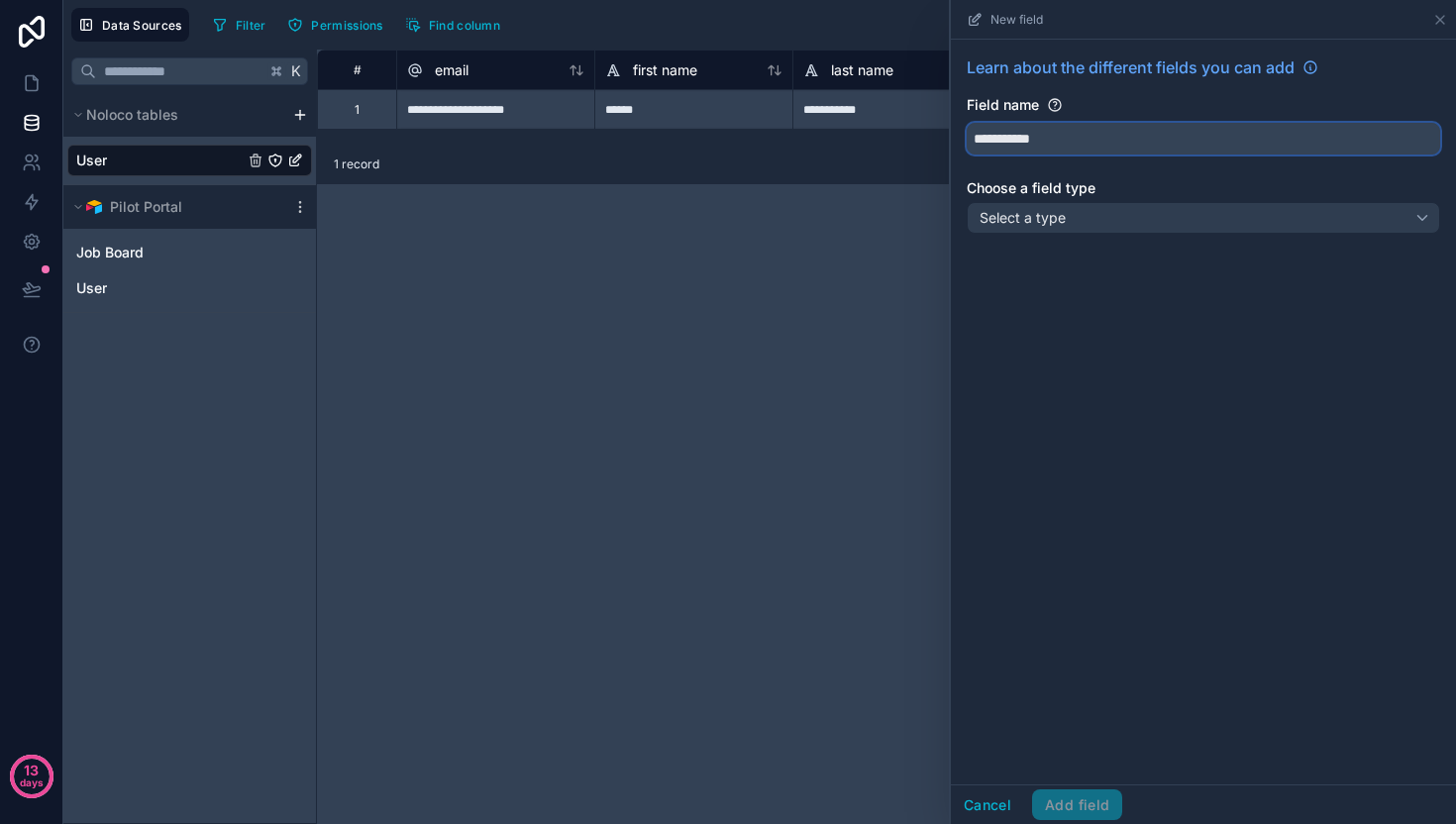 type on "**********" 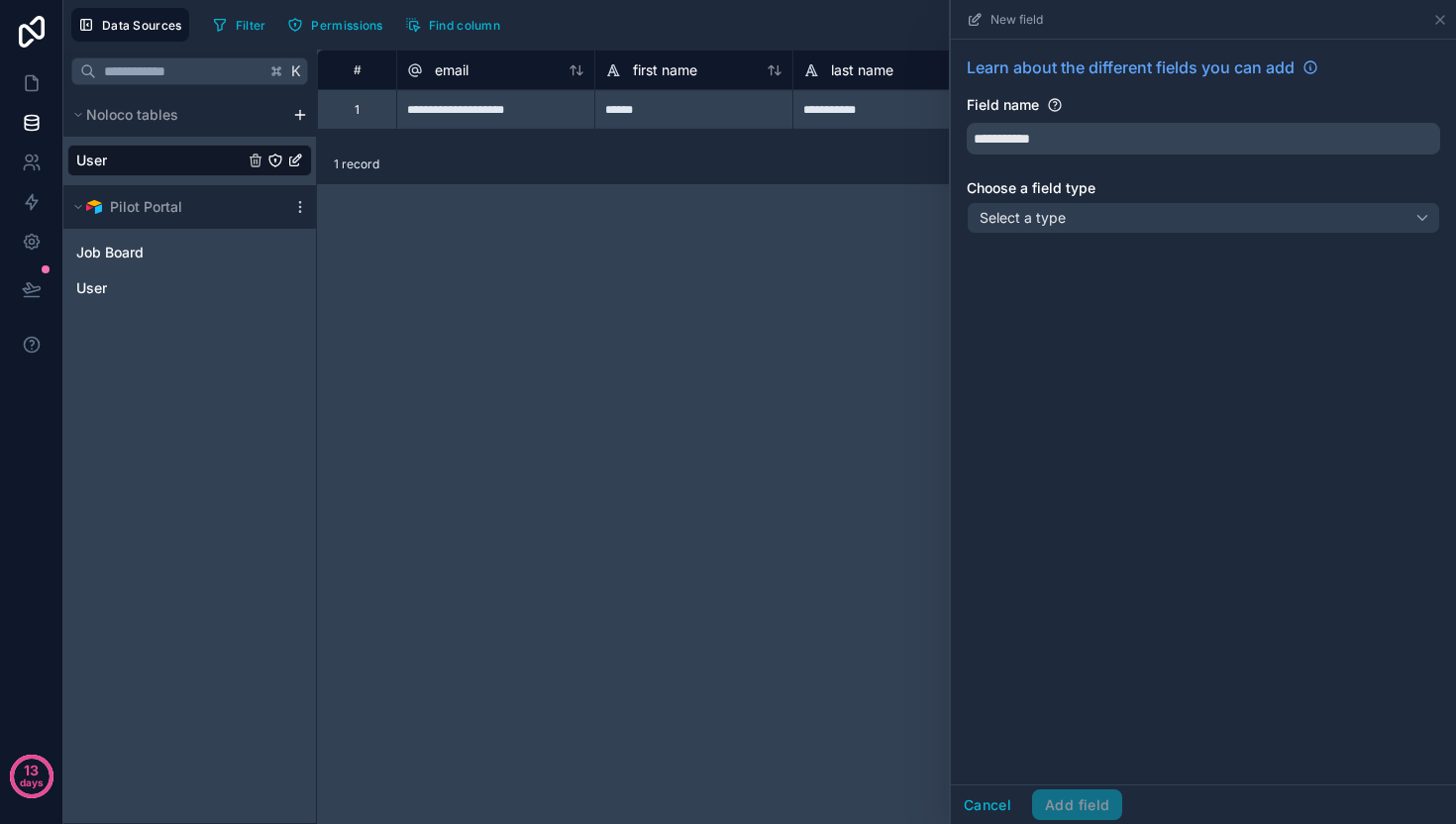 drag, startPoint x: 1054, startPoint y: 244, endPoint x: 1054, endPoint y: 227, distance: 17 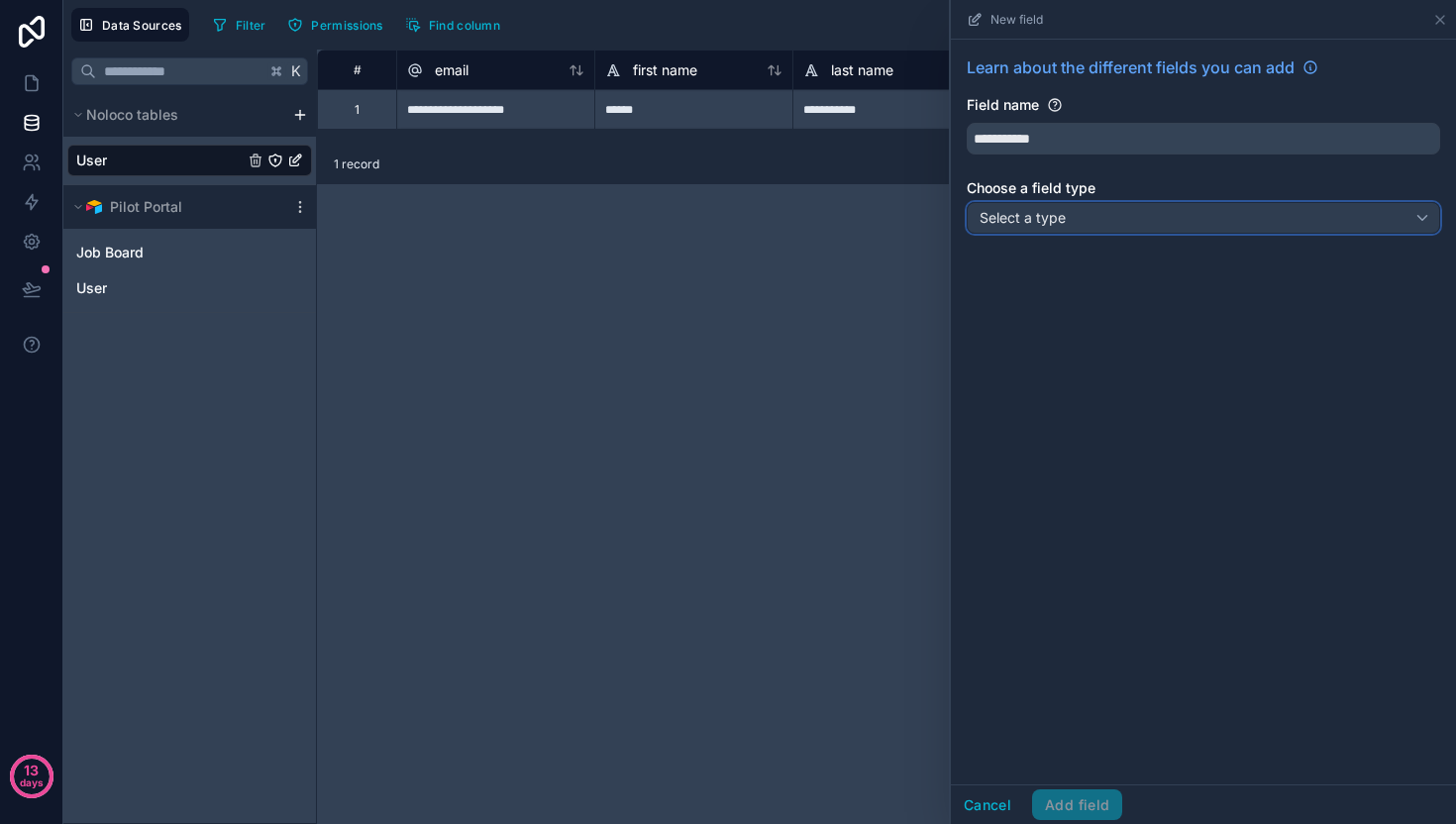 click on "Select a type" at bounding box center (1022, 217) 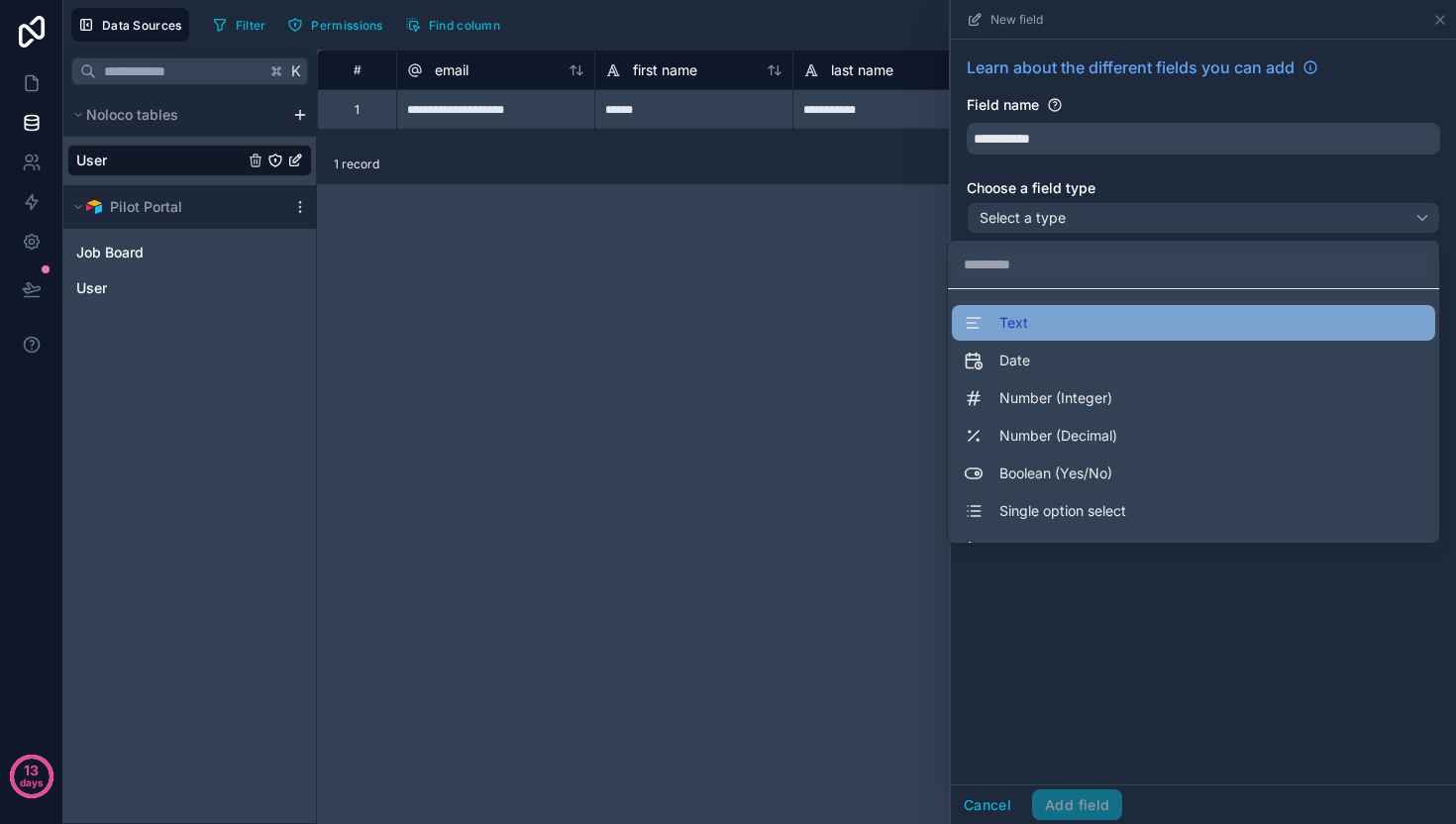 click on "Text" at bounding box center [1013, 323] 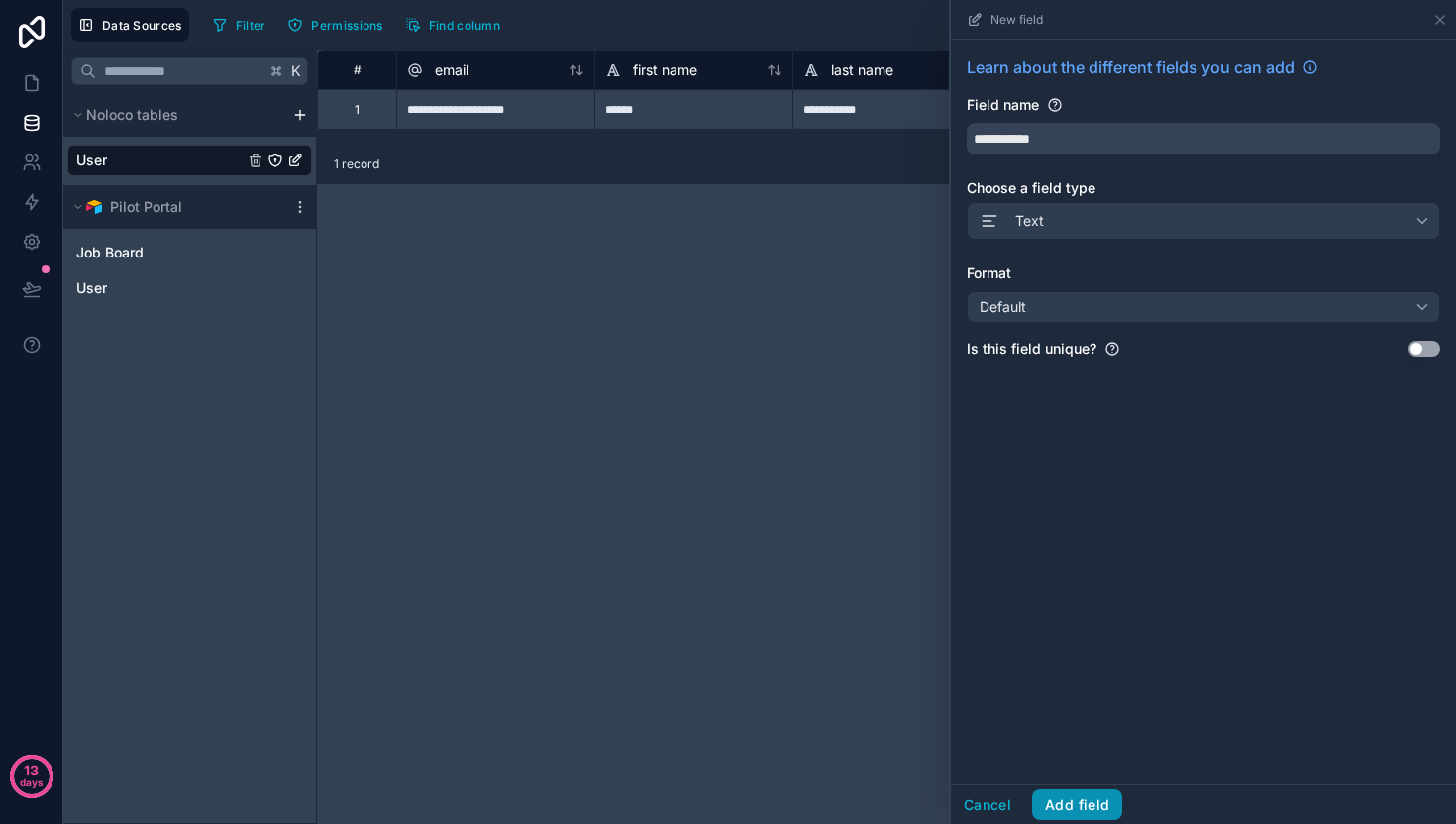 click on "Add field" at bounding box center [1077, 805] 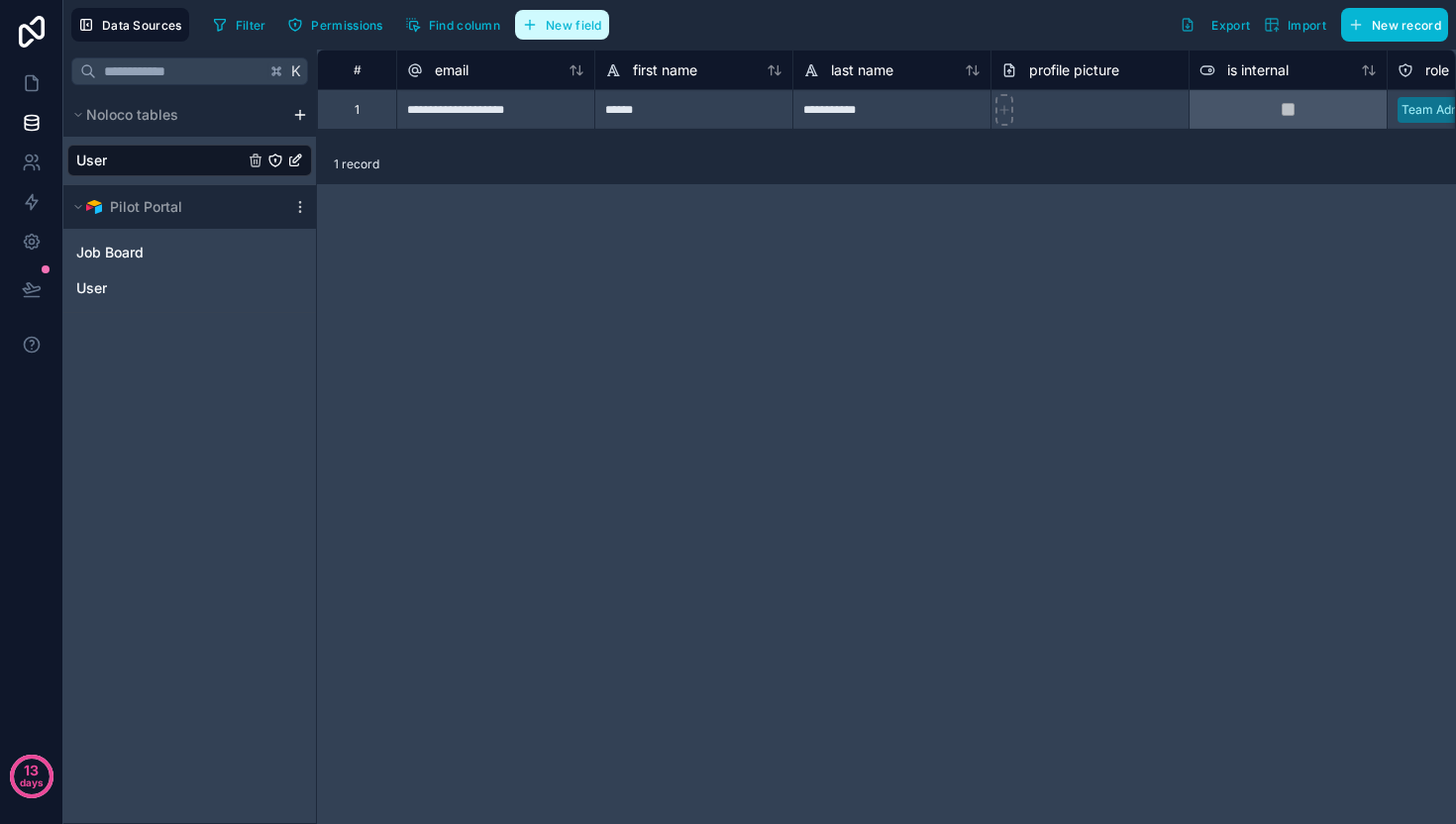 click on "New field" at bounding box center (573, 25) 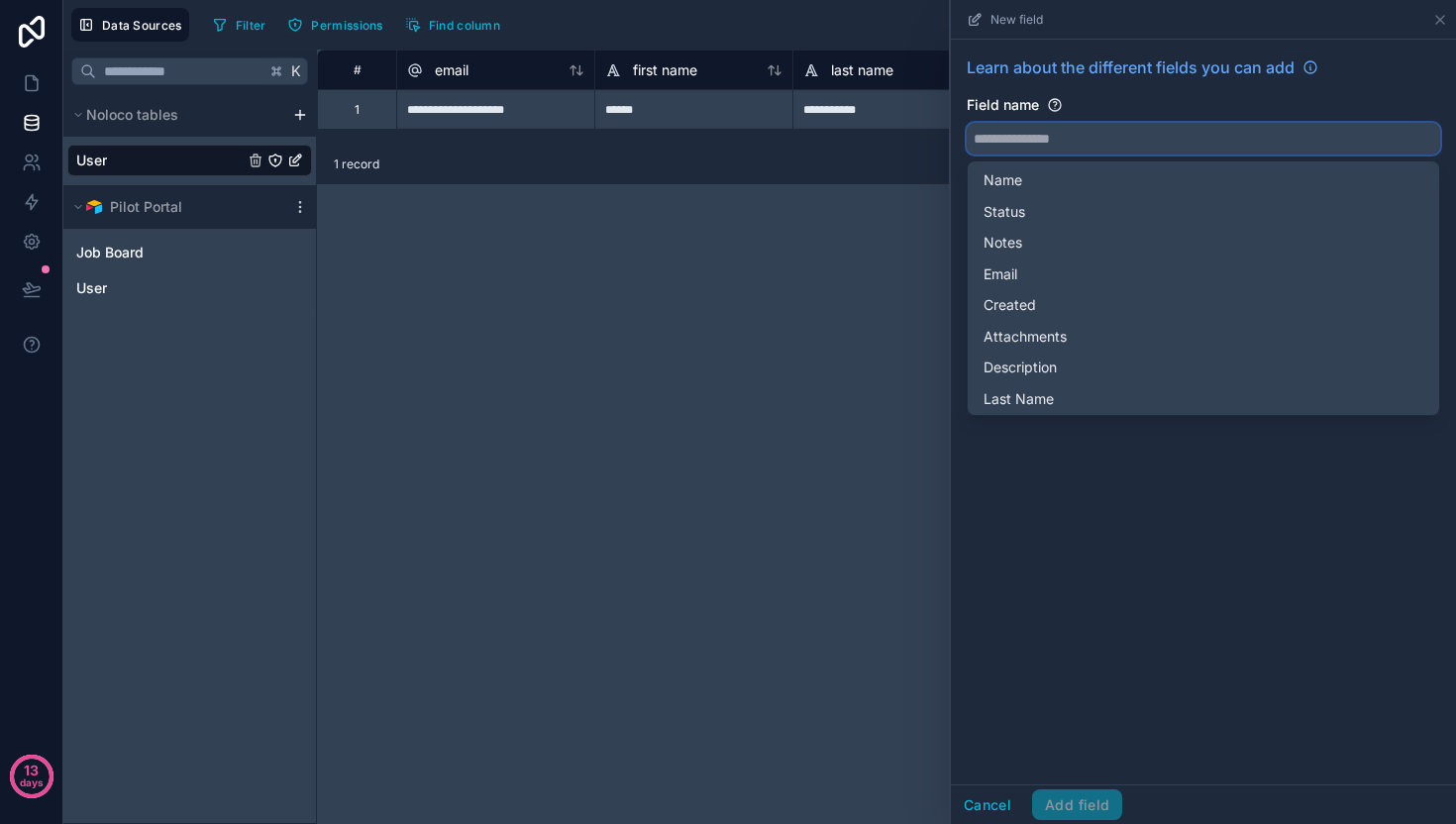 click at bounding box center [1203, 139] 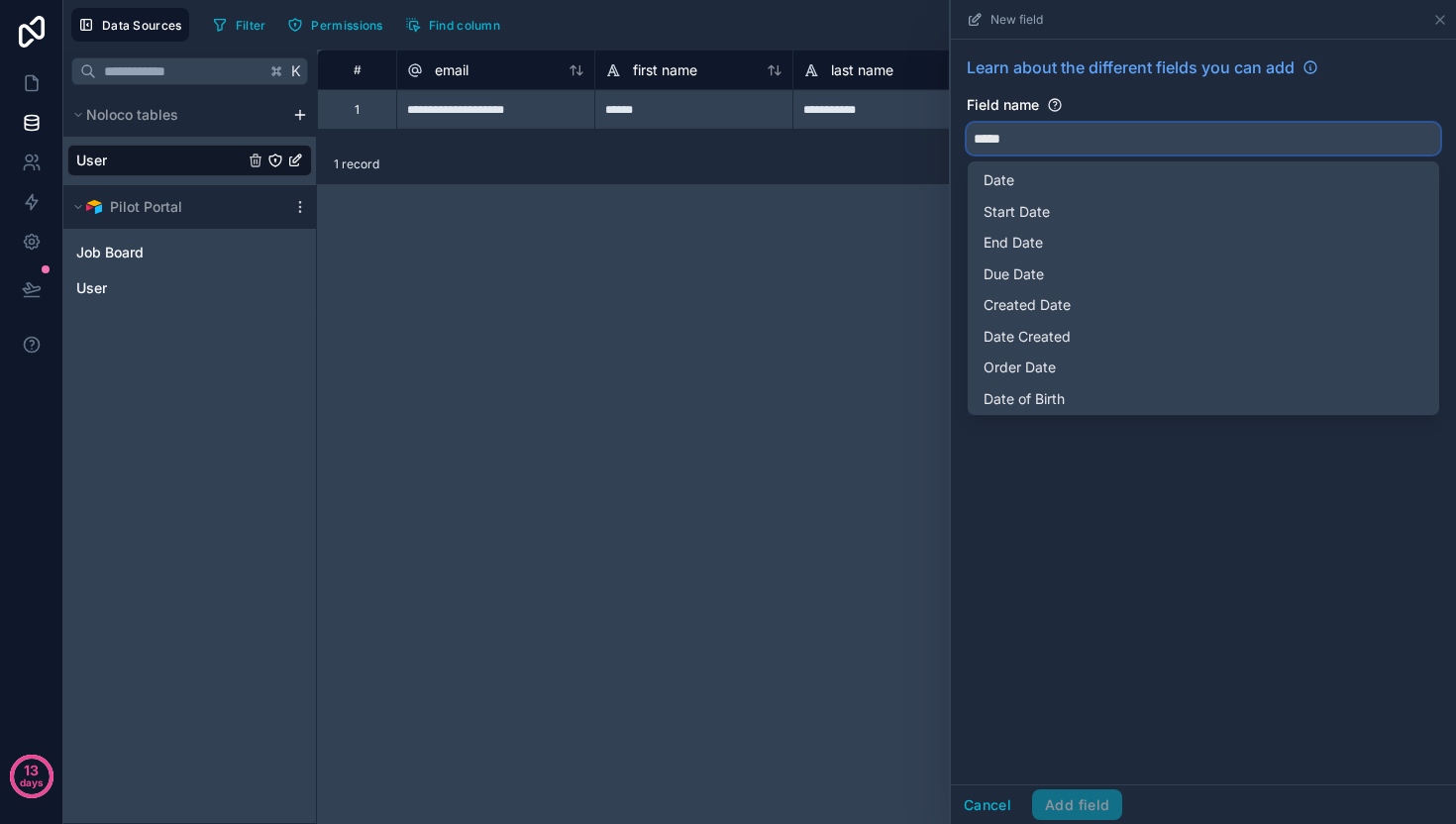 click on "****" at bounding box center [1203, 139] 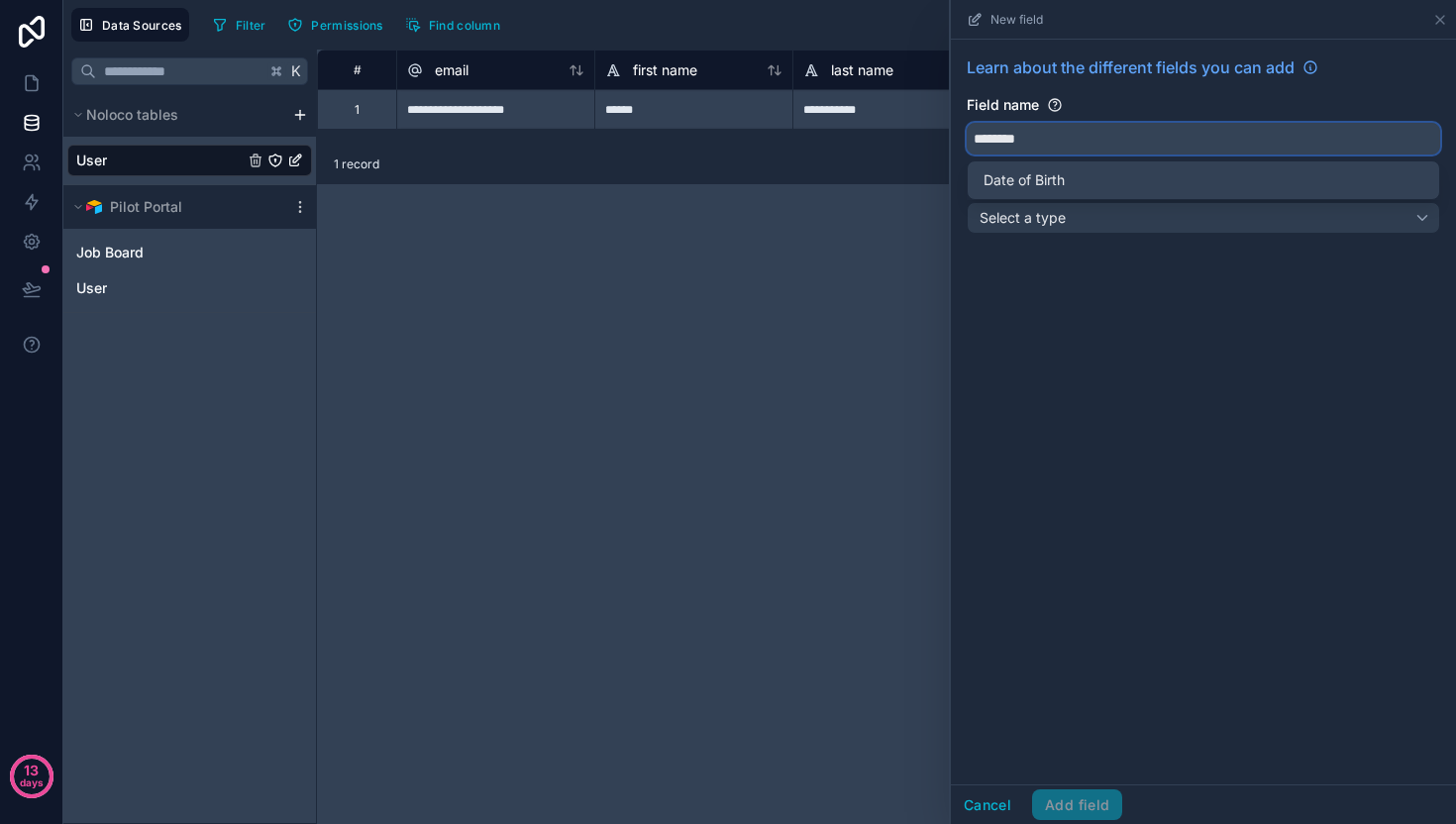 click on "*******" at bounding box center [1203, 139] 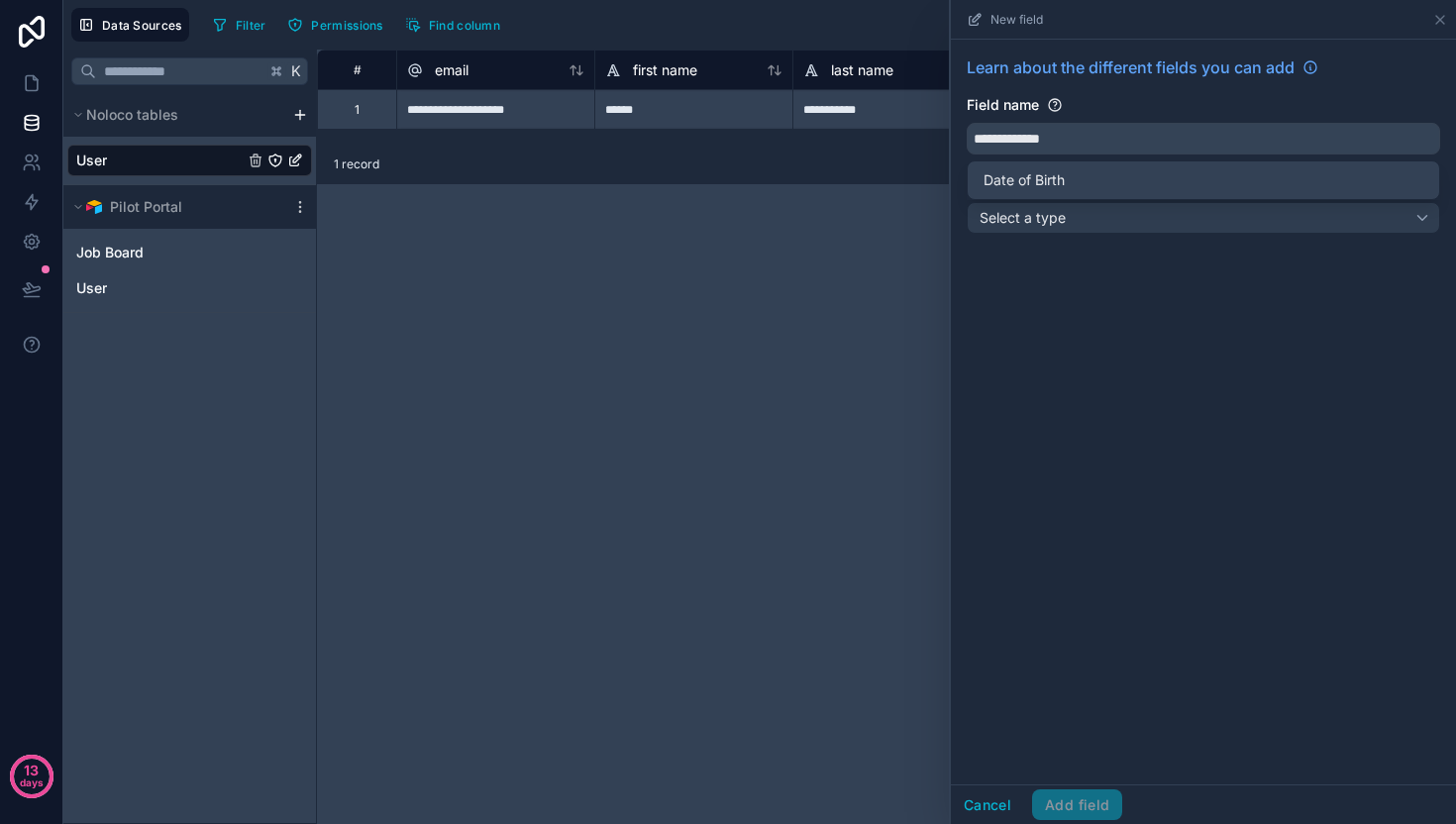 drag, startPoint x: 1019, startPoint y: 187, endPoint x: 1041, endPoint y: 241, distance: 58.30952 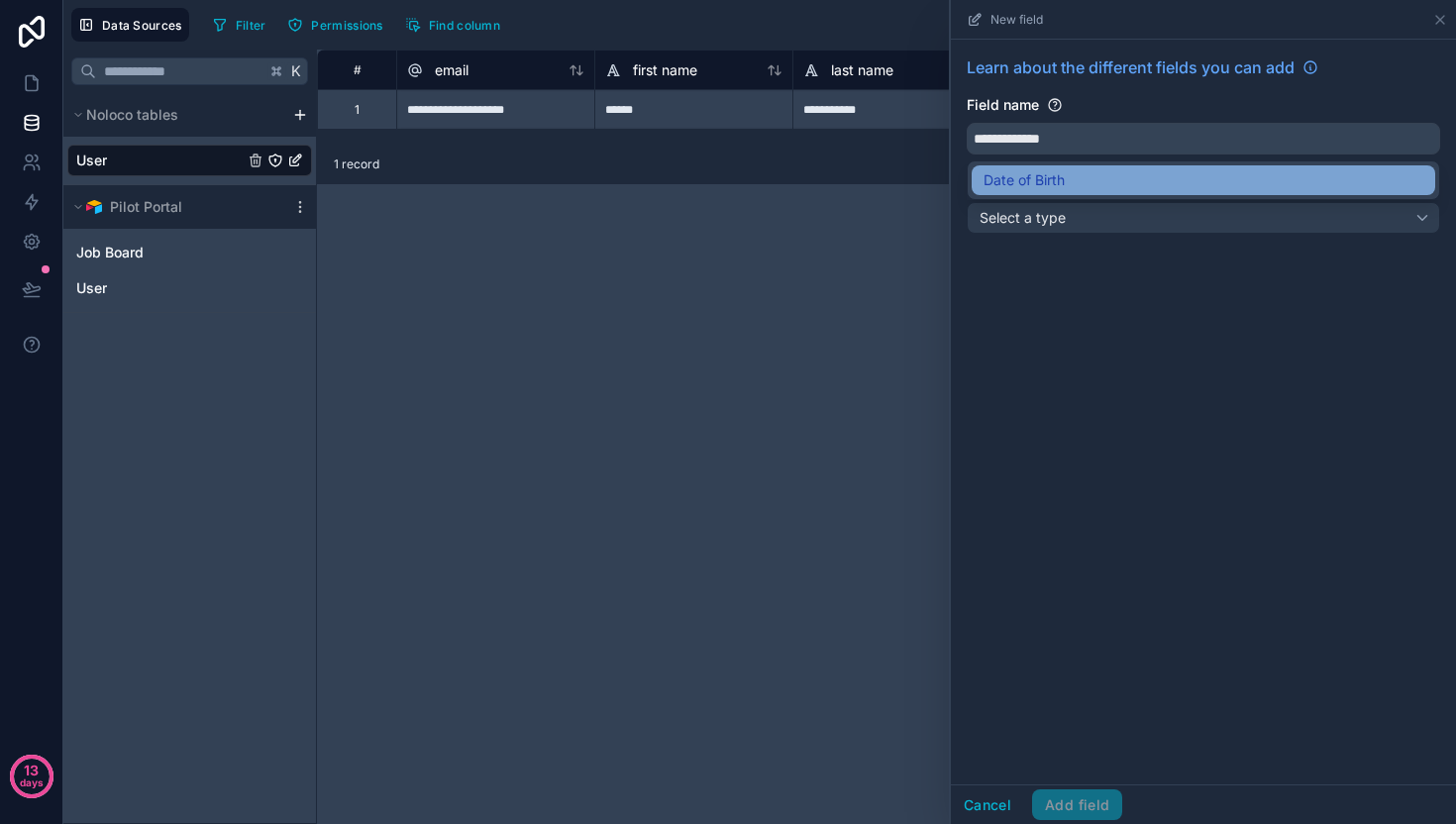click on "Date of Birth" at bounding box center (1024, 180) 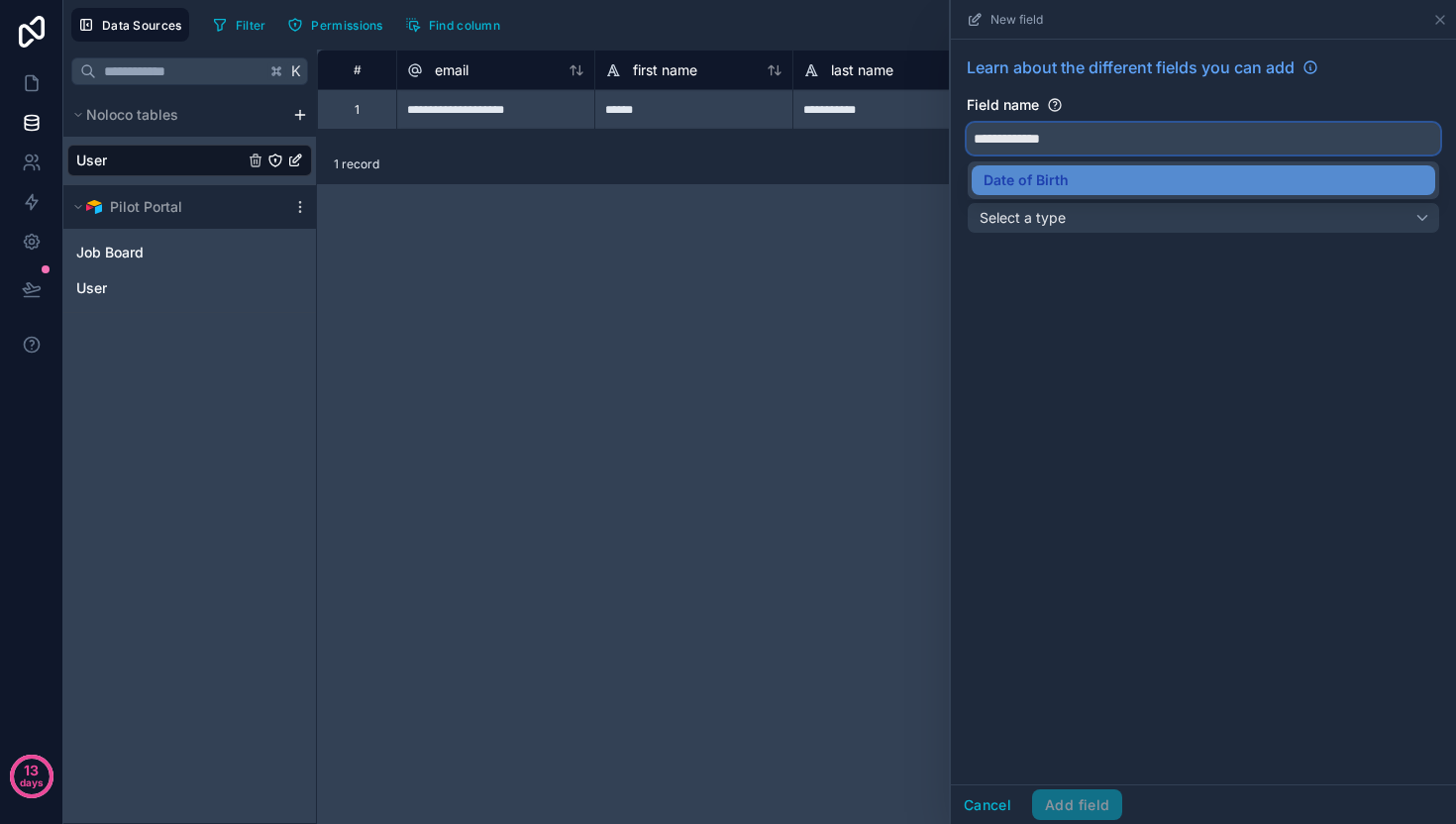 drag, startPoint x: 984, startPoint y: 142, endPoint x: 950, endPoint y: 139, distance: 34.132096 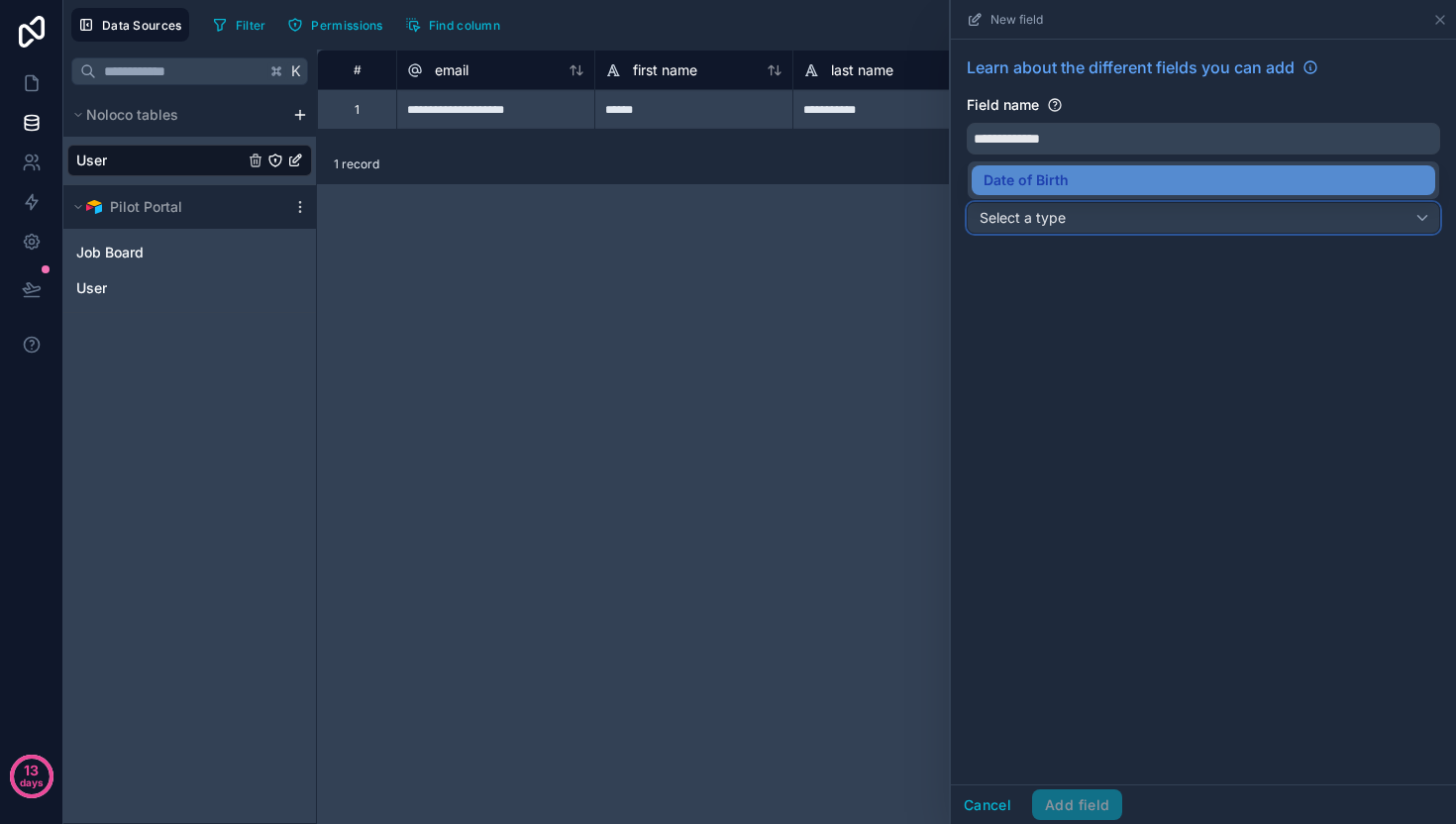 click on "Select a type" at bounding box center (1022, 217) 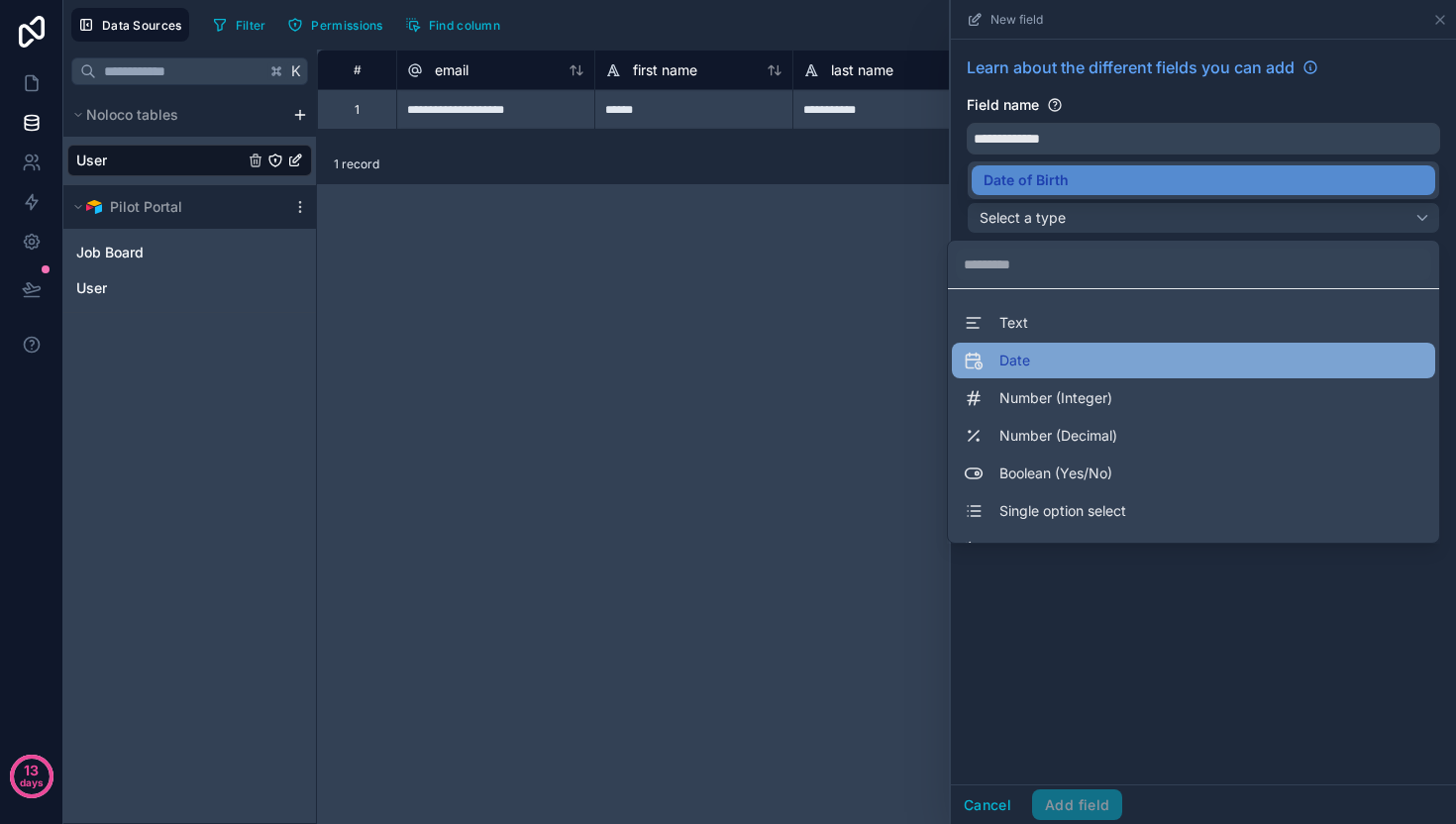 click on "Date" at bounding box center [1194, 360] 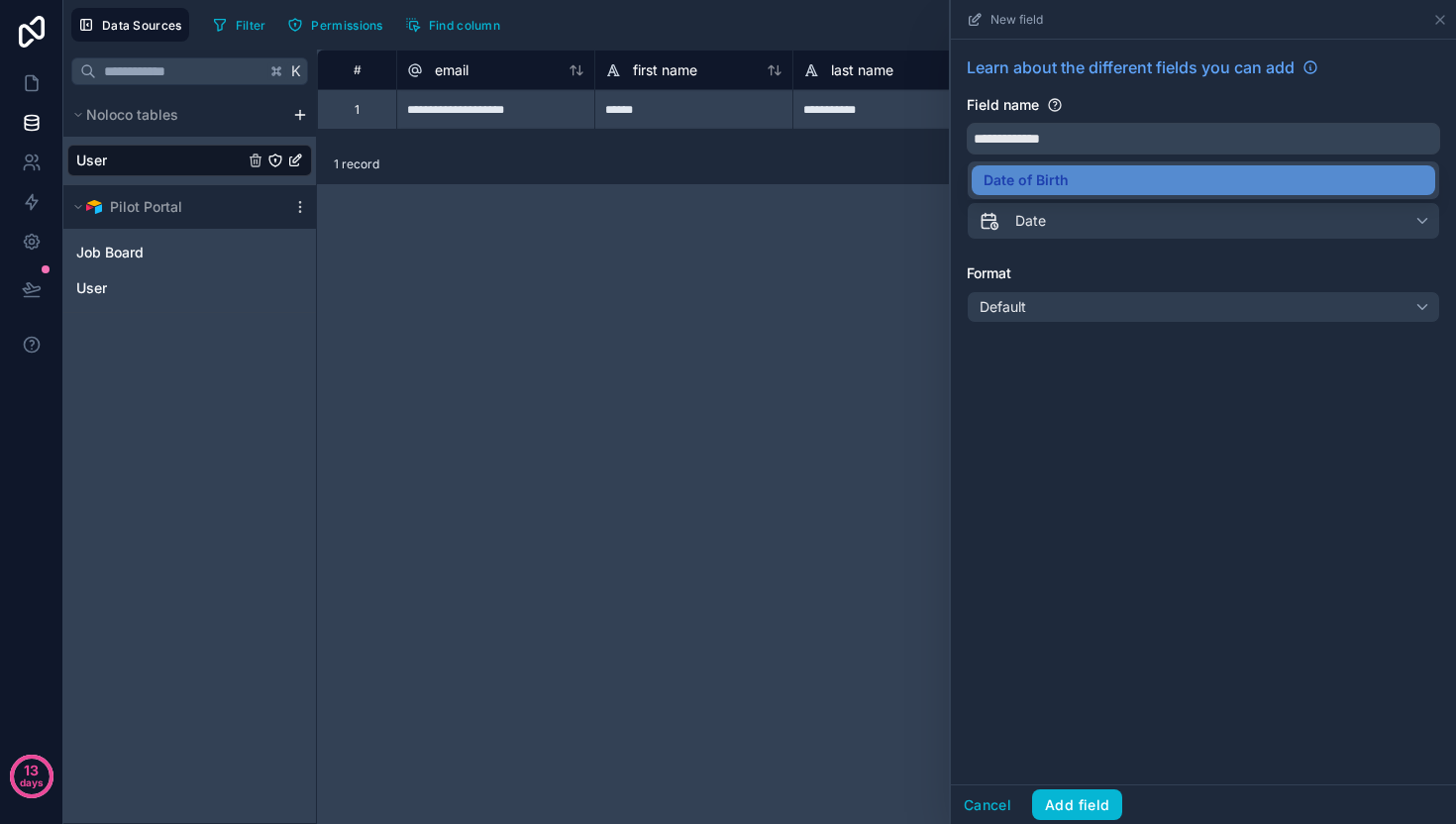 click on "Format" at bounding box center (1203, 273) 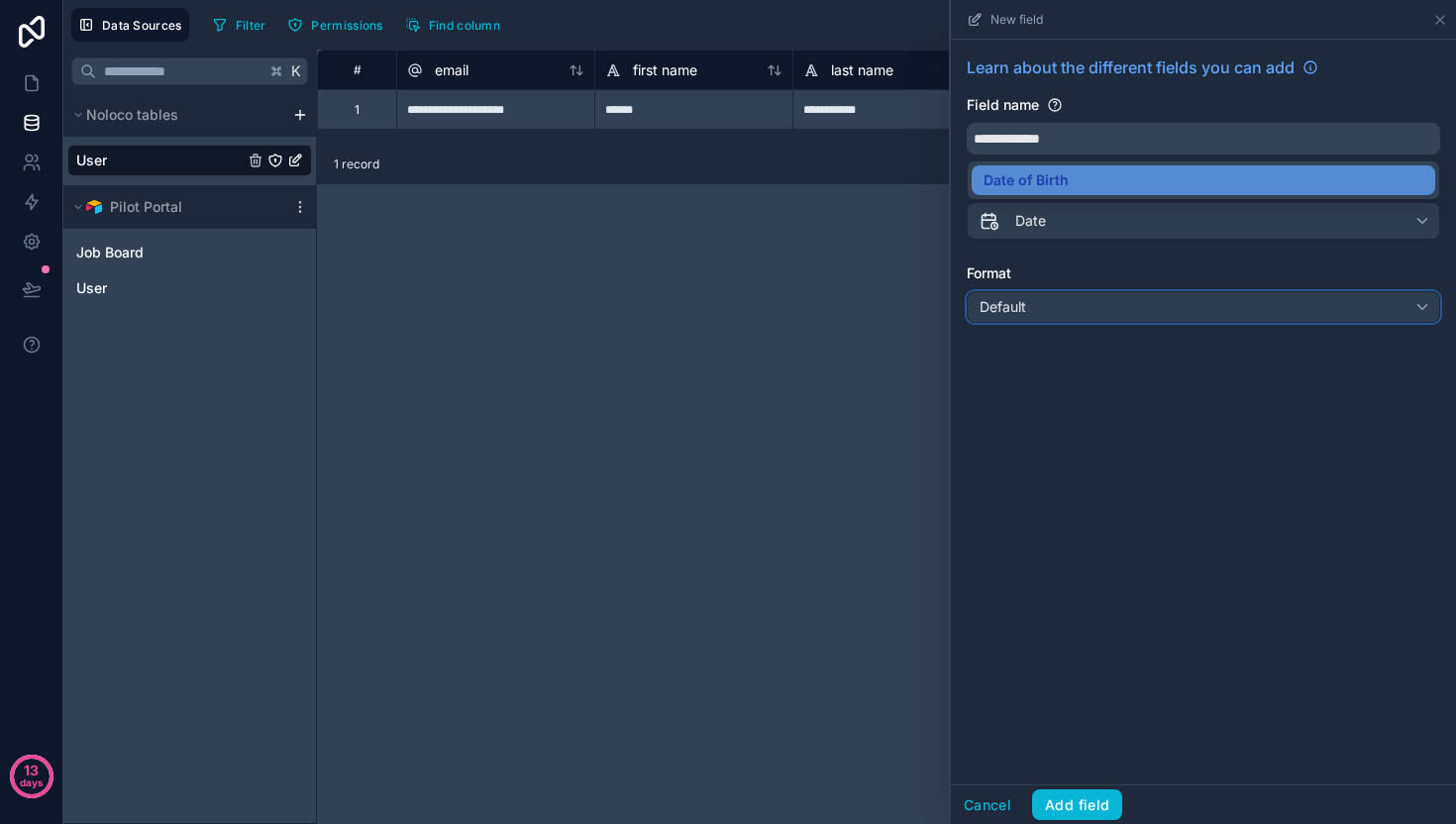 click on "Default" at bounding box center [1203, 307] 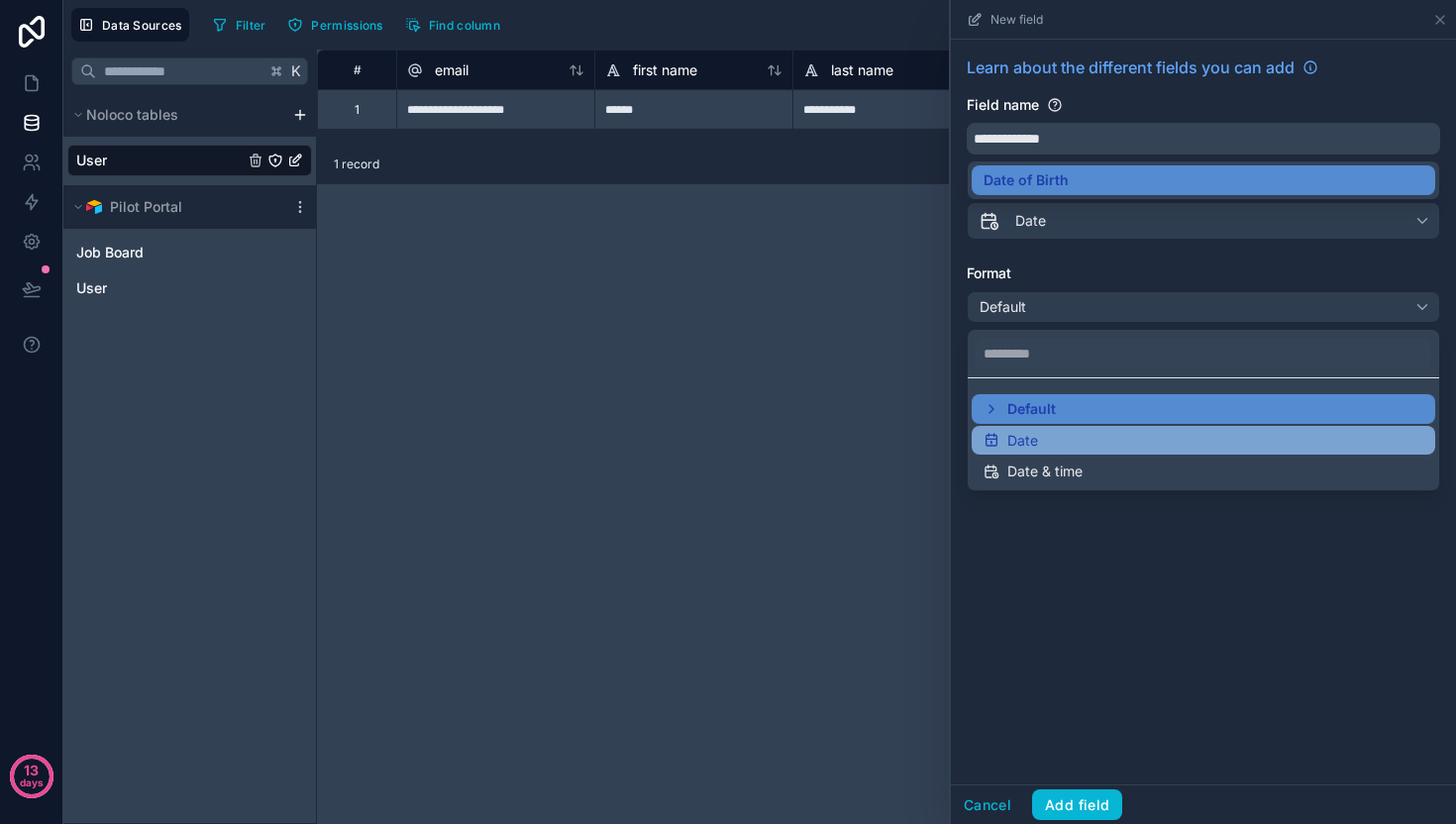 click on "Date" at bounding box center (1022, 441) 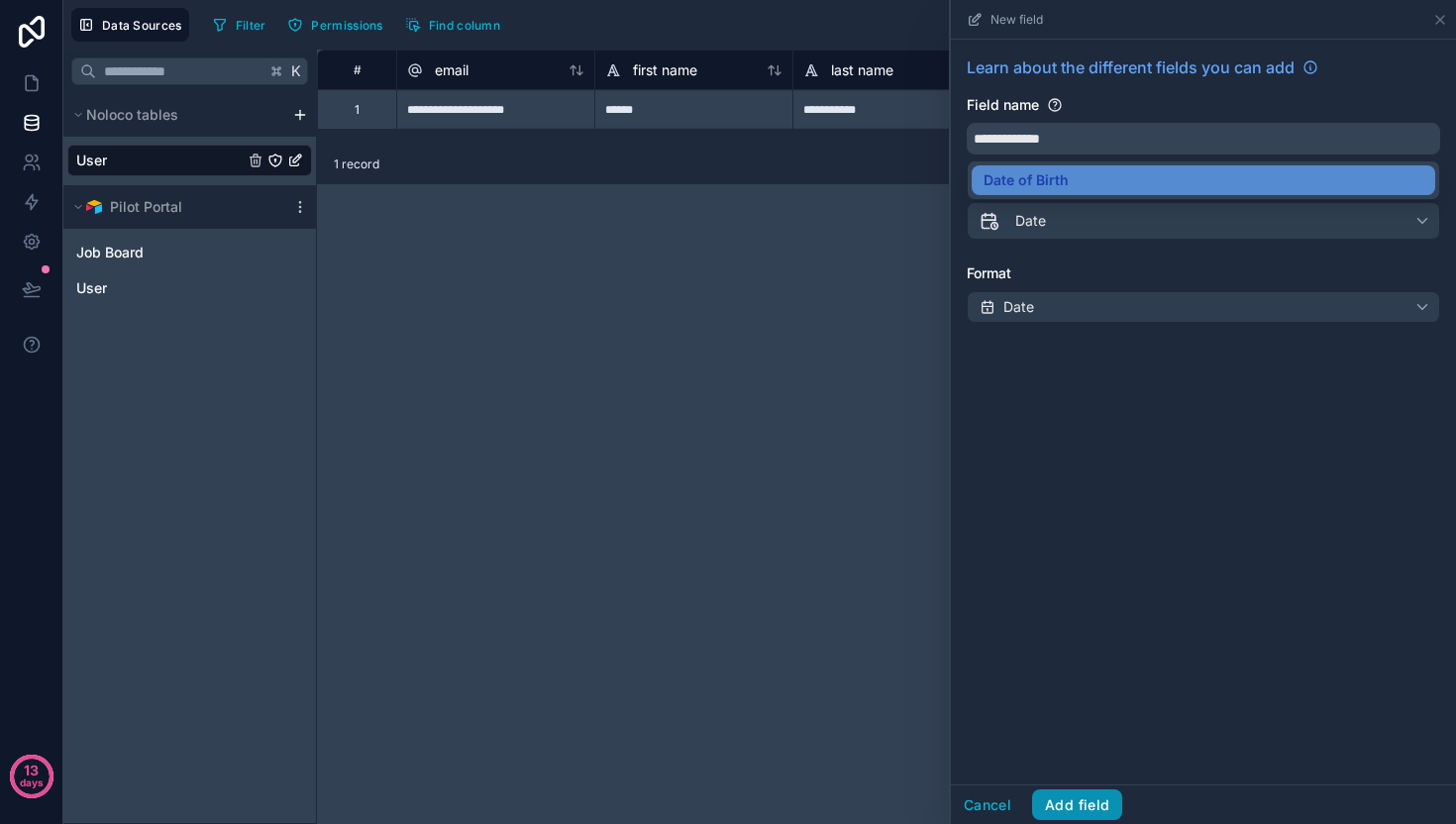click on "Add field" at bounding box center (1077, 805) 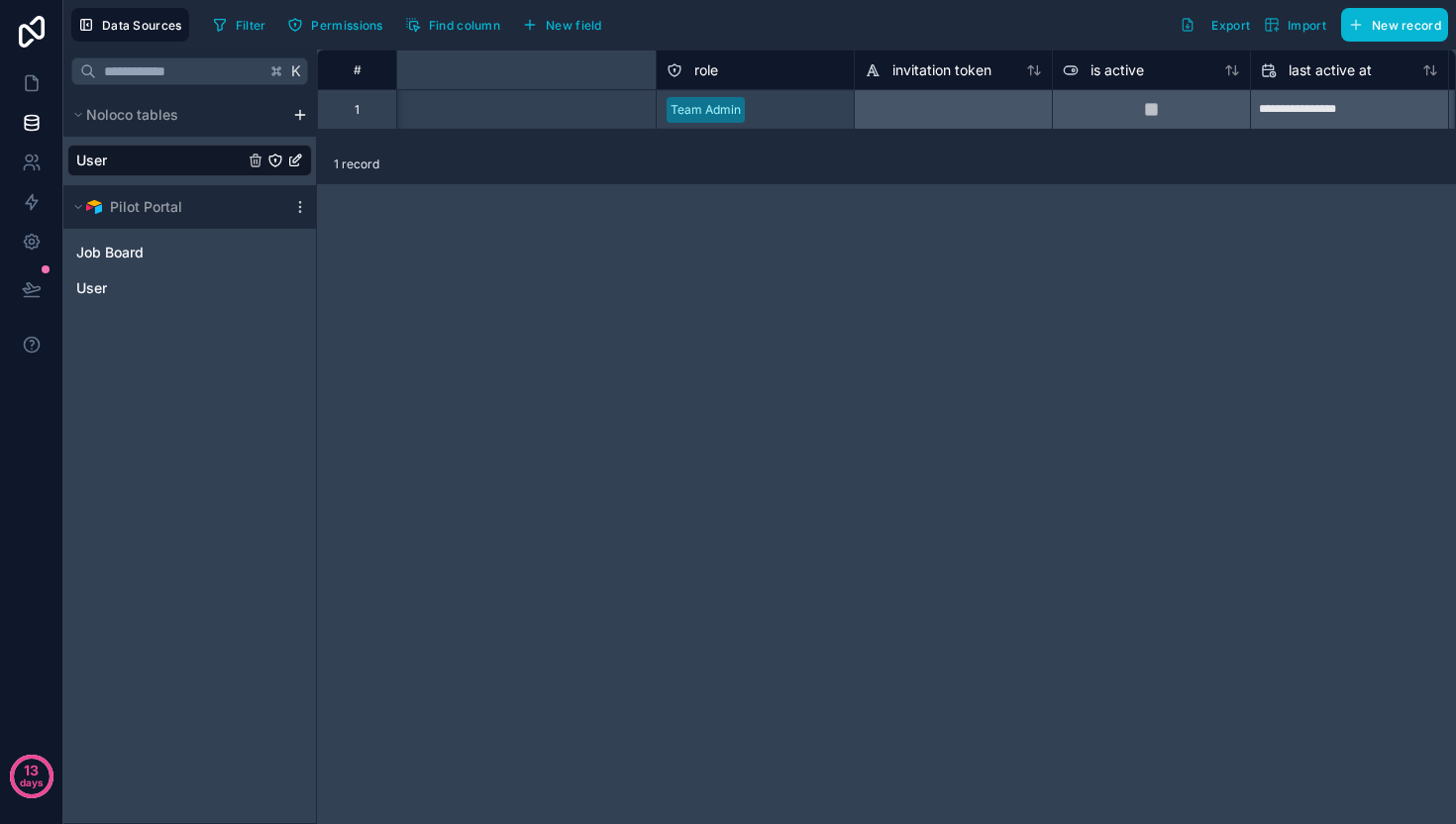 scroll, scrollTop: 0, scrollLeft: 302, axis: horizontal 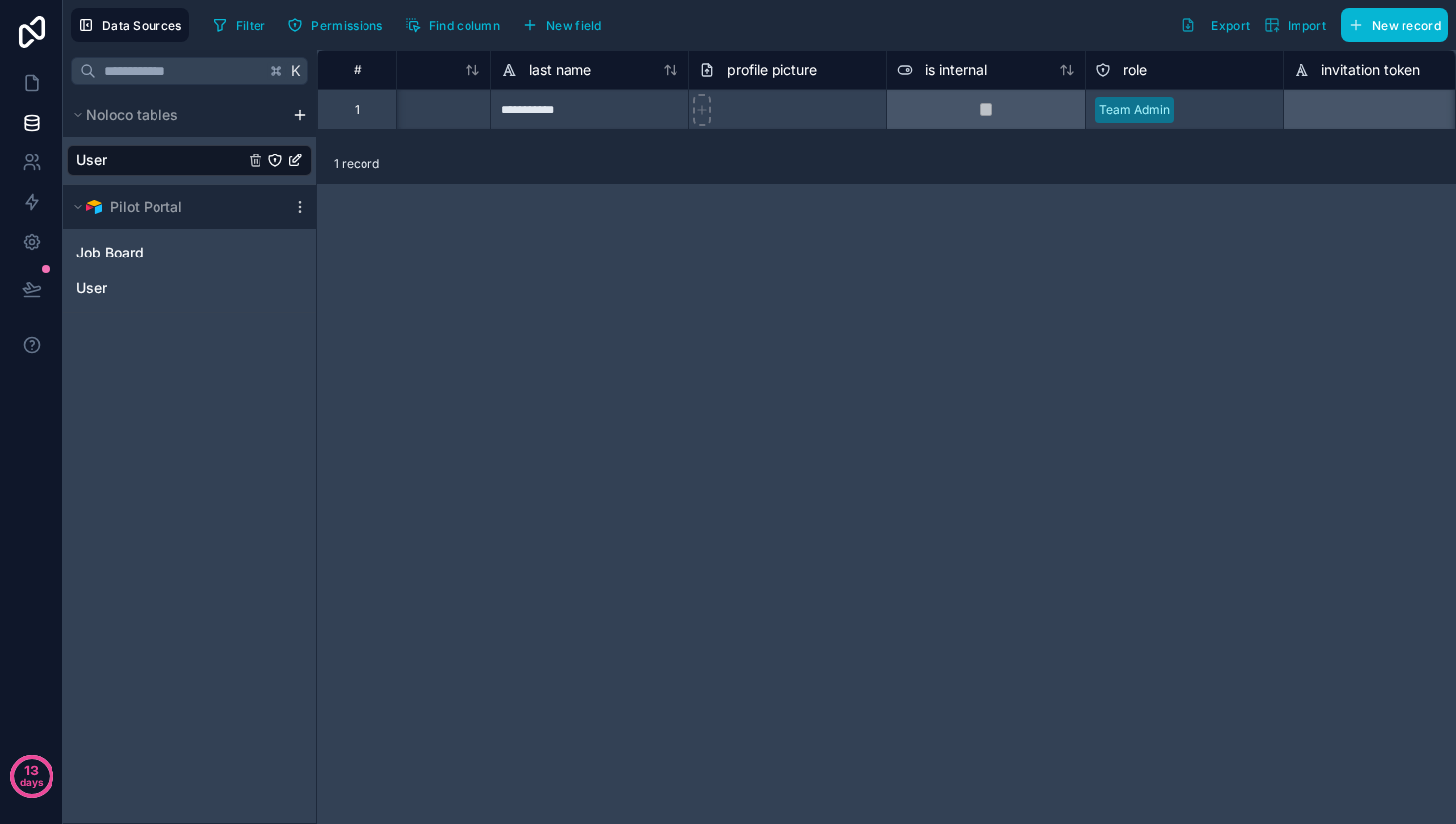 click on "Team Admin" at bounding box center (1134, 110) 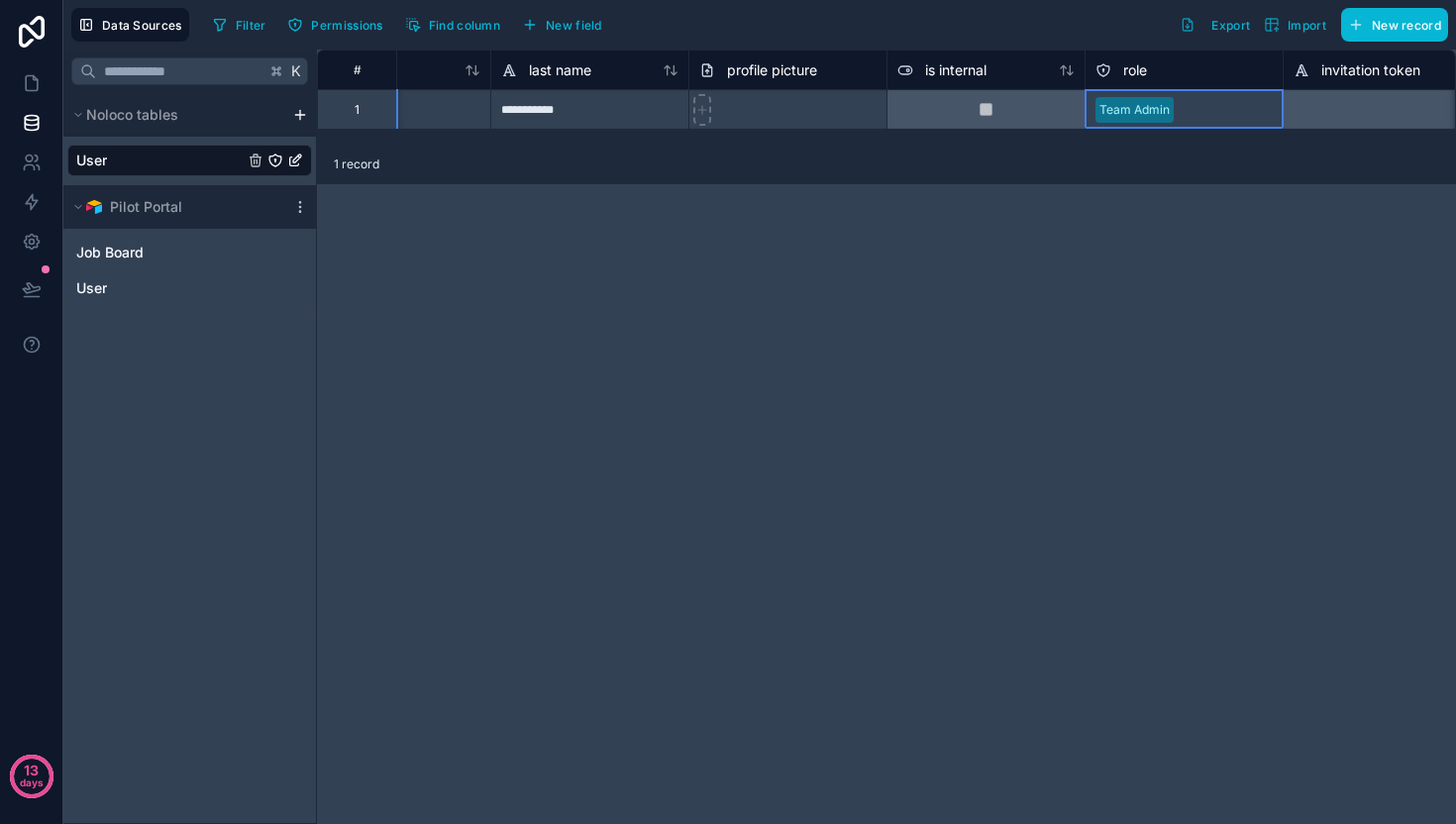 click on "Team Admin" at bounding box center [1134, 110] 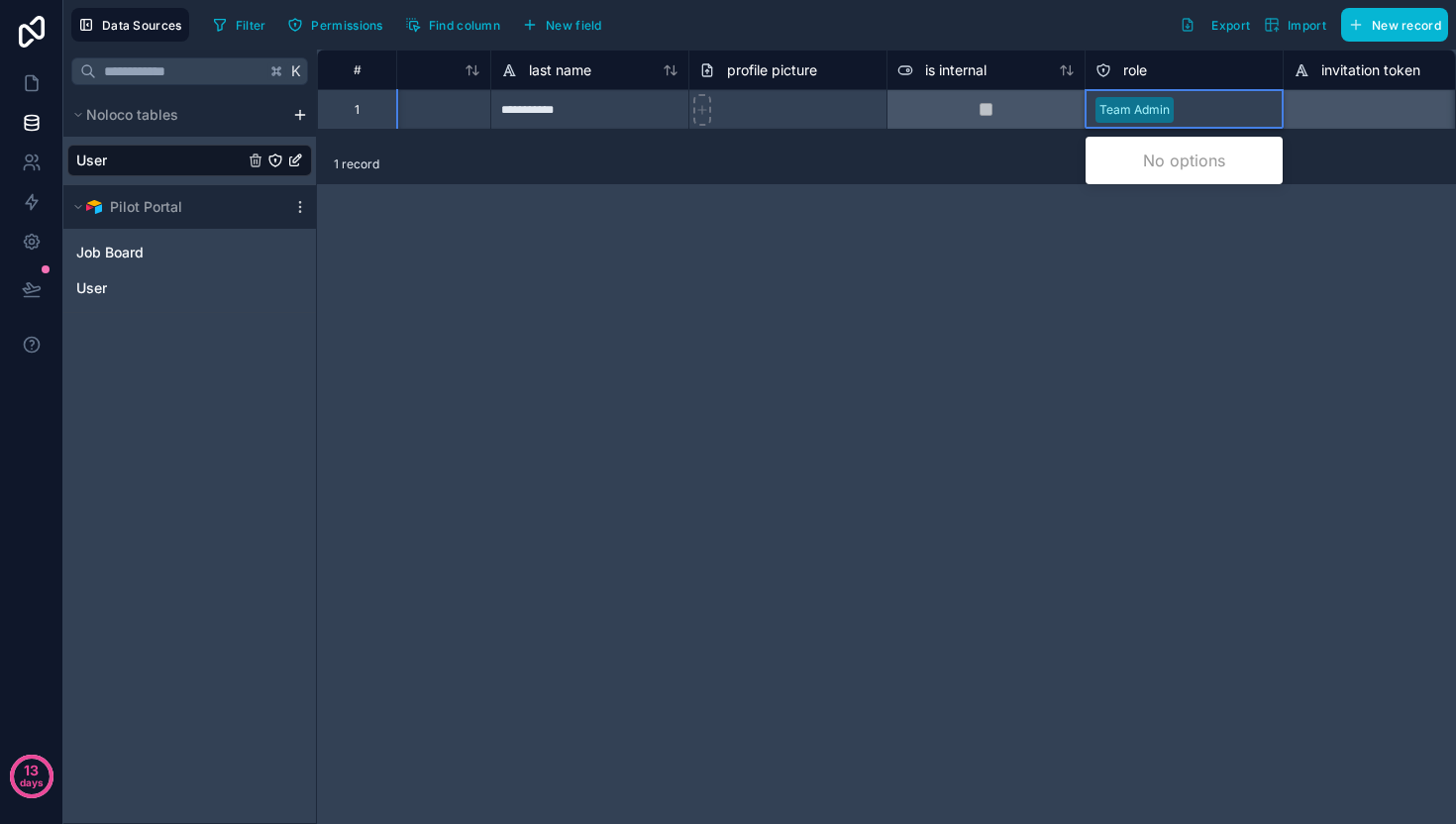 click on "Team Admin" at bounding box center (1134, 110) 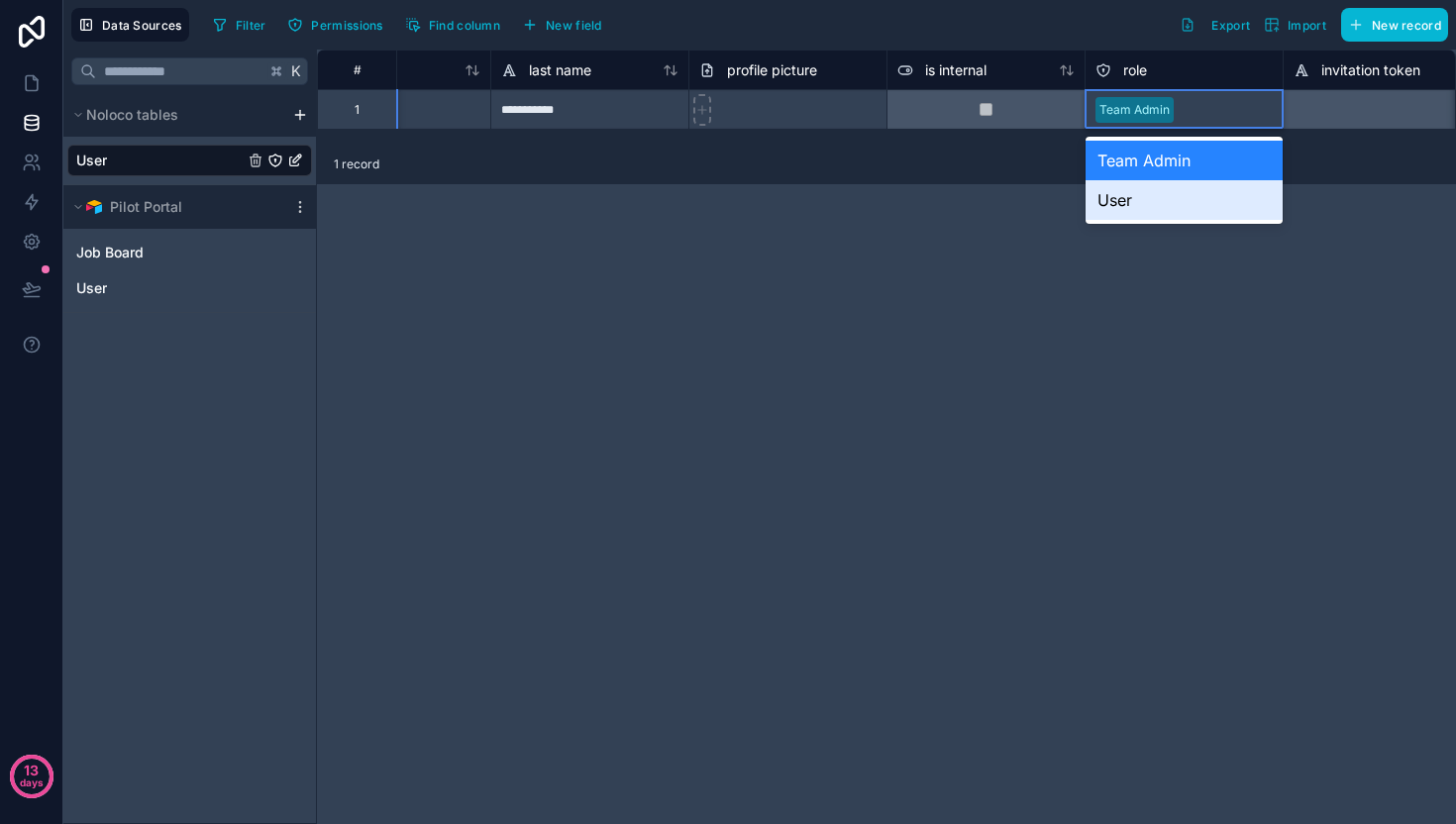 click on "**********" at bounding box center (886, 437) 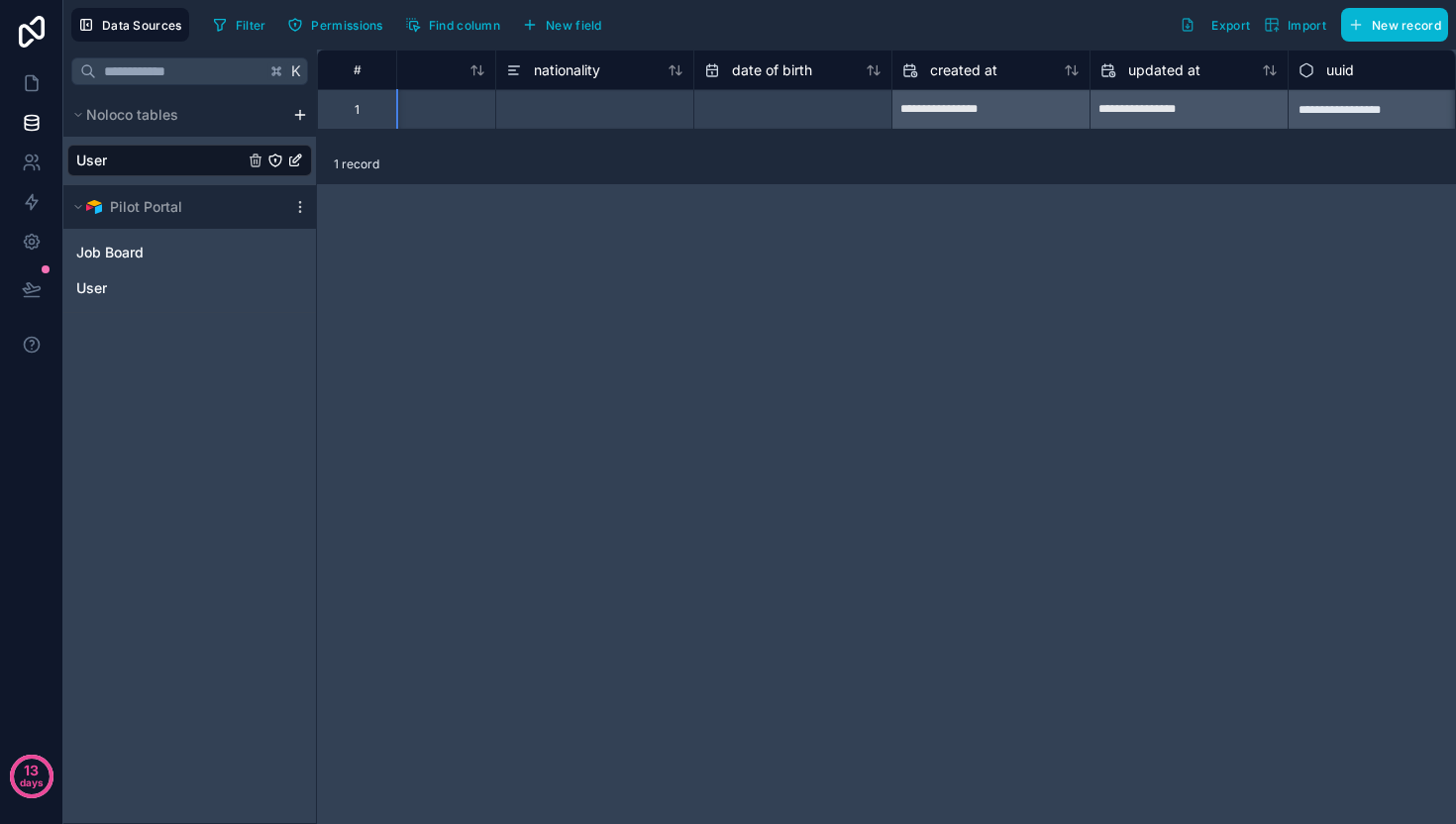 scroll, scrollTop: 0, scrollLeft: 2309, axis: horizontal 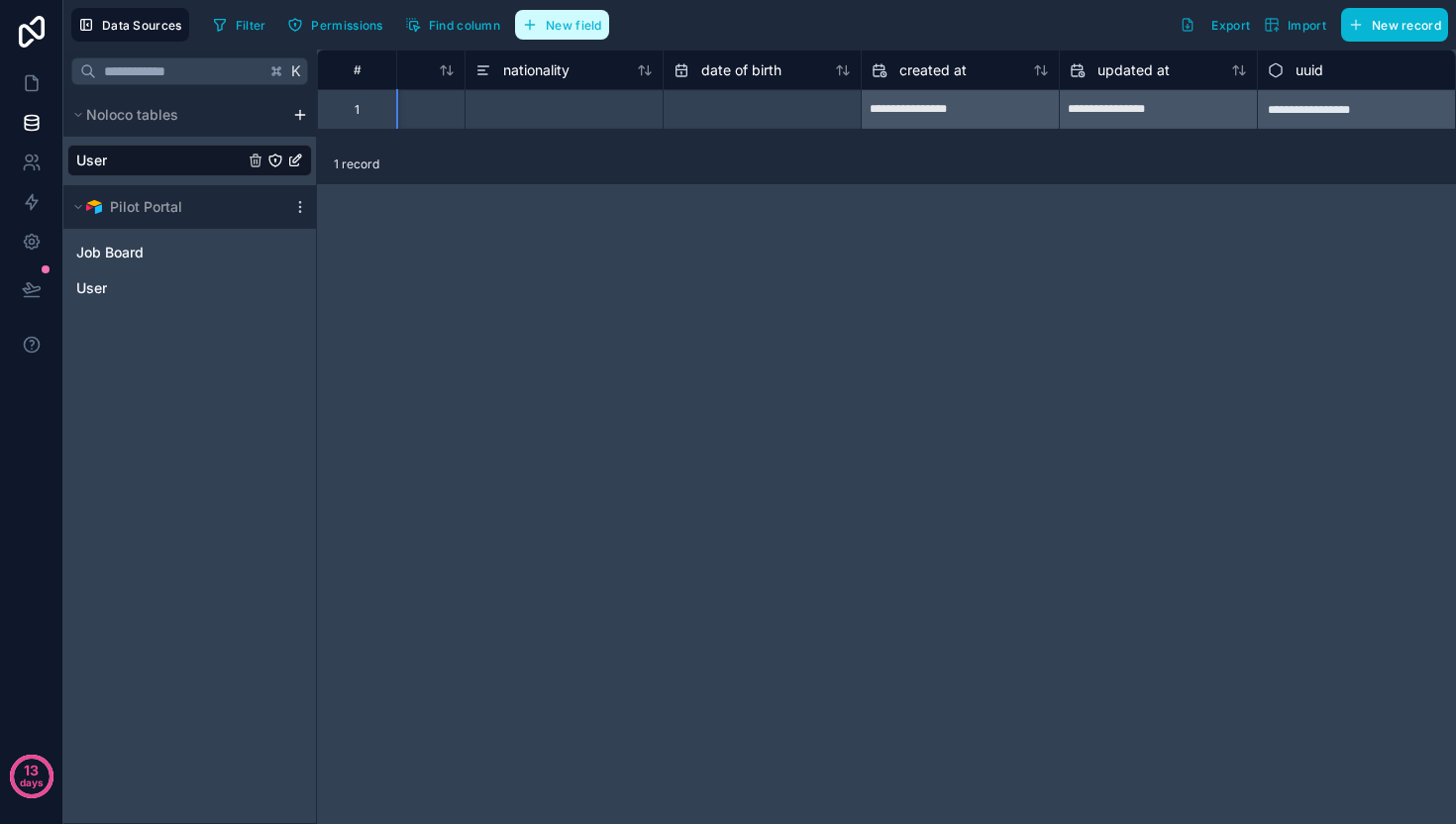 click on "New field" at bounding box center [573, 25] 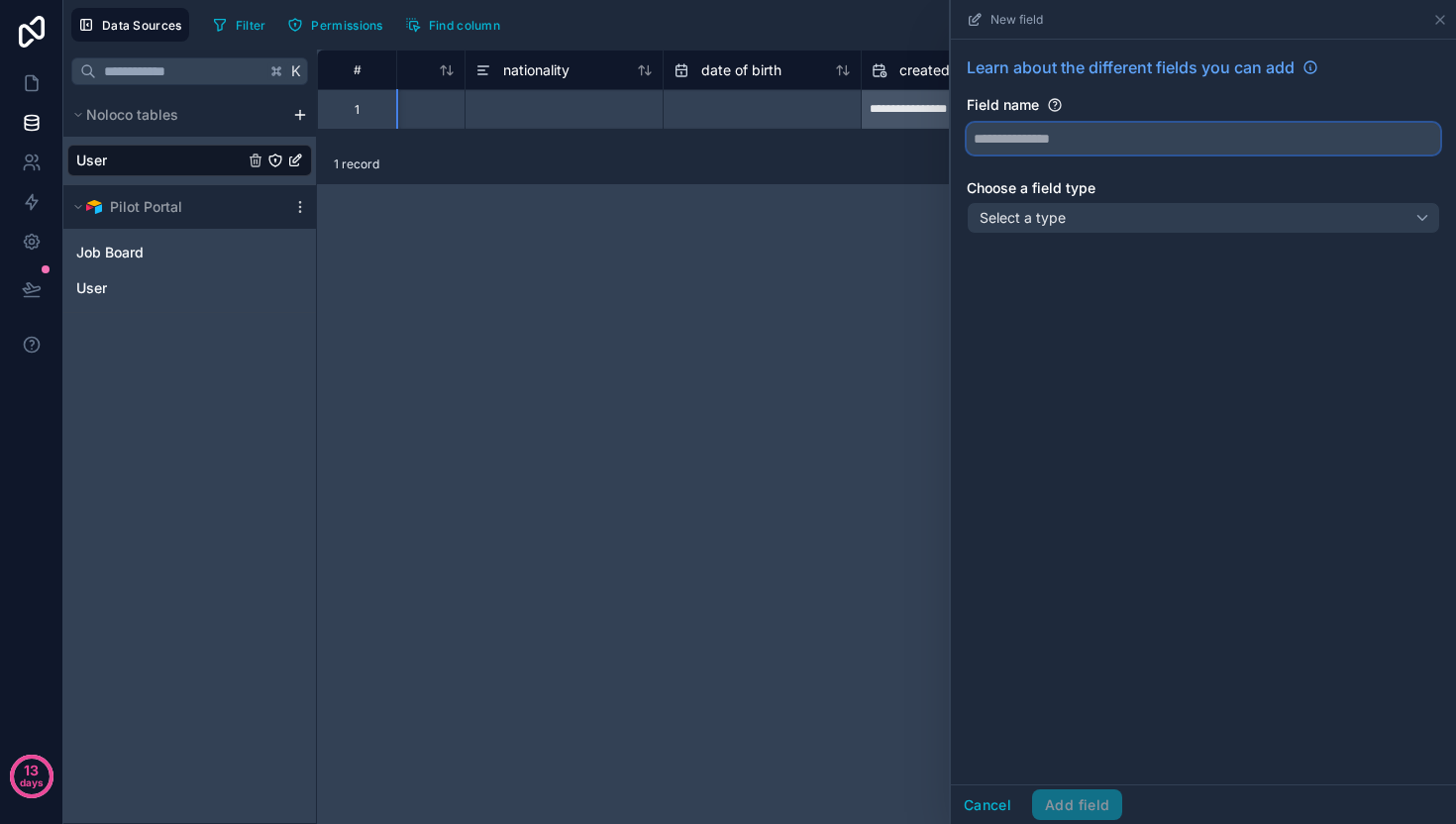click at bounding box center [1203, 139] 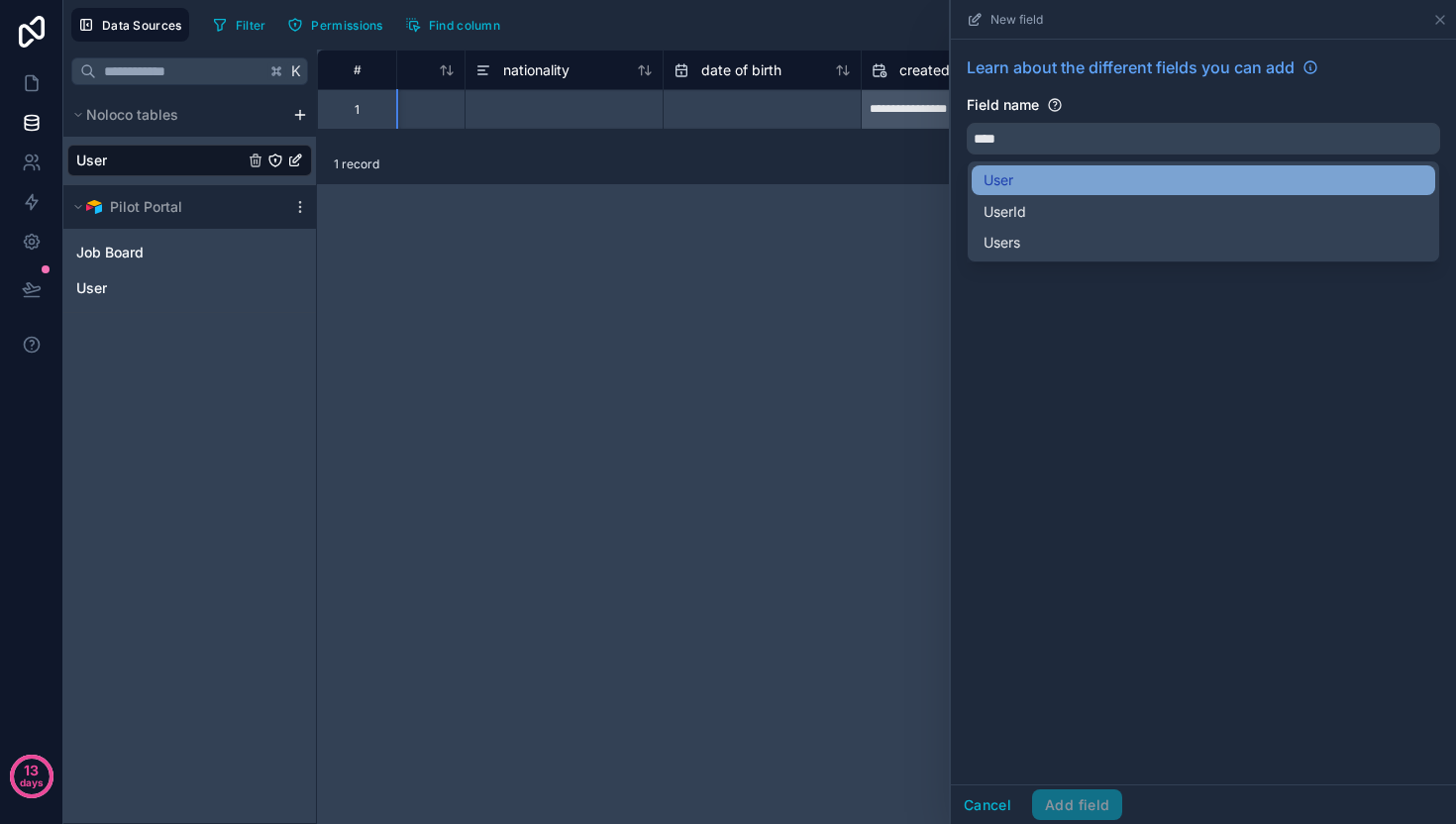 click on "User" at bounding box center (1203, 180) 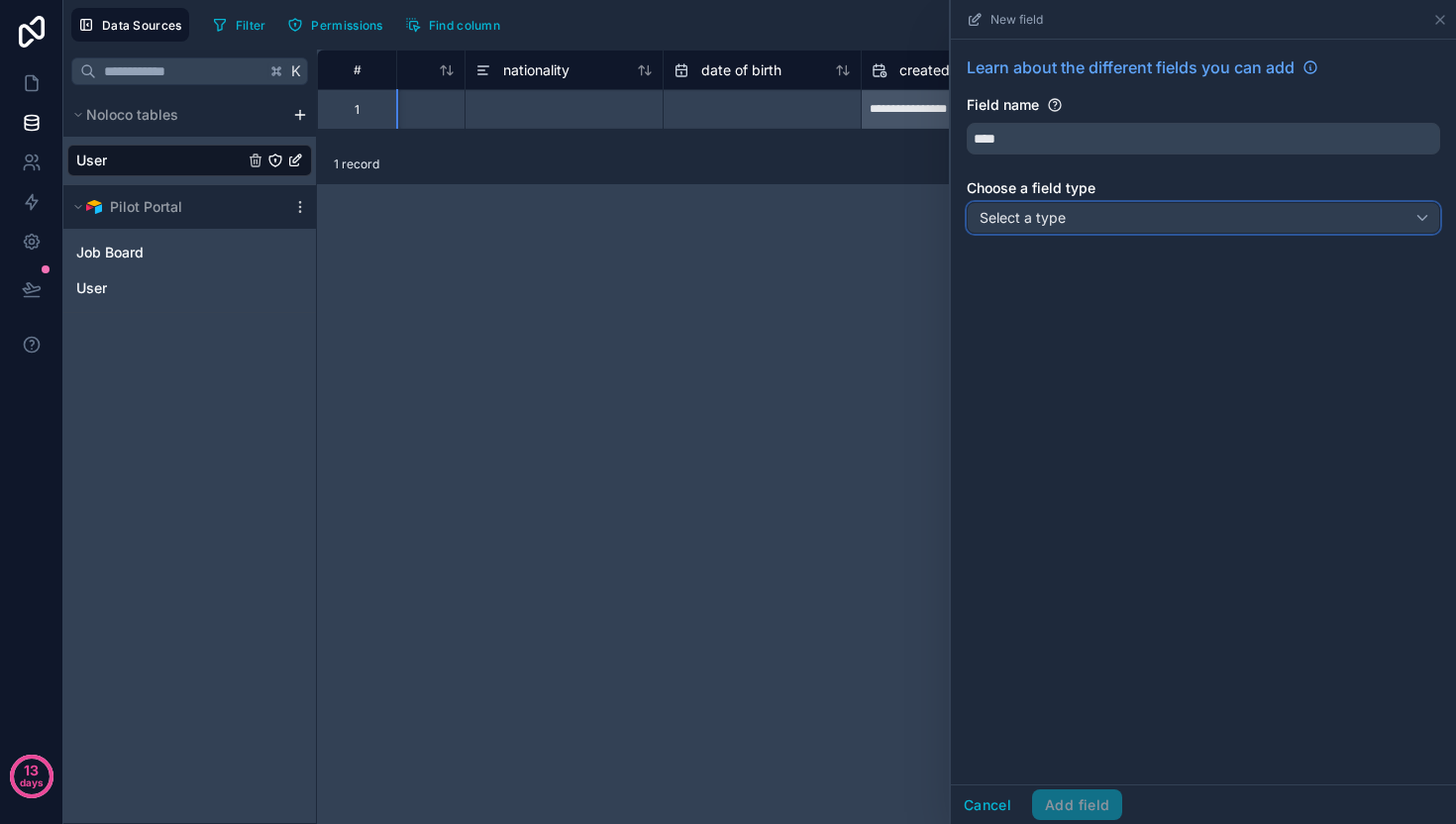 click on "Select a type" at bounding box center [1022, 217] 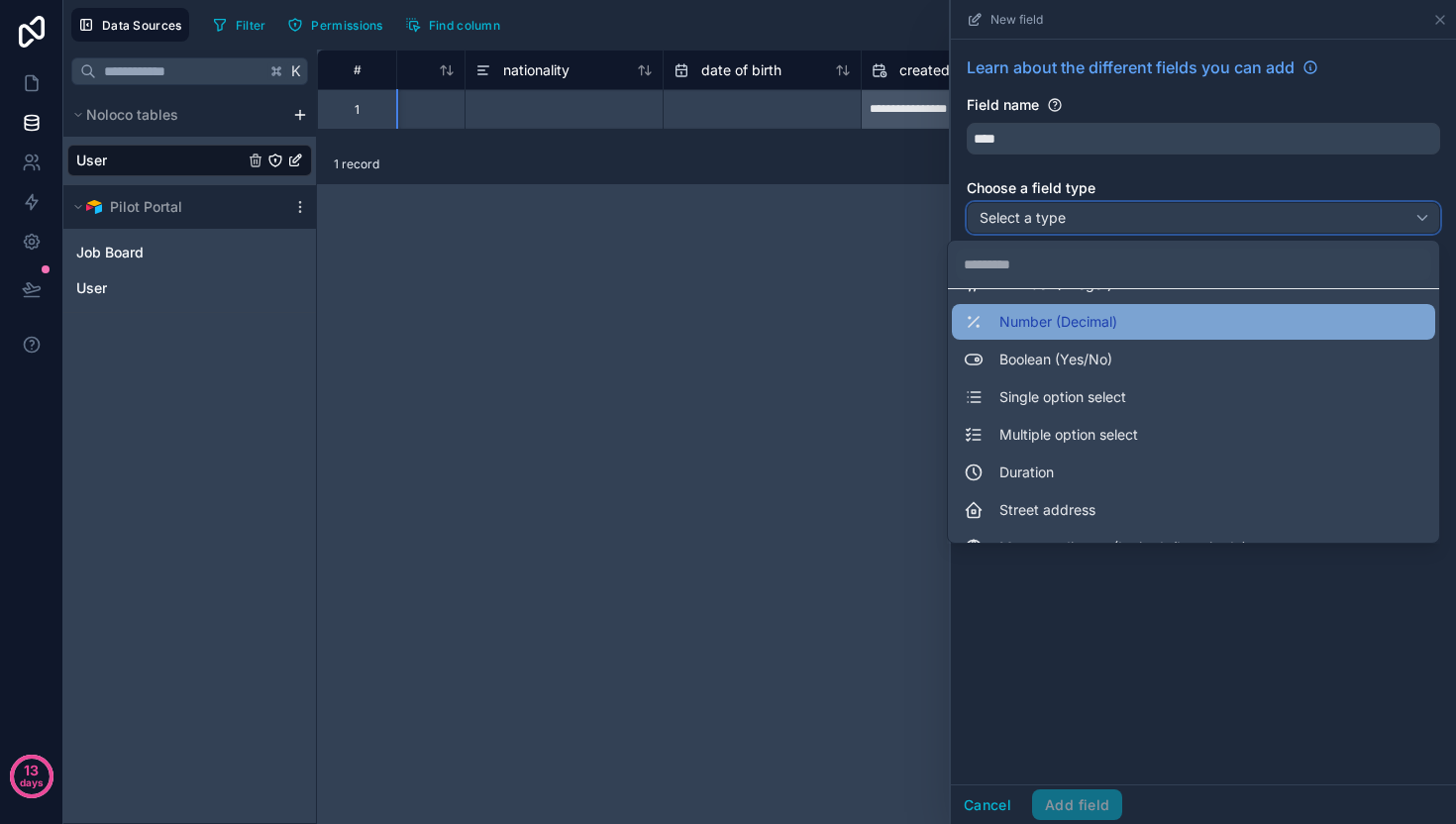 scroll, scrollTop: 122, scrollLeft: 0, axis: vertical 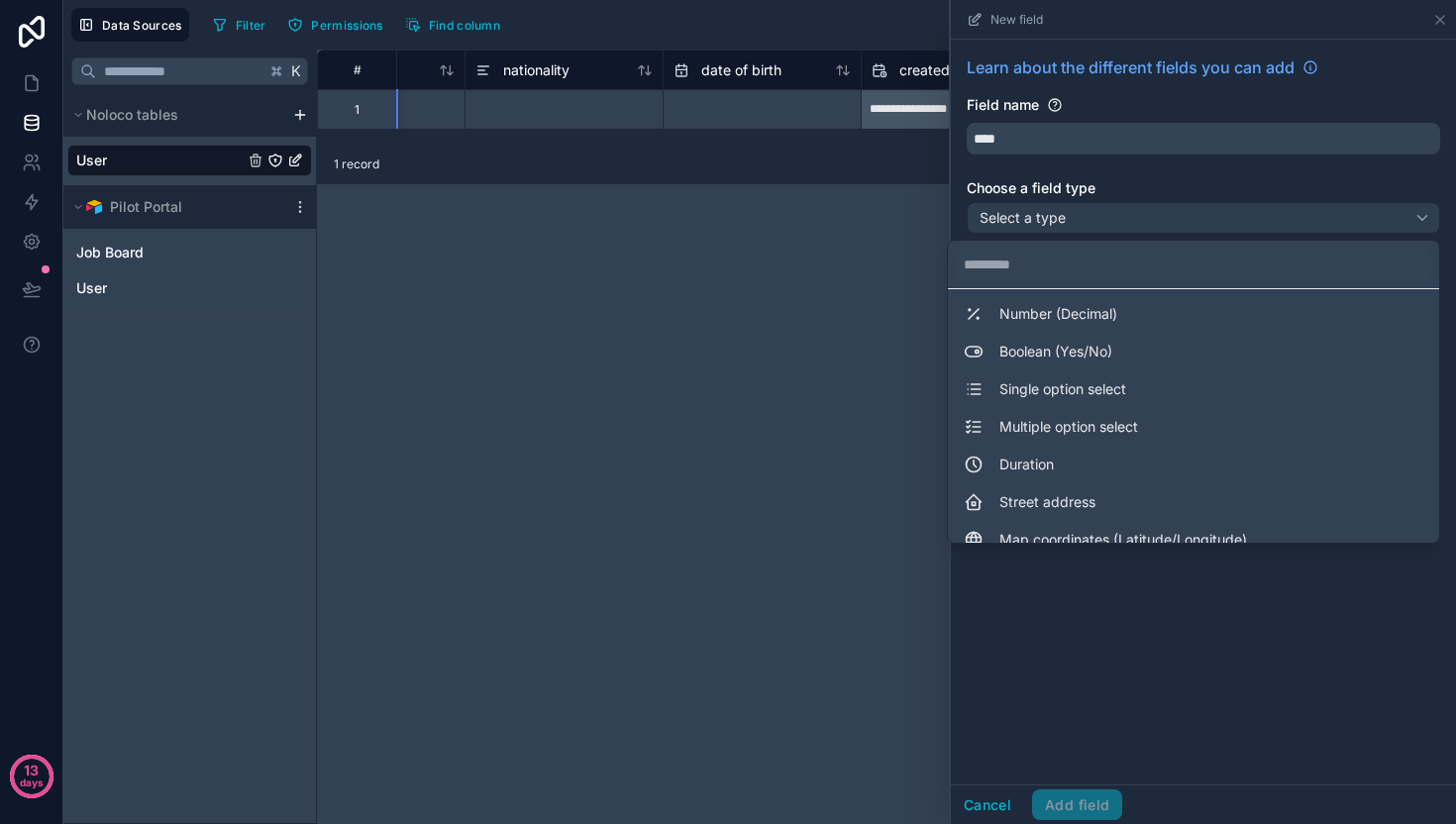 click on "**********" at bounding box center [886, 437] 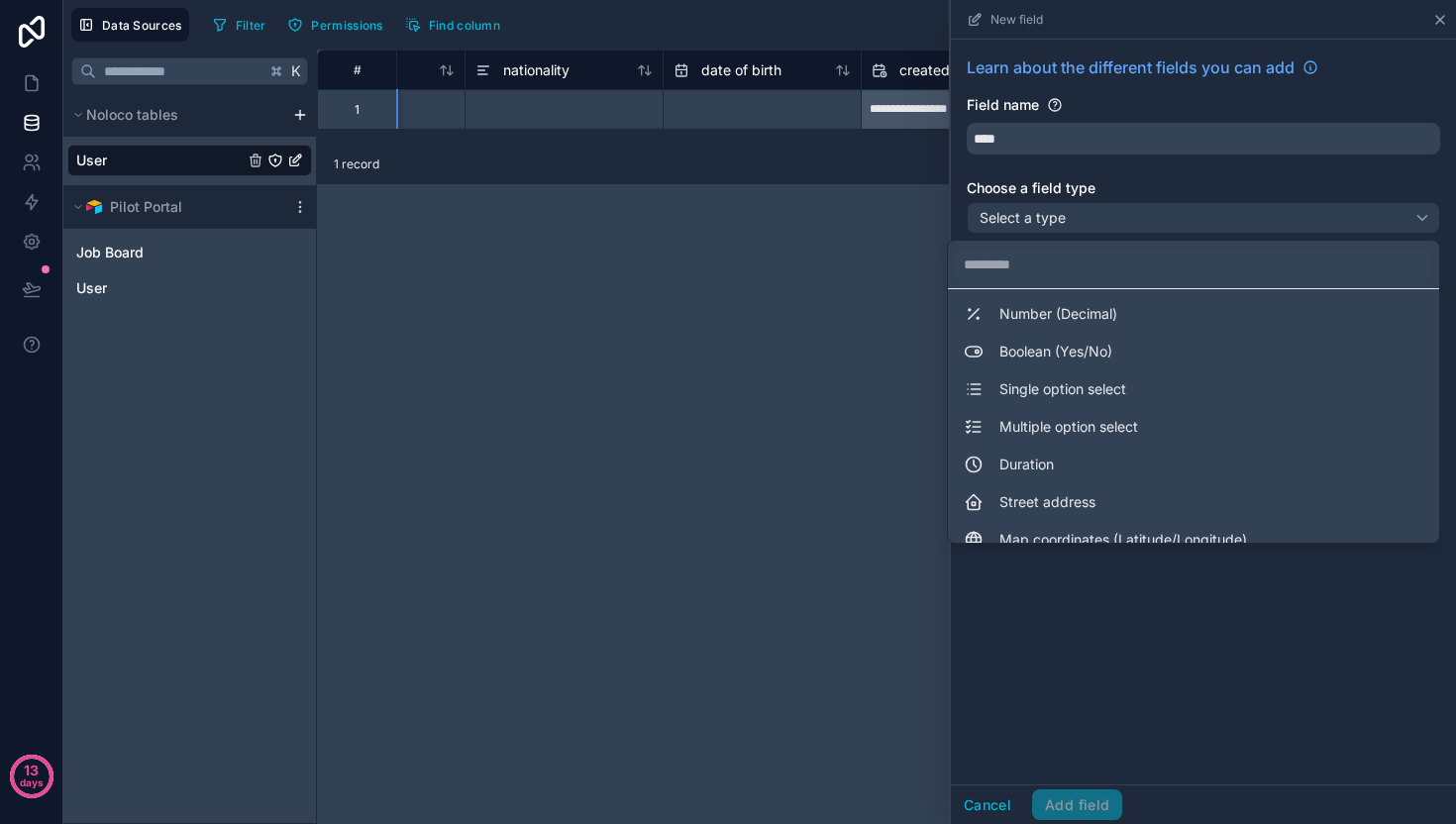 click at bounding box center (1203, 412) 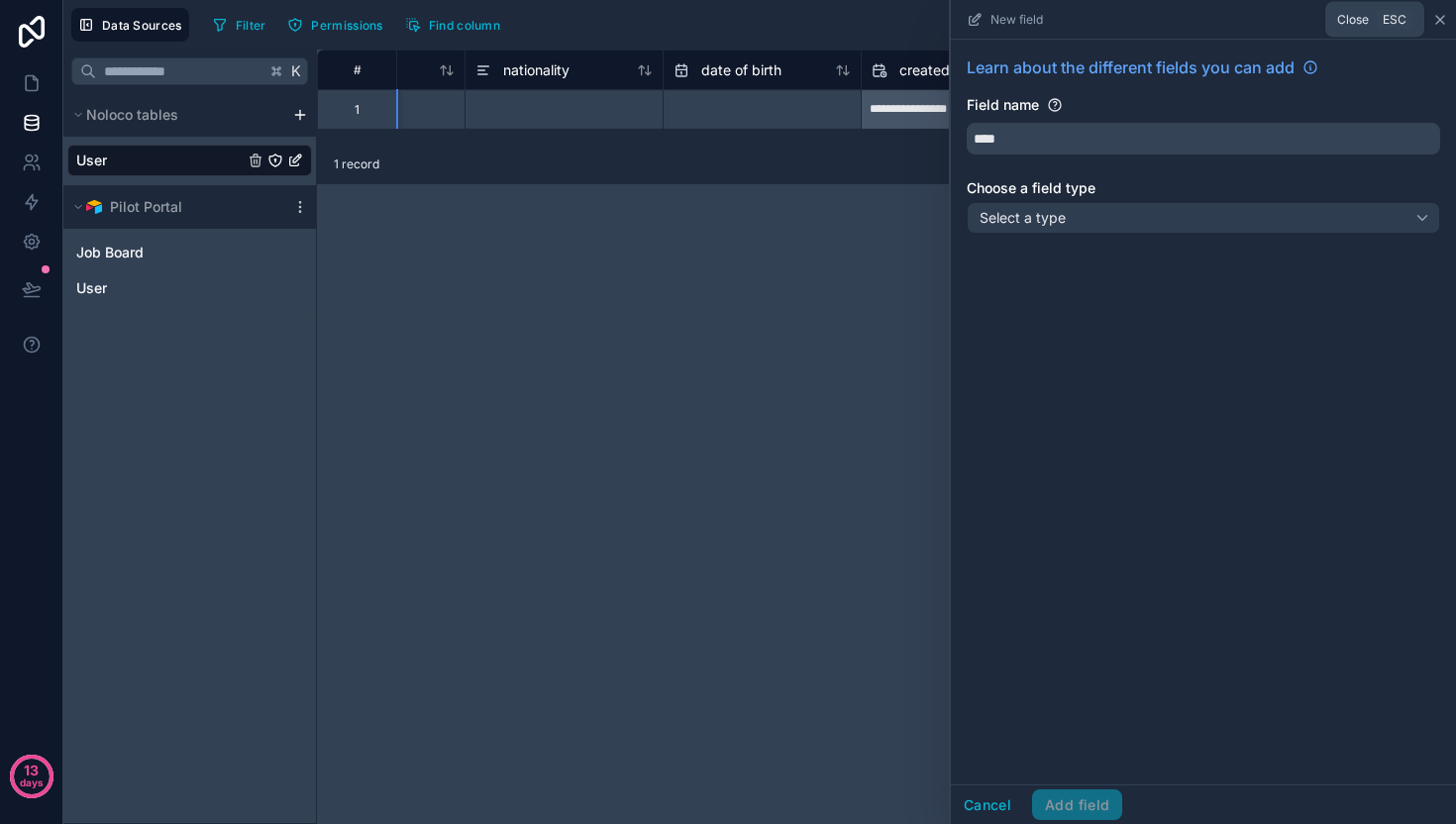 click 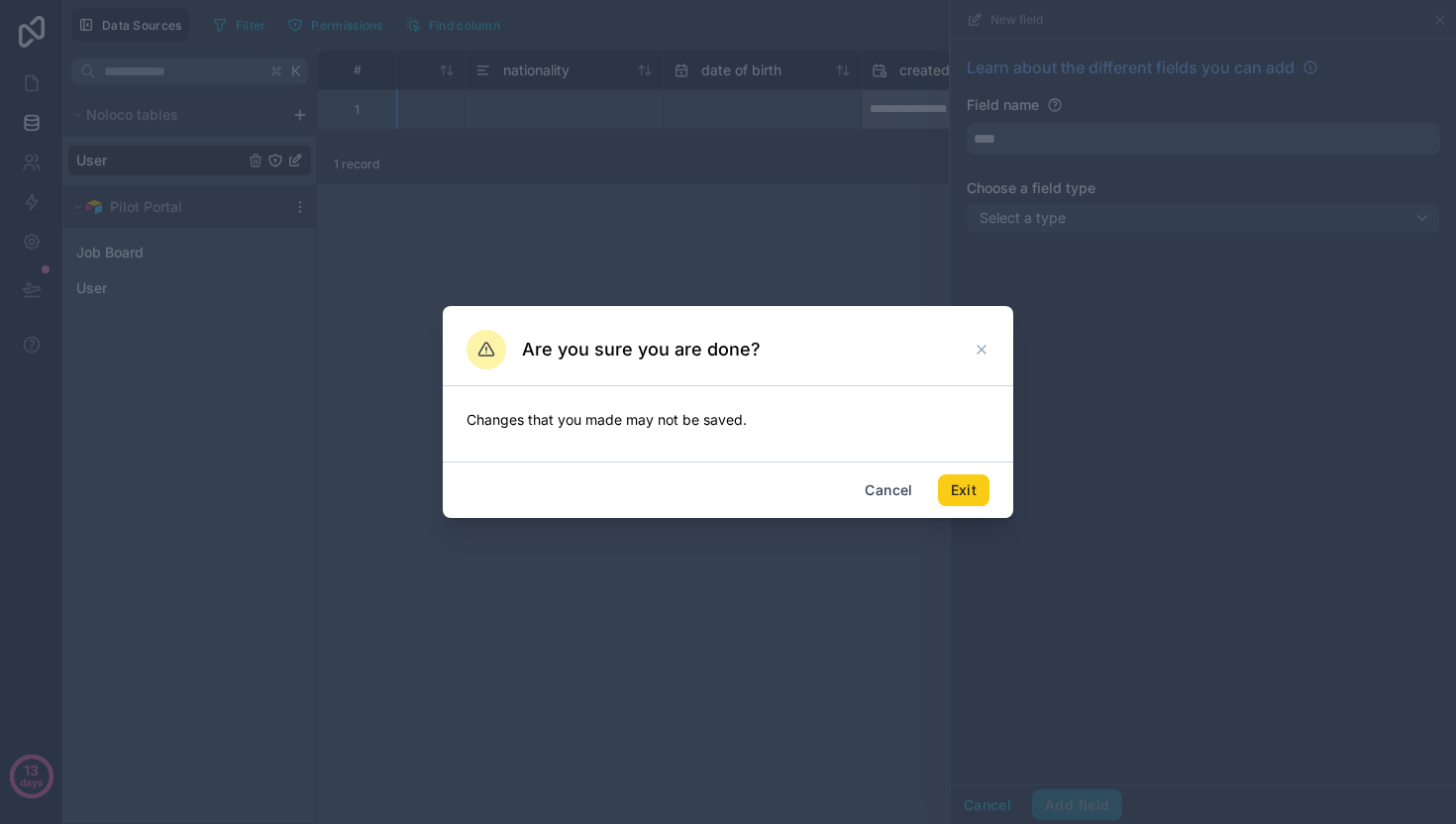 click on "Exit" at bounding box center [964, 490] 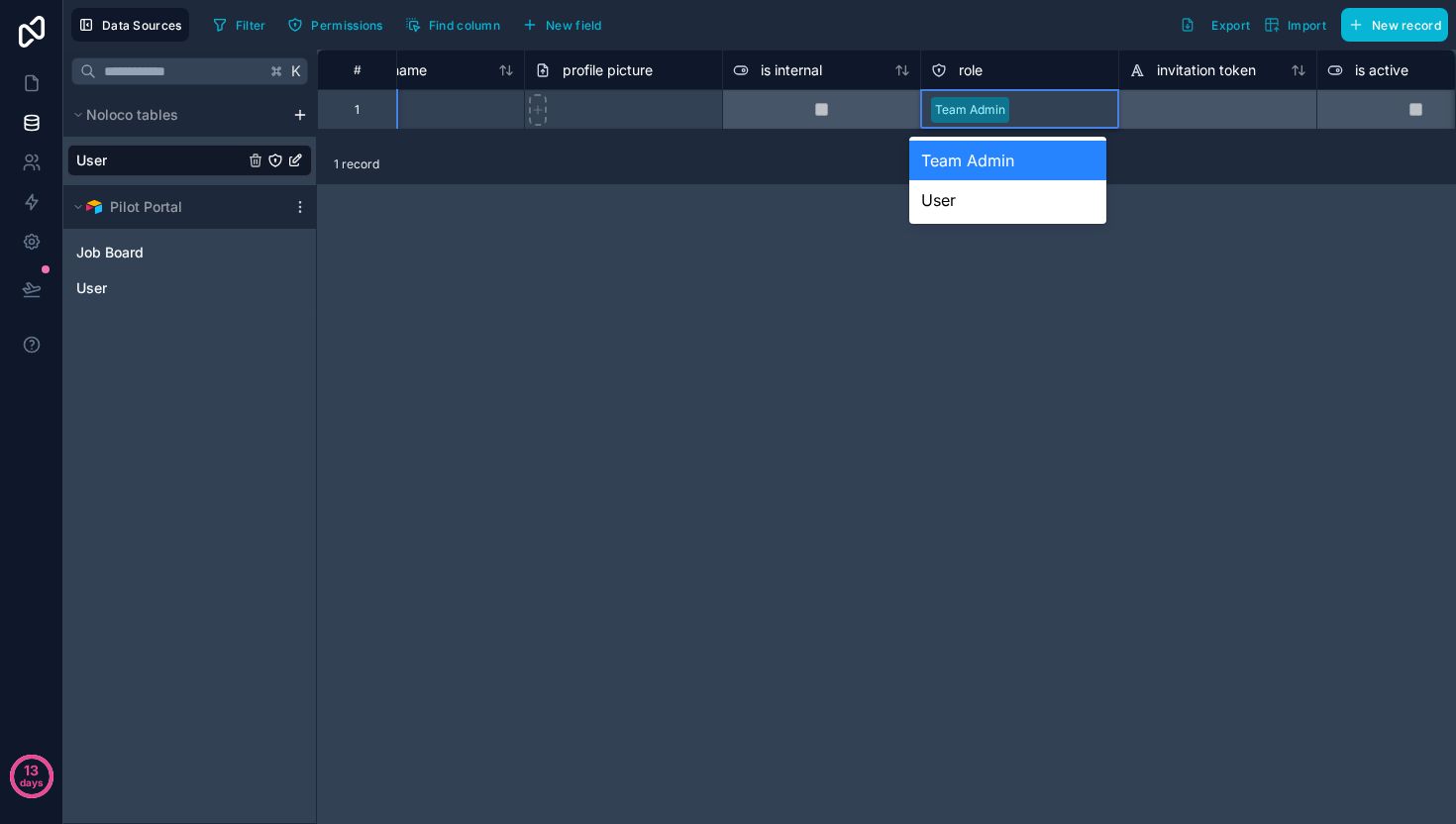 scroll, scrollTop: 0, scrollLeft: 489, axis: horizontal 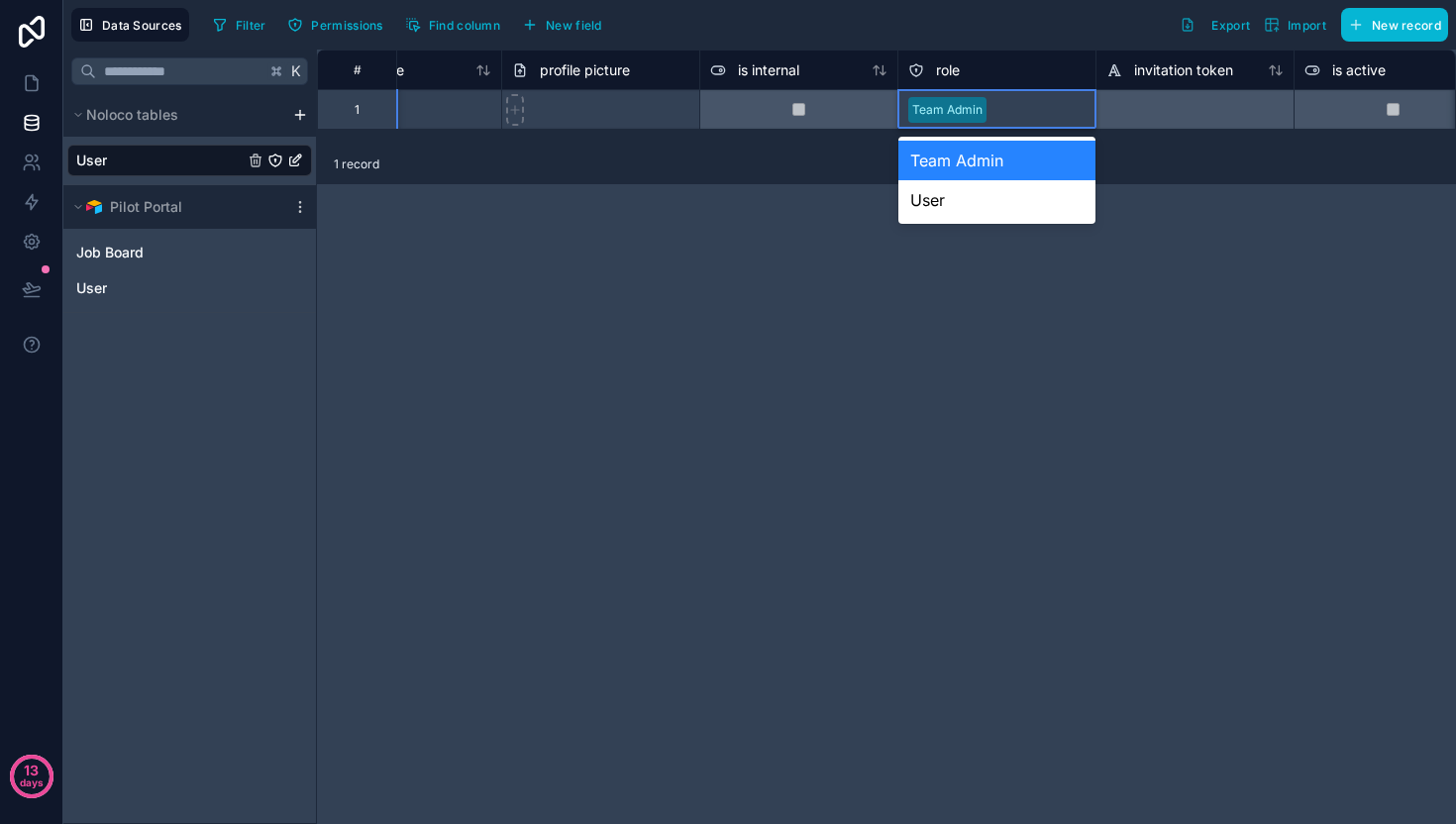 click on "role" at bounding box center (996, 70) 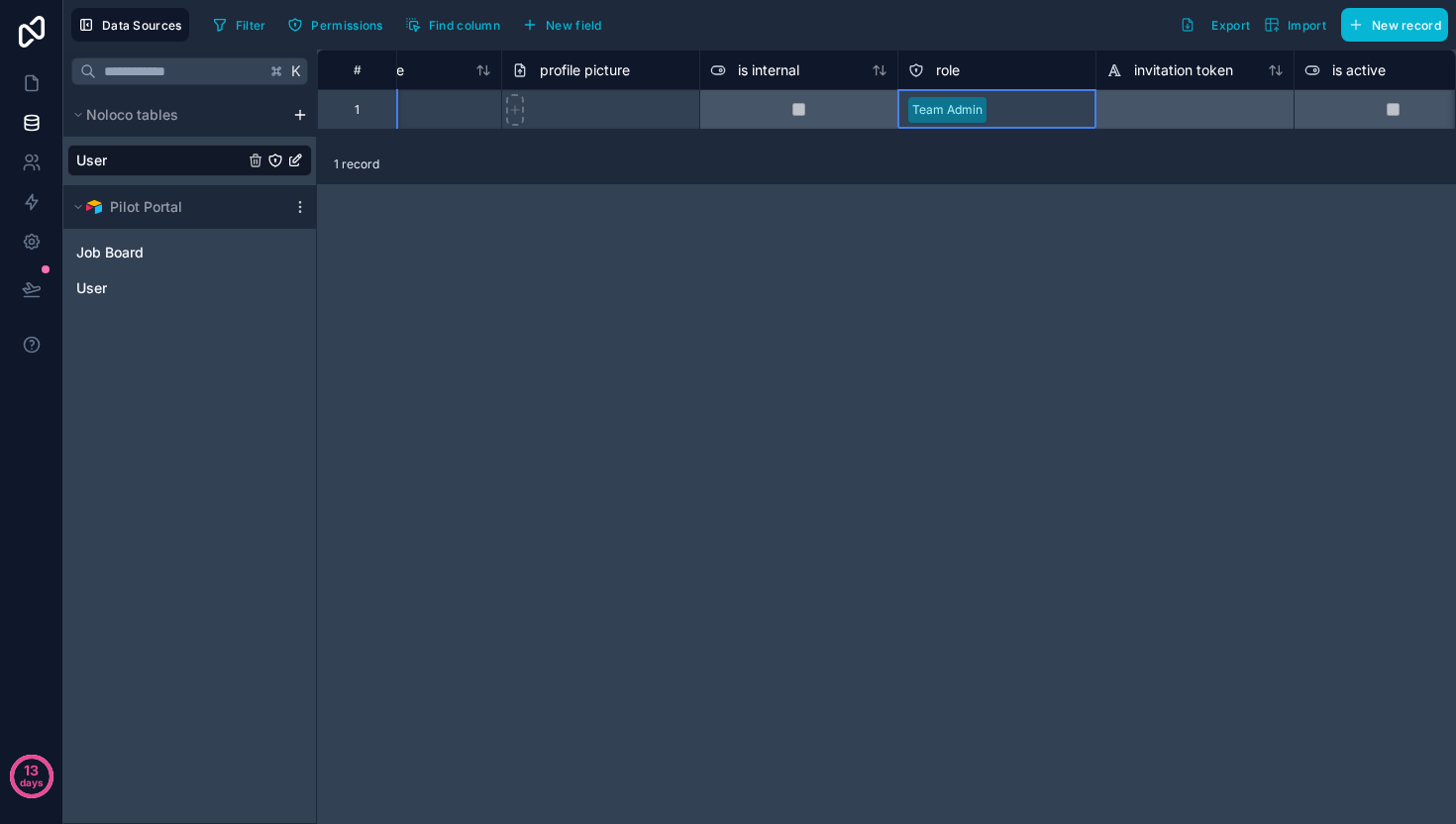 click 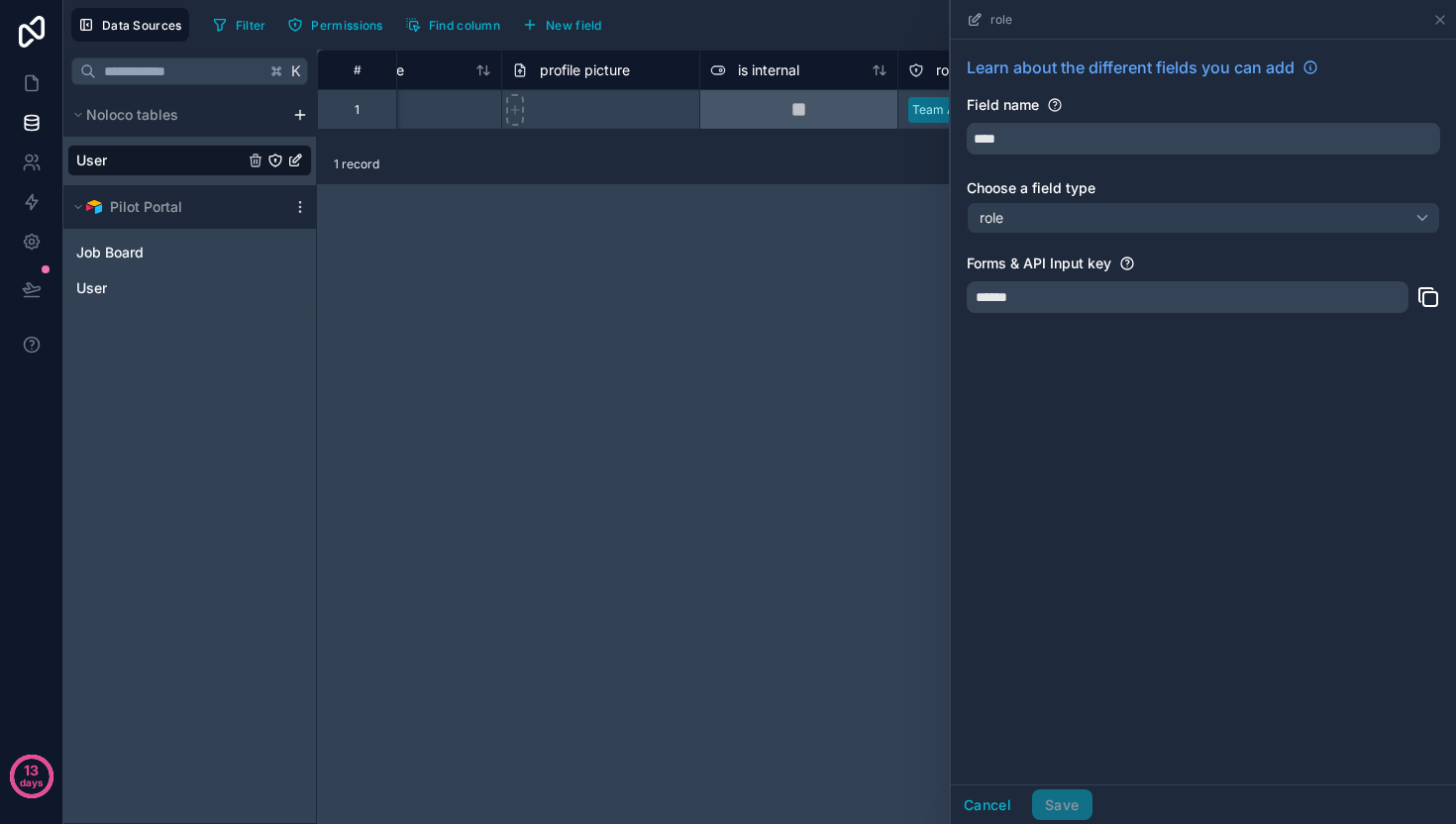 click on "**********" at bounding box center (886, 437) 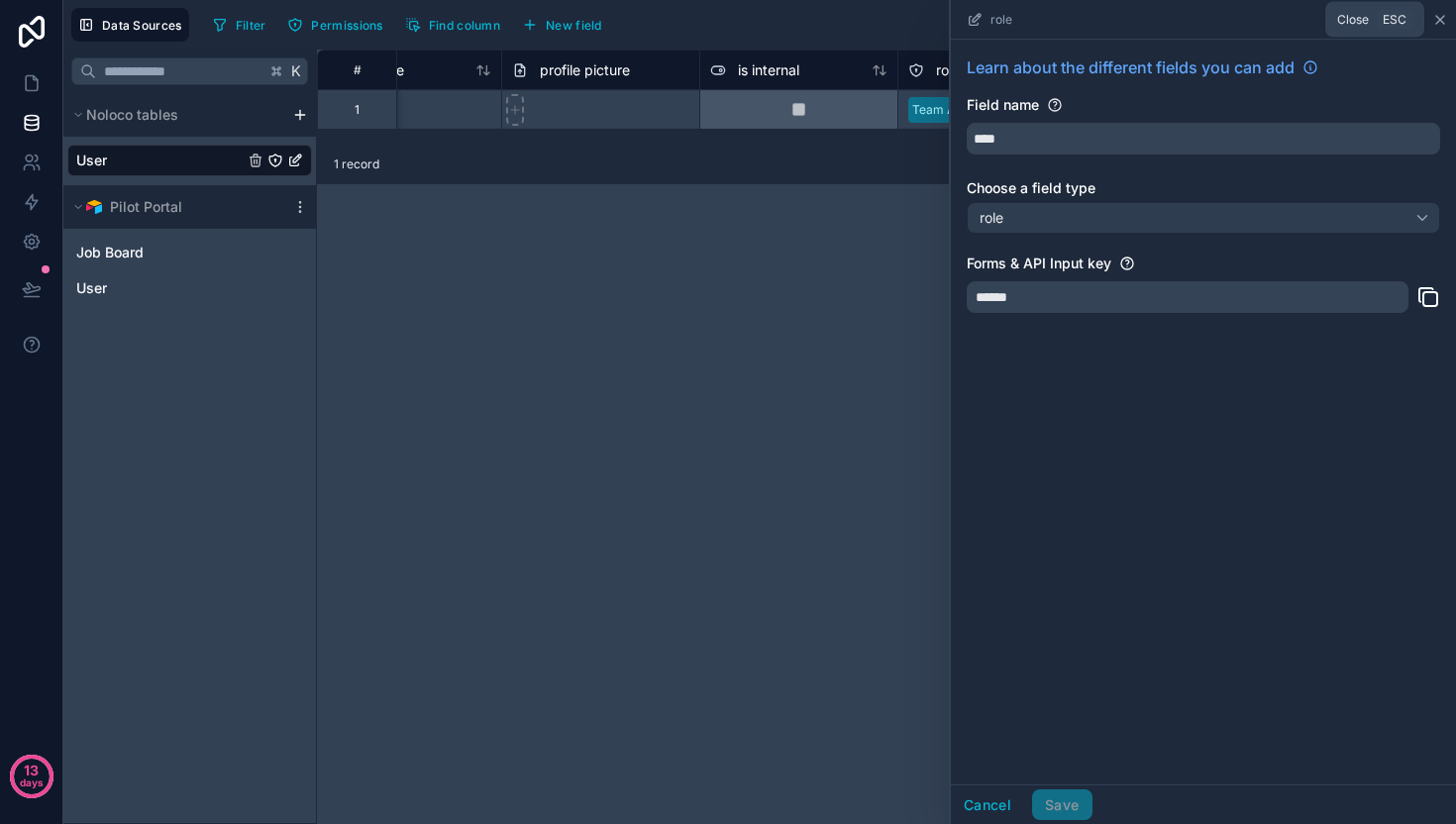 click 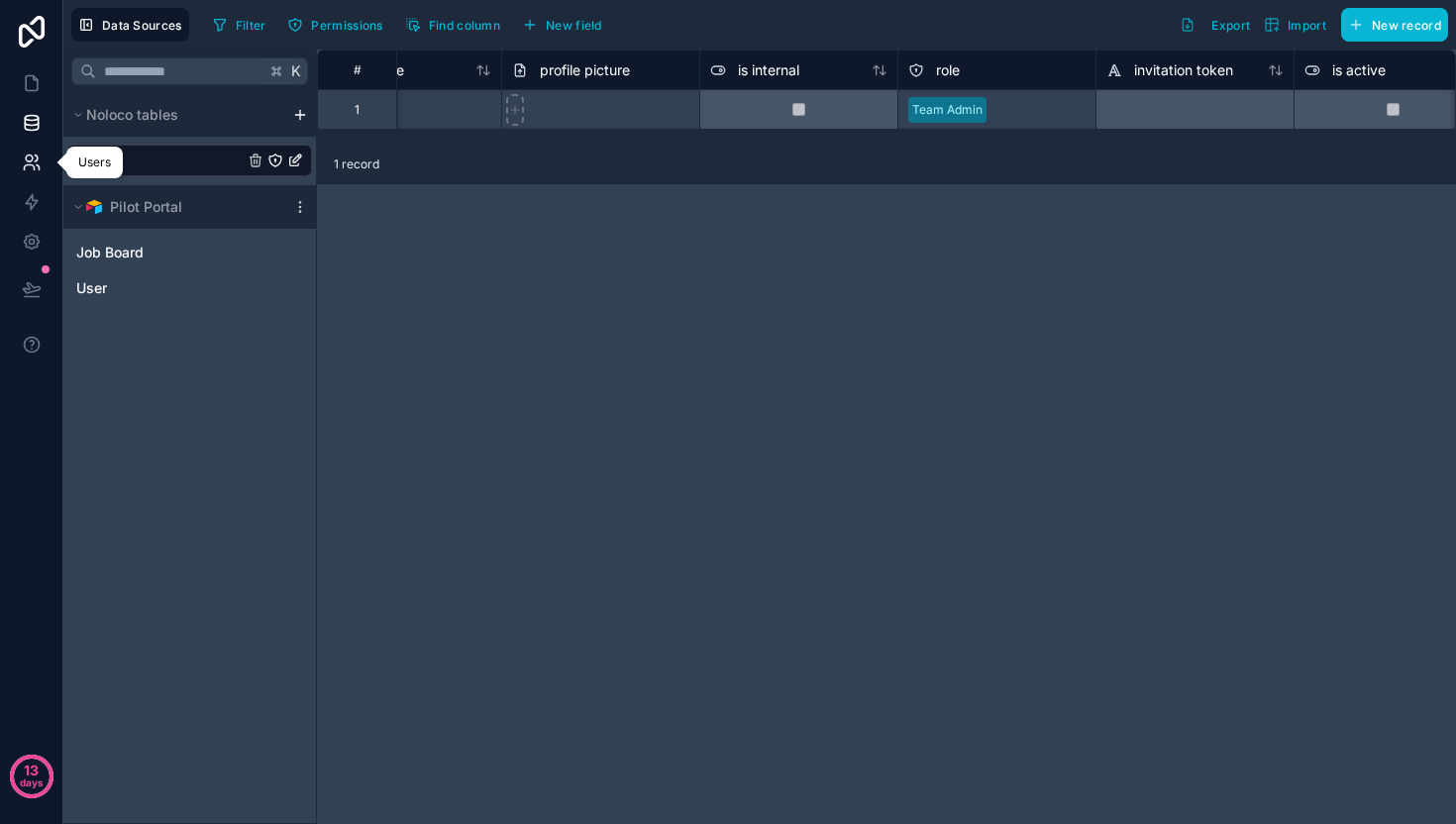 click at bounding box center (31, 162) 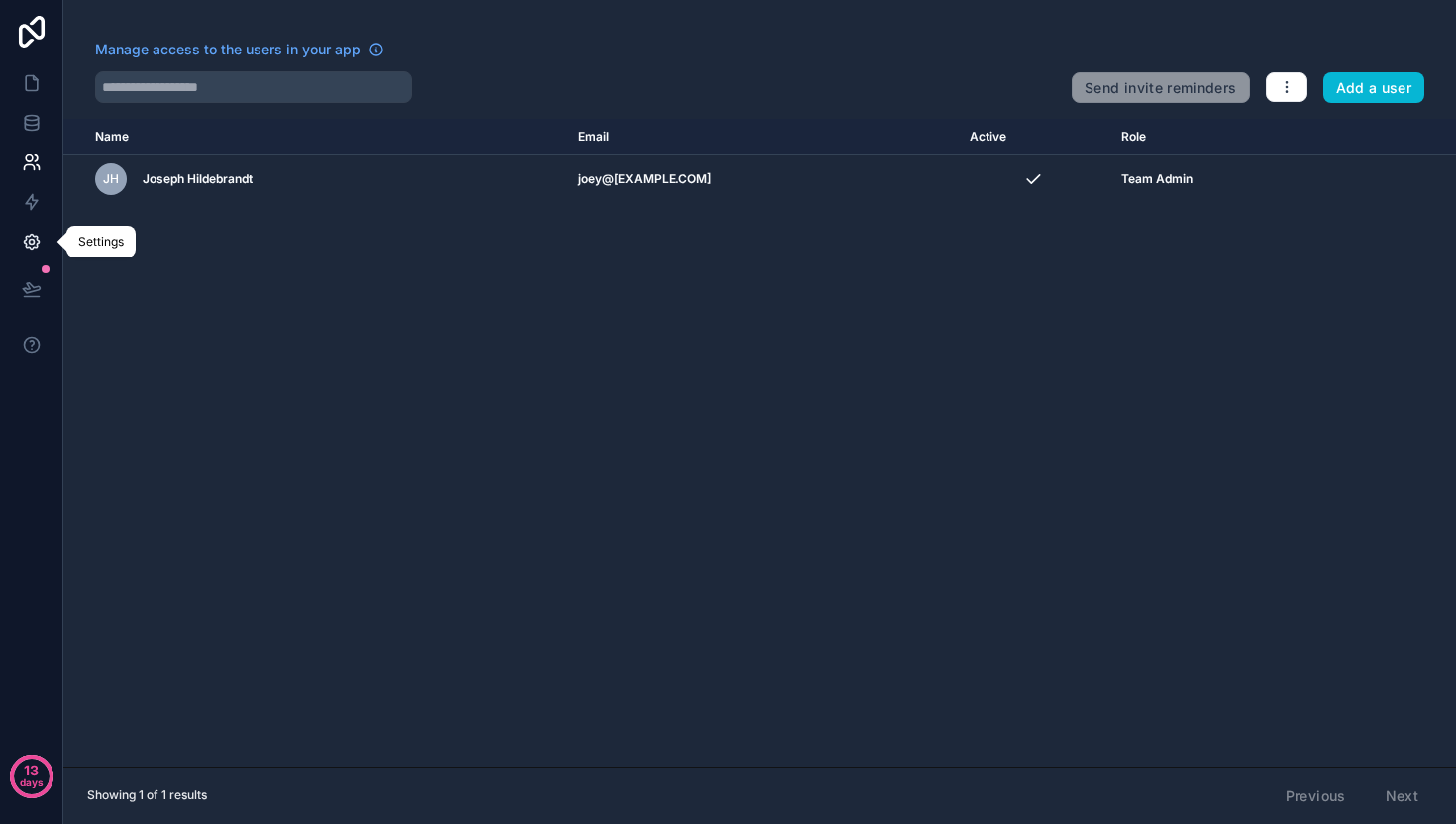 click 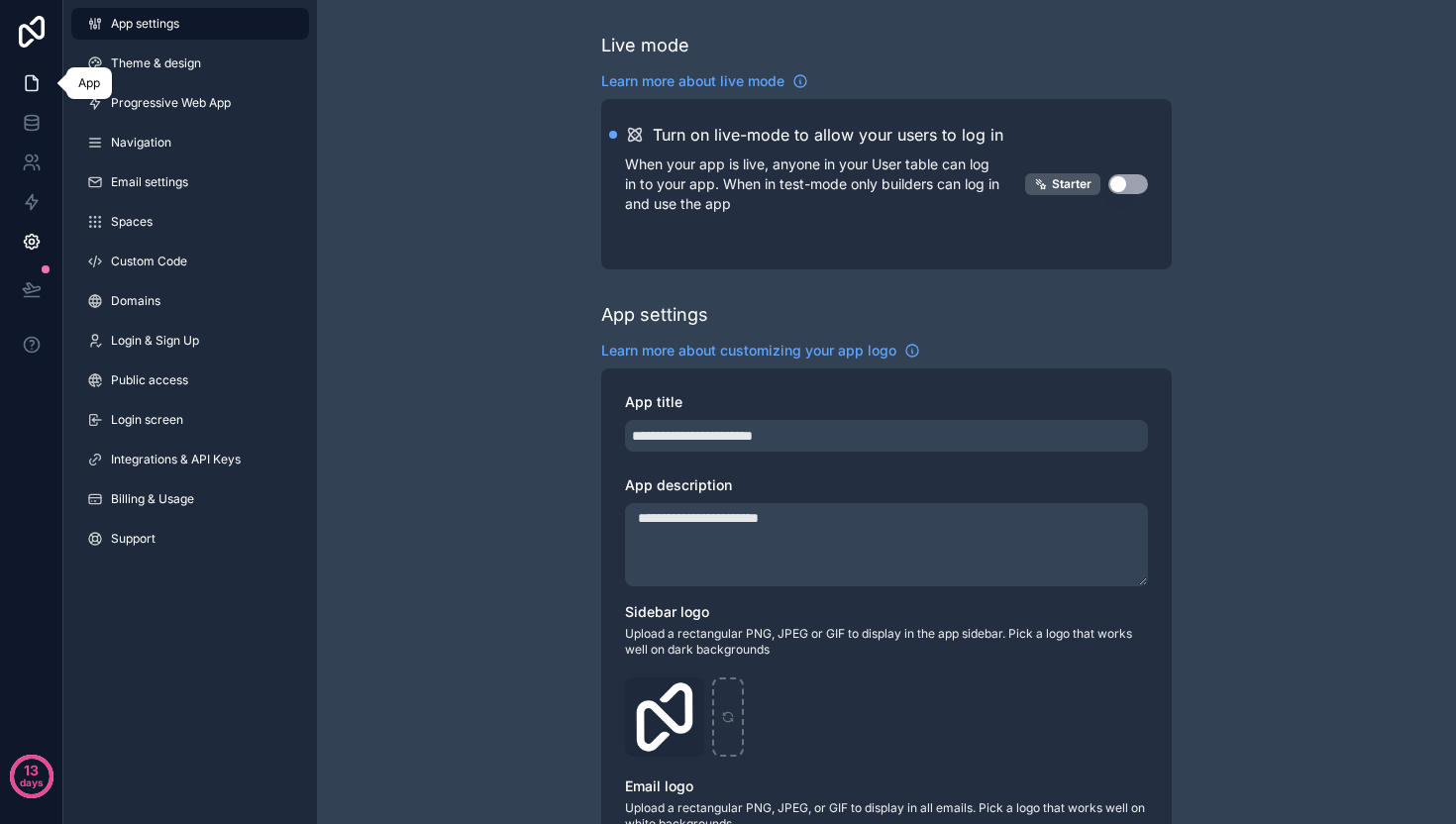 click 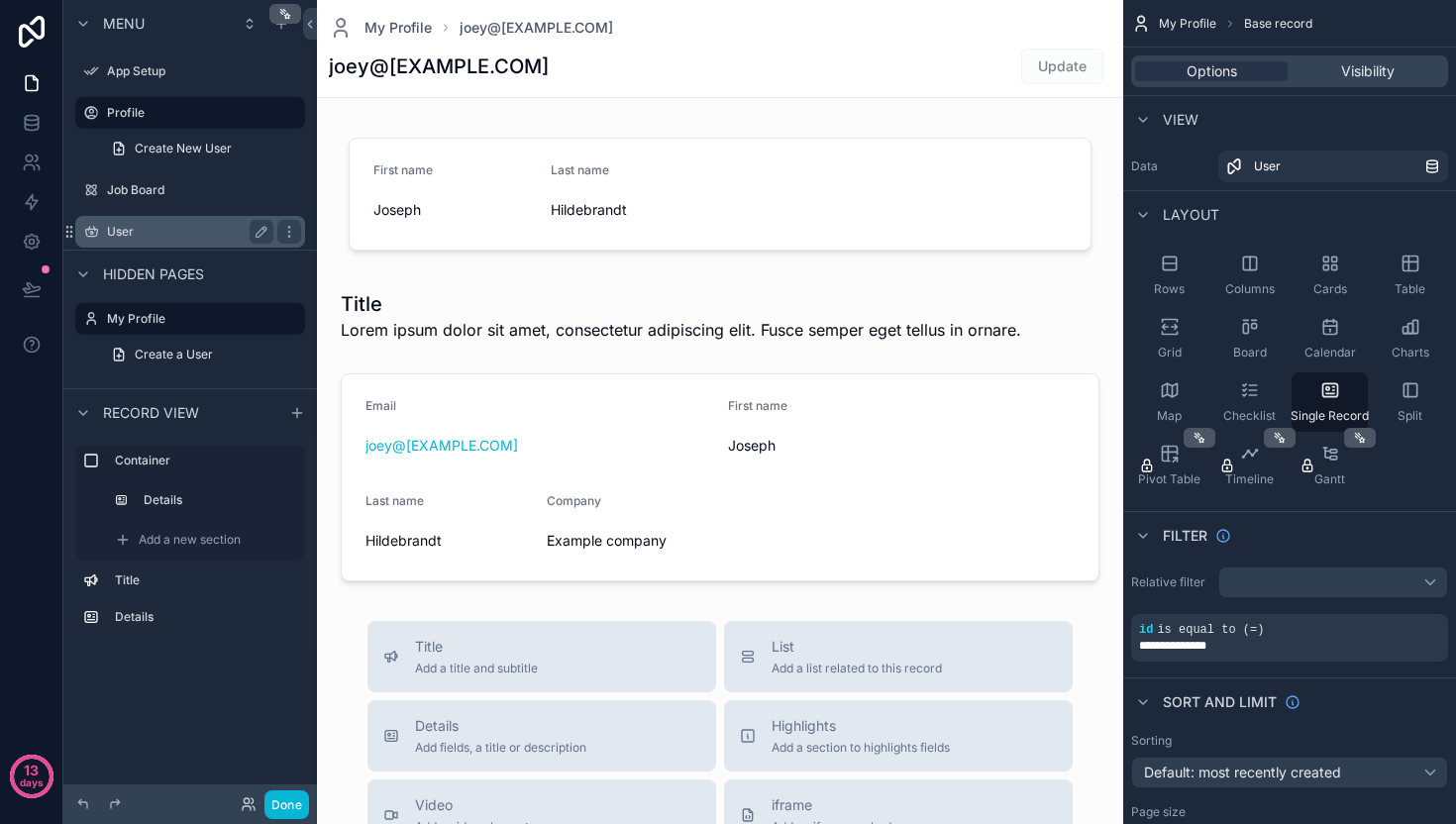 click on "User" at bounding box center [186, 232] 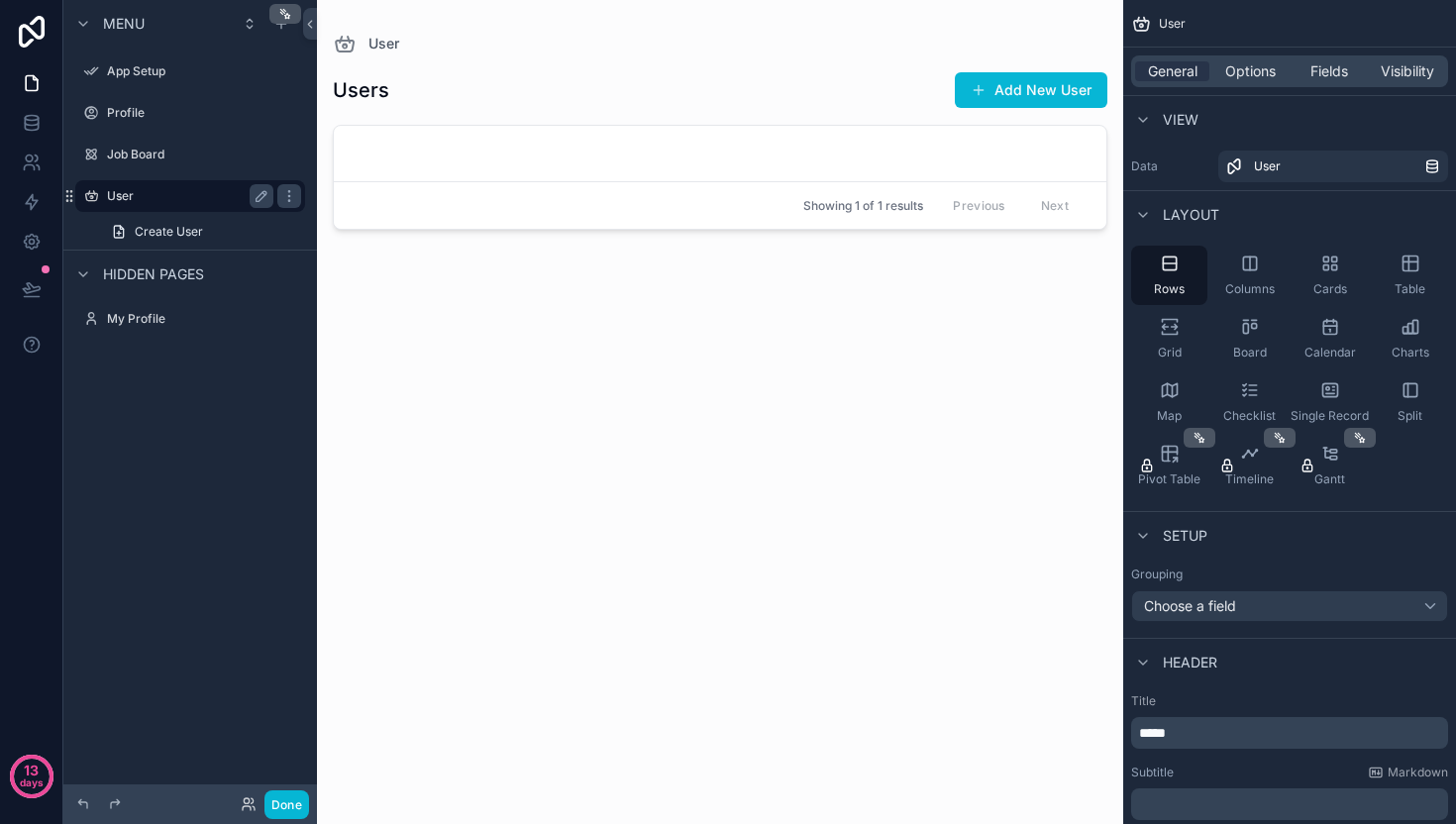 click on "User" at bounding box center [186, 196] 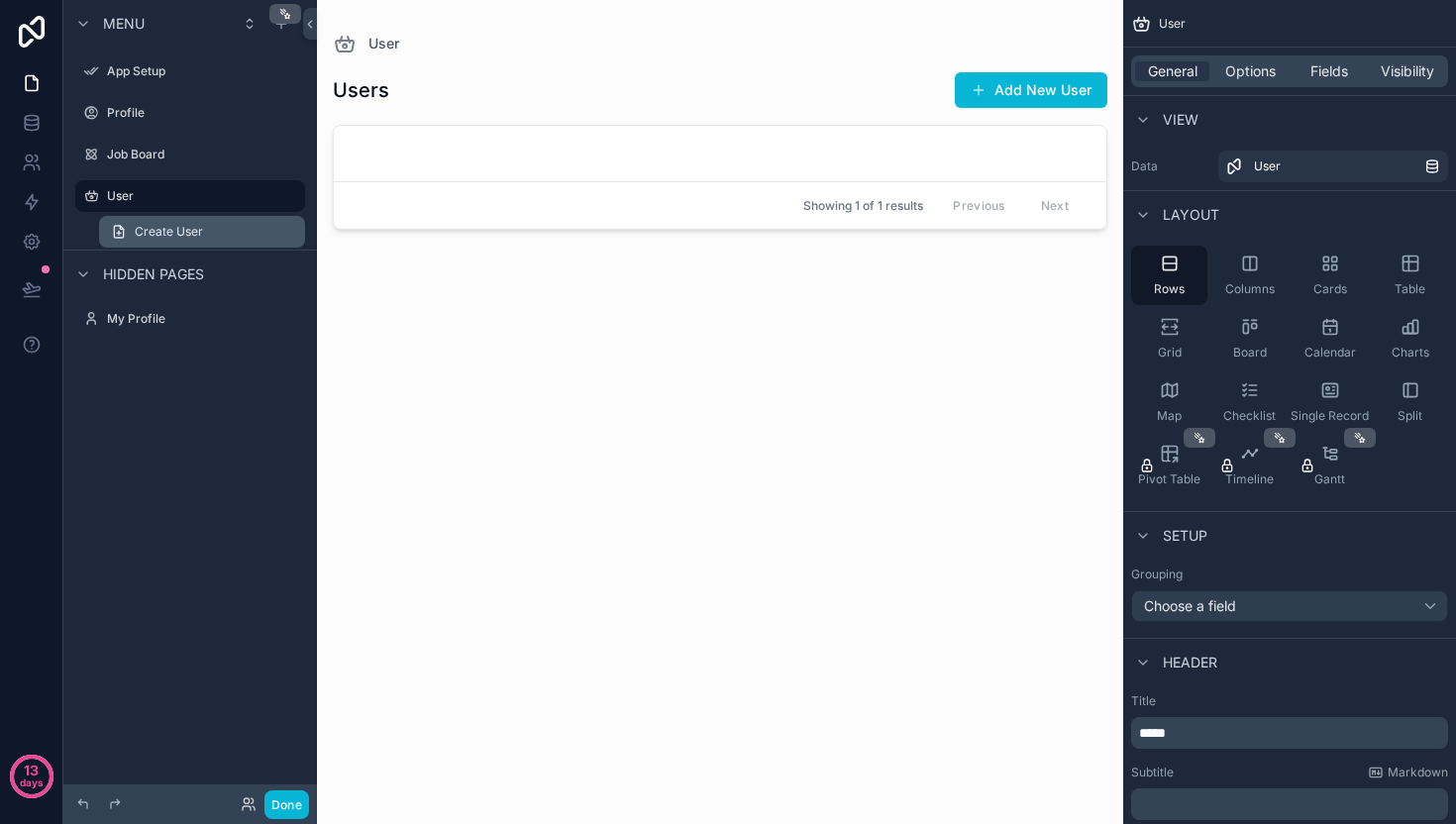 click on "Create User" at bounding box center [202, 232] 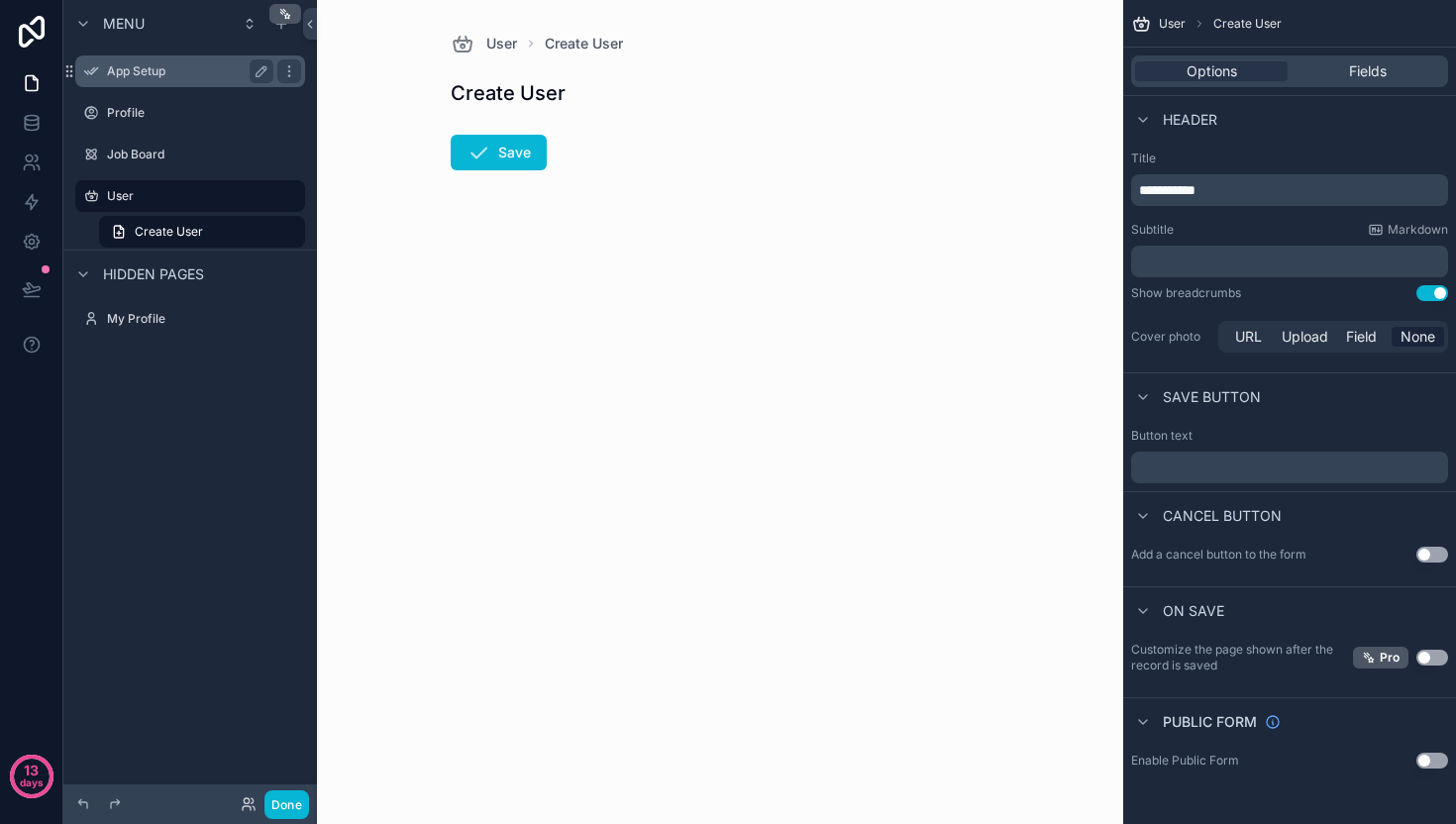 click on "App Setup" at bounding box center [190, 71] 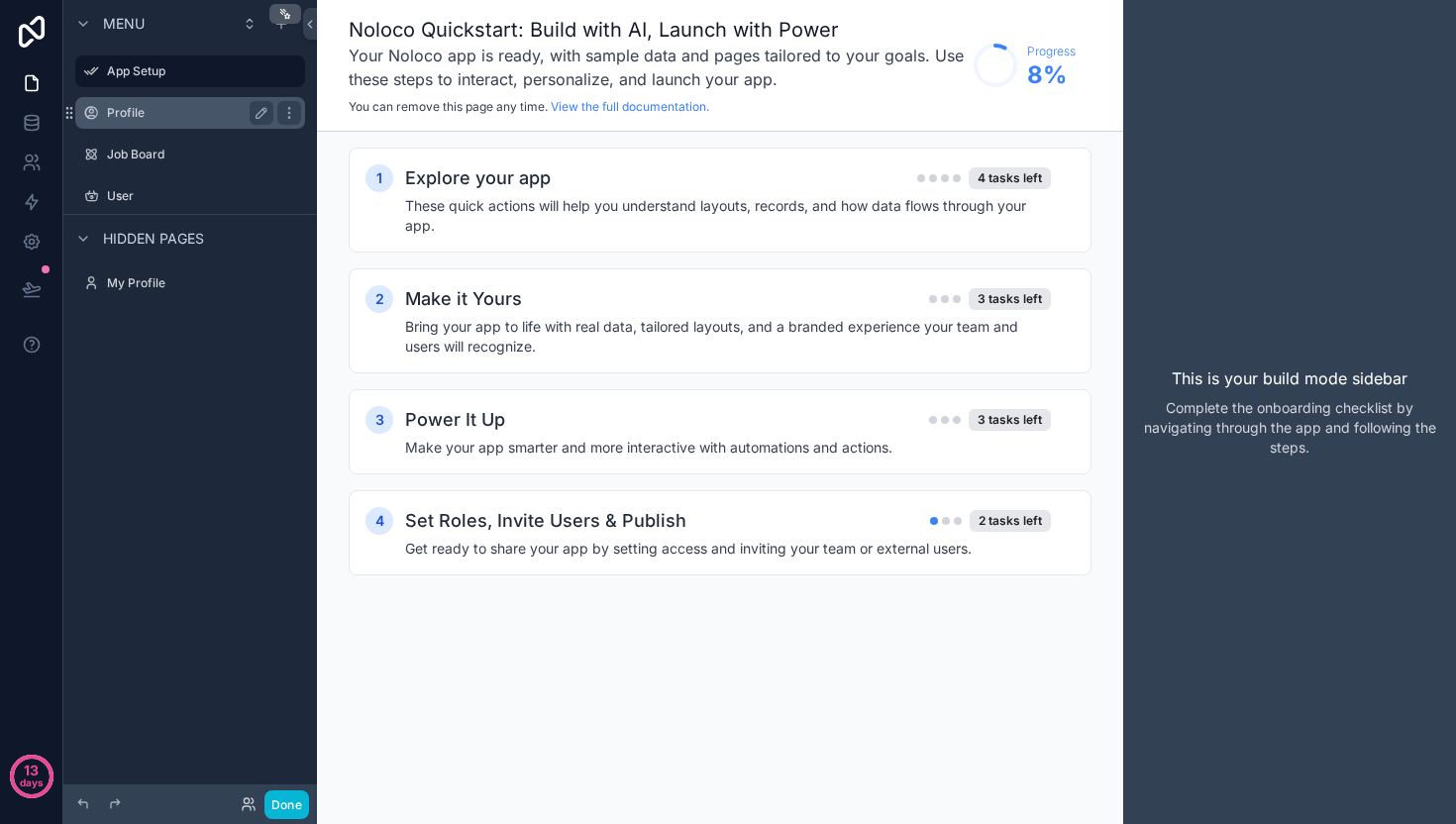 click on "Profile" at bounding box center (186, 113) 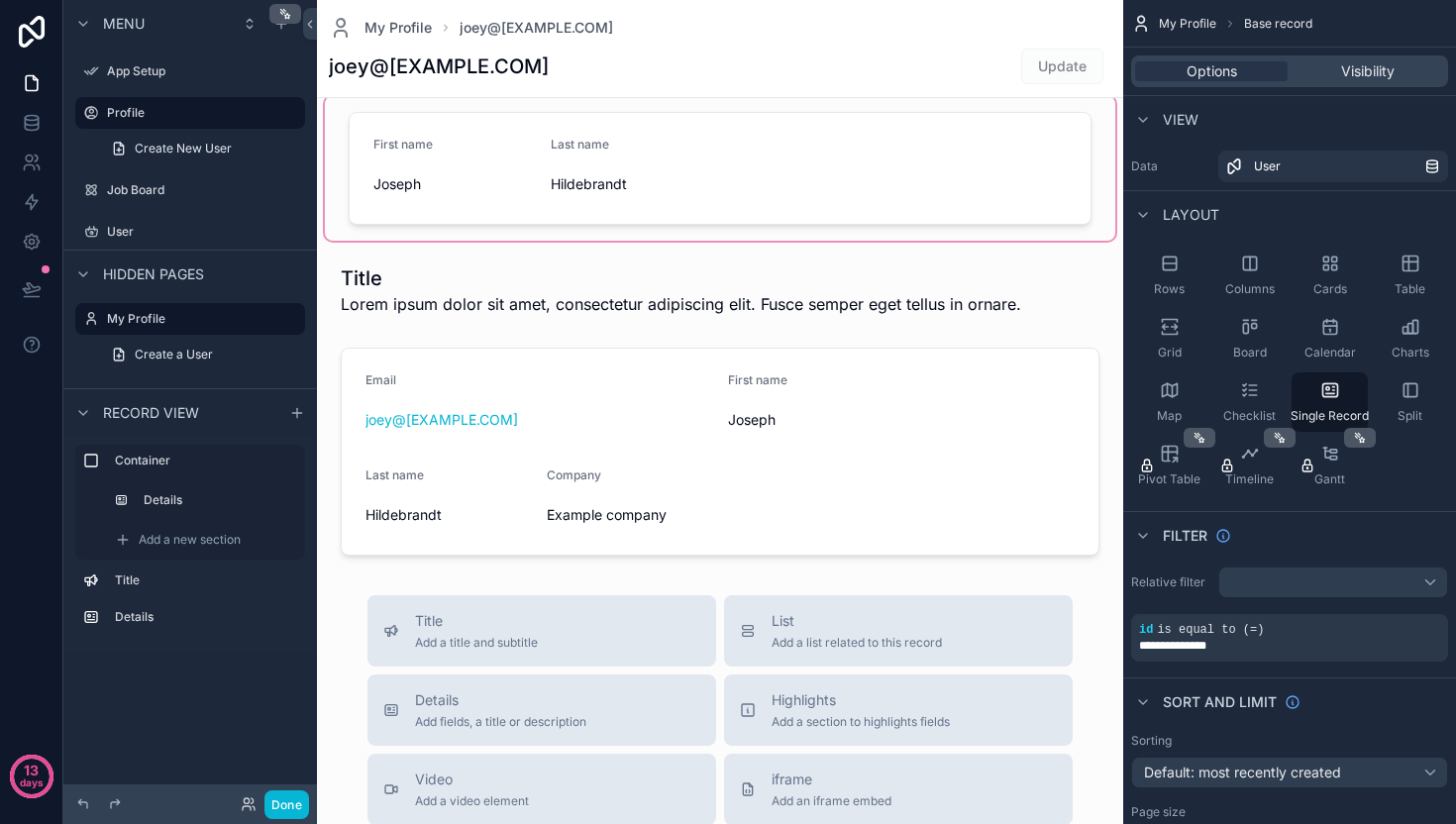 scroll, scrollTop: 0, scrollLeft: 0, axis: both 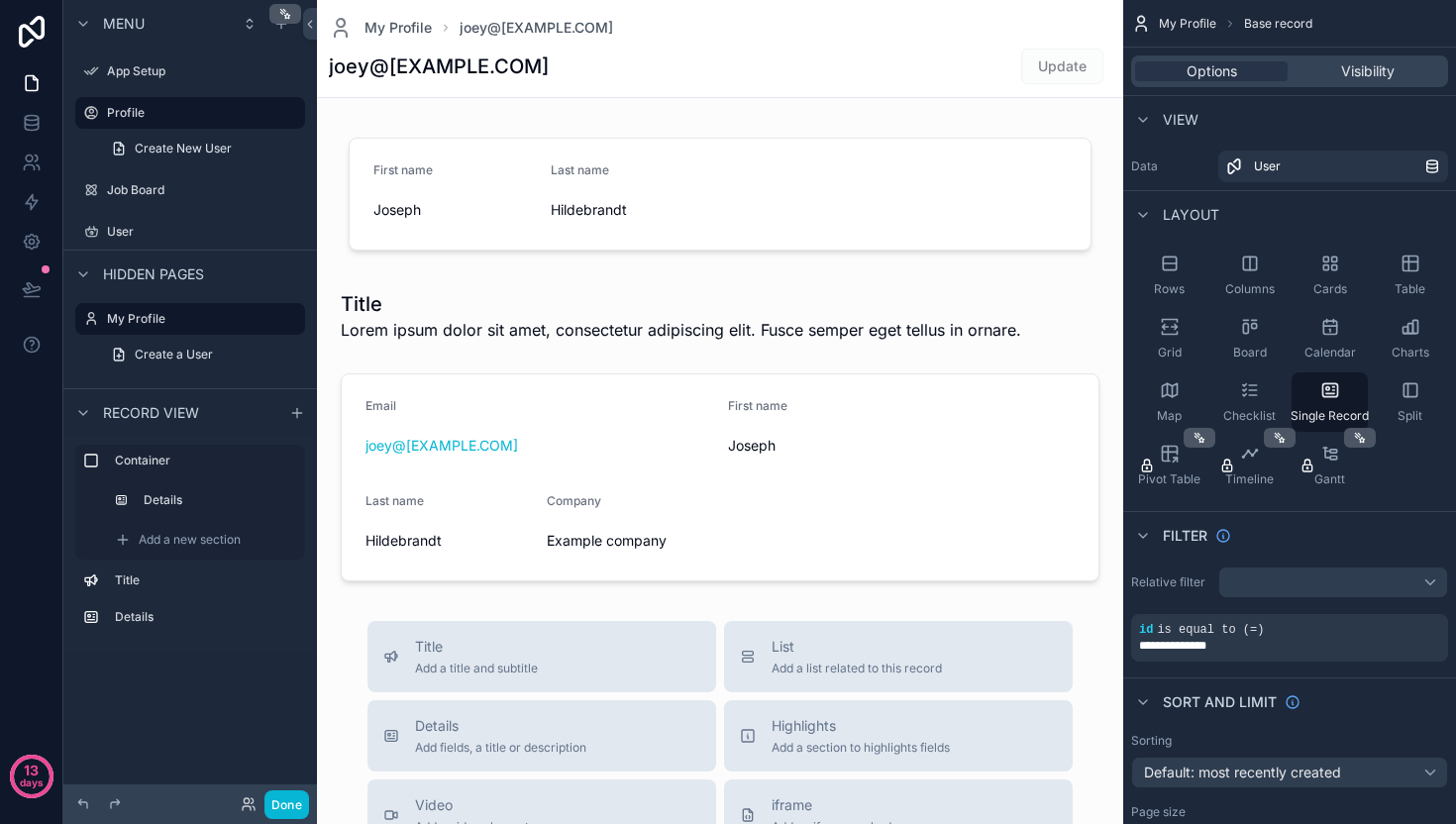 click on "joey@rangeflyers.com Update" at bounding box center [720, 66] 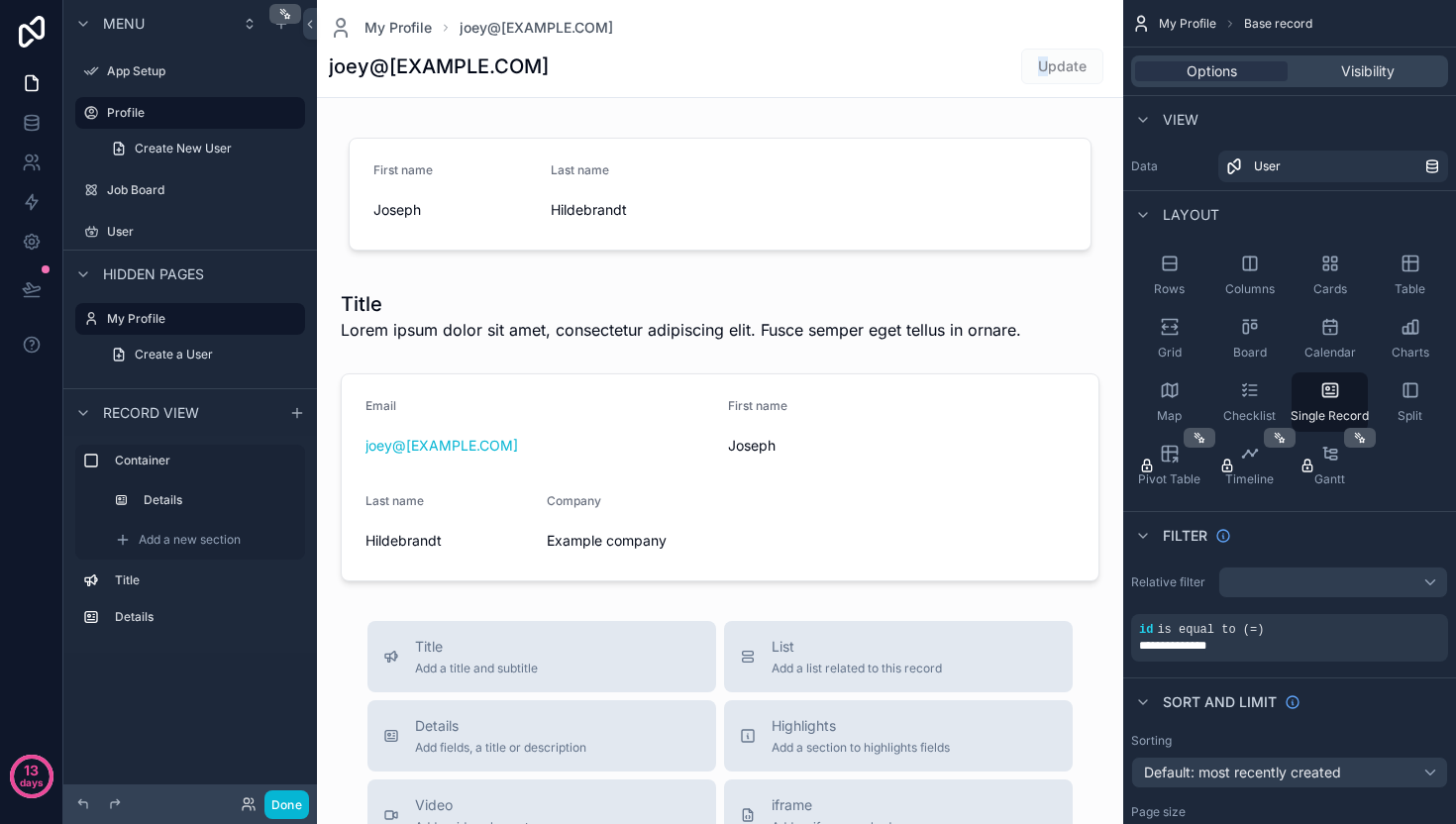 click on "Update" at bounding box center (1062, 65) 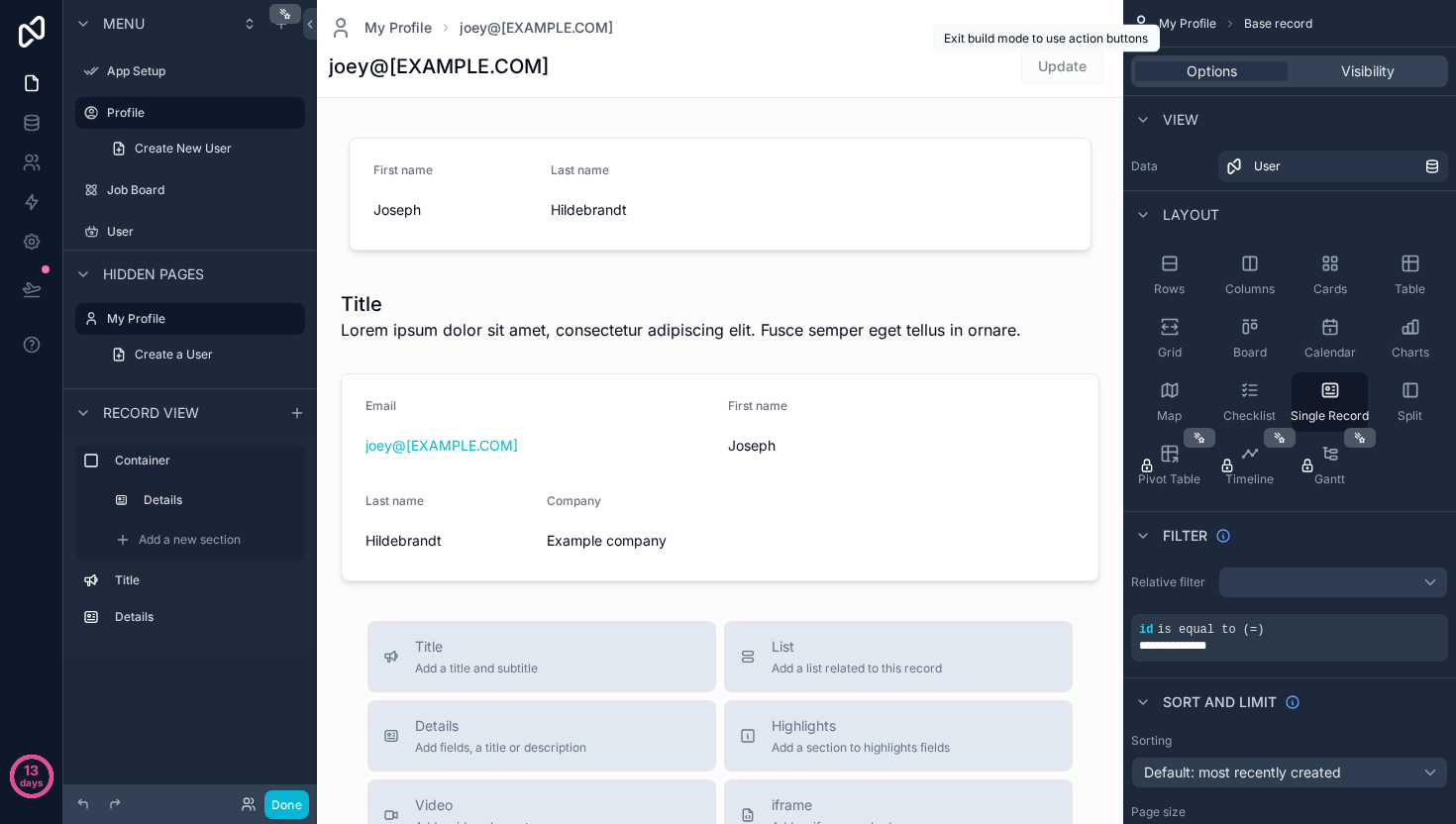 click on "Update" at bounding box center (1062, 65) 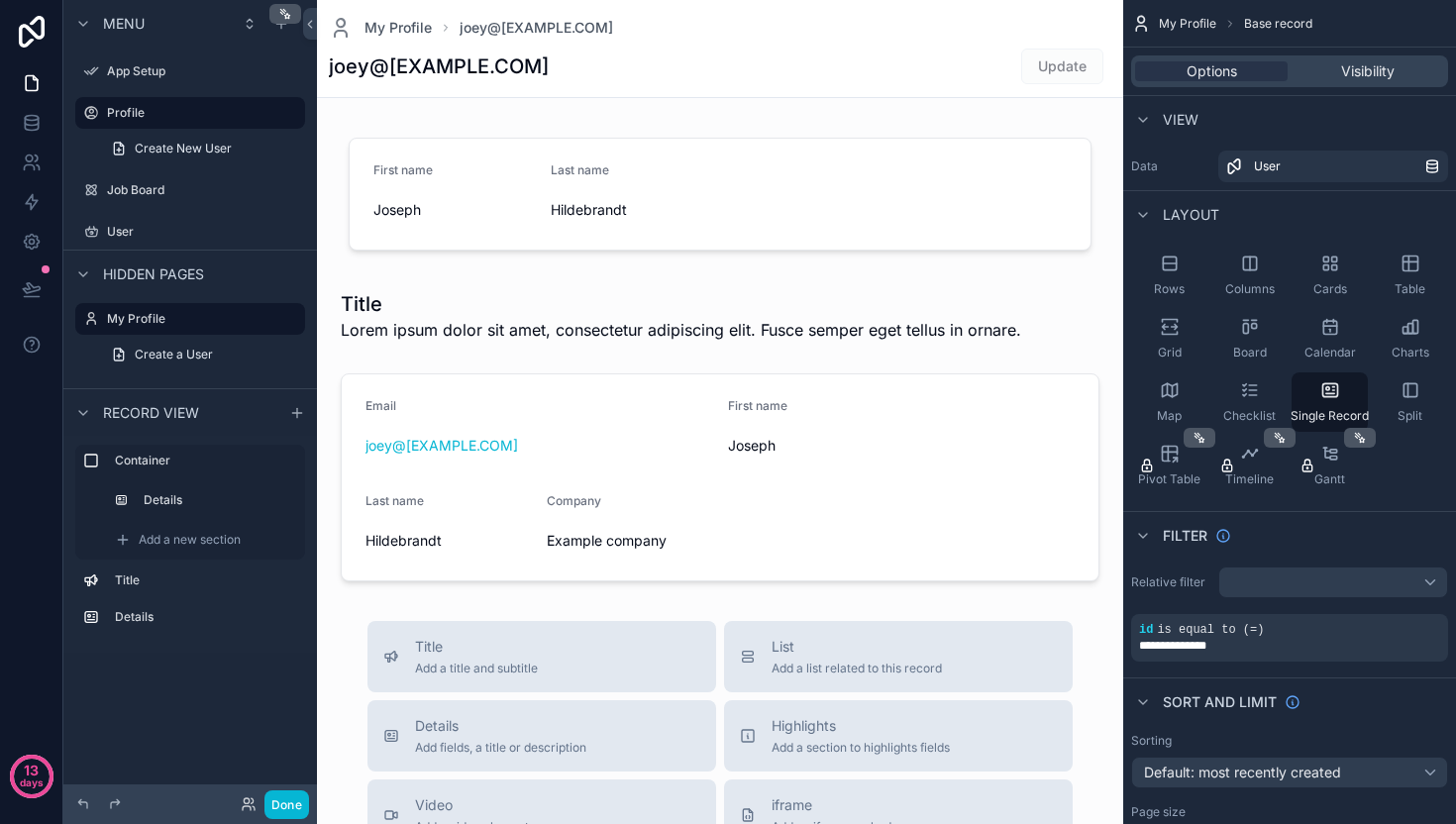 click on "joey@rangeflyers.com Update" at bounding box center (720, 66) 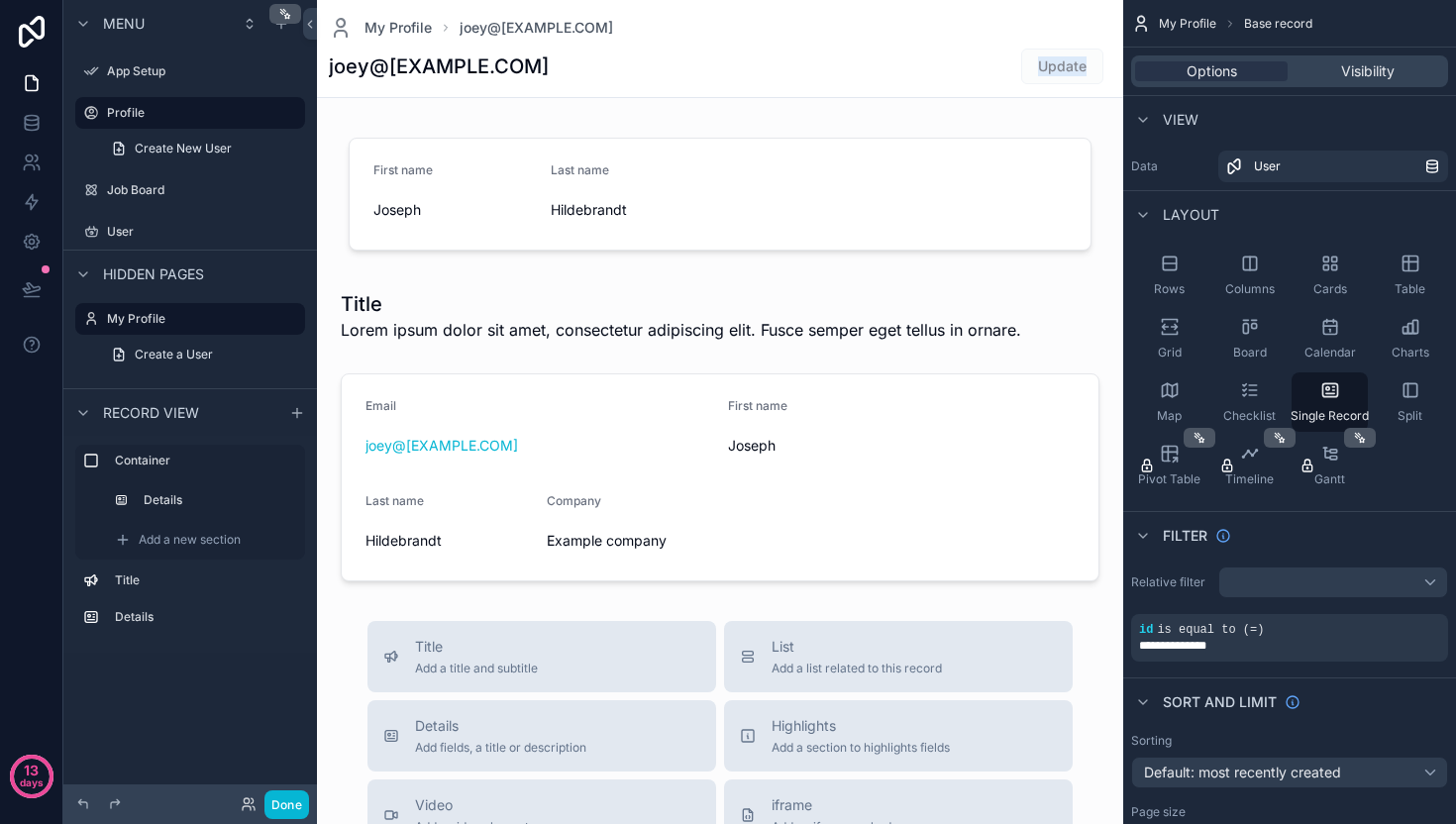 click on "joey@rangeflyers.com Update" at bounding box center (720, 66) 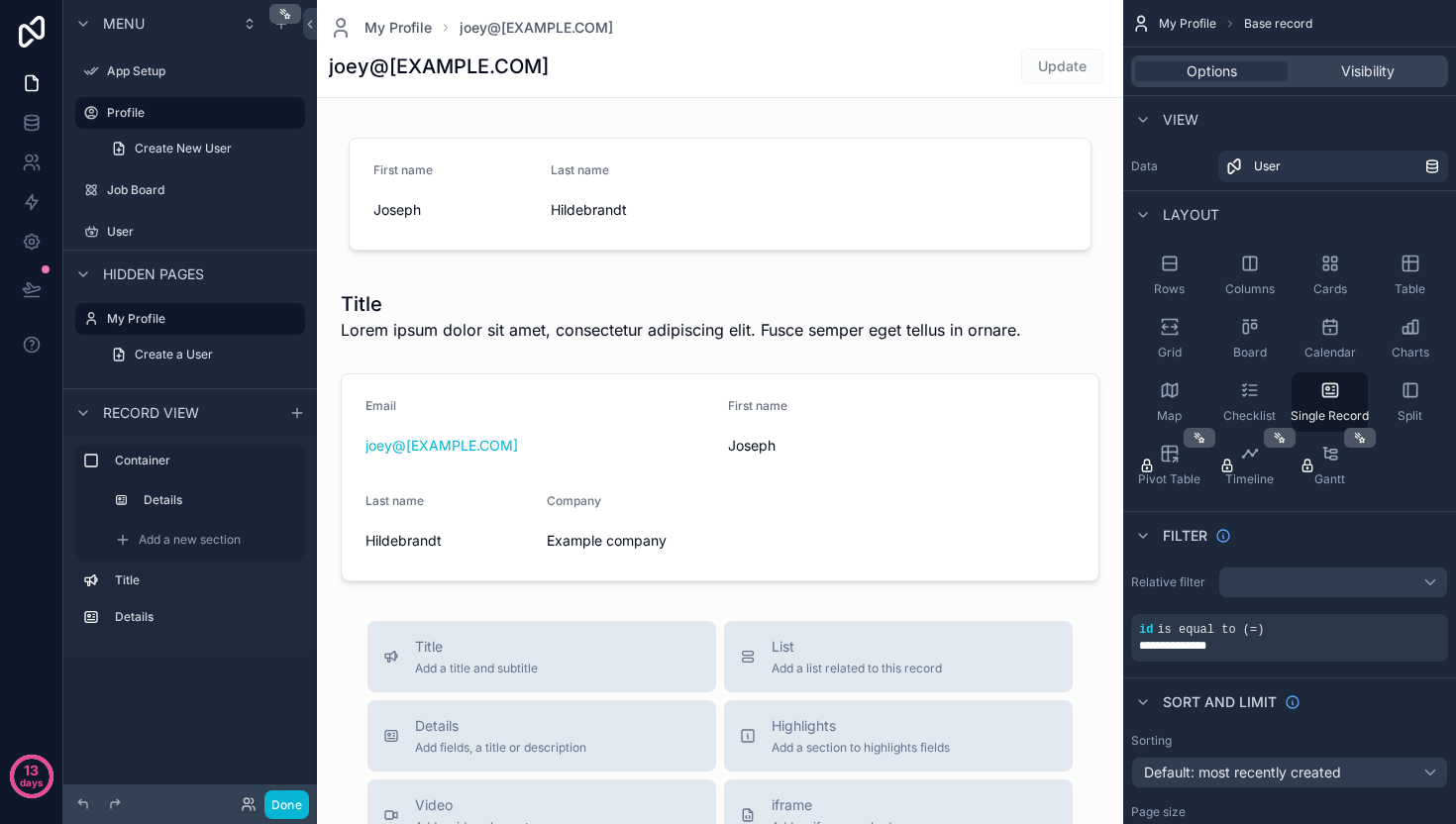 click on "Update" at bounding box center (1062, 65) 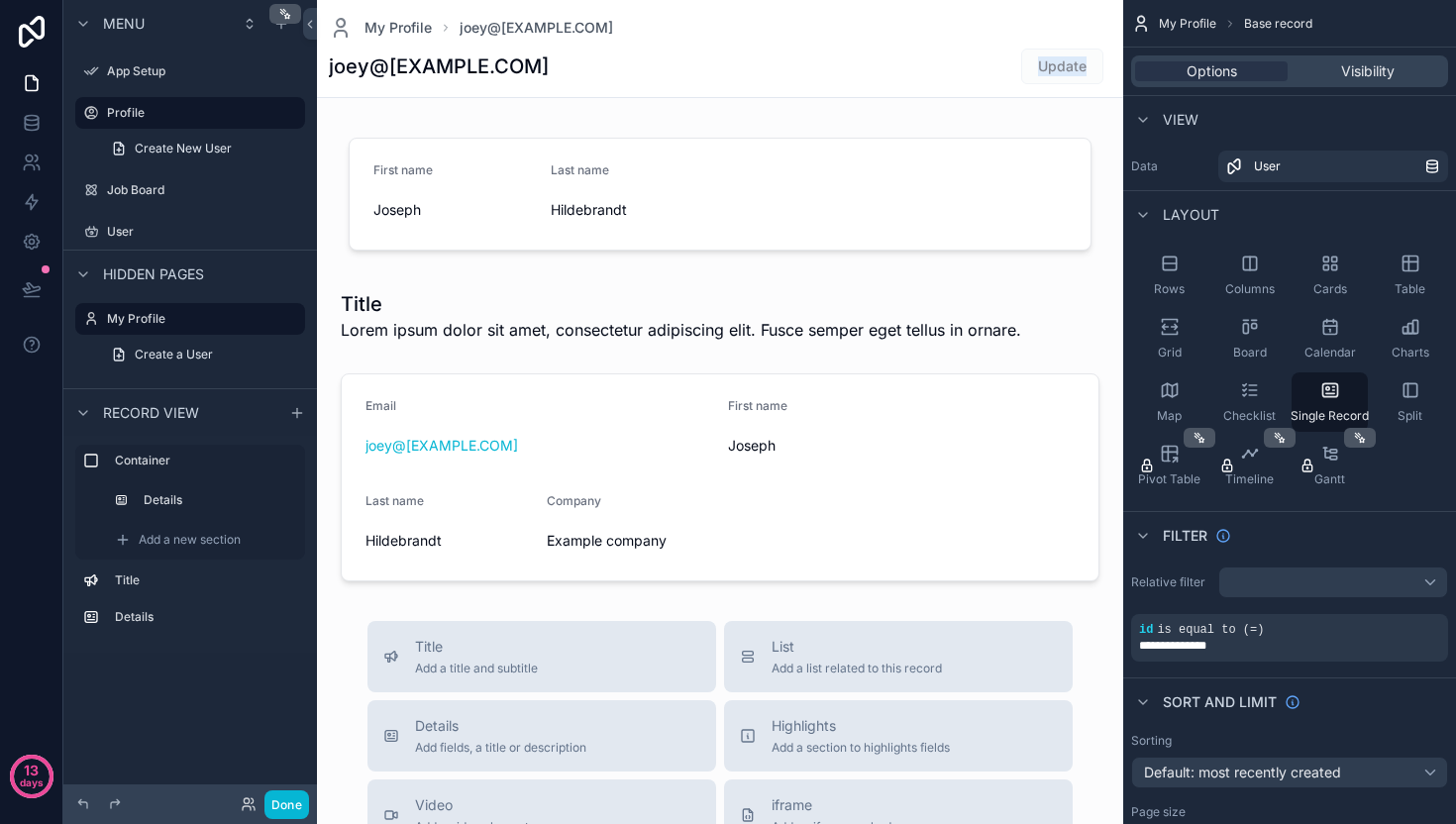 click on "Update" at bounding box center [1062, 65] 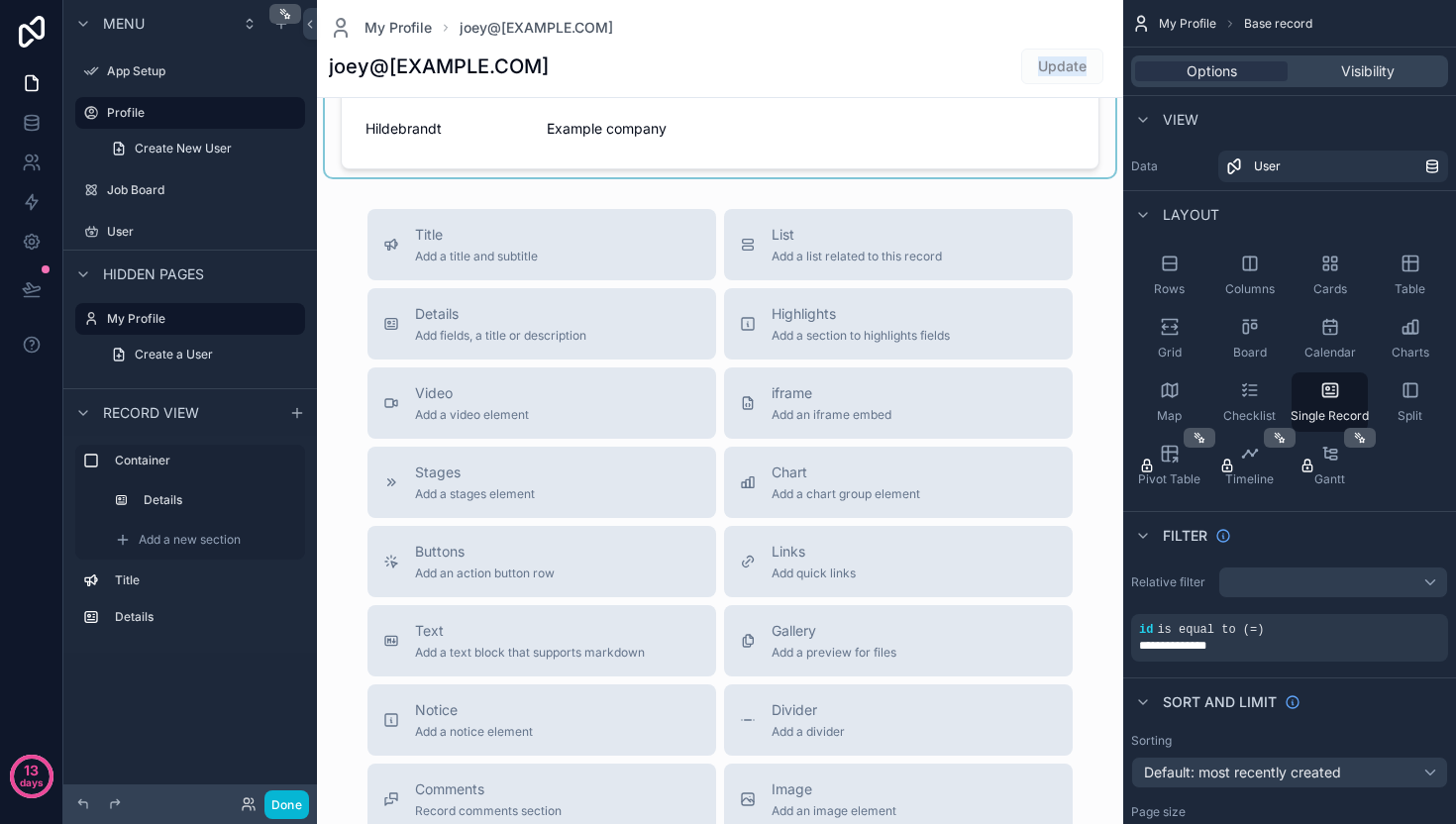scroll, scrollTop: 0, scrollLeft: 0, axis: both 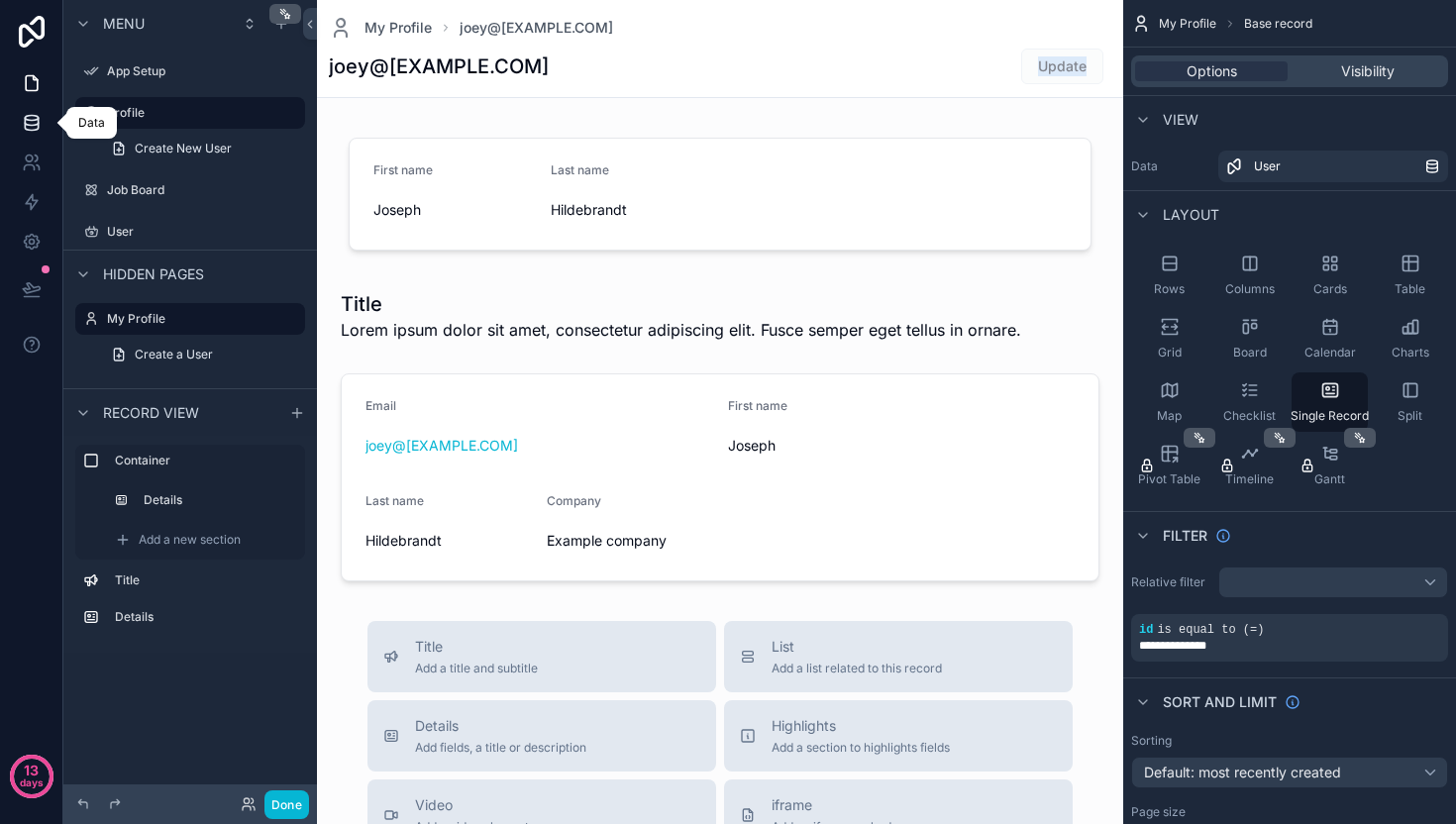 click 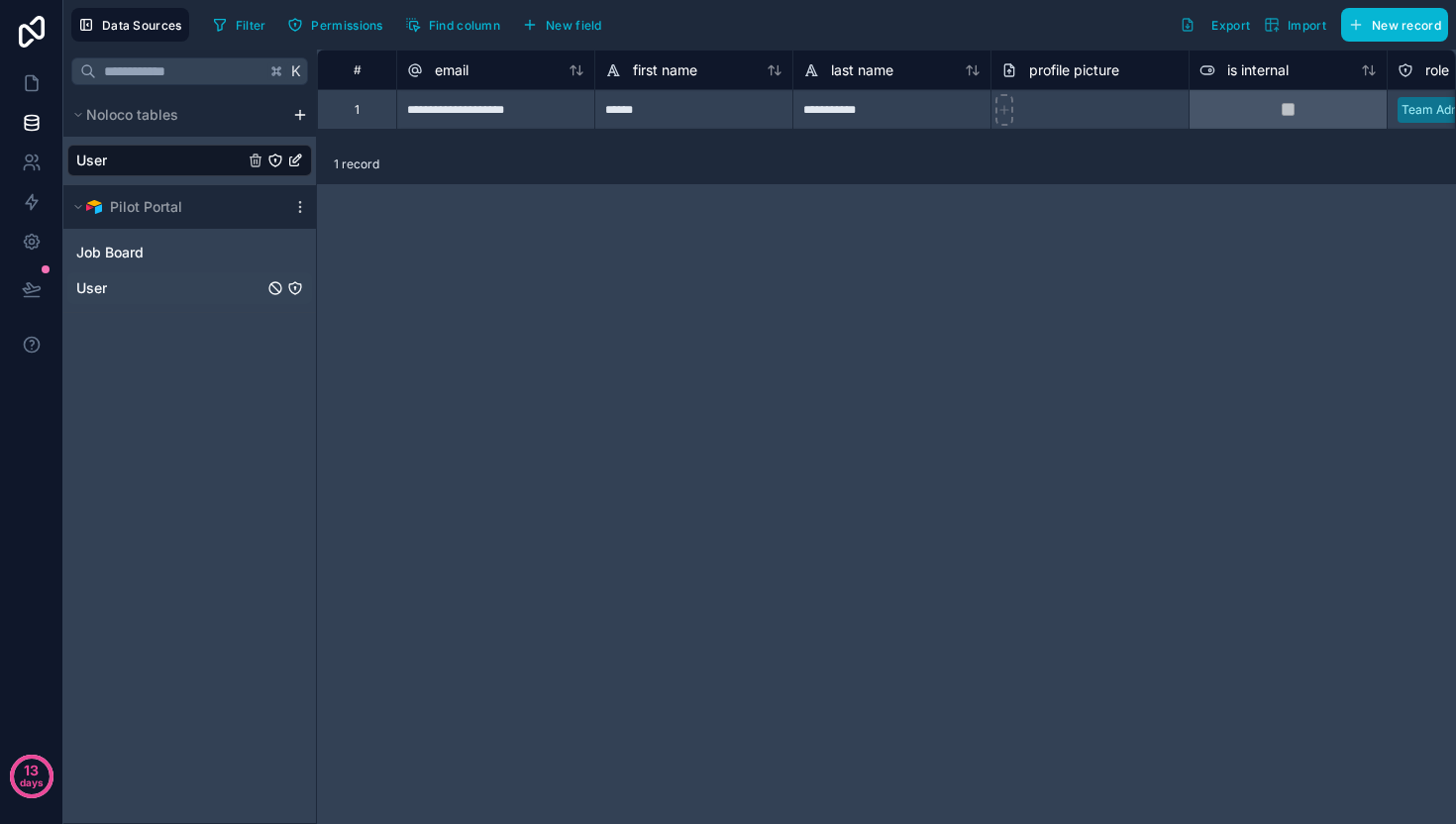 click on "User" at bounding box center [189, 288] 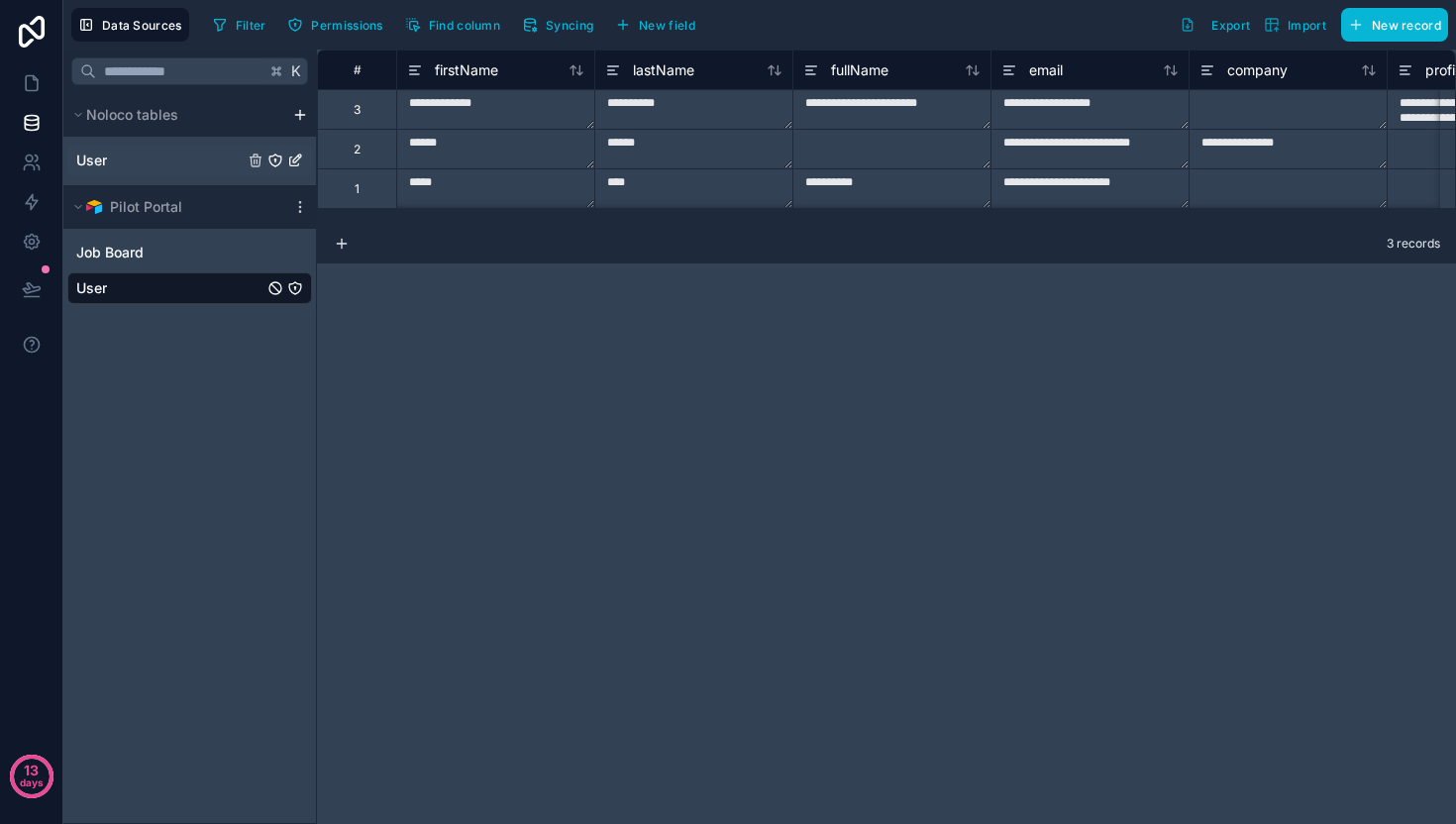 click on "User" at bounding box center [189, 160] 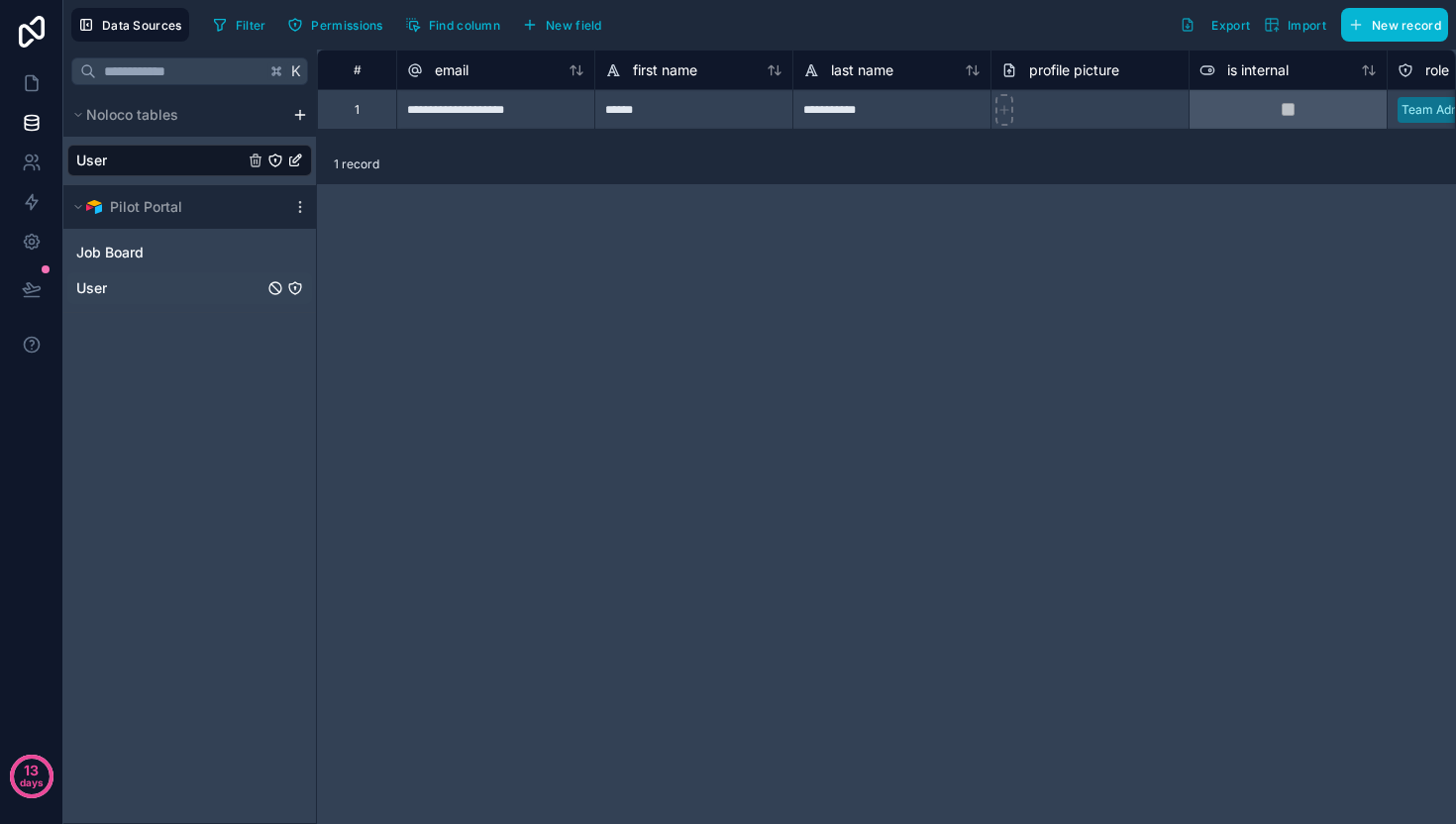 click on "User" at bounding box center [189, 288] 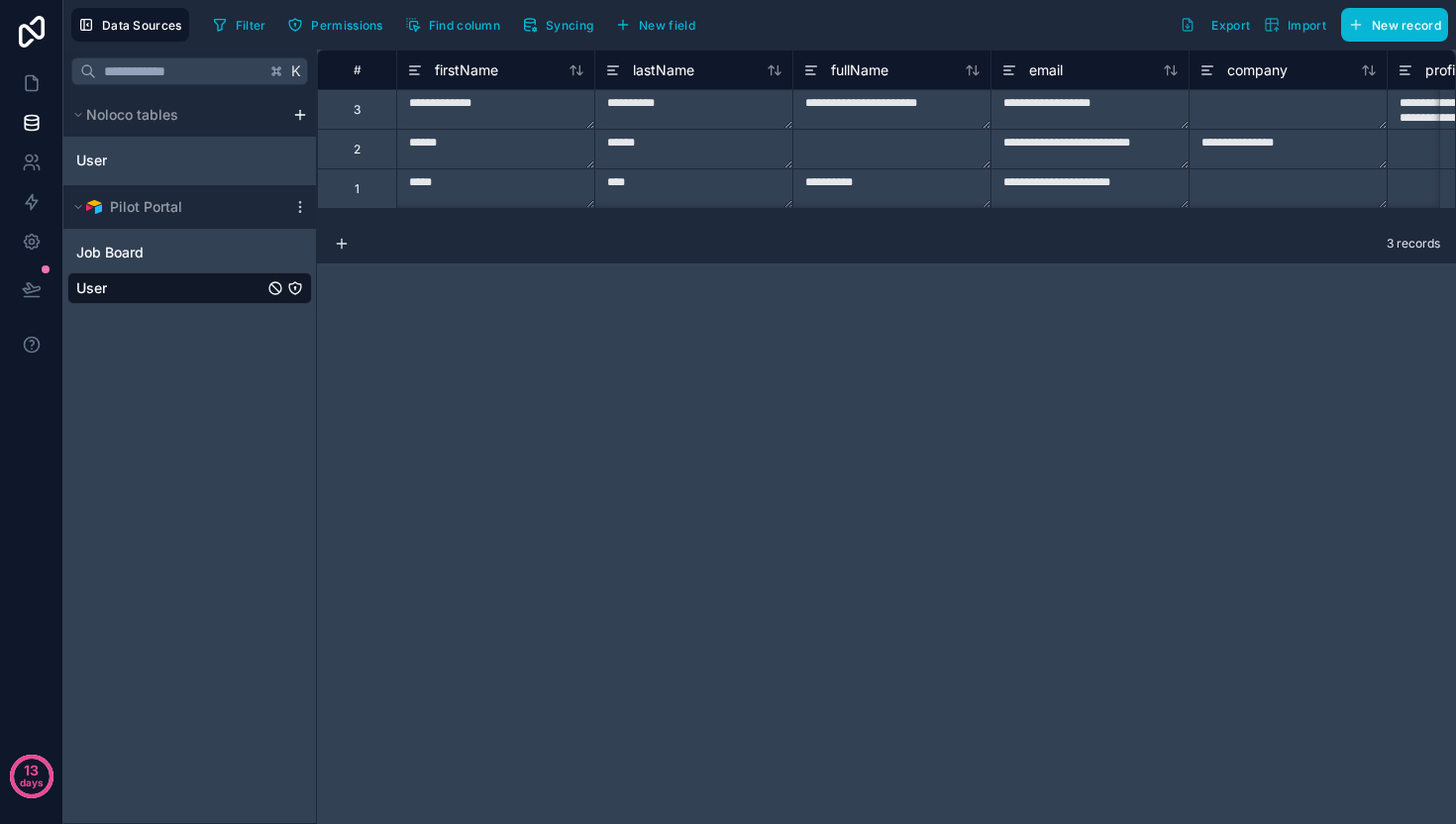 click 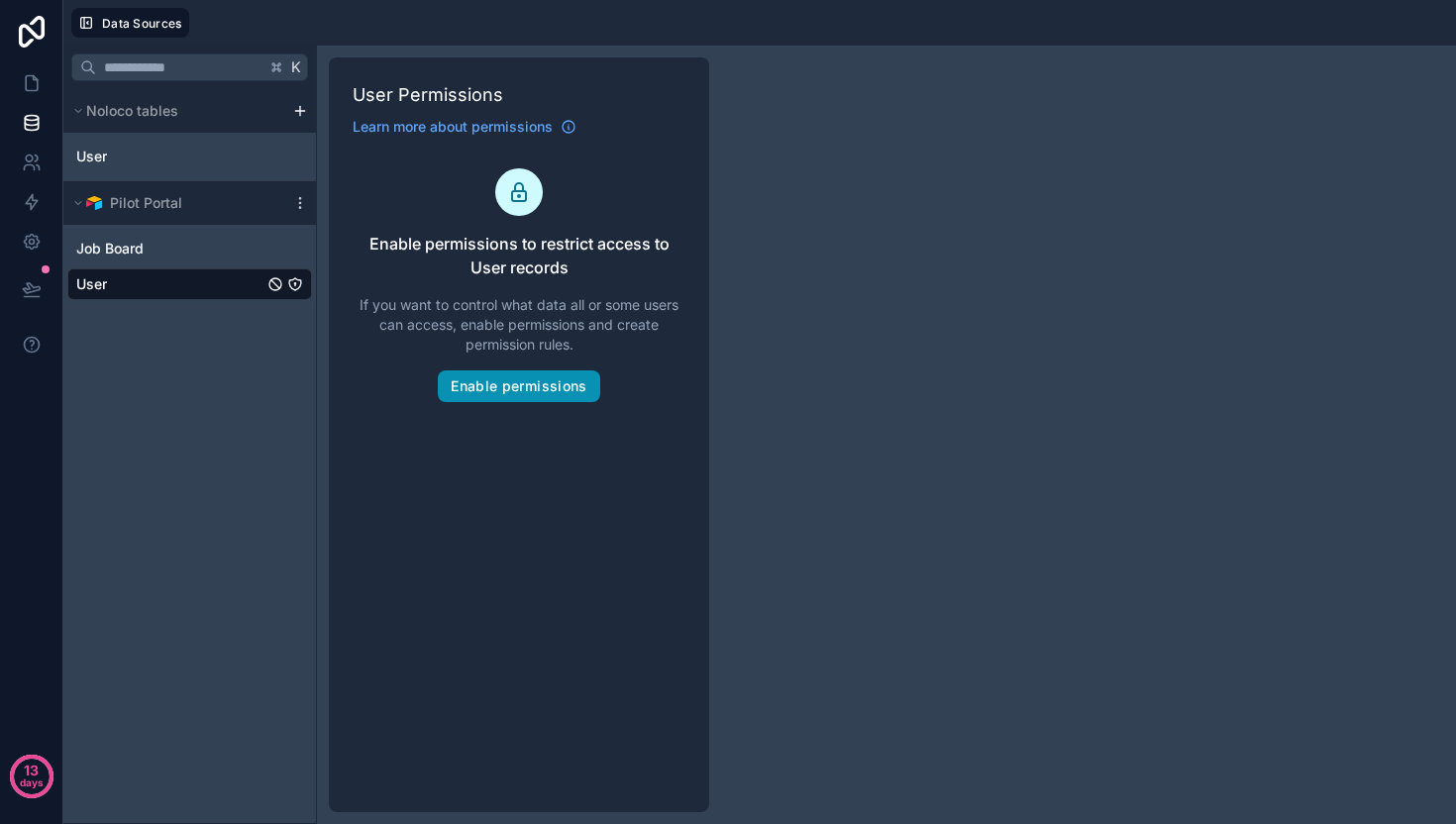click on "Enable permissions" at bounding box center [518, 386] 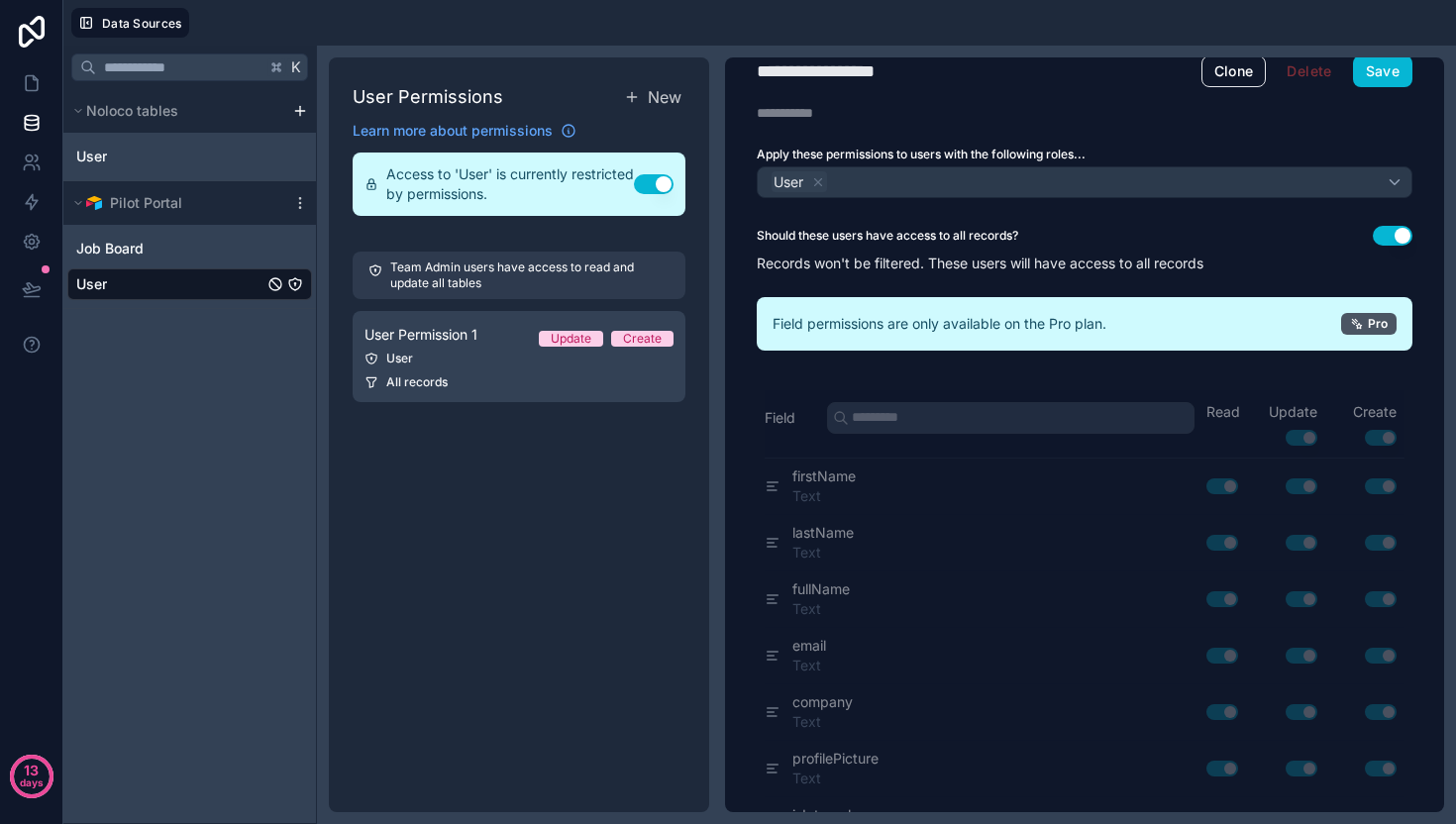 scroll, scrollTop: 0, scrollLeft: 0, axis: both 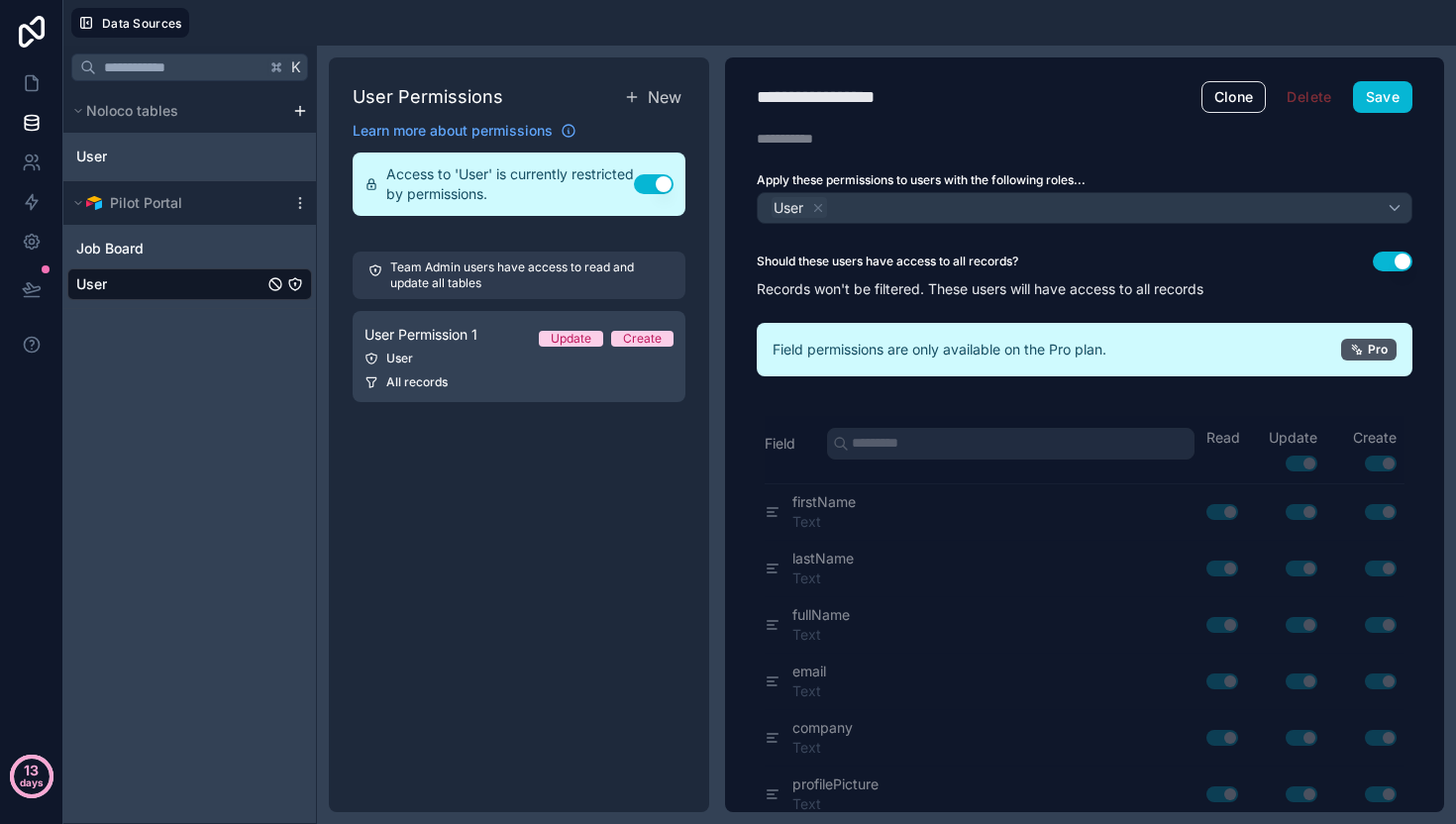 click on "days" at bounding box center (32, 782) 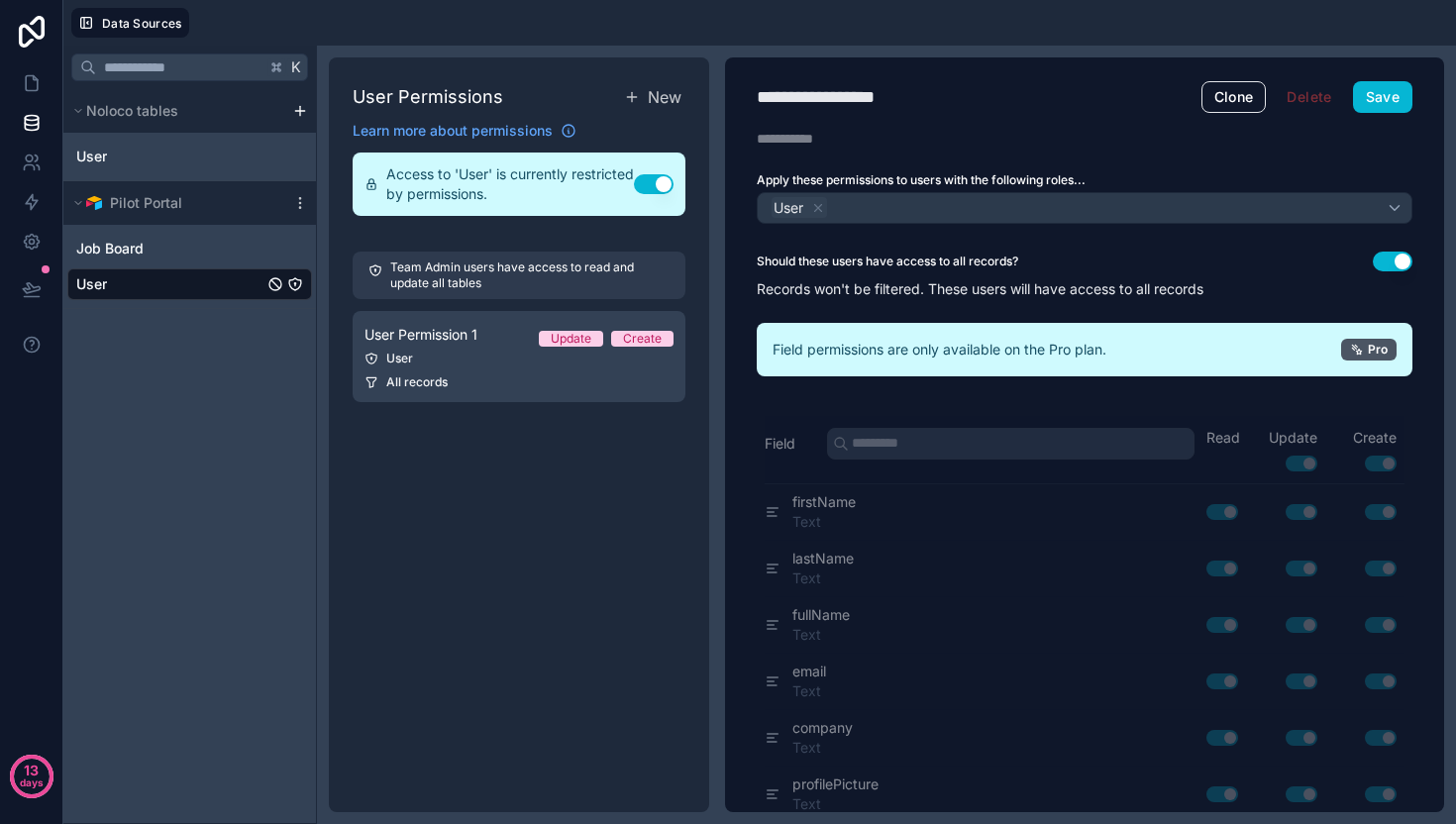 click on "User Permissions New Learn more about permissions Access to 'User' is currently restricted by permissions. Use setting Team Admin users have access to read and update all tables User Permission 1 Update Create User All records" at bounding box center [519, 435] 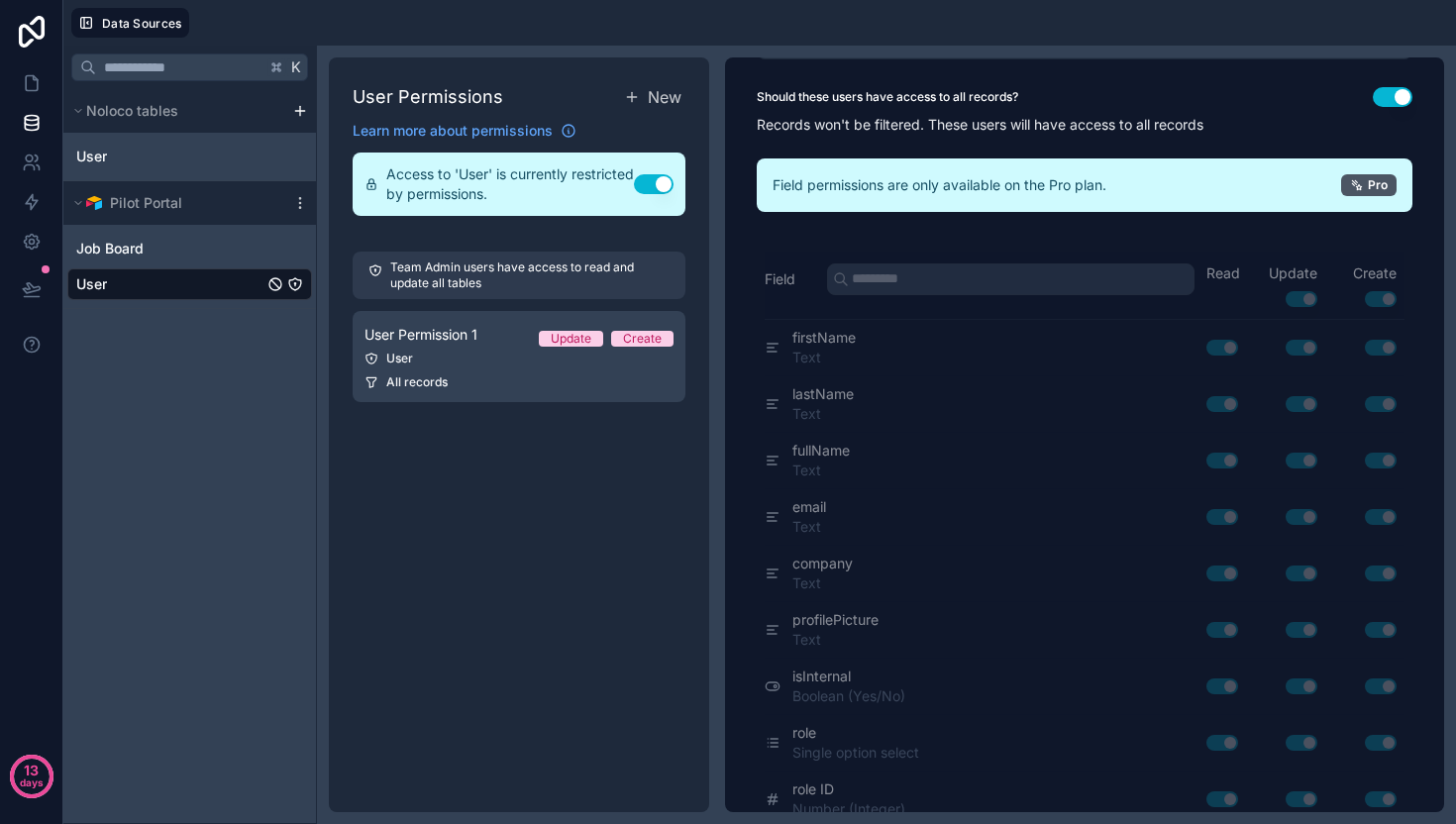 scroll, scrollTop: 0, scrollLeft: 0, axis: both 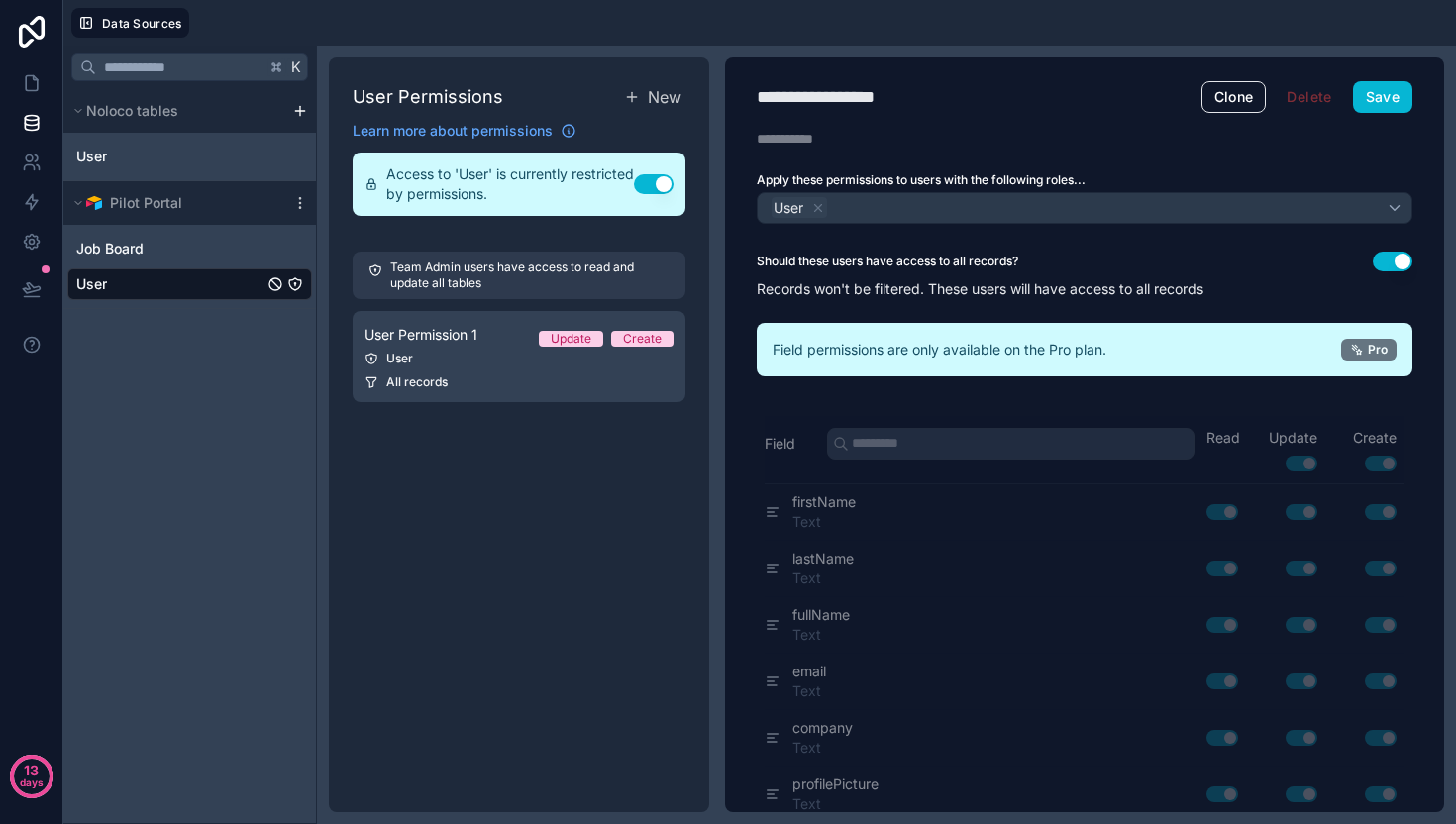 click on "Pro" at bounding box center [1378, 350] 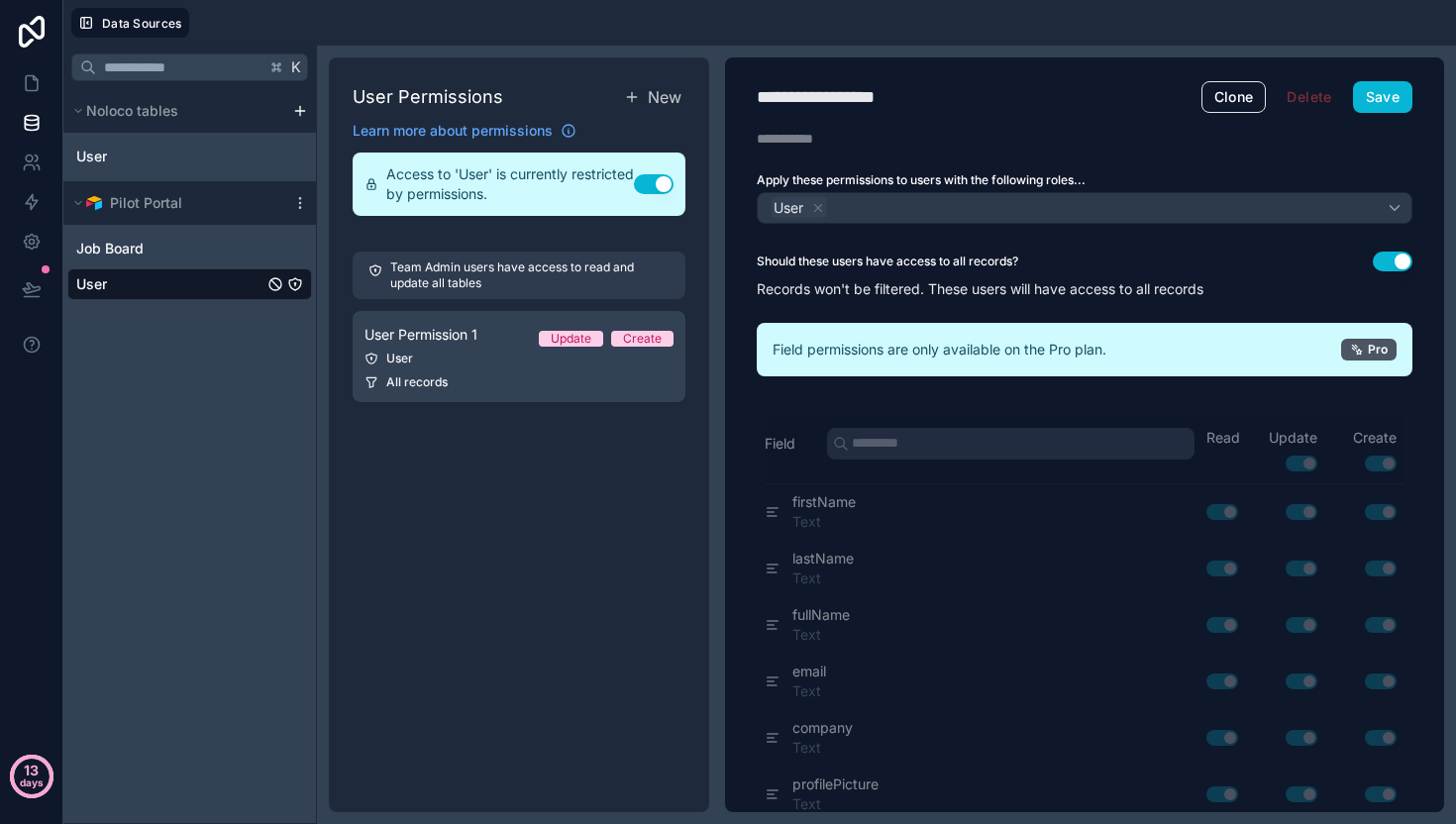 click 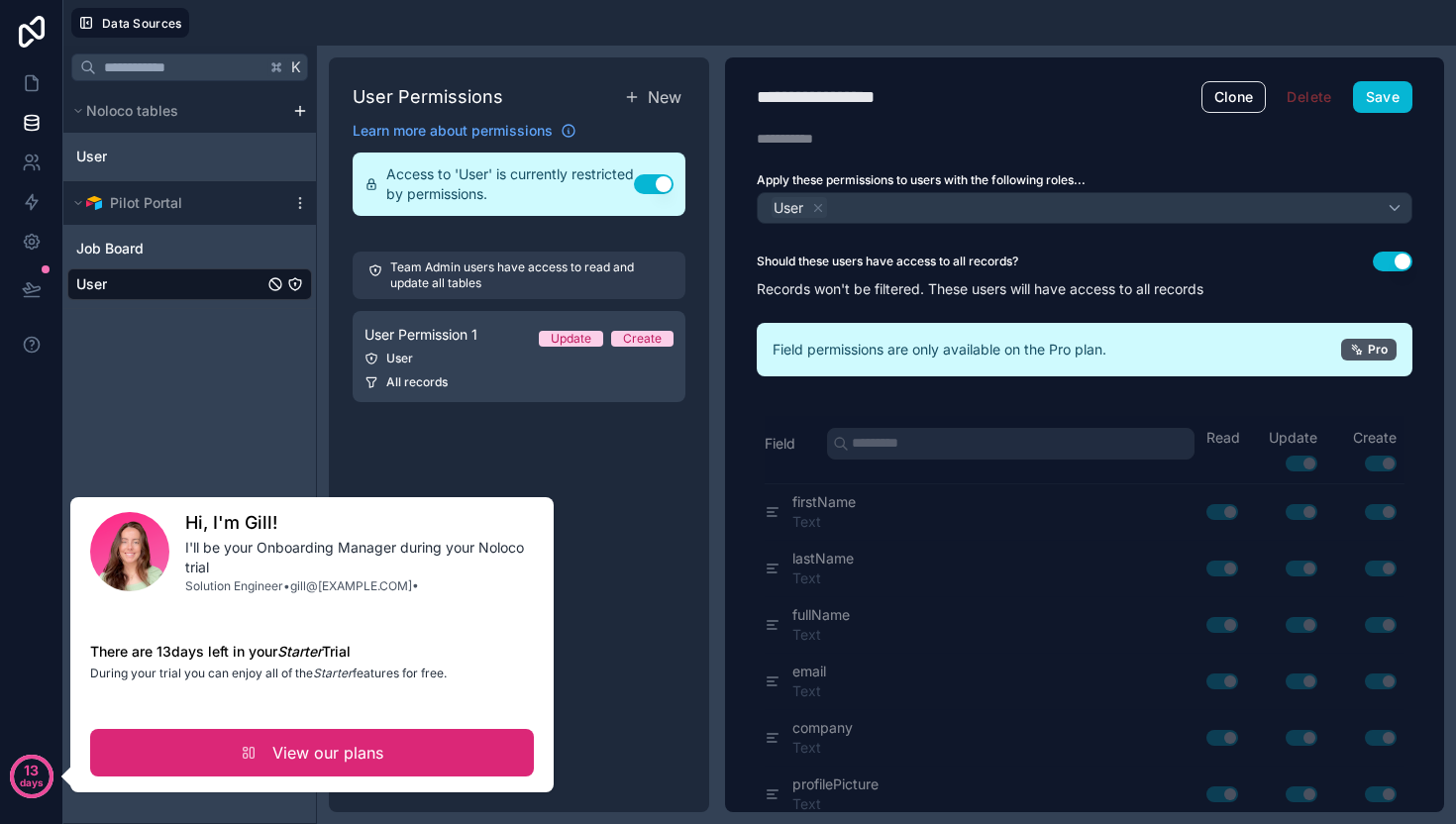 click on "View our plans" at bounding box center [312, 753] 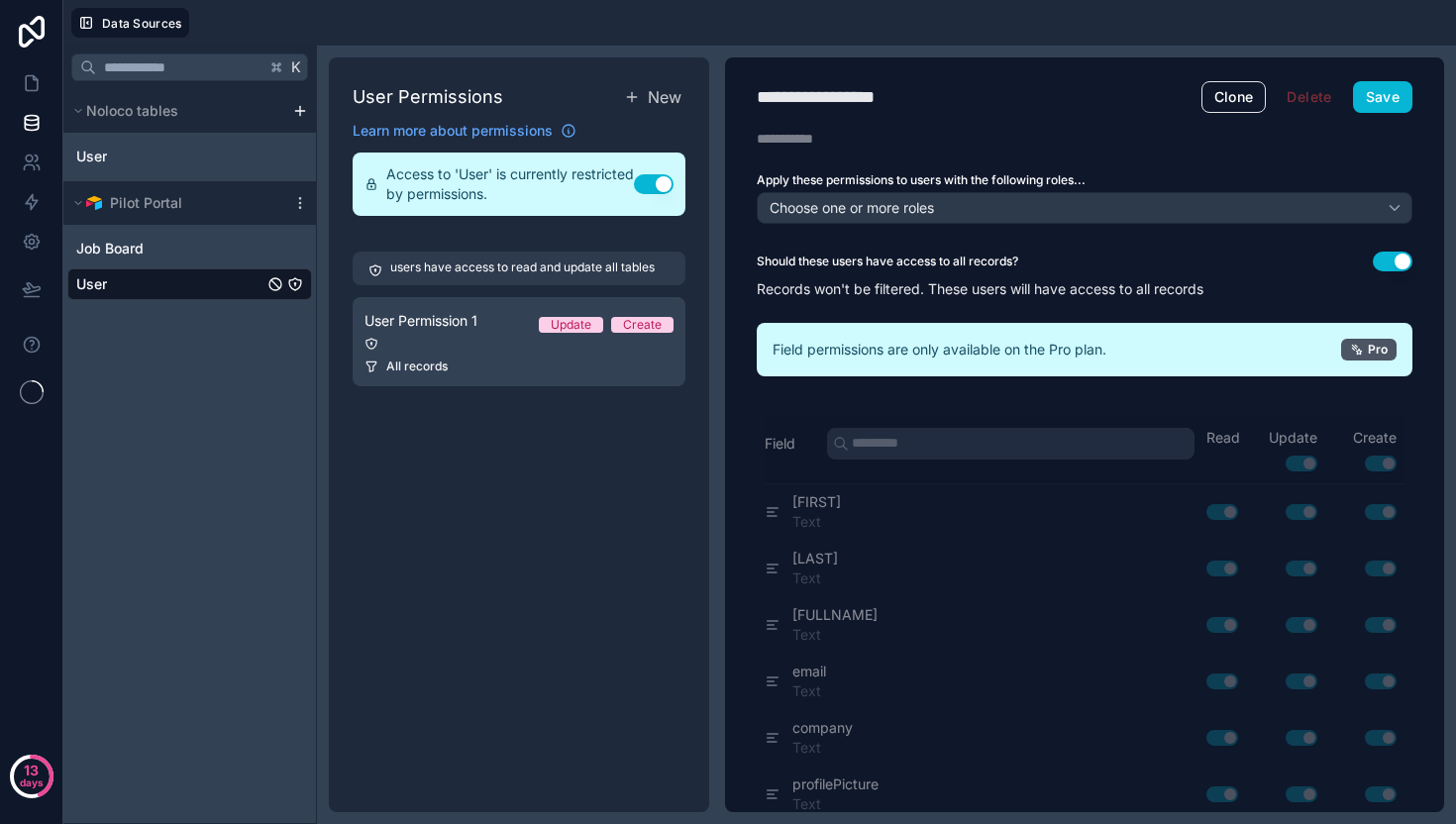 scroll, scrollTop: 0, scrollLeft: 0, axis: both 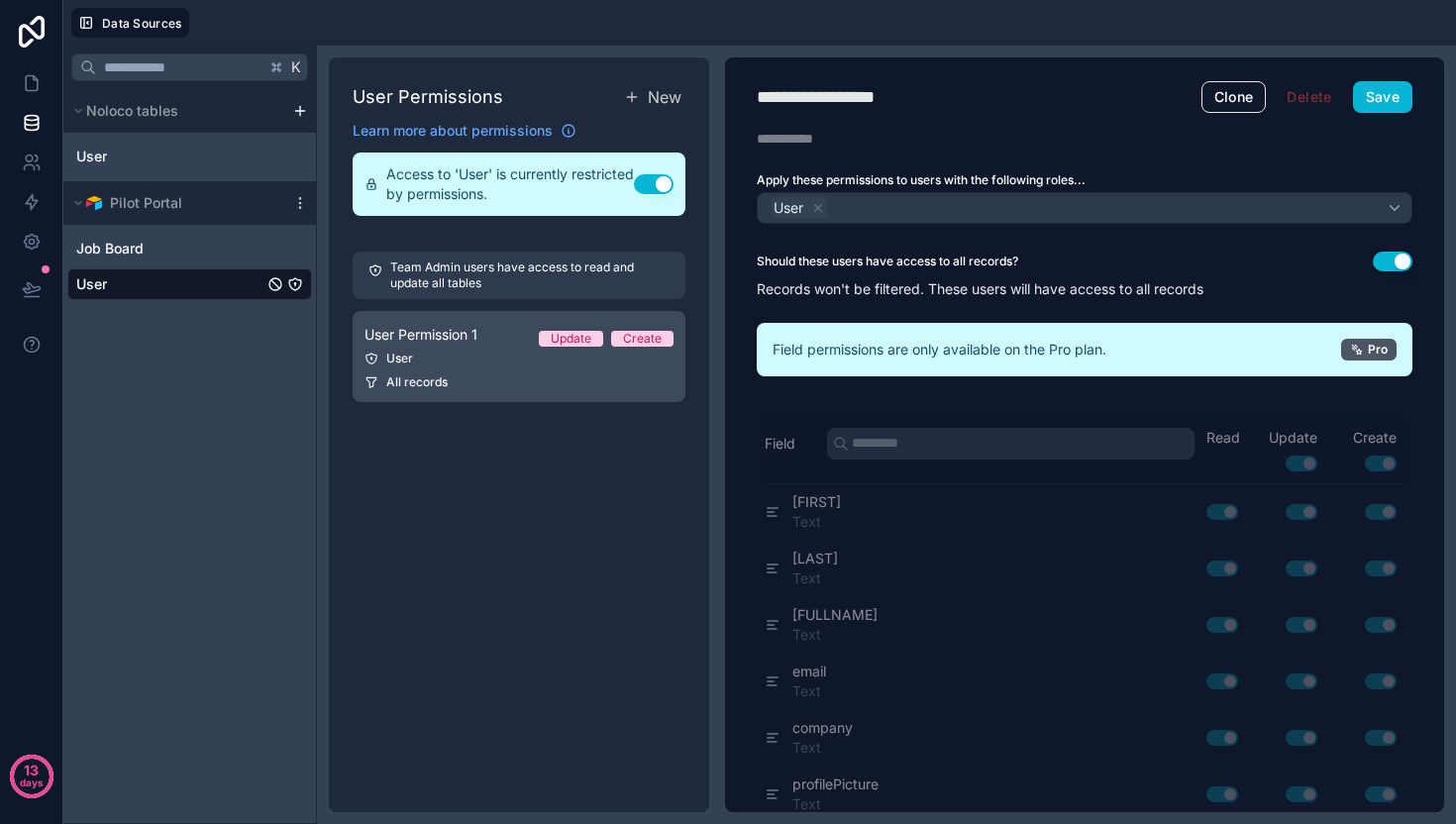 click on "User" at bounding box center [519, 359] 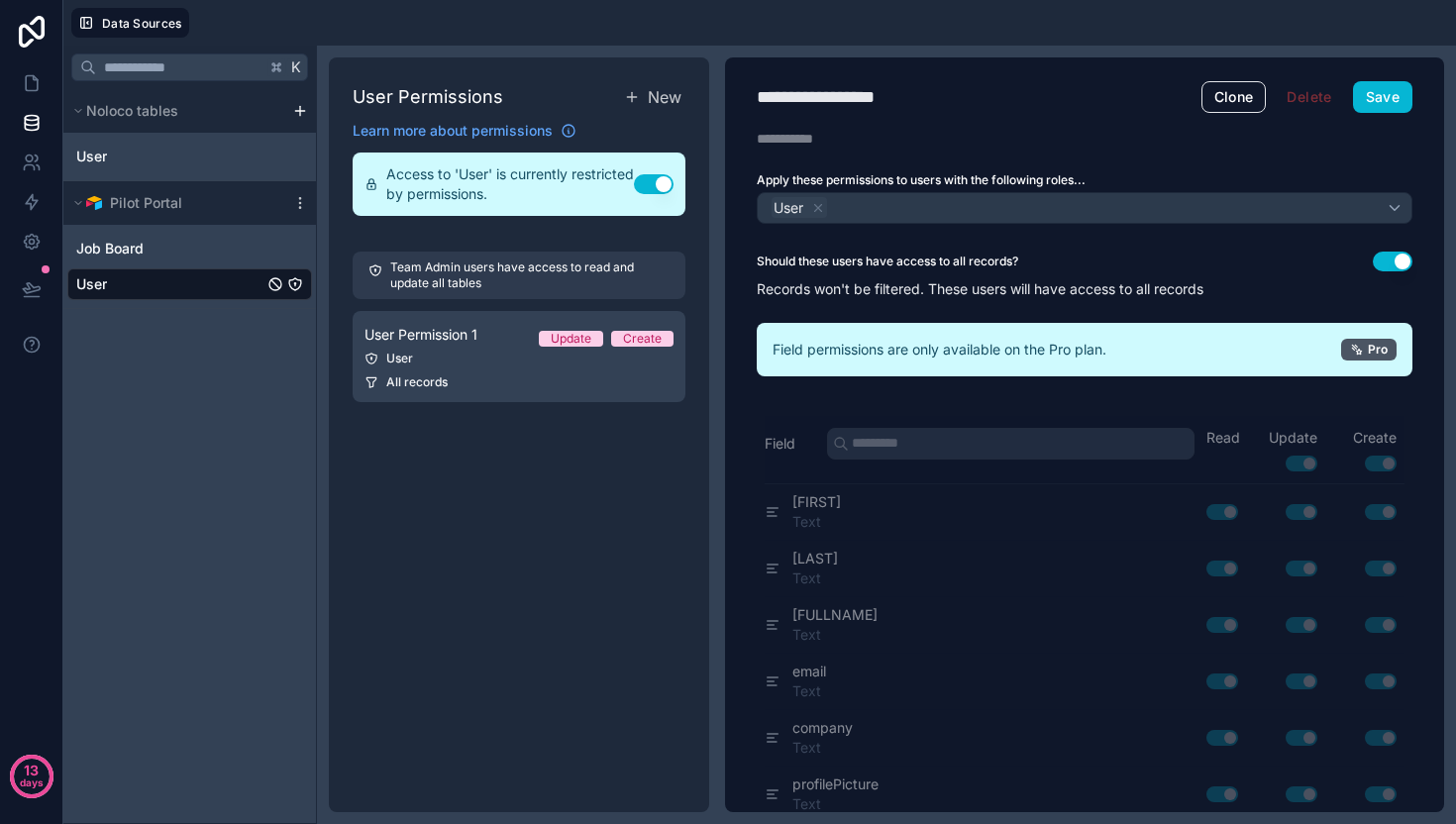 click on "Team Admin users have access to read and update all tables" at bounding box center [530, 275] 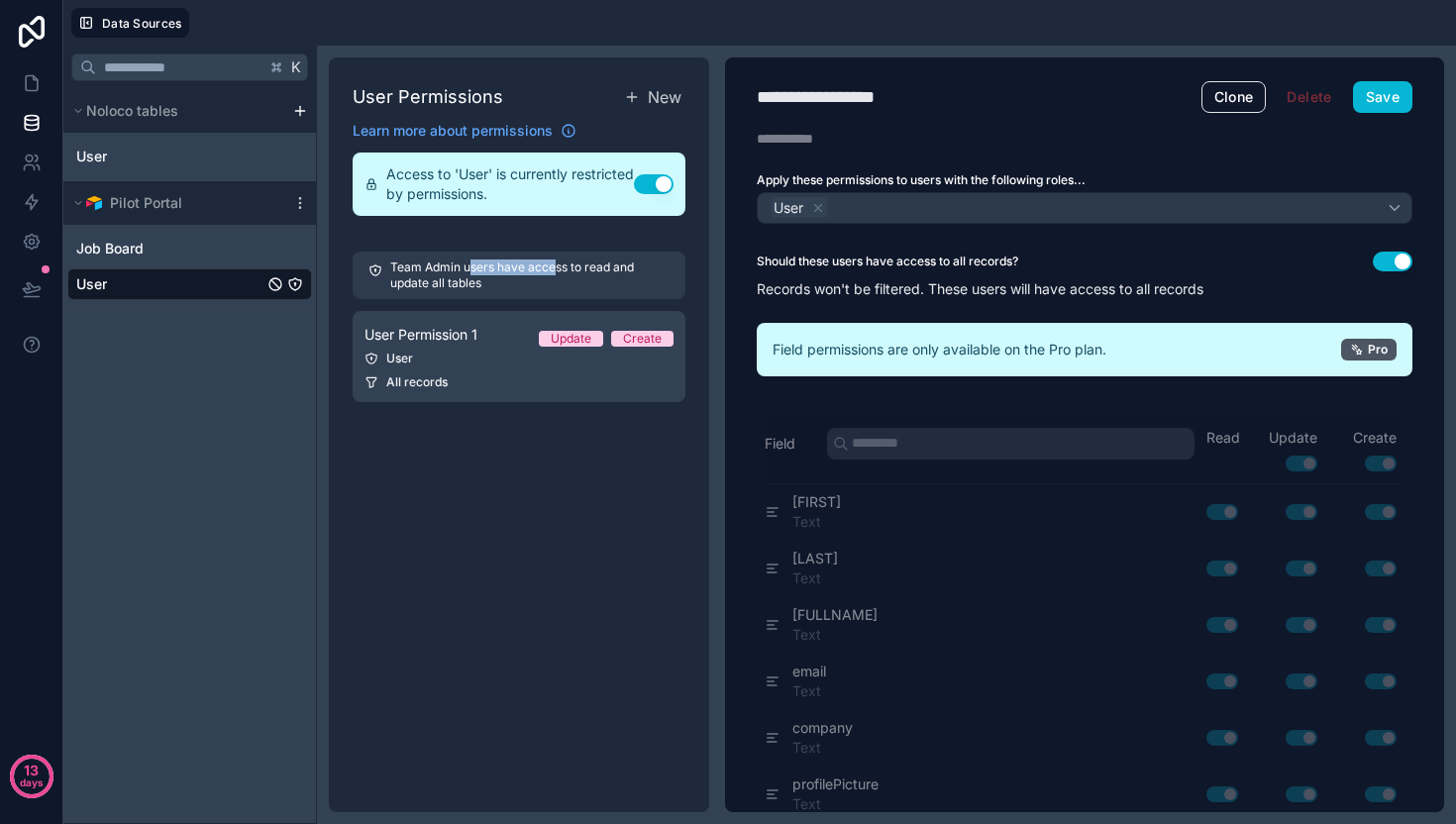 drag, startPoint x: 468, startPoint y: 270, endPoint x: 552, endPoint y: 272, distance: 84.02381 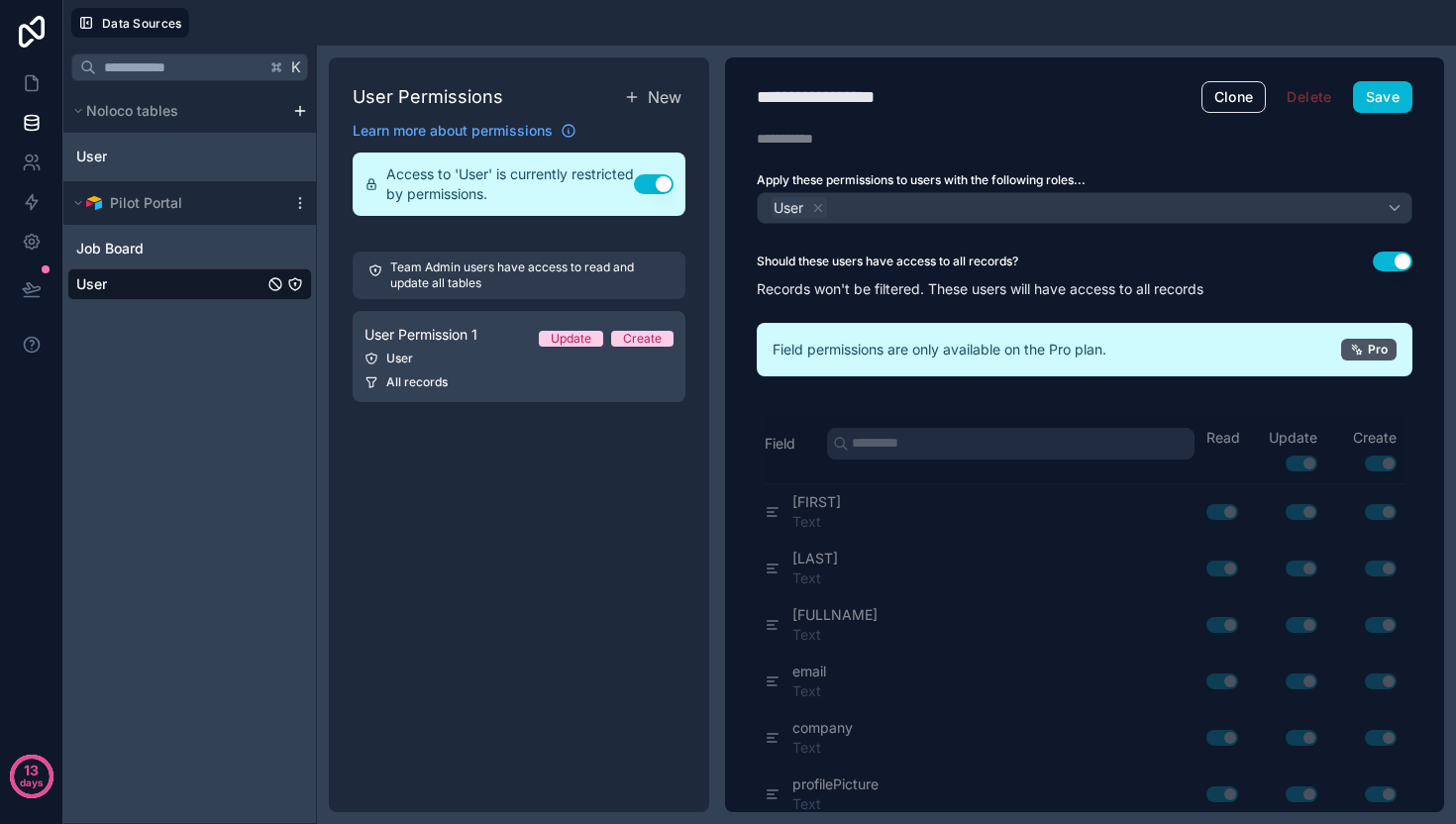 click on "Team Admin users have access to read and update all tables" at bounding box center [519, 275] 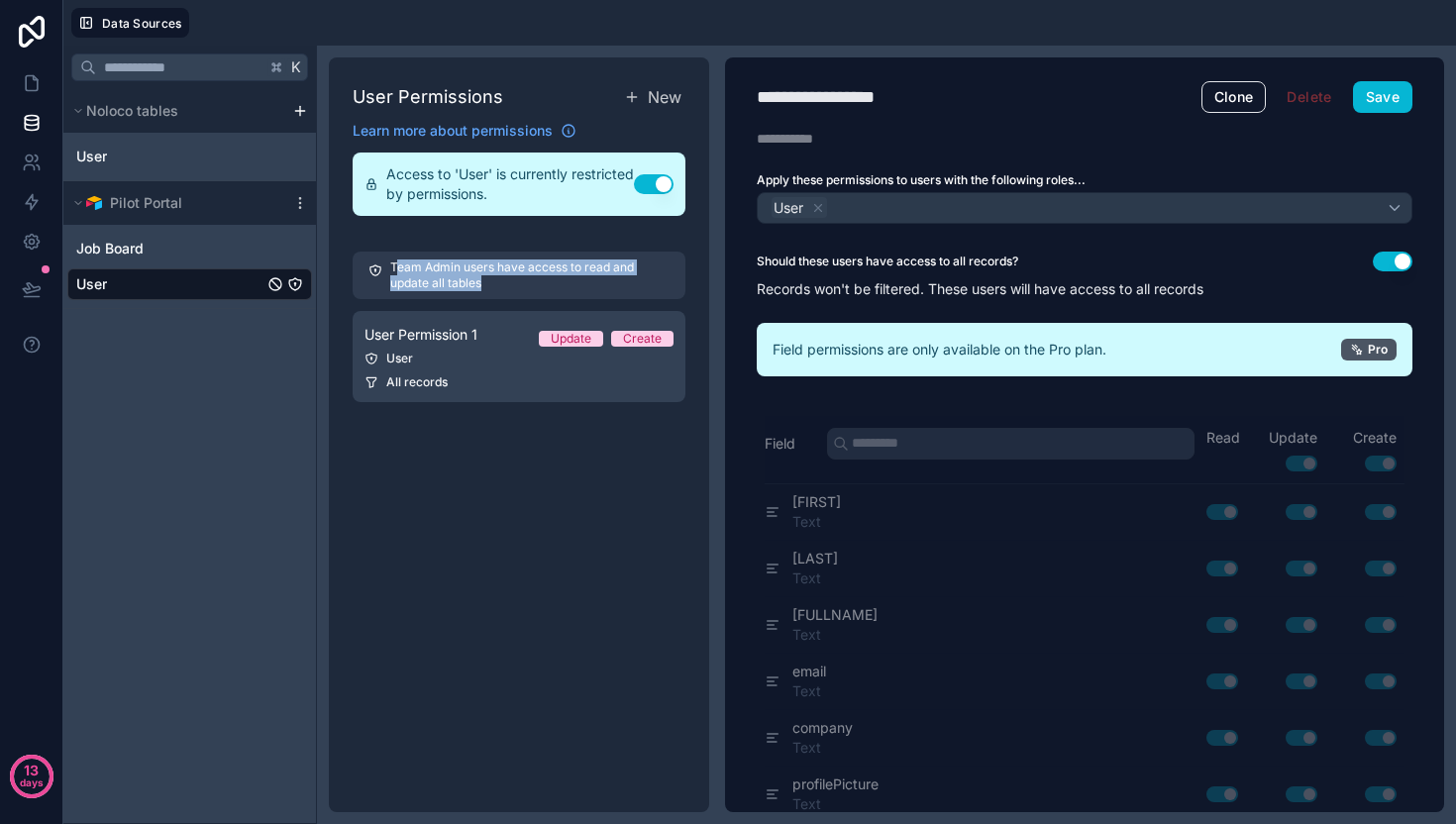 drag, startPoint x: 494, startPoint y: 286, endPoint x: 412, endPoint y: 273, distance: 83.0241 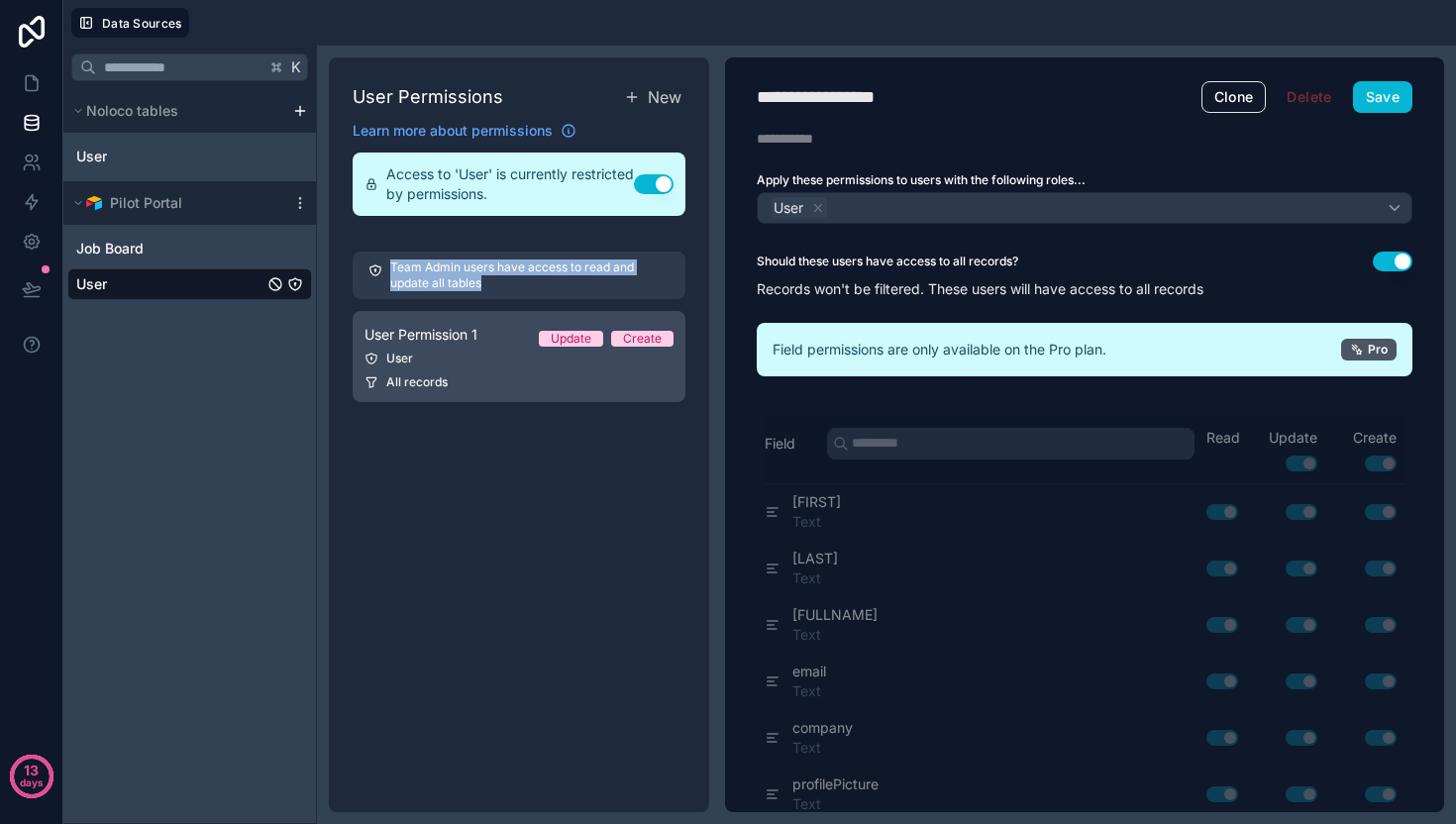 drag, startPoint x: 428, startPoint y: 279, endPoint x: 415, endPoint y: 331, distance: 53.600373 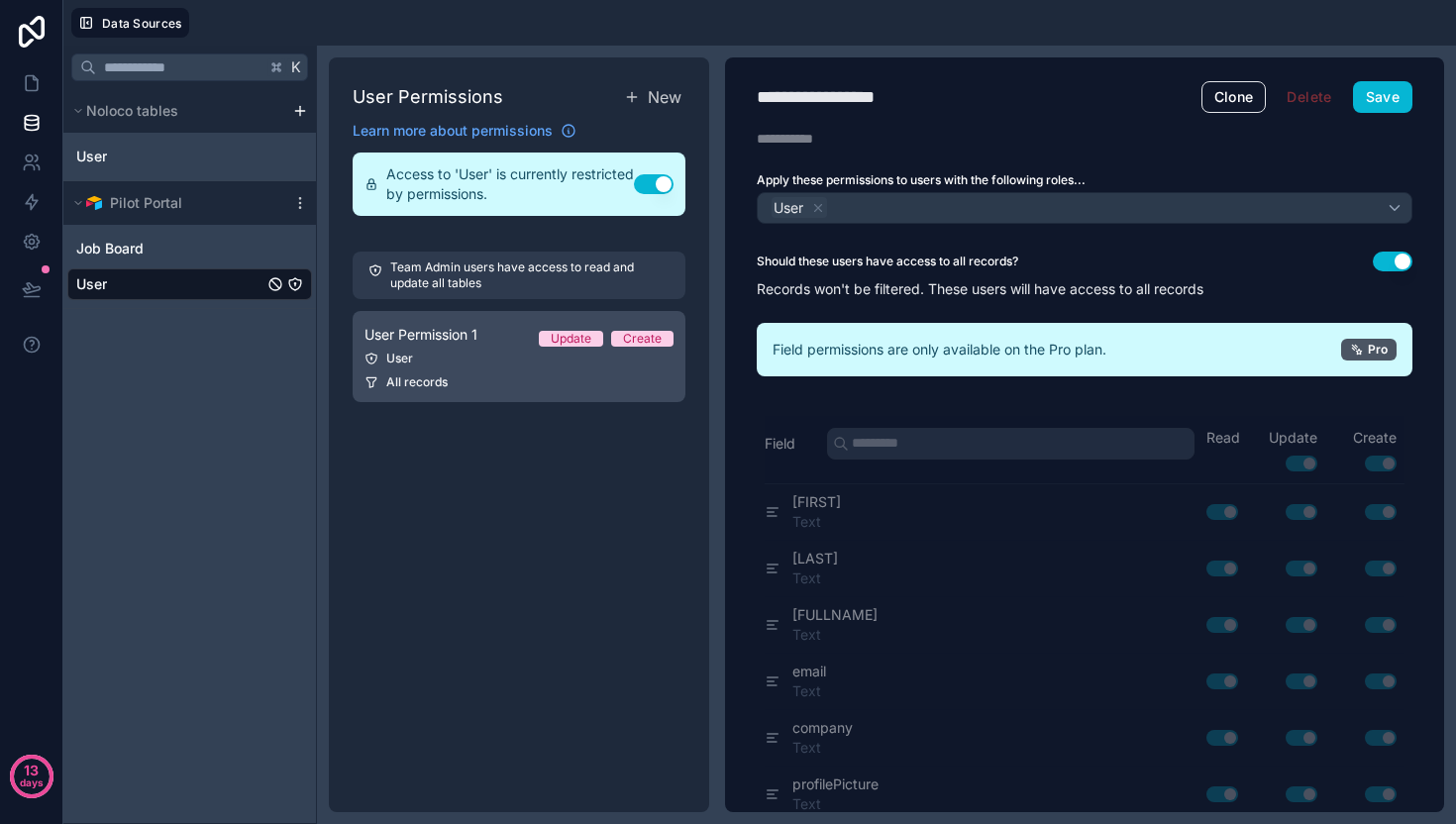 click on "All records" at bounding box center (417, 382) 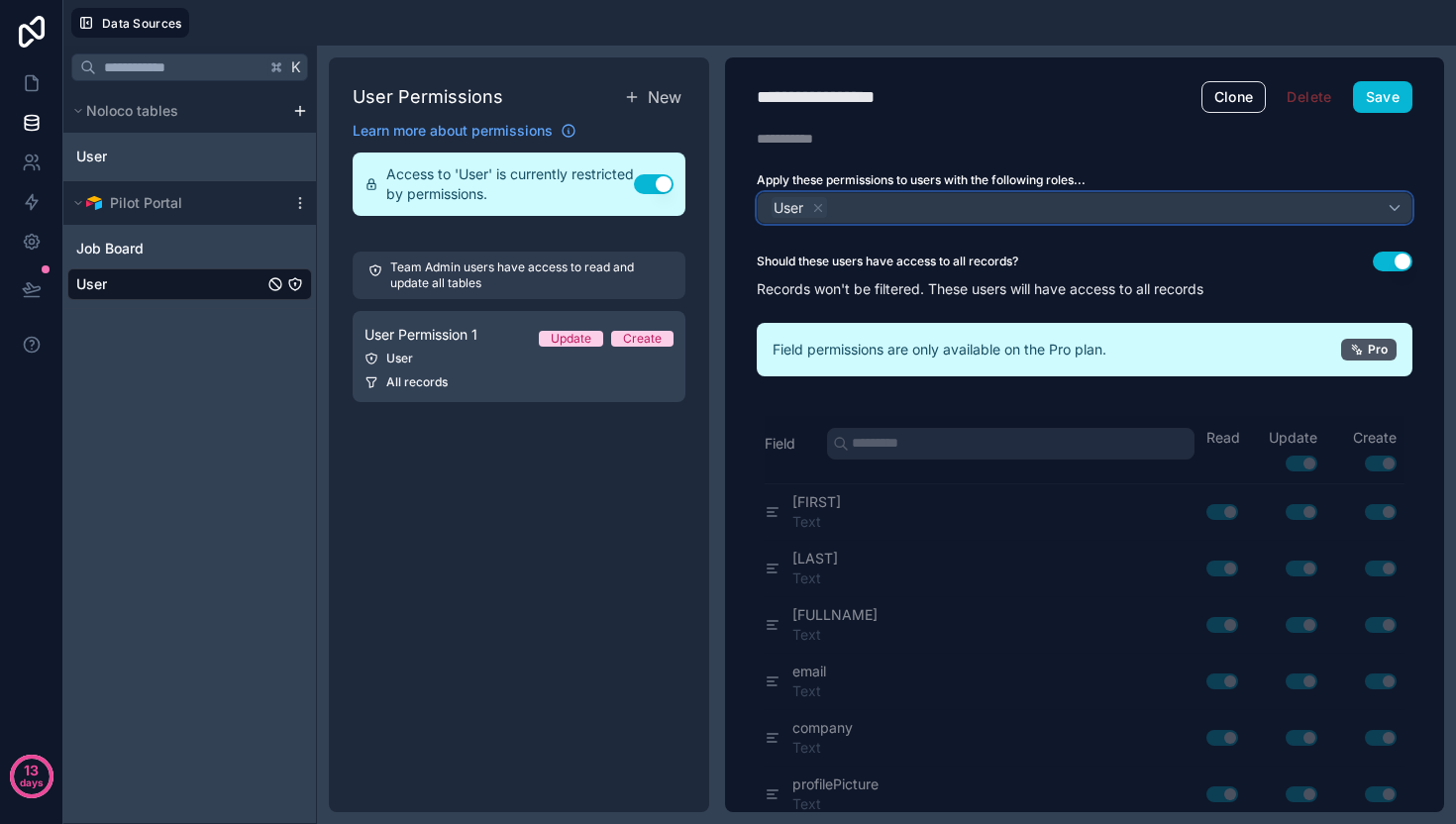 click on "User" at bounding box center (1085, 208) 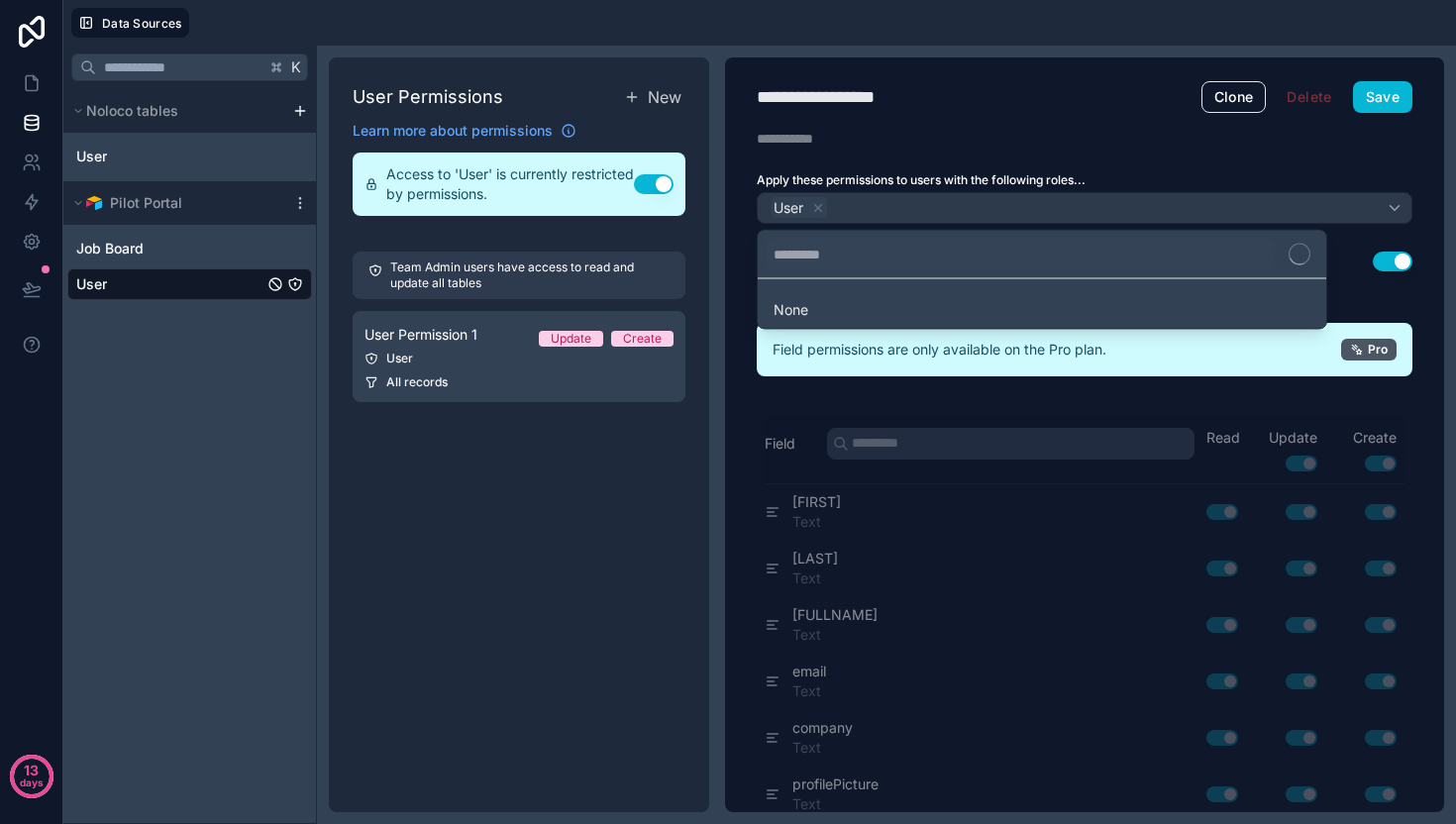 click at bounding box center (728, 412) 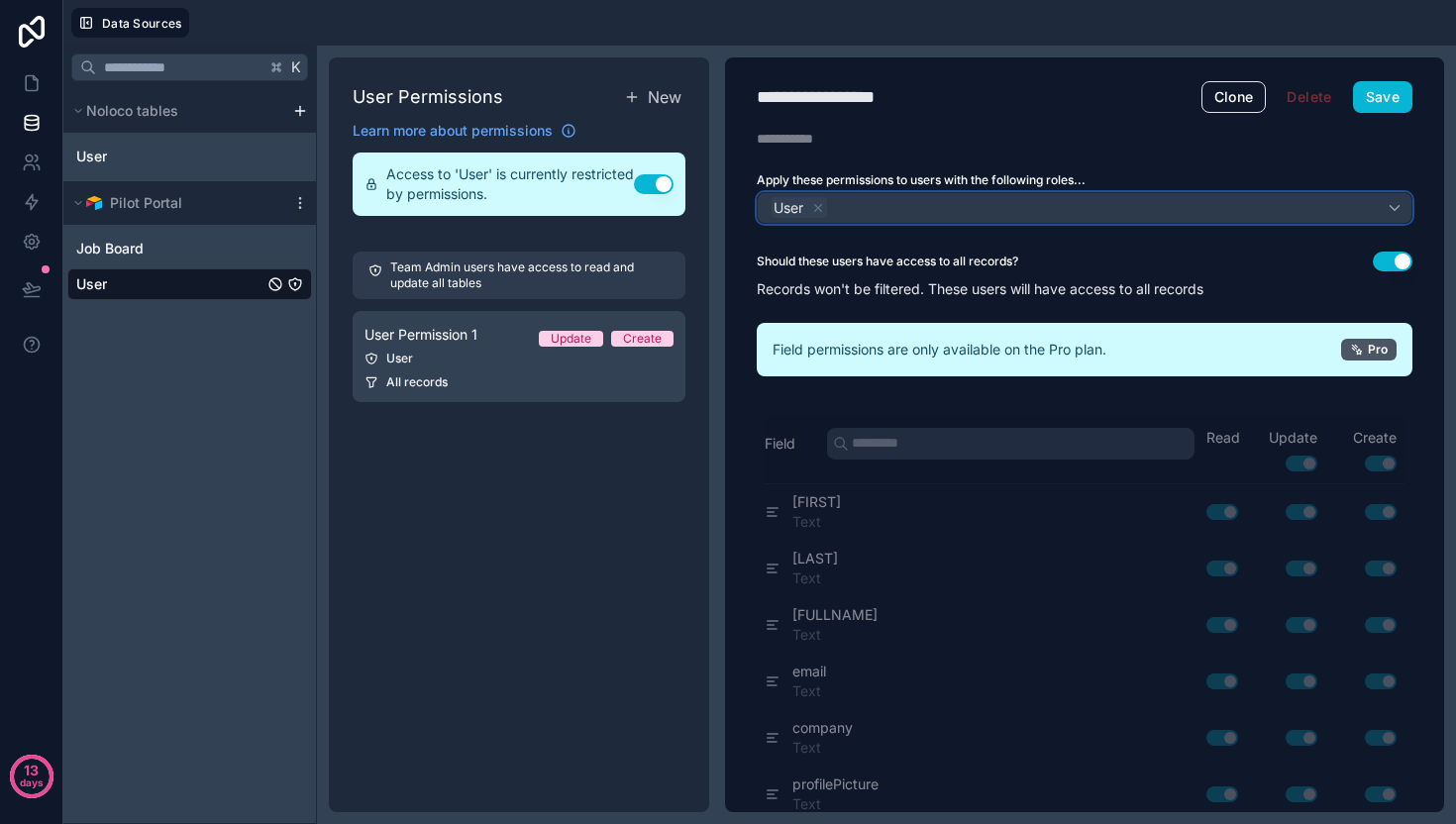 click on "User" at bounding box center (1085, 208) 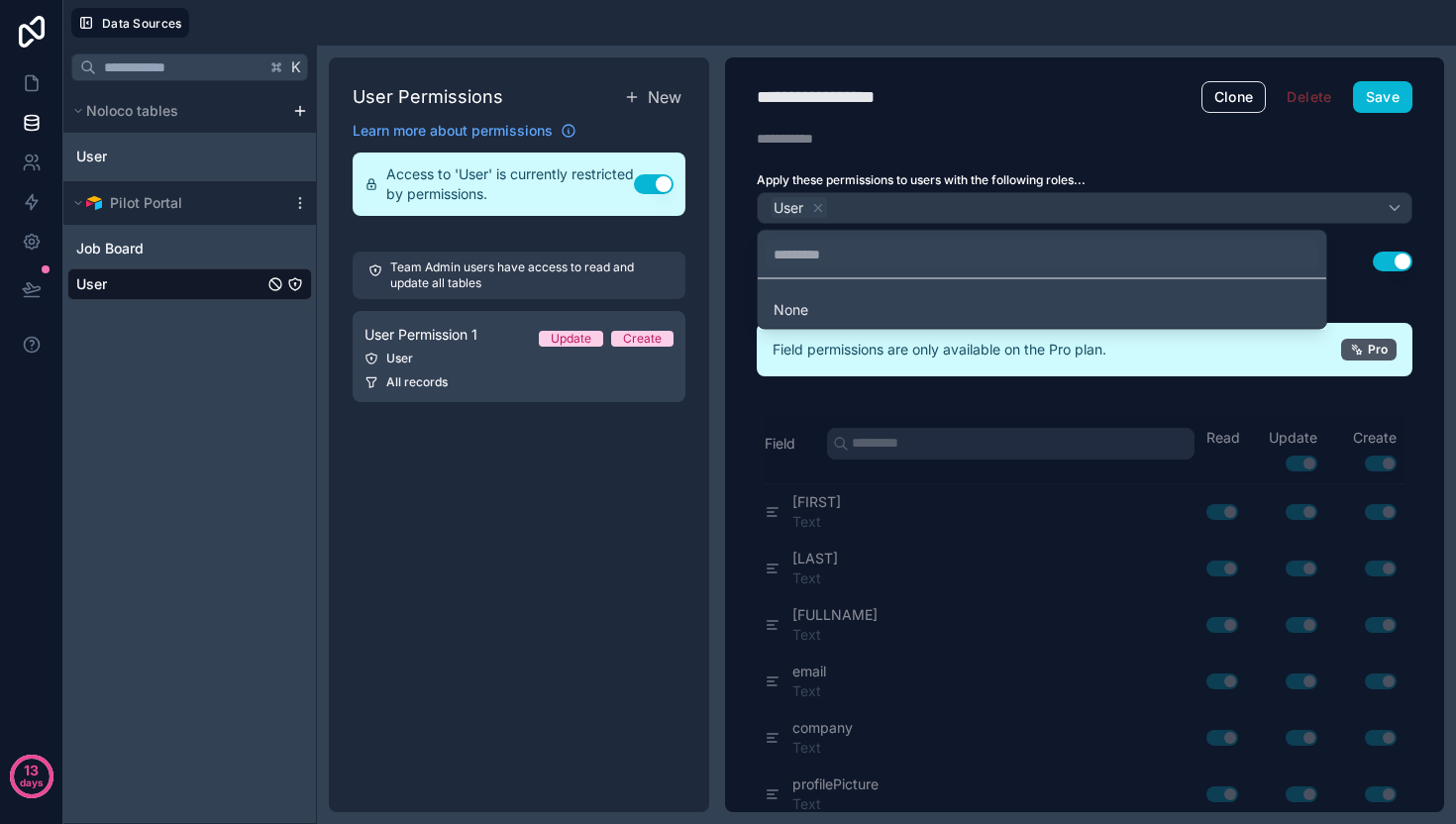 click at bounding box center [728, 412] 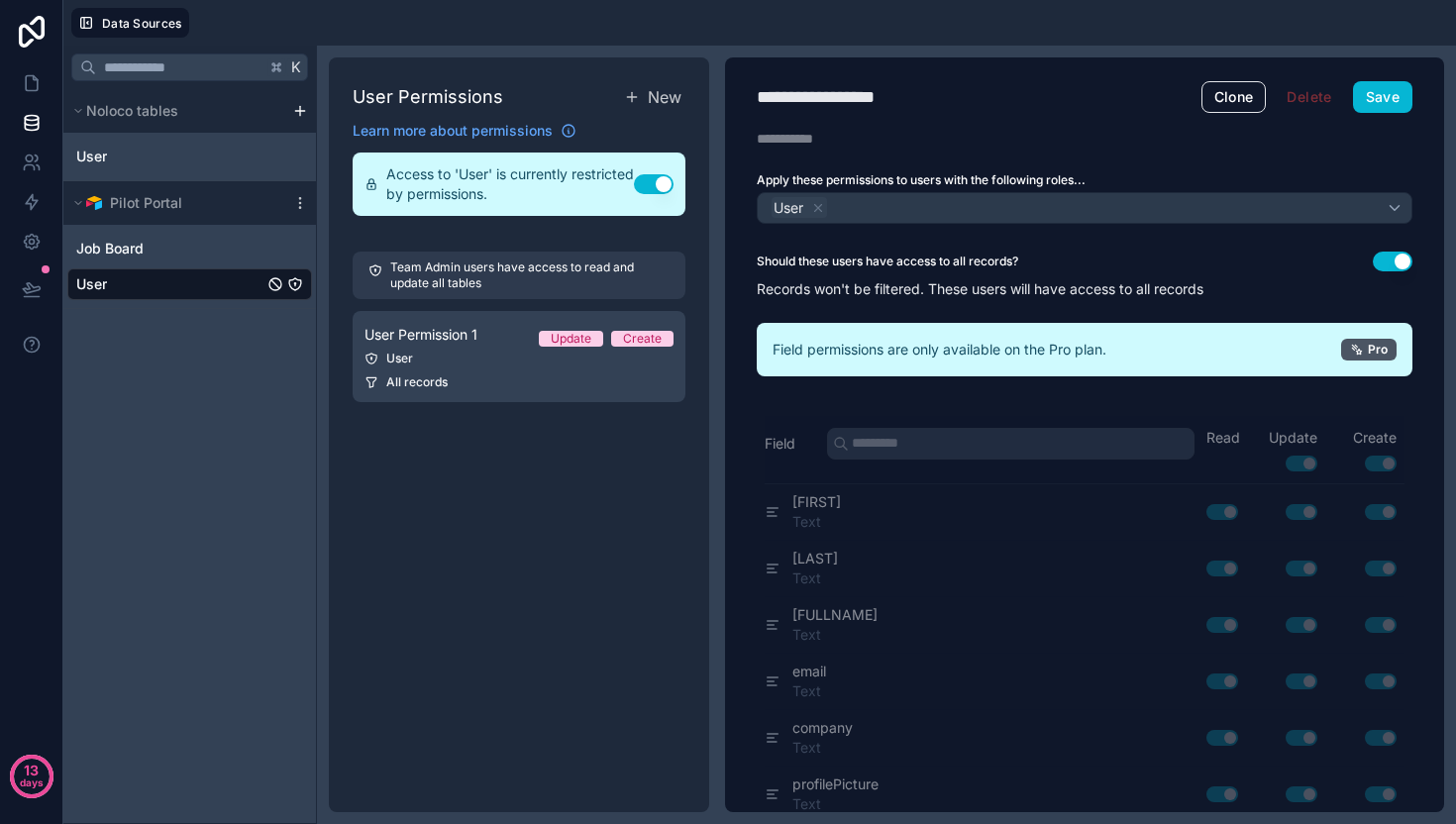 click on "Use setting" at bounding box center (1393, 261) 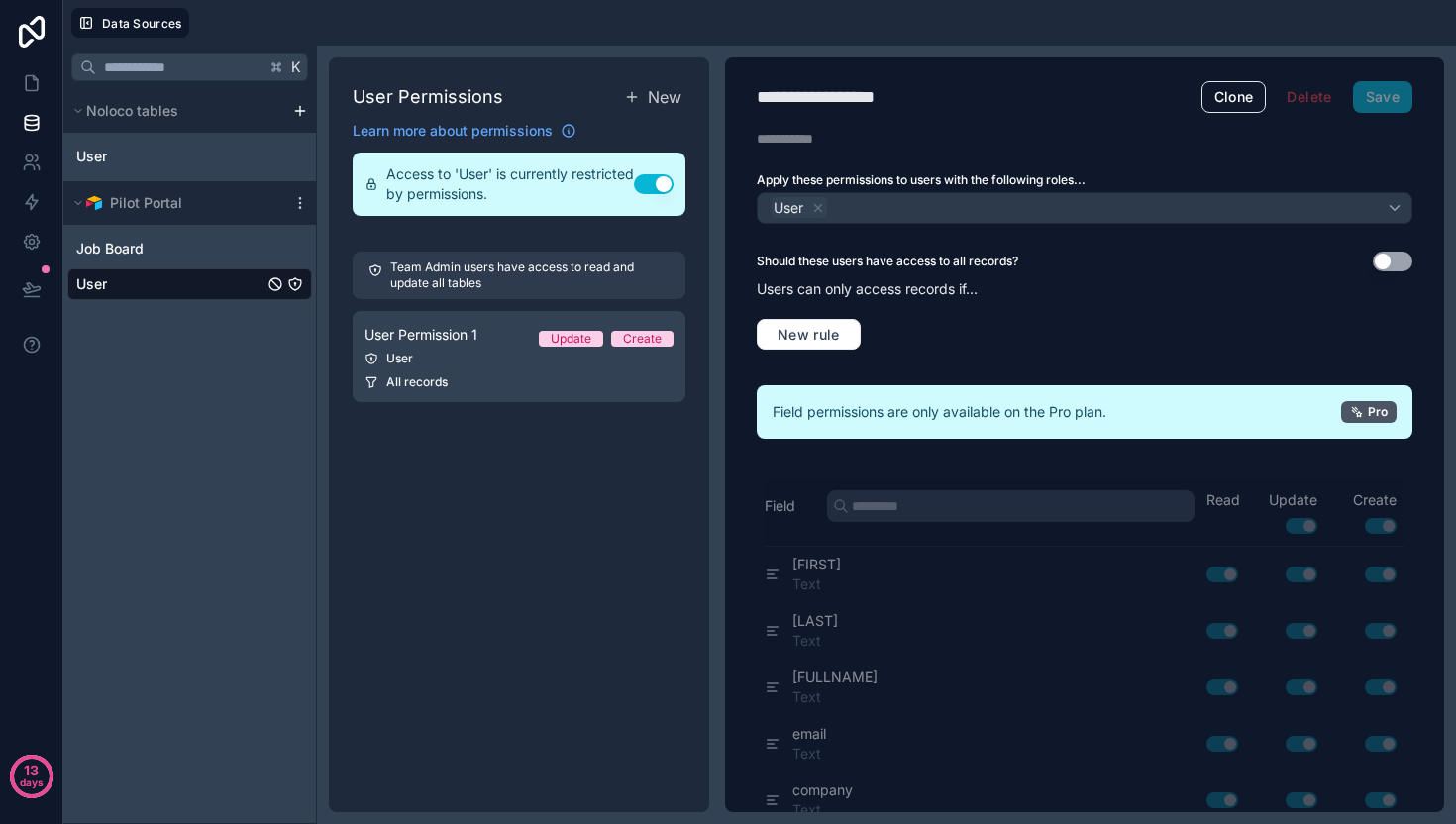 scroll, scrollTop: 33, scrollLeft: 0, axis: vertical 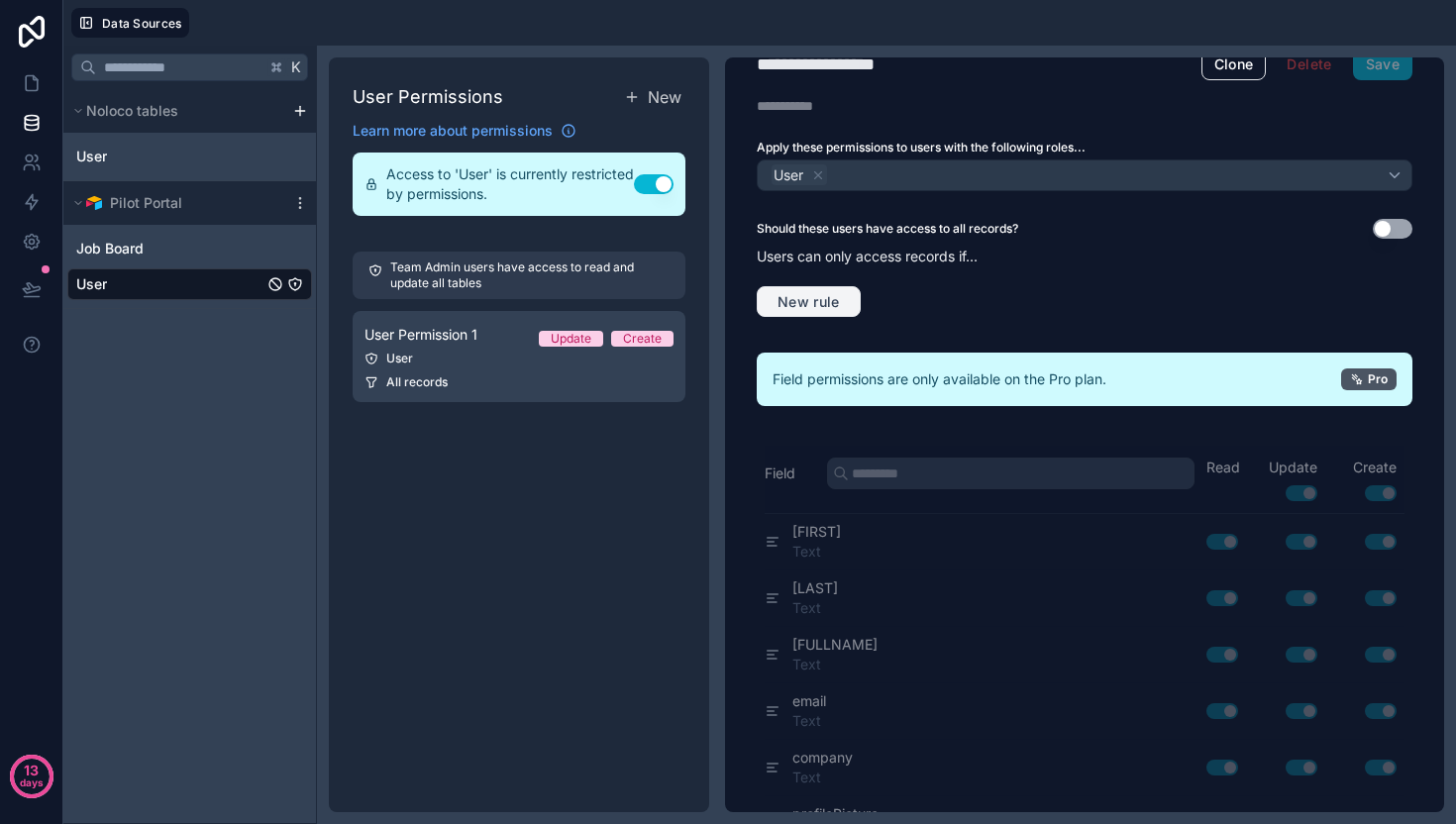 click on "New rule" at bounding box center [808, 302] 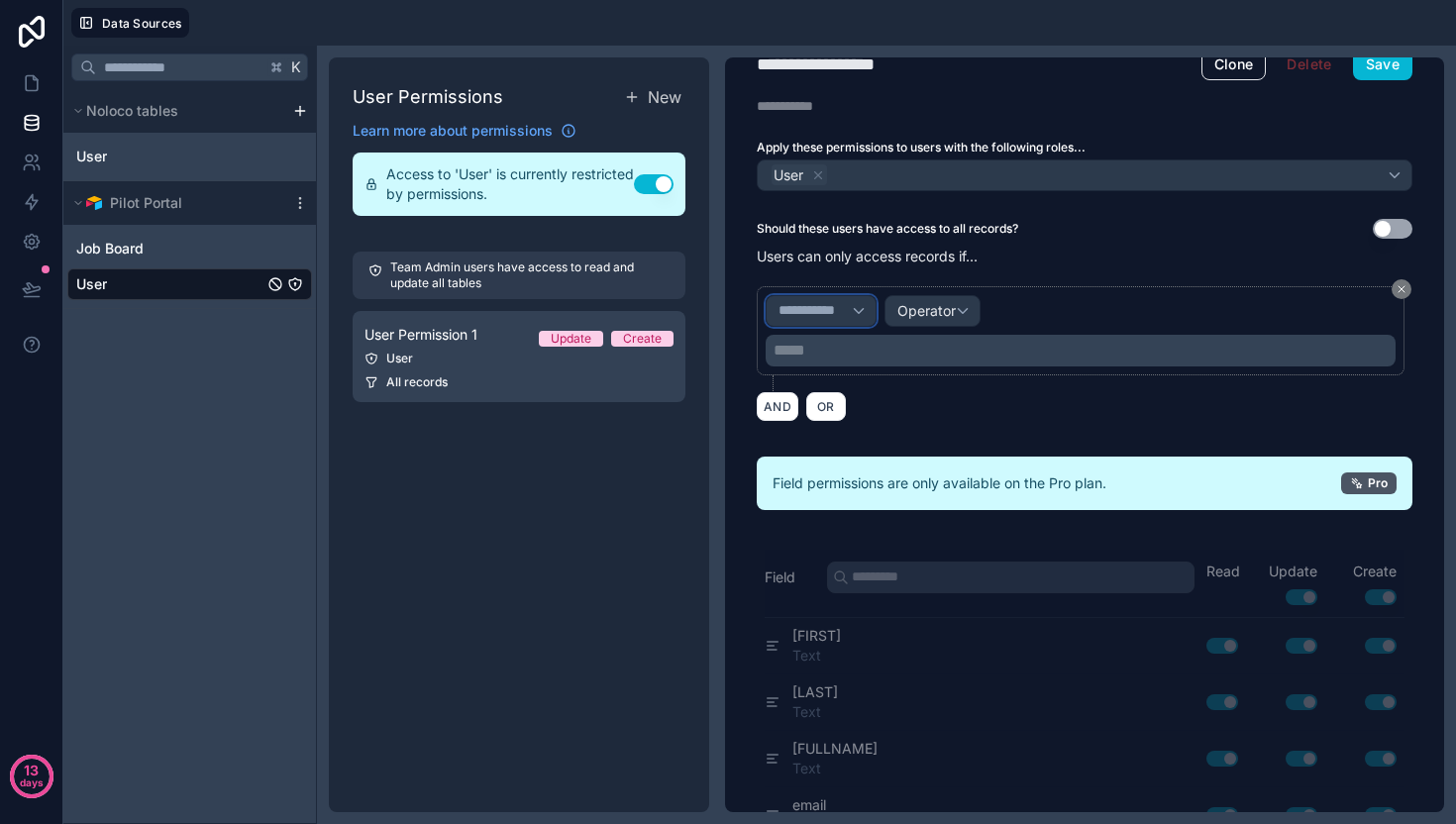 click on "**********" at bounding box center [821, 311] 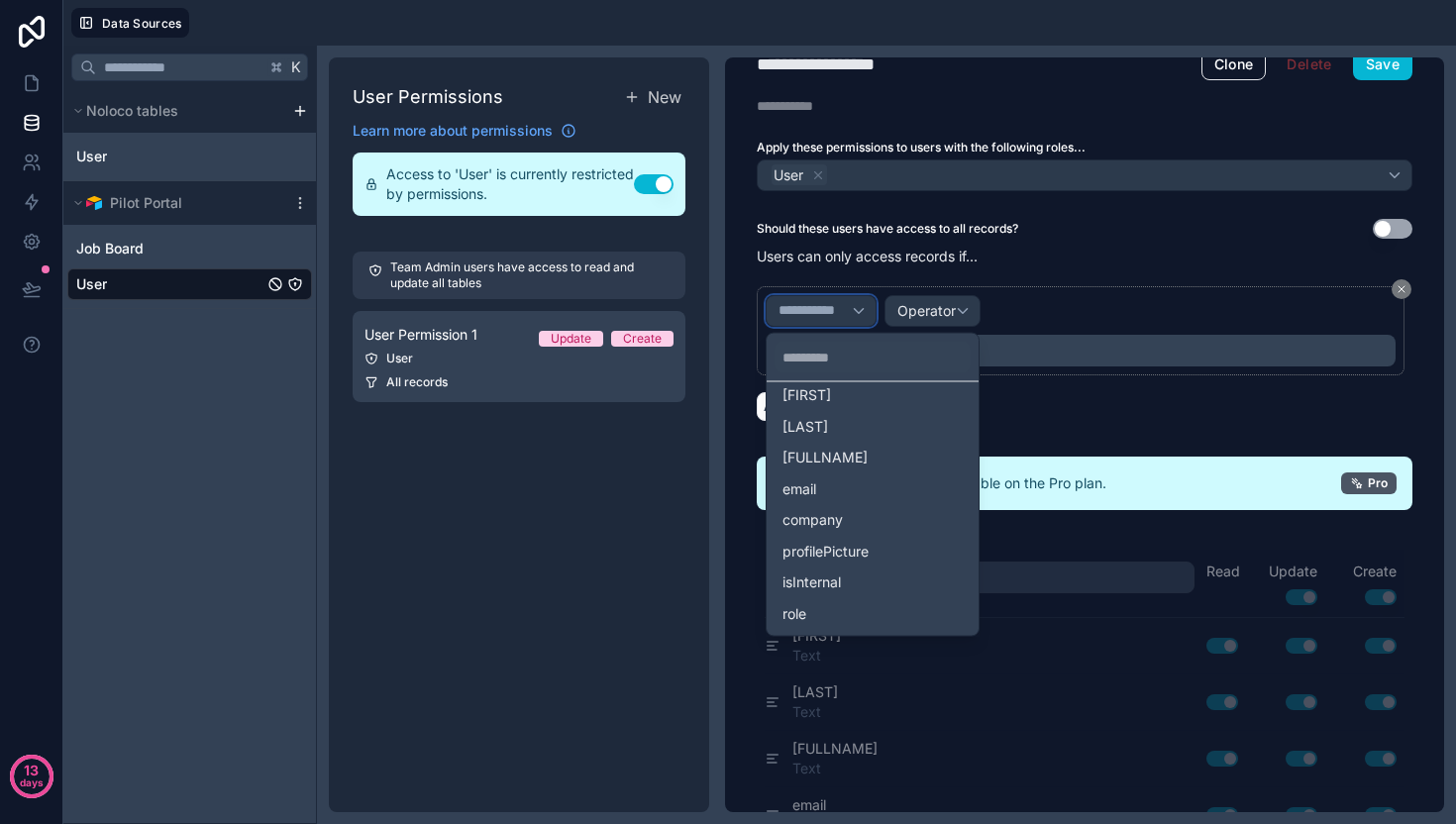 scroll, scrollTop: 0, scrollLeft: 0, axis: both 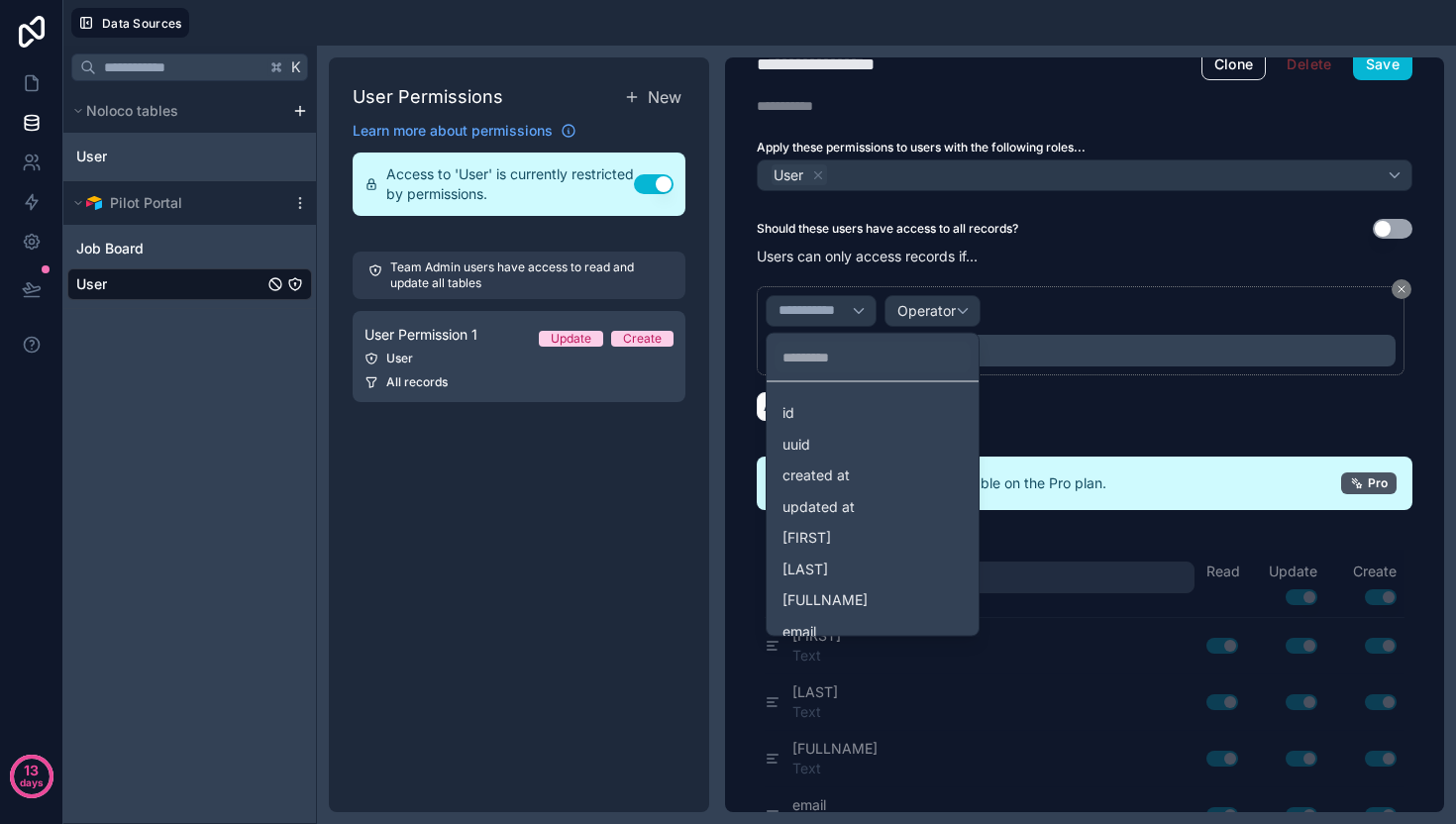 click at bounding box center [728, 412] 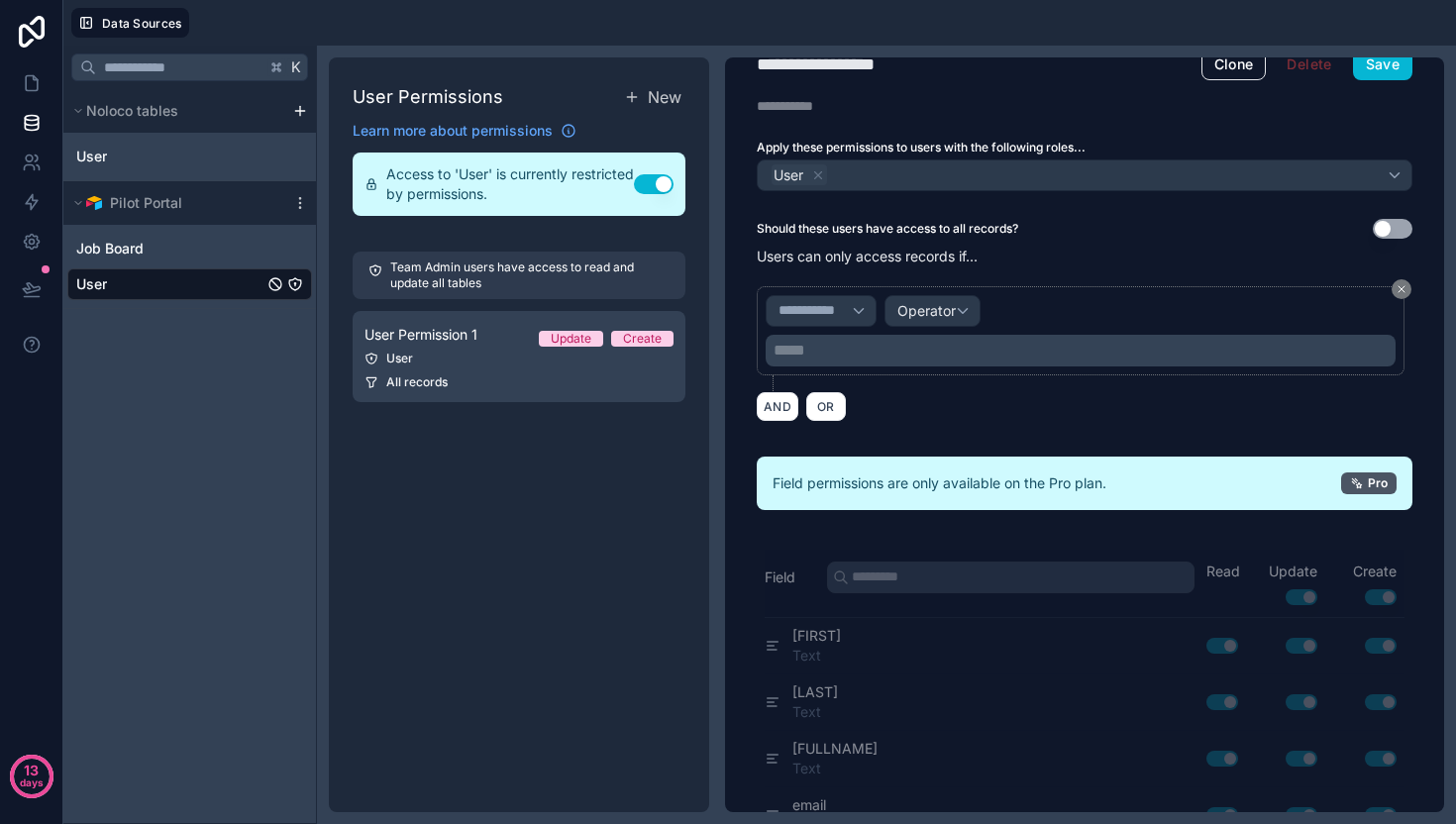 click on "Use setting" at bounding box center (1393, 229) 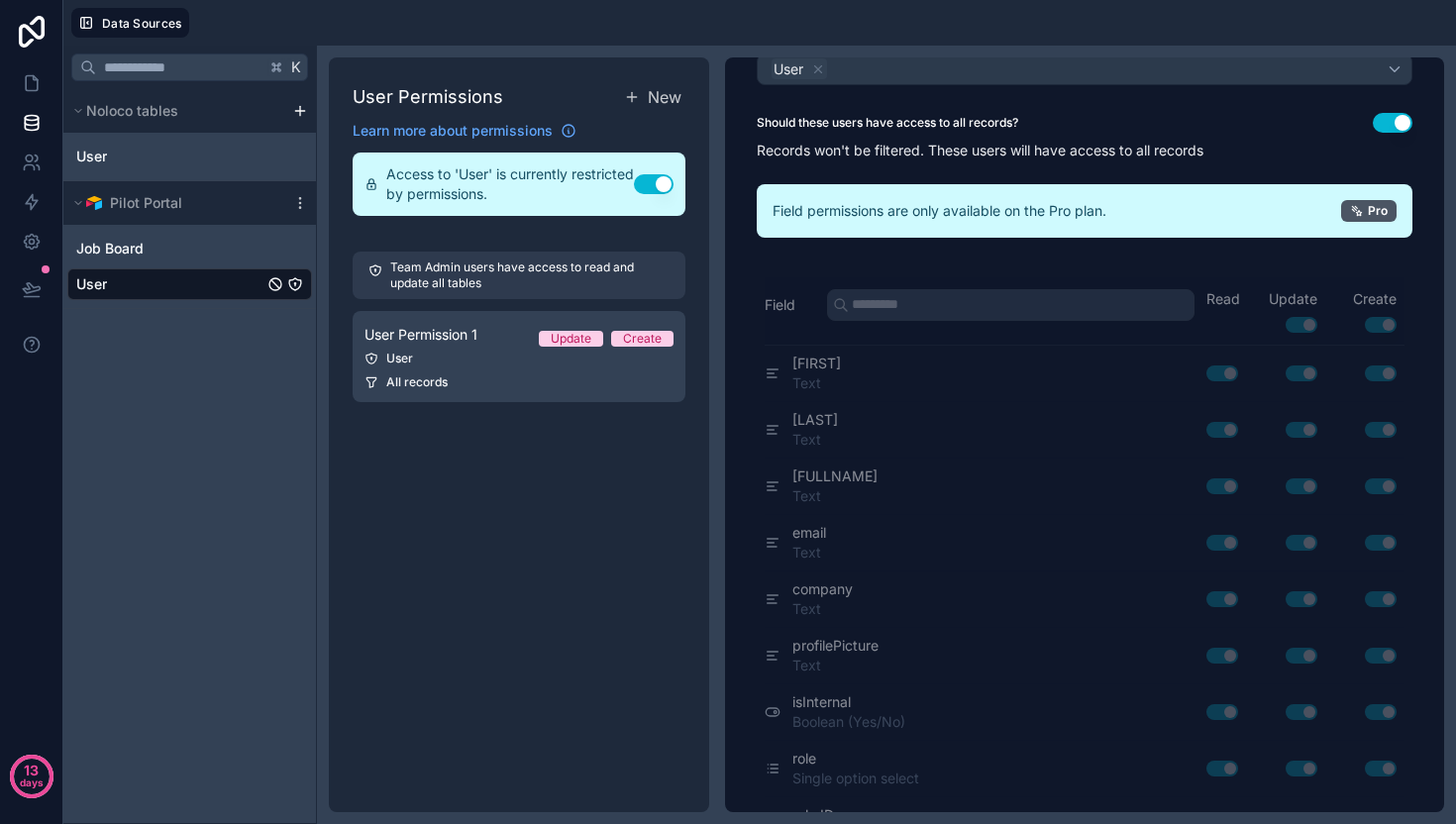 scroll, scrollTop: 0, scrollLeft: 0, axis: both 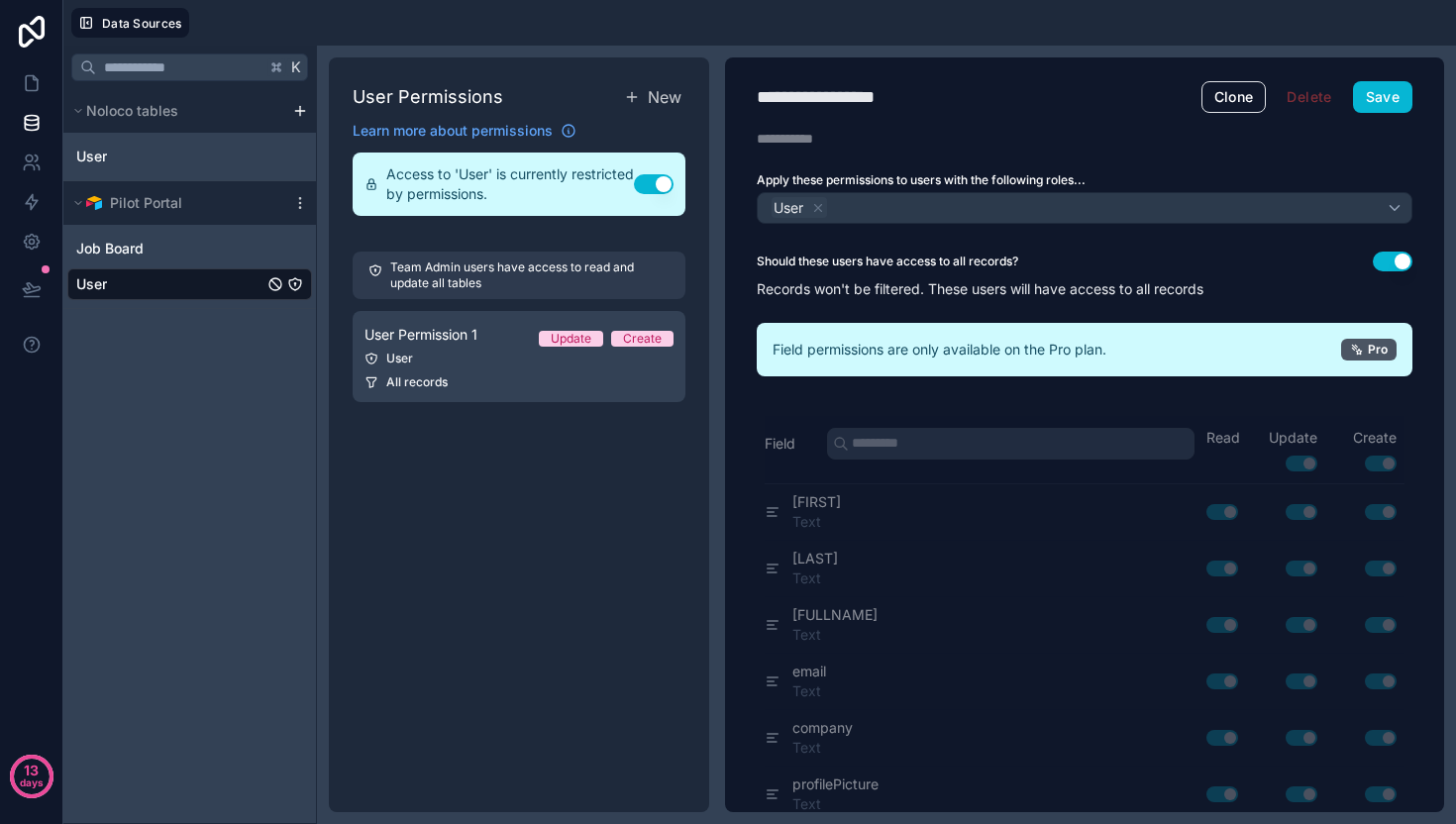 click on "User" at bounding box center (189, 284) 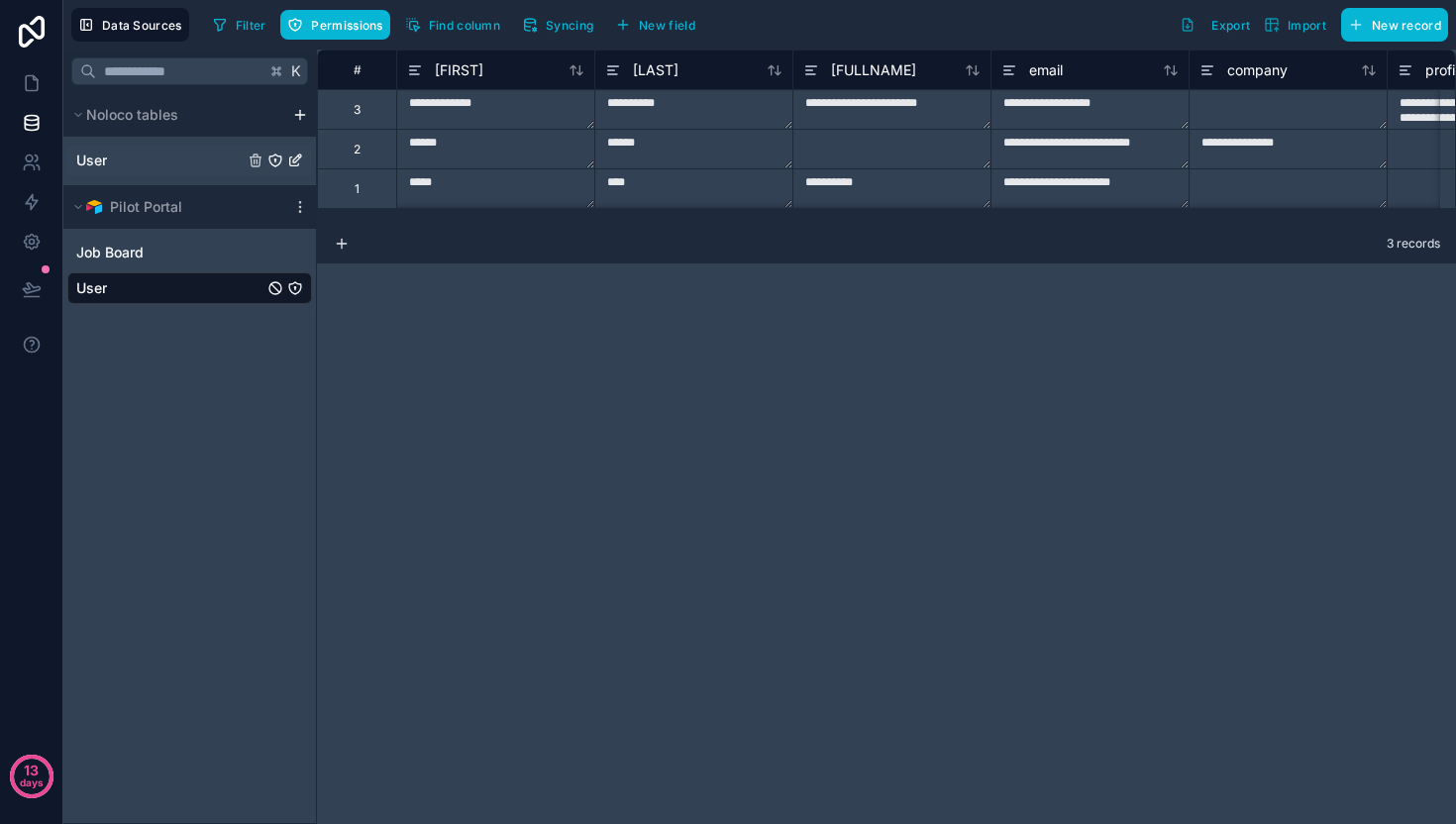 click on "User" at bounding box center [189, 160] 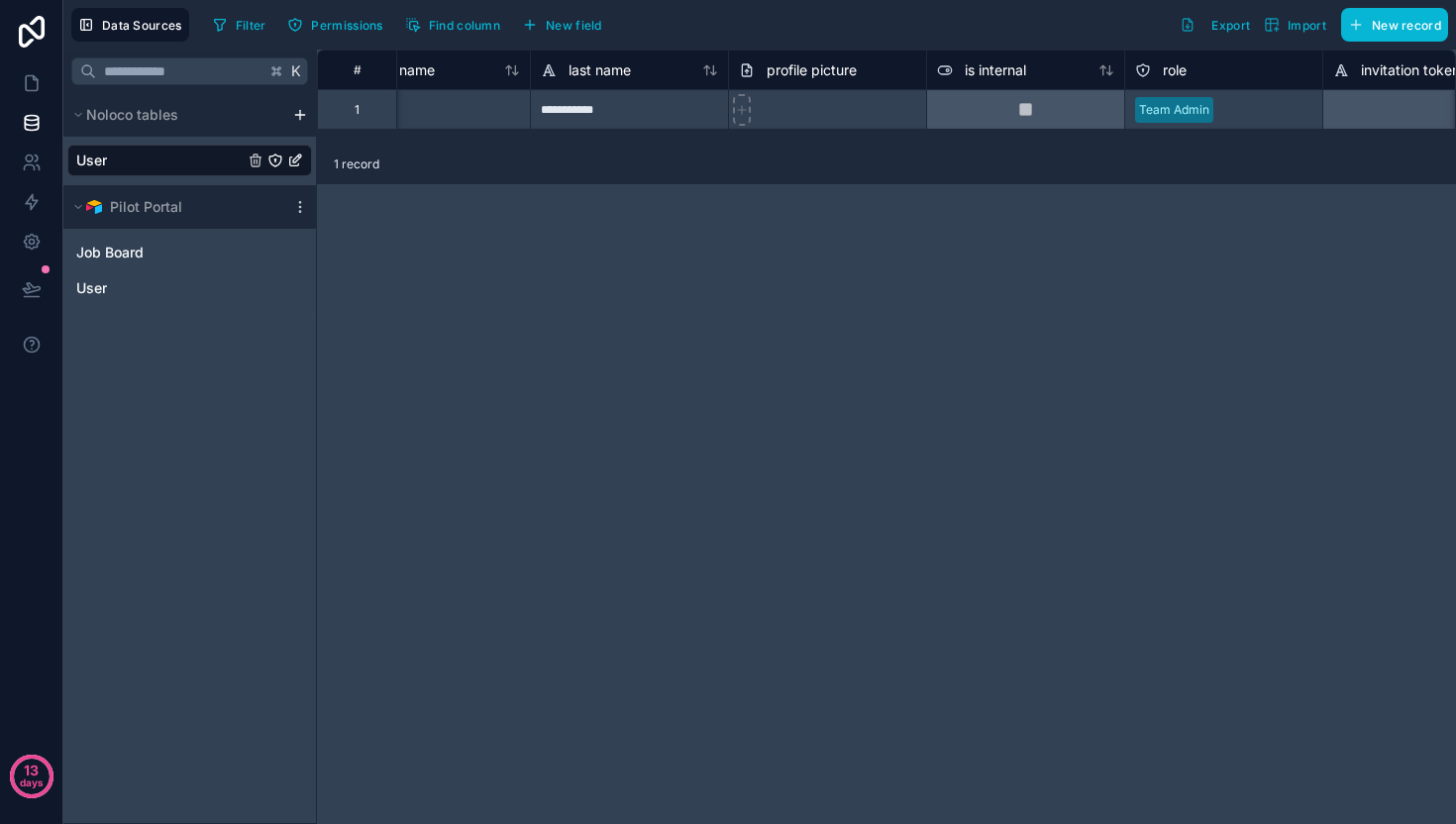 scroll, scrollTop: 0, scrollLeft: 0, axis: both 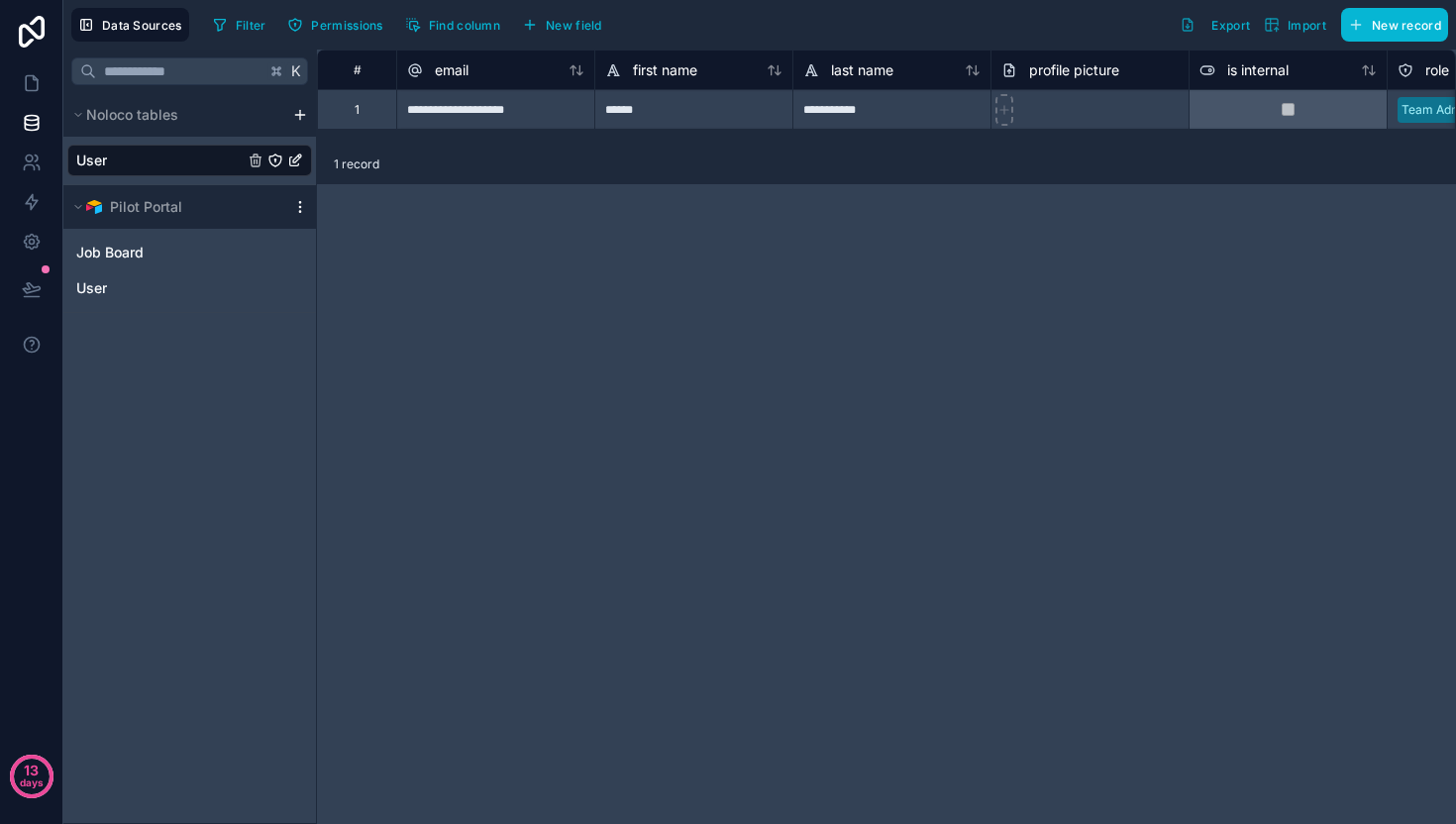 click 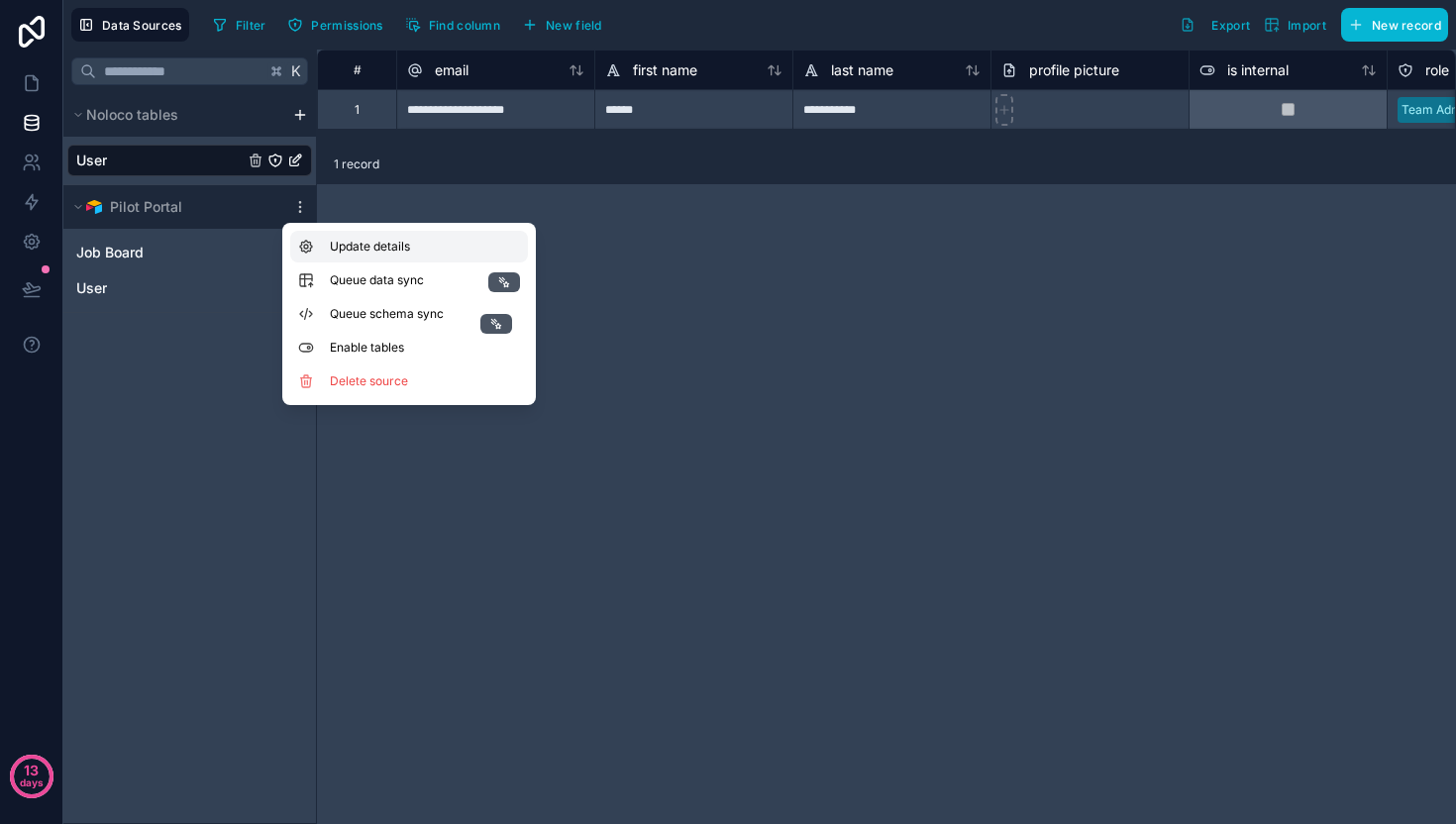 click on "Update details" at bounding box center (425, 247) 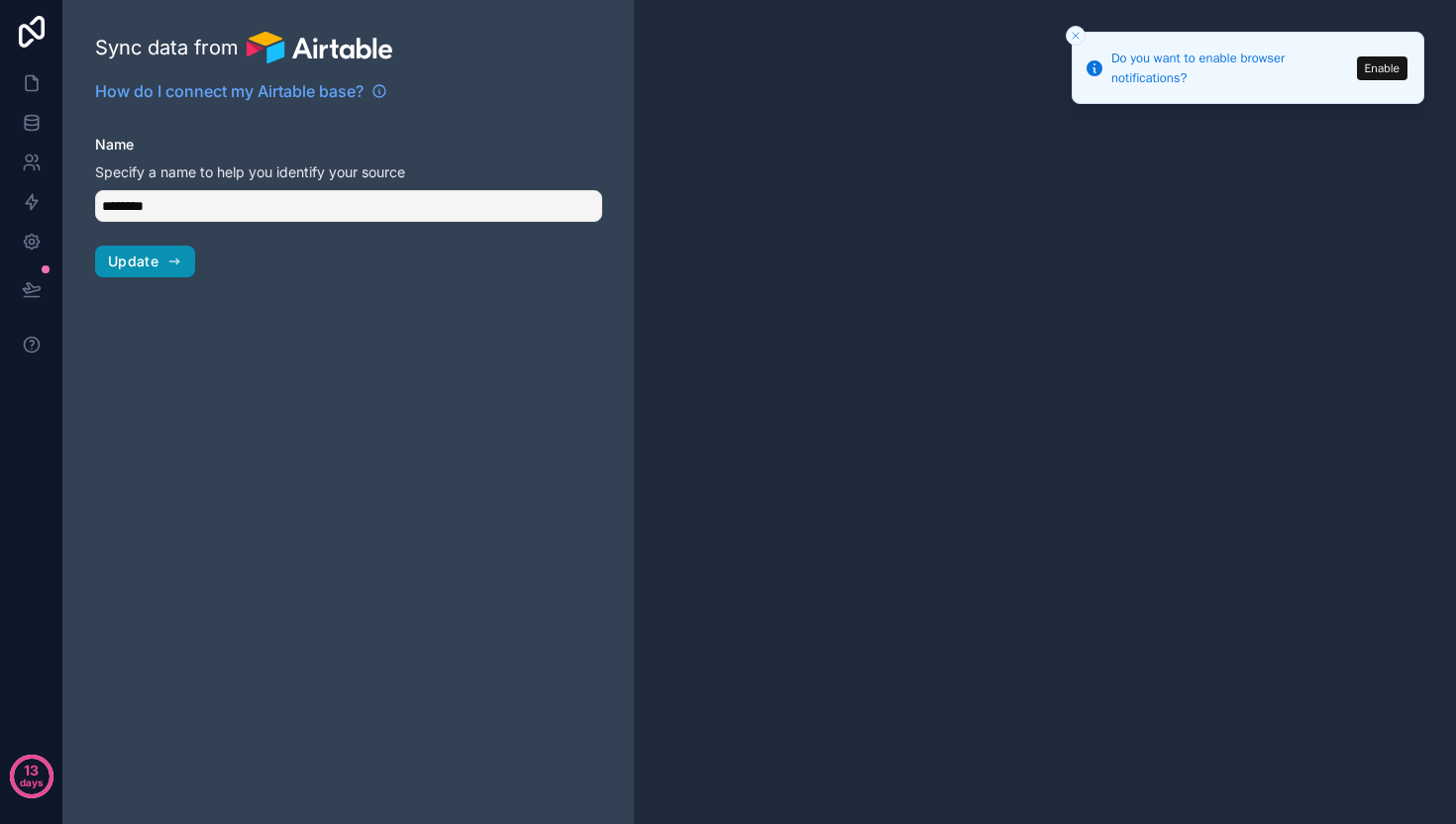 type on "**********" 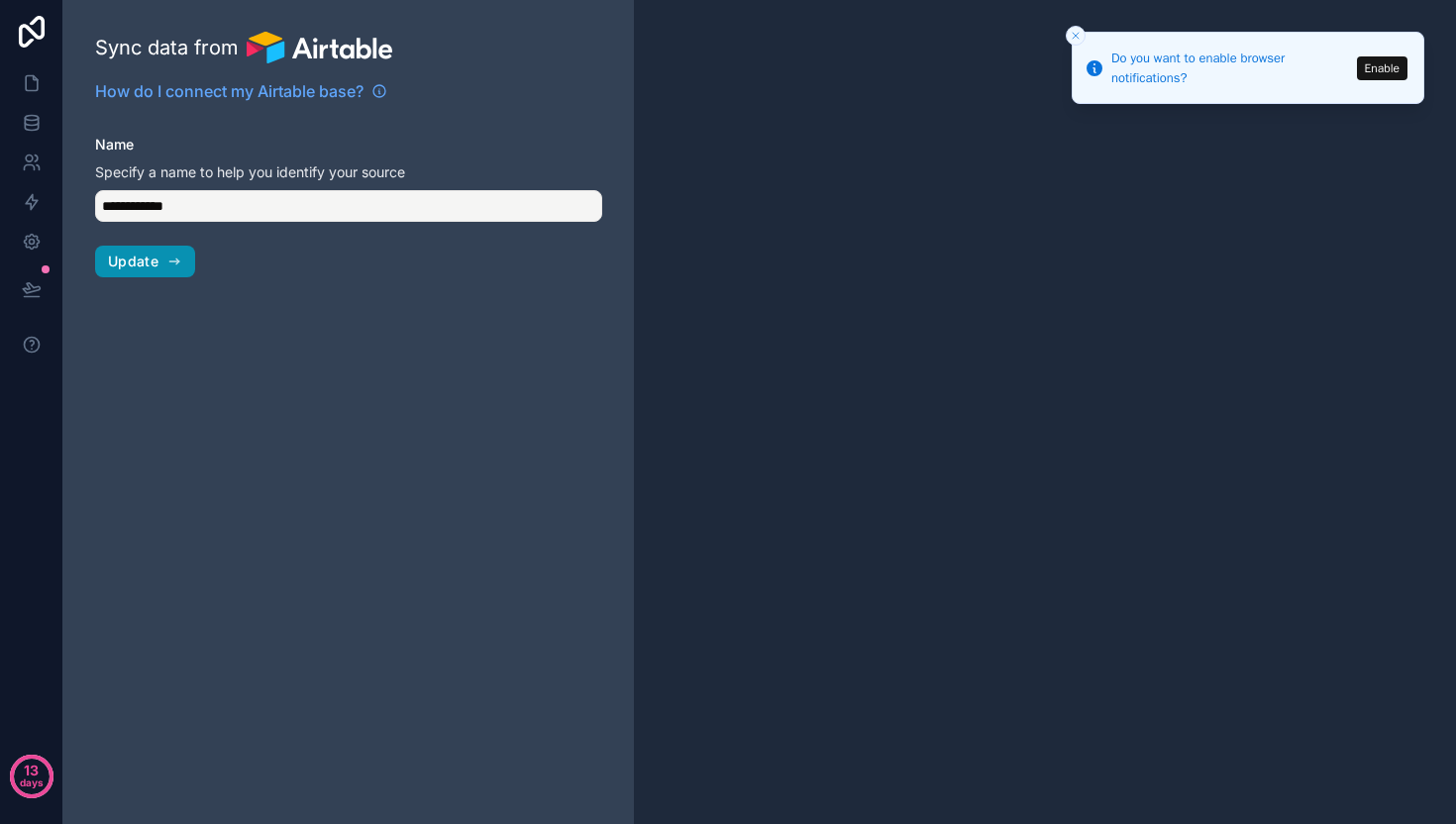 click on "Update" at bounding box center [133, 261] 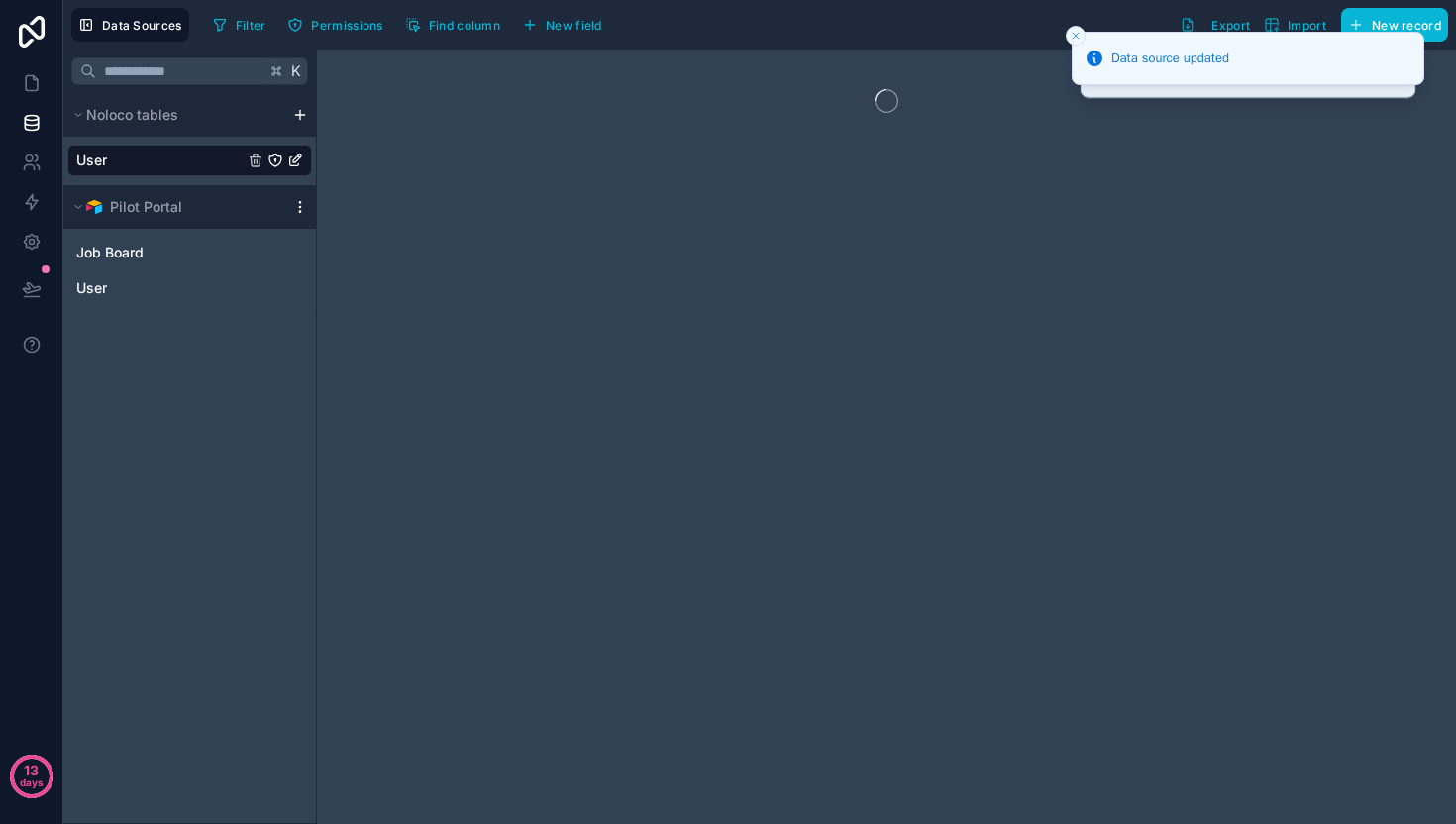 click 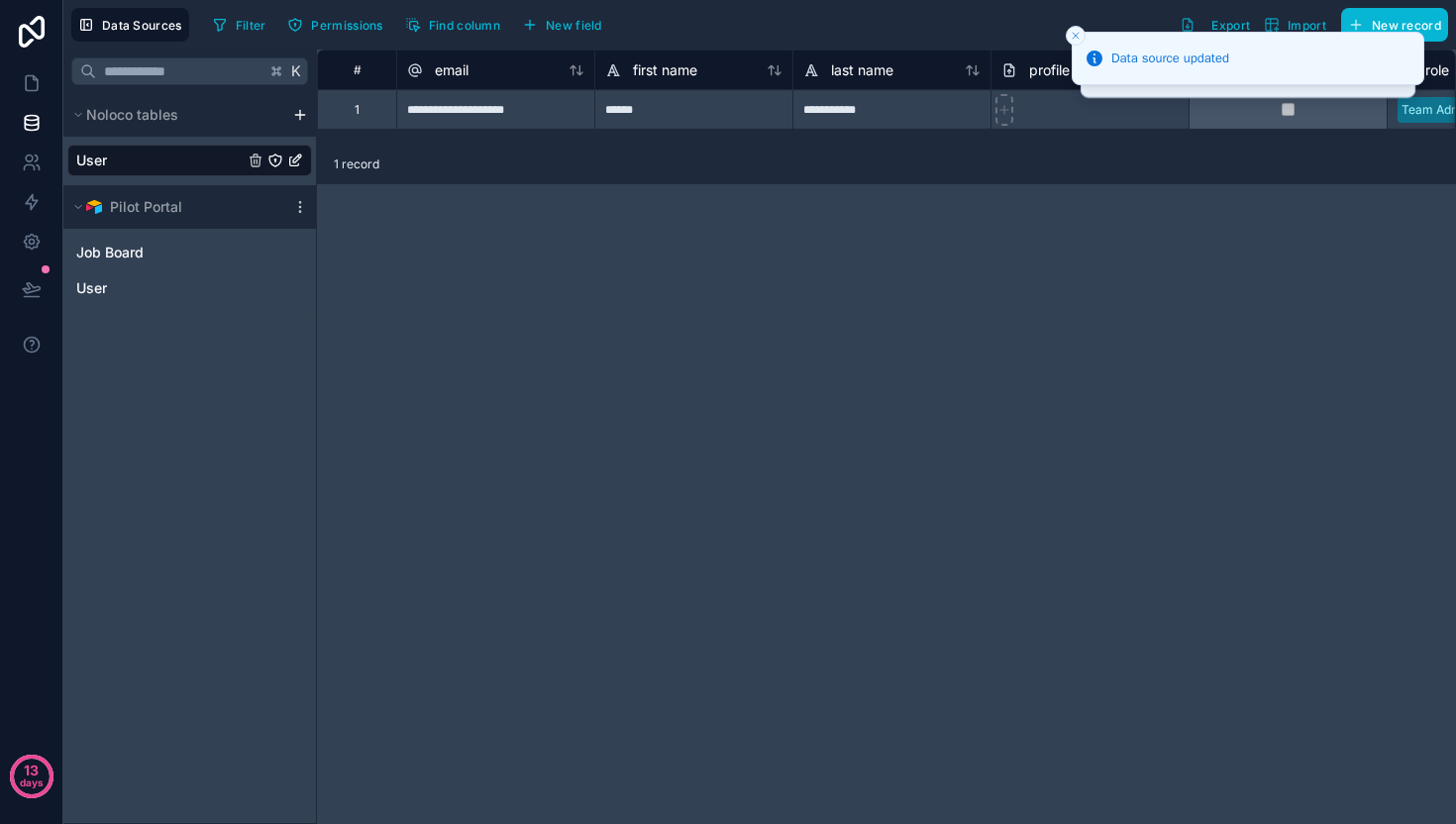 drag, startPoint x: 889, startPoint y: 398, endPoint x: 1100, endPoint y: 273, distance: 245.24681 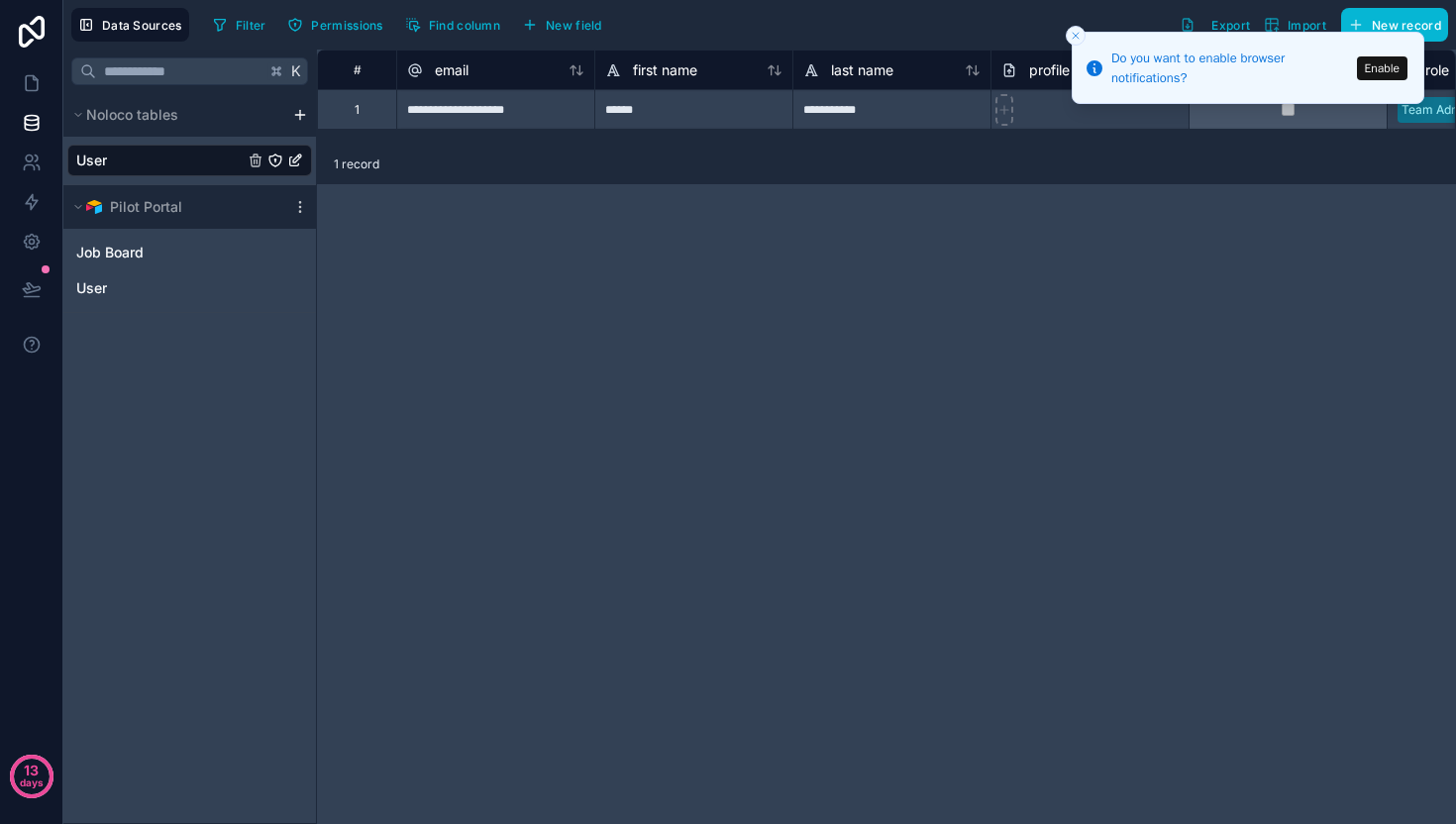 click 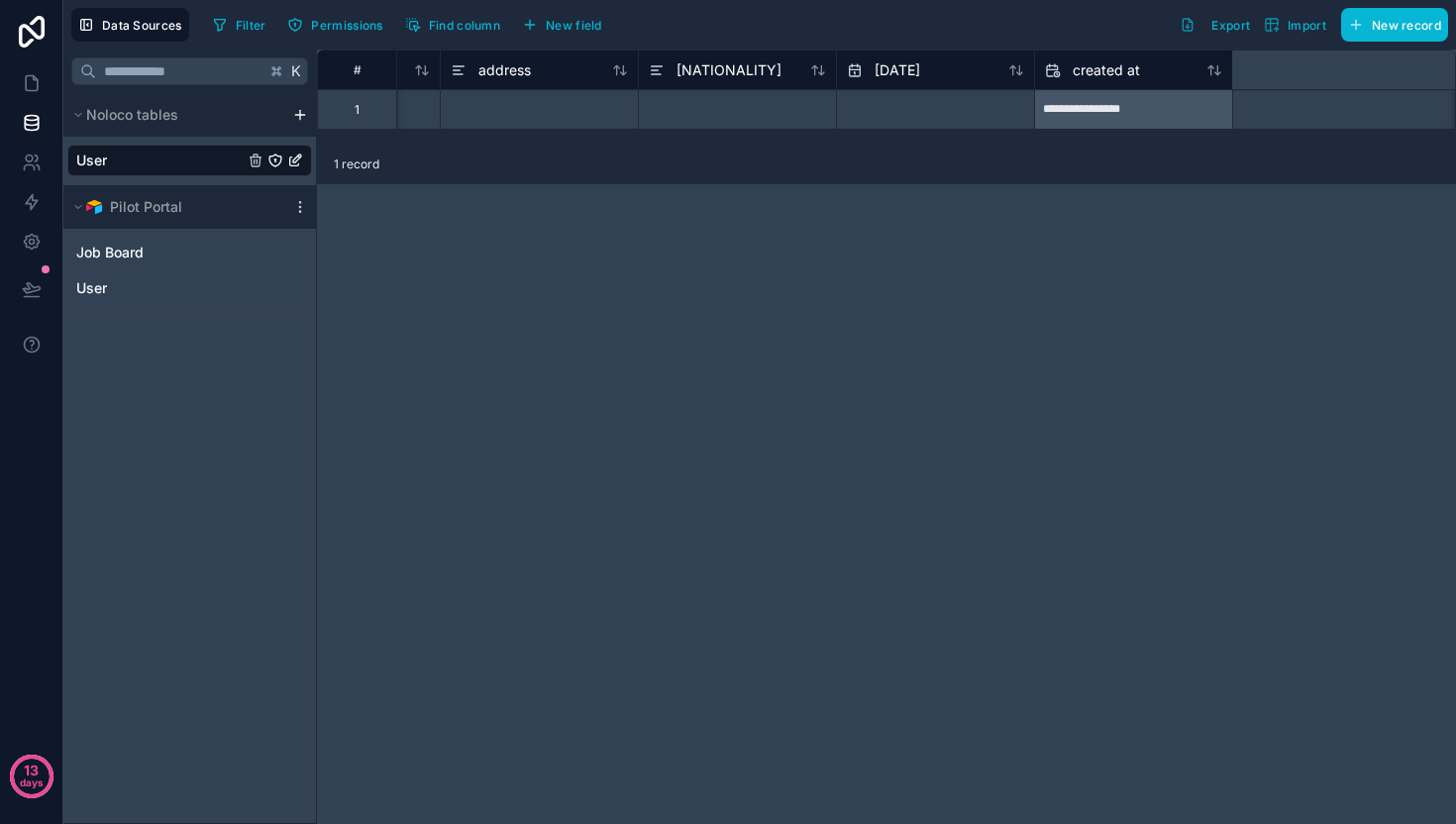scroll, scrollTop: 0, scrollLeft: 2309, axis: horizontal 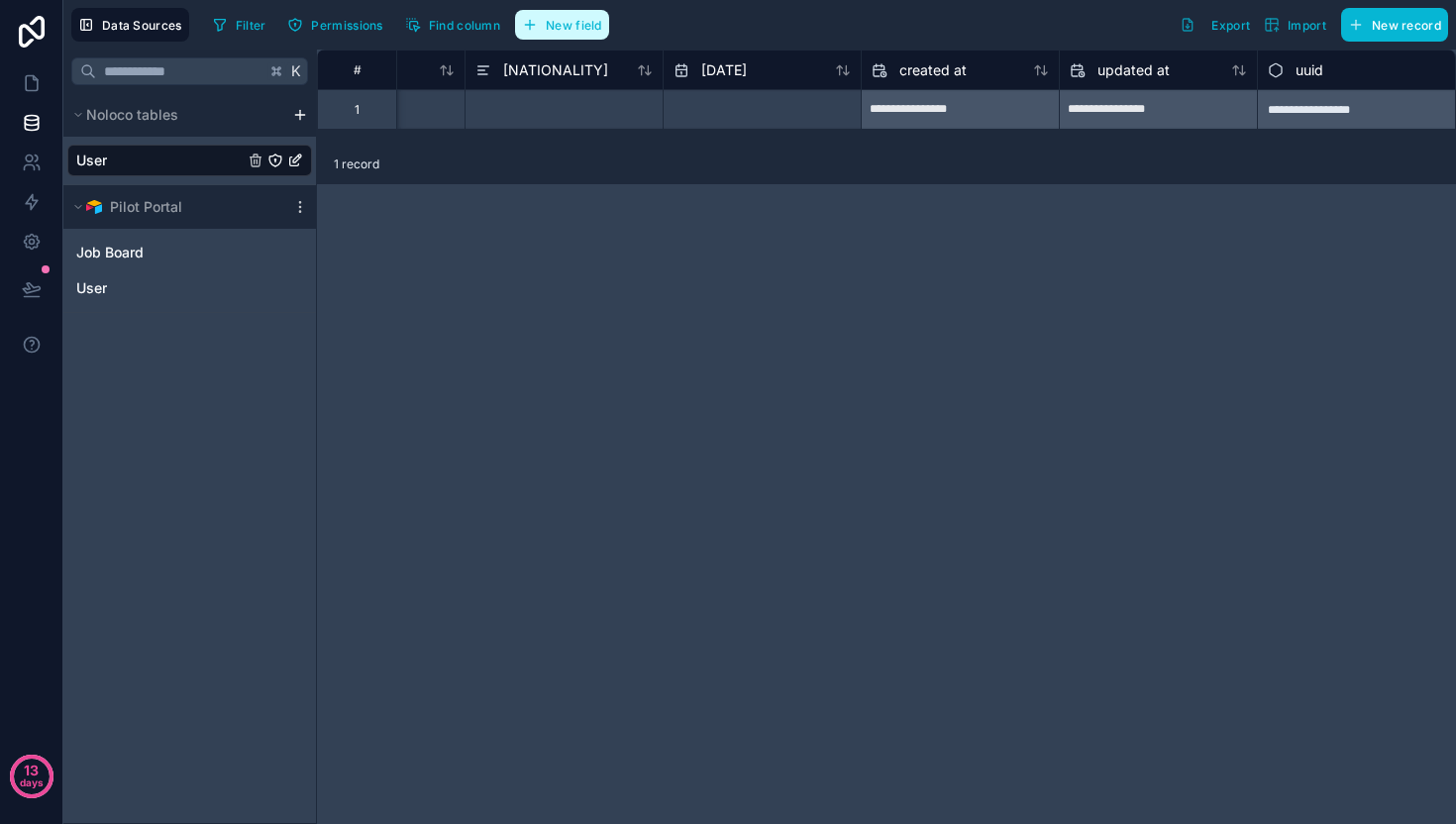 click on "New field" at bounding box center (562, 25) 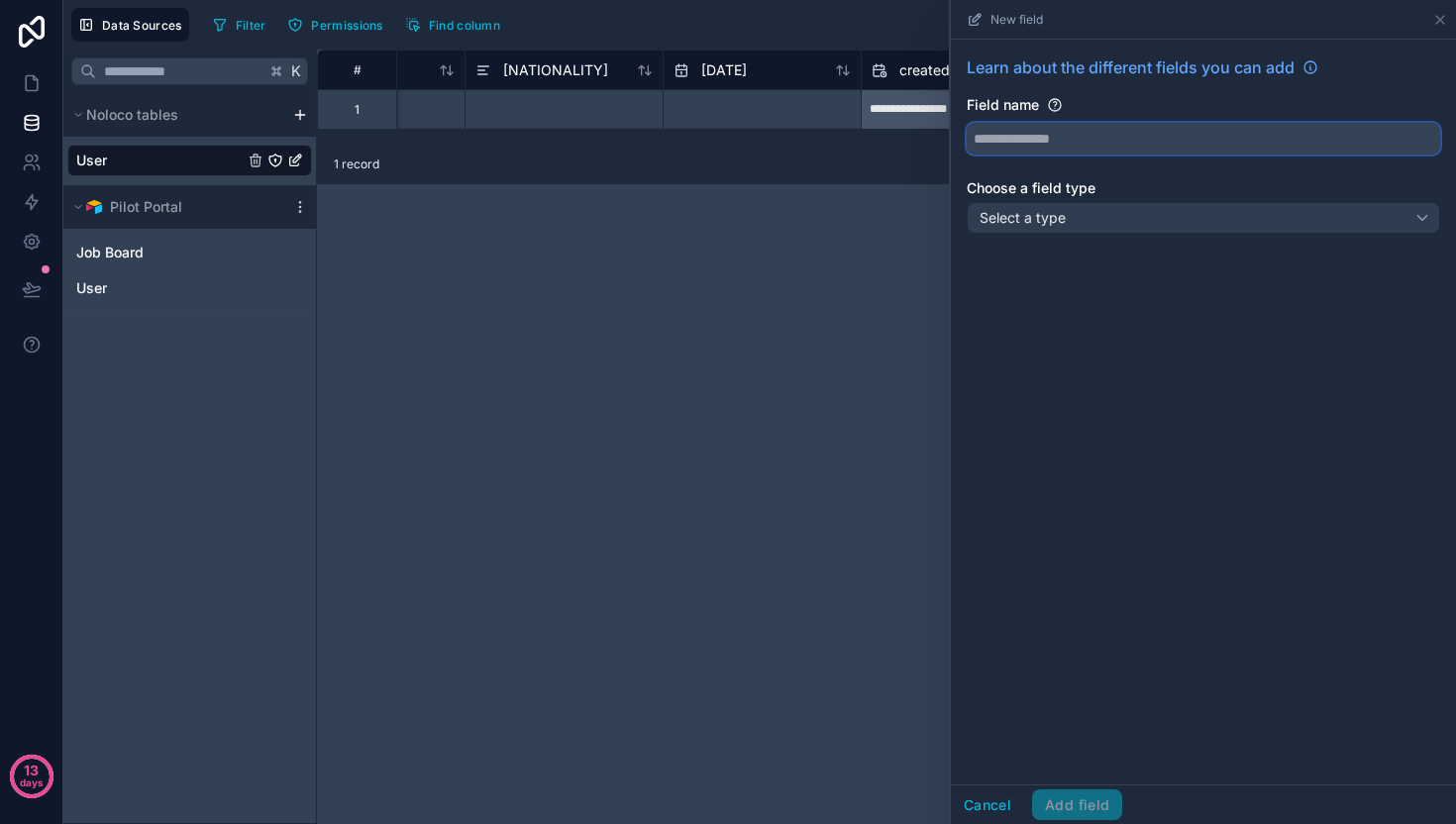 click at bounding box center (1203, 139) 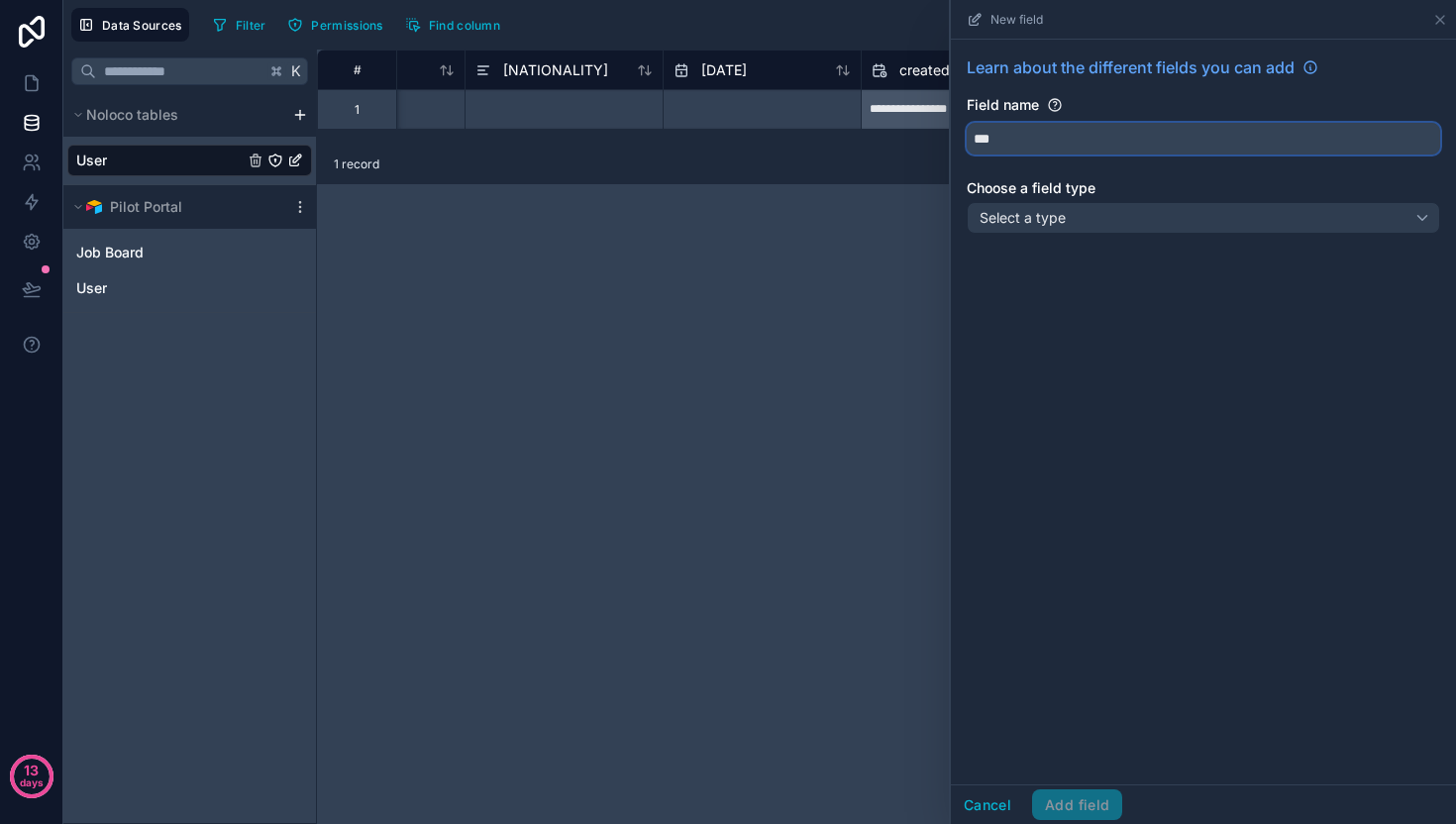 type on "***" 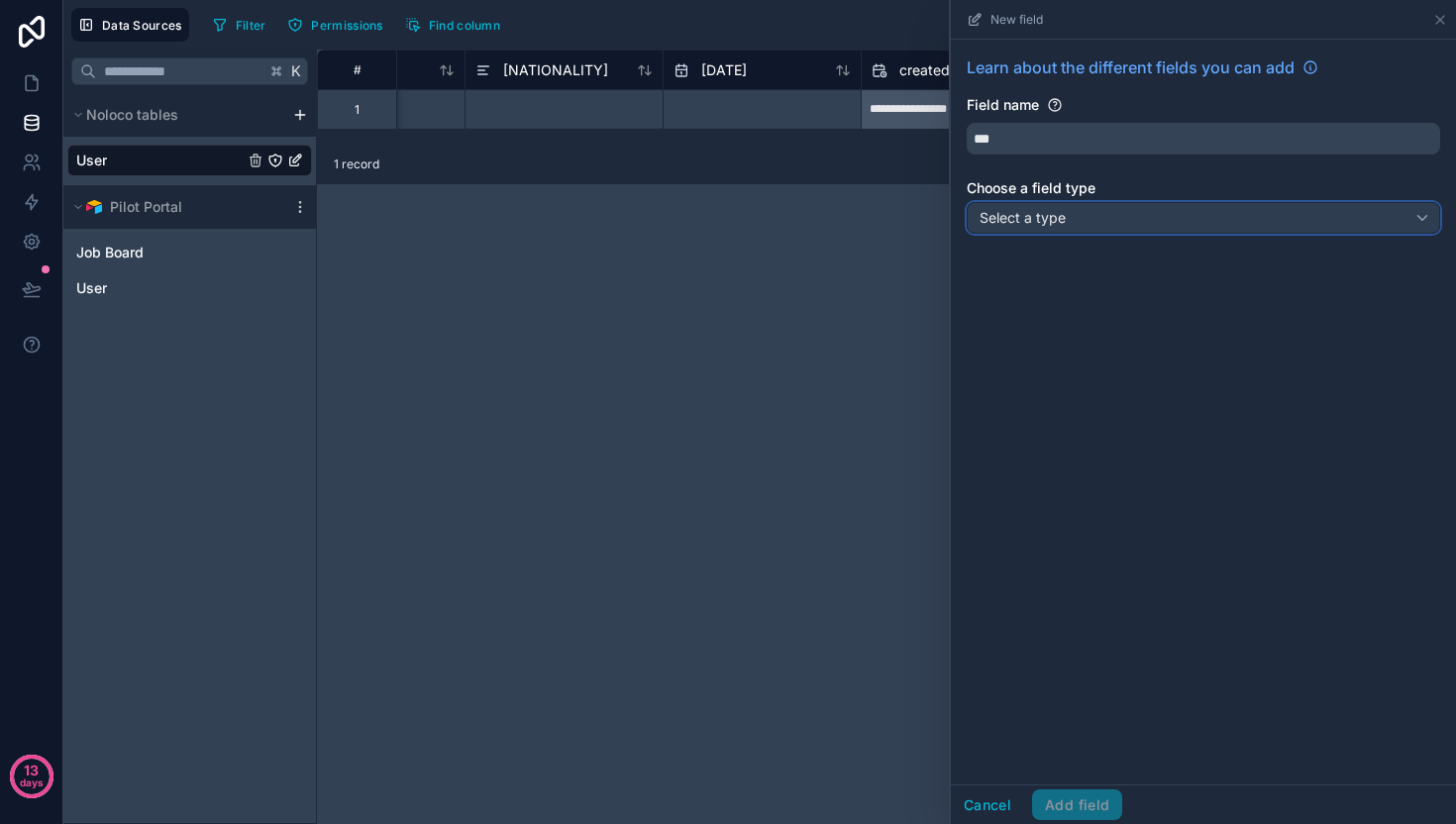 click on "Select a type" at bounding box center [1022, 217] 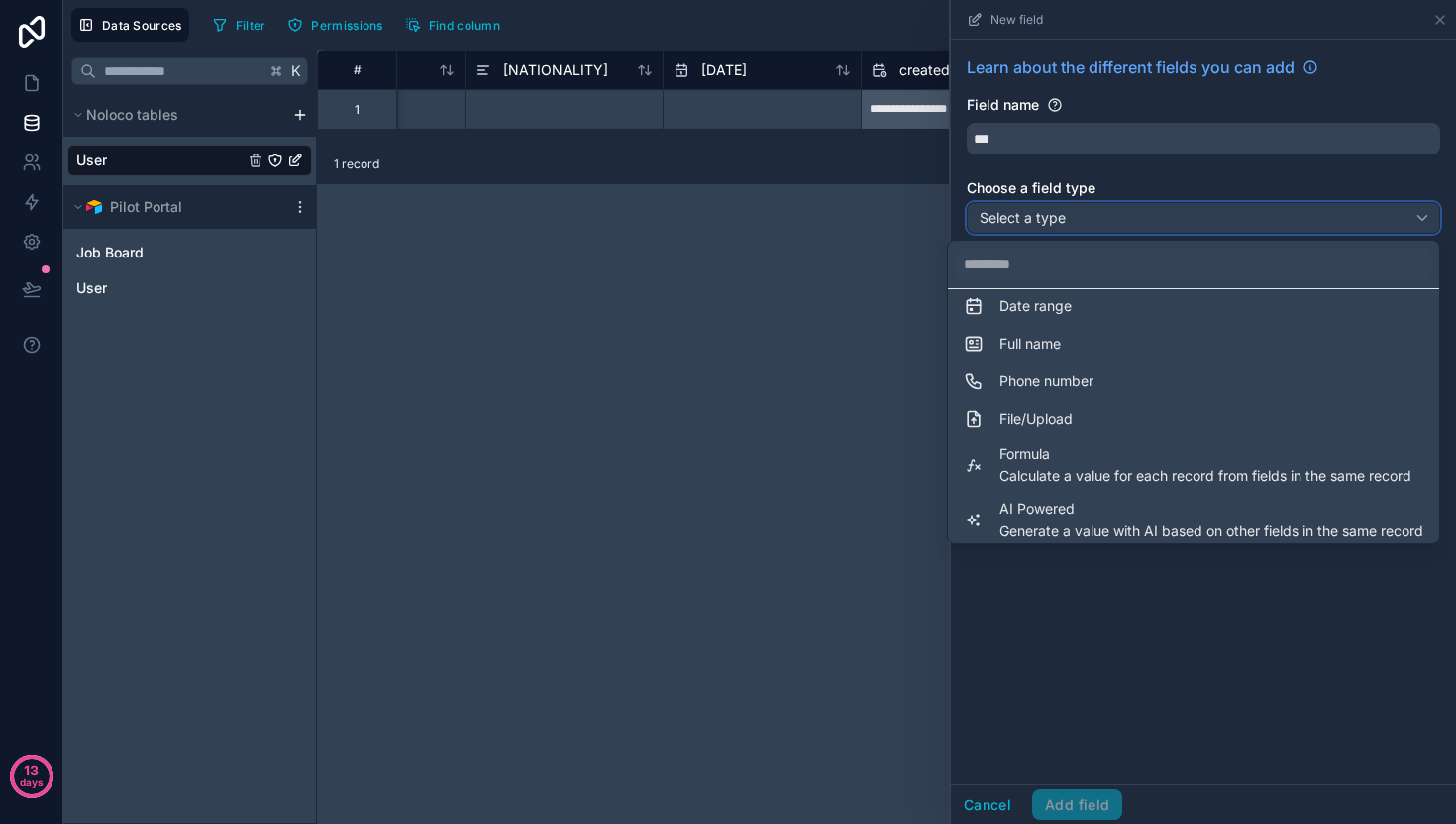 scroll, scrollTop: 395, scrollLeft: 0, axis: vertical 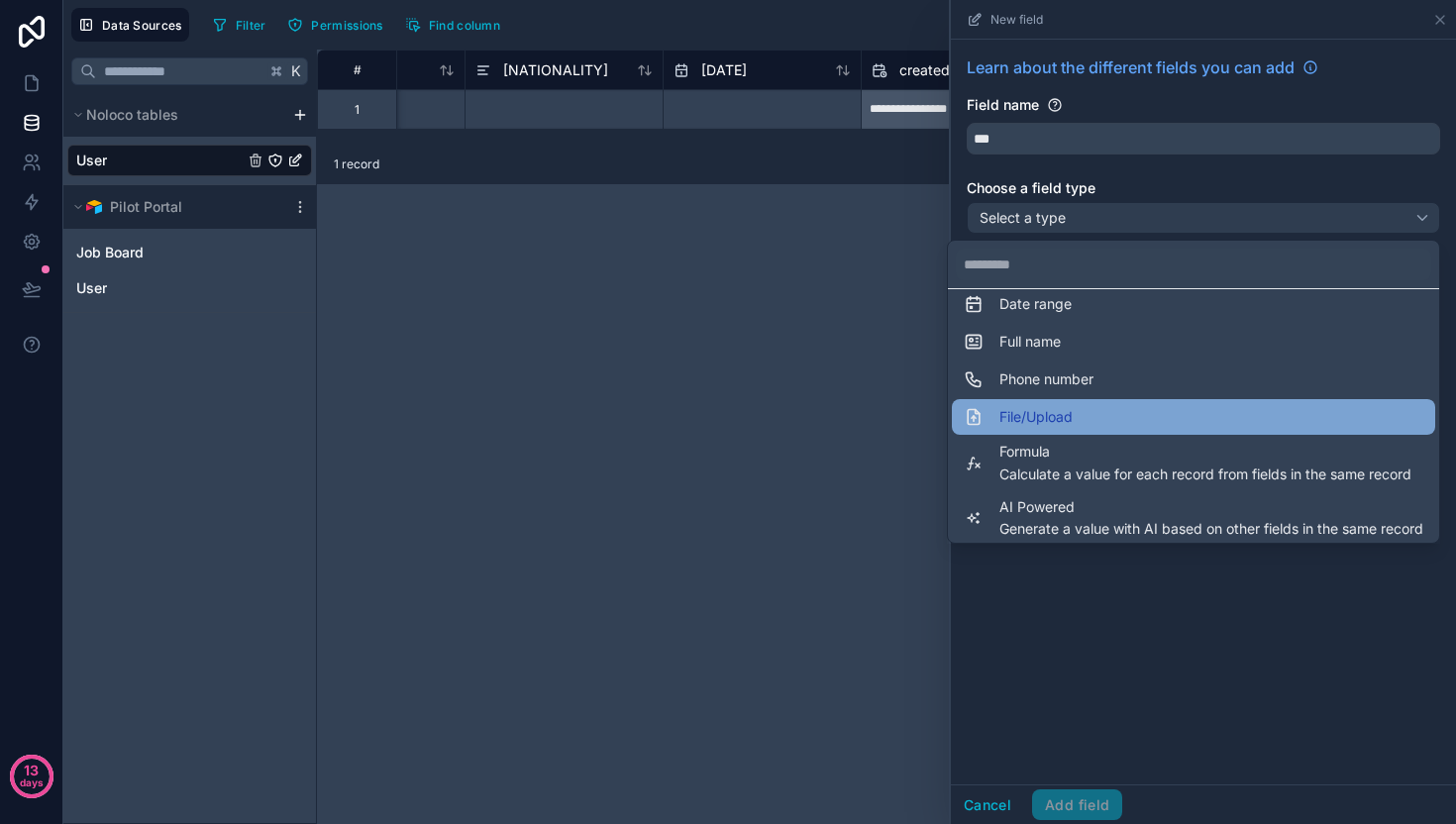 click on "File/Upload" at bounding box center [1194, 417] 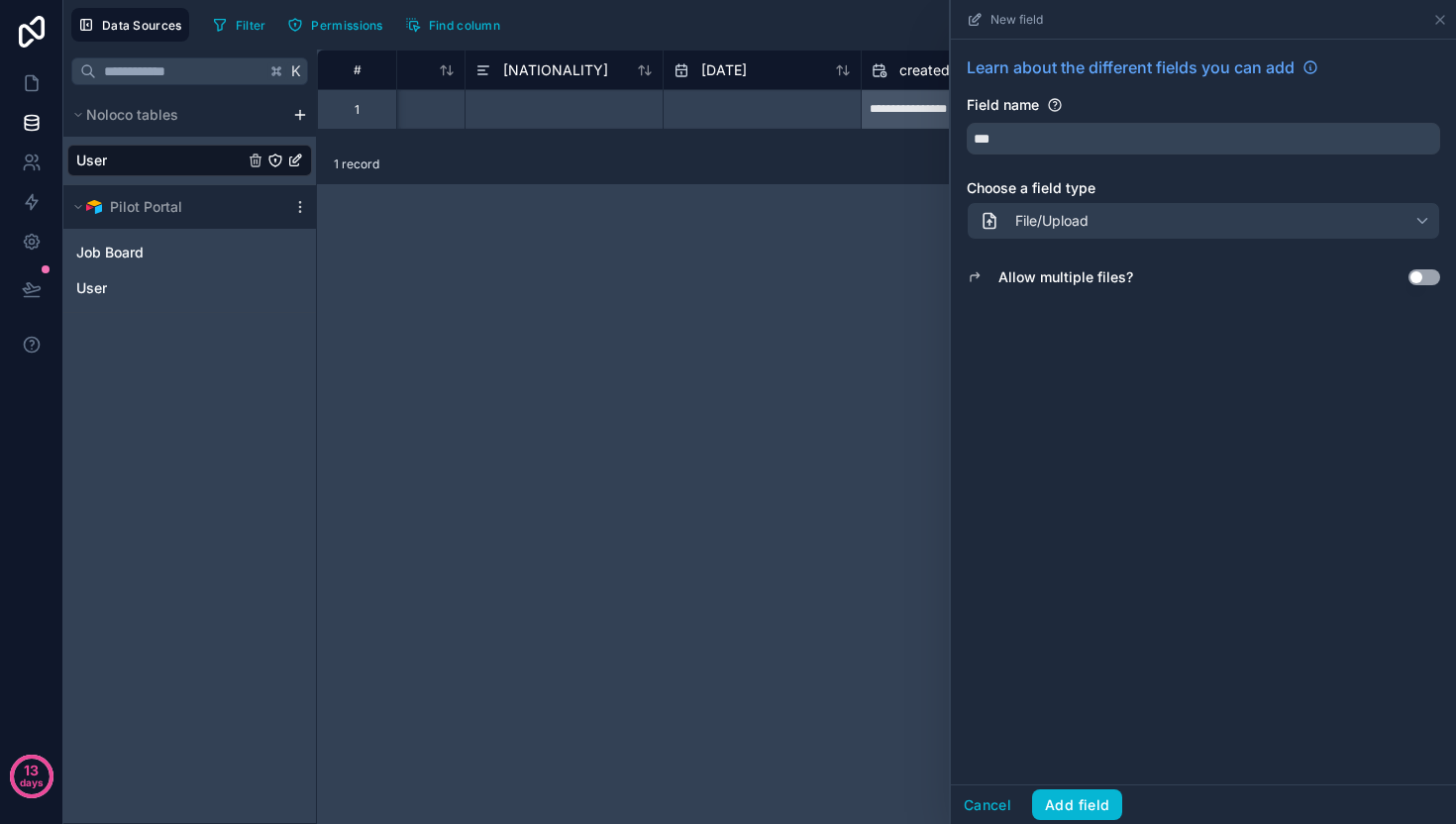 click on "Use setting" at bounding box center (1424, 277) 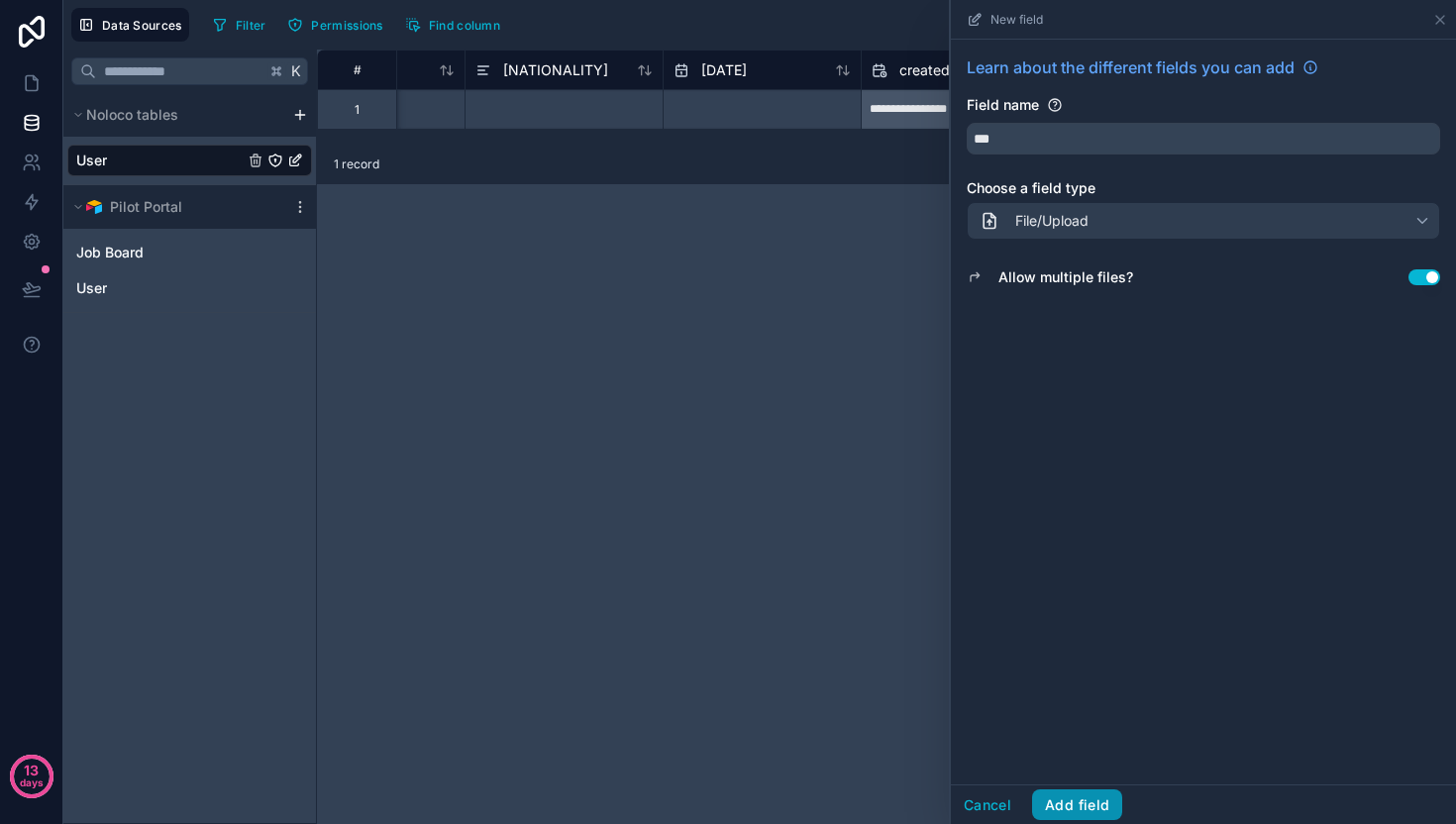 click on "Add field" at bounding box center [1077, 805] 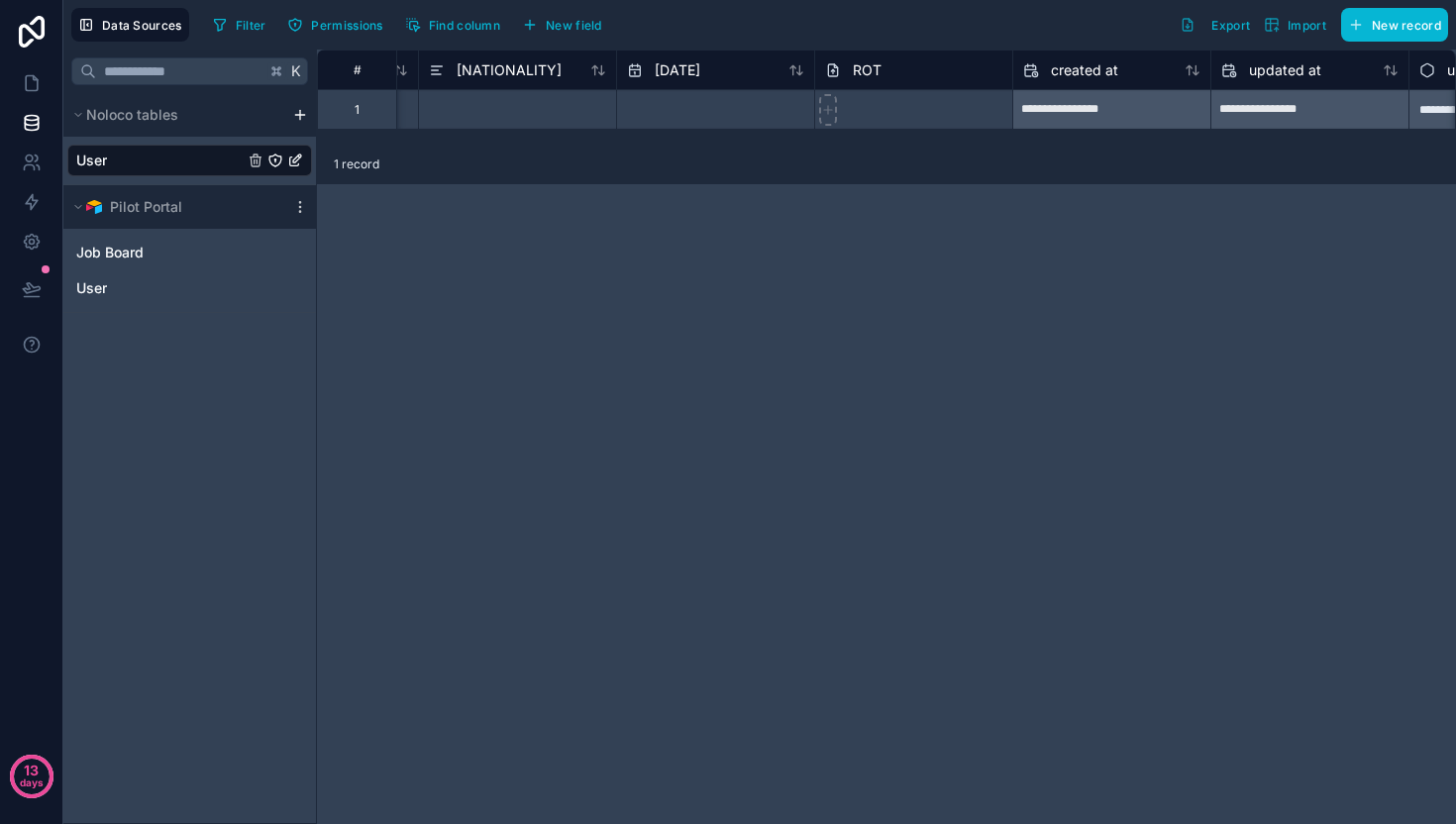 scroll, scrollTop: 0, scrollLeft: 2363, axis: horizontal 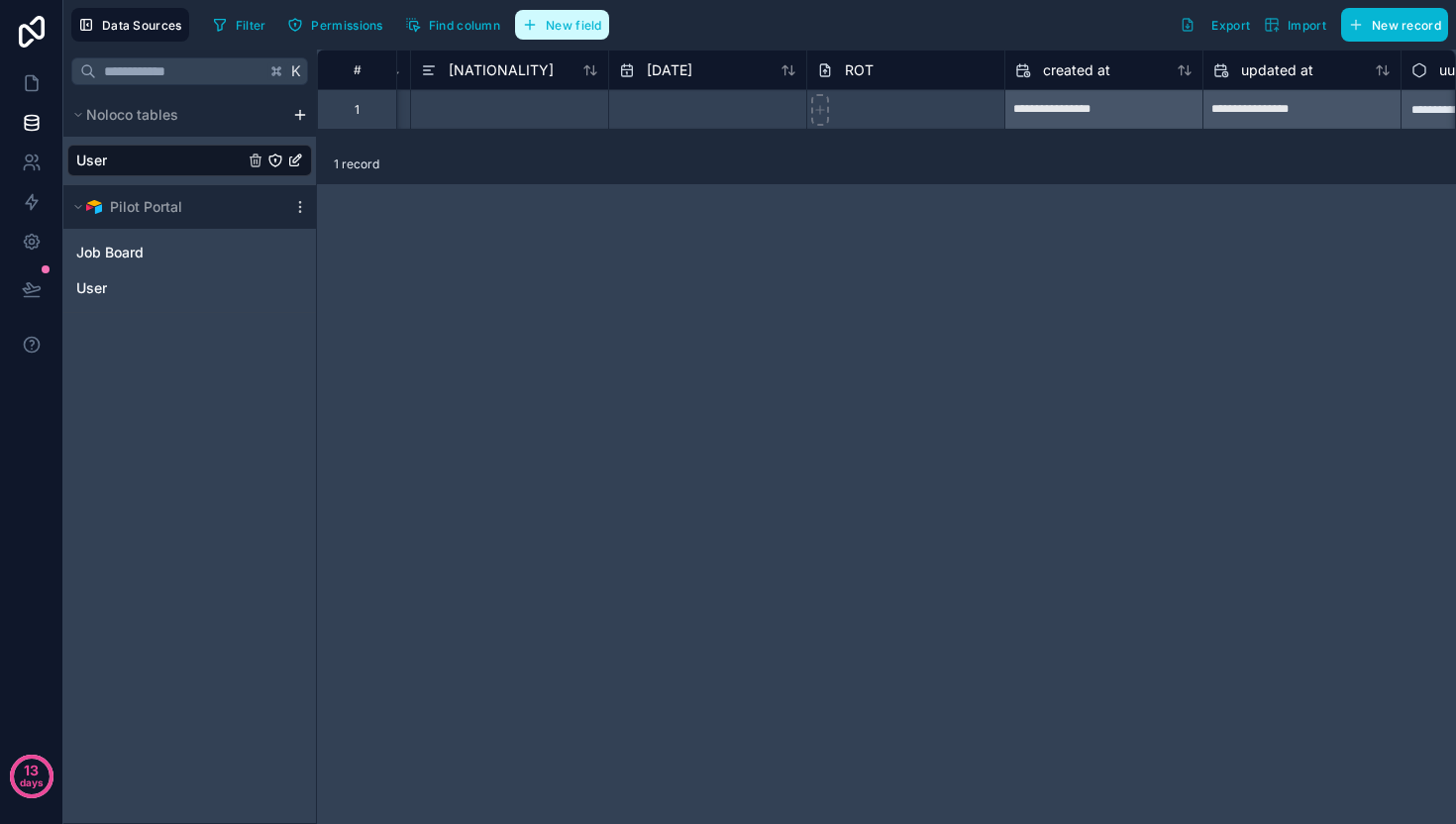 click on "New field" at bounding box center (562, 25) 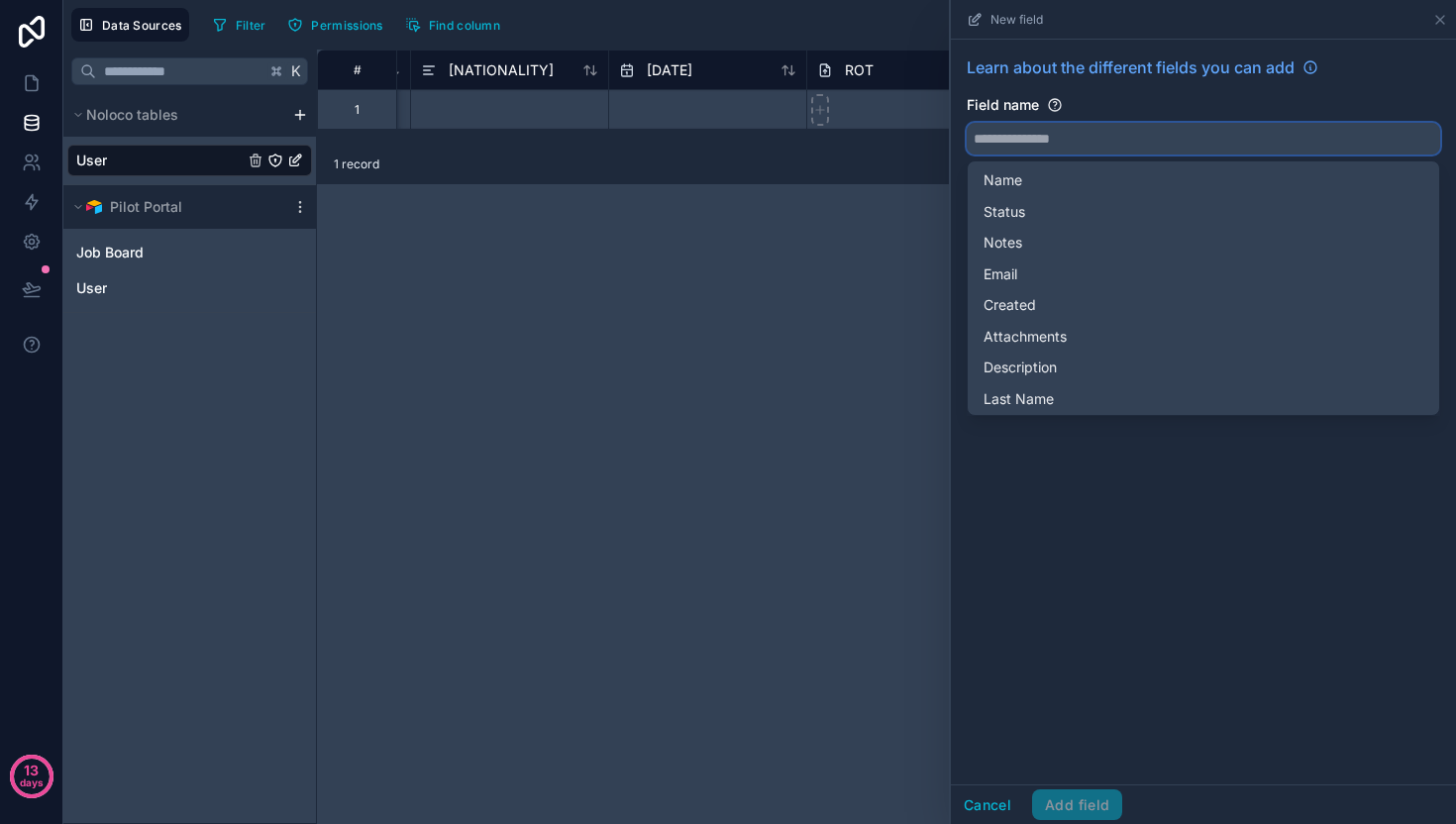 click at bounding box center (1203, 139) 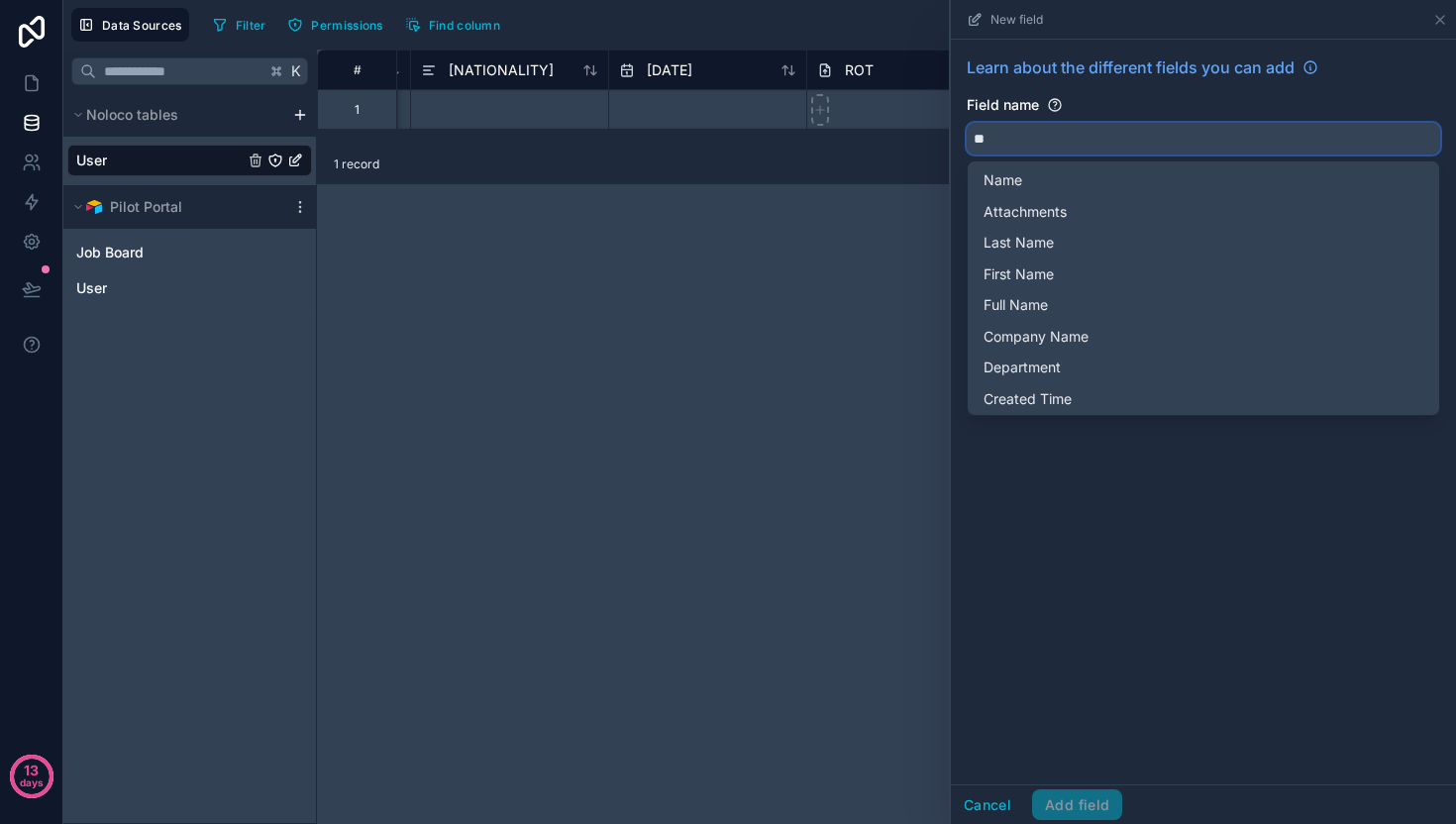 type on "*" 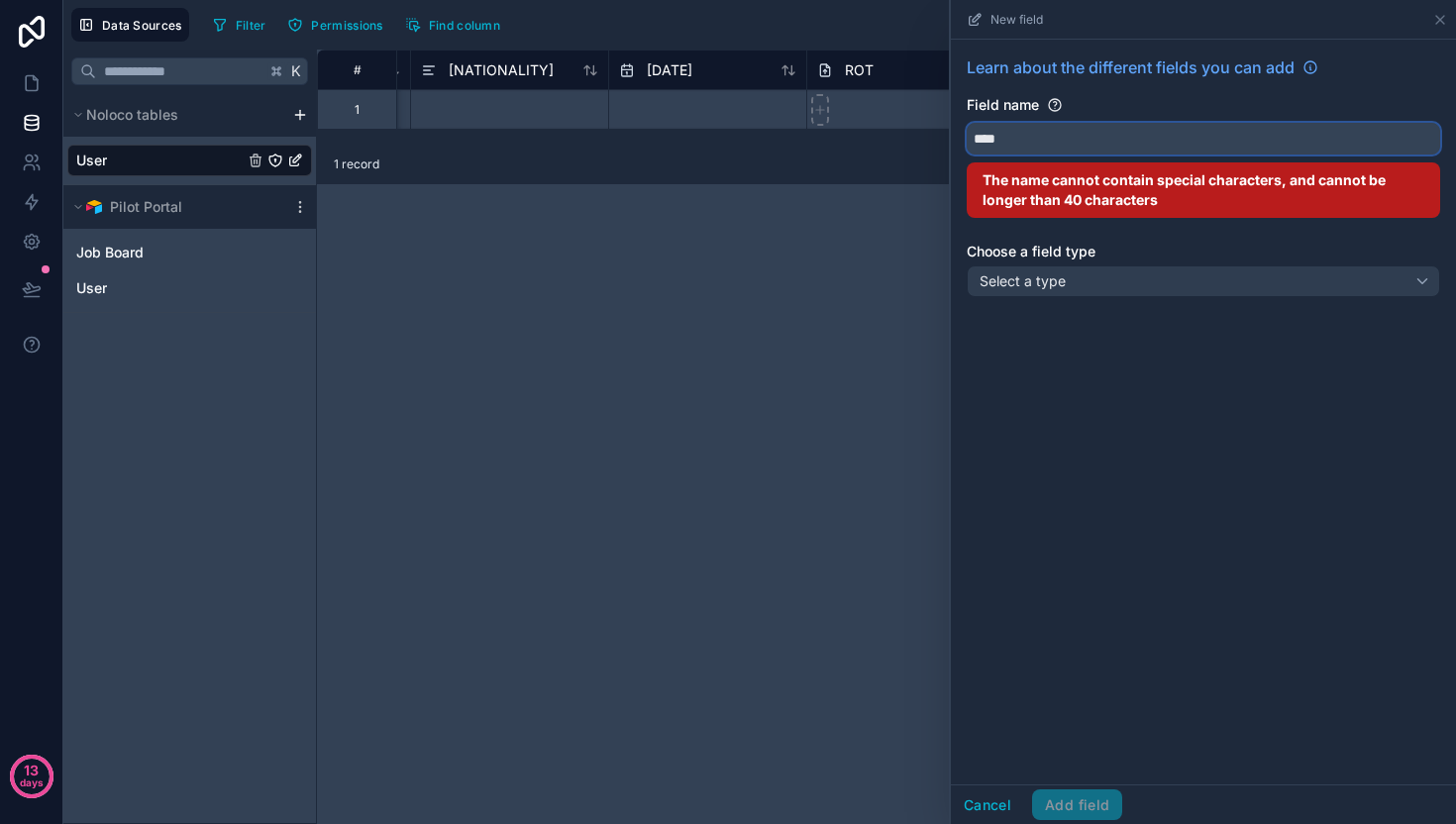 click on "***" at bounding box center (1203, 139) 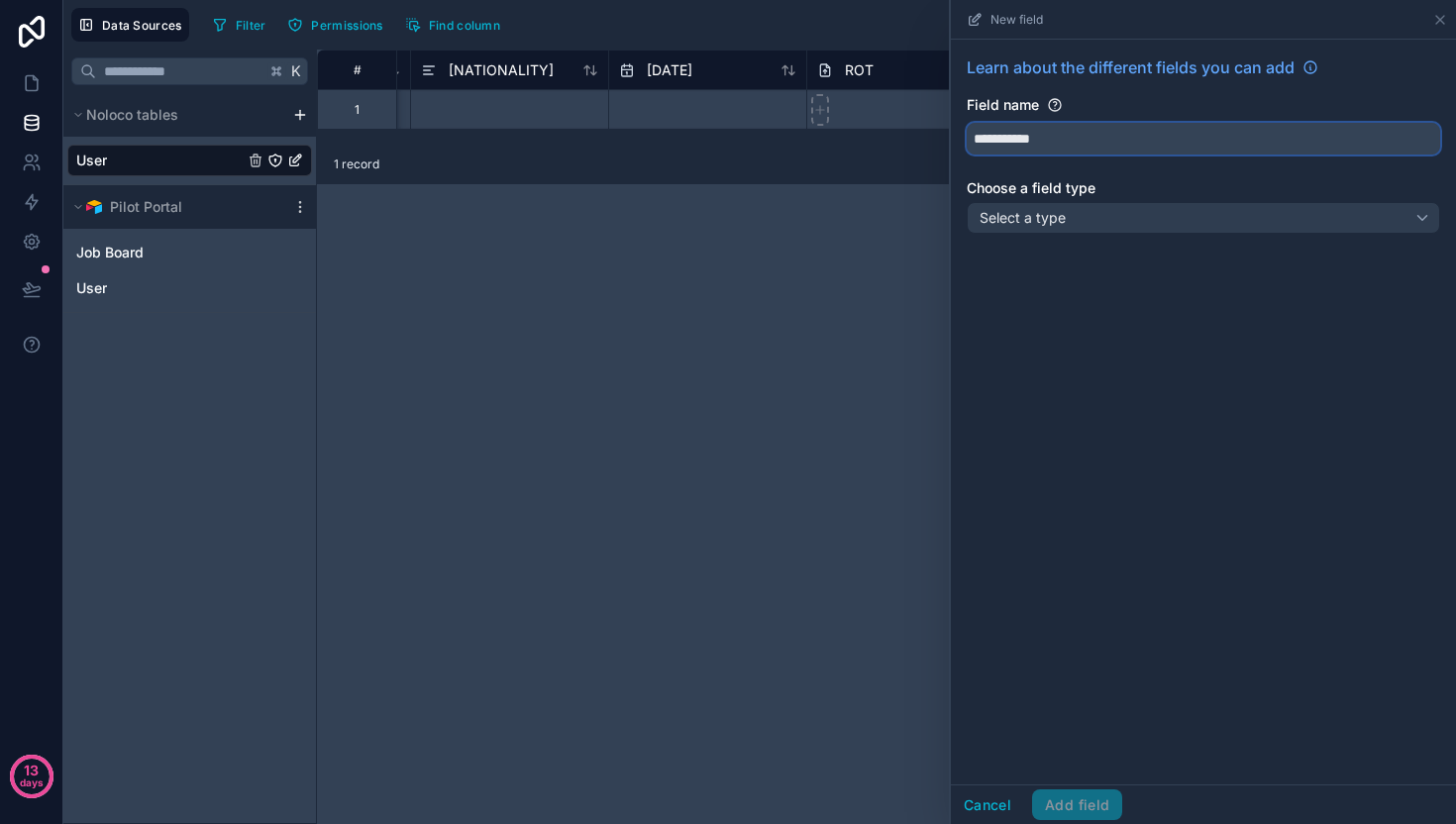 type on "**********" 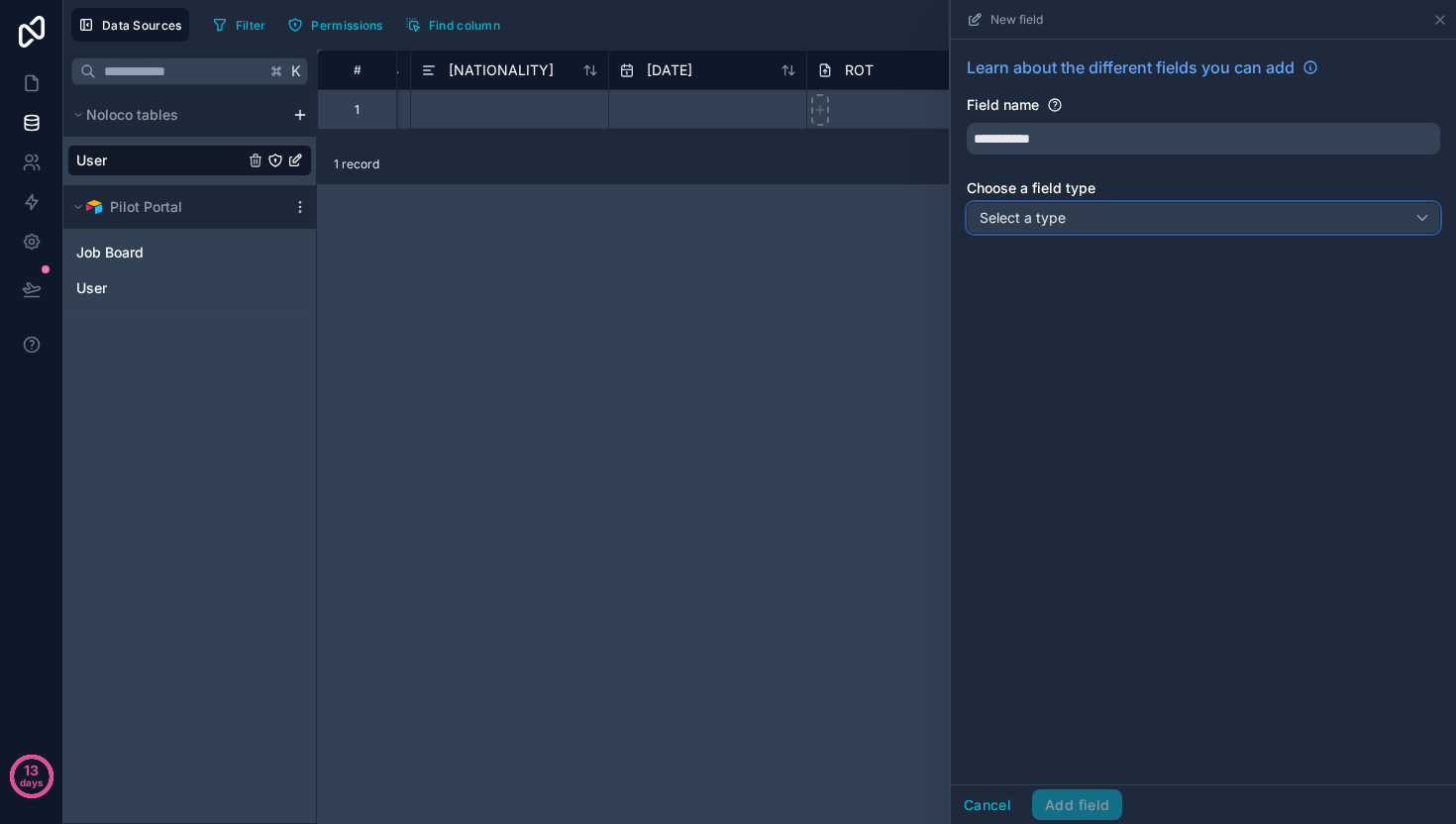 click on "Select a type" at bounding box center (1203, 218) 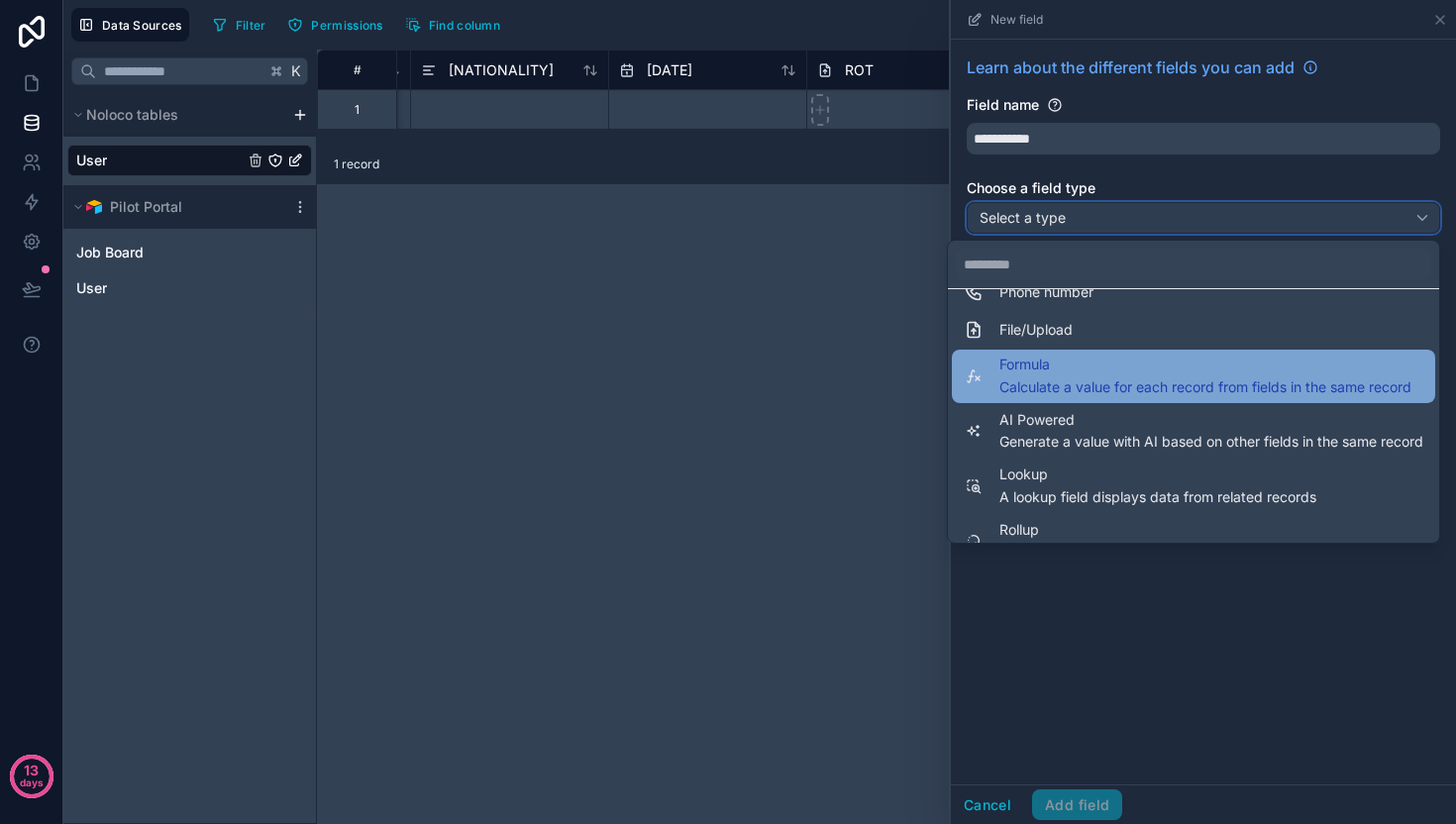 scroll, scrollTop: 481, scrollLeft: 0, axis: vertical 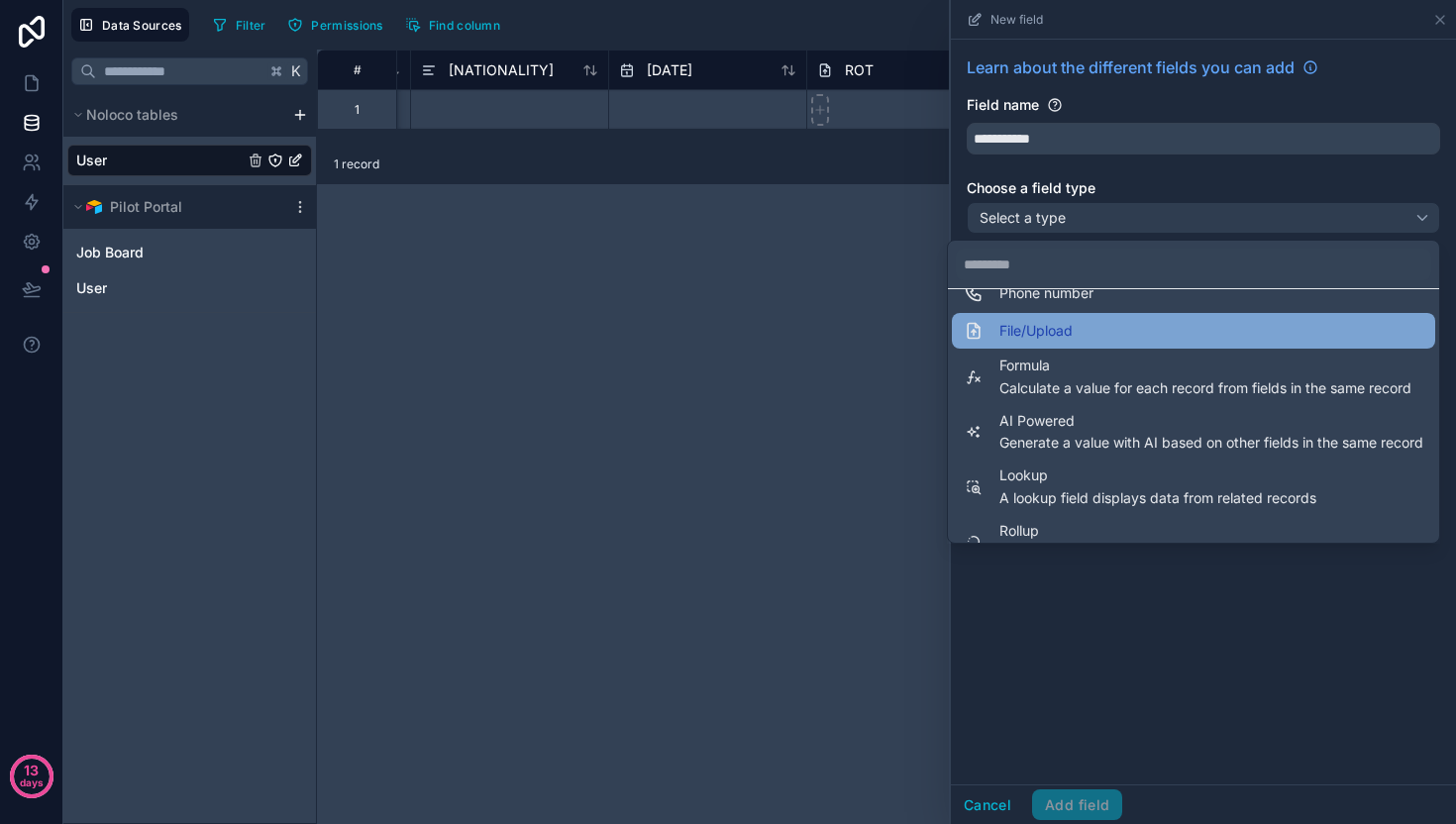 click on "File/Upload" at bounding box center [1018, 331] 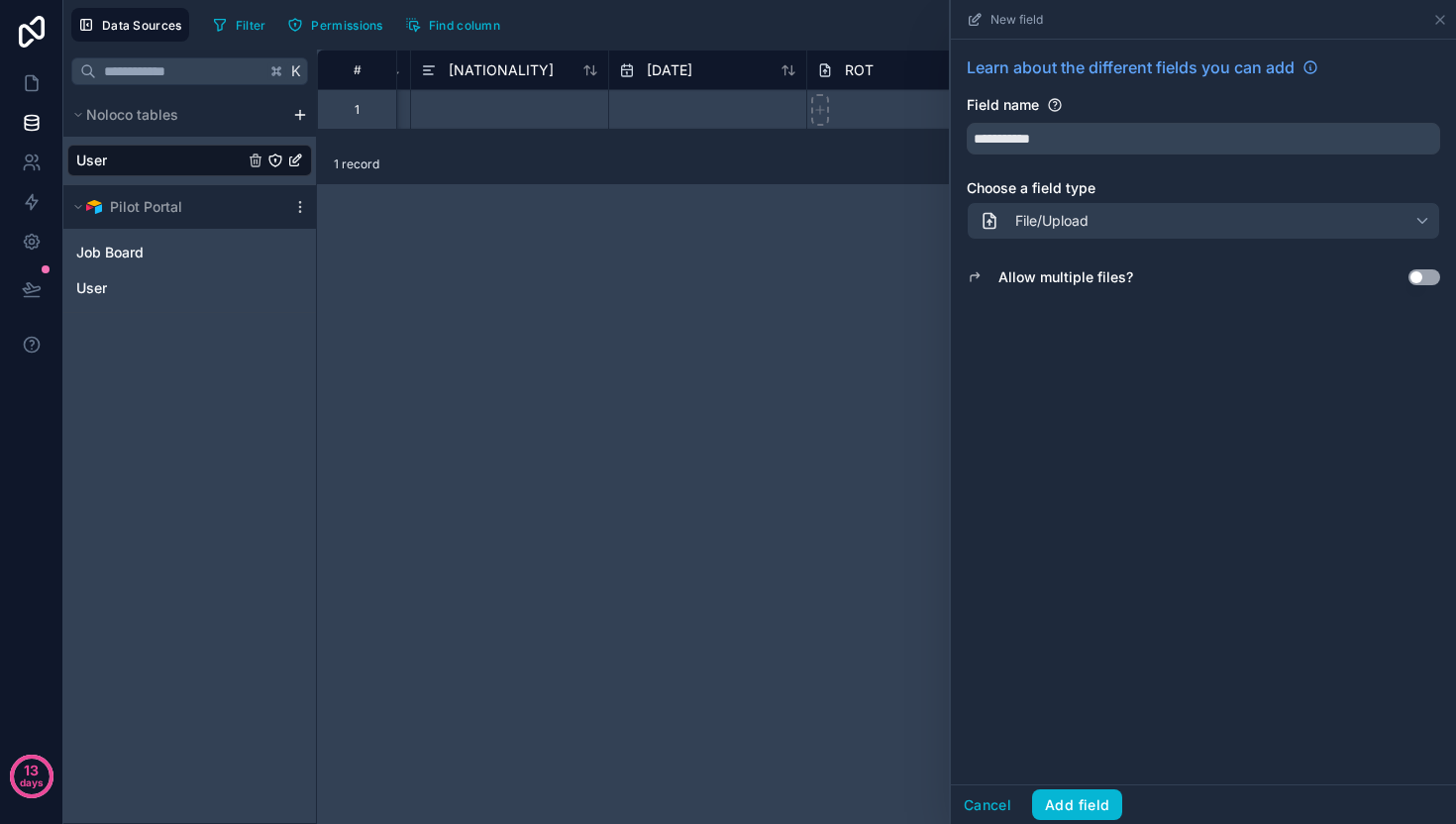 click on "Use setting" at bounding box center [1424, 277] 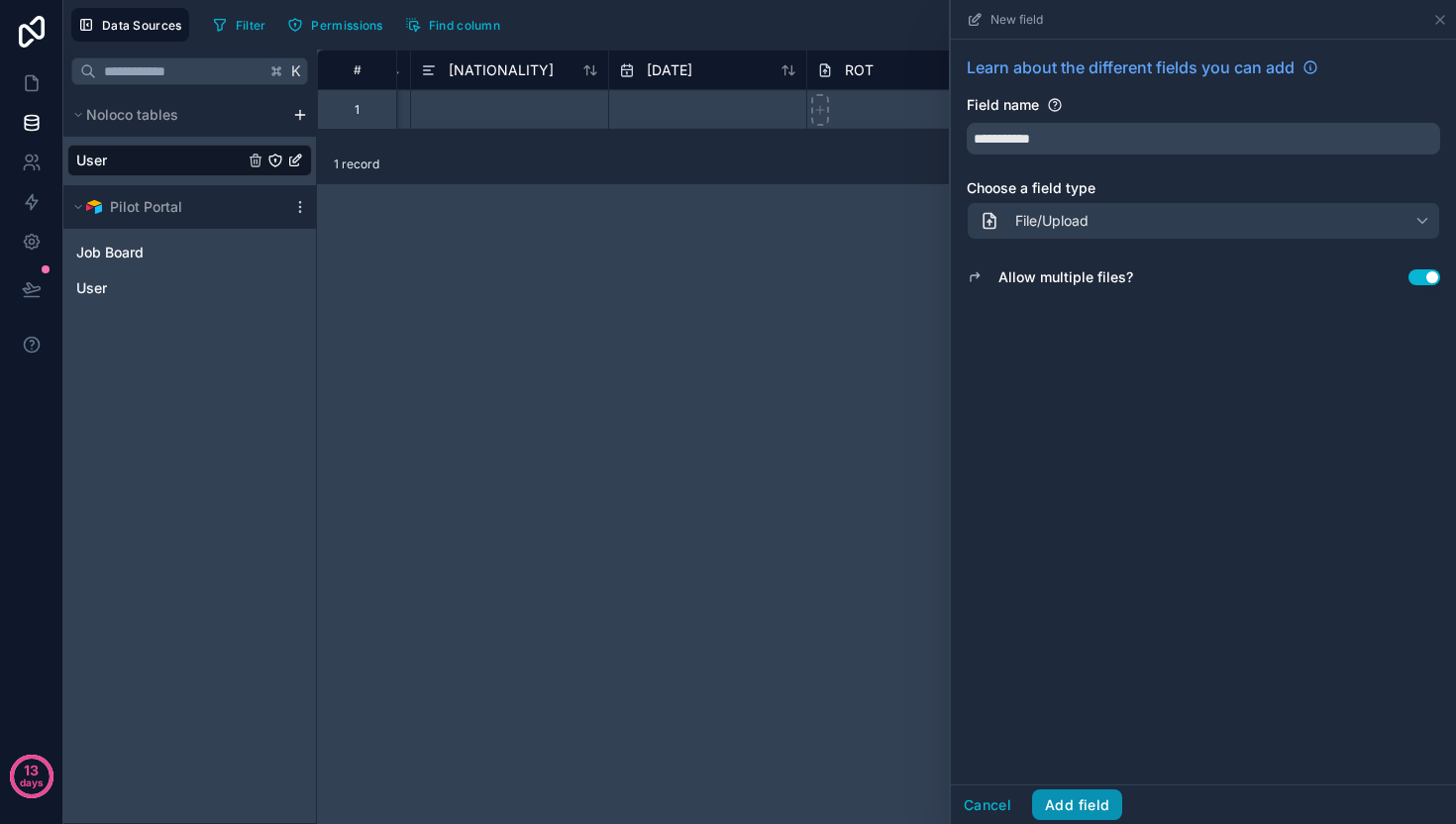 click on "Add field" at bounding box center (1077, 805) 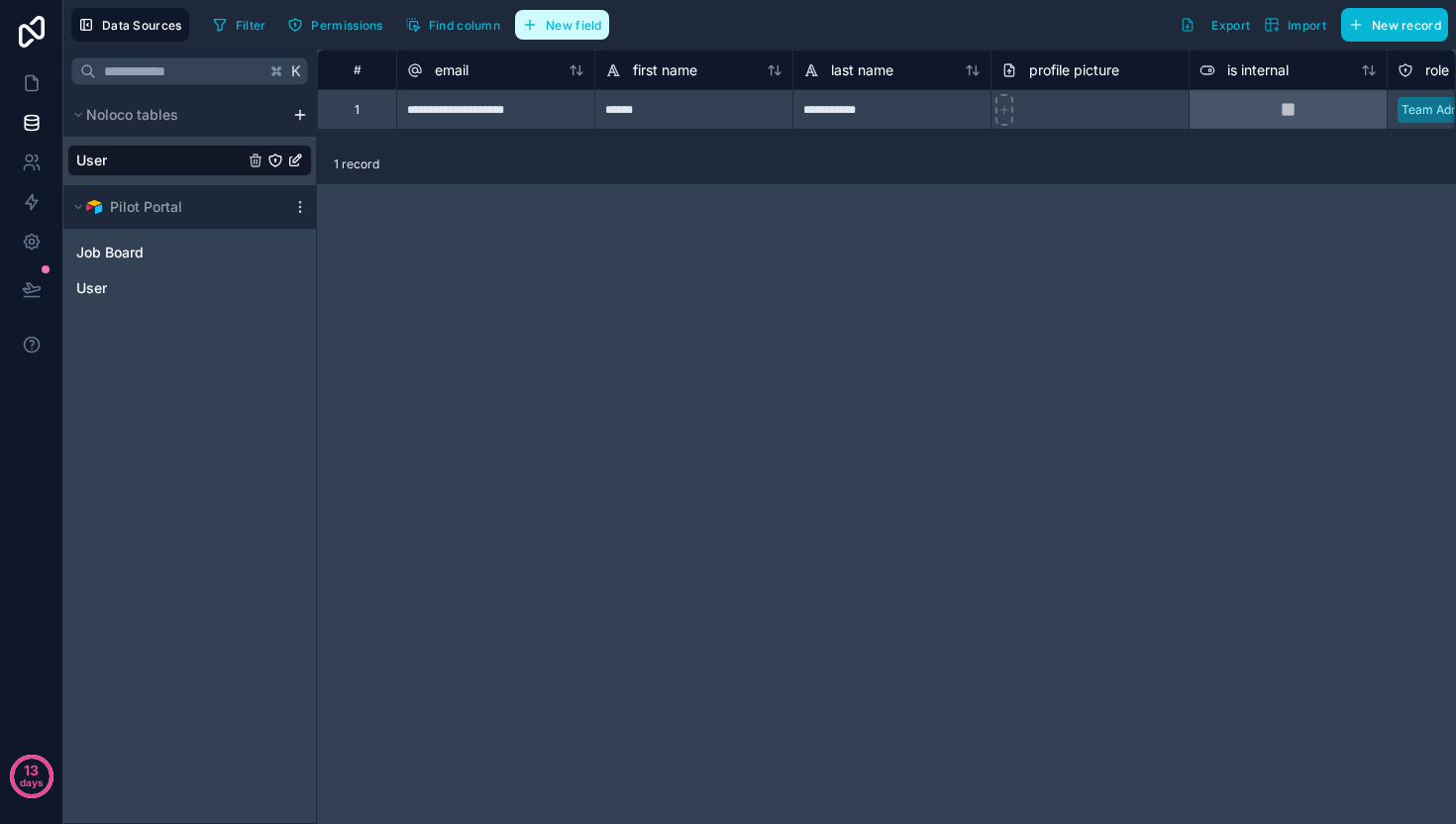 click on "New field" at bounding box center (562, 25) 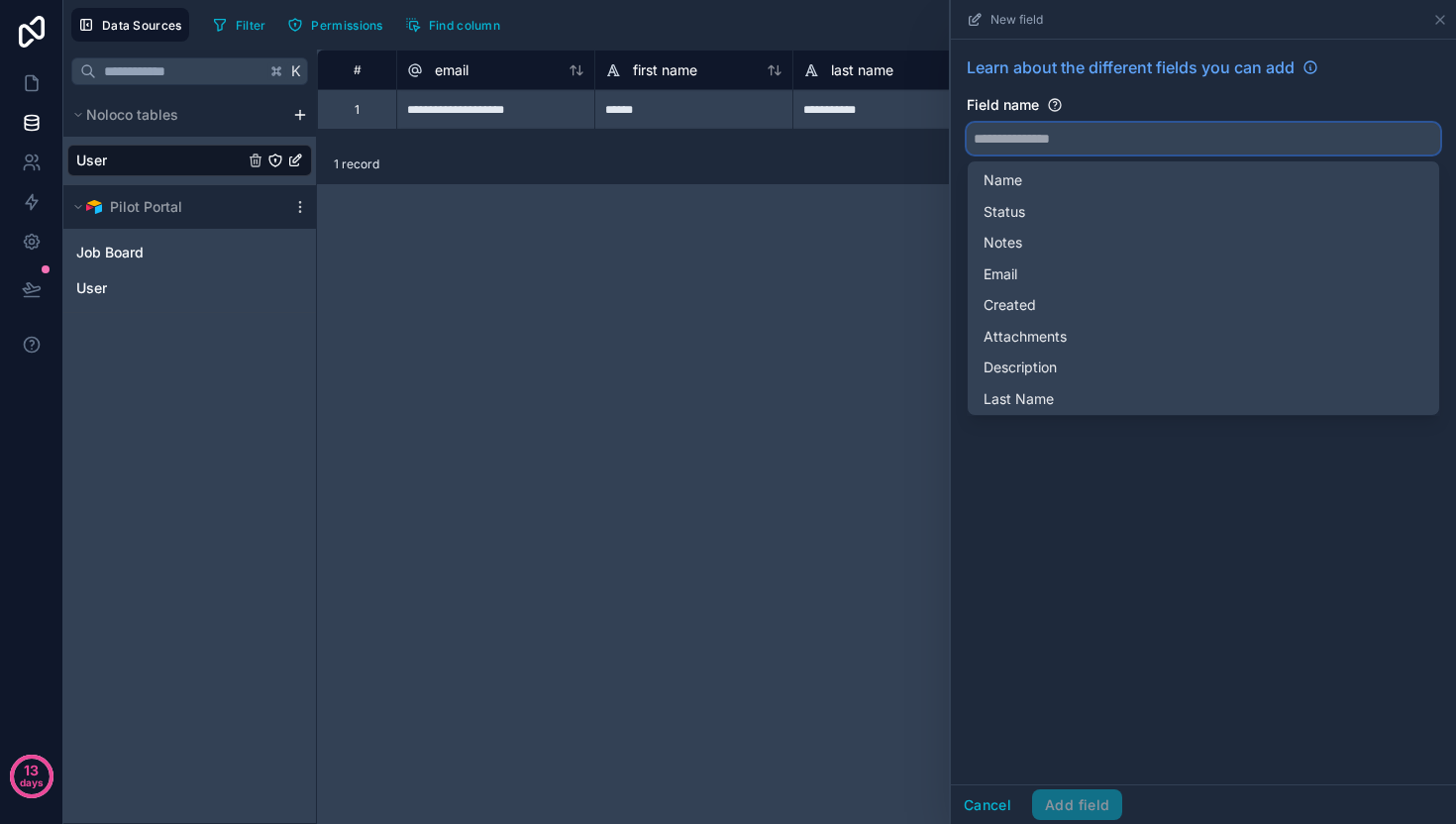 click at bounding box center [1203, 139] 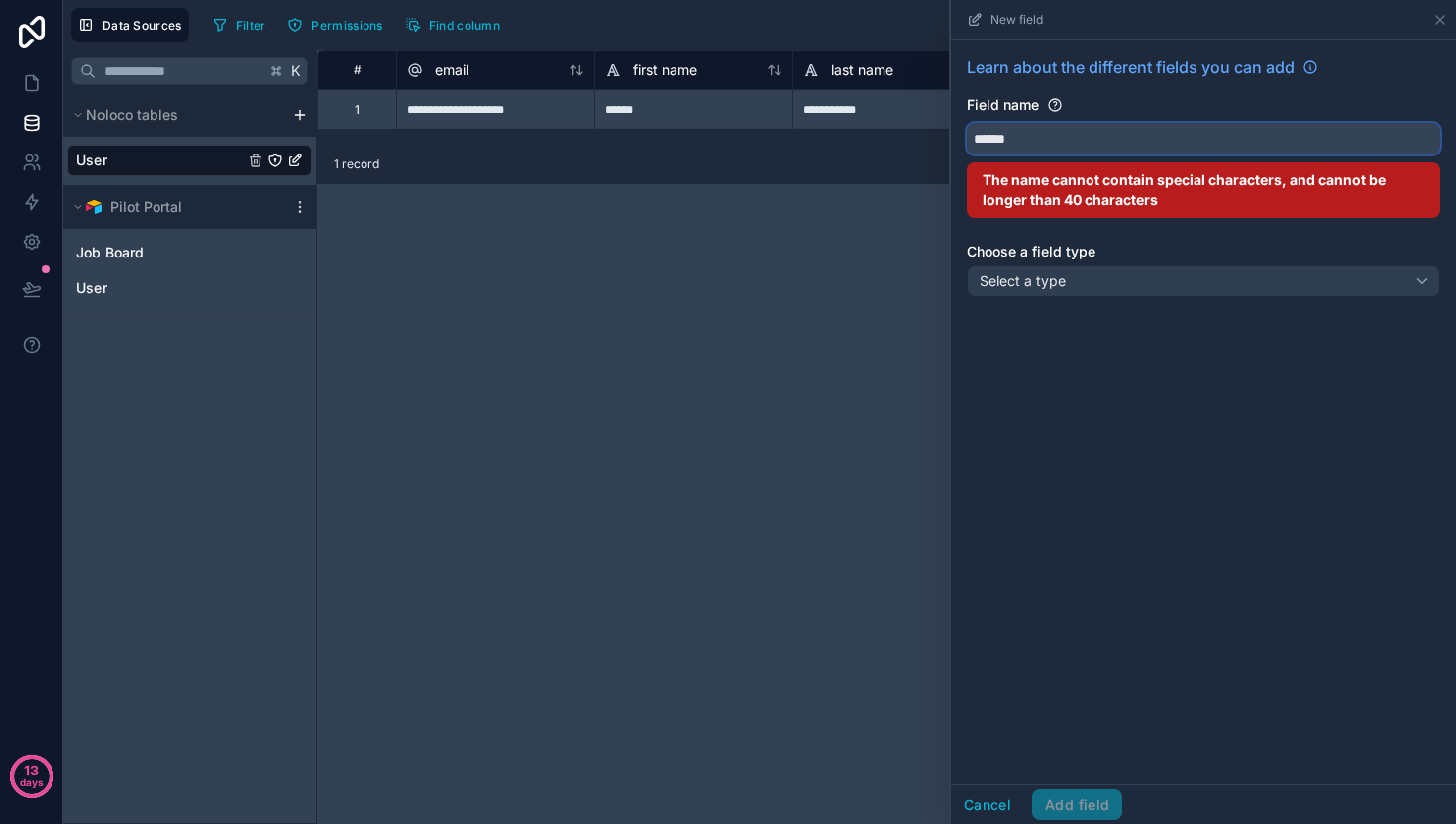click on "*****" at bounding box center (1203, 139) 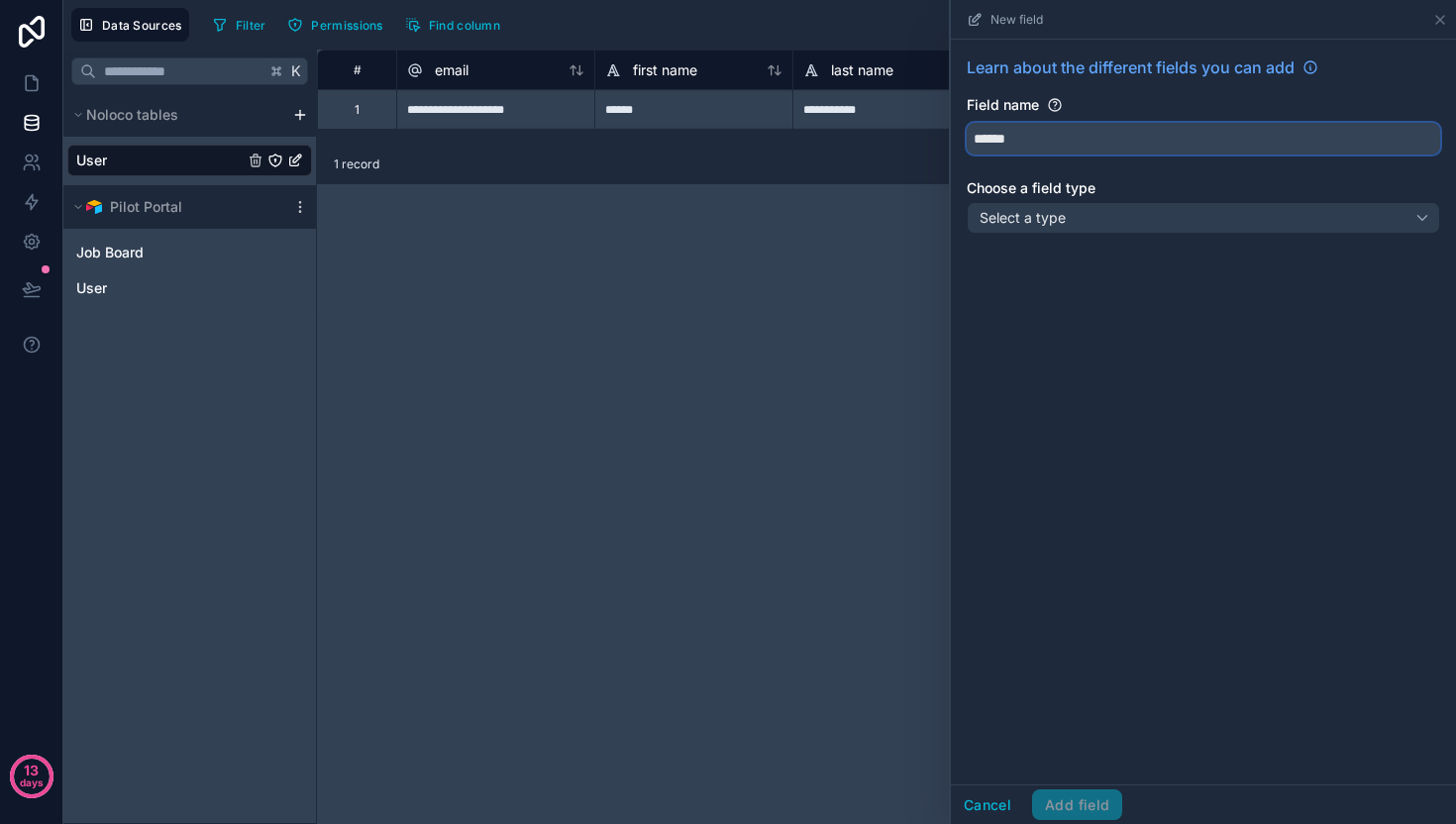 click on "*****" at bounding box center (1203, 139) 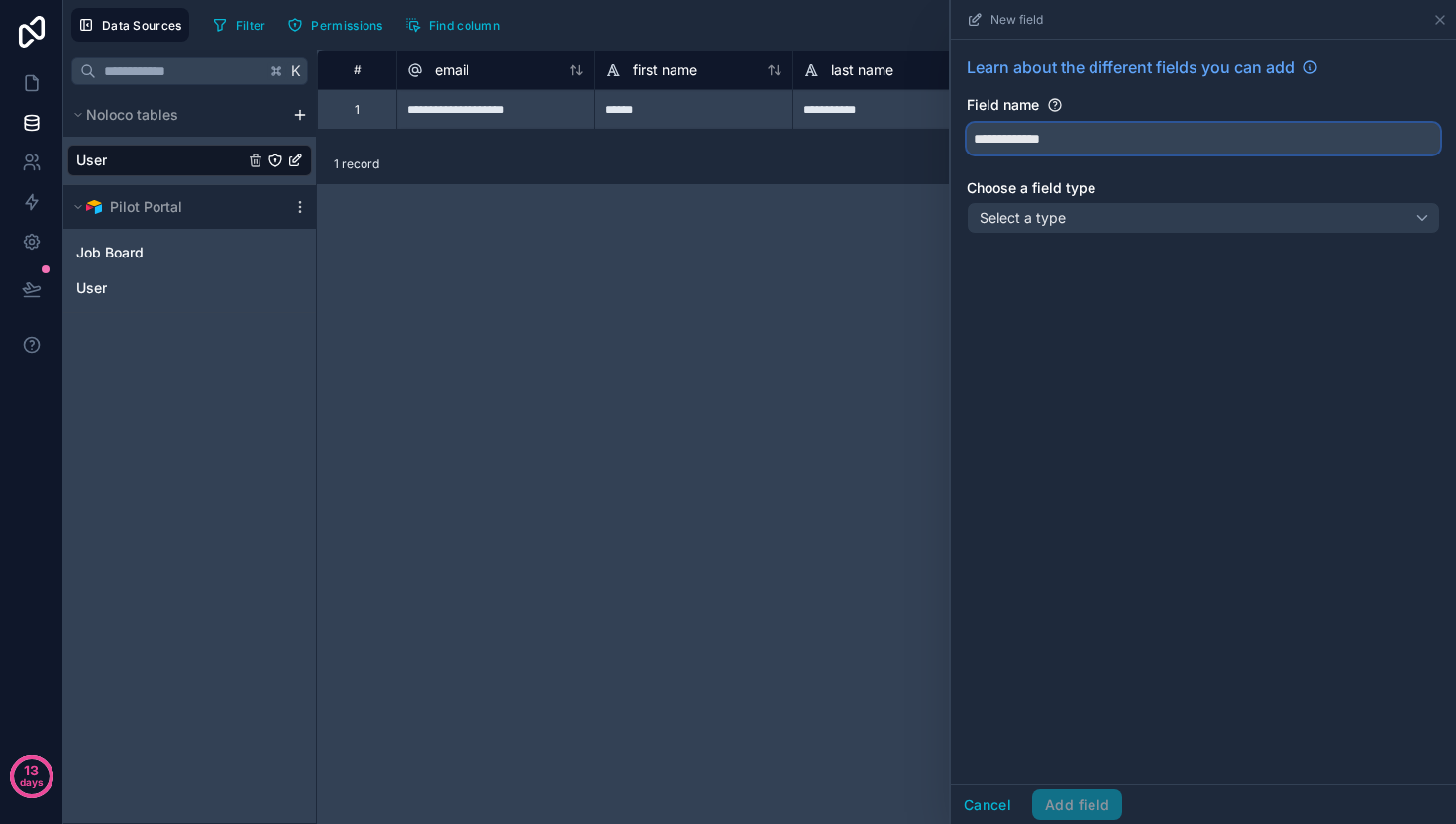 type on "**********" 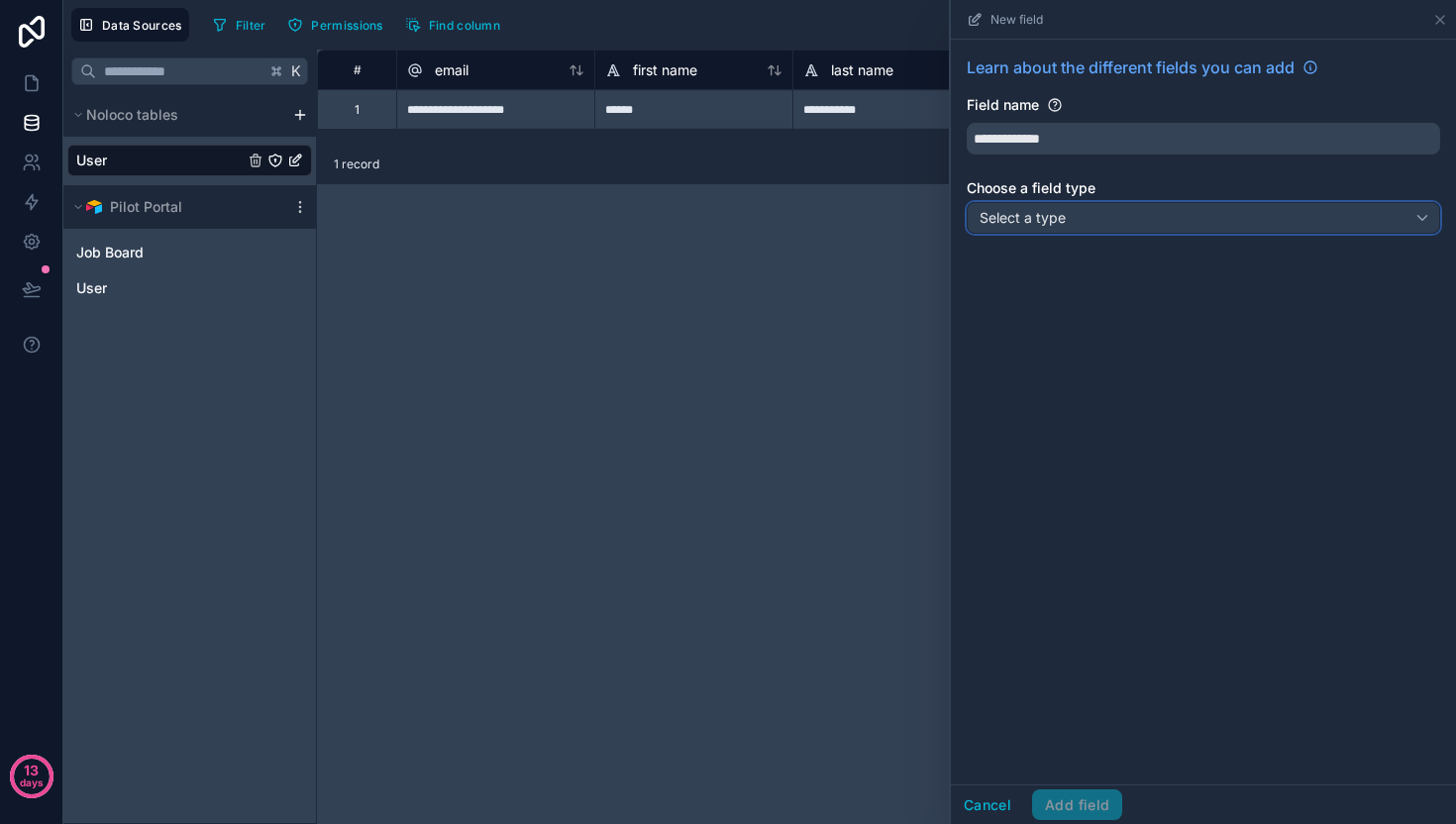 click on "Select a type" at bounding box center (1203, 218) 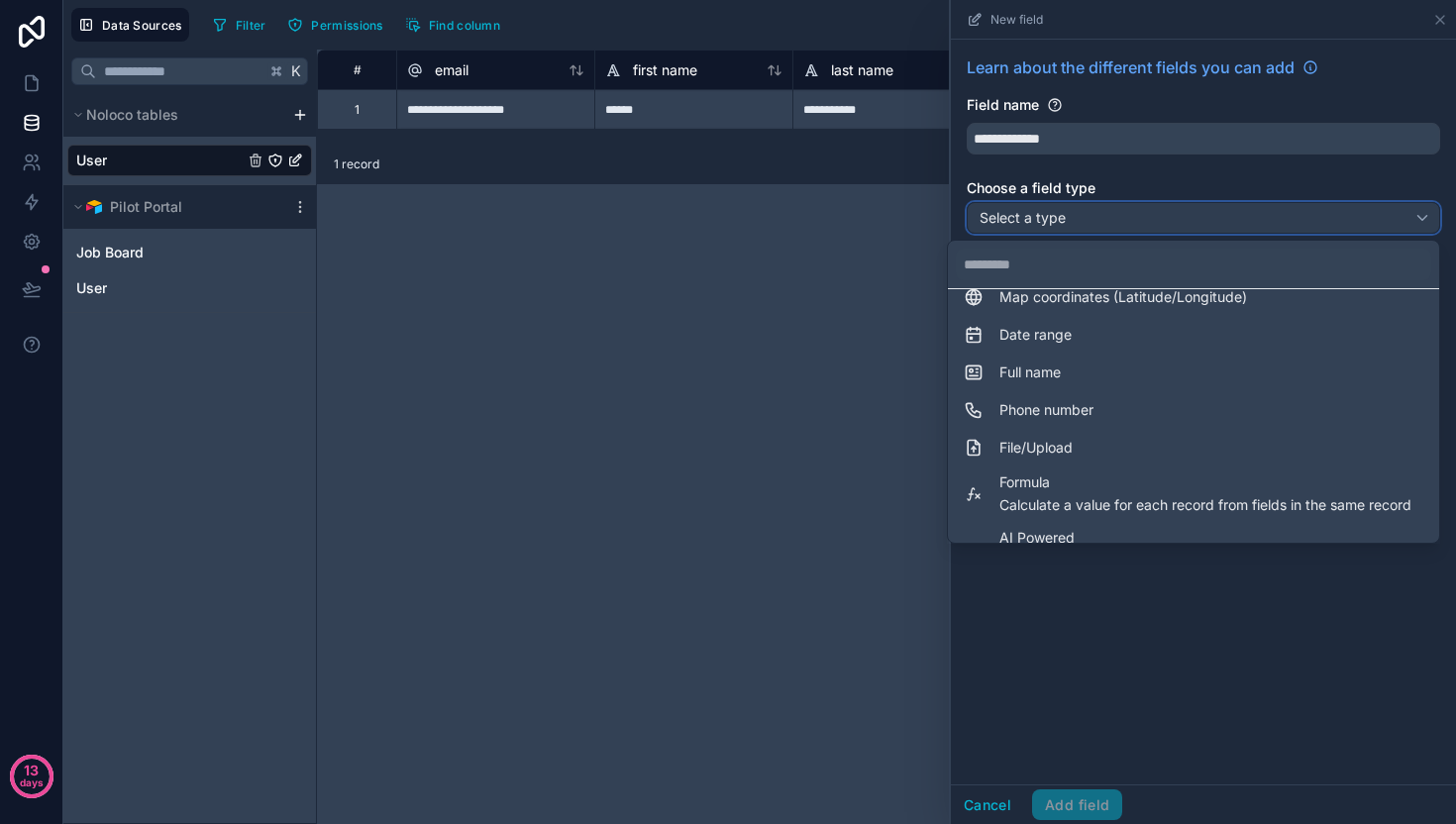 scroll, scrollTop: 331, scrollLeft: 0, axis: vertical 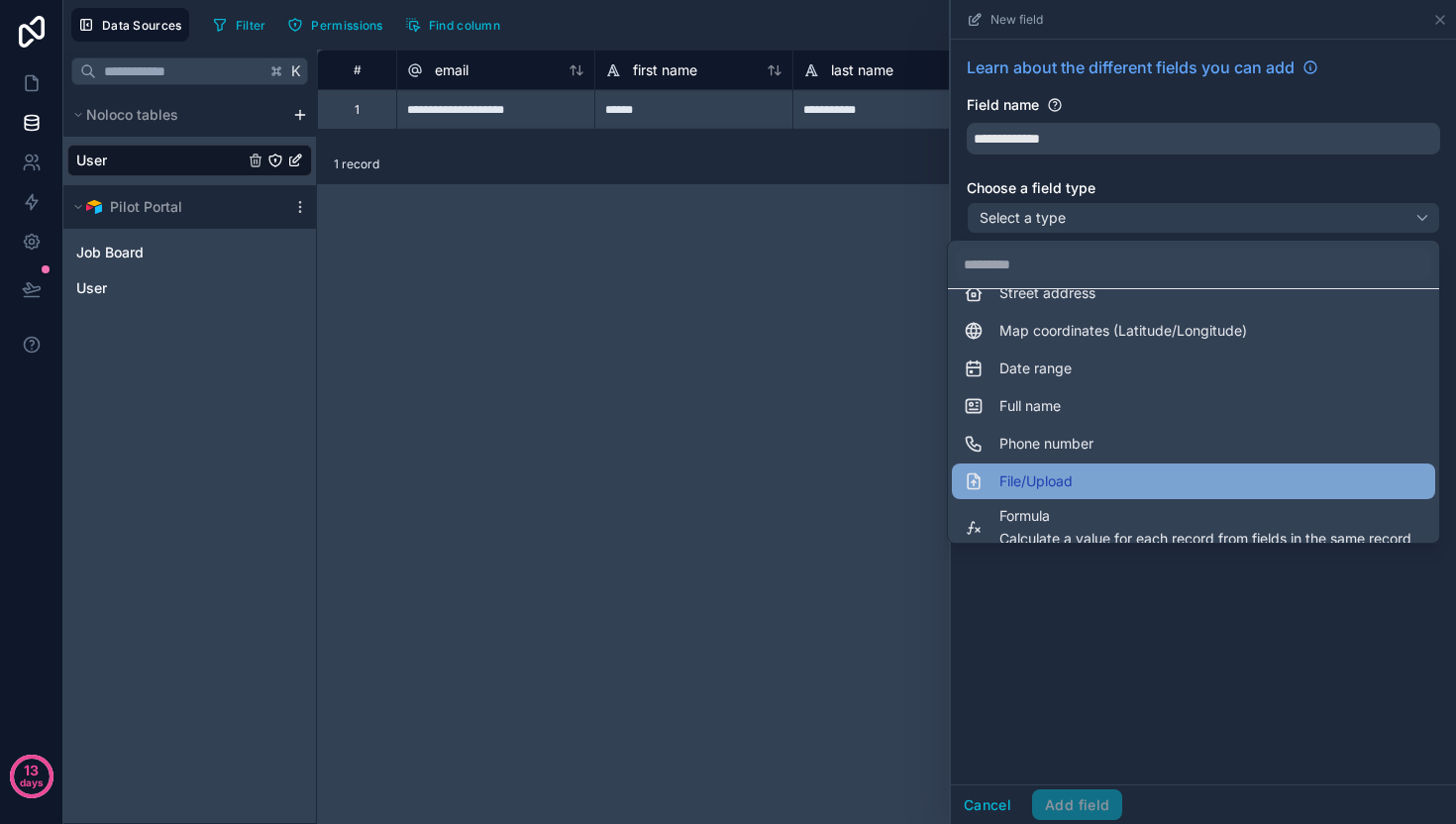 click on "File/Upload" at bounding box center (1018, 481) 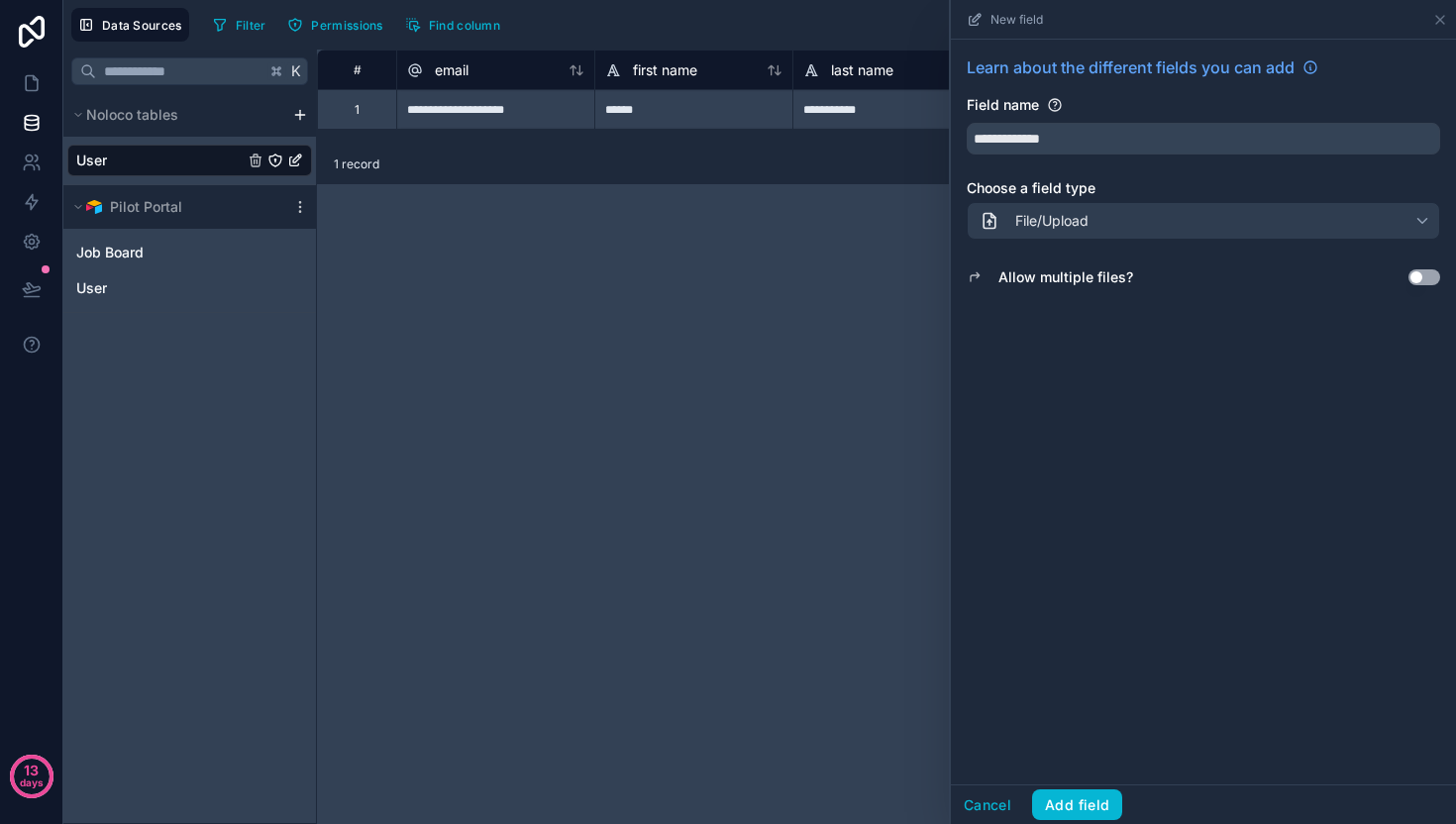 click on "Use setting" at bounding box center (1424, 277) 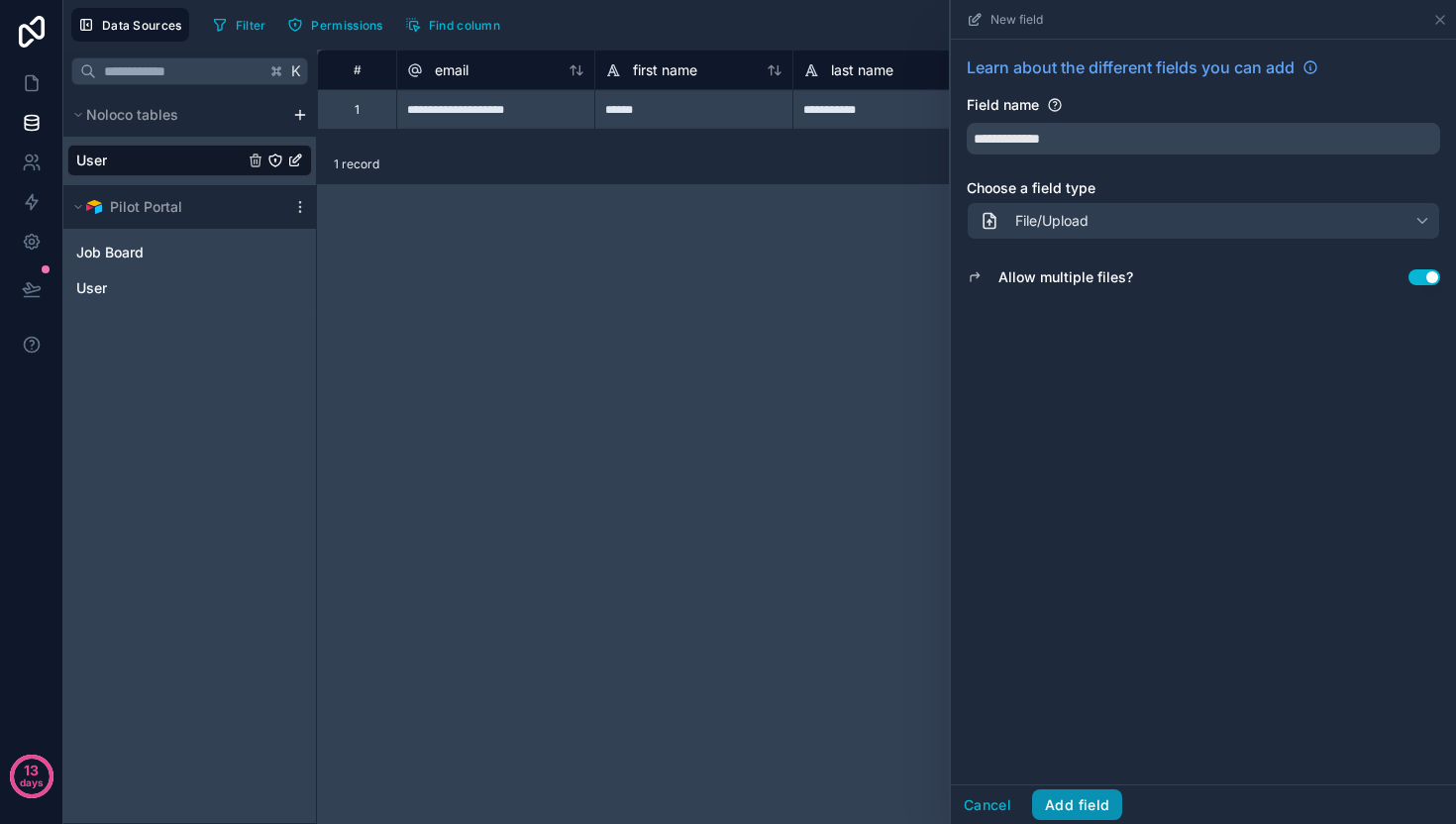 click on "Add field" at bounding box center [1077, 805] 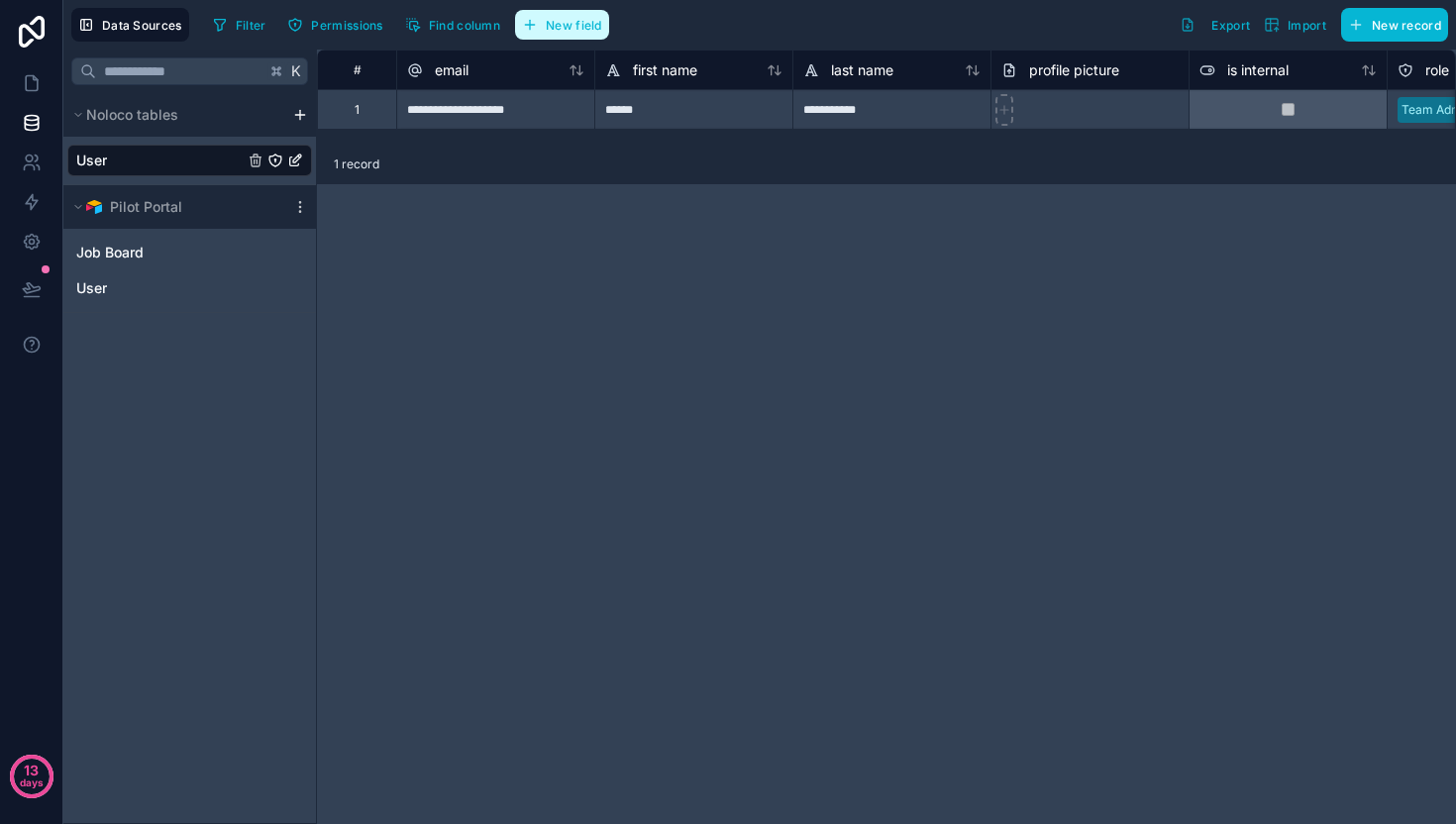 click on "New field" at bounding box center (562, 25) 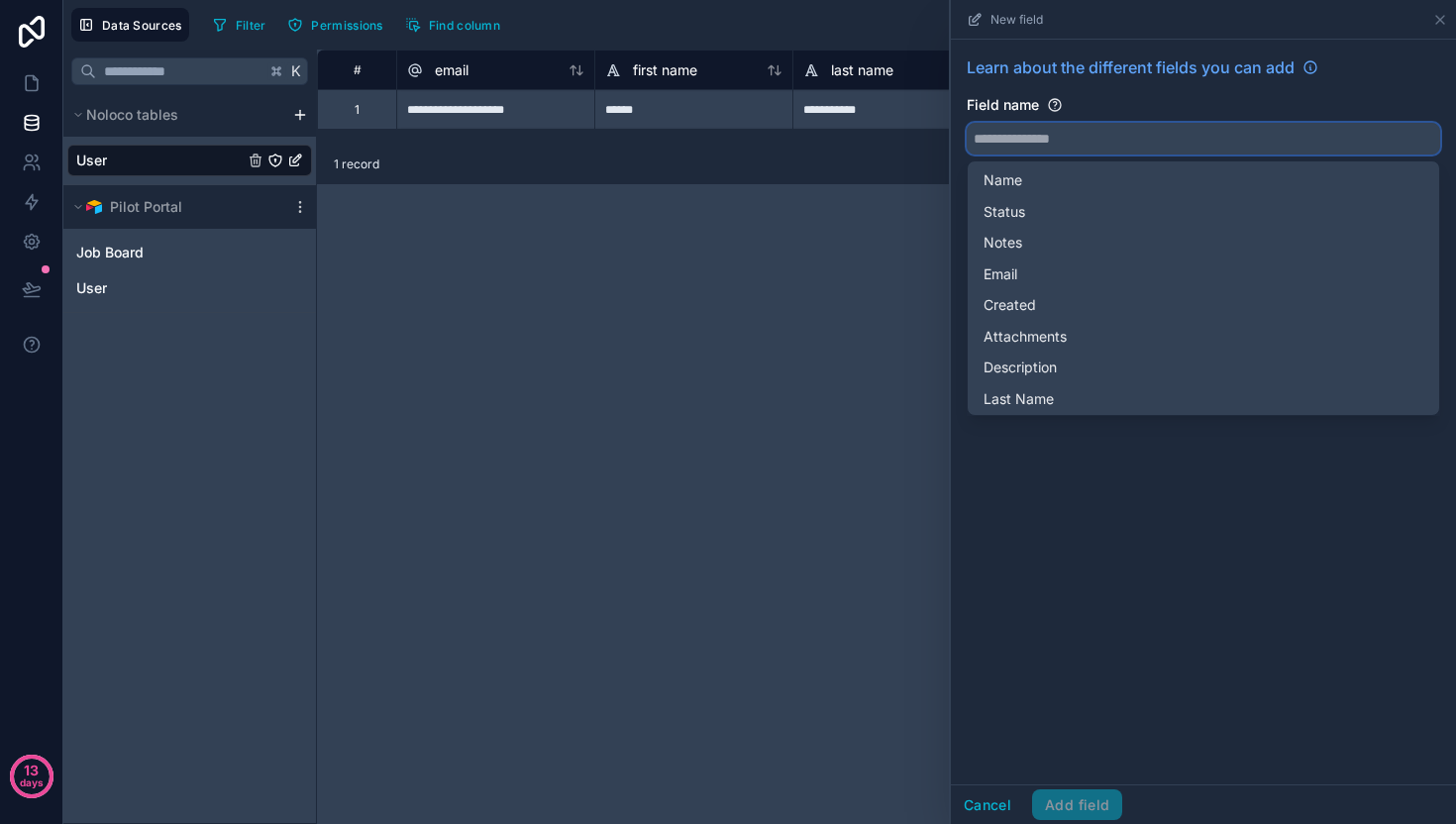drag, startPoint x: 1038, startPoint y: 123, endPoint x: 1048, endPoint y: 132, distance: 13.453624 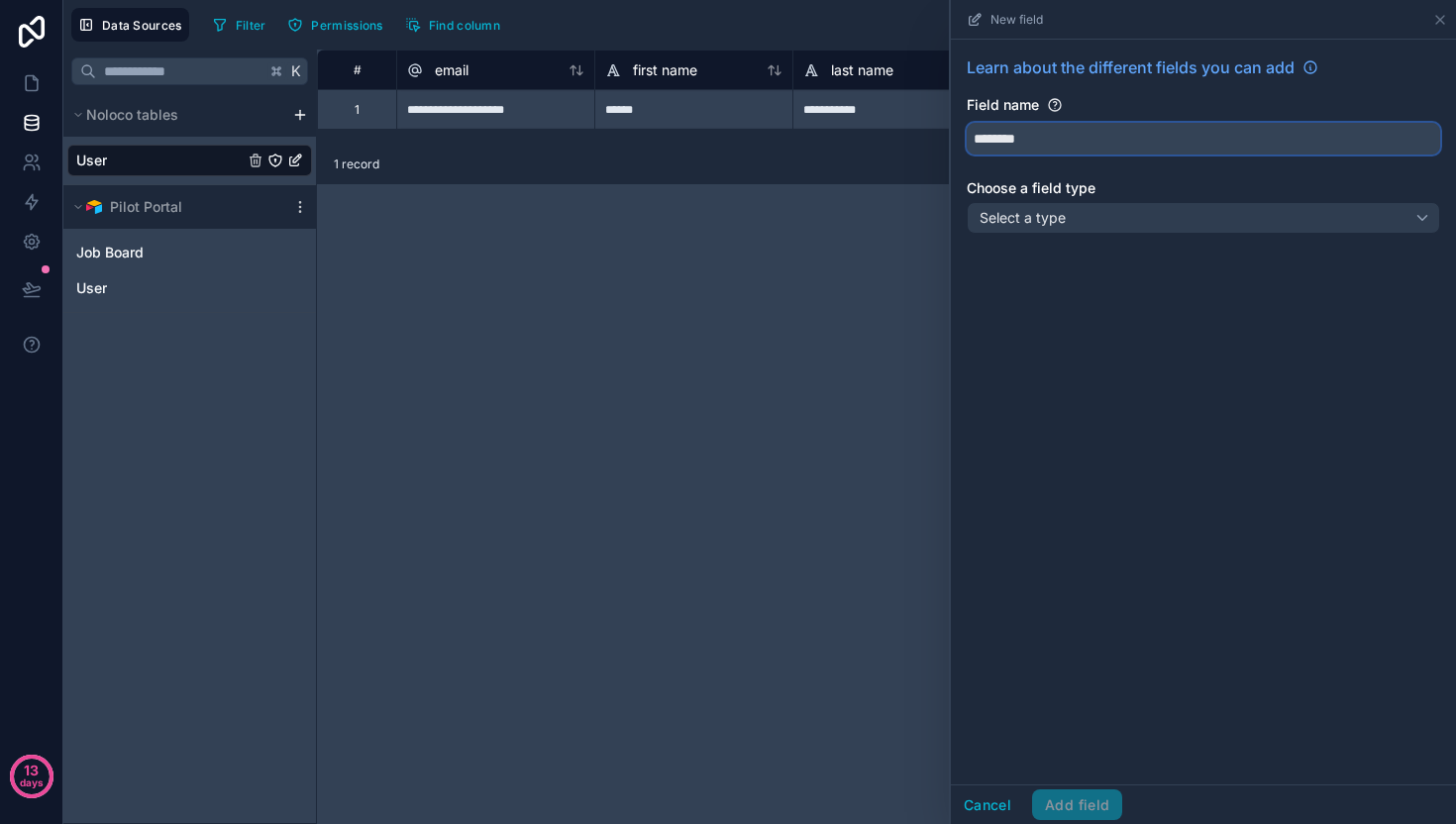 type on "********" 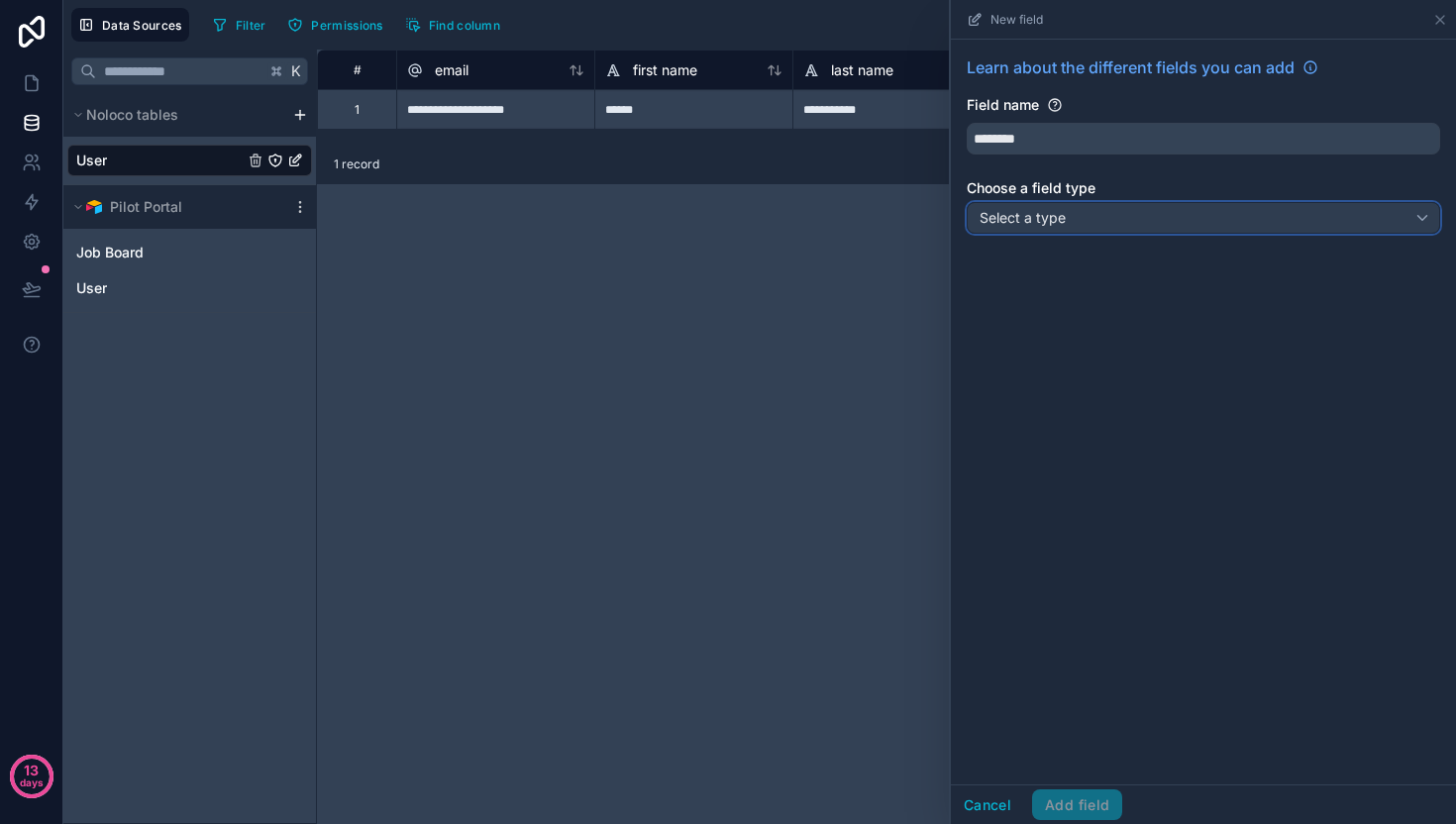 click on "Select a type" at bounding box center (1022, 217) 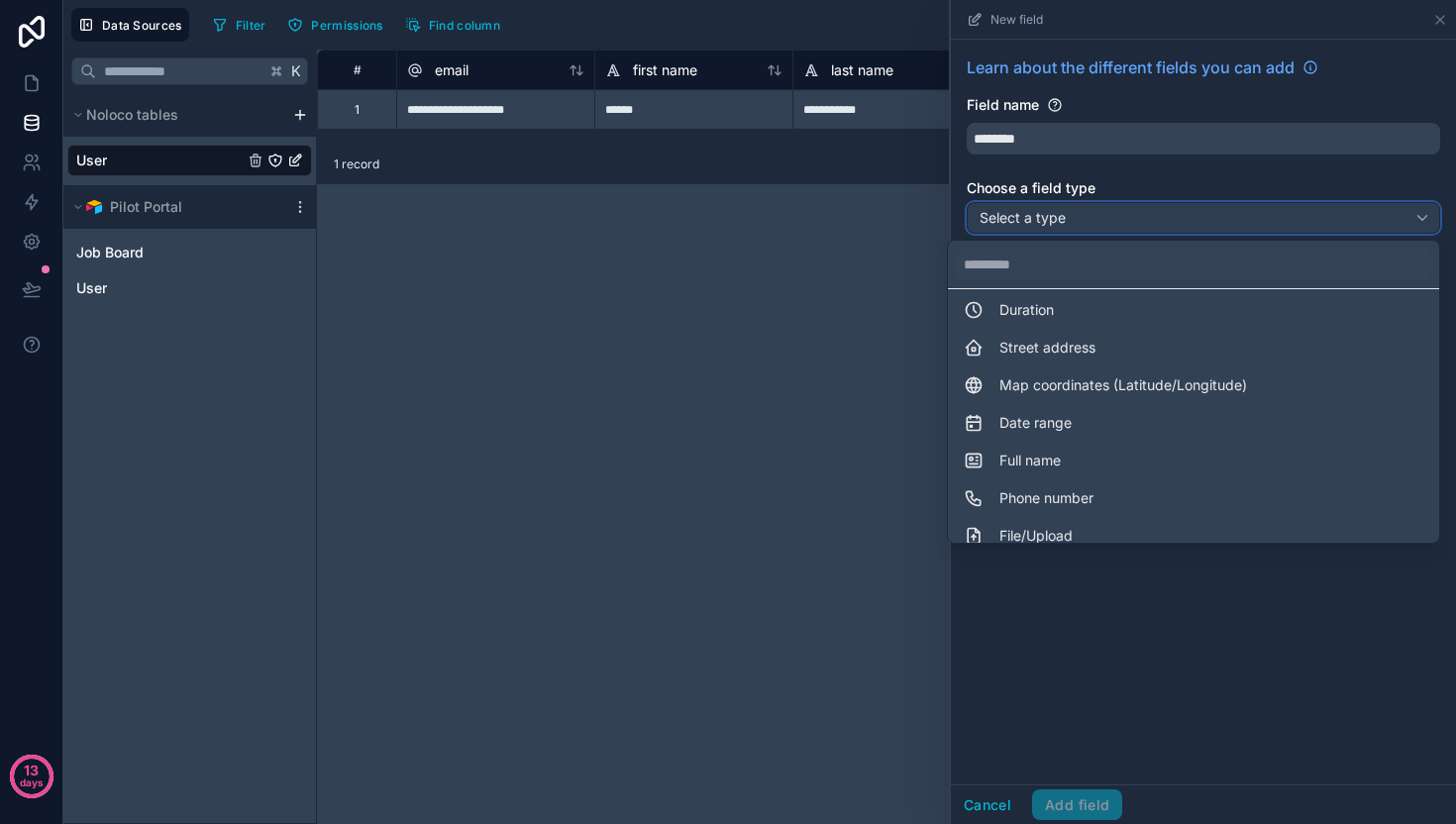 scroll, scrollTop: 413, scrollLeft: 0, axis: vertical 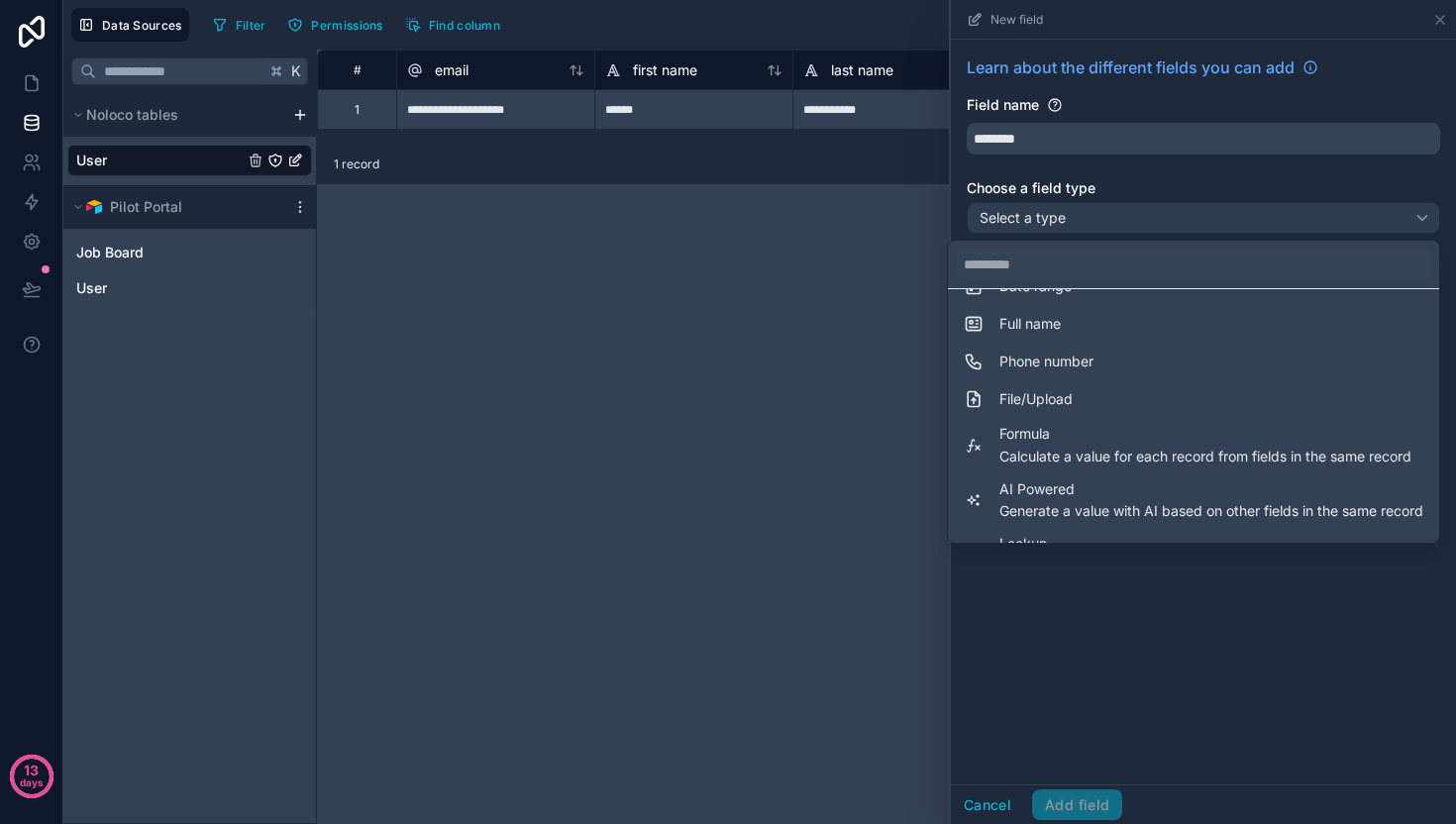 drag, startPoint x: 1091, startPoint y: 391, endPoint x: 1068, endPoint y: 507, distance: 118.25819 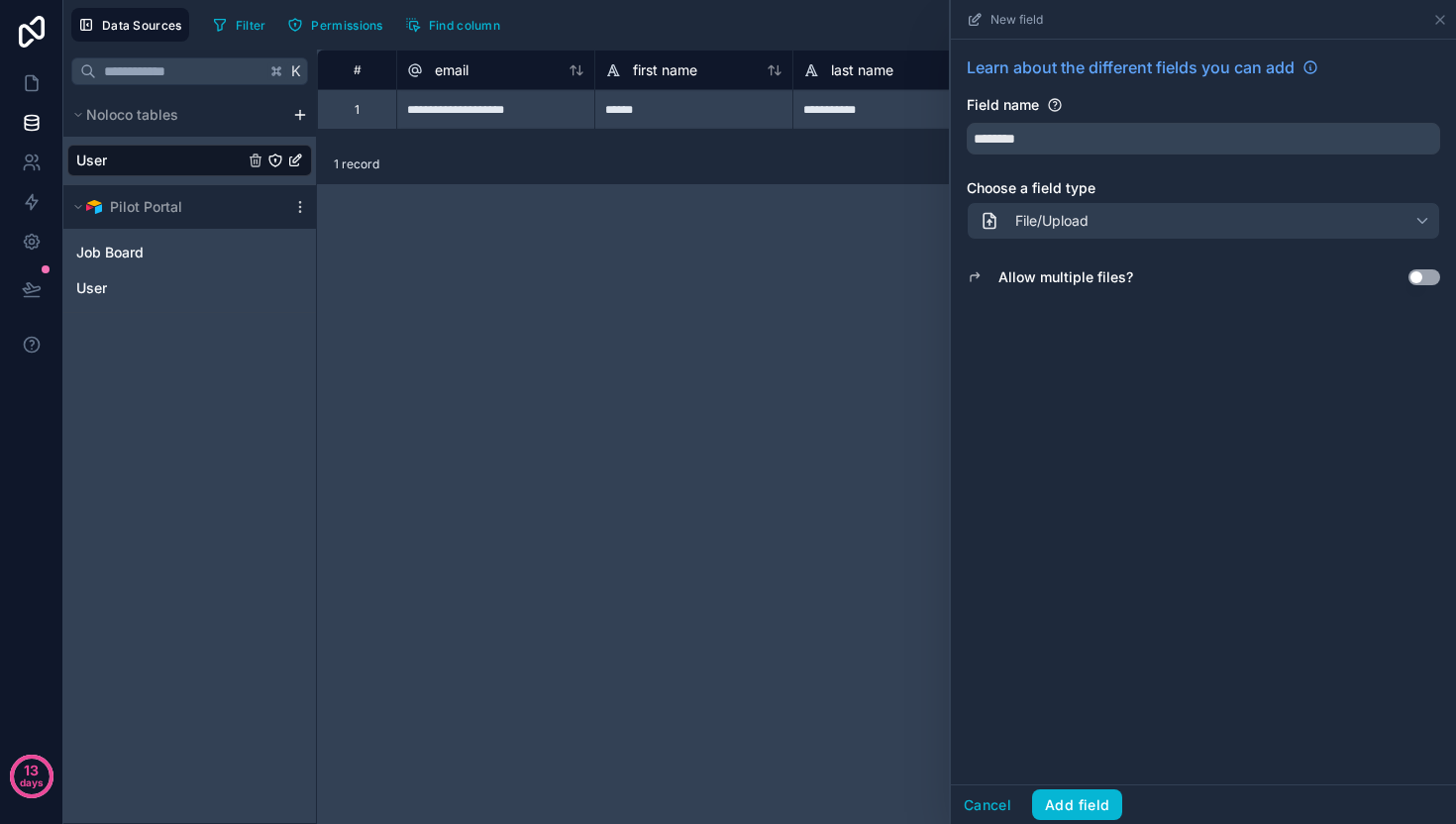 click on "Use setting" at bounding box center (1424, 277) 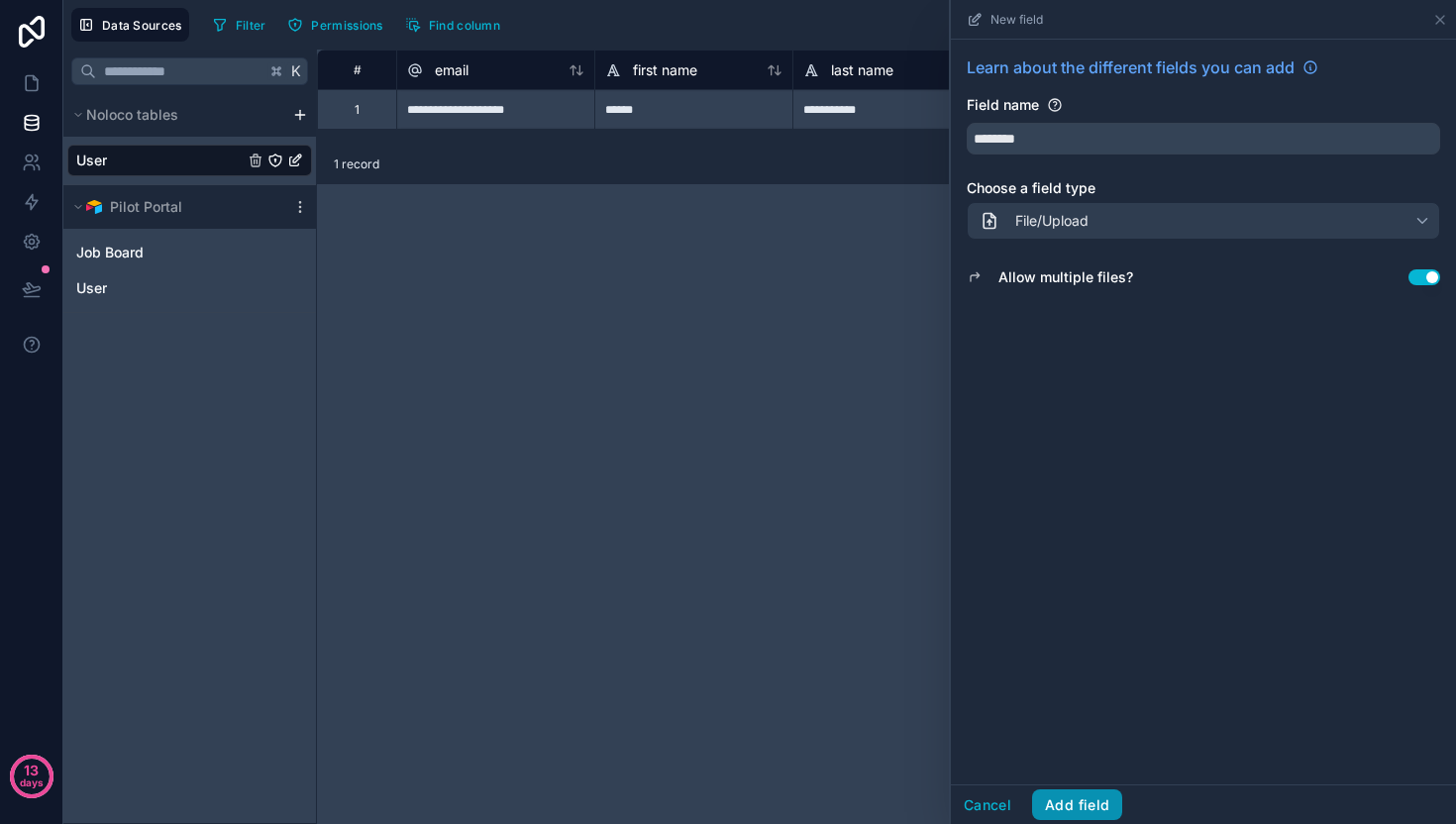 click on "Add field" at bounding box center (1077, 805) 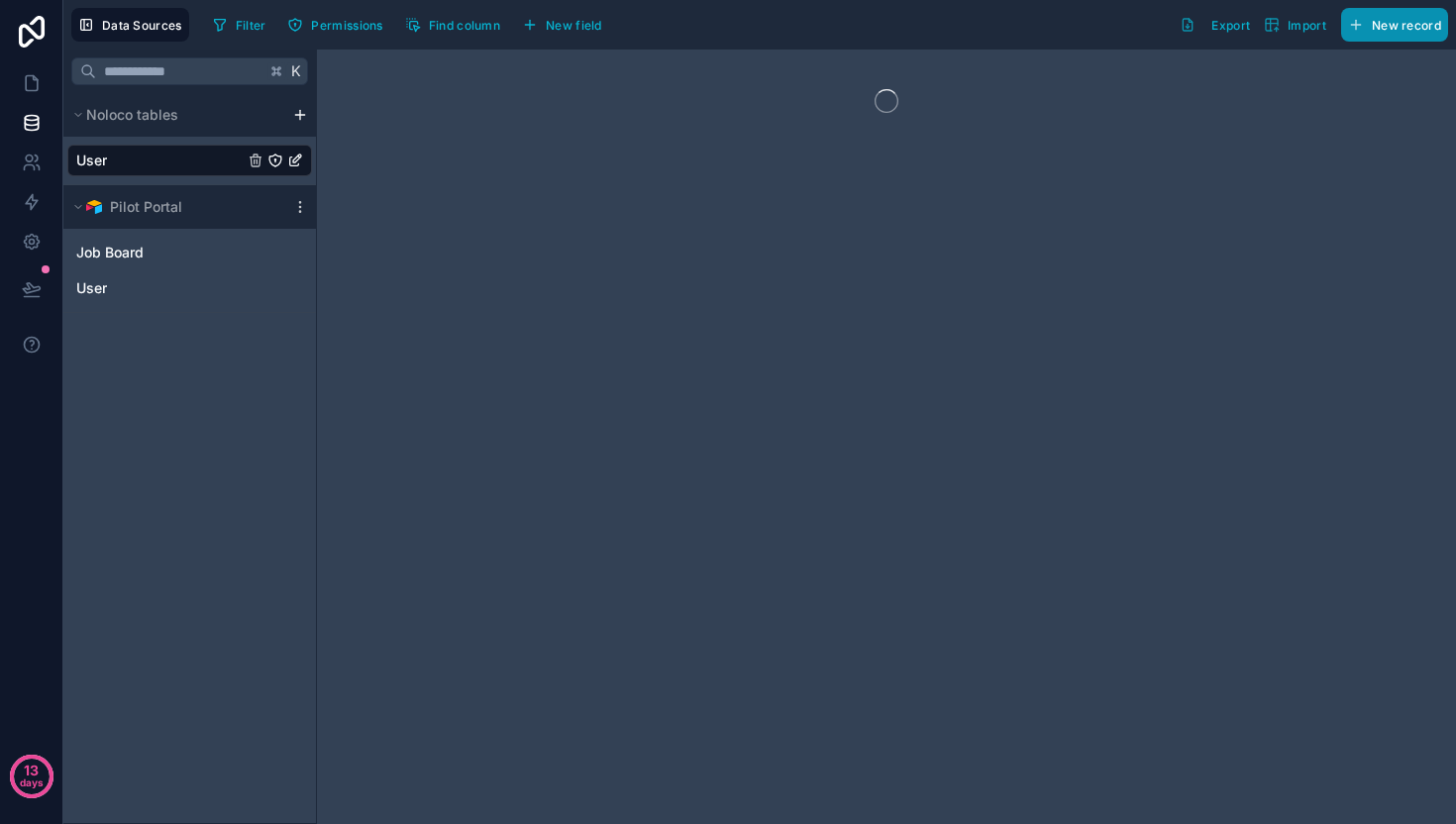click 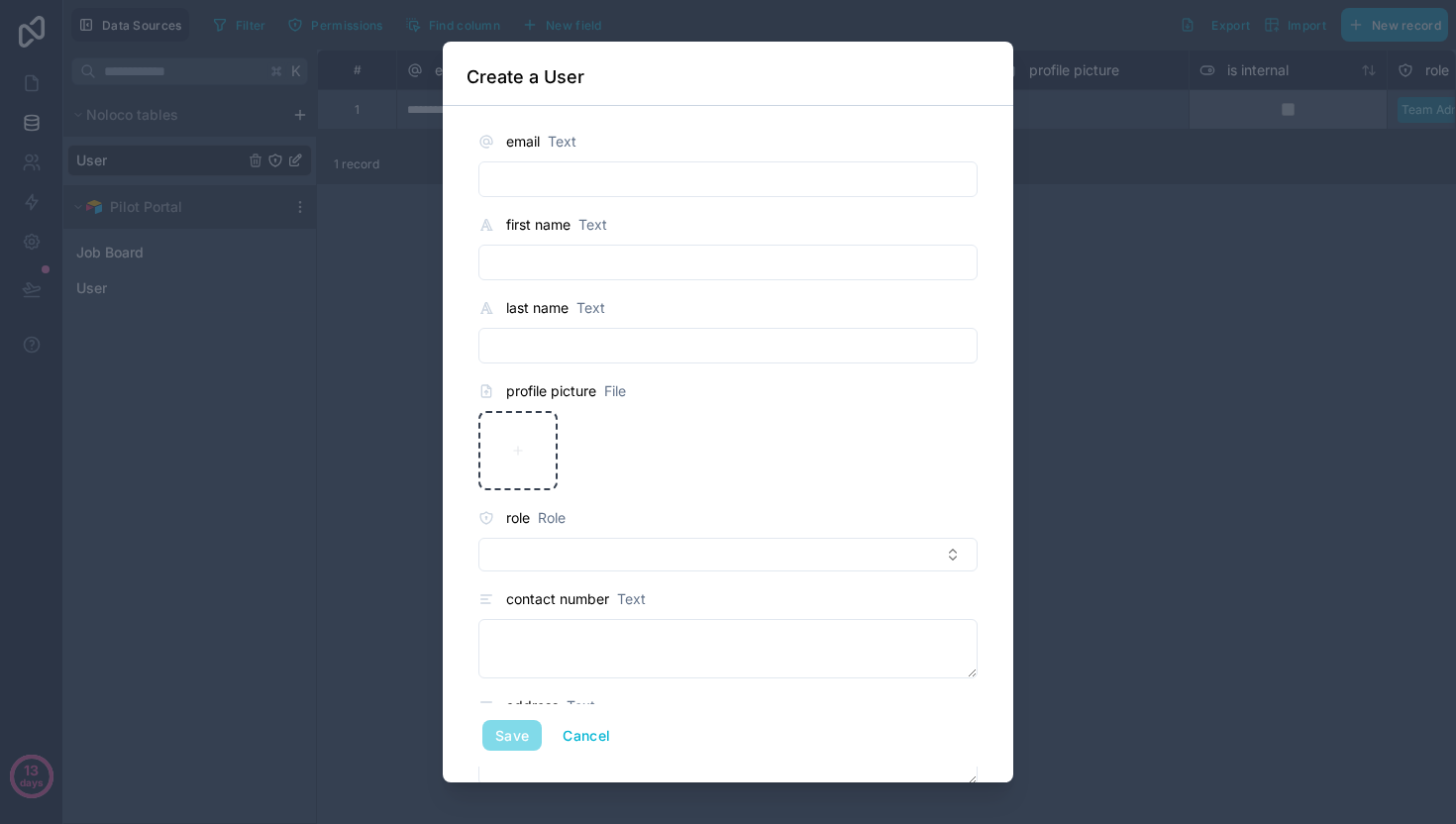 type 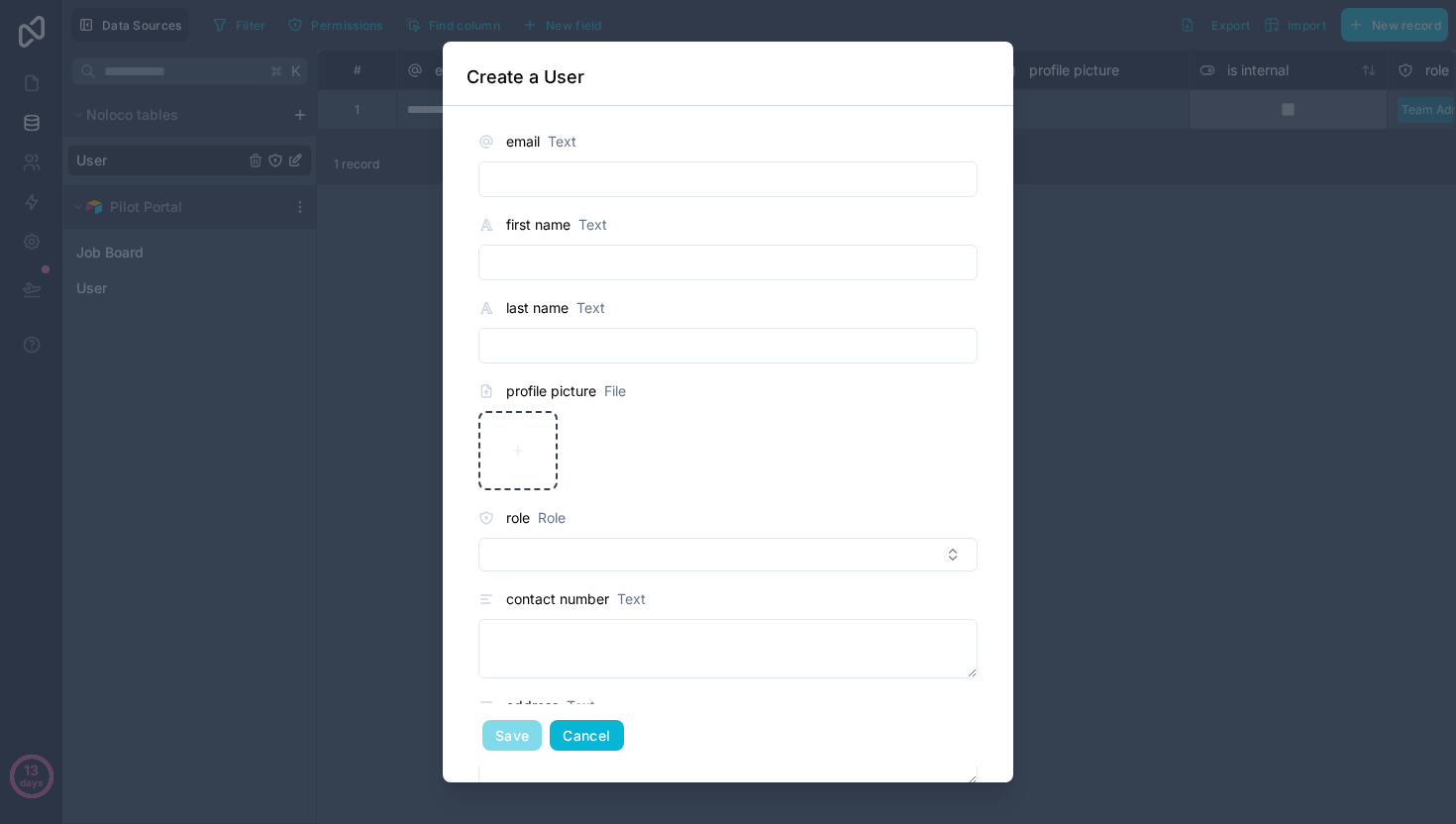 click on "Cancel" at bounding box center [586, 736] 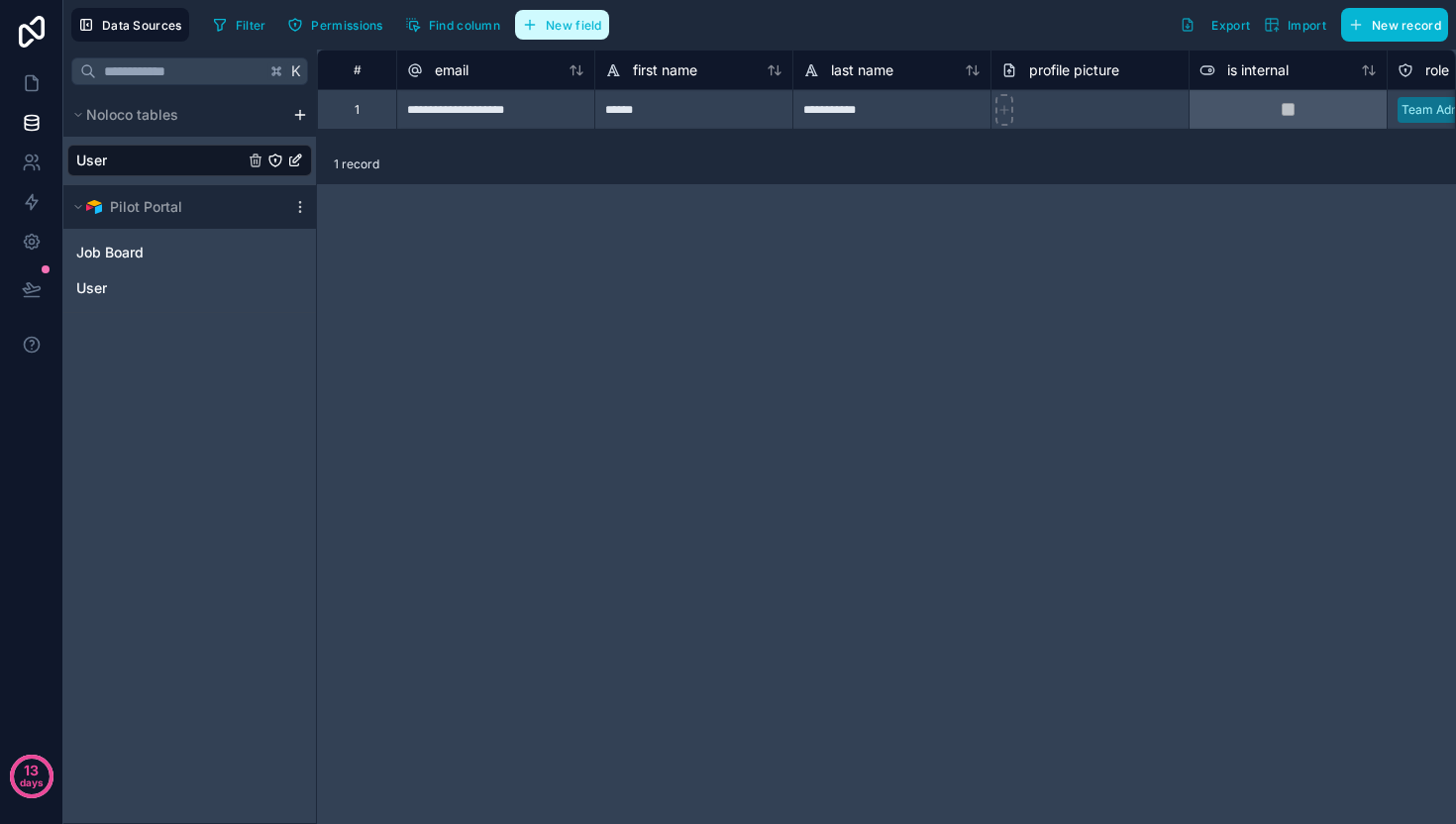 click on "New field" at bounding box center [573, 25] 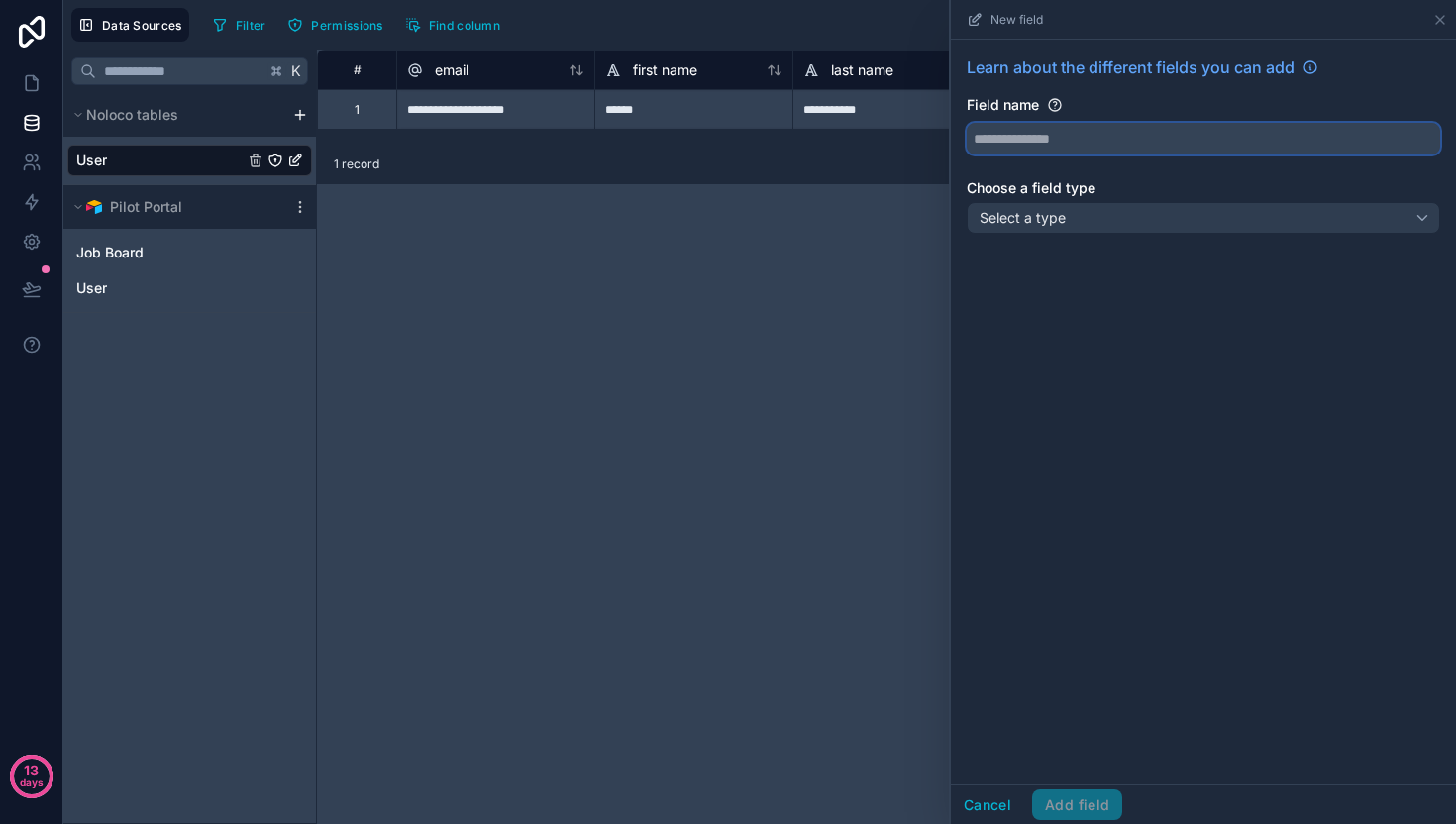 click at bounding box center [1203, 139] 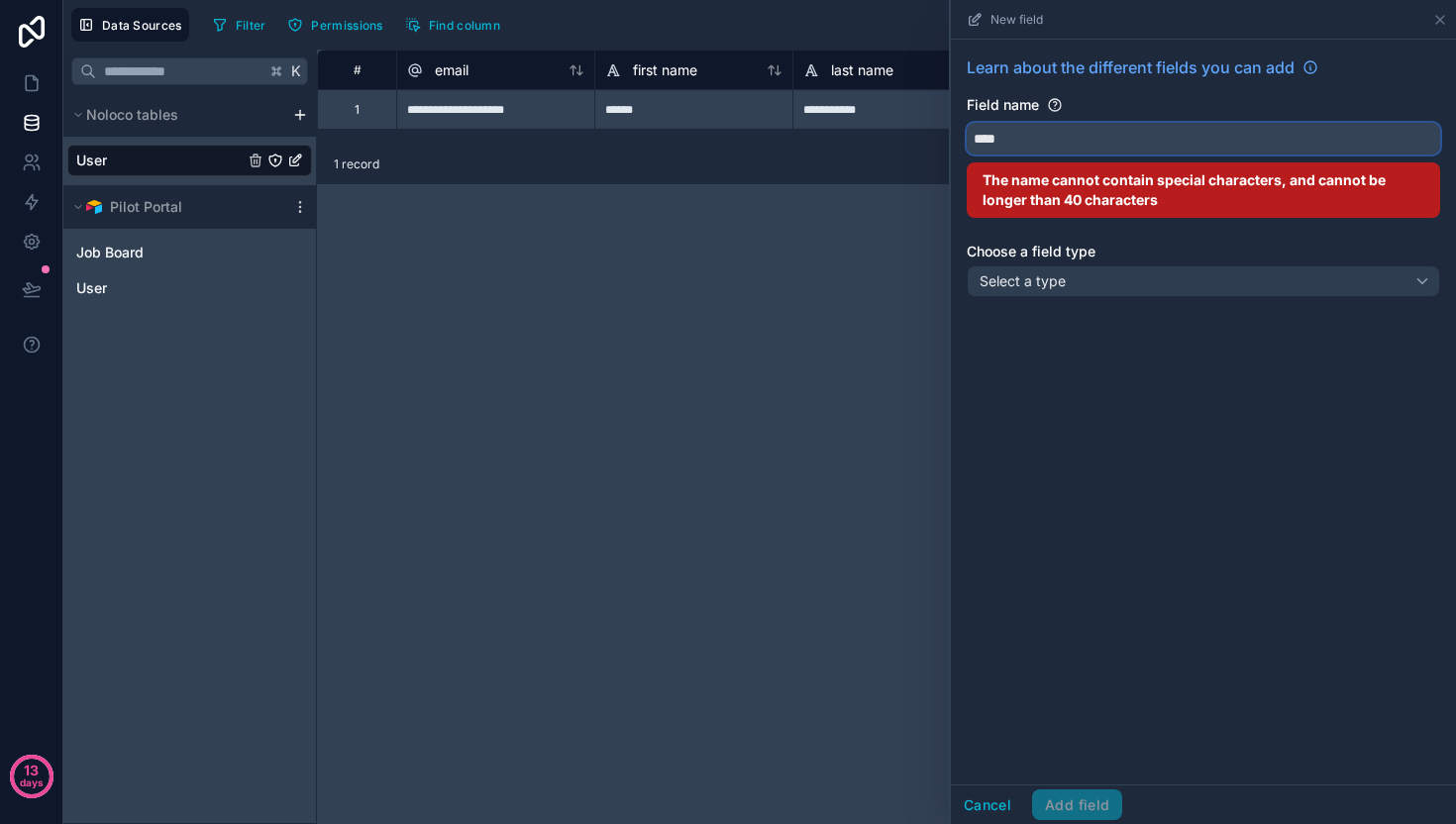 click on "***" at bounding box center (1203, 139) 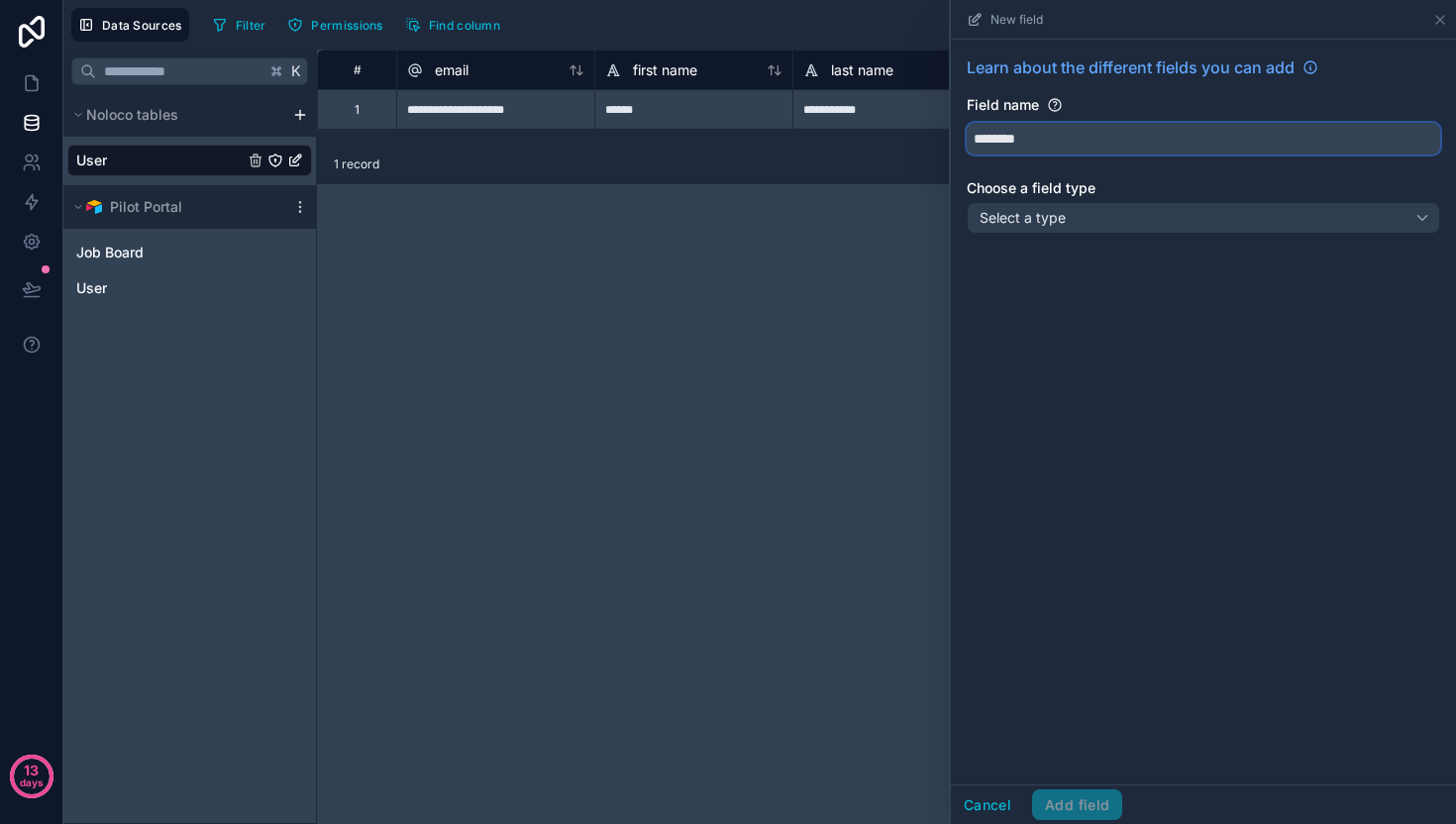 type on "********" 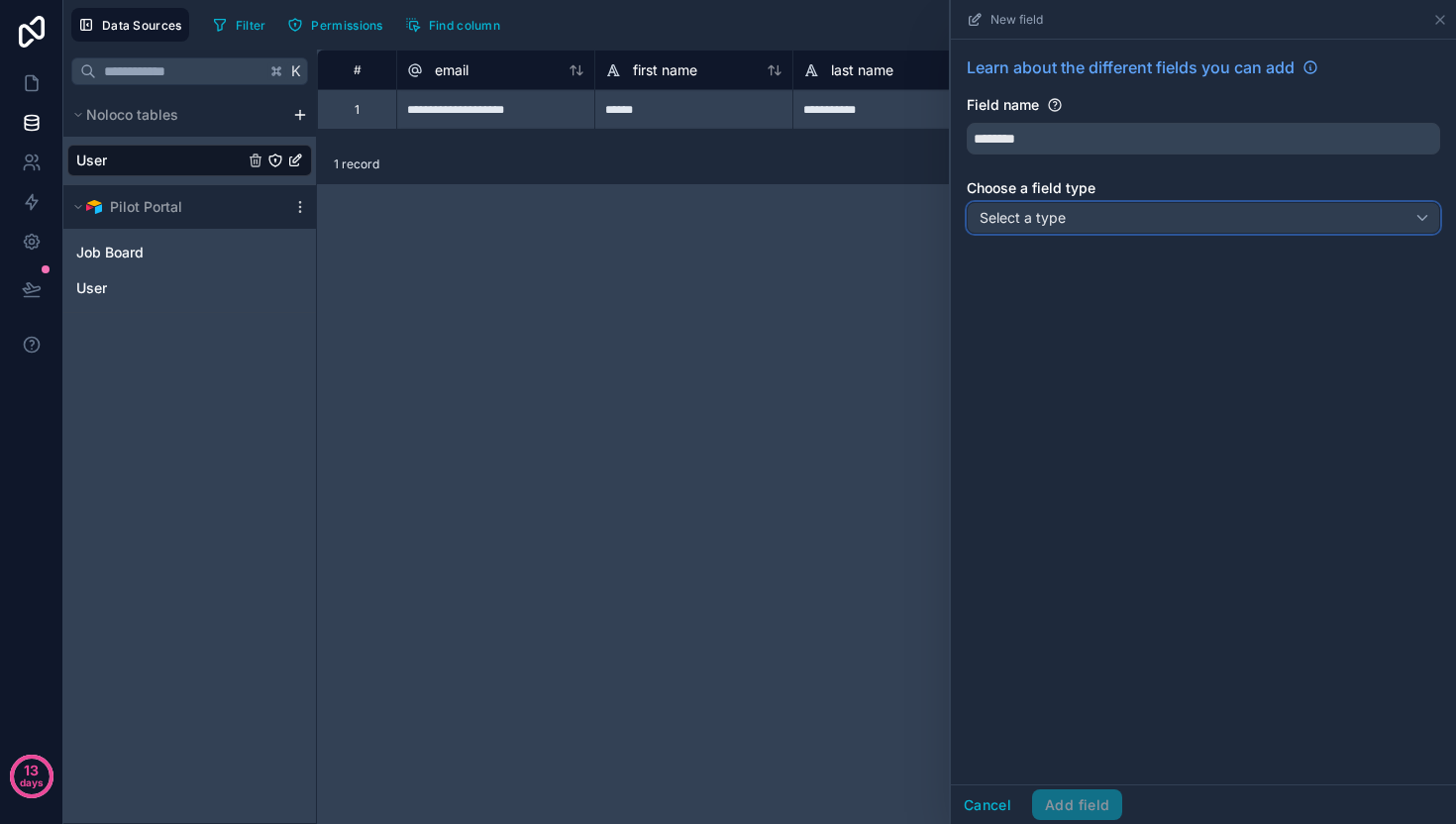 click on "Select a type" at bounding box center [1203, 218] 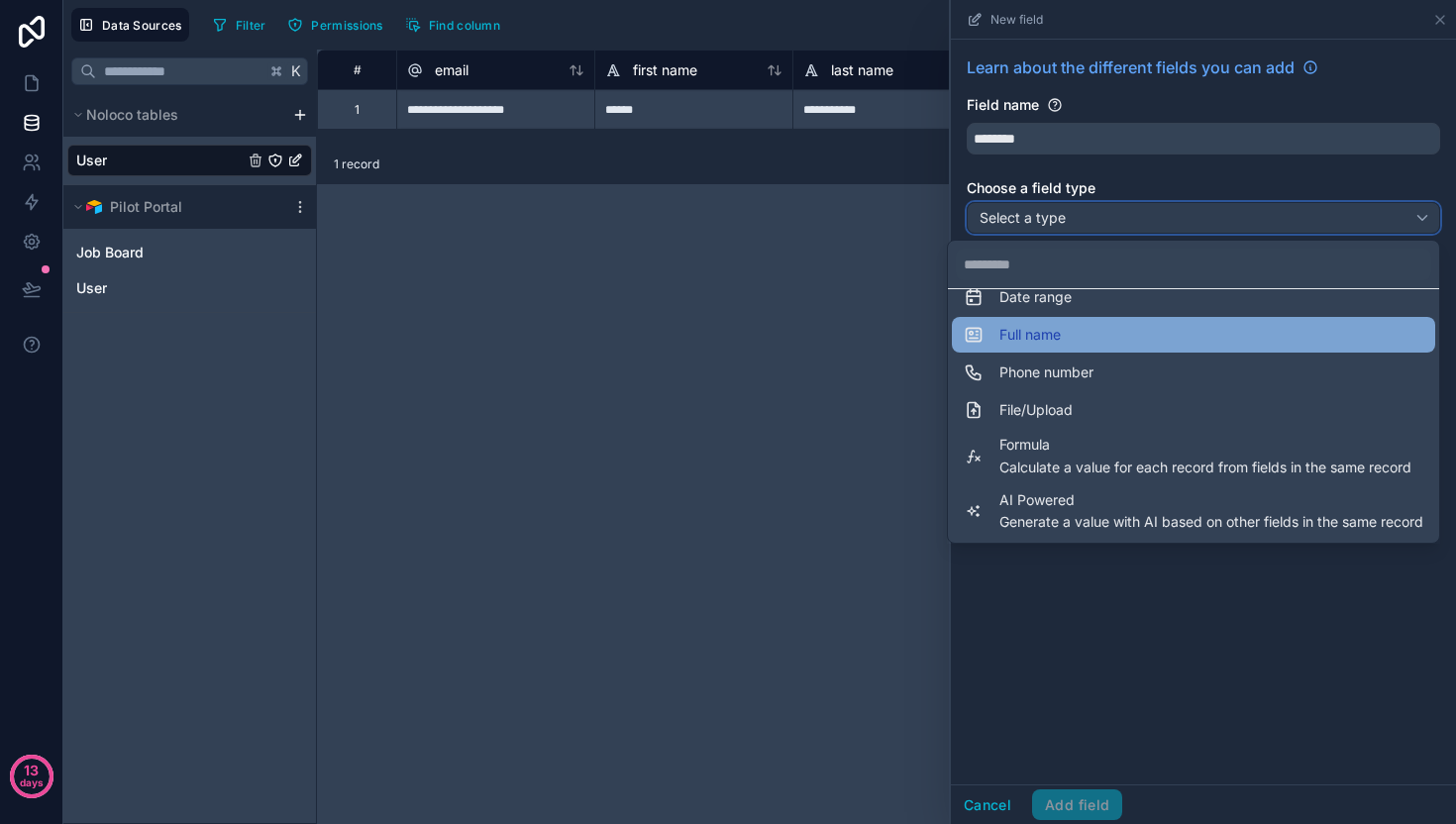 scroll, scrollTop: 404, scrollLeft: 0, axis: vertical 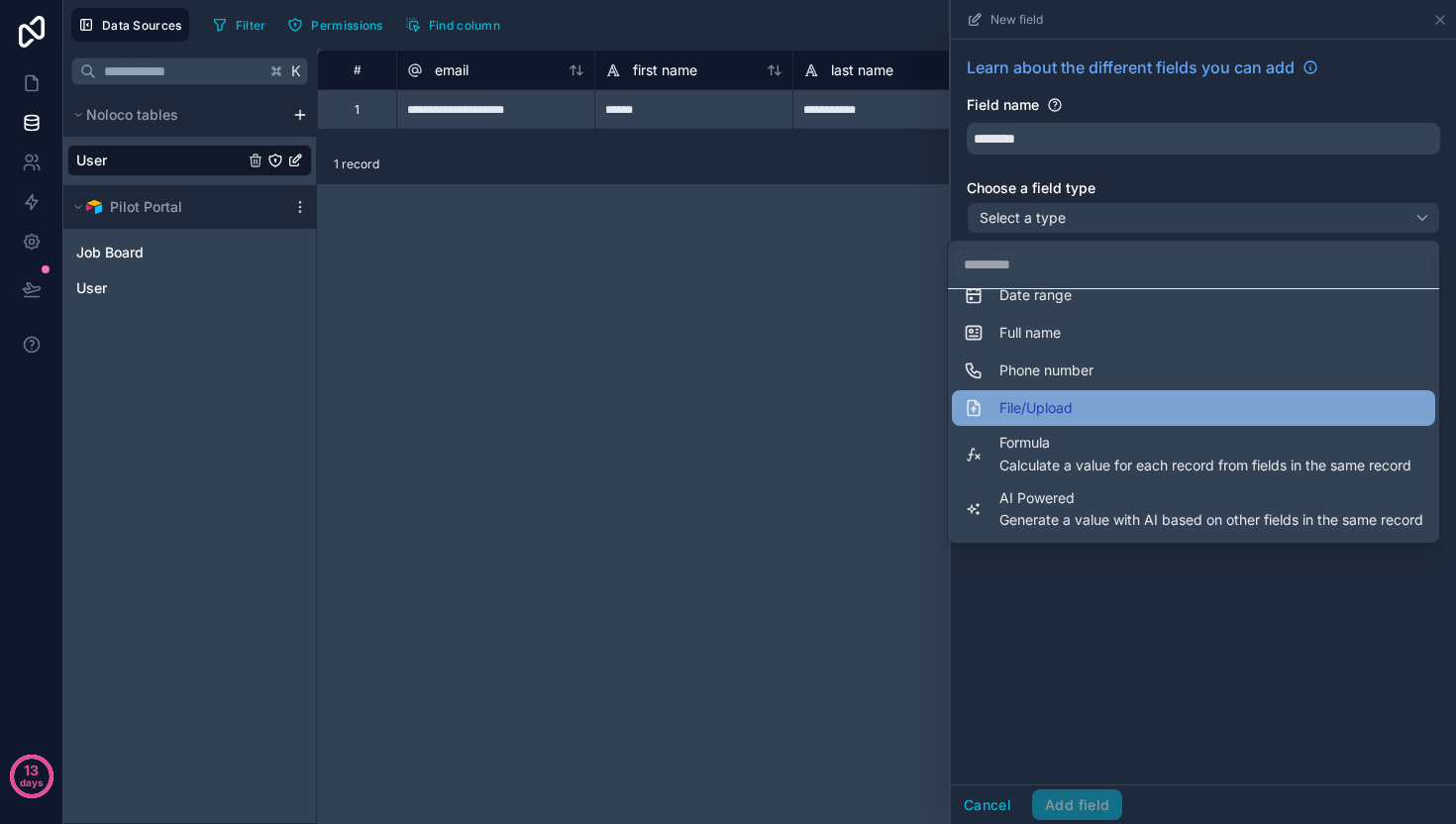 click on "File/Upload" at bounding box center (1036, 408) 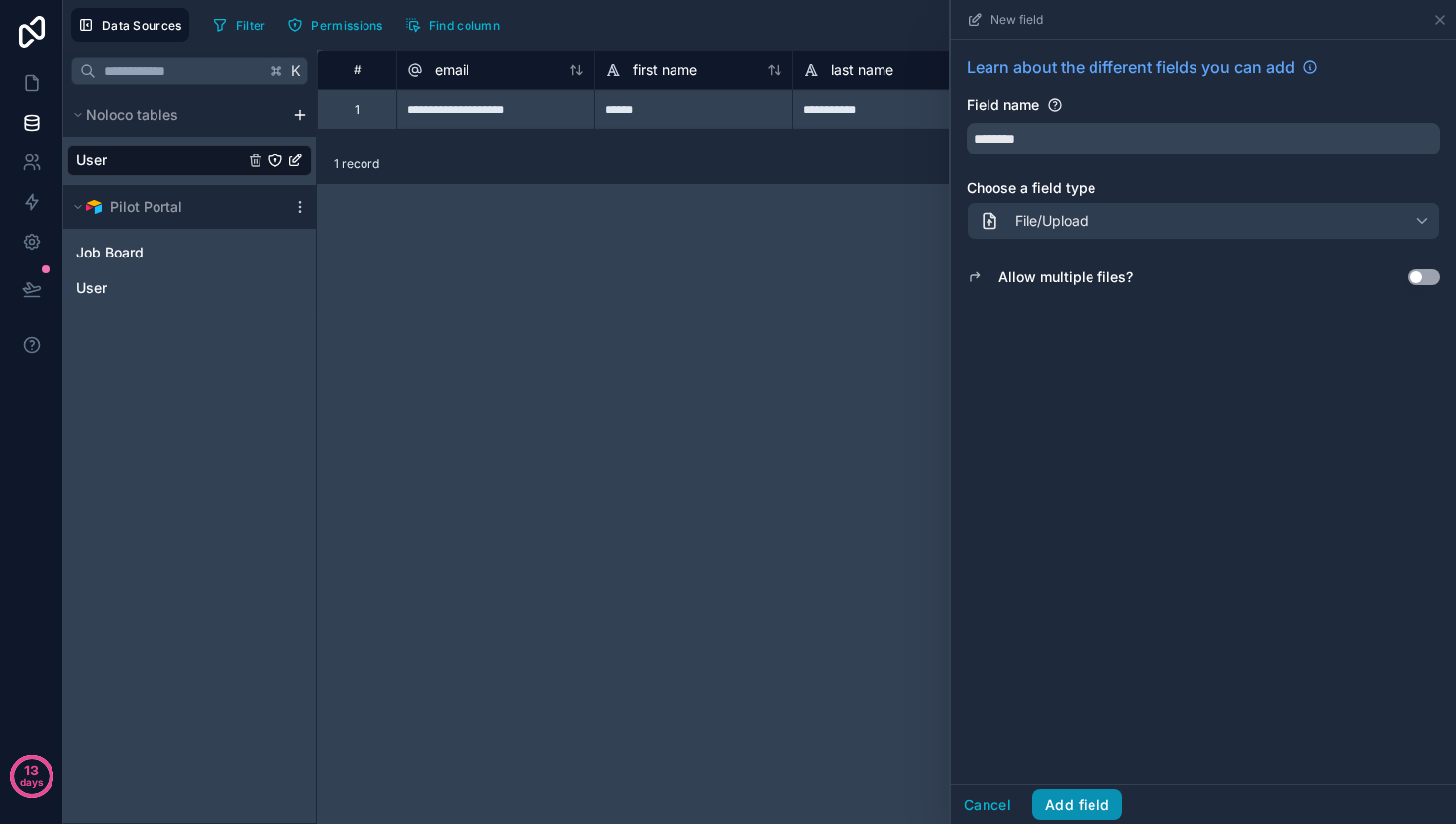 click on "Add field" at bounding box center [1077, 805] 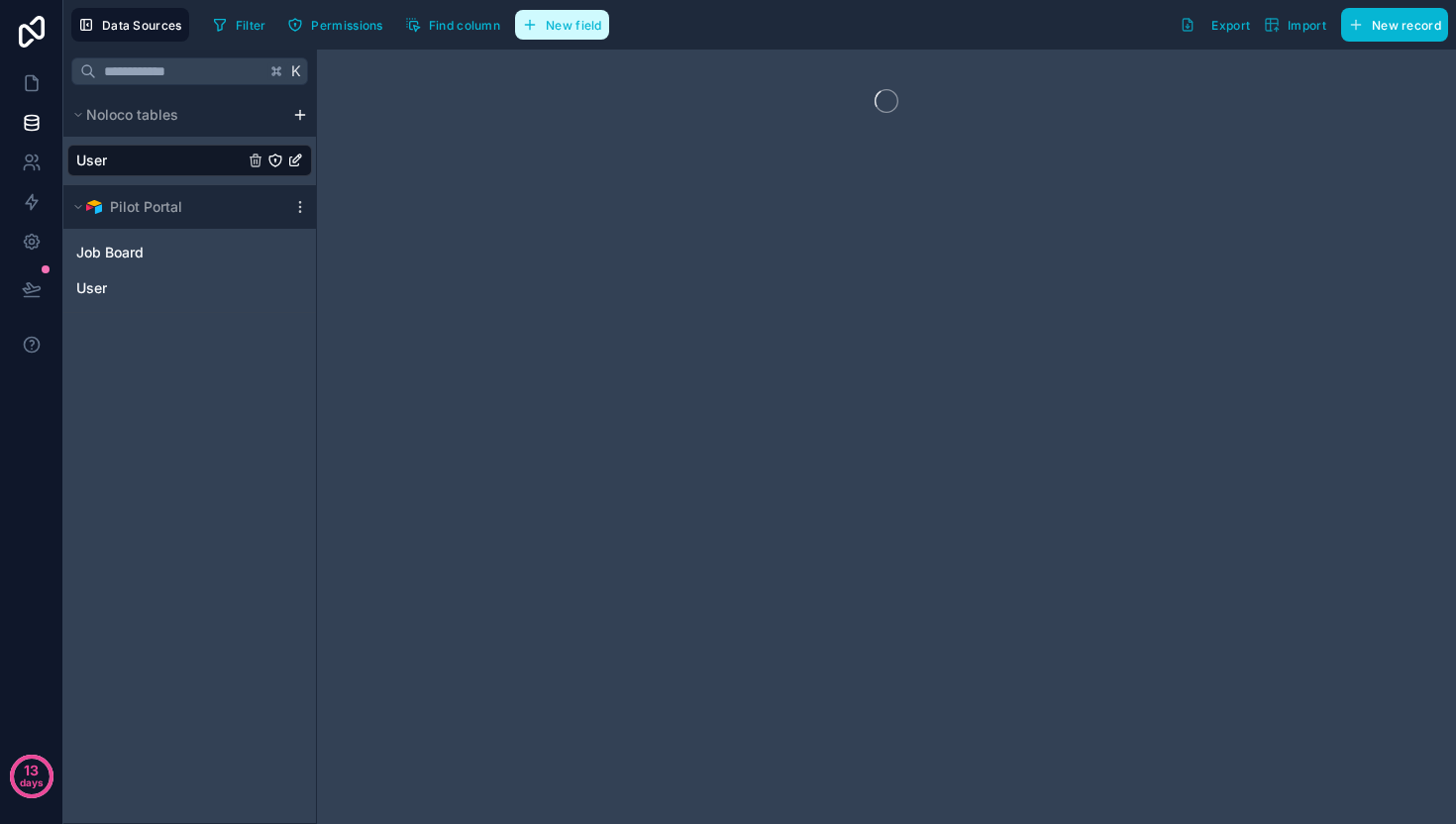 click on "New field" at bounding box center (573, 25) 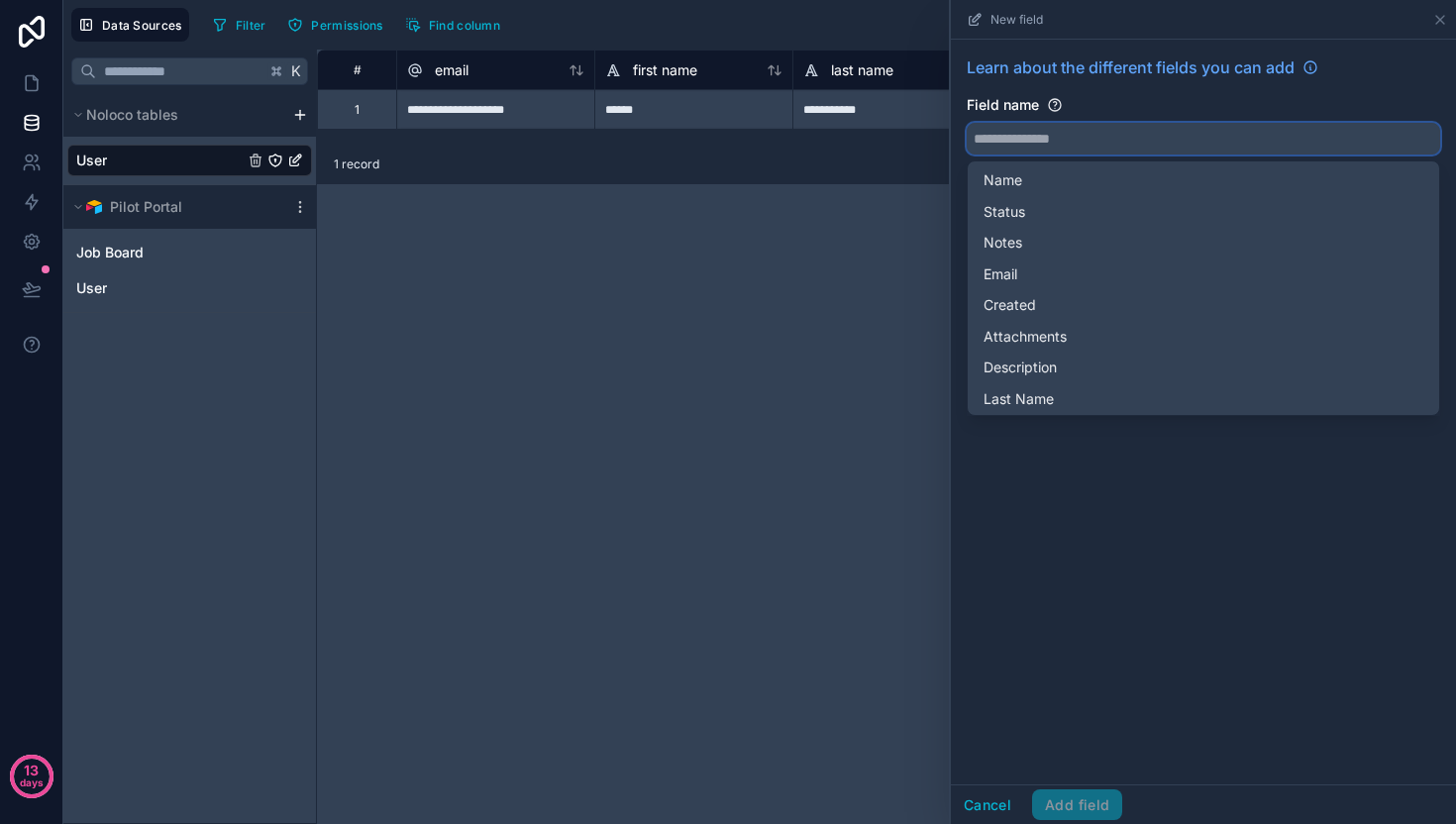 click at bounding box center [1203, 139] 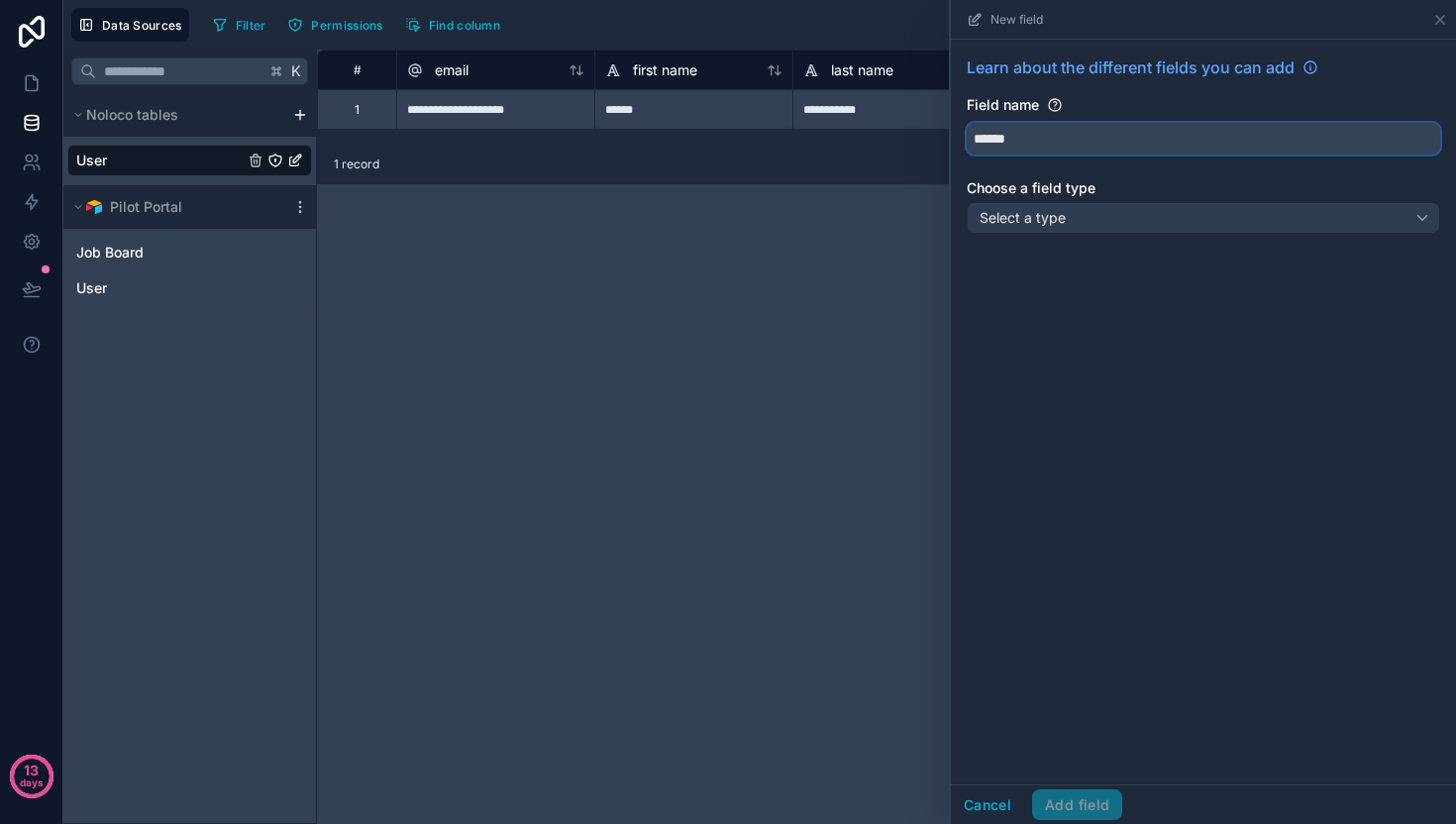 click on "*****" at bounding box center [1203, 139] 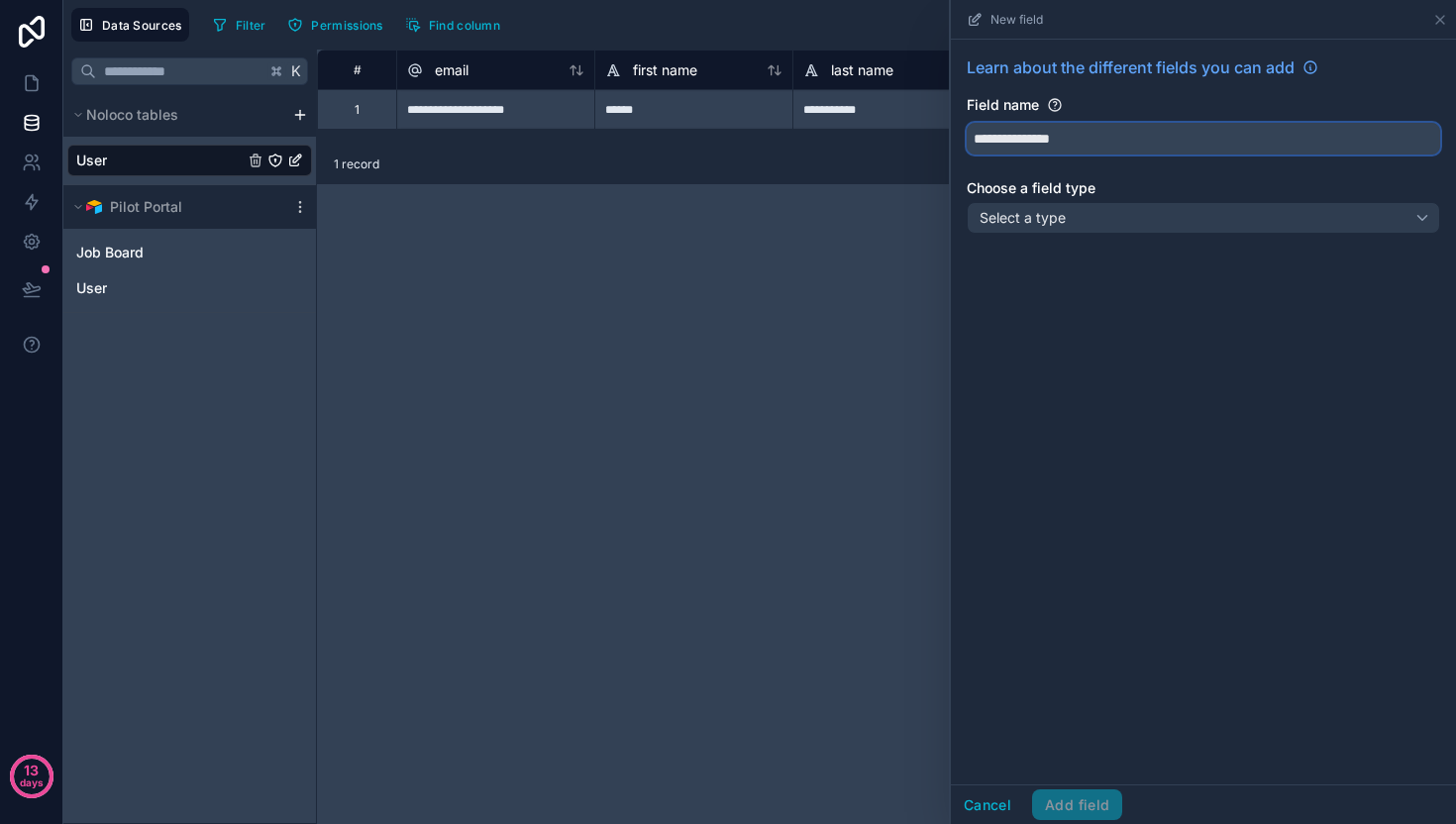 type on "**********" 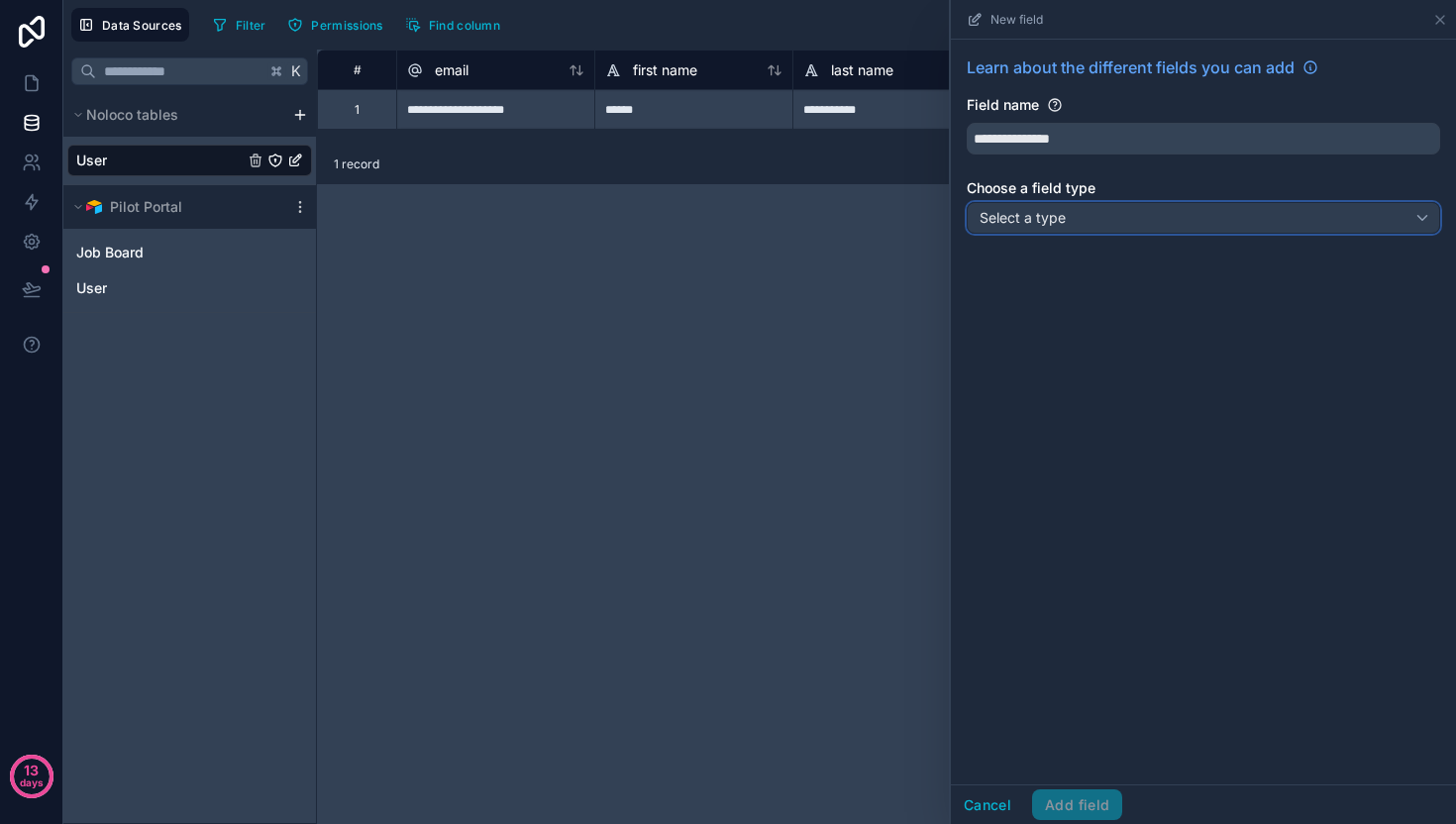 click on "Select a type" at bounding box center (1203, 218) 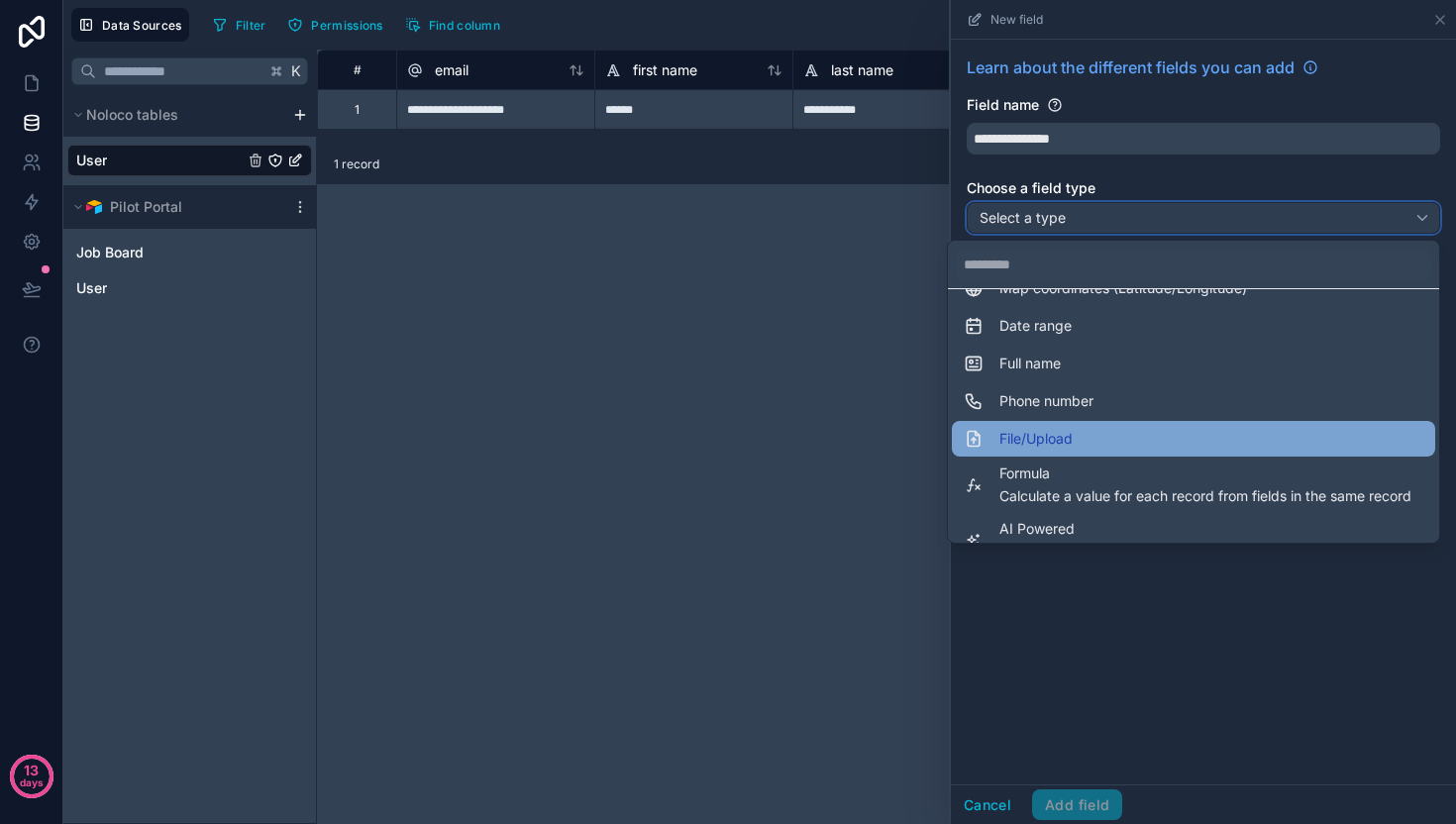 scroll, scrollTop: 366, scrollLeft: 0, axis: vertical 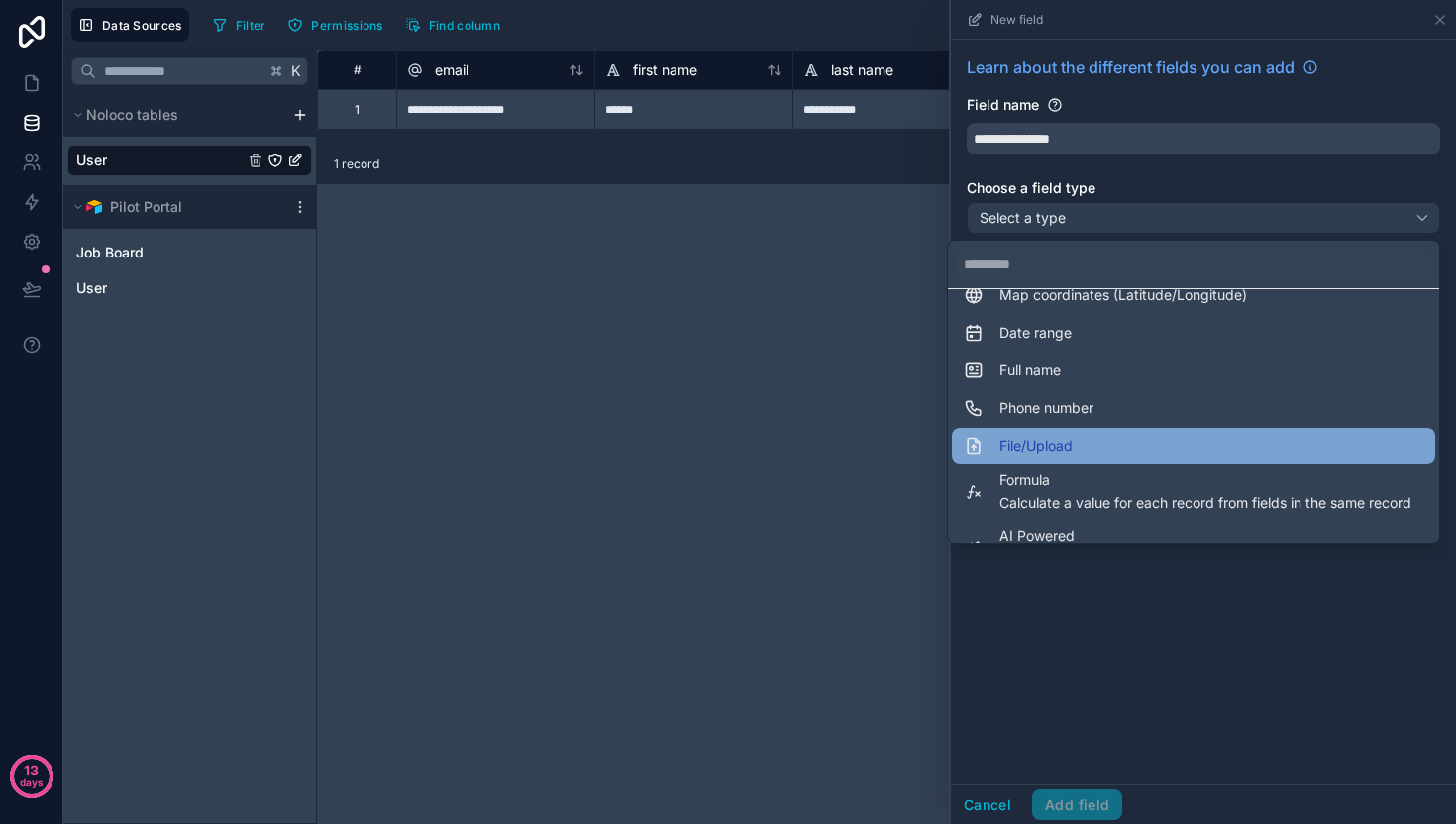 click on "File/Upload" at bounding box center (1194, 446) 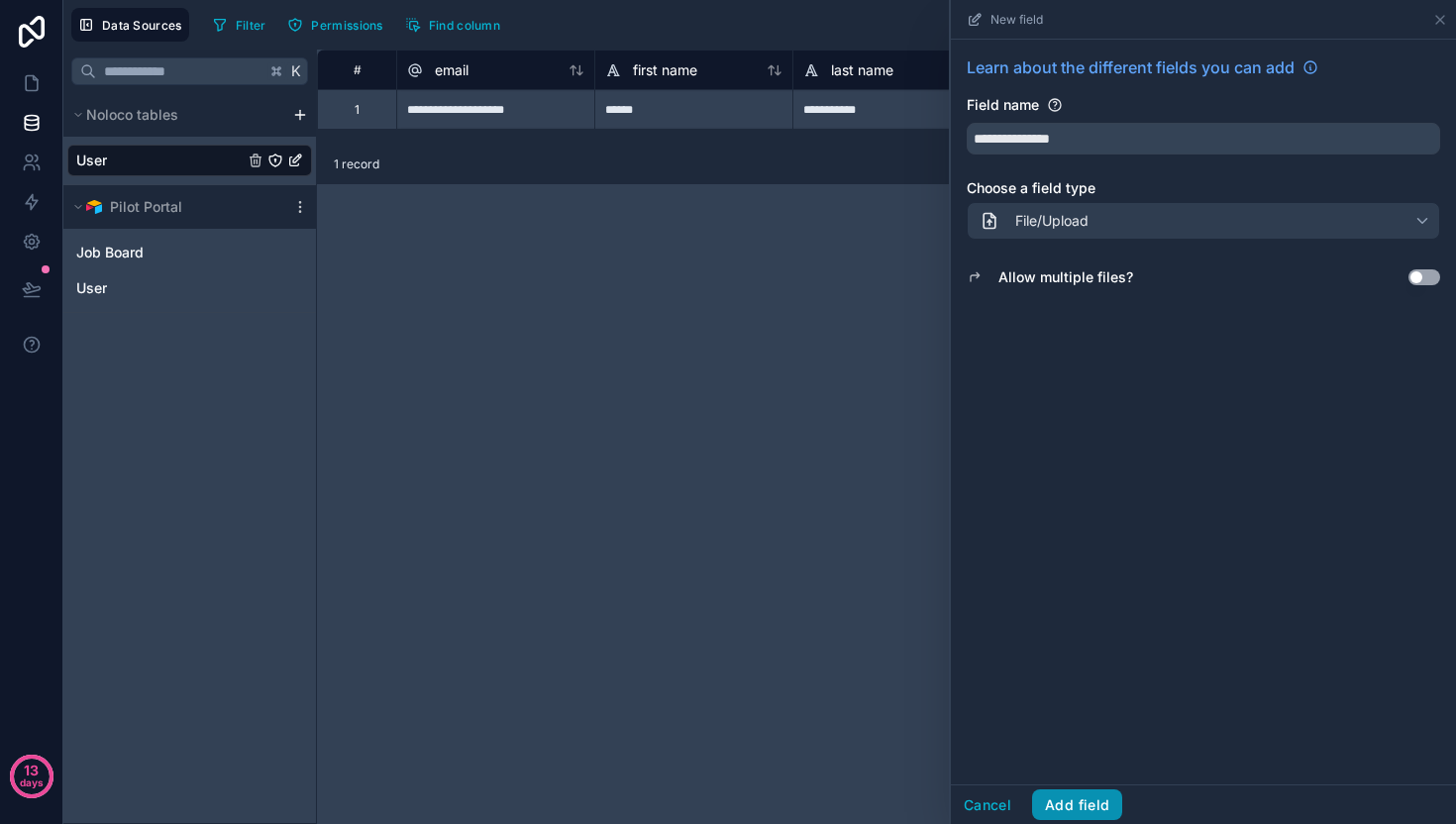 click on "Add field" at bounding box center [1077, 805] 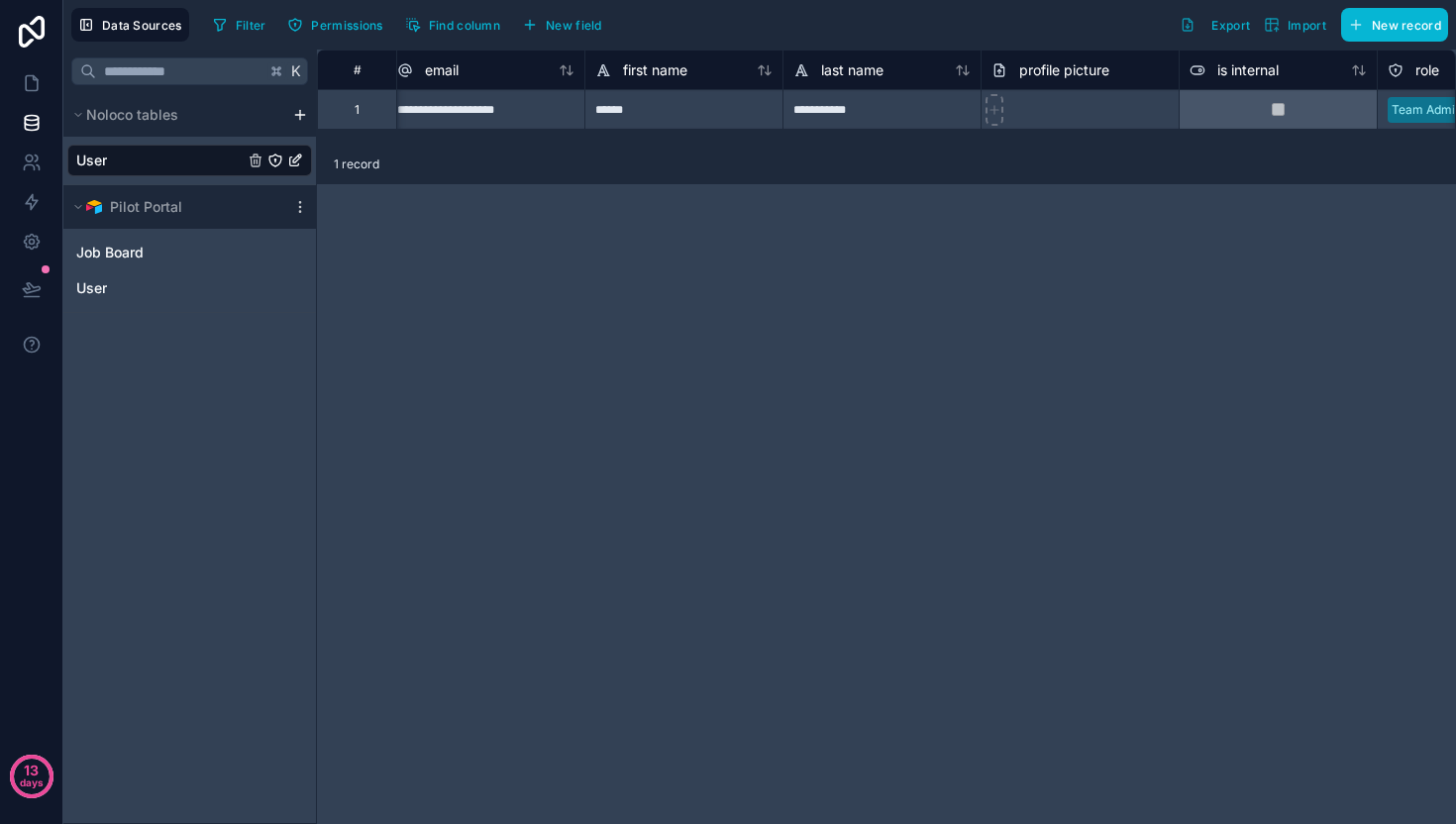 scroll, scrollTop: 0, scrollLeft: 0, axis: both 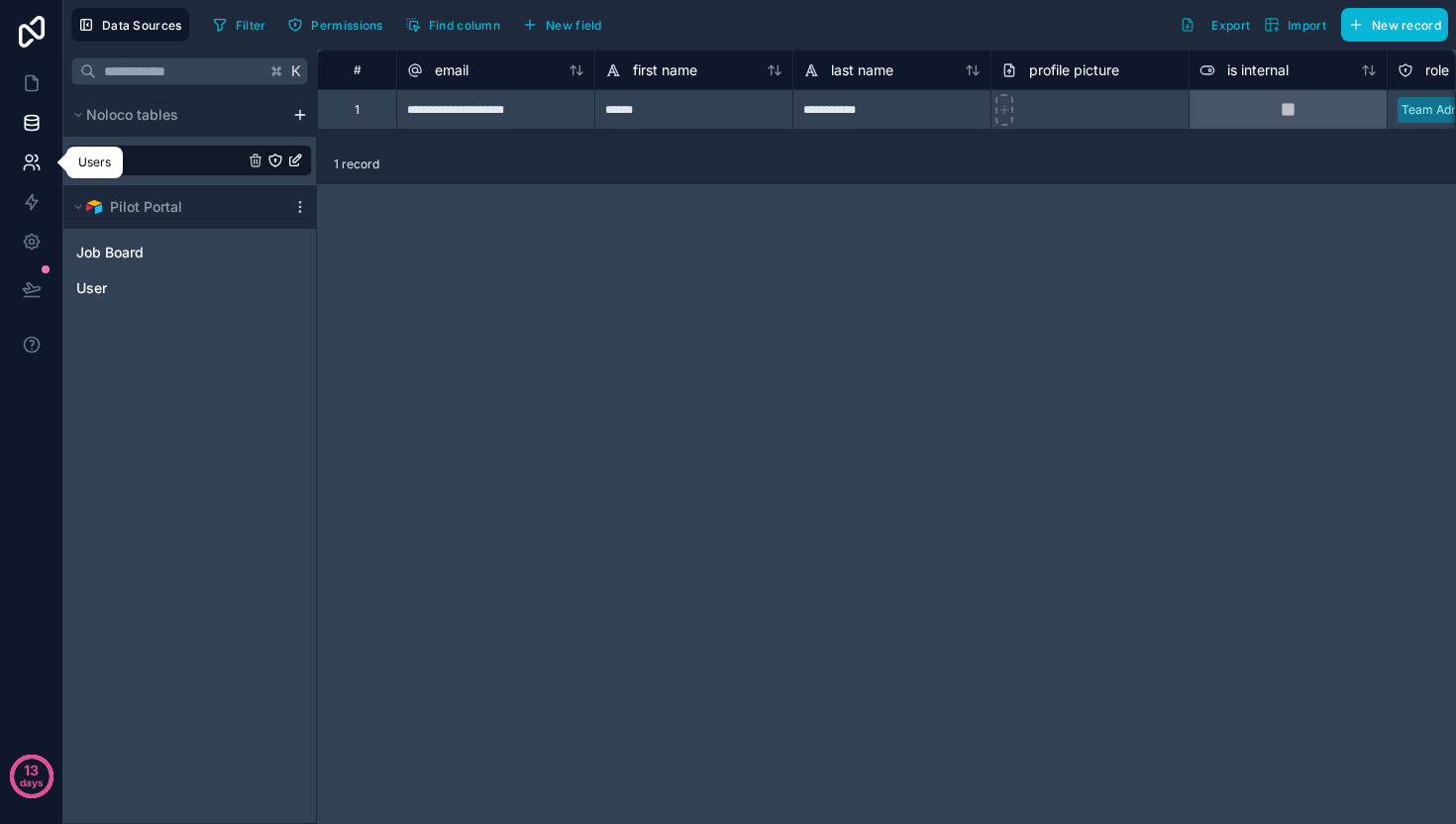 click 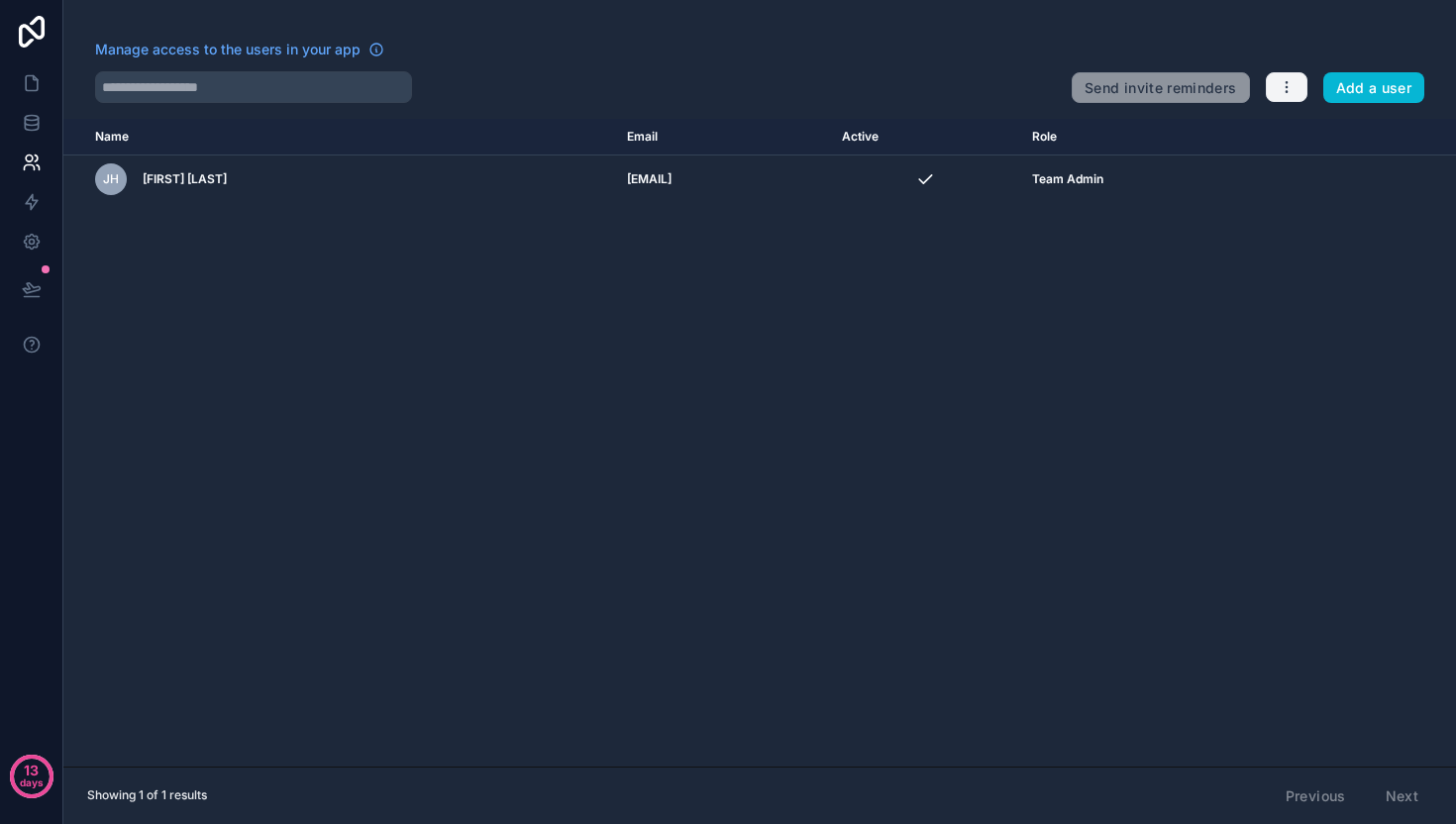 click 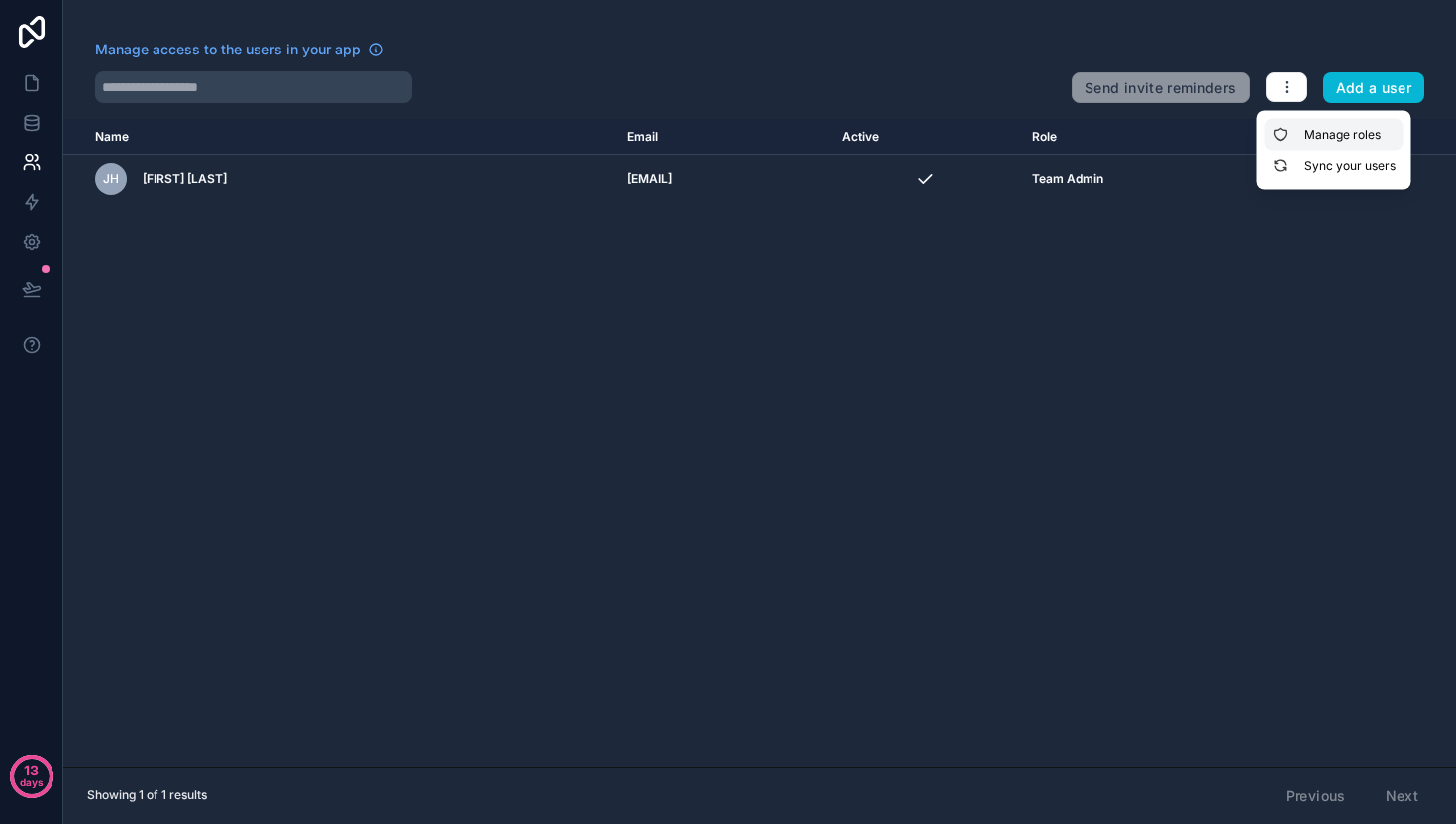 click on "Manage roles" at bounding box center [1334, 135] 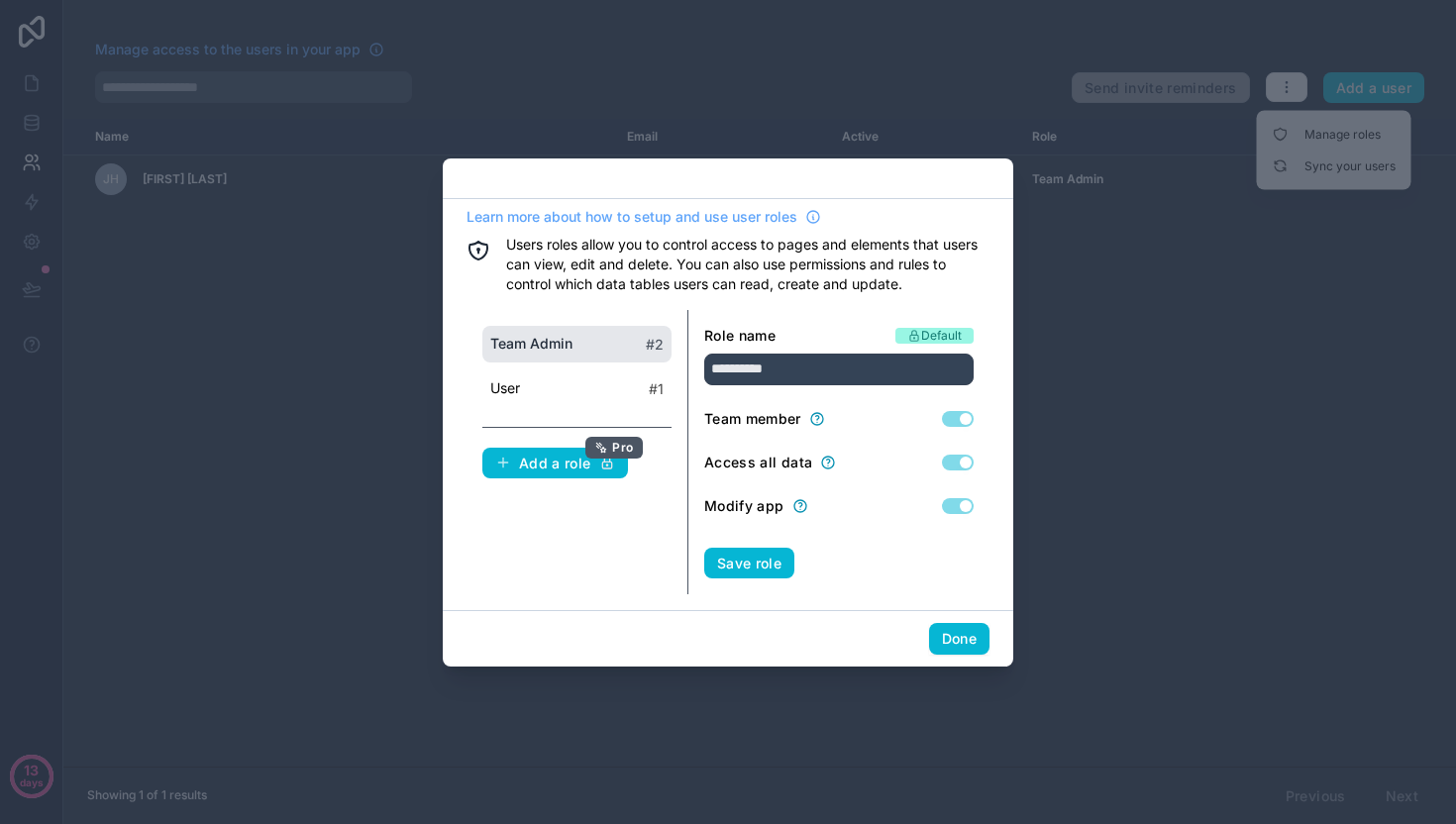 click on "Team Admin # 2 User # 1 Add a role Pro" at bounding box center [577, 453] 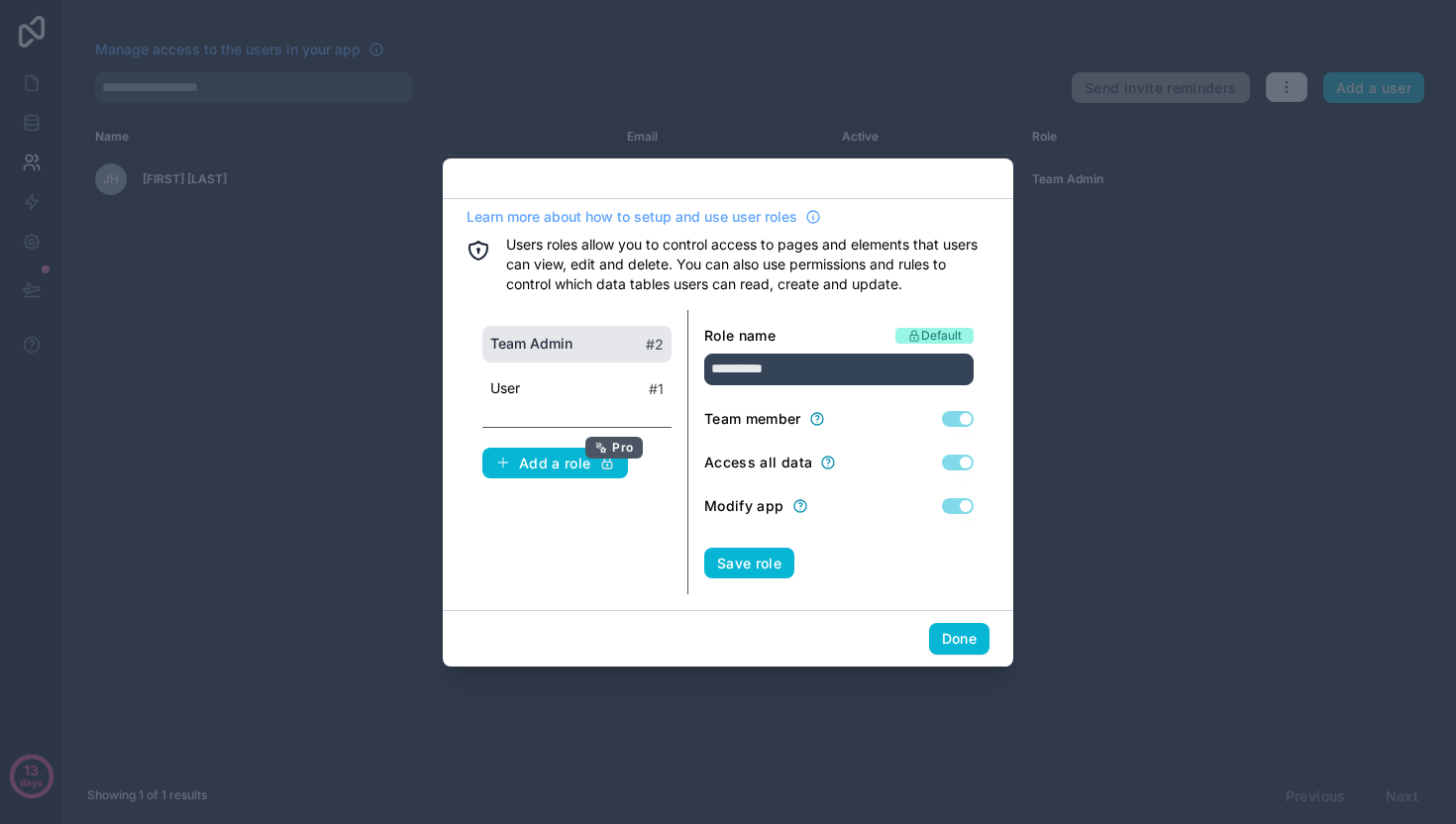 click on "Users roles allow you to control access to pages and elements that users can view, edit and delete. You can also use permissions and rules to control which data tables users can read, create and update." at bounding box center [748, 264] 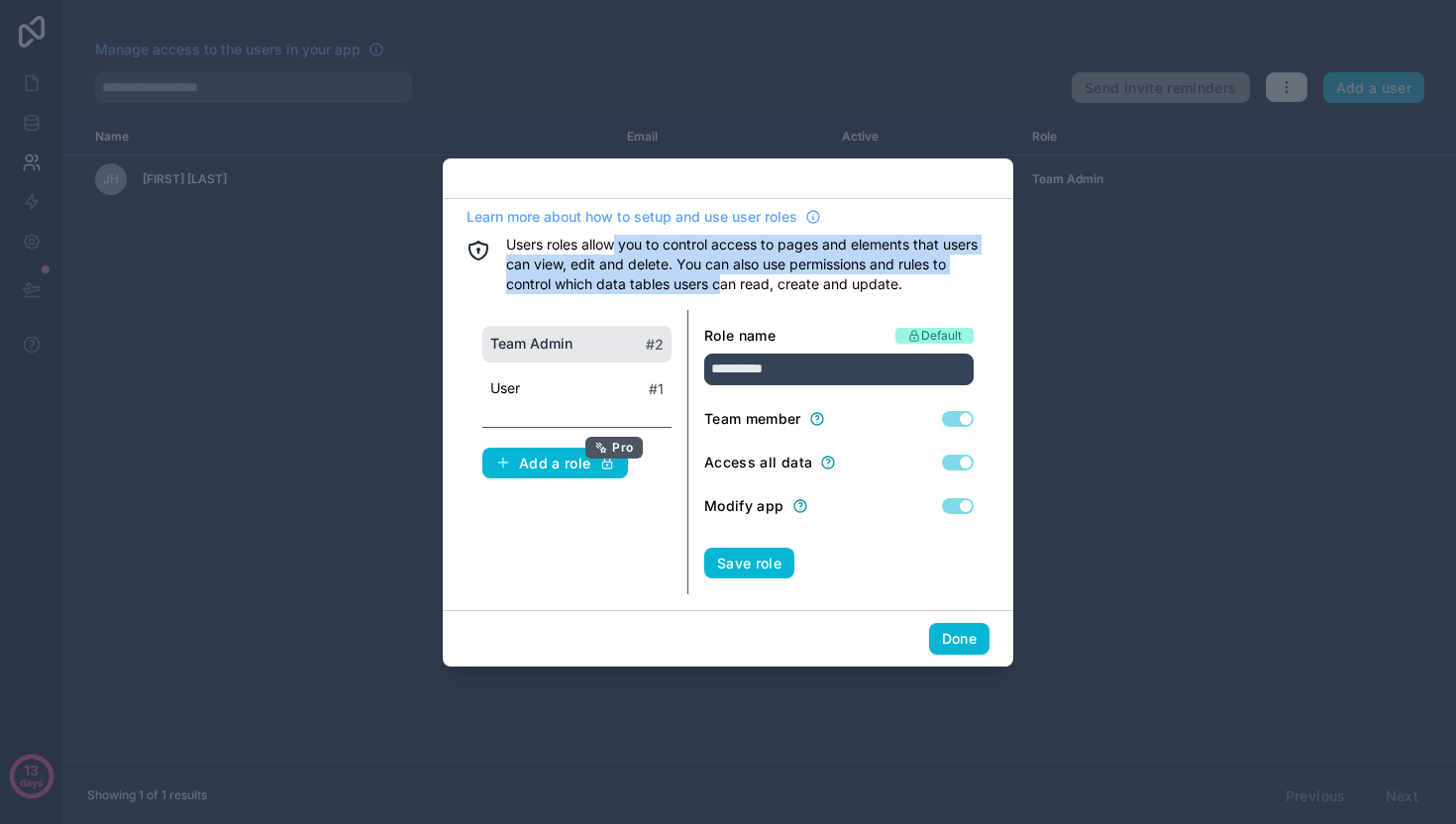drag, startPoint x: 612, startPoint y: 243, endPoint x: 754, endPoint y: 285, distance: 148.08106 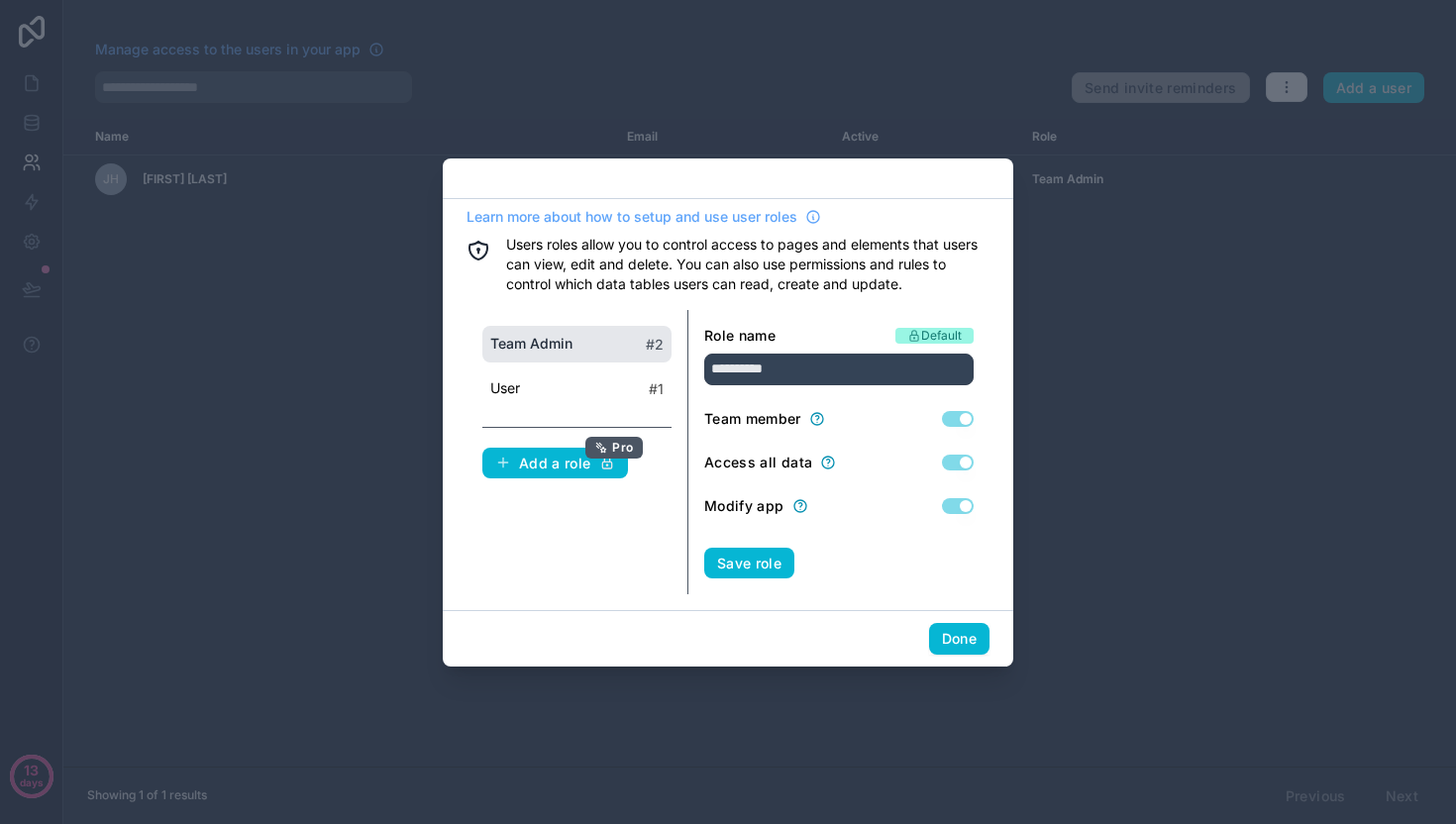 click on "Users roles allow you to control access to pages and elements that users can view, edit and delete. You can also use permissions and rules to control which data tables users can read, create and update." at bounding box center [748, 264] 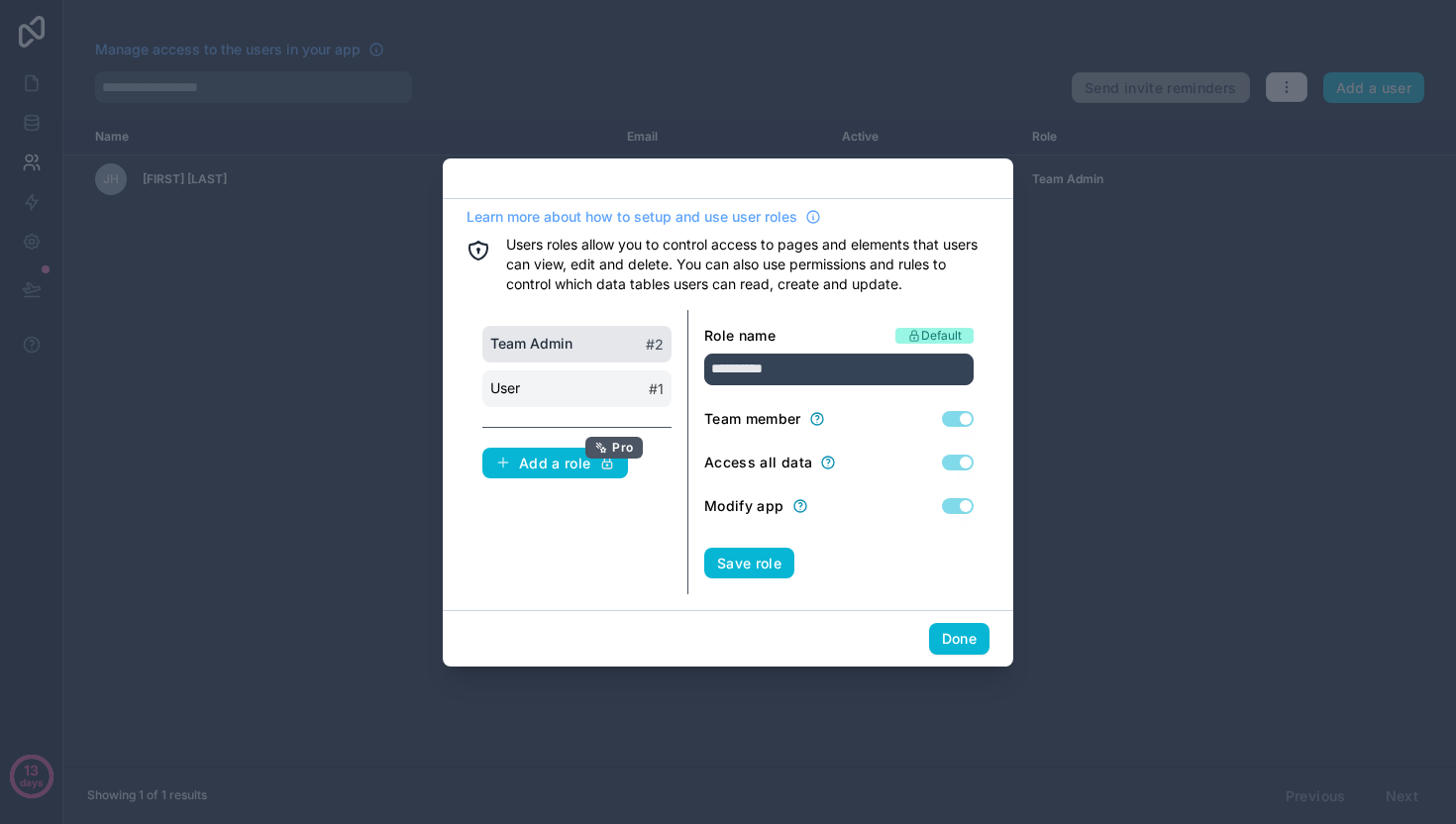 click on "User # 1" at bounding box center [576, 388] 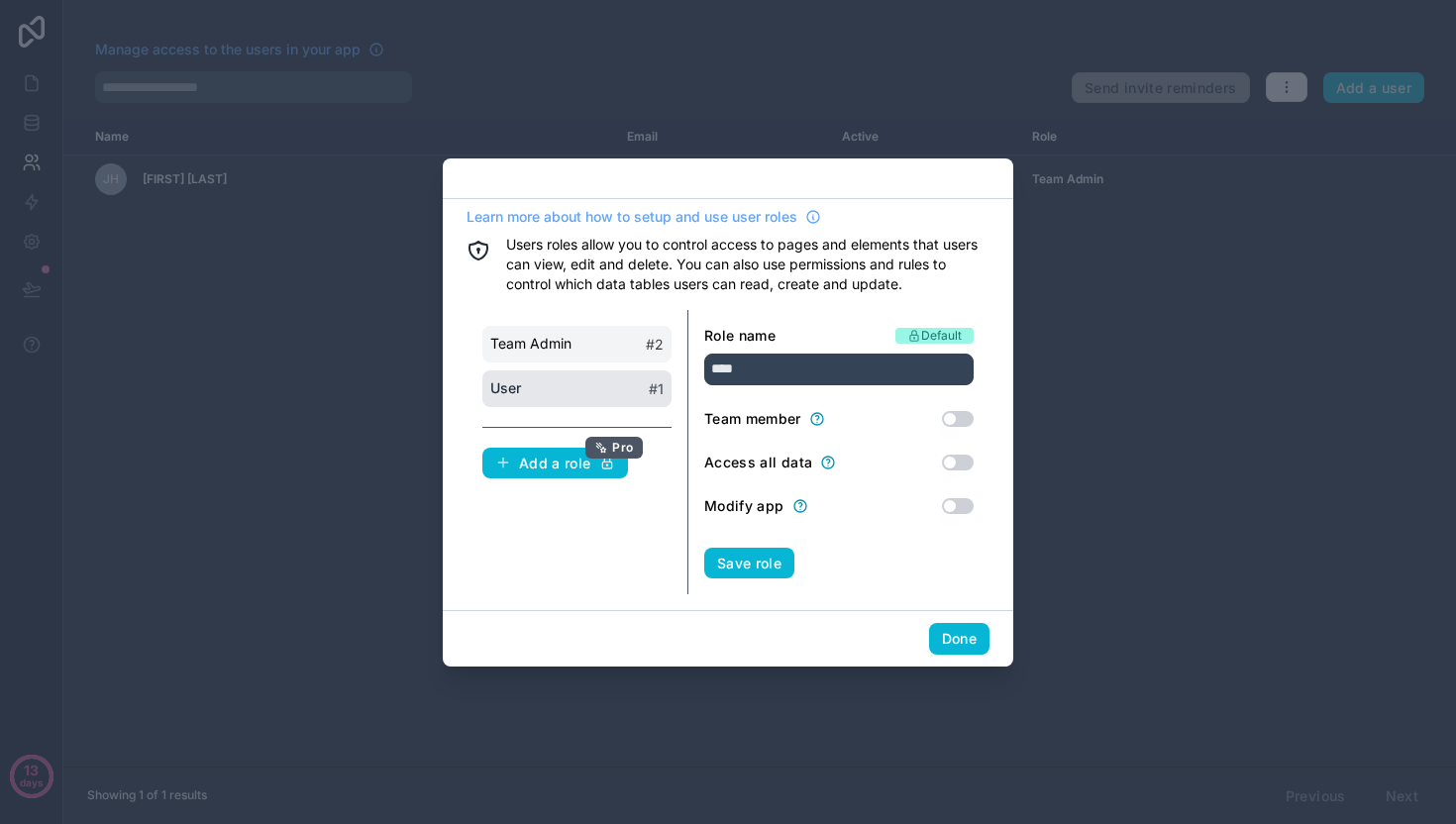 click on "Team Admin" at bounding box center (531, 344) 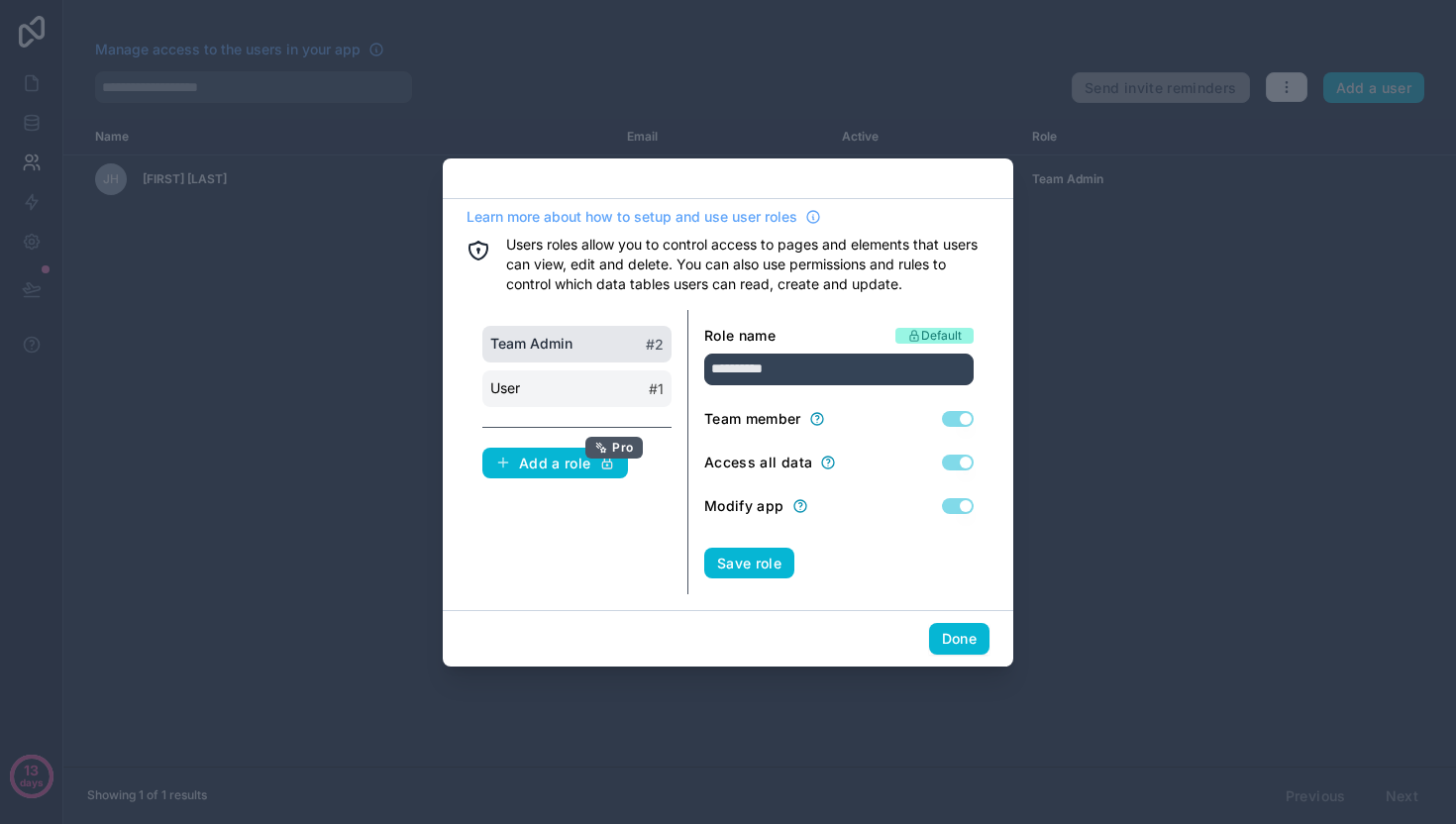 click on "User # 1" at bounding box center [576, 388] 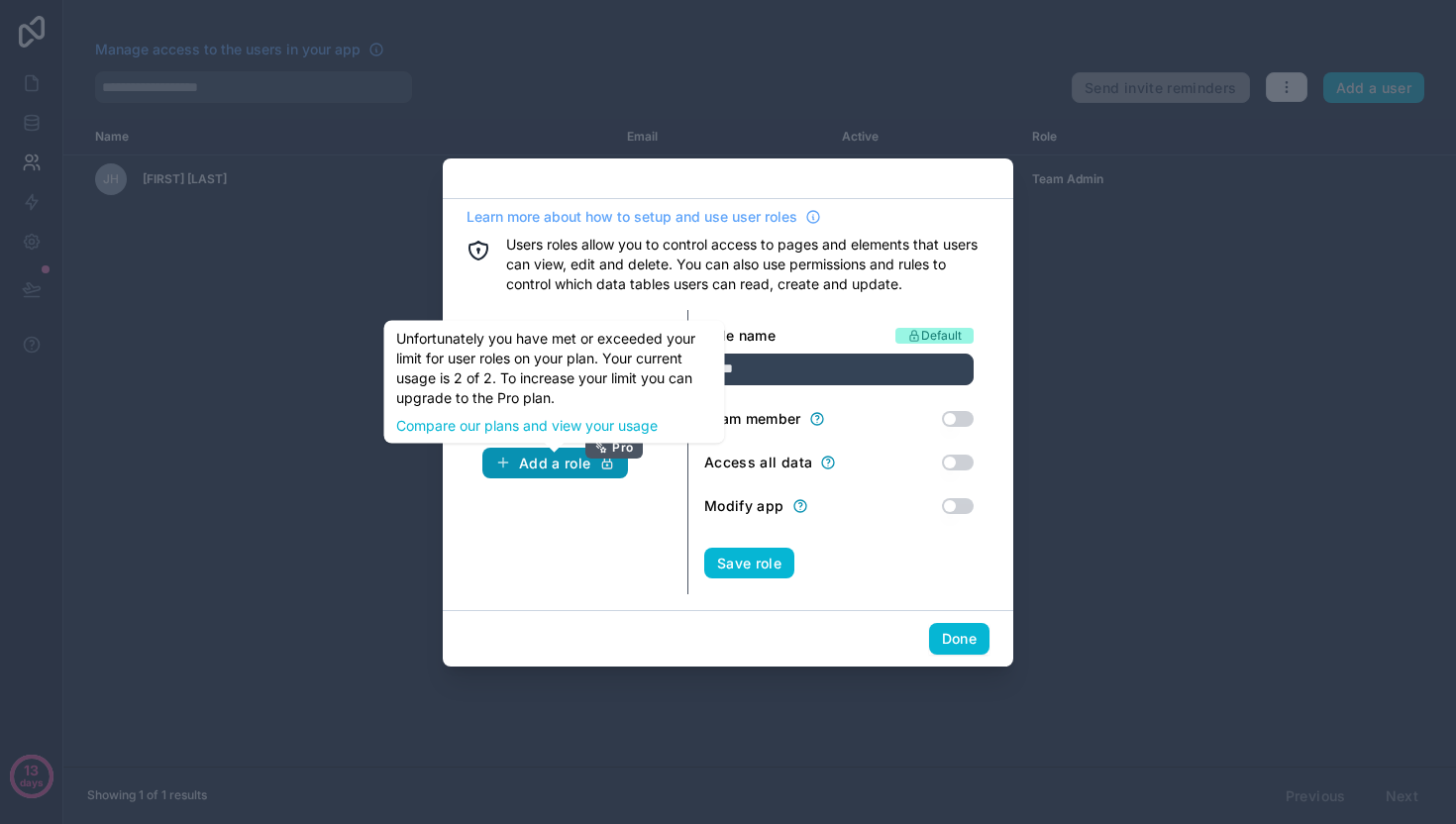 click on "Add a role Pro" at bounding box center [555, 464] 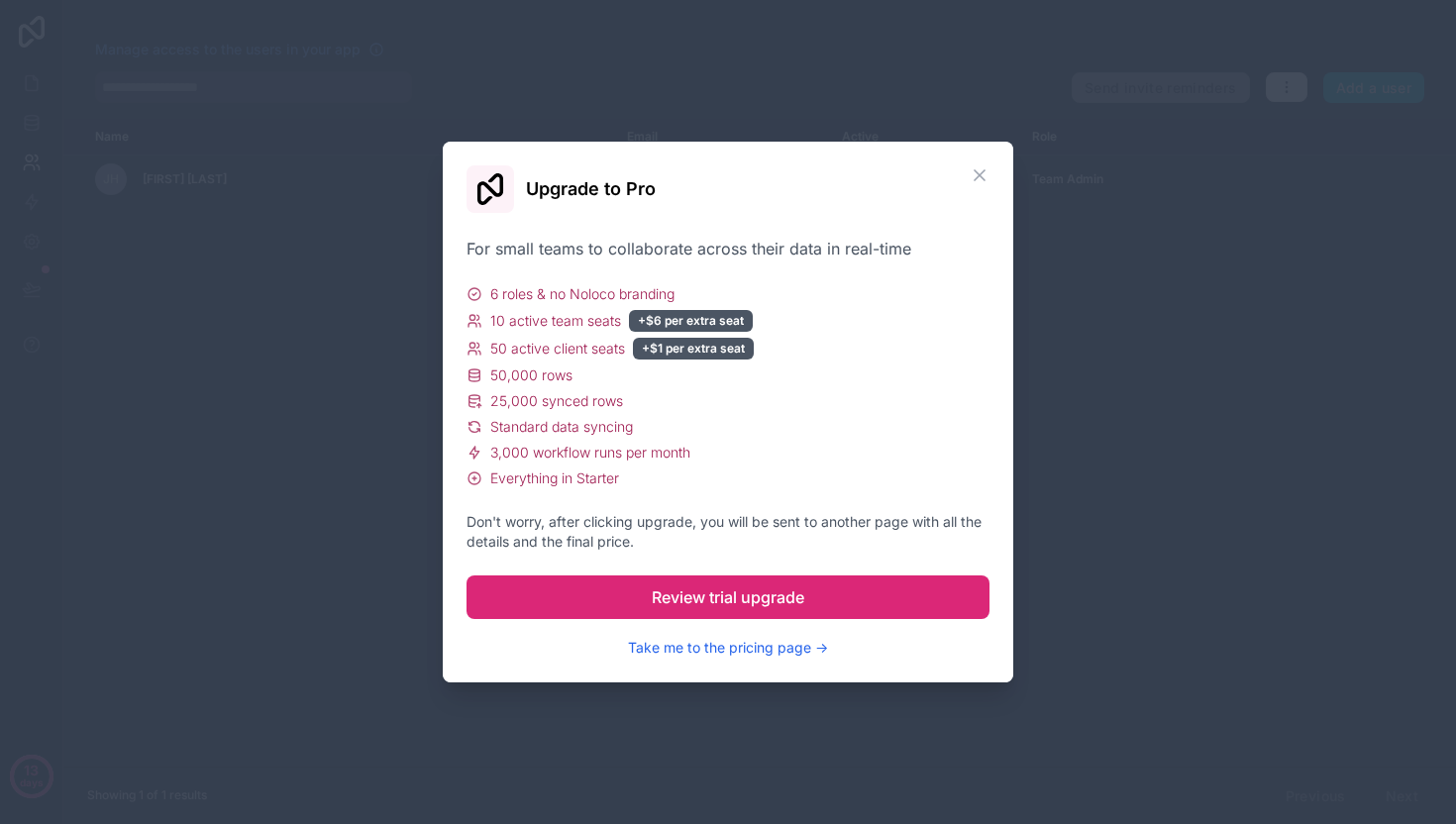 click on "Review trial upgrade" at bounding box center [728, 597] 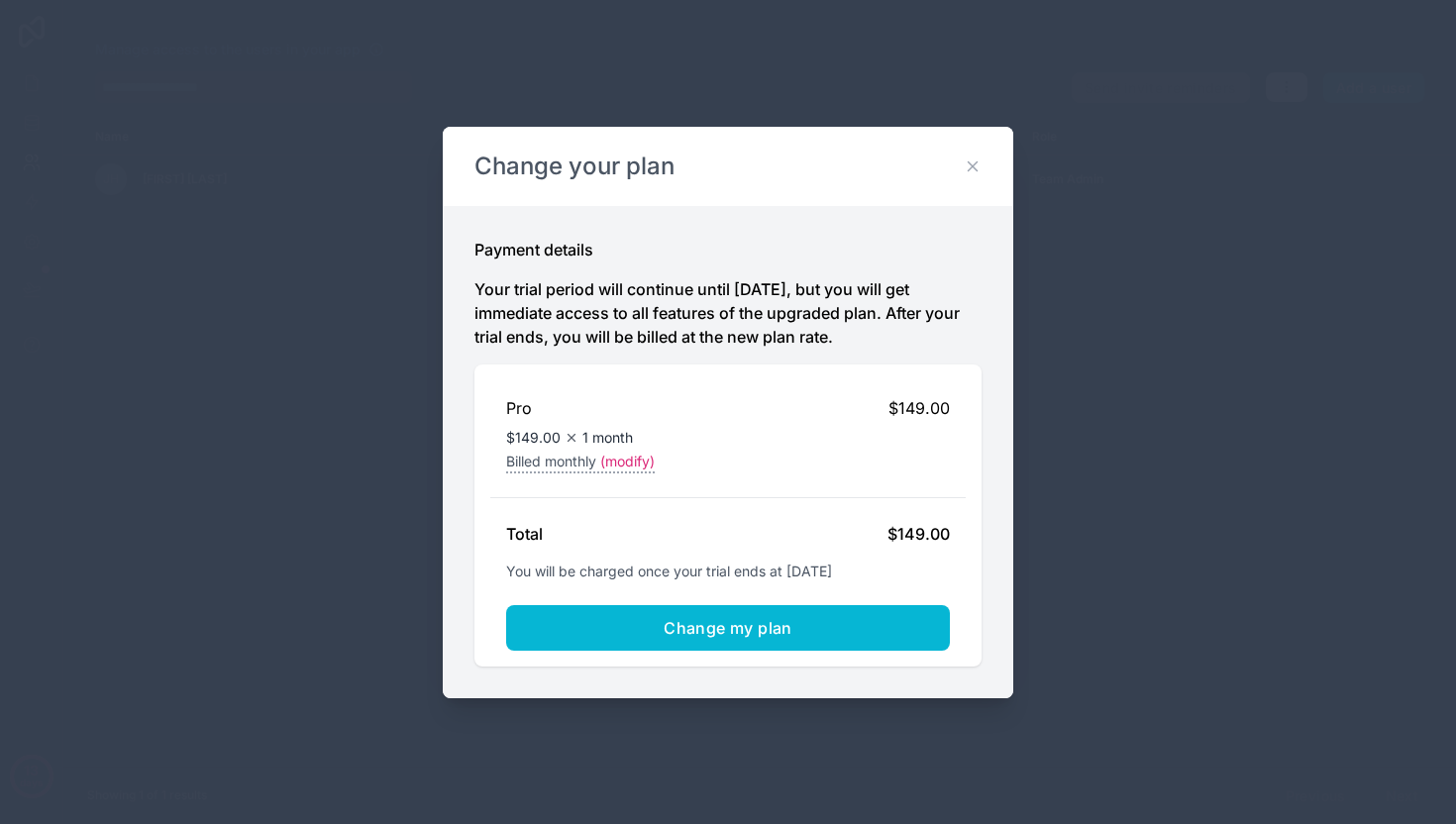 drag, startPoint x: 974, startPoint y: 161, endPoint x: 716, endPoint y: 254, distance: 274.2499 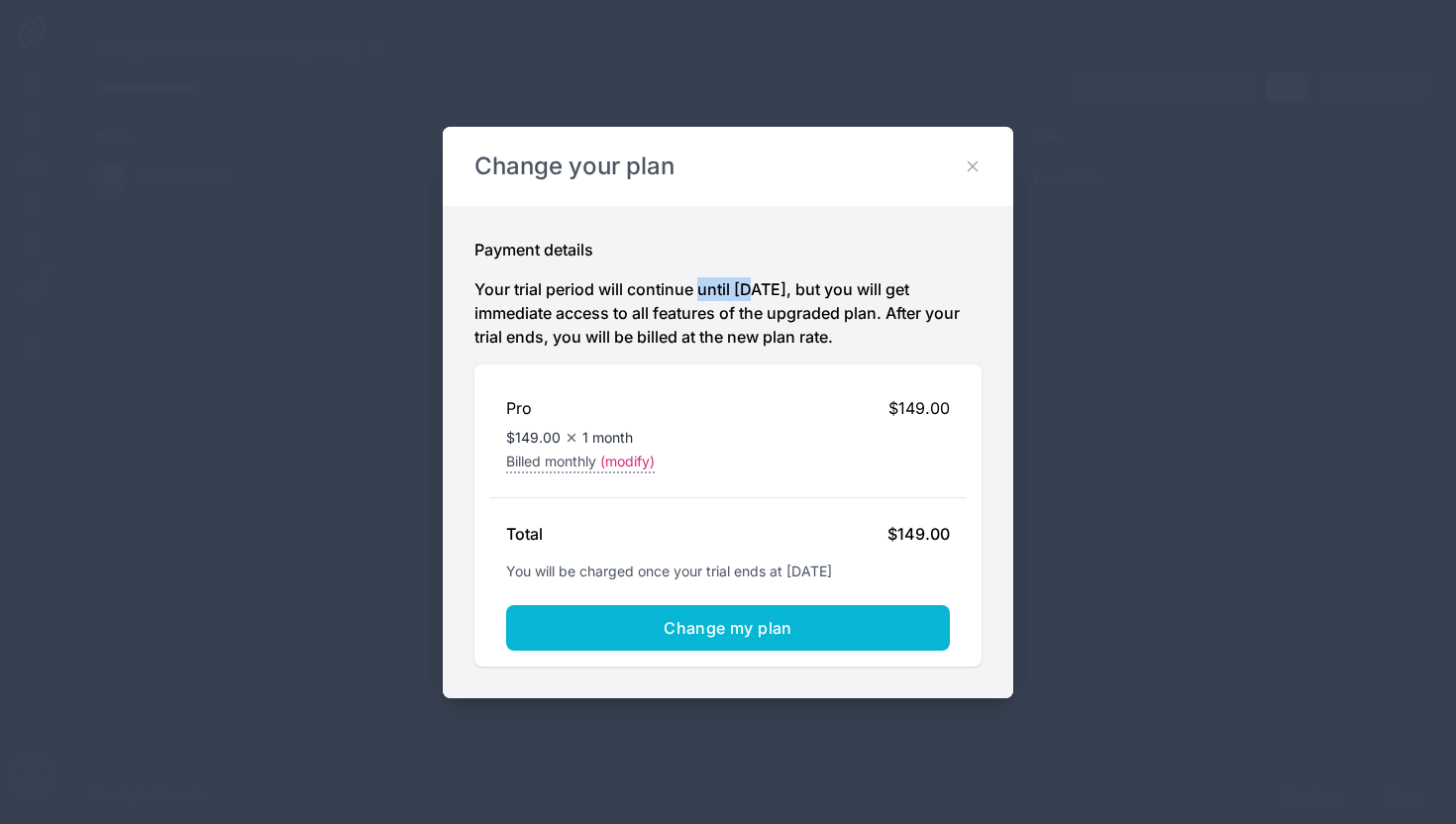 drag, startPoint x: 697, startPoint y: 290, endPoint x: 802, endPoint y: 294, distance: 105.07616 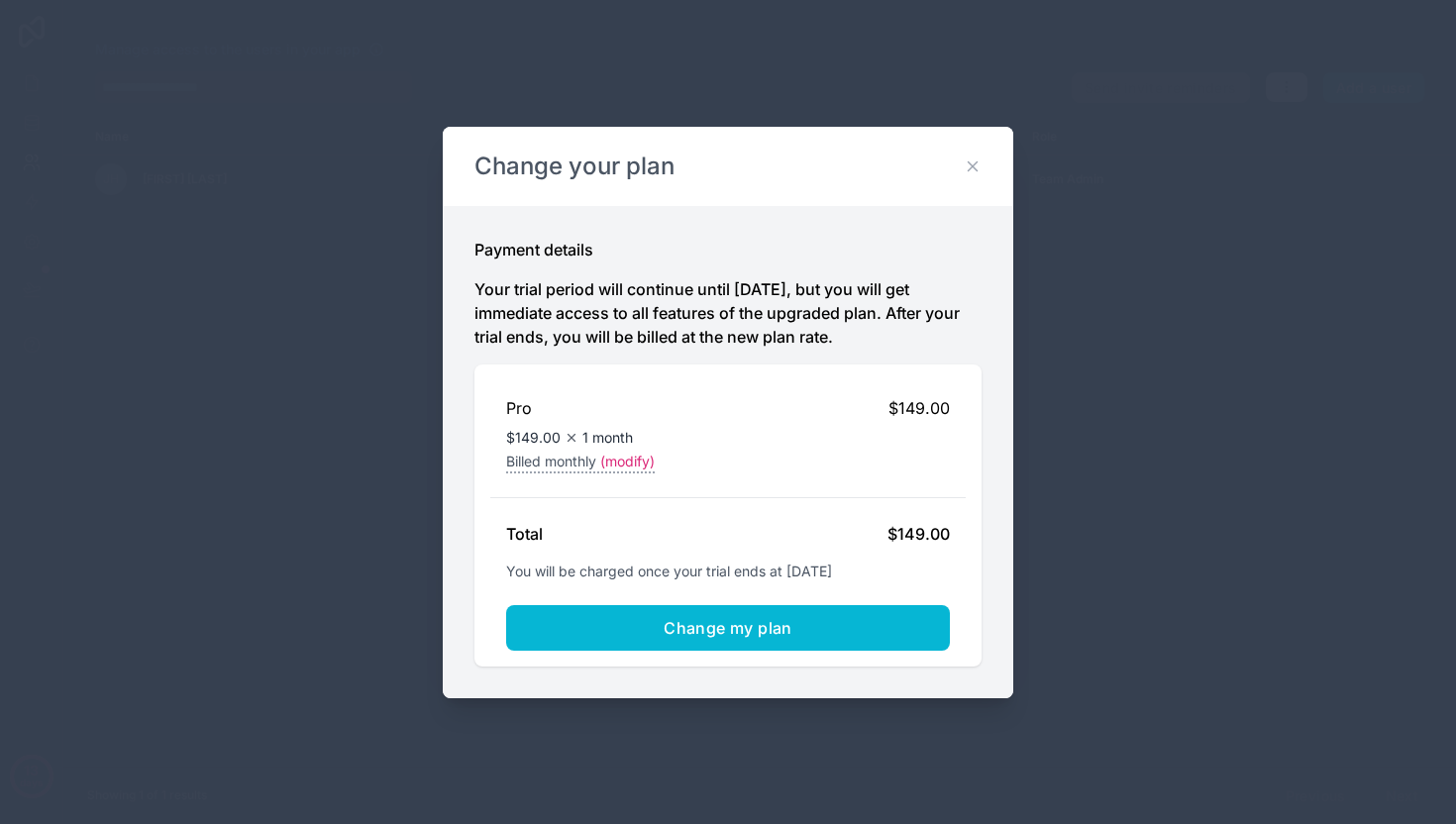 click on "Your trial period will continue until Aug 19, 2025, but you will get immediate access to all features of the upgraded plan. After your trial ends, you will be billed at the new plan rate." at bounding box center [728, 313] 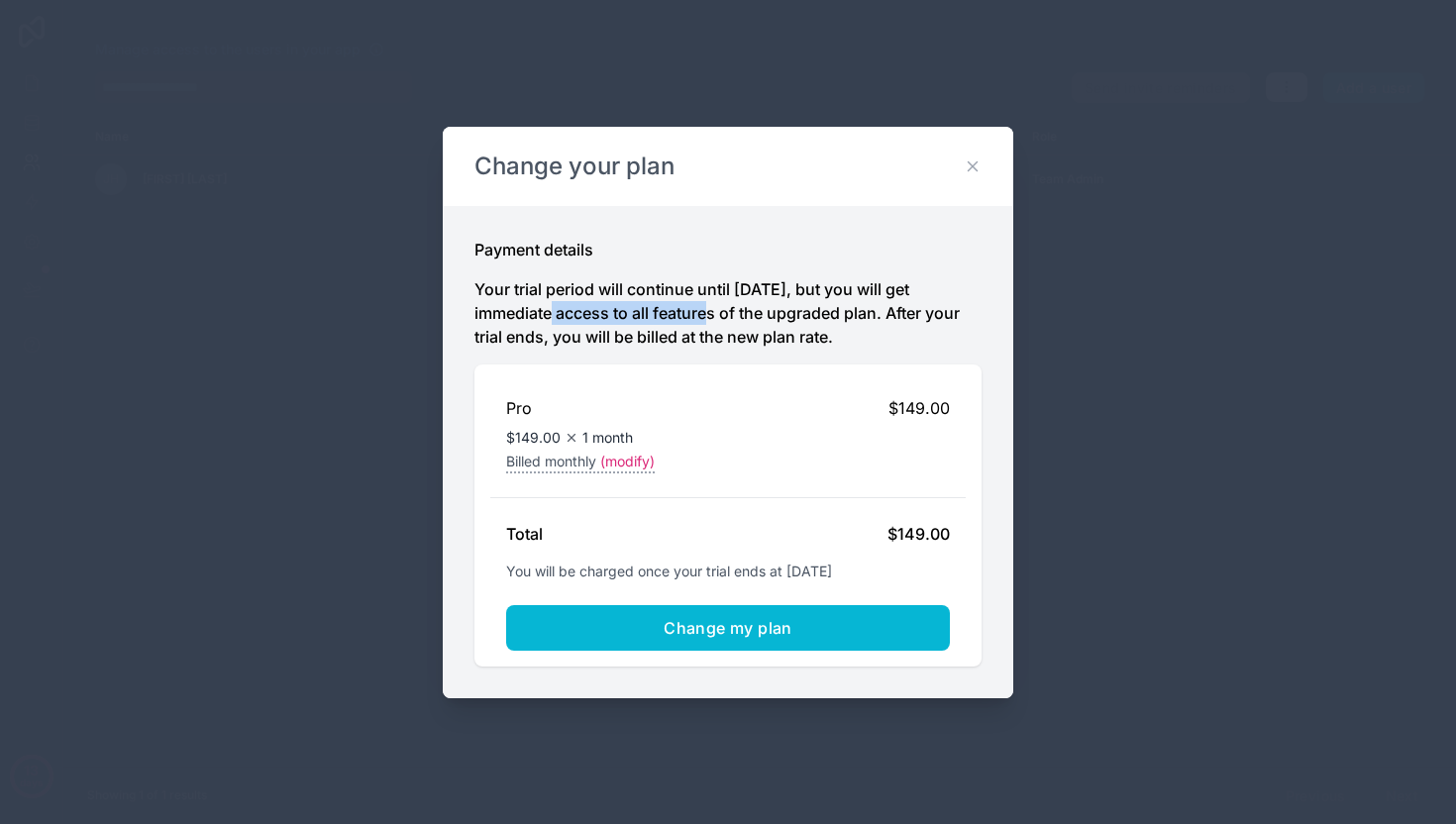 drag, startPoint x: 504, startPoint y: 317, endPoint x: 770, endPoint y: 313, distance: 266.03007 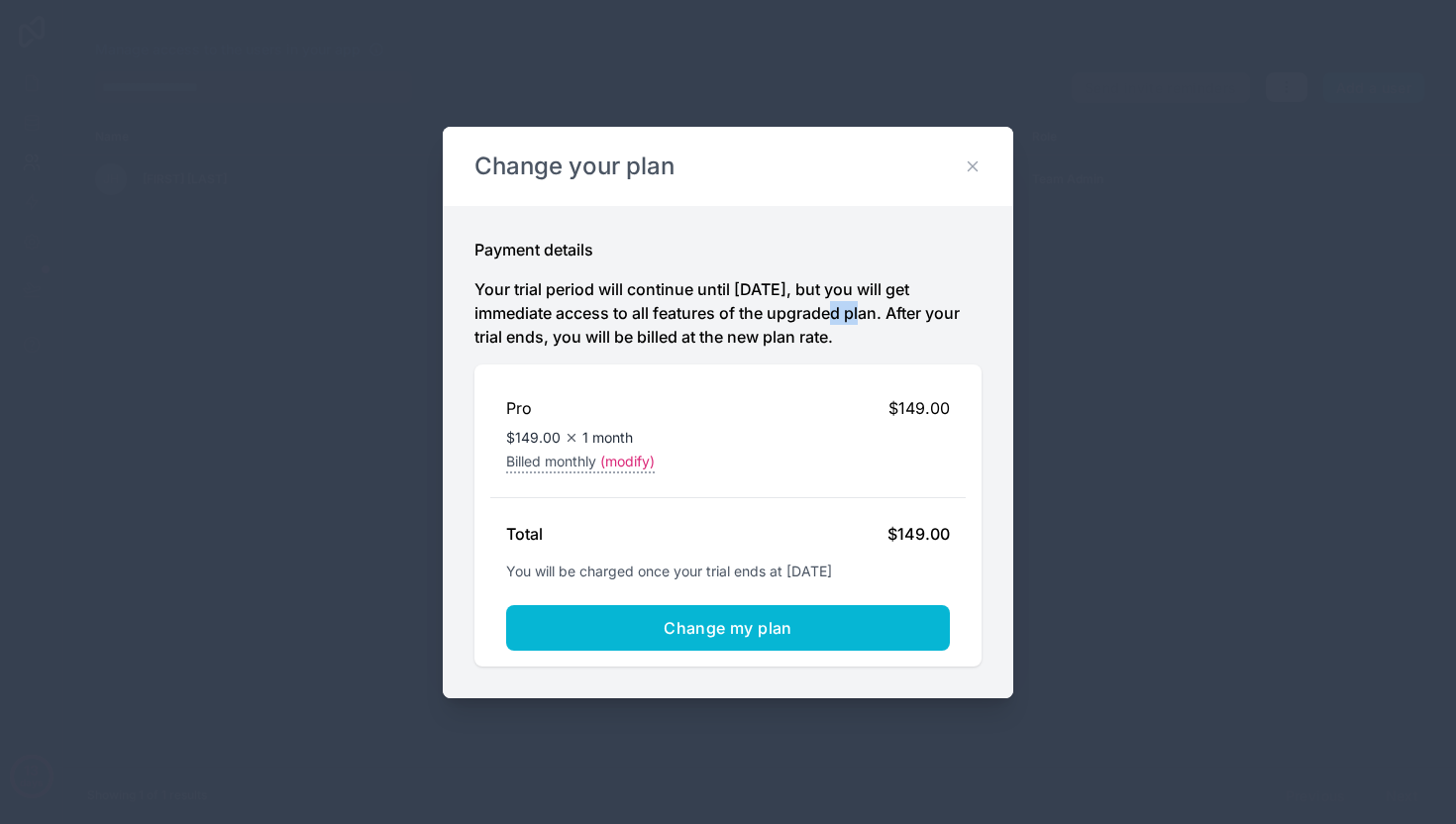 drag, startPoint x: 804, startPoint y: 313, endPoint x: 816, endPoint y: 313, distance: 12 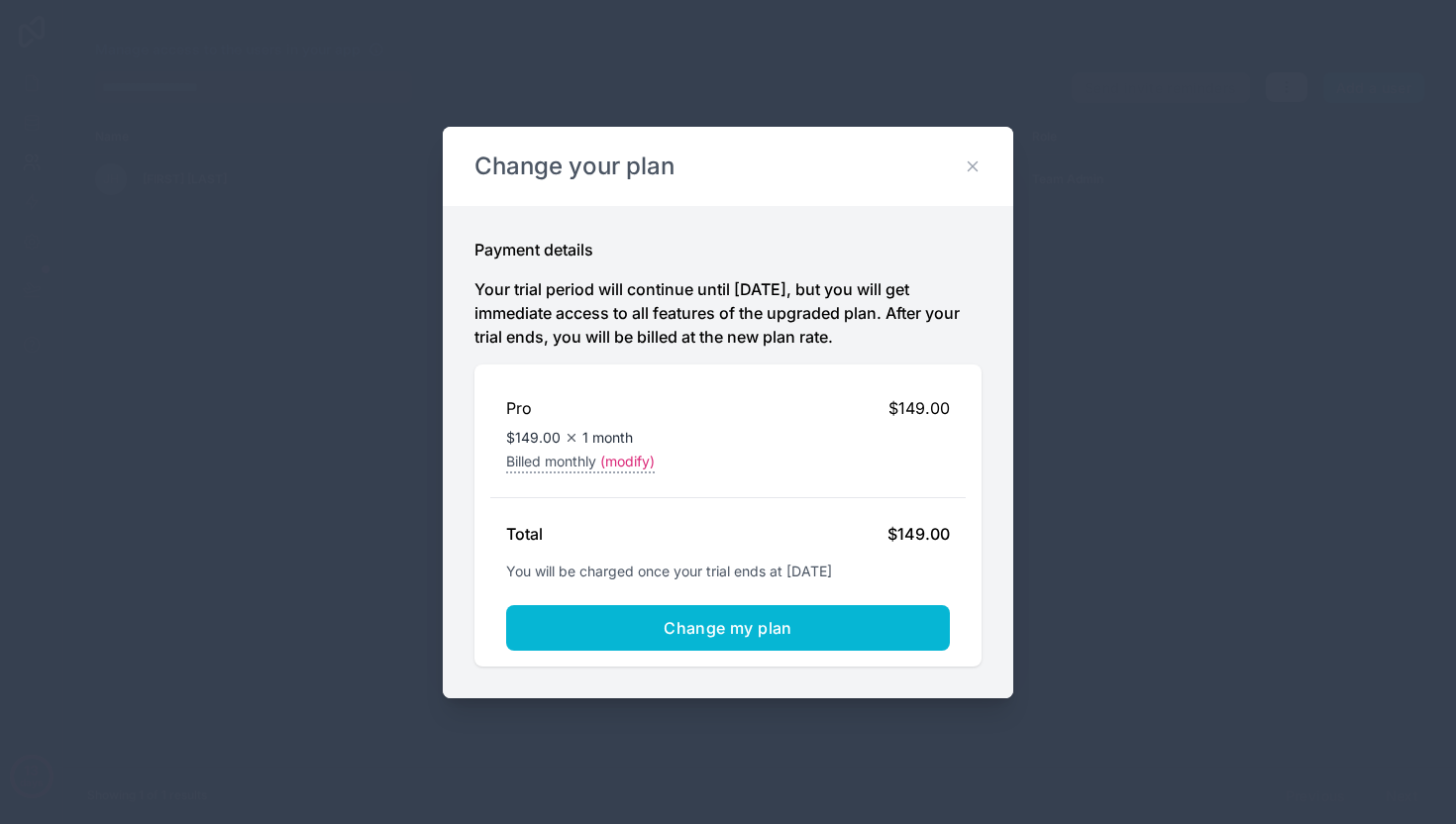 drag, startPoint x: 619, startPoint y: 307, endPoint x: 607, endPoint y: 310, distance: 12.369317 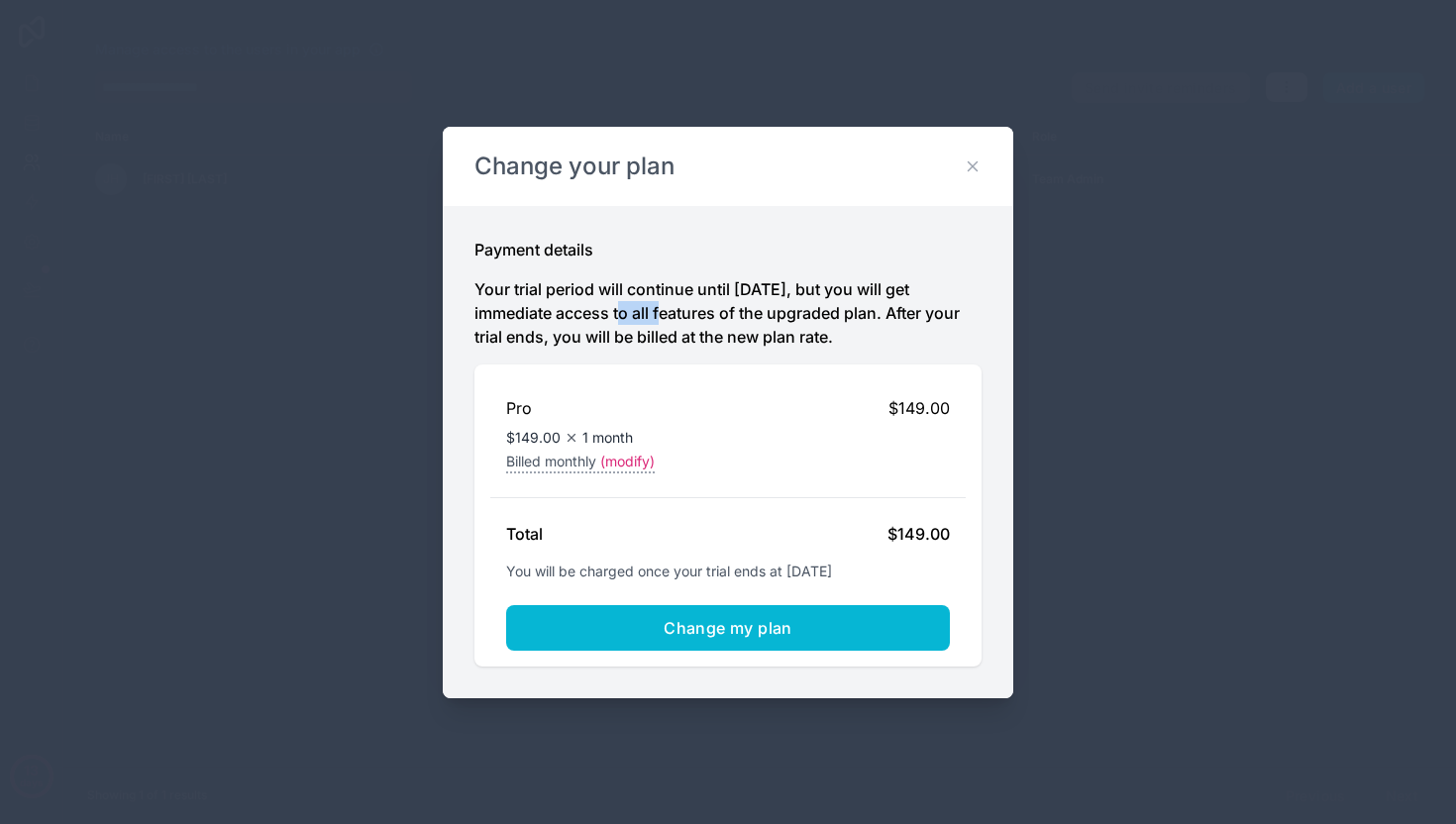drag, startPoint x: 579, startPoint y: 316, endPoint x: 577, endPoint y: 327, distance: 11.18034 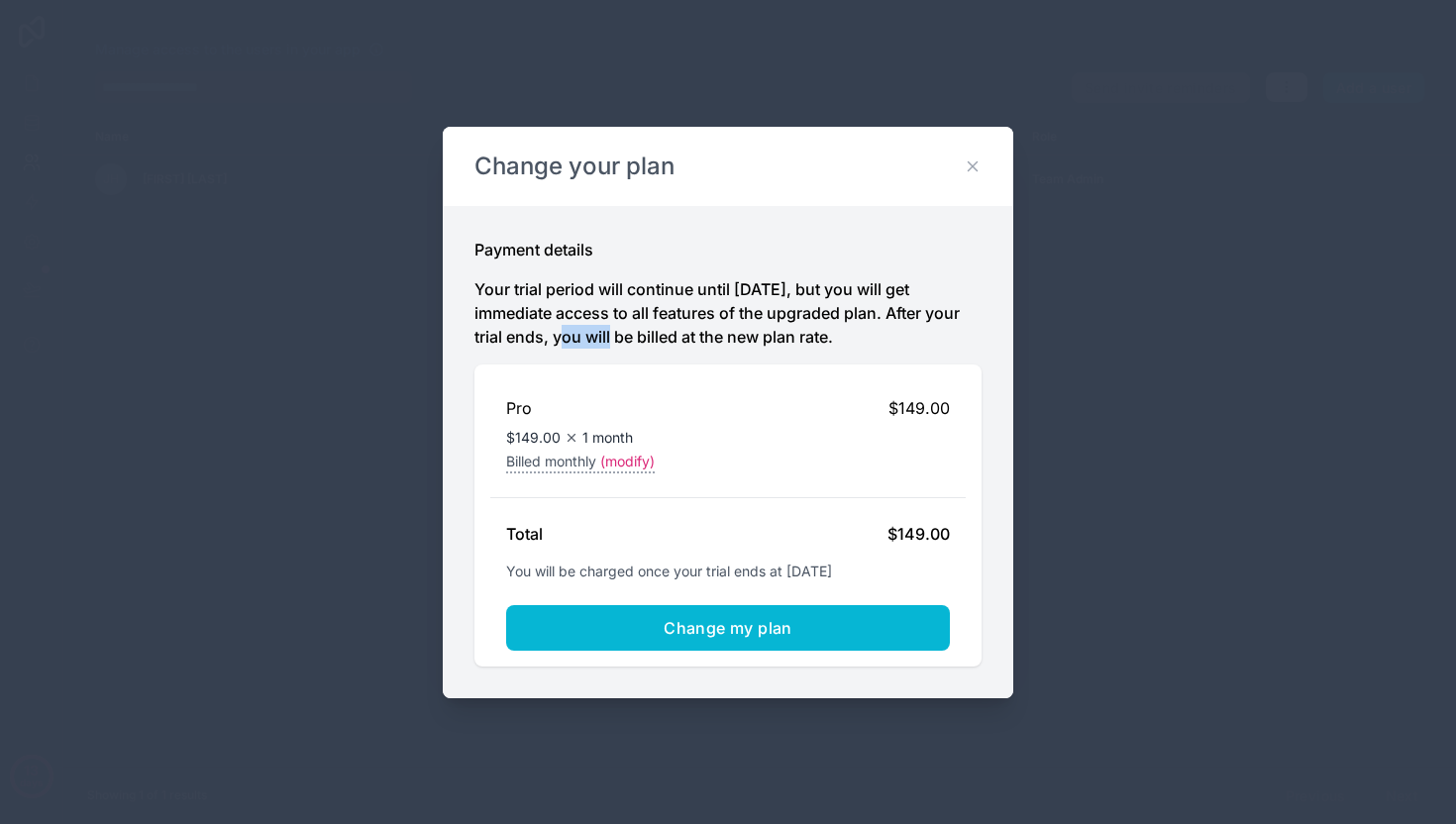 drag, startPoint x: 521, startPoint y: 347, endPoint x: 665, endPoint y: 343, distance: 144.05554 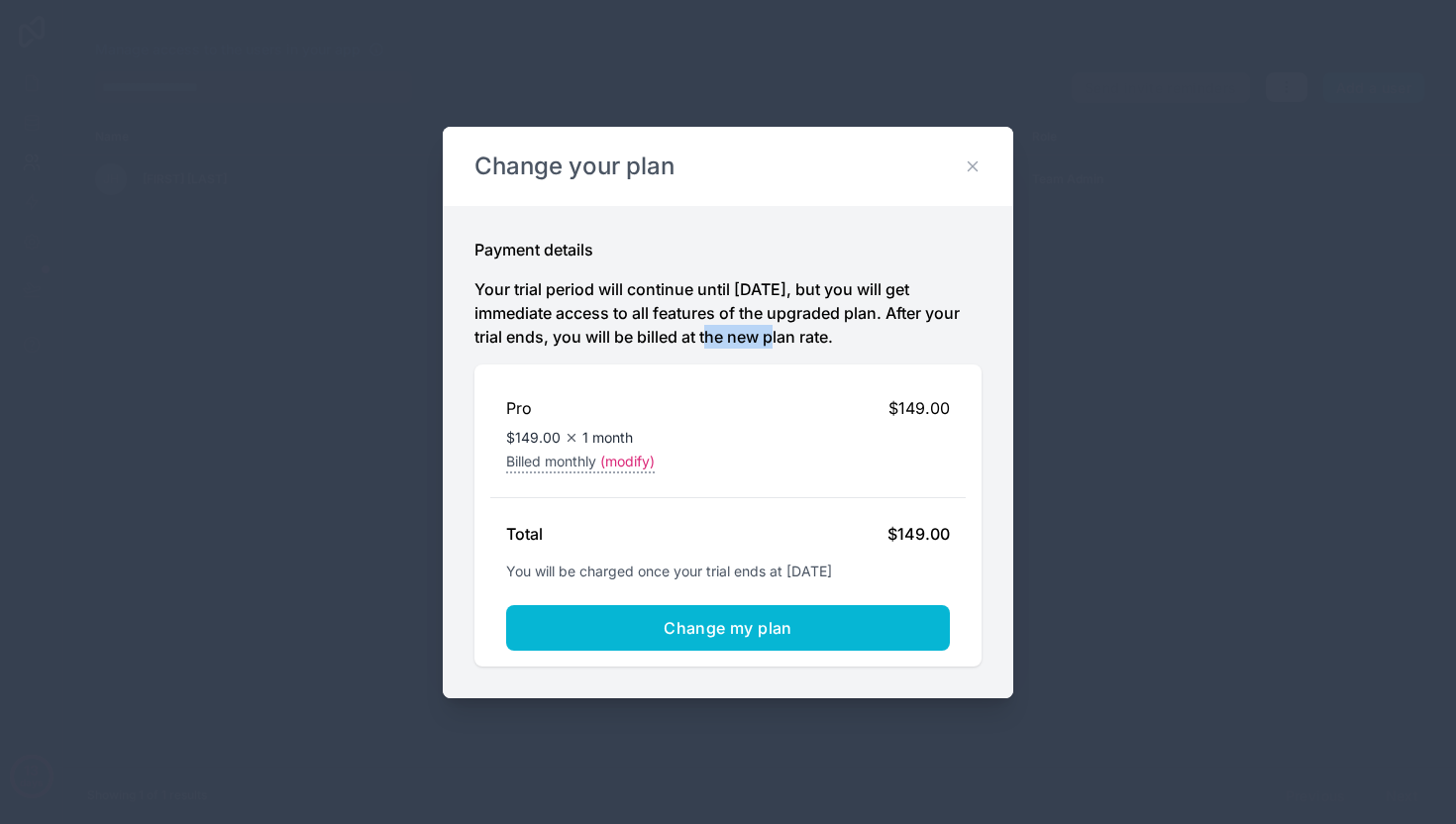 drag, startPoint x: 671, startPoint y: 342, endPoint x: 753, endPoint y: 339, distance: 82.0549 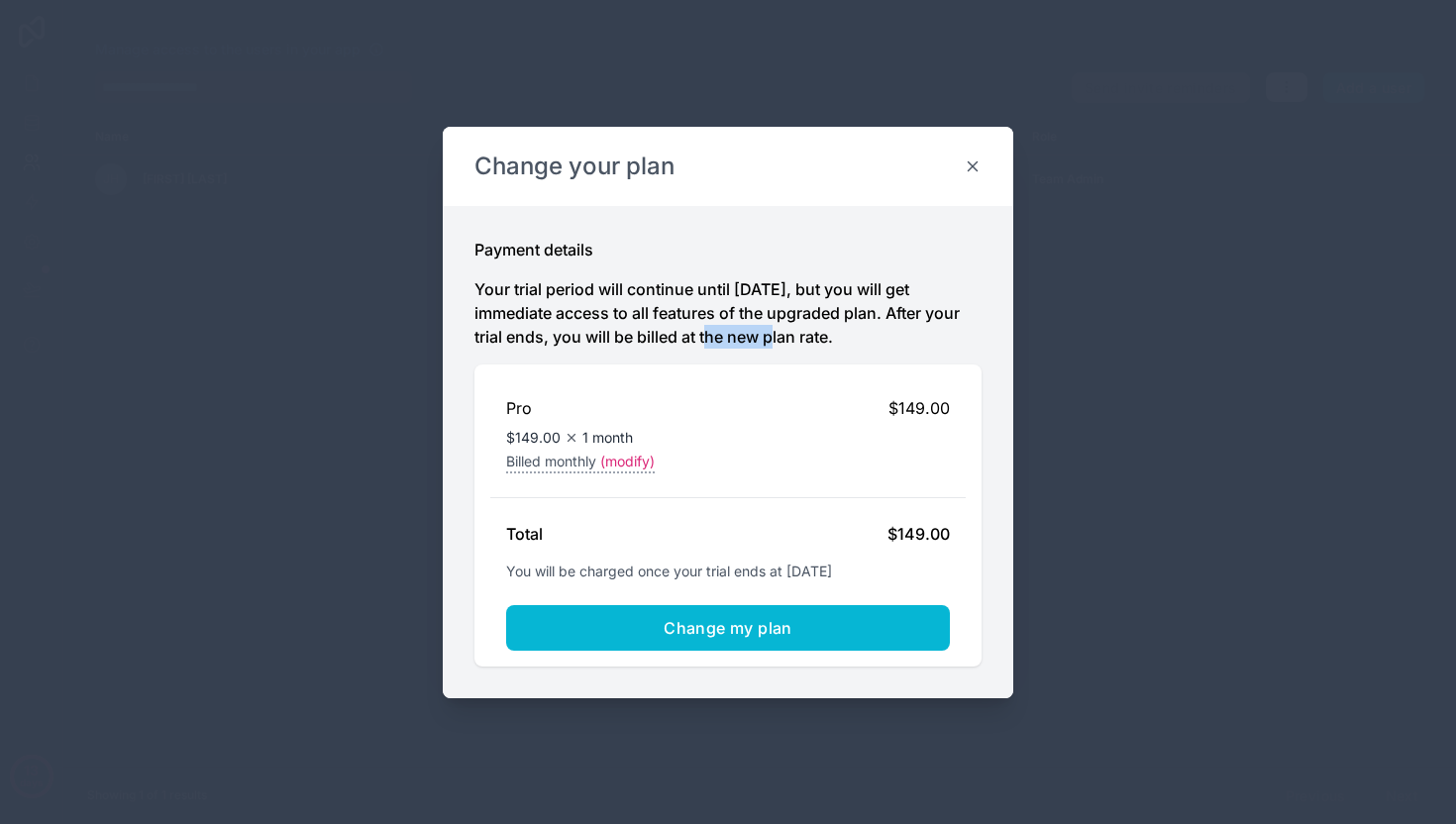 click 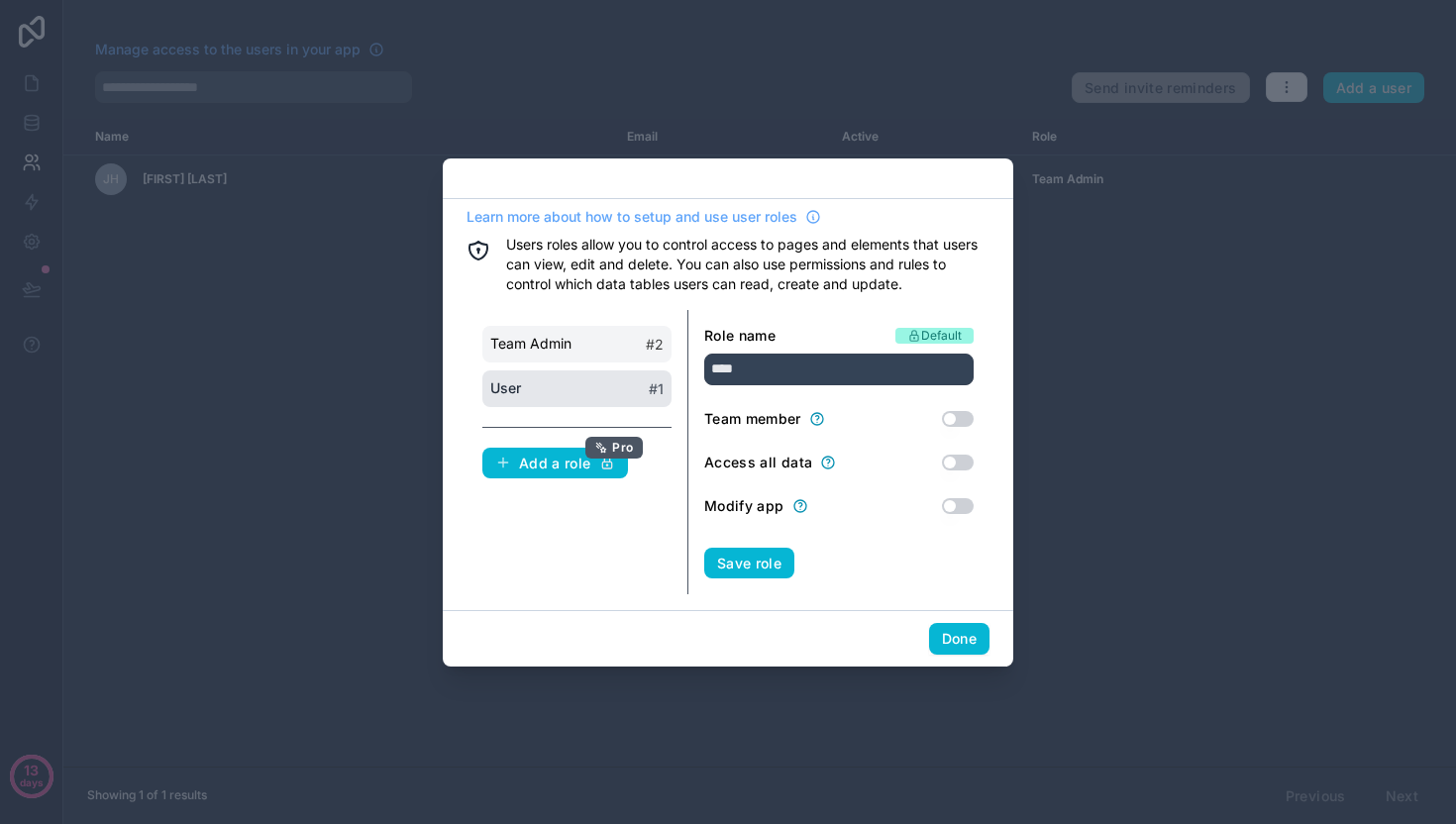 click on "Team Admin # 2" at bounding box center (576, 344) 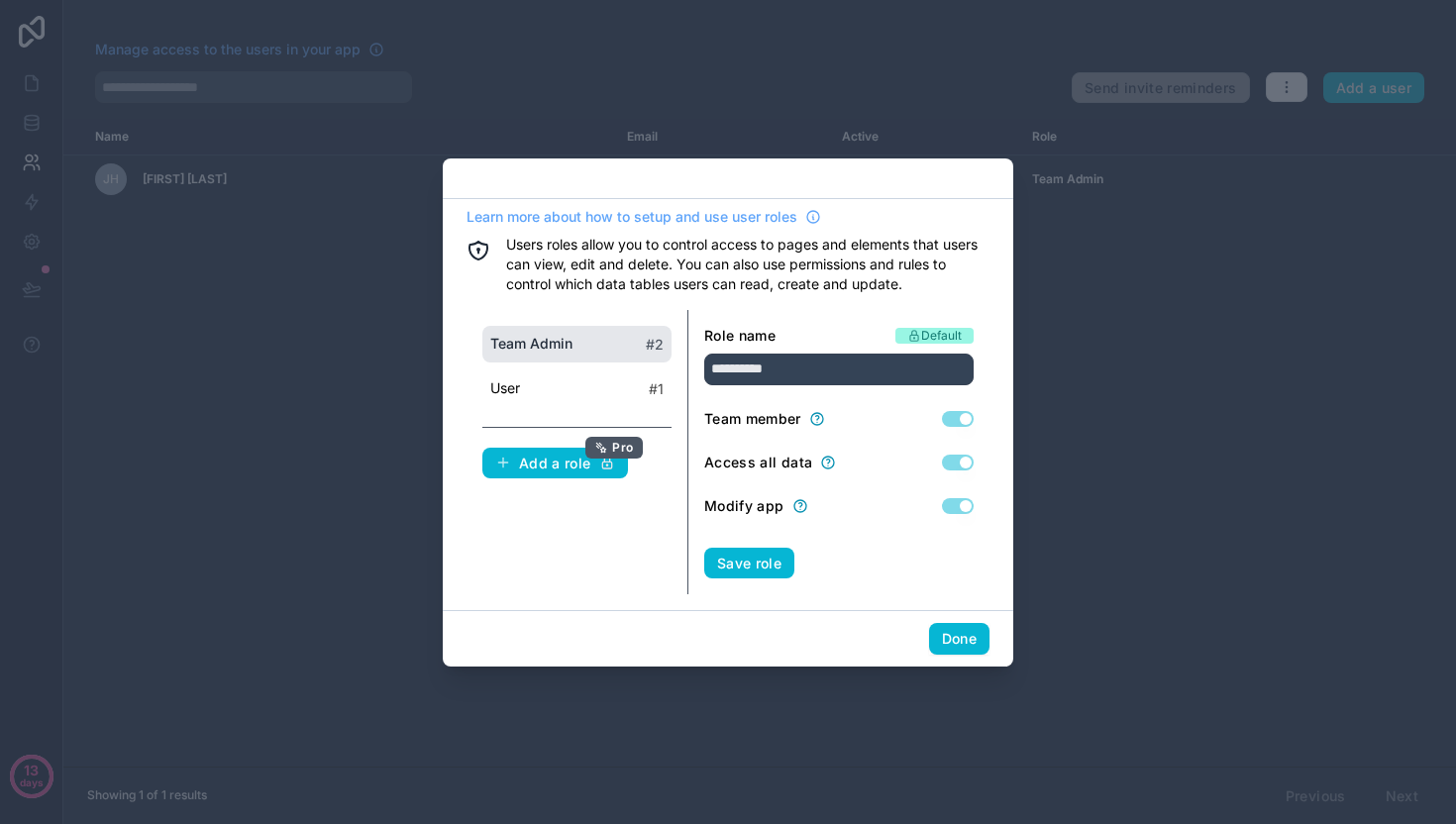 click on "**********" at bounding box center (728, 401) 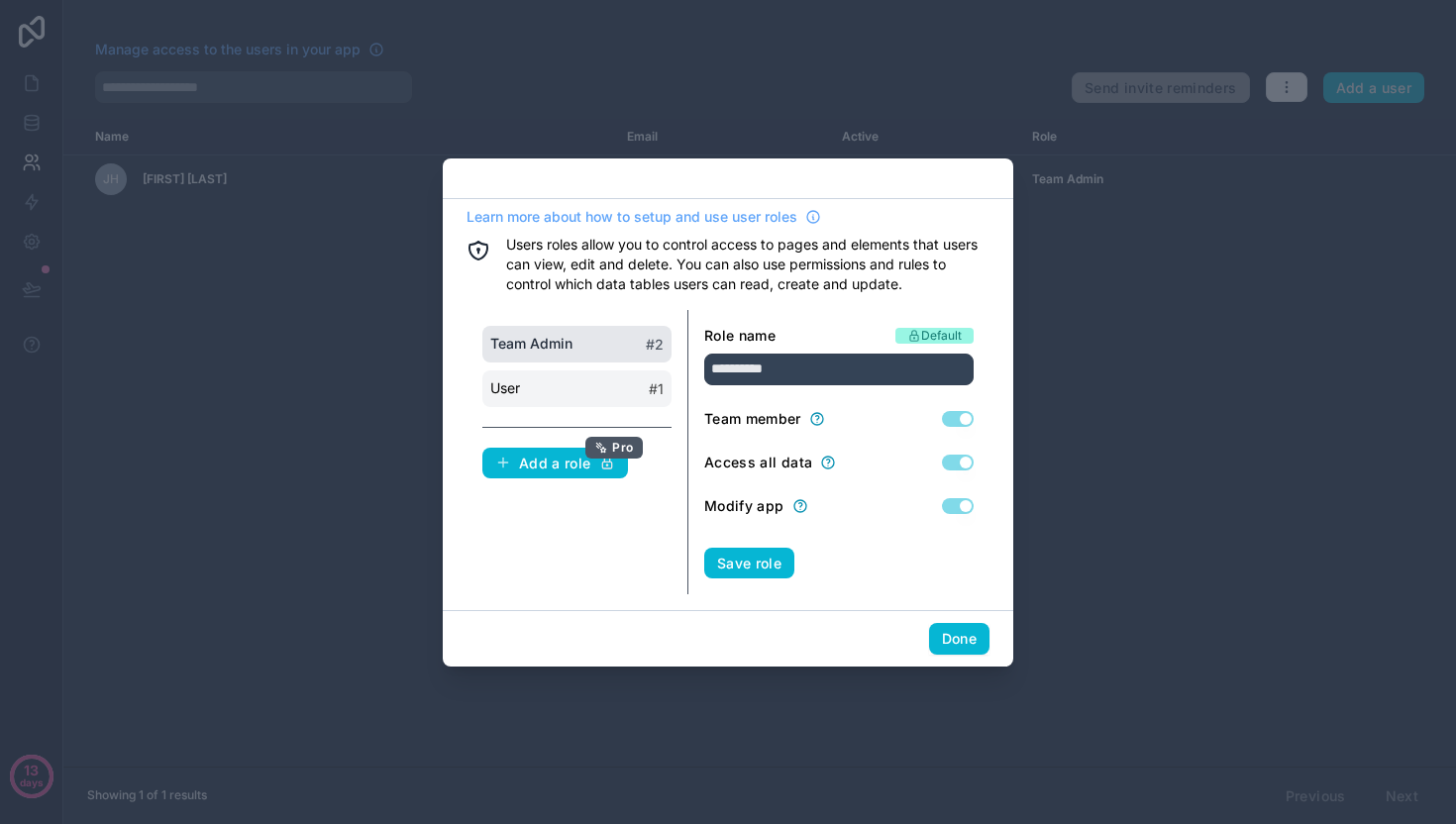 click on "User # 1" at bounding box center (576, 388) 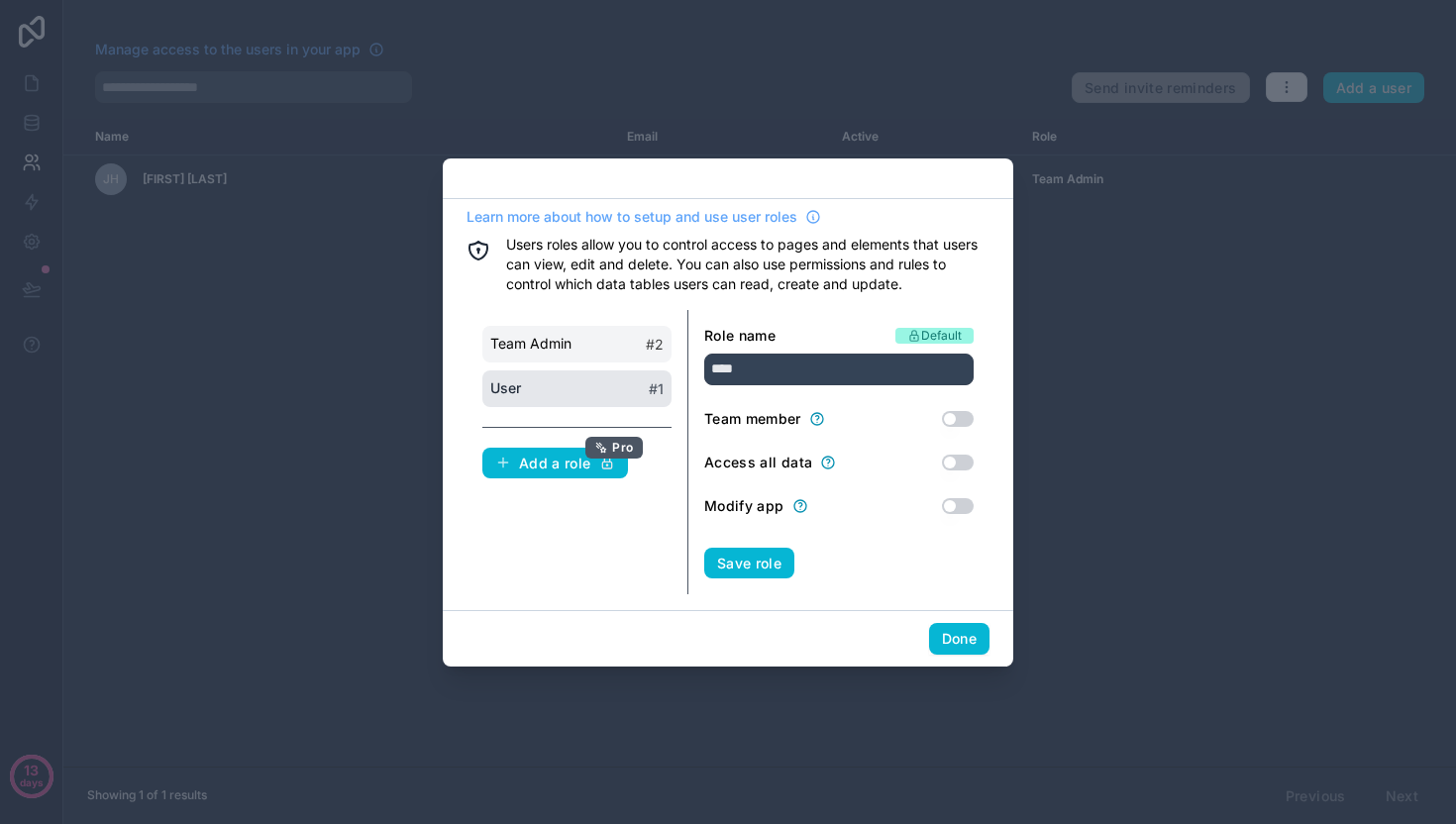 click on "Team Admin # 2" at bounding box center [576, 344] 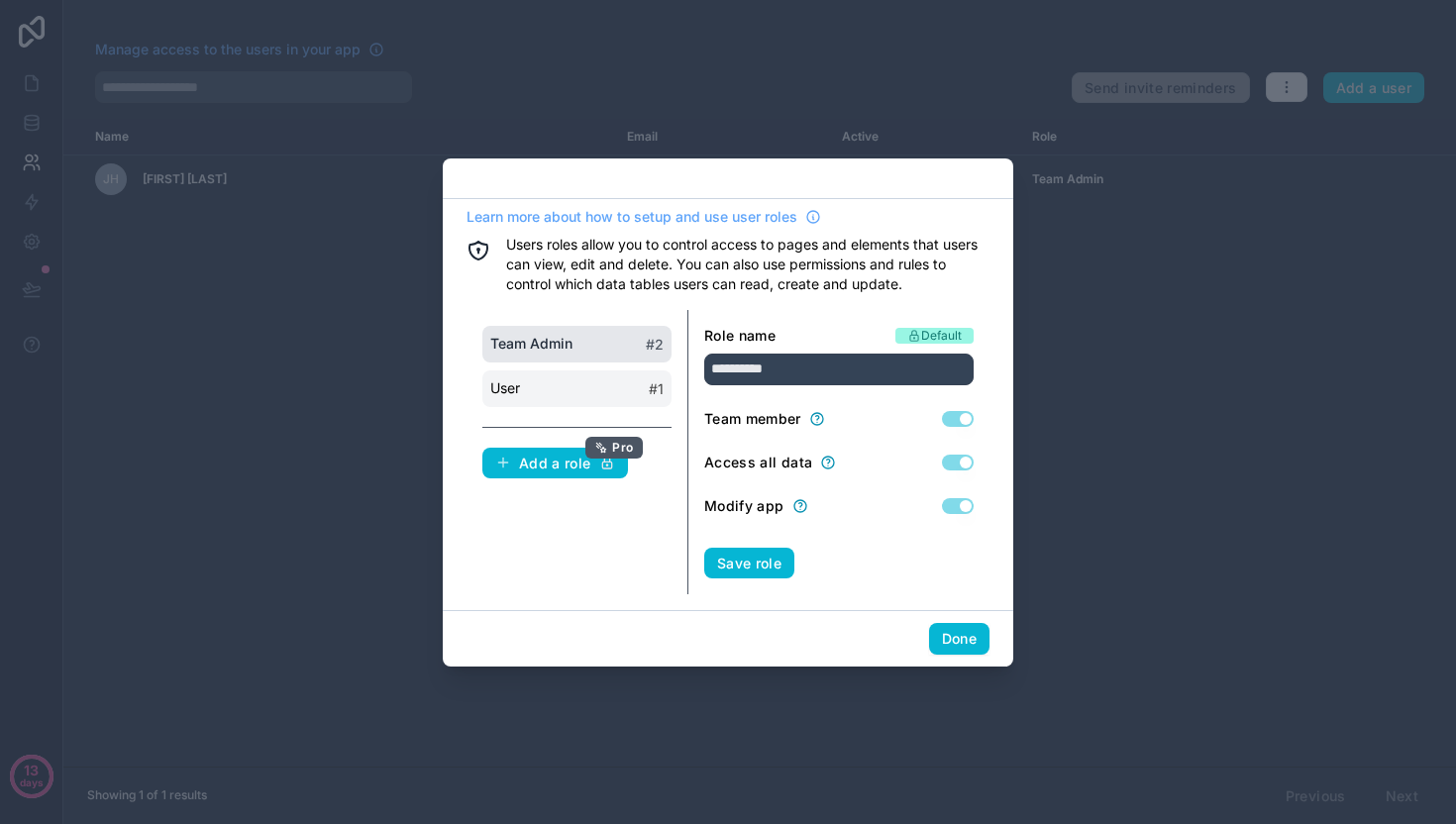 click on "User # 1" at bounding box center [576, 388] 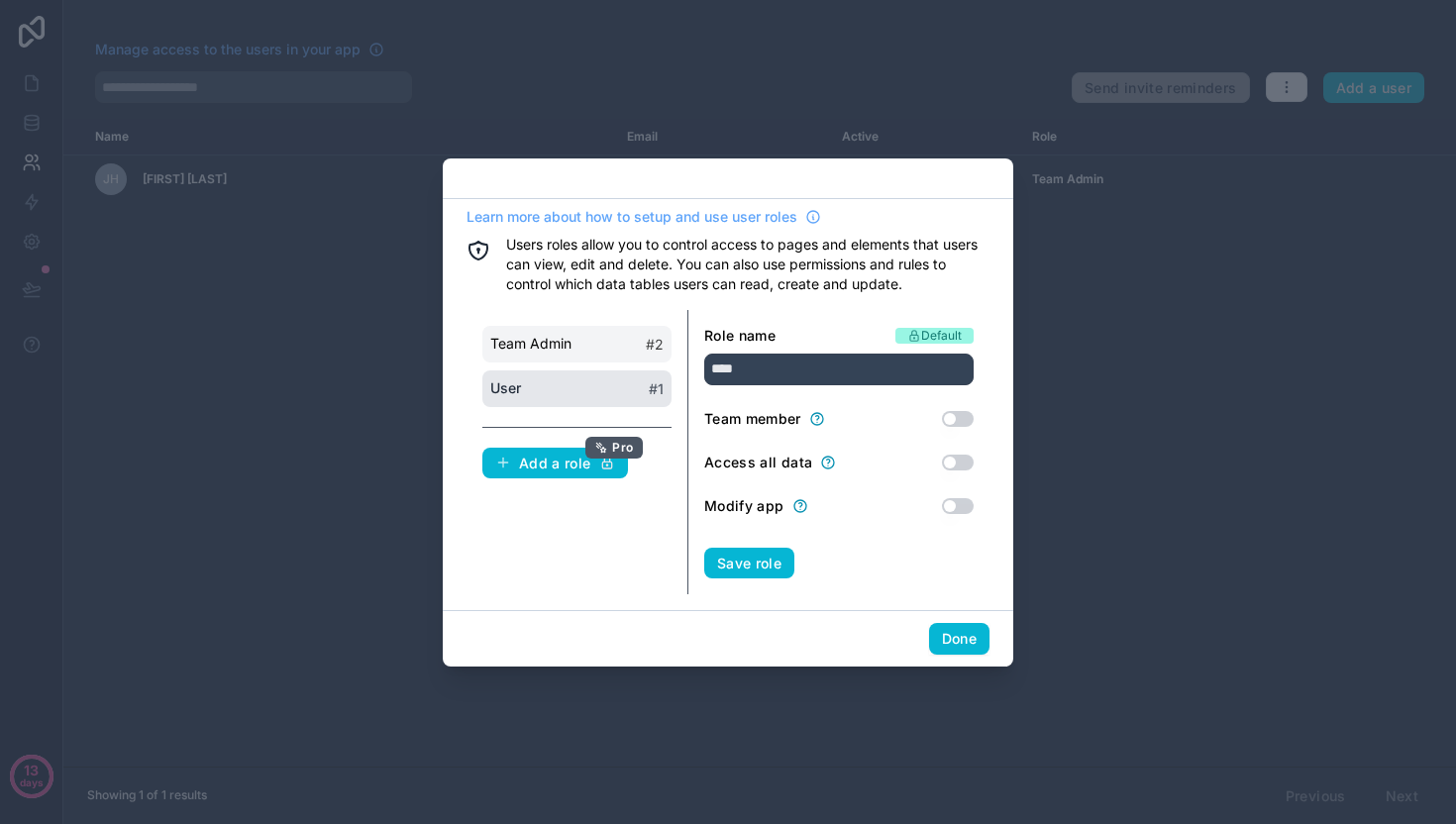 click on "Team Admin" at bounding box center [531, 344] 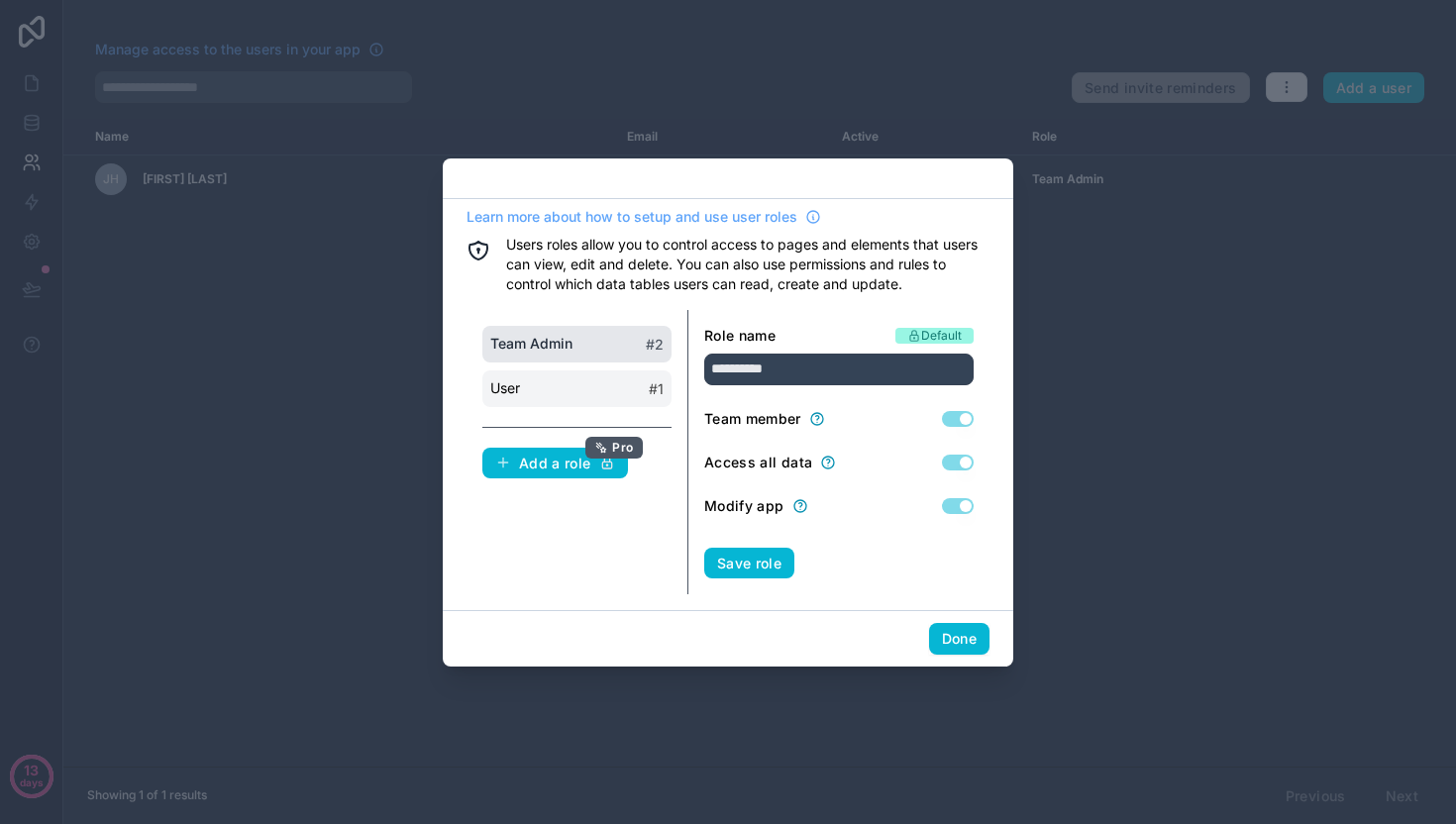 click on "User # 1" at bounding box center [576, 388] 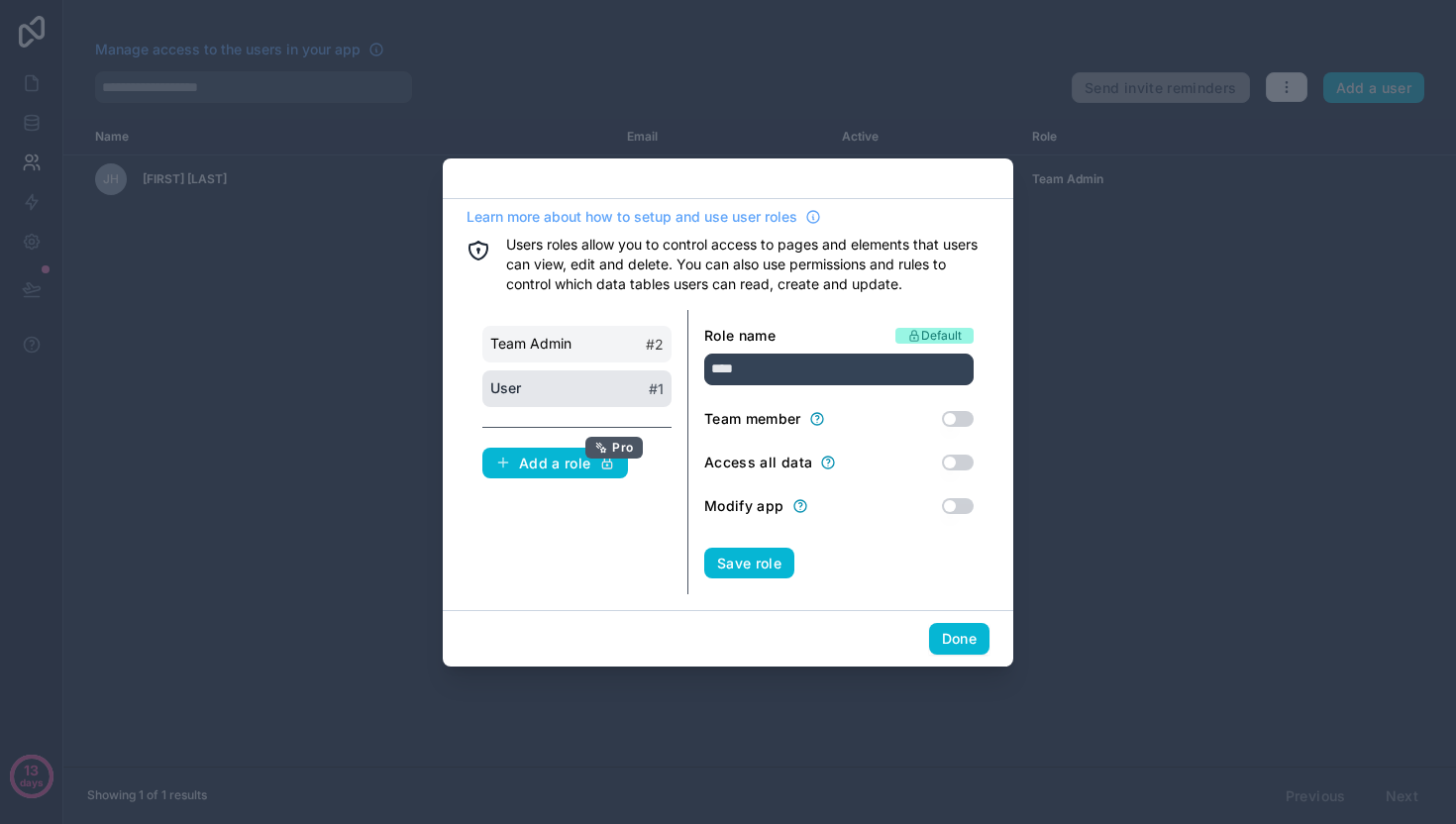 click on "Team Admin" at bounding box center [531, 344] 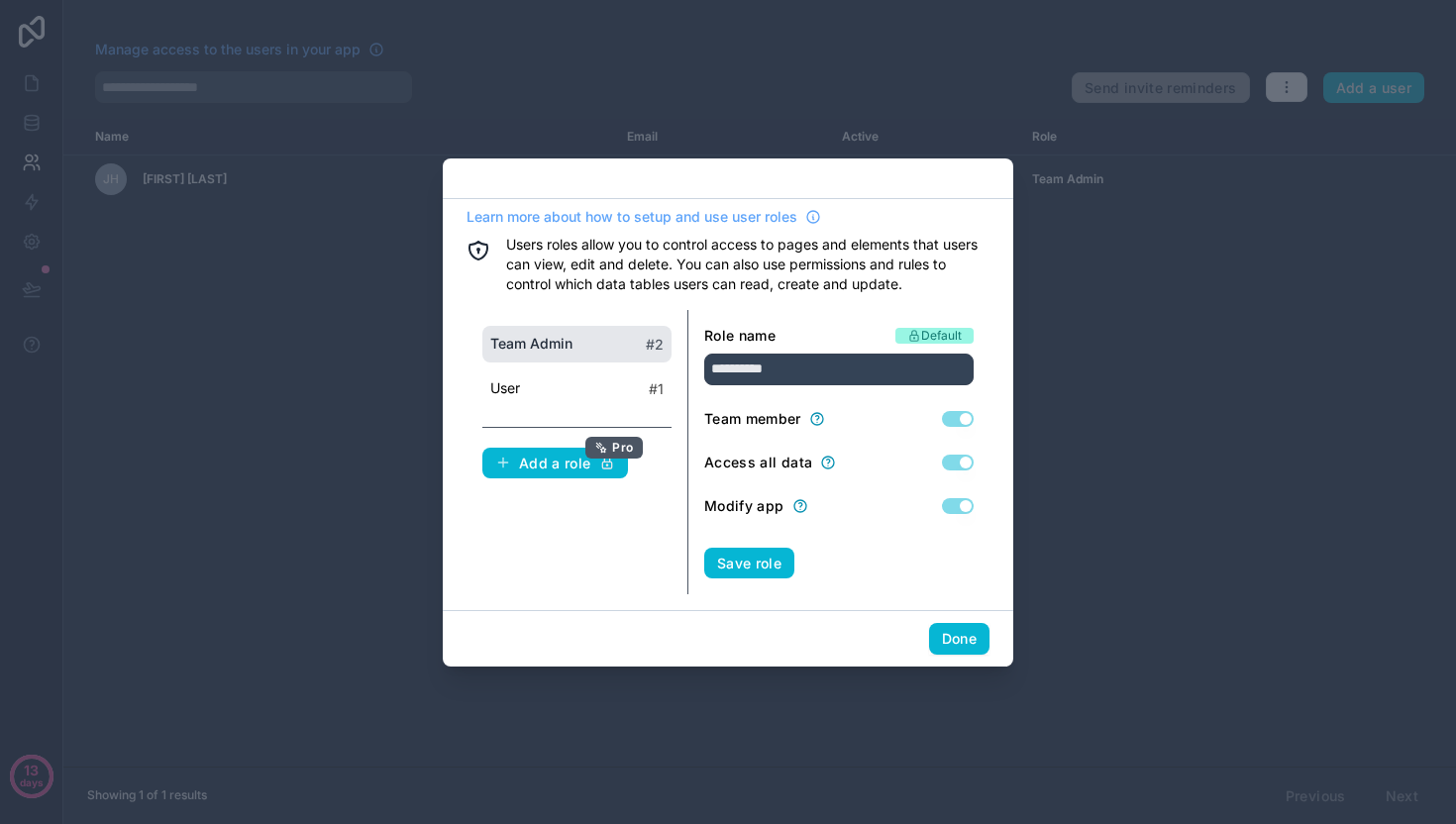 click at bounding box center (728, 412) 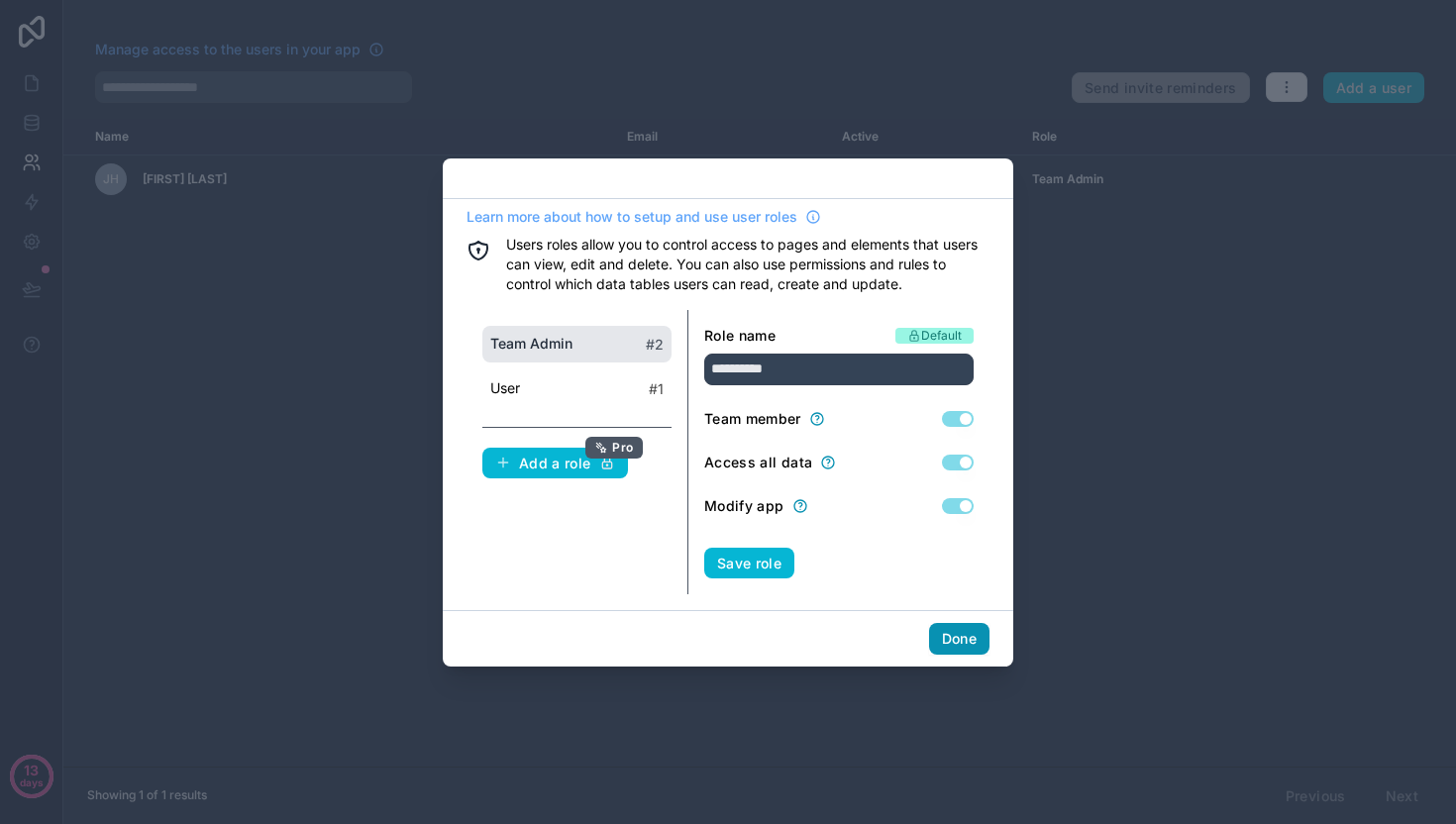 click on "Done" at bounding box center (959, 639) 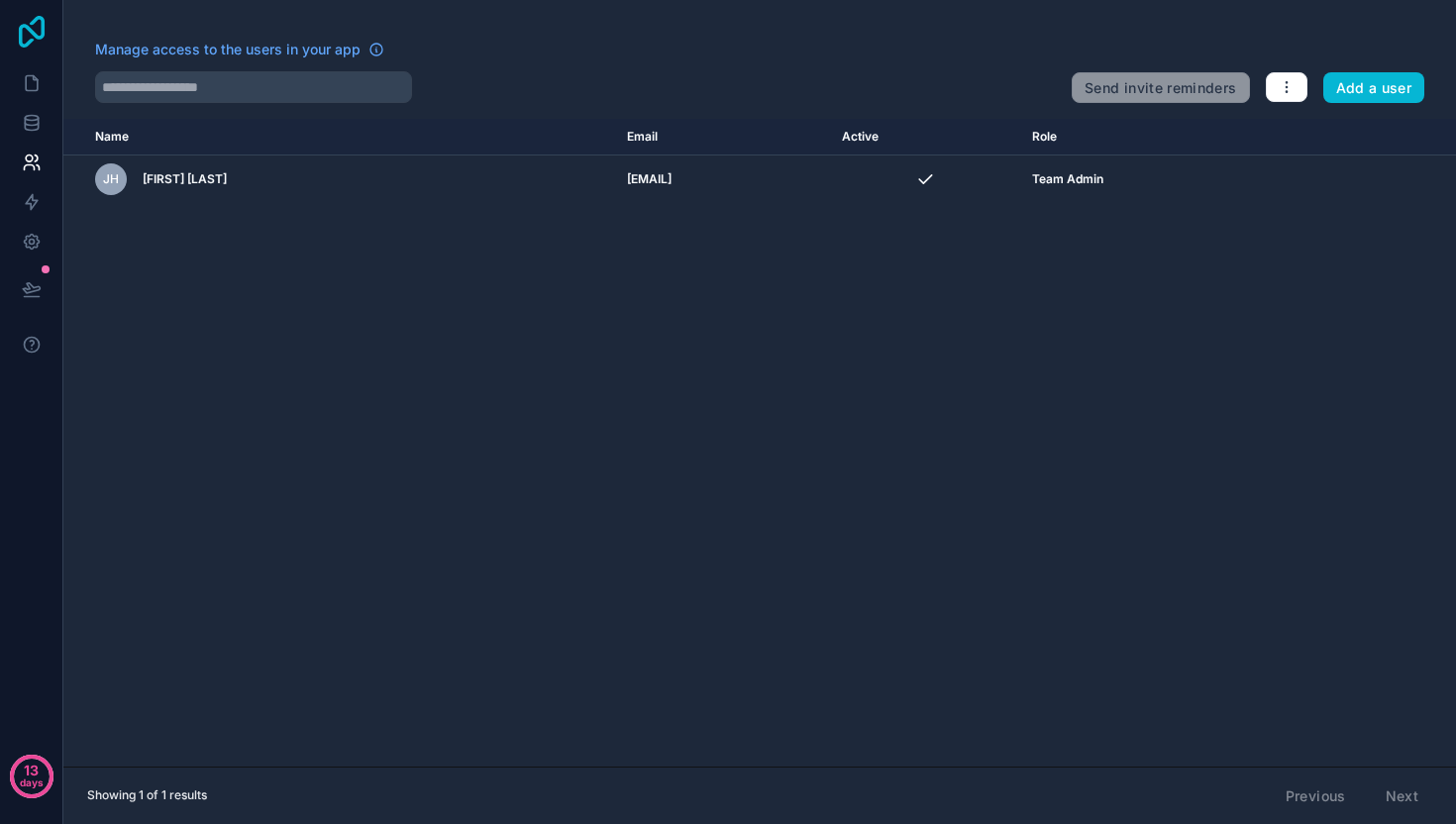 click 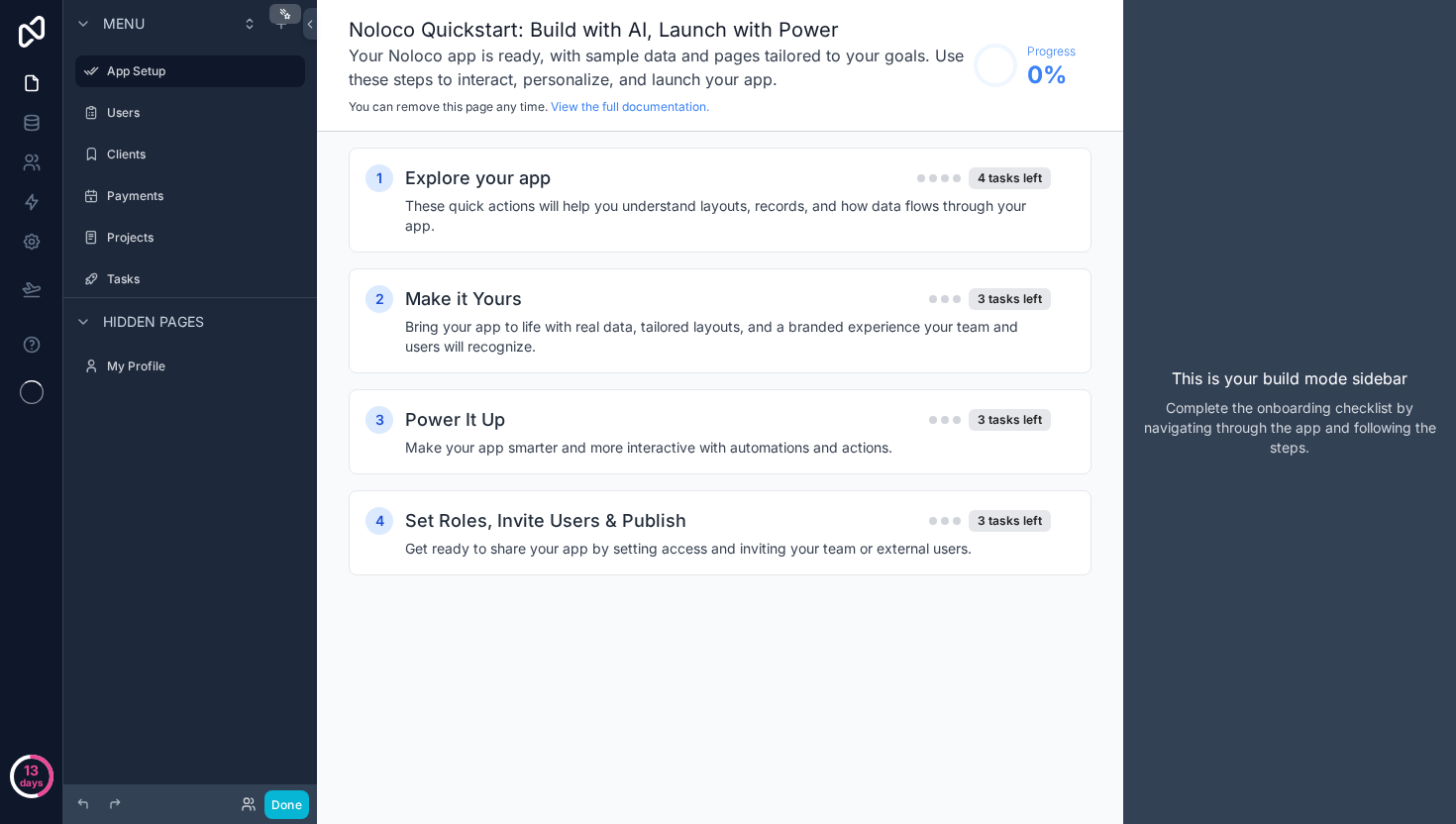 scroll, scrollTop: 0, scrollLeft: 0, axis: both 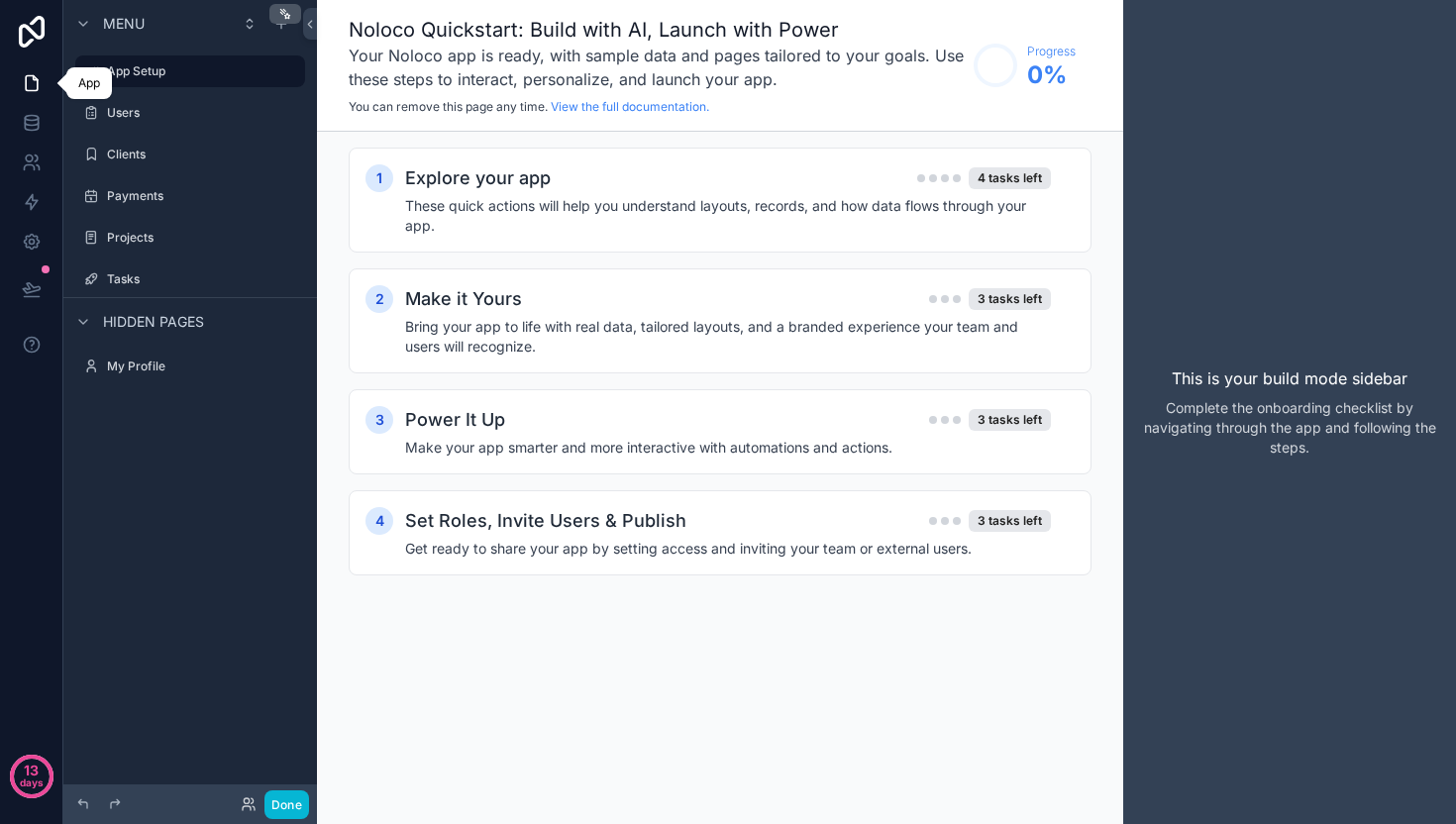 click 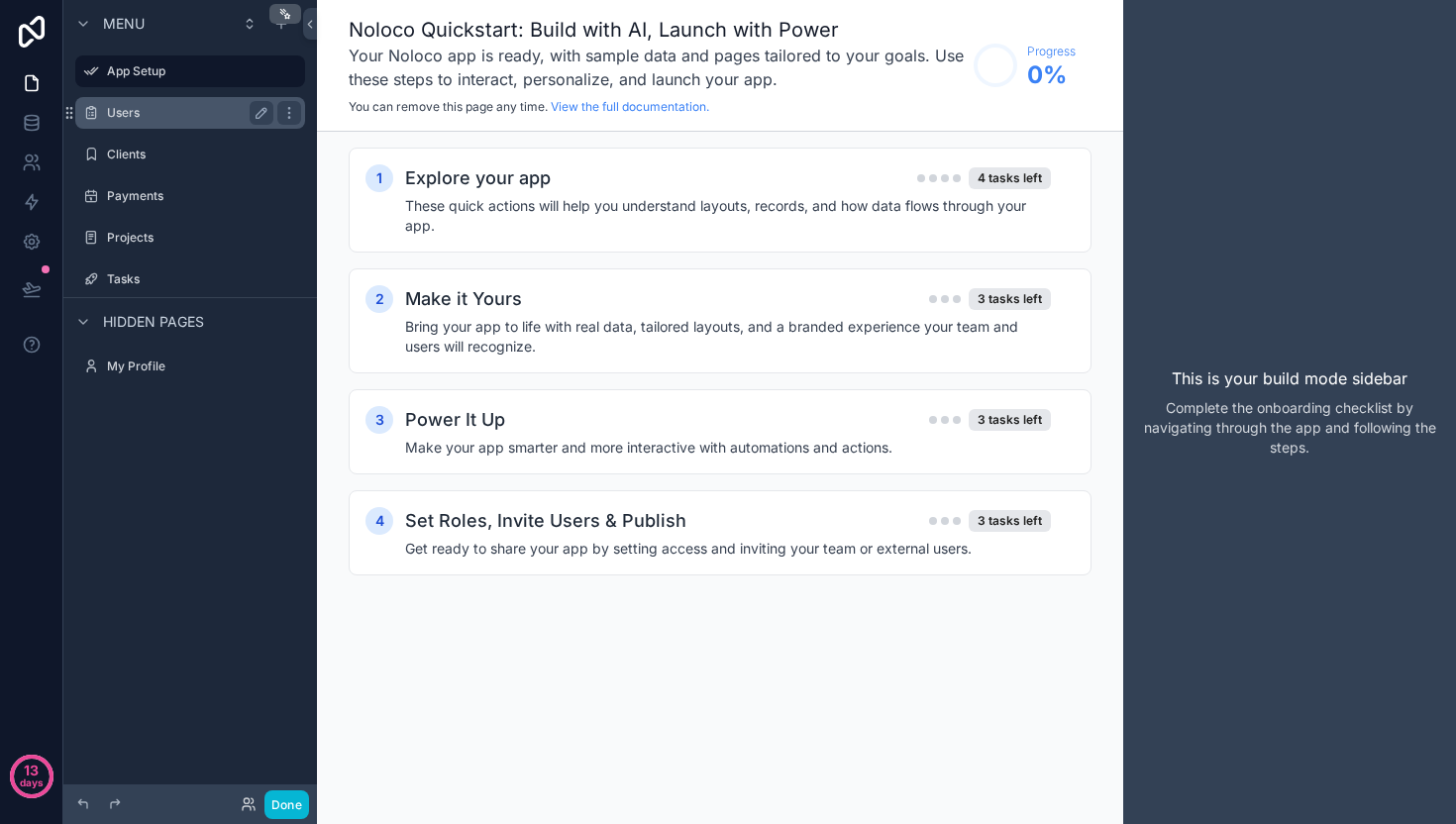 click on "Users" at bounding box center (186, 113) 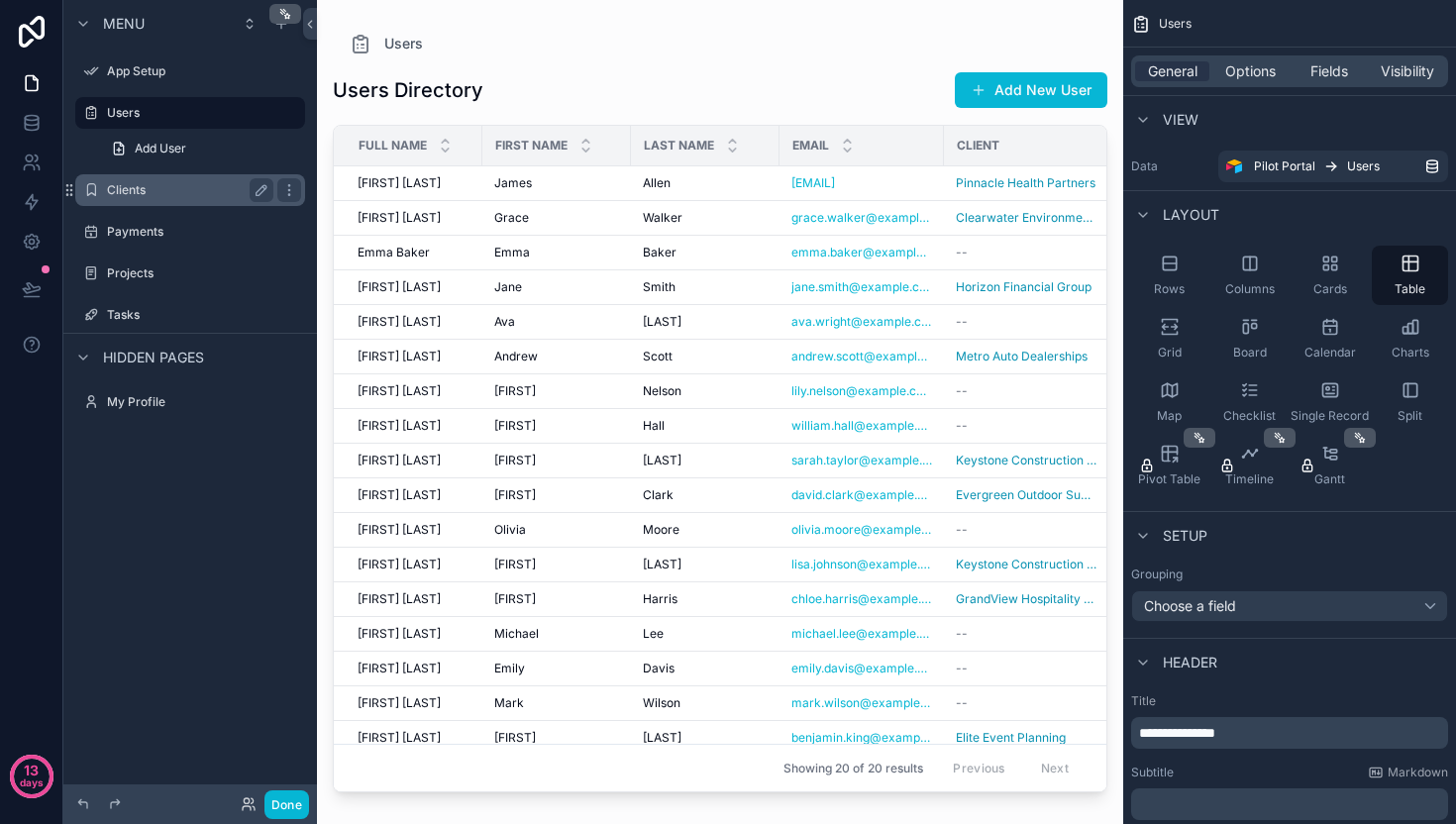 click on "Clients" at bounding box center [186, 190] 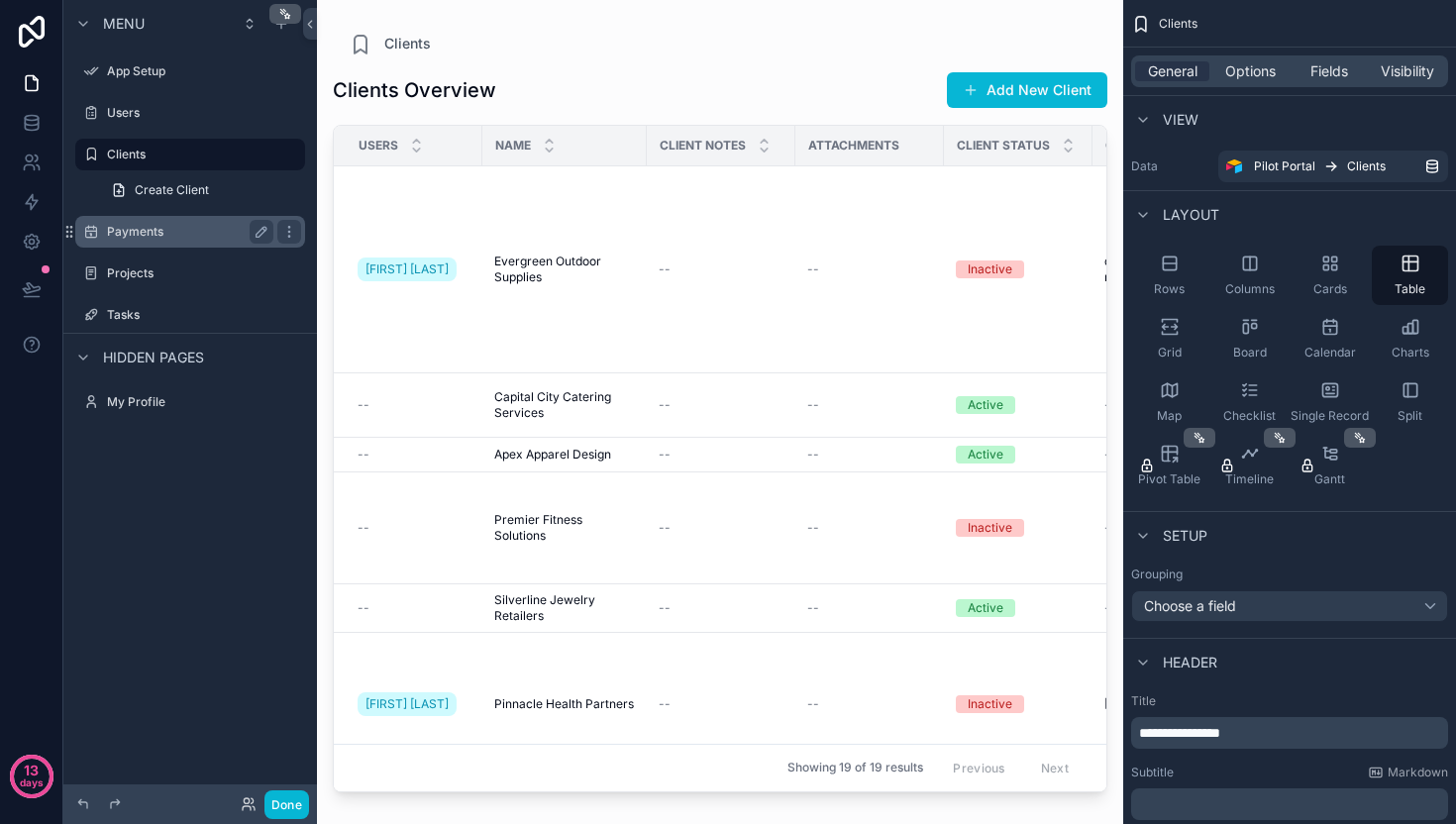 click on "Payments" at bounding box center [190, 232] 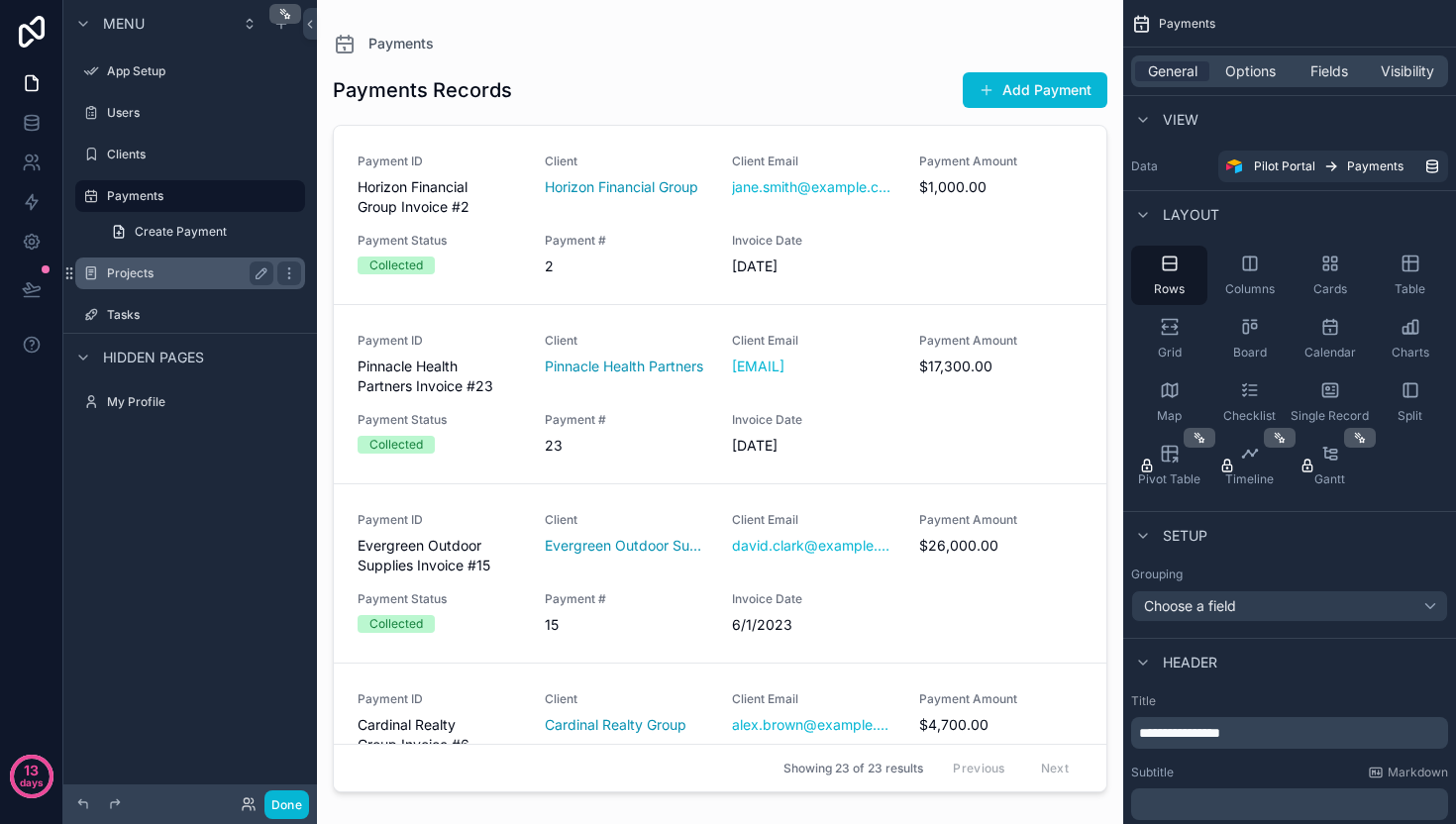 click on "Projects" at bounding box center (186, 273) 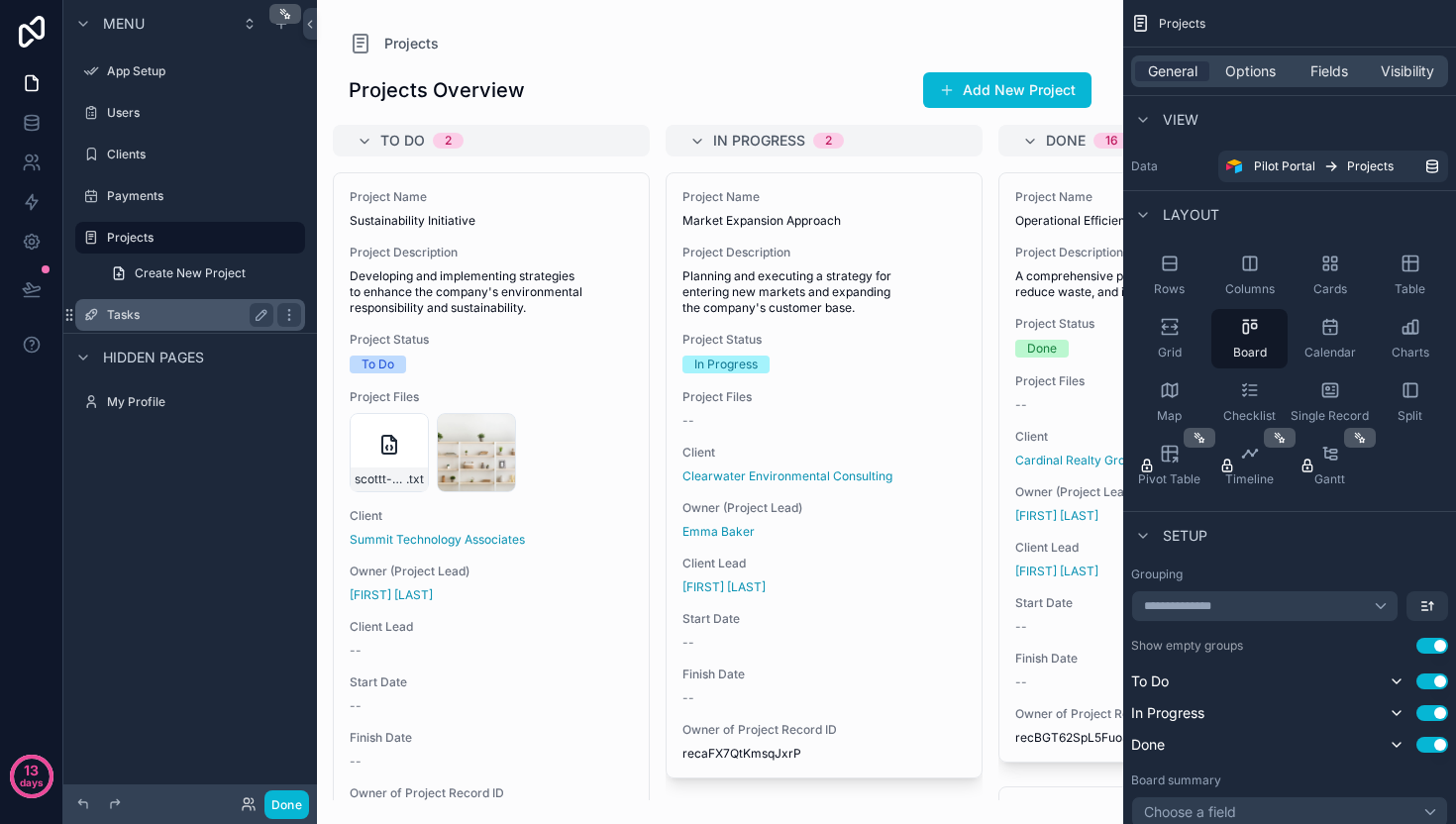 click on "Tasks" at bounding box center (186, 315) 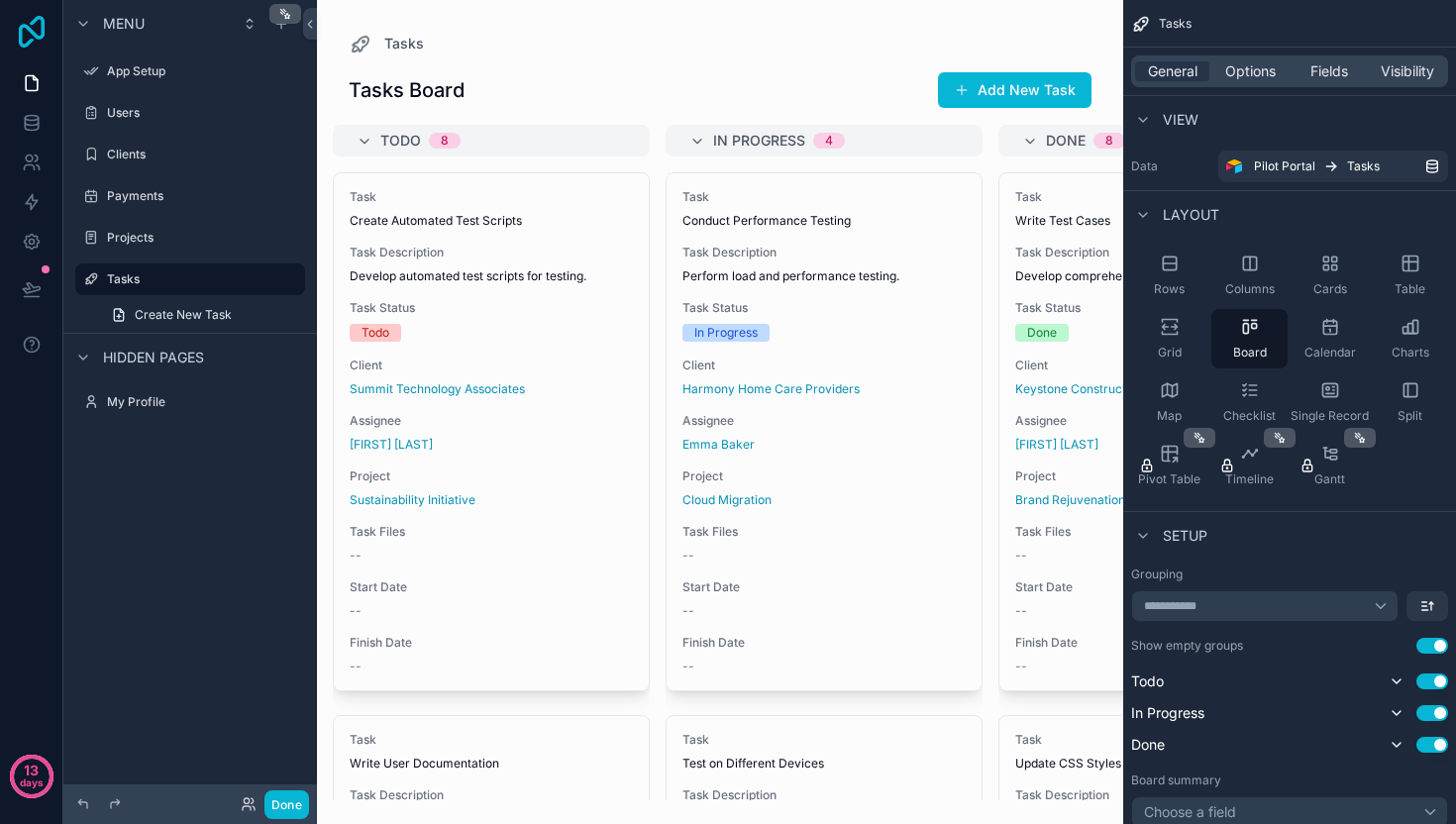 click 